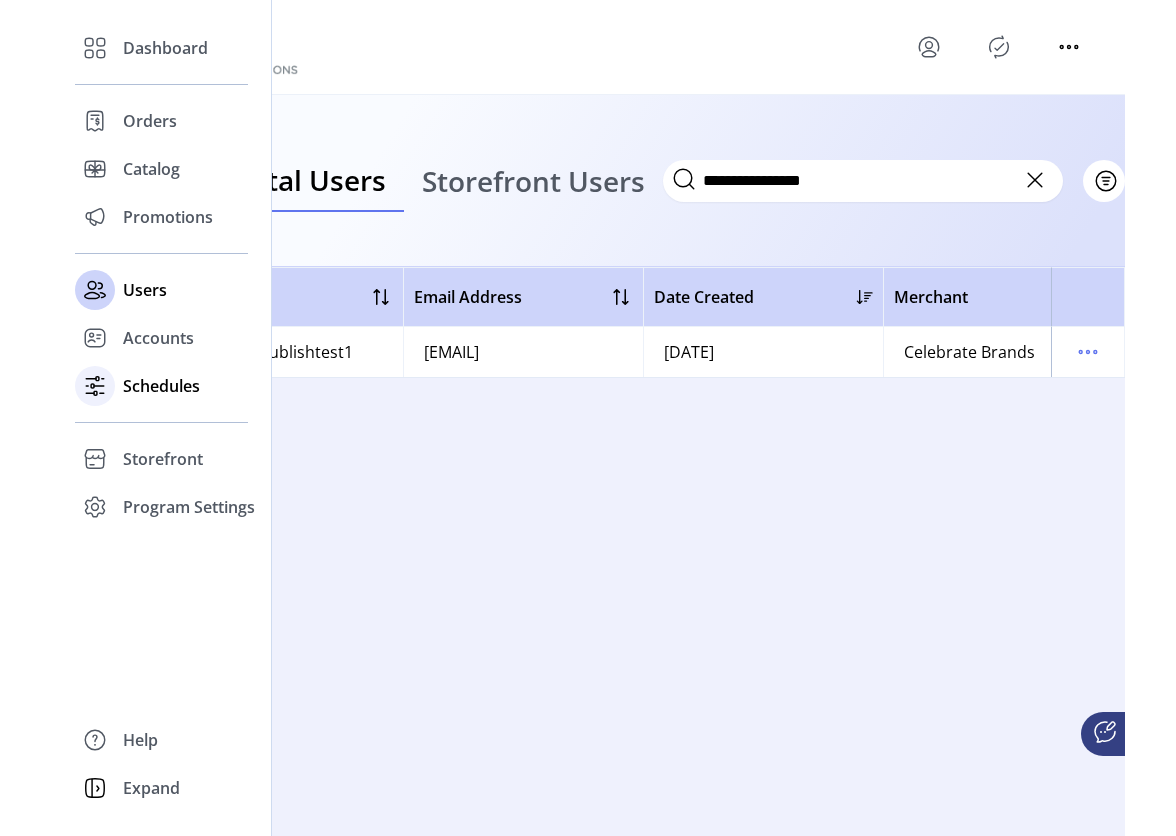 scroll, scrollTop: 0, scrollLeft: 0, axis: both 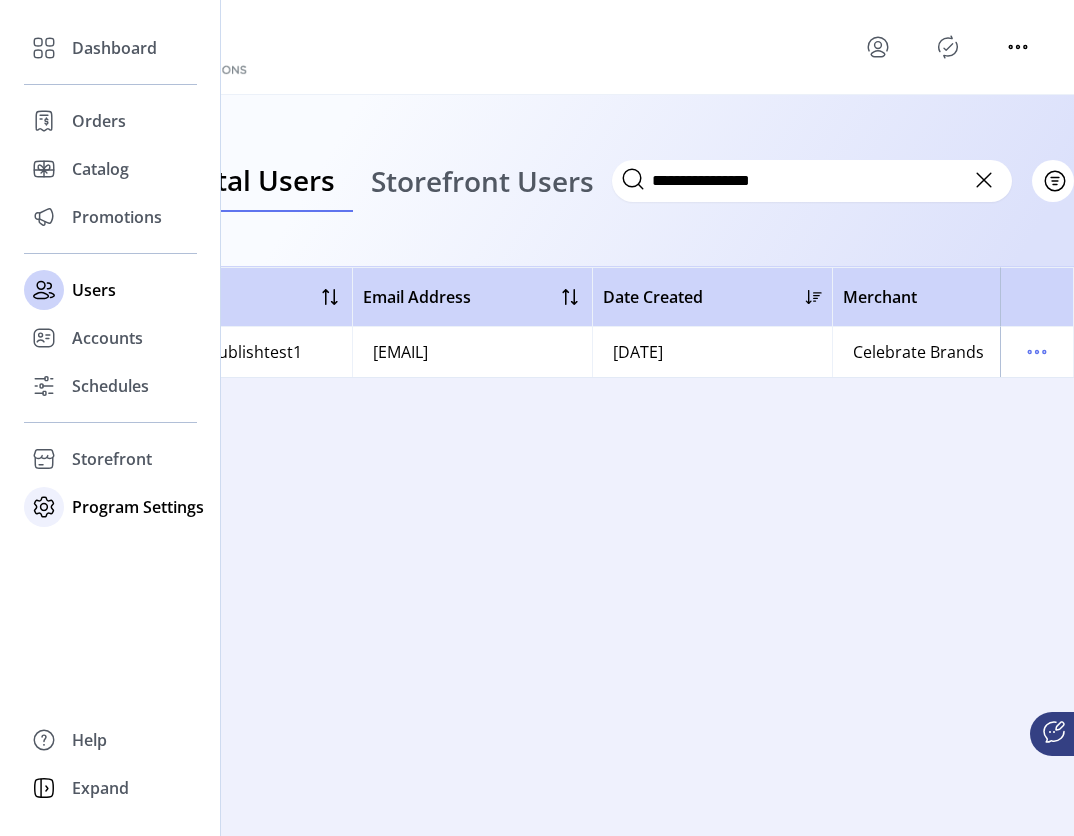 click on "Program Settings" 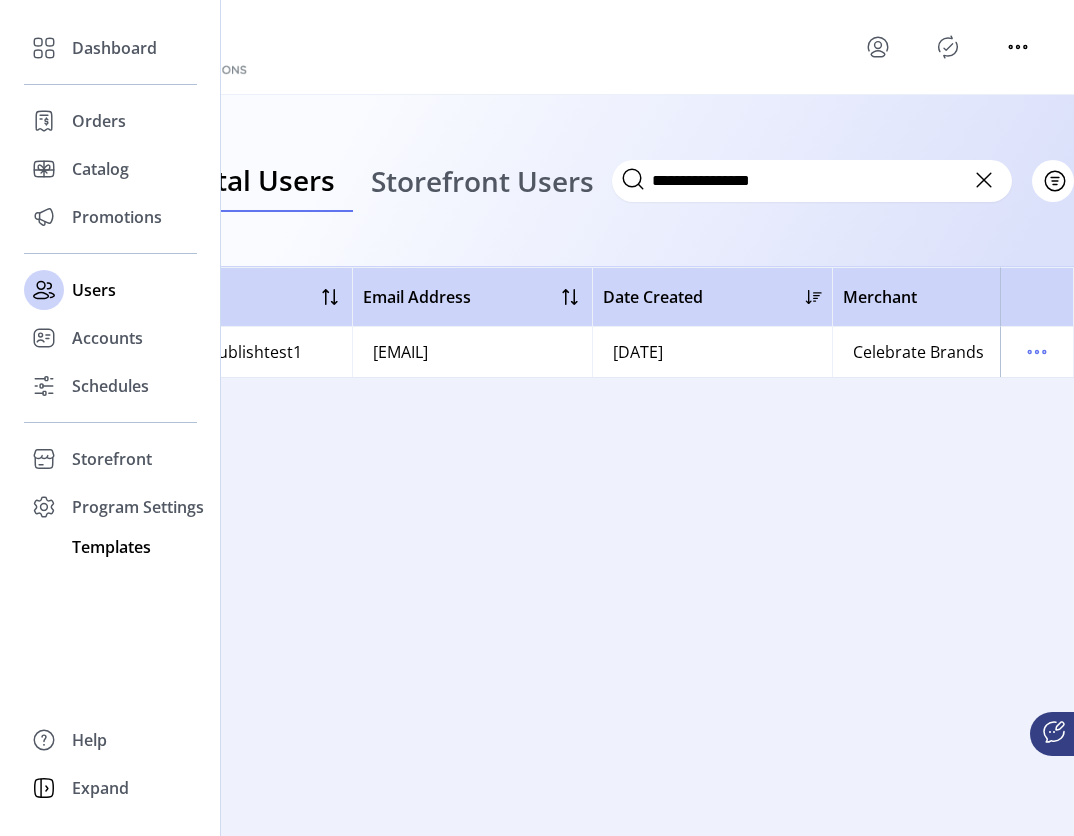 click on "Templates" 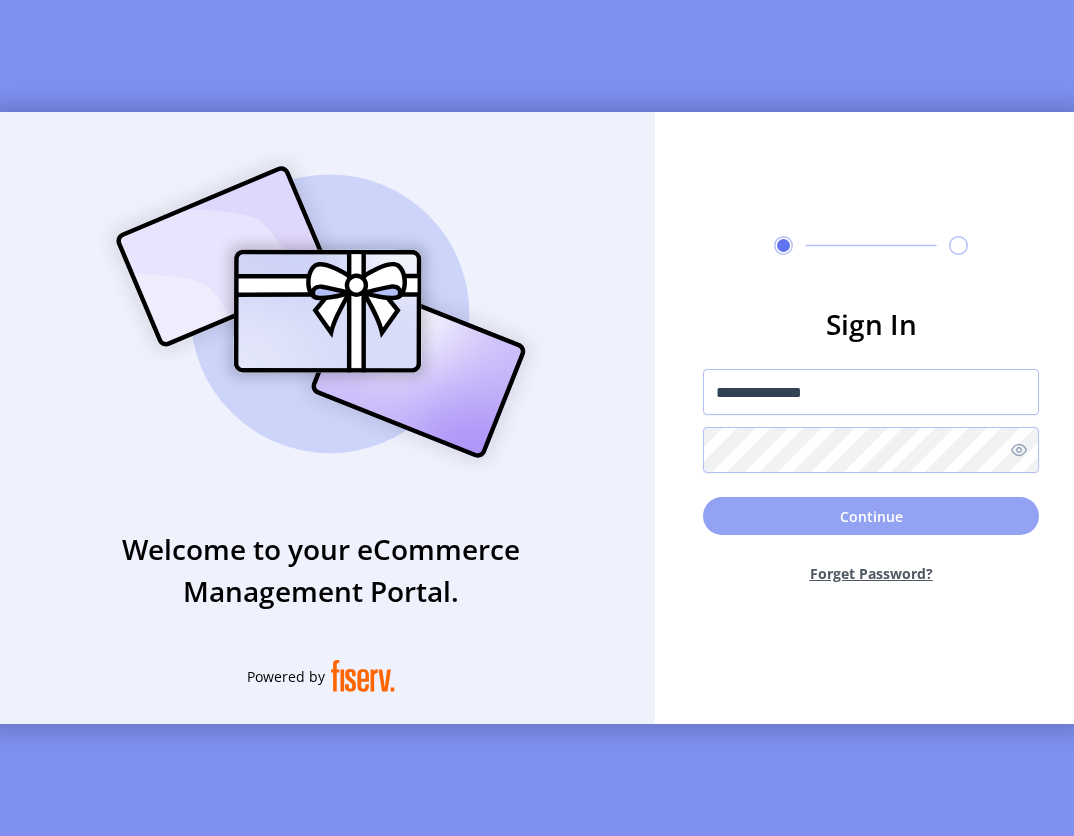 click on "Continue" 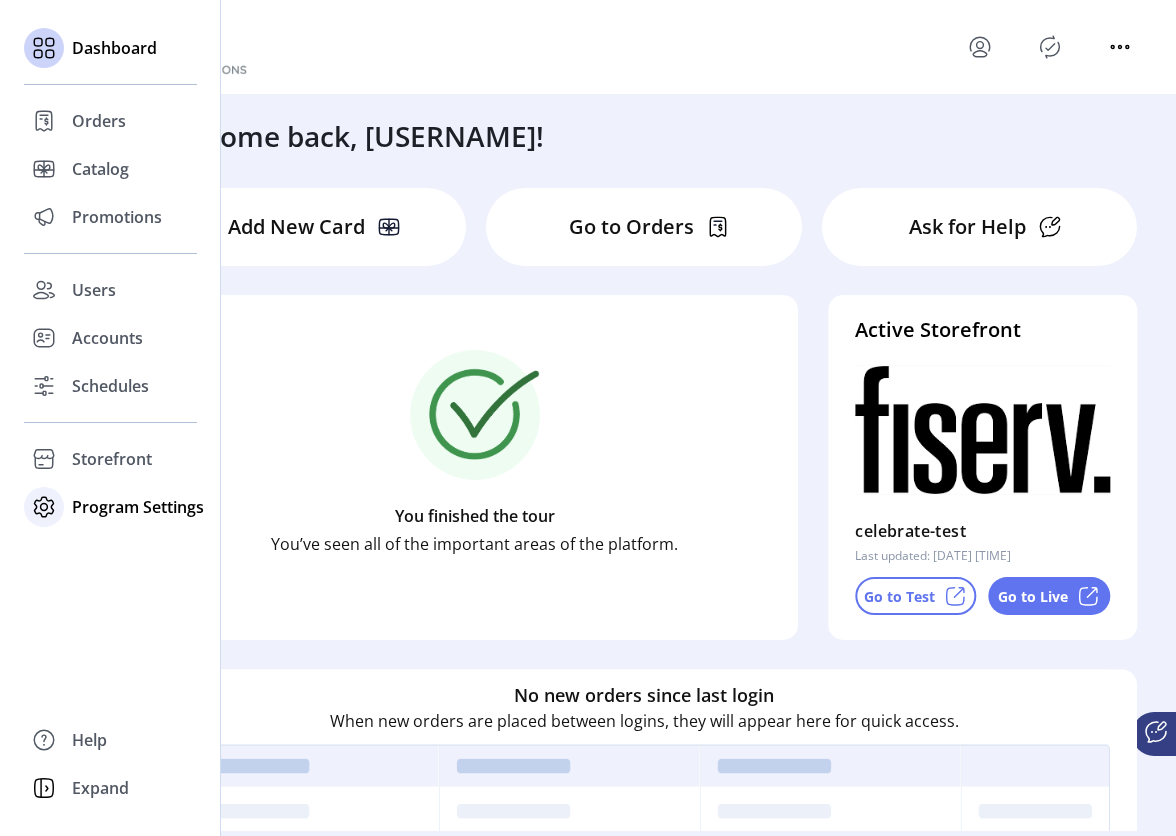 click 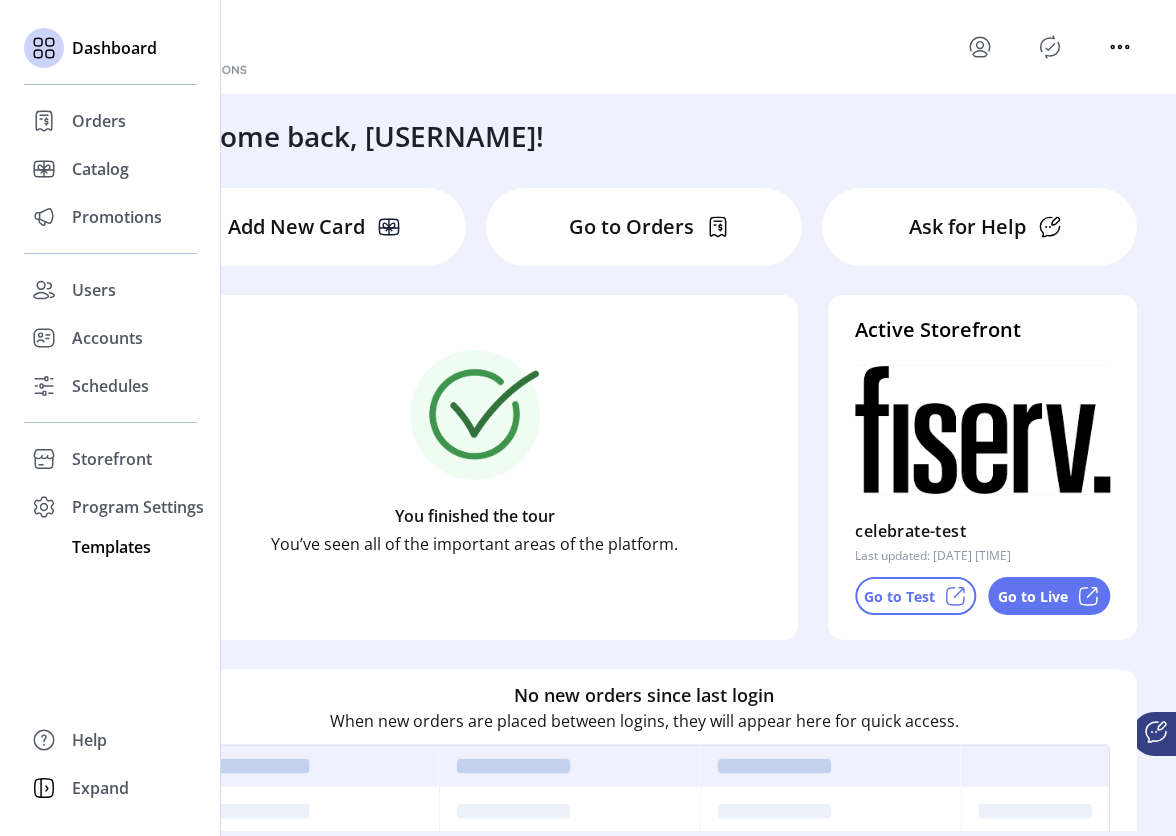 click on "Templates" 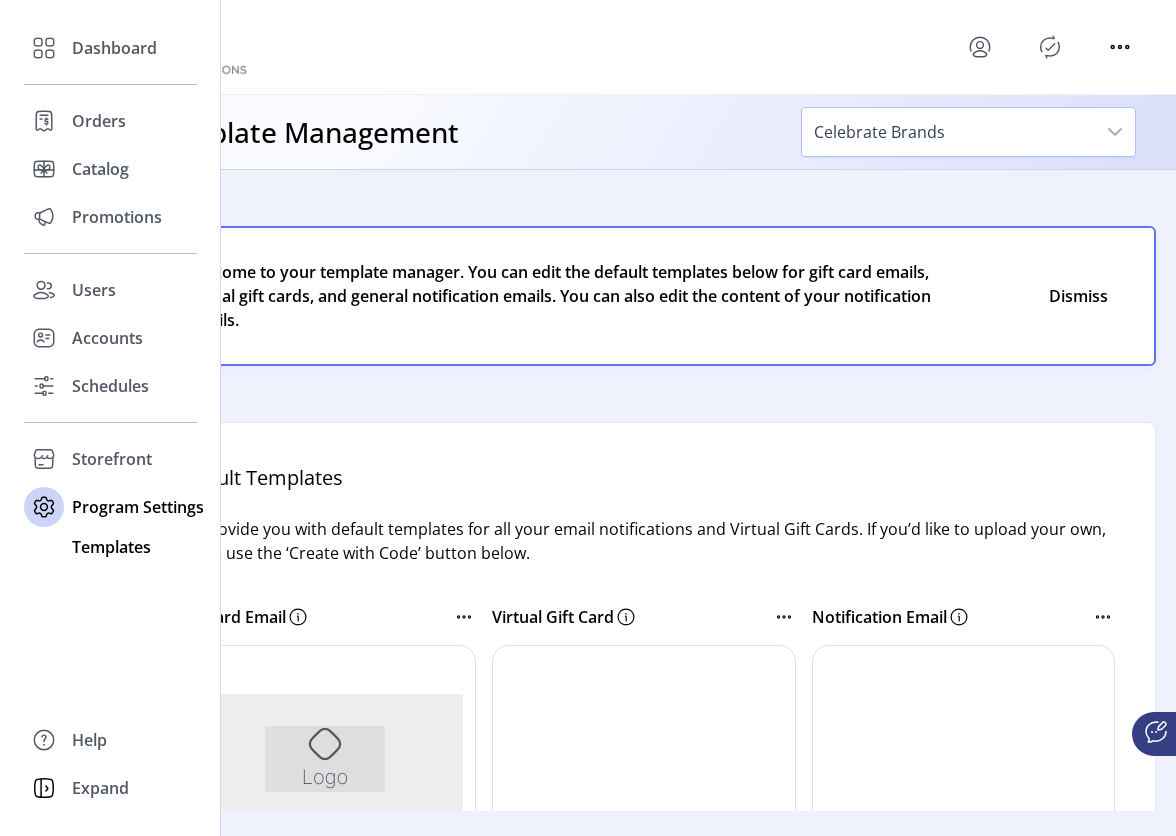 scroll, scrollTop: 0, scrollLeft: 0, axis: both 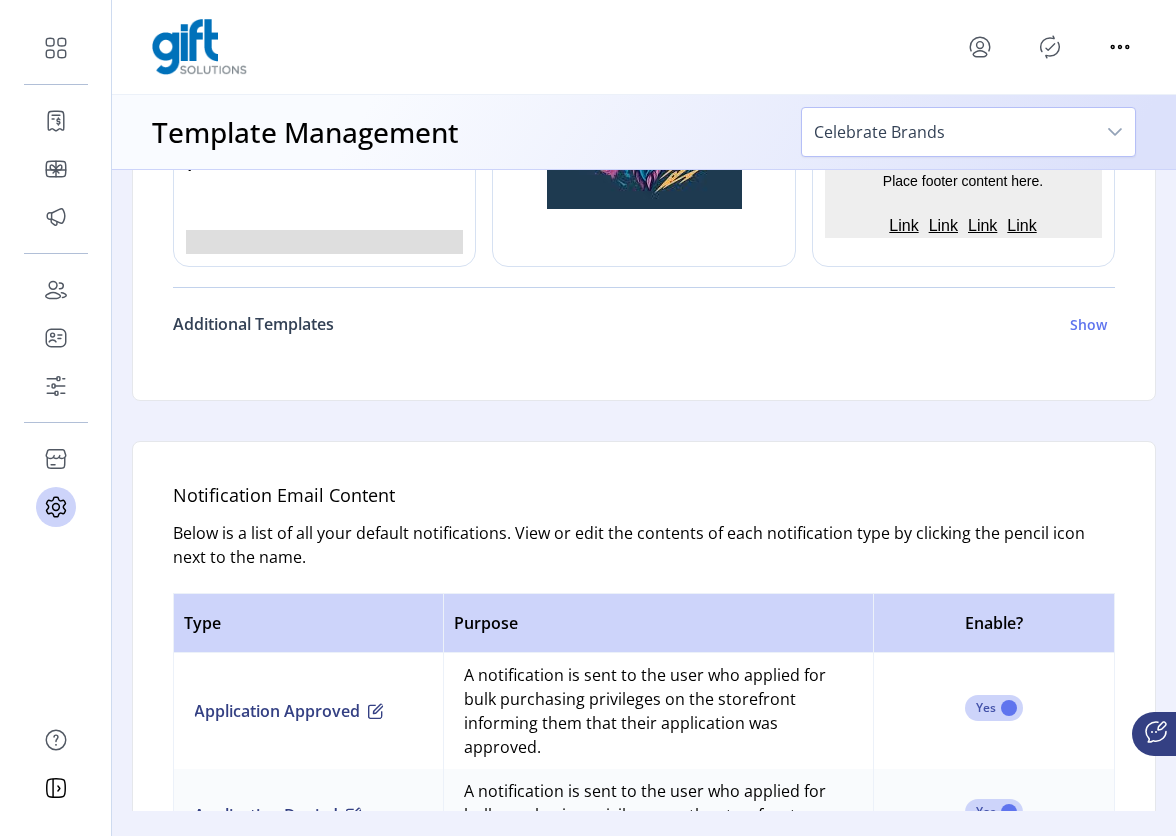 click on "Show" at bounding box center (1088, 324) 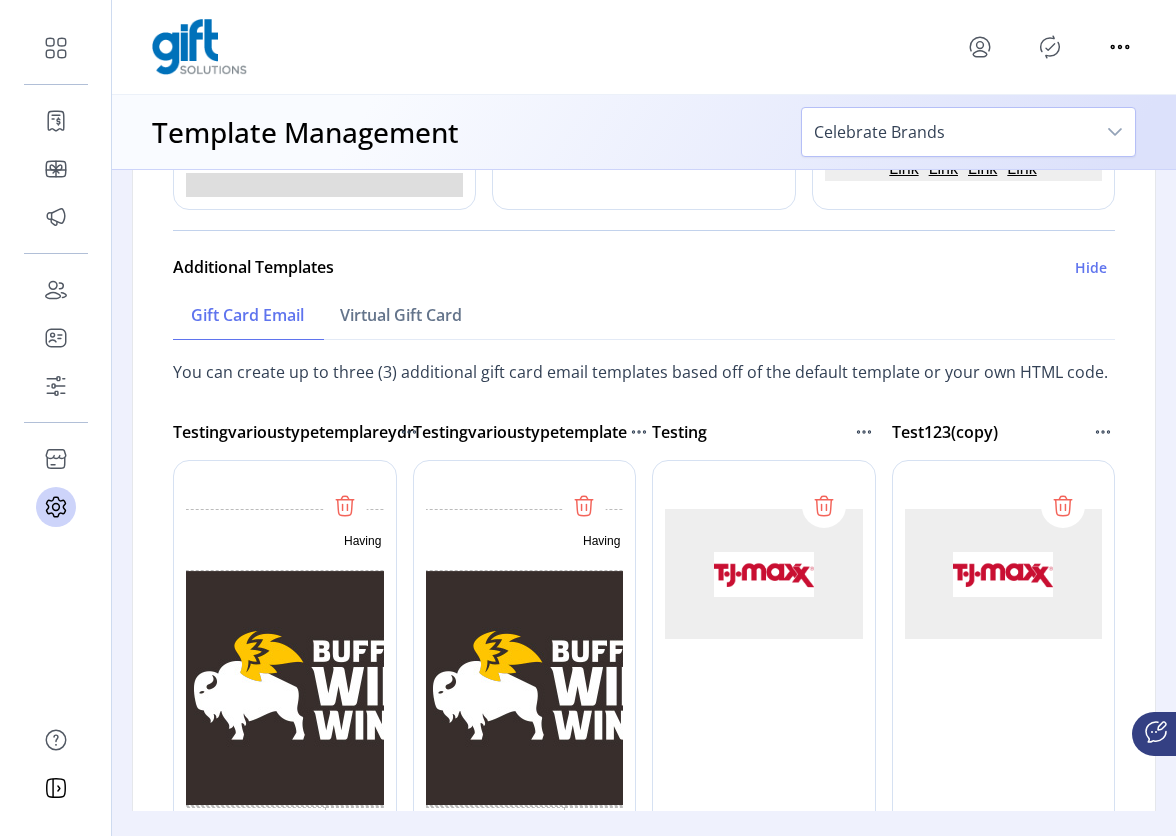scroll, scrollTop: 1053, scrollLeft: 0, axis: vertical 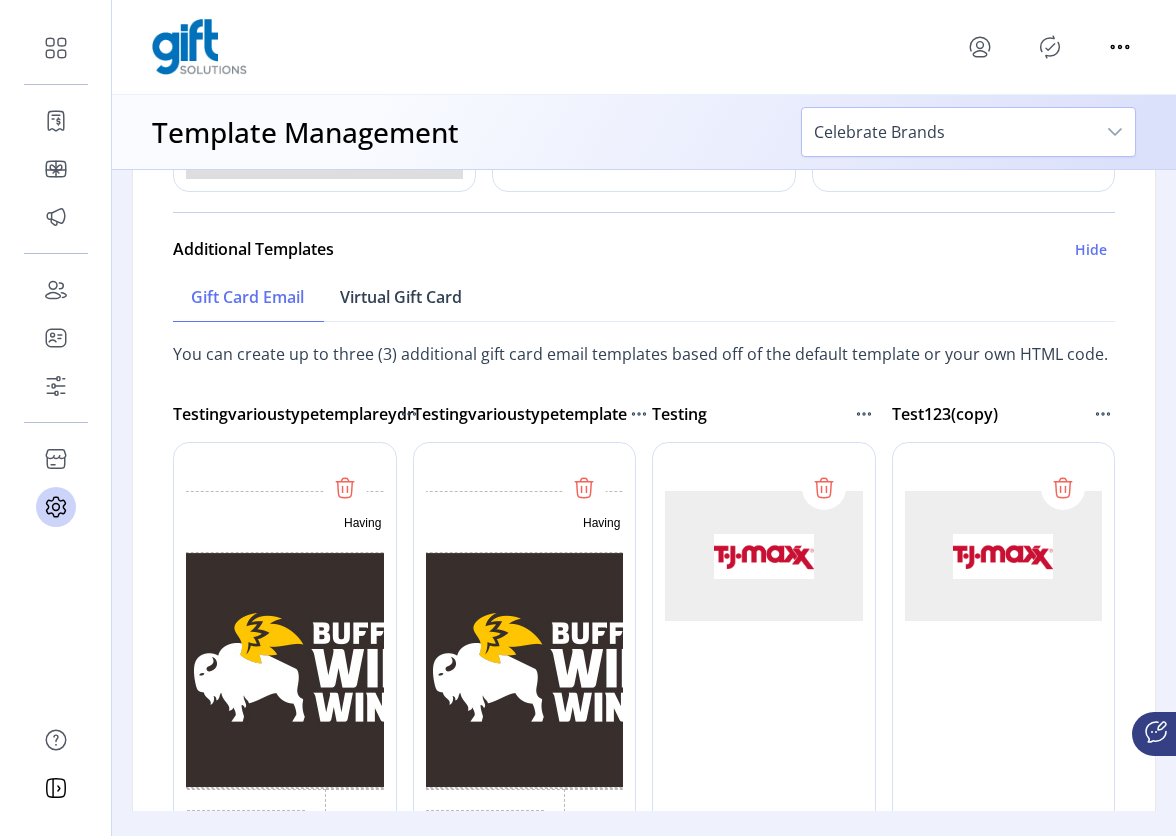 click on "Virtual Gift Card" at bounding box center [401, 297] 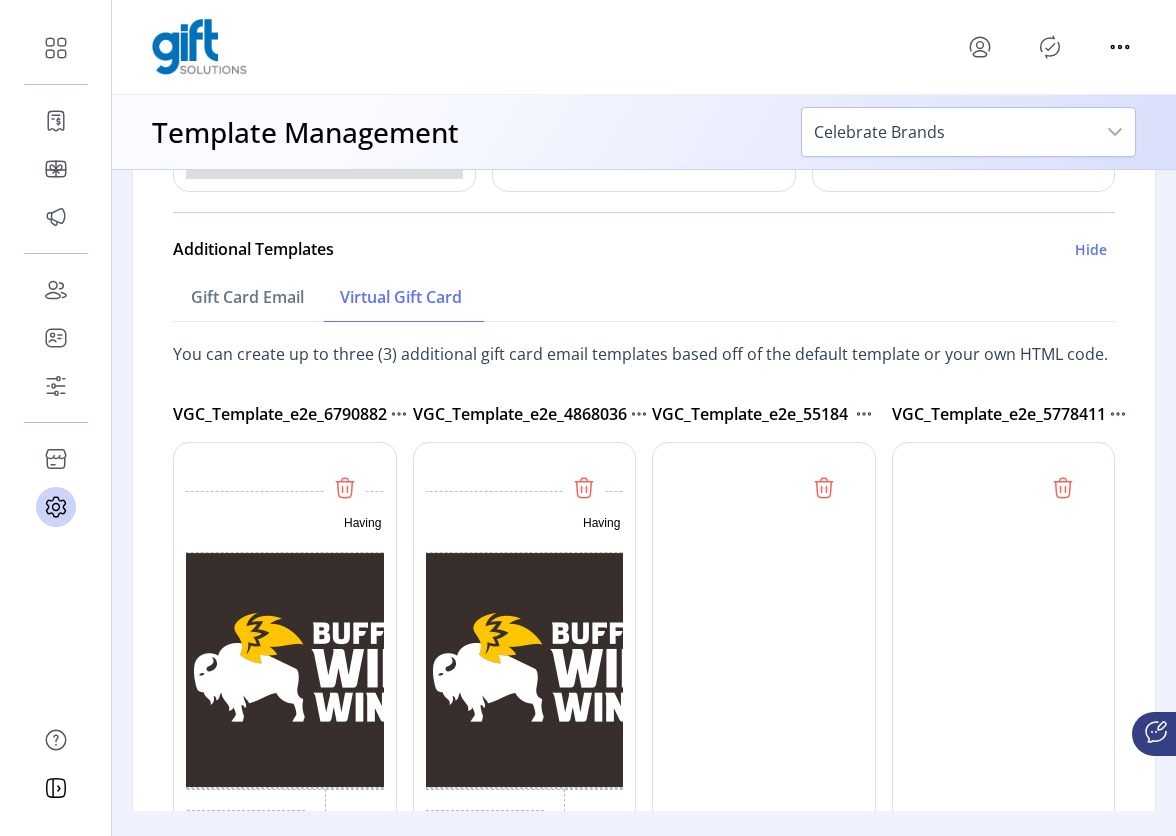 scroll, scrollTop: 0, scrollLeft: 0, axis: both 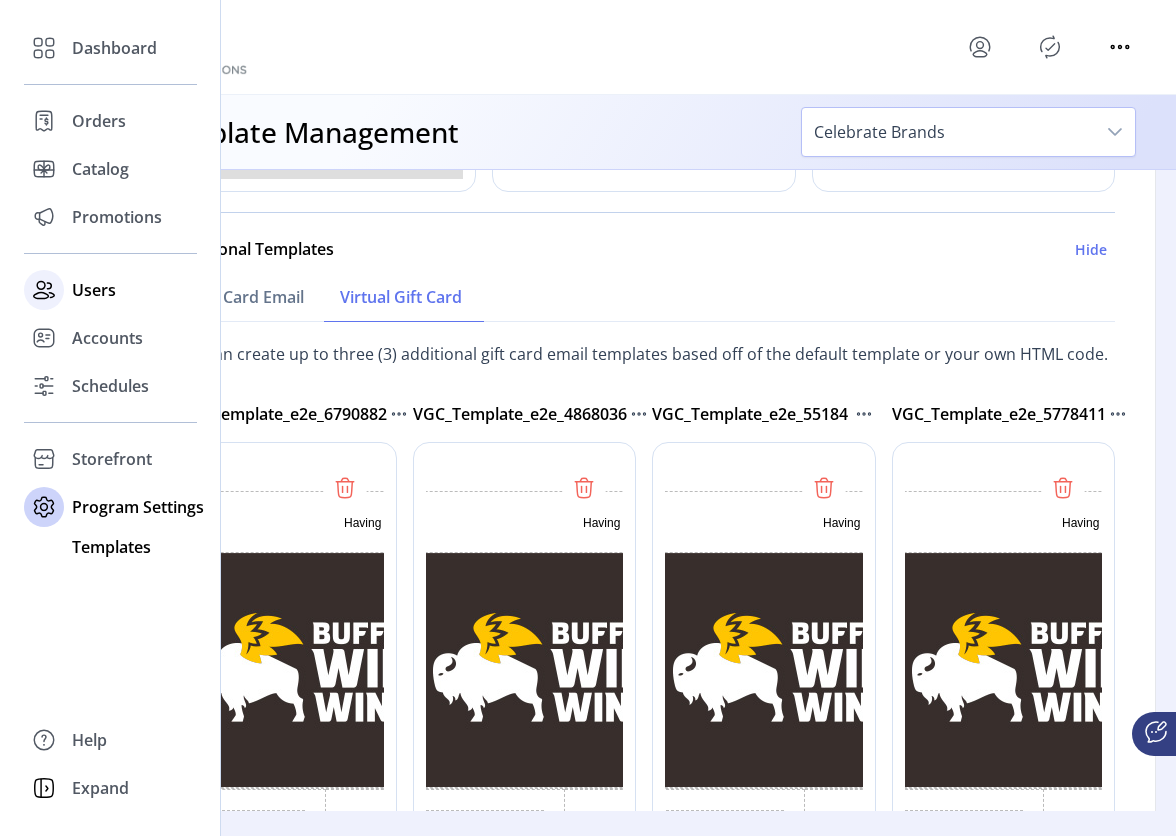 click on "Users" 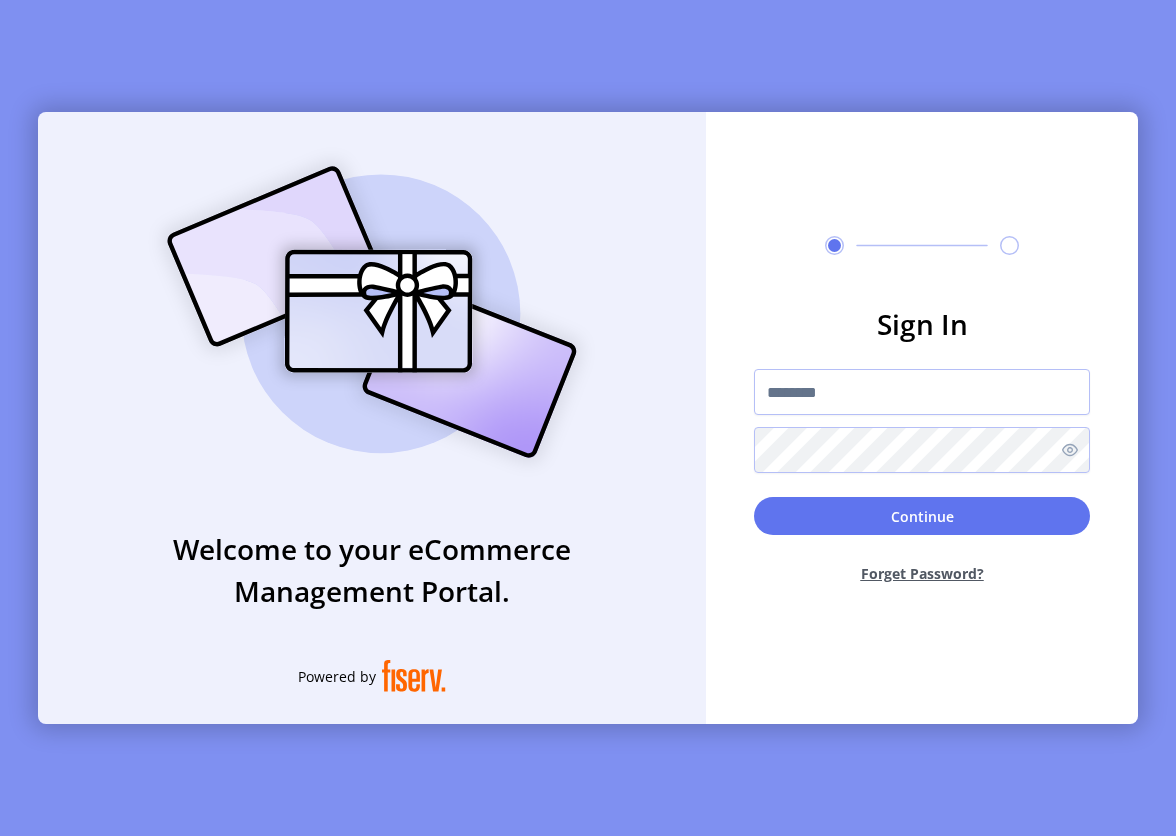 type on "**********" 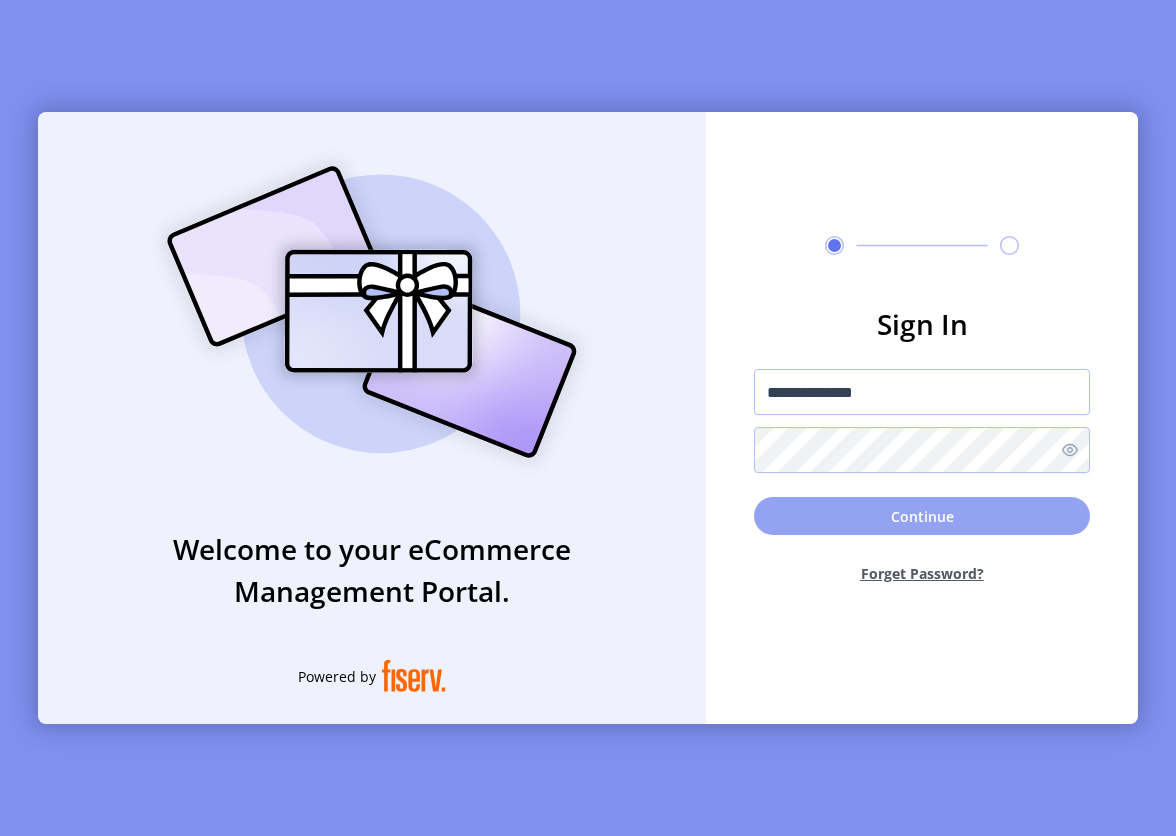 click on "Continue" 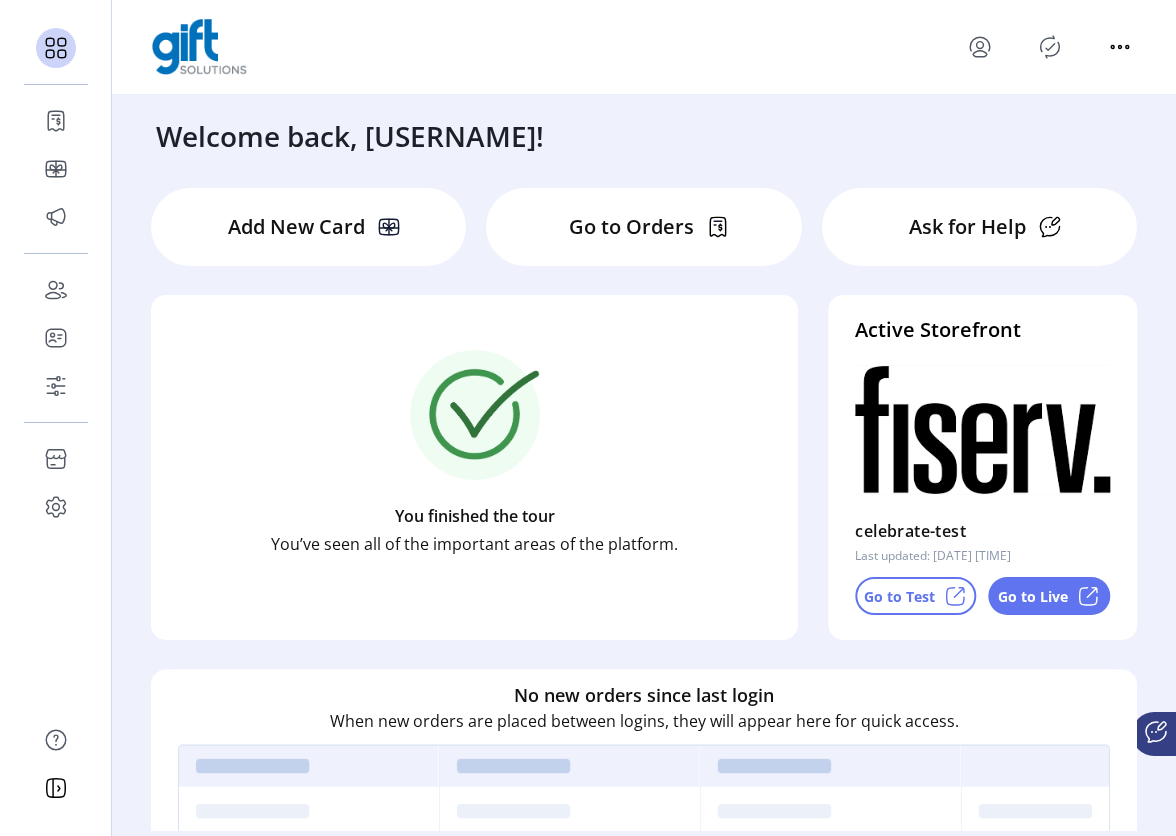 click 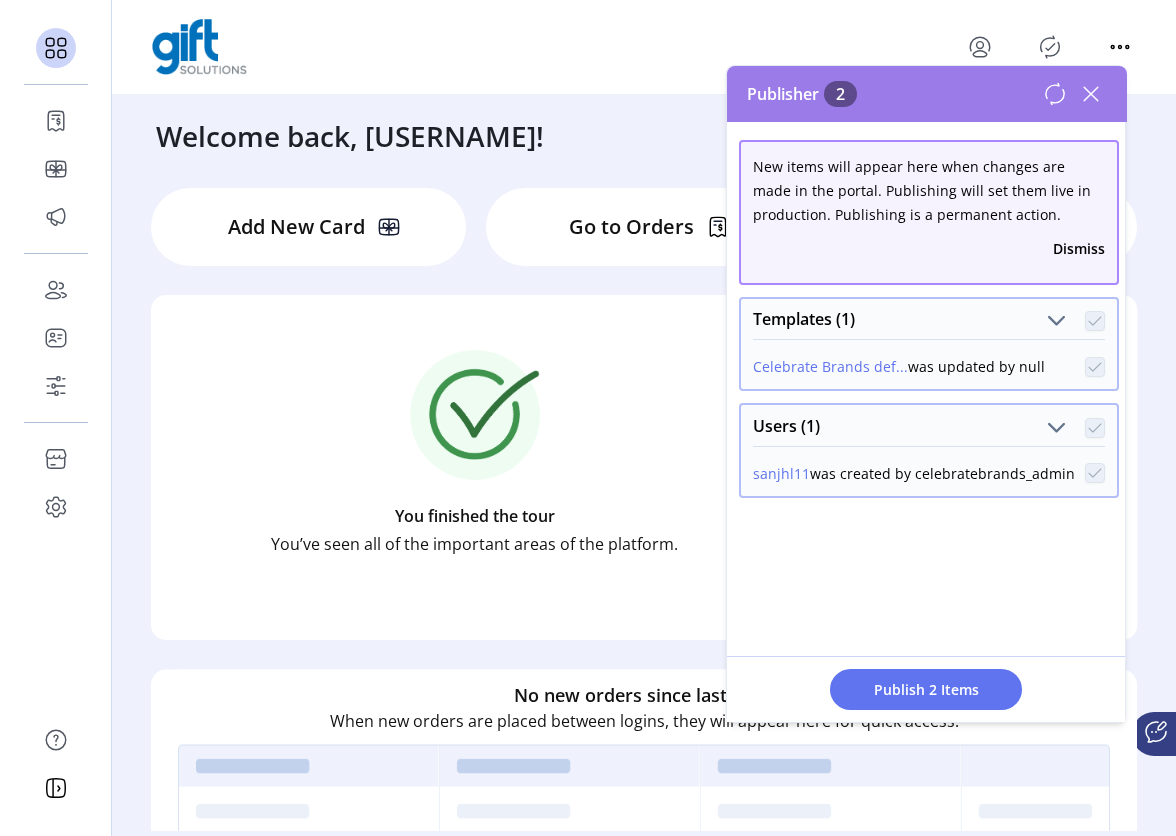 click 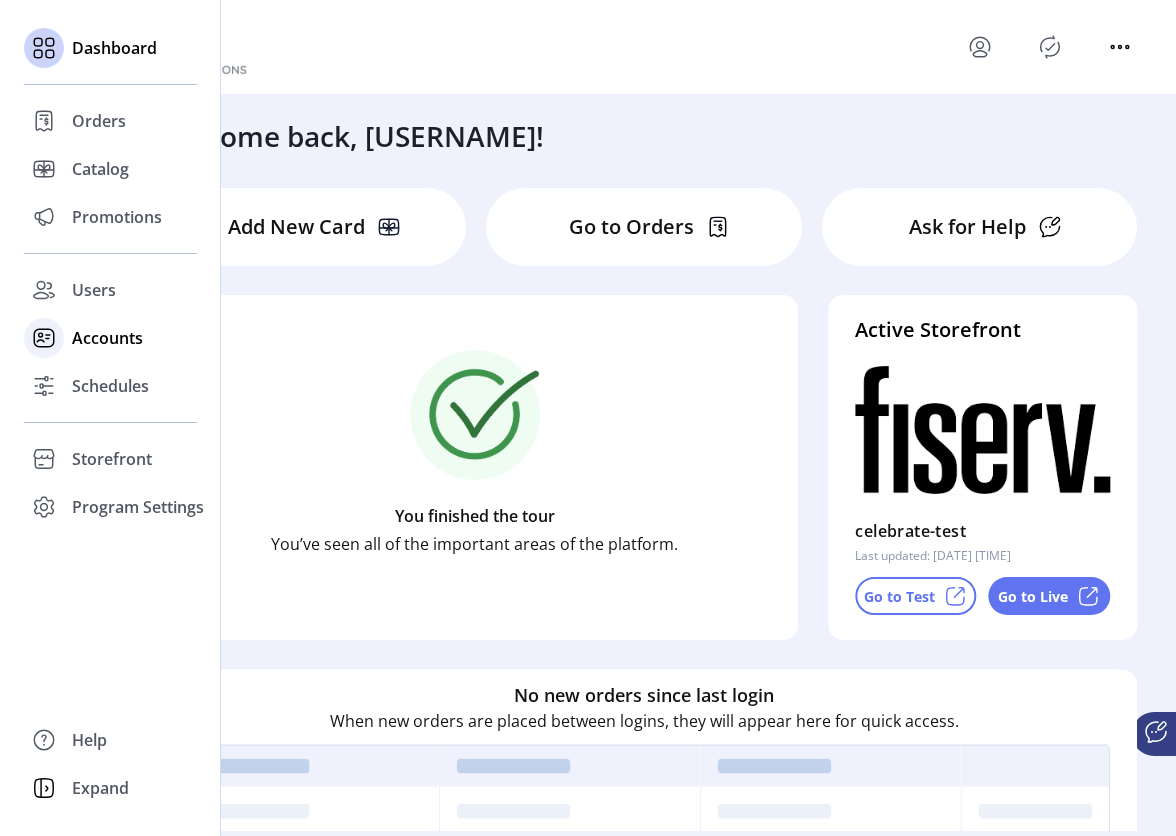 click on "Accounts" 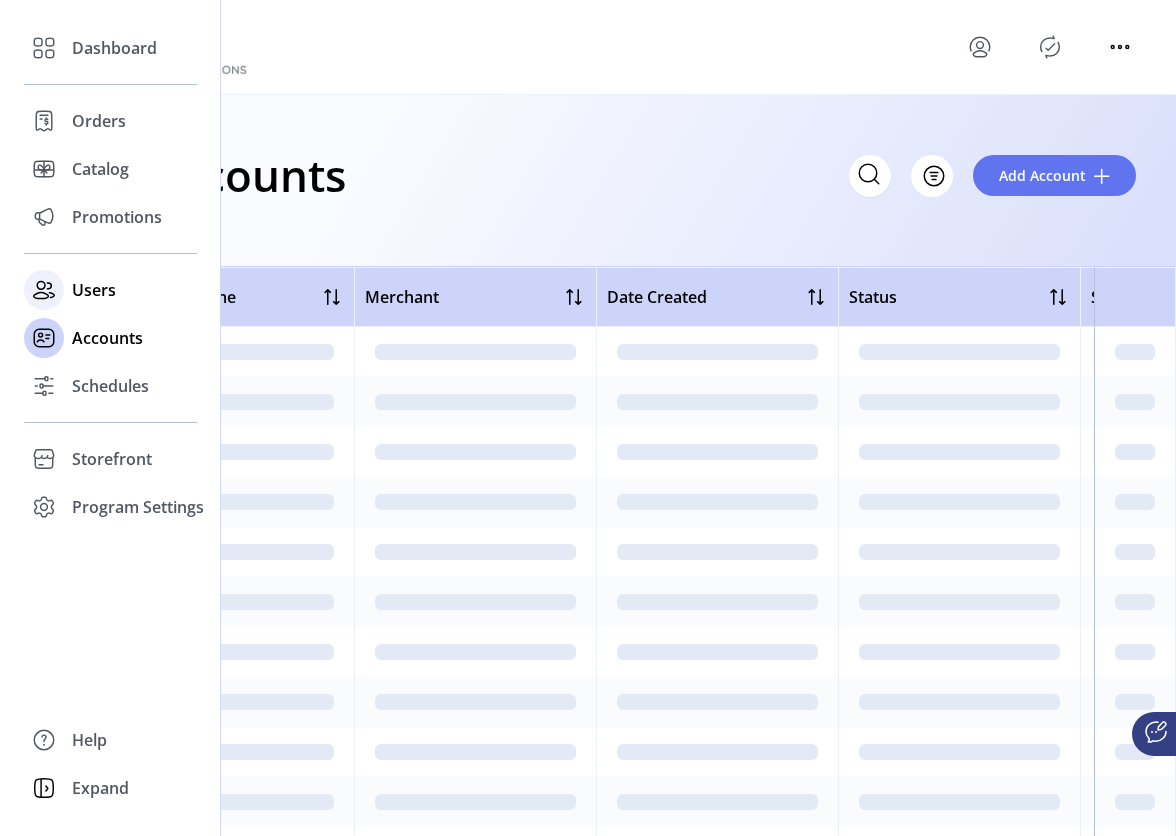 click on "Users" 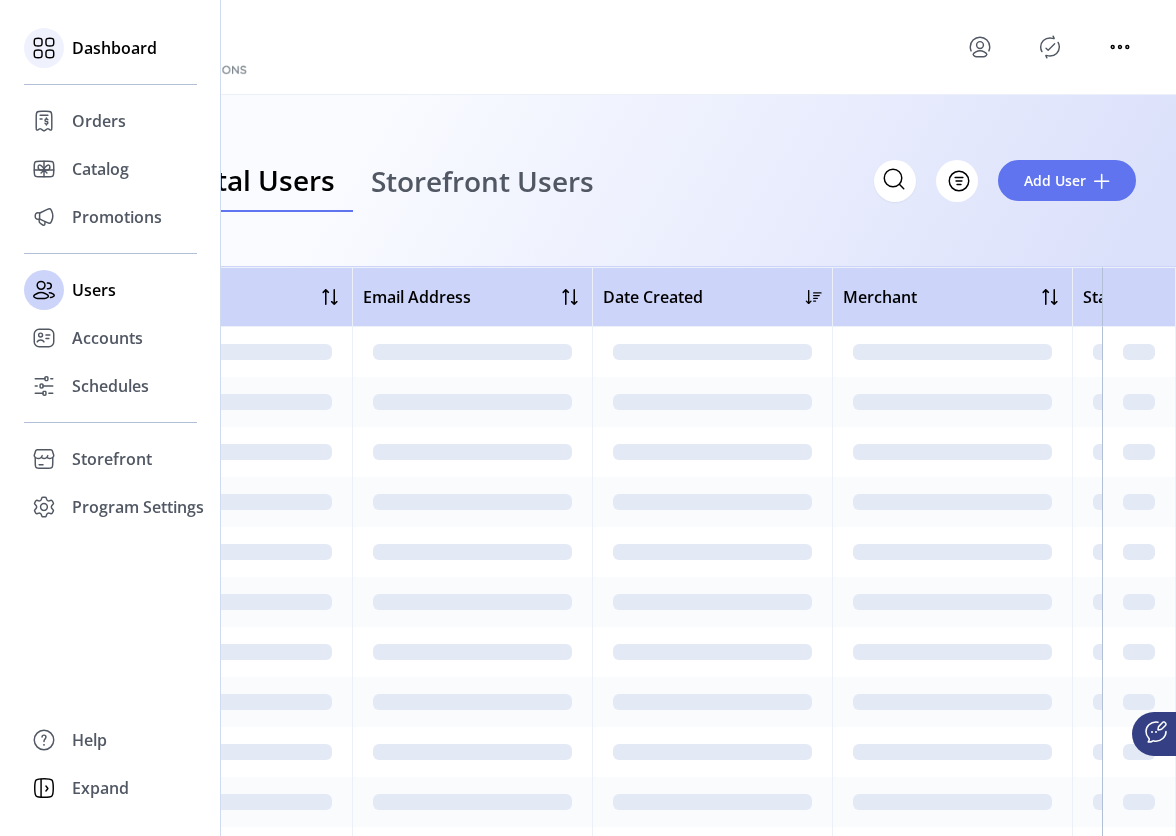 click on "Dashboard" 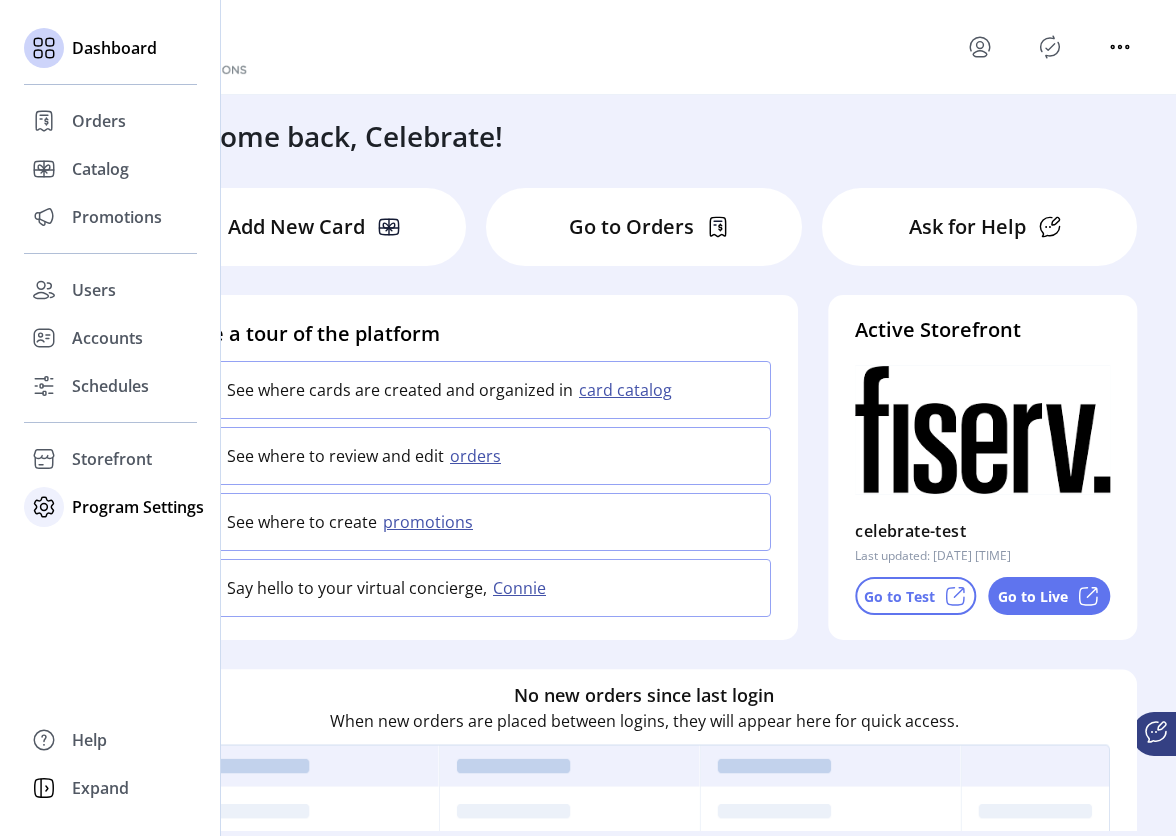 click on "Program Settings" 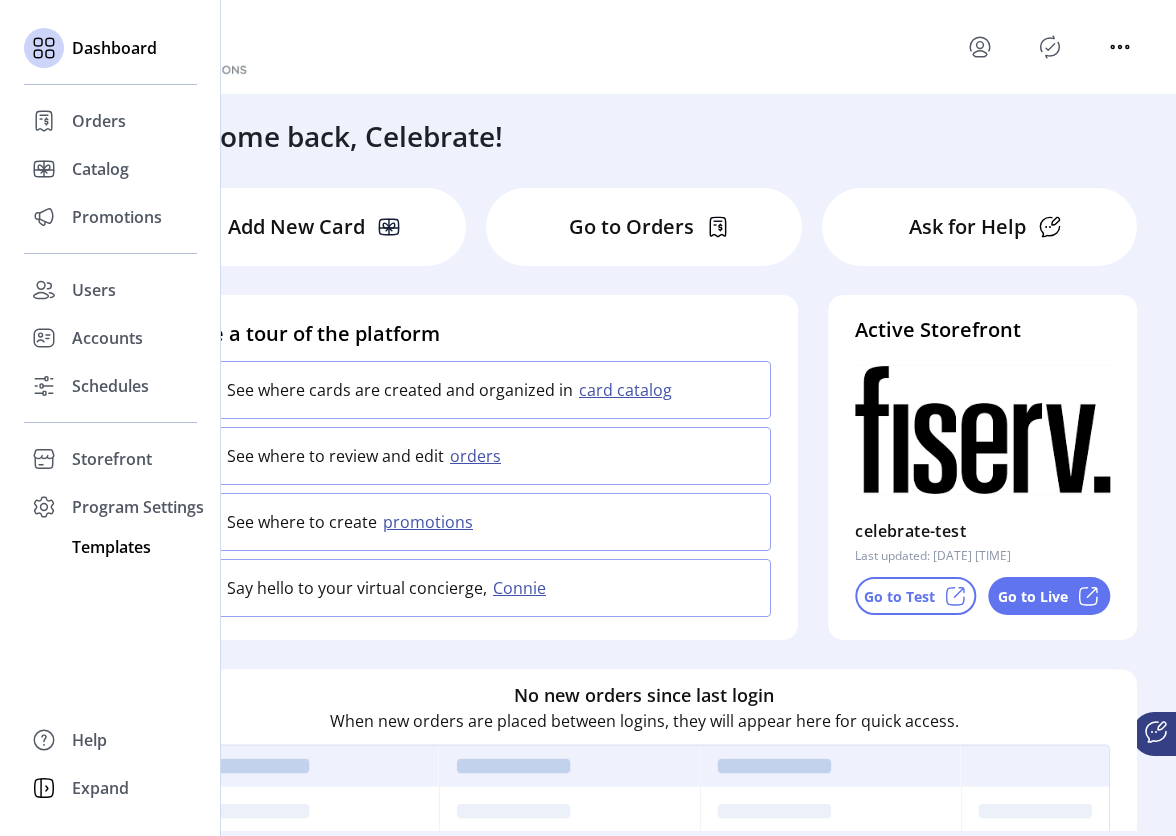 click on "Templates" 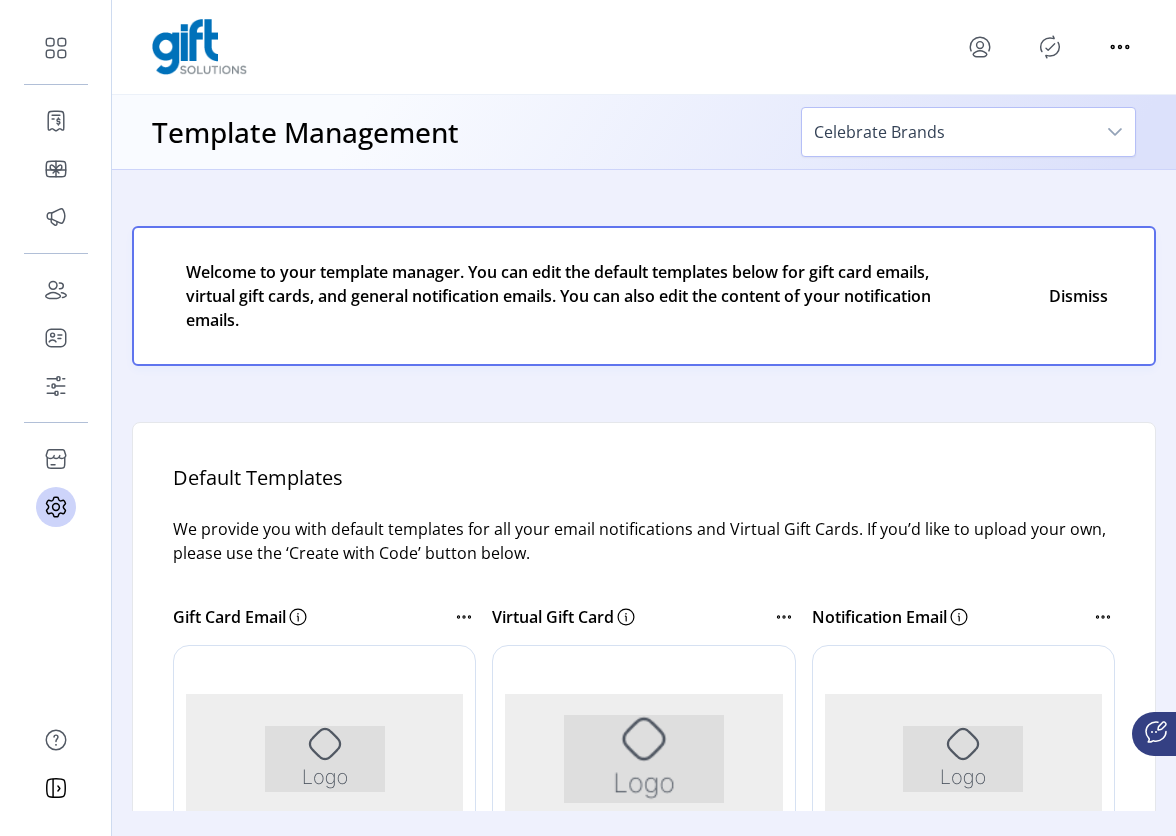 scroll, scrollTop: 0, scrollLeft: 0, axis: both 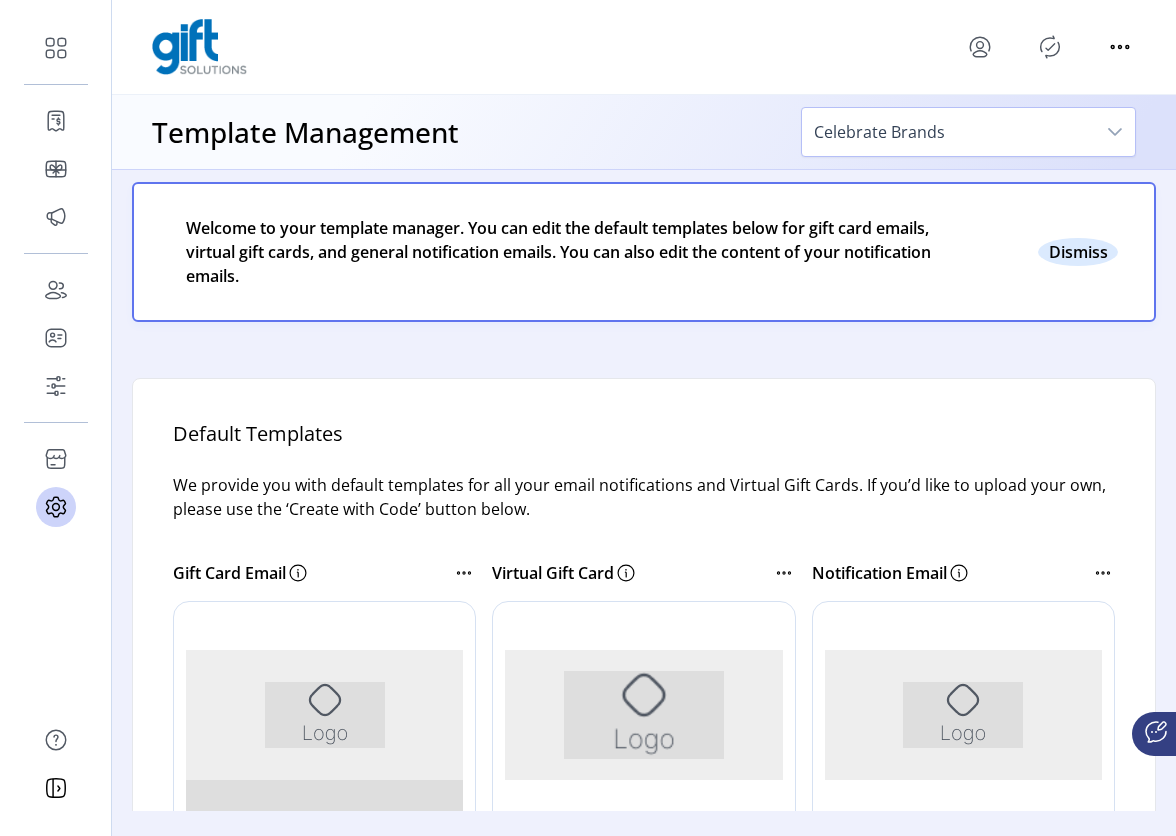 click 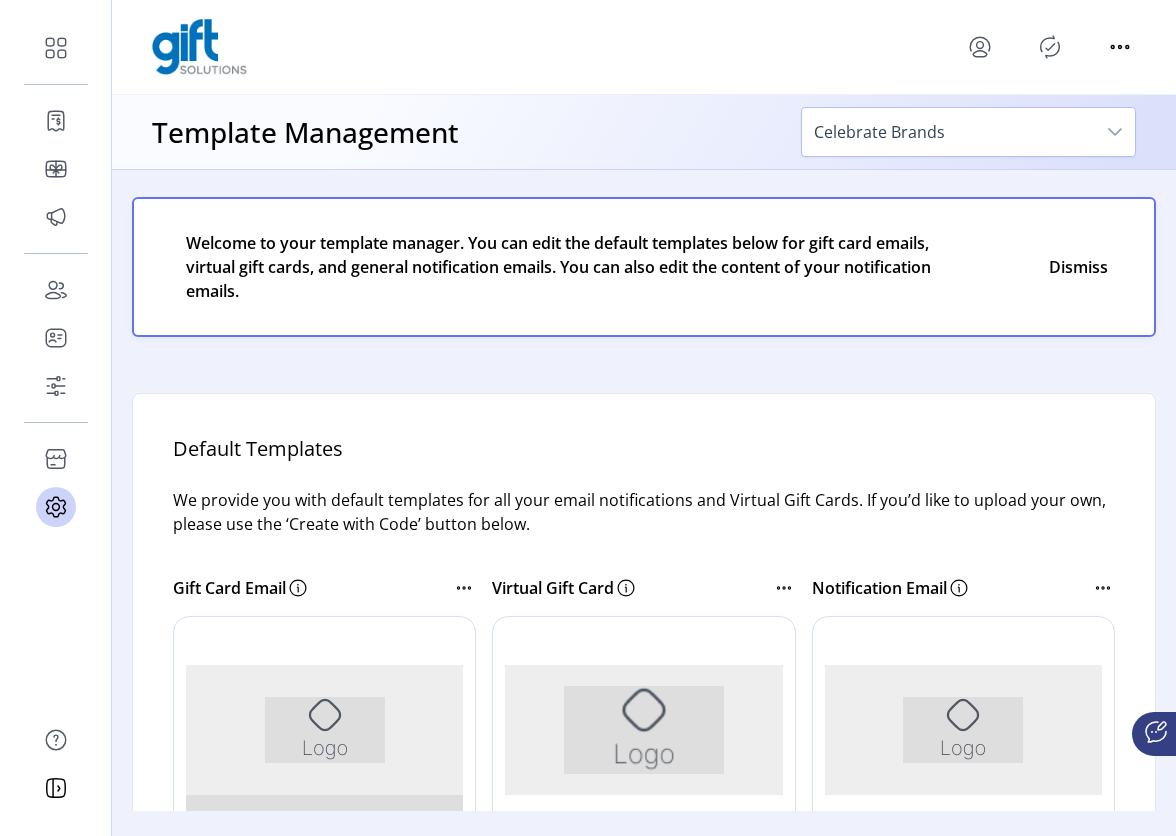 scroll, scrollTop: 28, scrollLeft: 0, axis: vertical 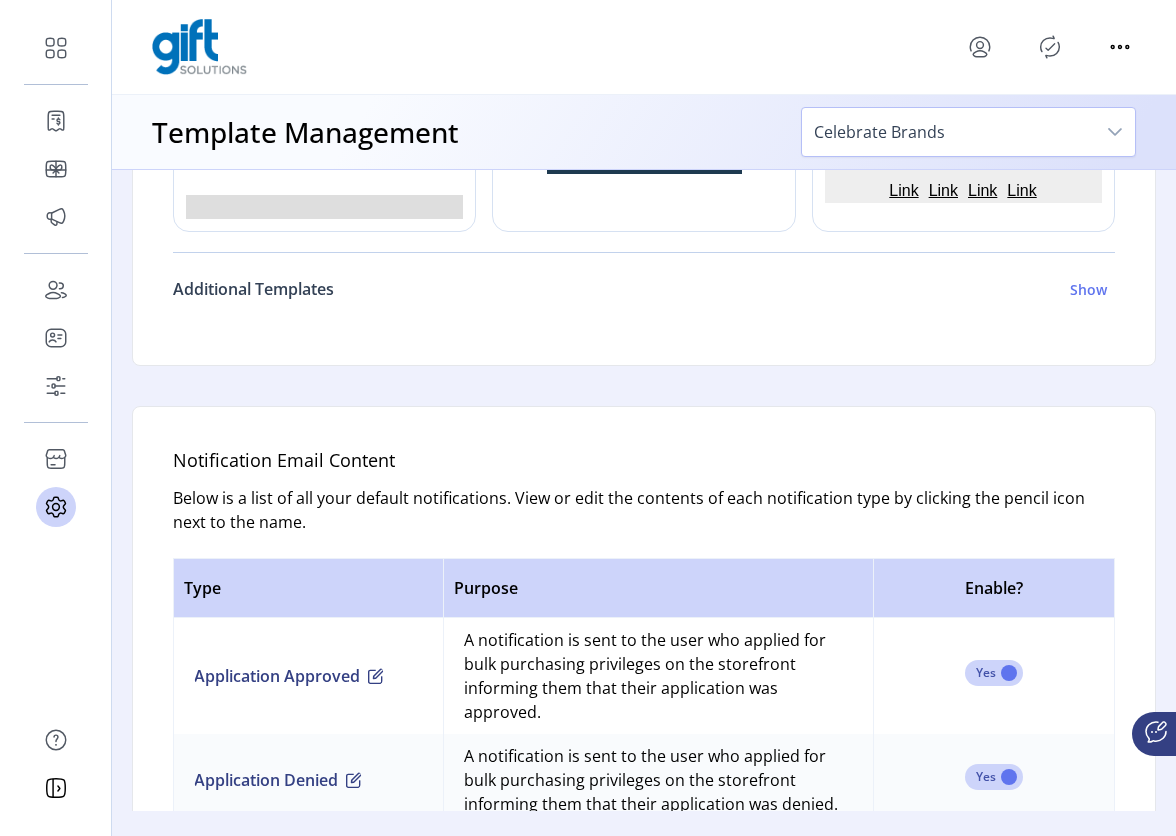 click on "Show" at bounding box center (1088, 289) 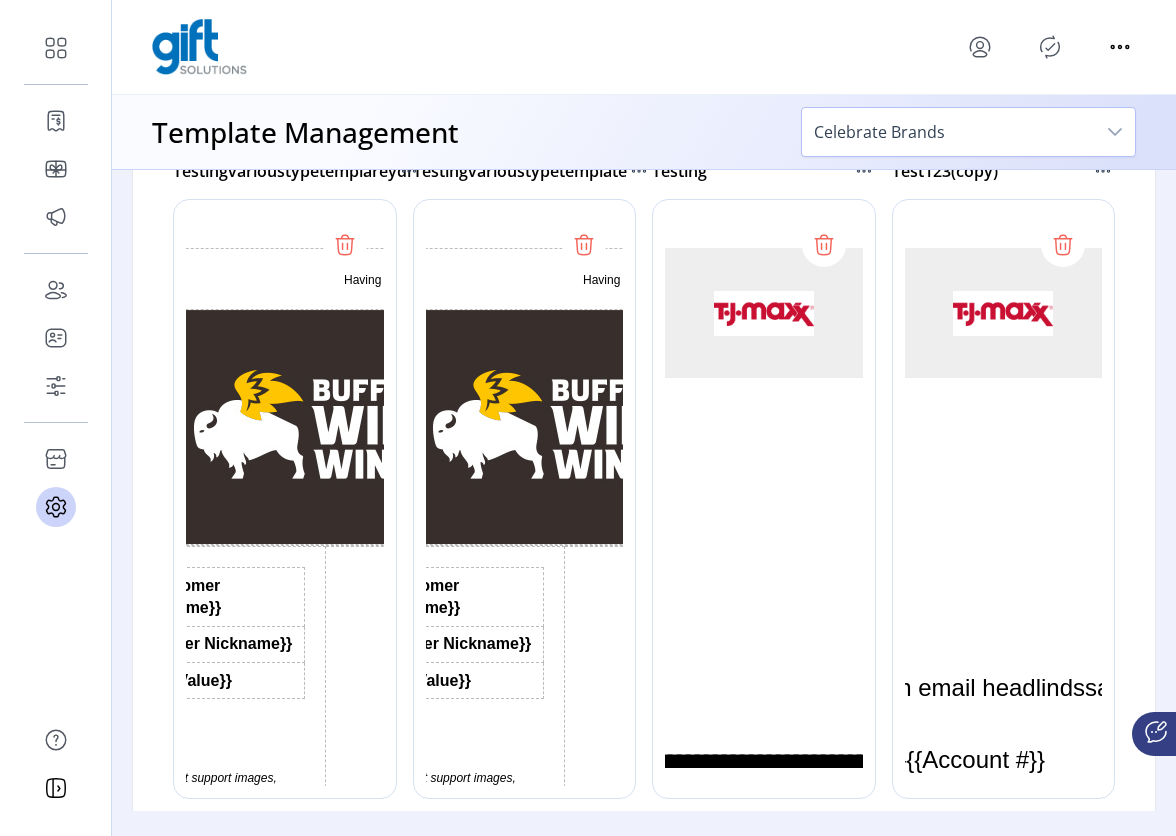 scroll, scrollTop: 773, scrollLeft: 0, axis: vertical 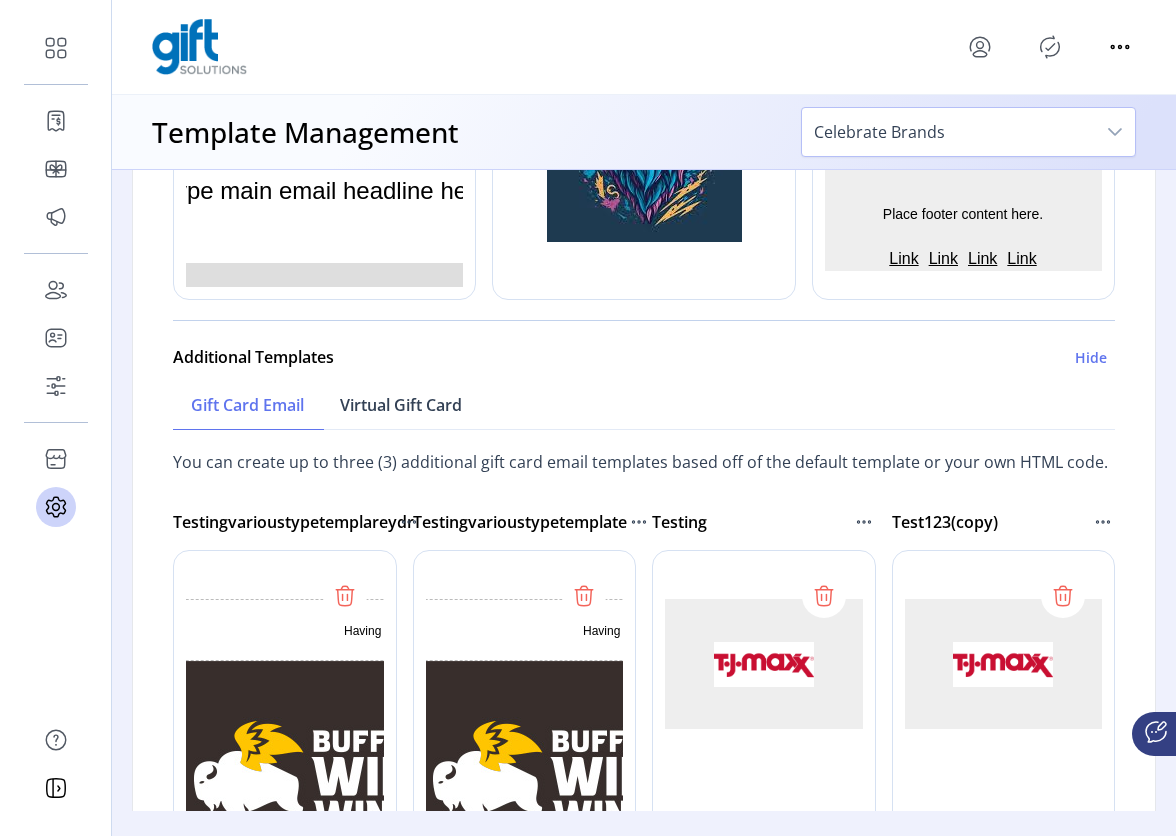 click on "Virtual Gift Card" at bounding box center (401, 405) 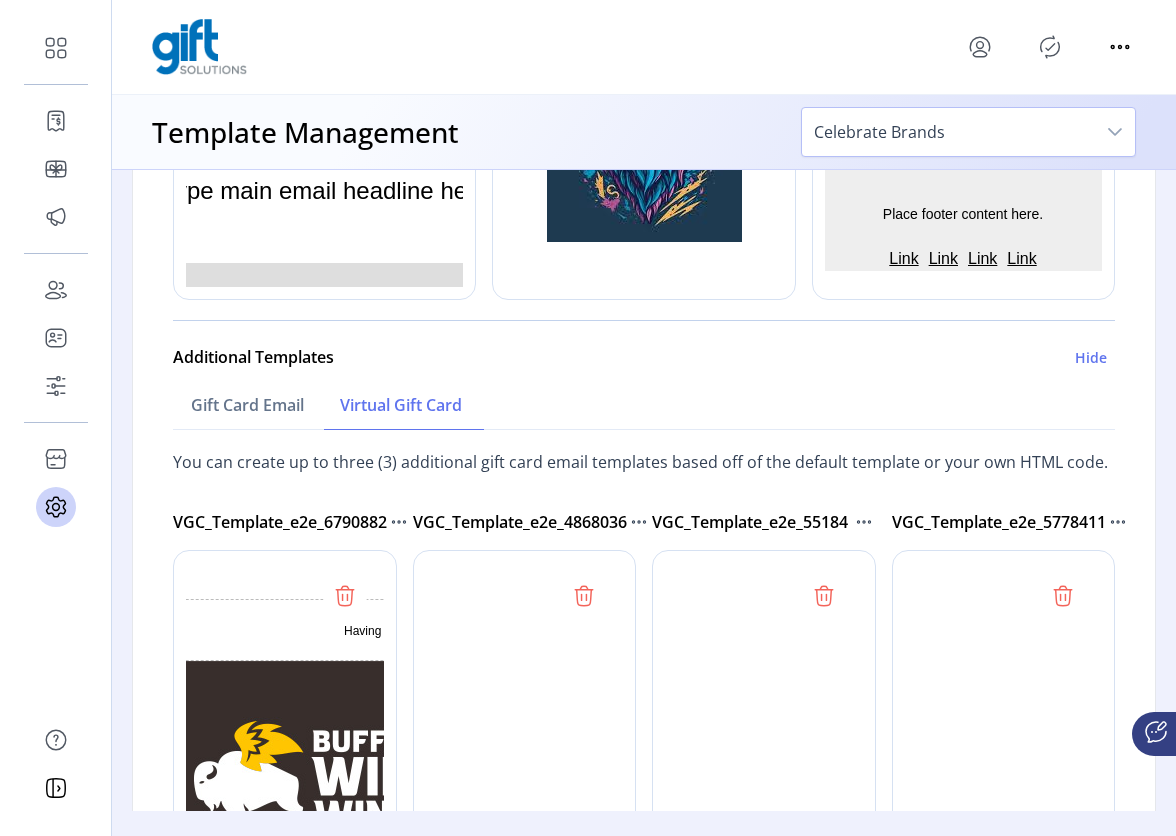 scroll, scrollTop: 0, scrollLeft: 0, axis: both 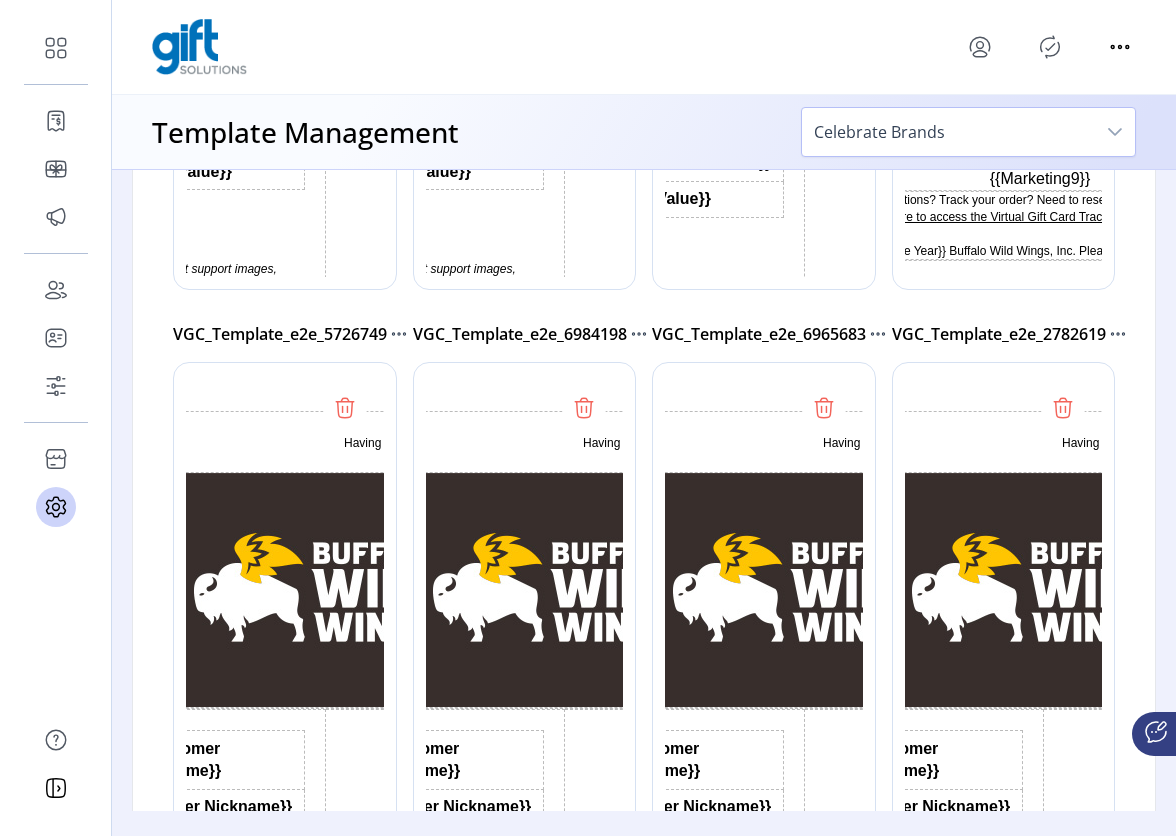 click 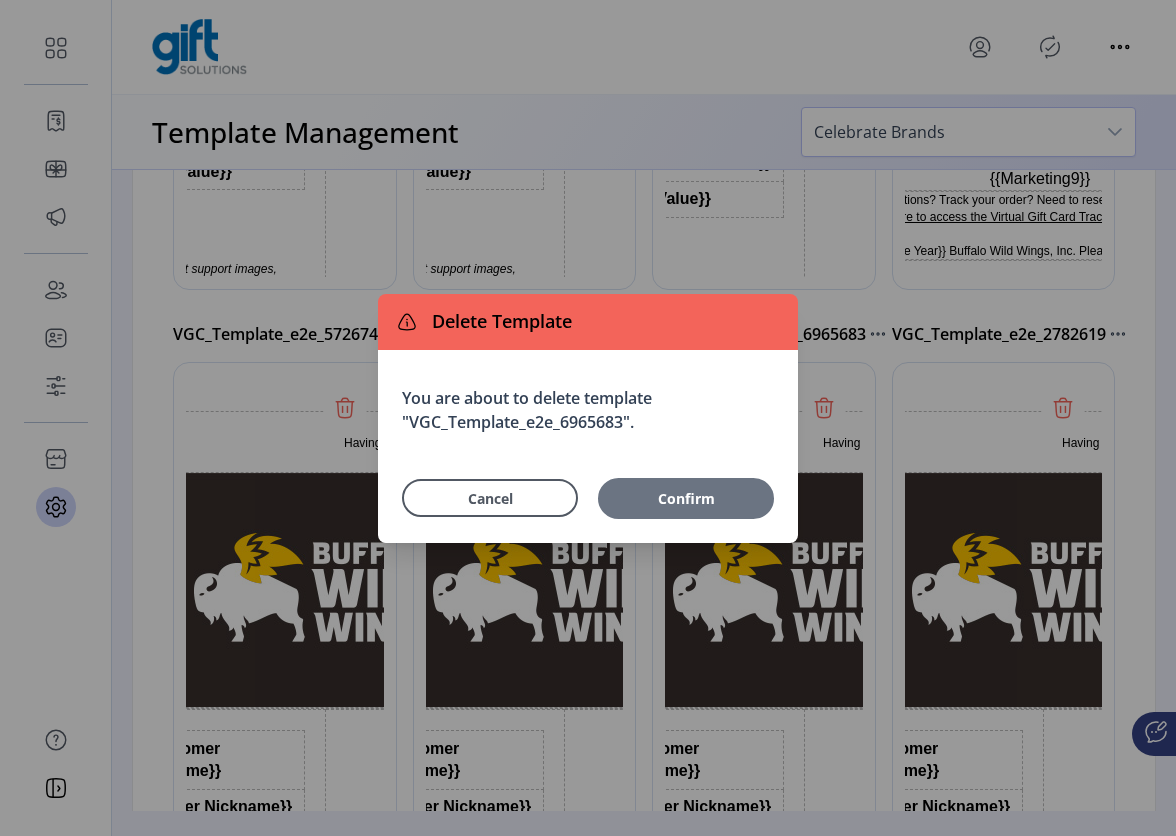 click on "Confirm" at bounding box center [686, 498] 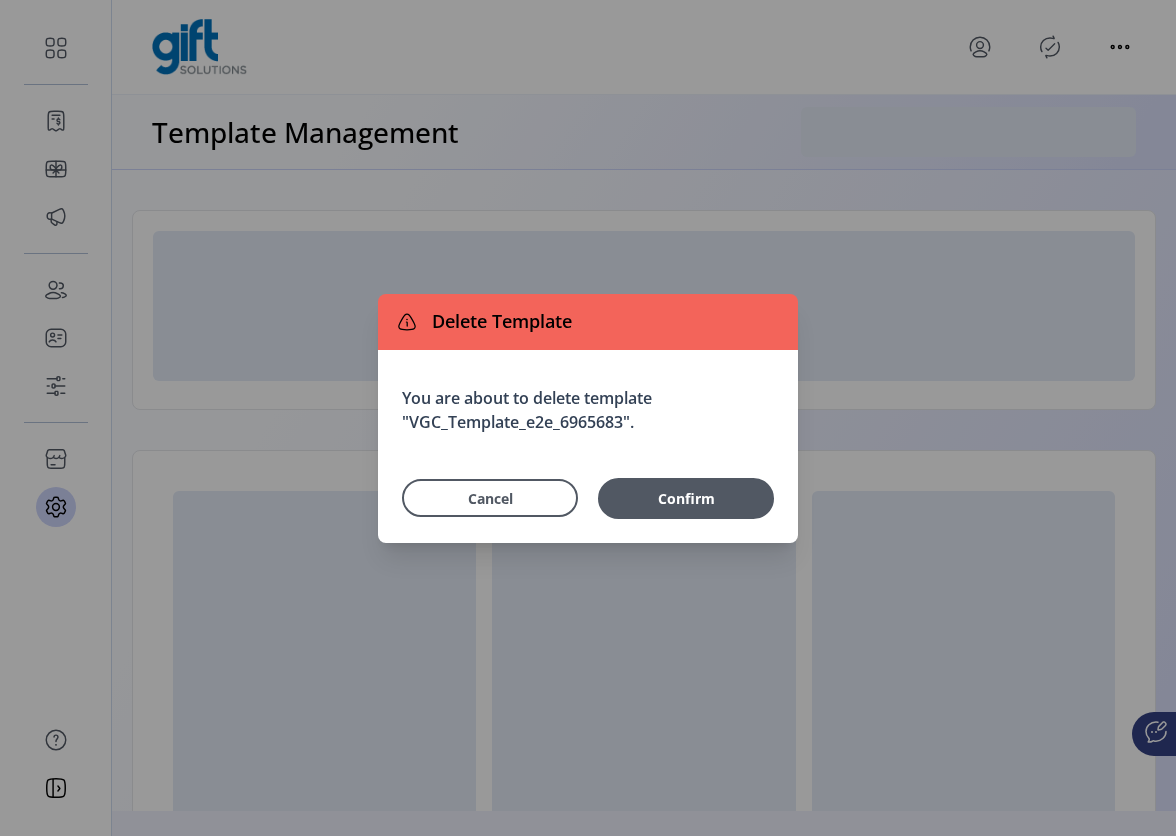 click on "You are about to delete template "VGC_Template_e2e_6965683". Cancel Confirm" at bounding box center (588, 446) 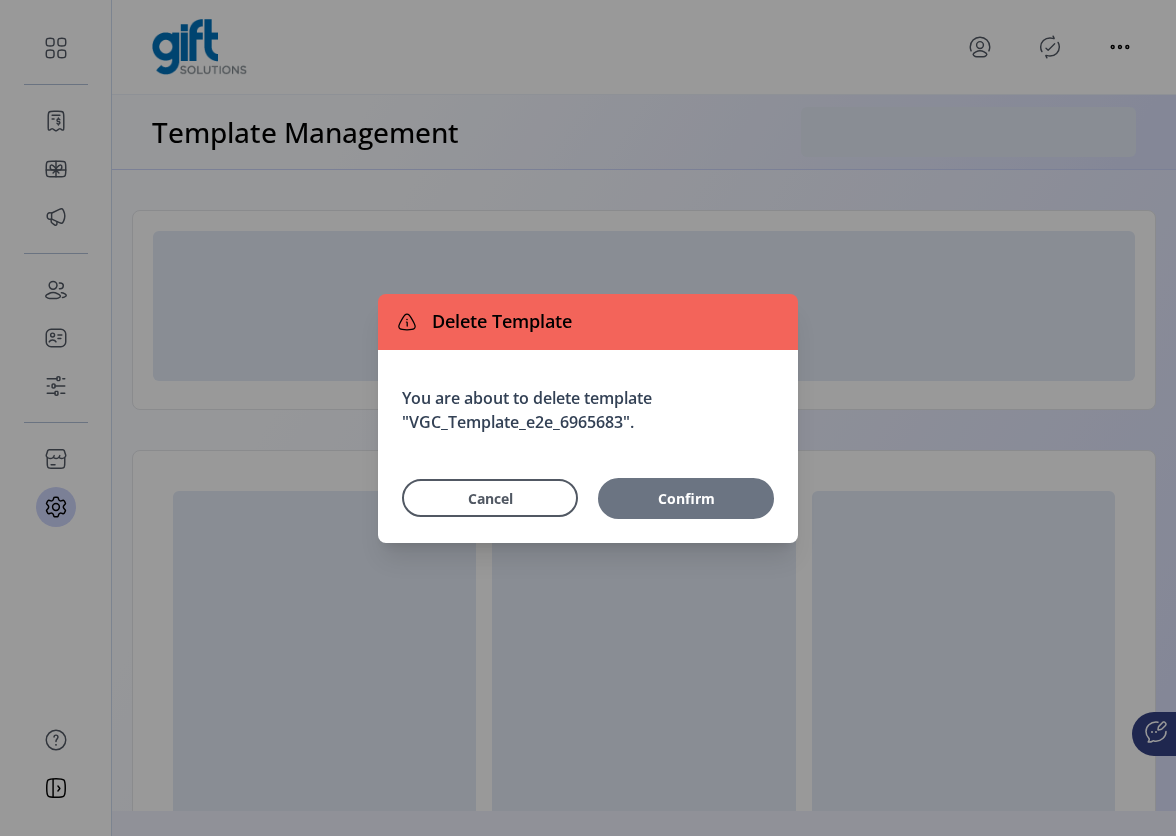 click on "Confirm" at bounding box center (686, 498) 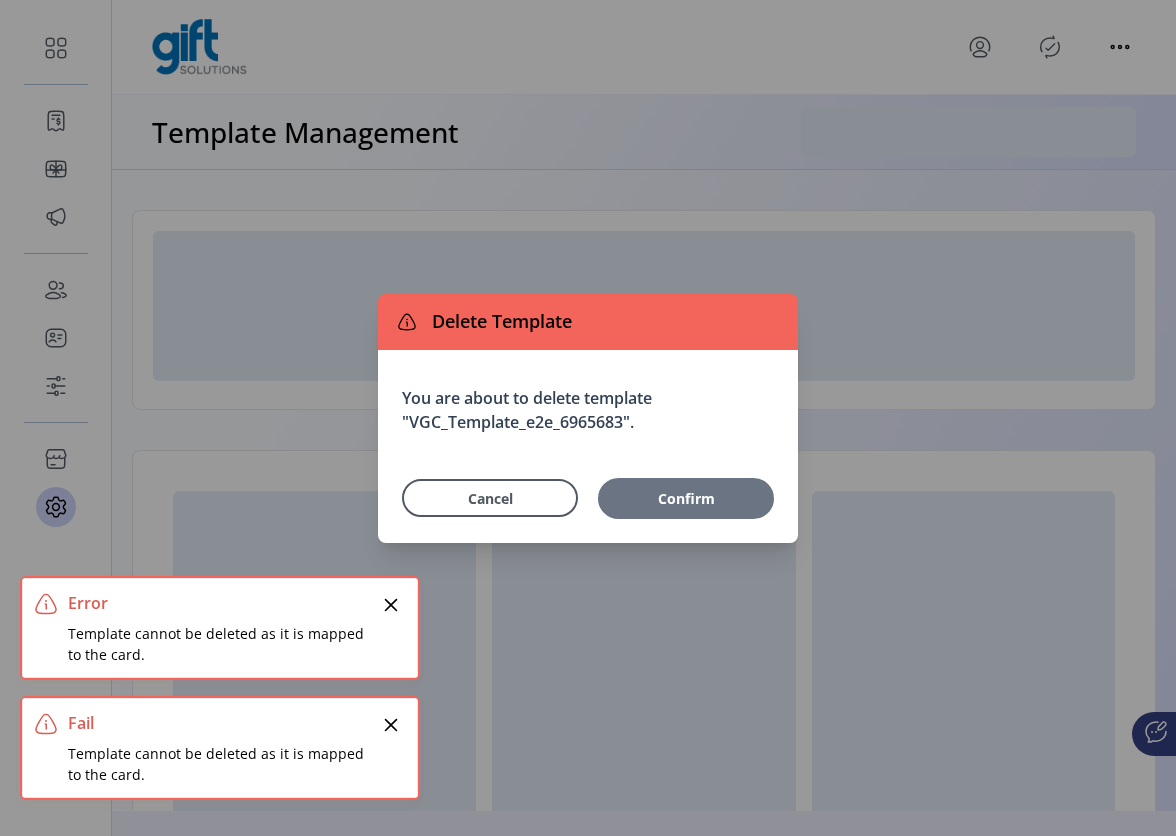click on "Confirm" at bounding box center [686, 498] 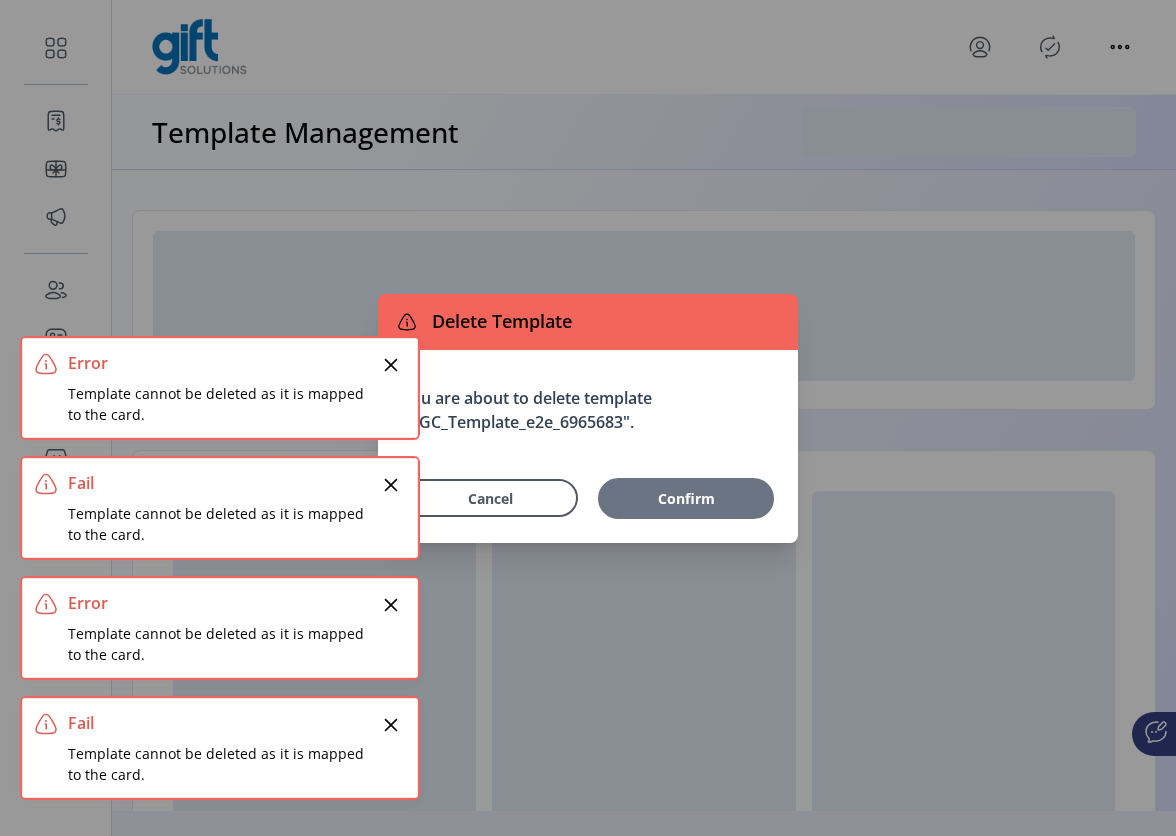 click on "Confirm" at bounding box center [686, 498] 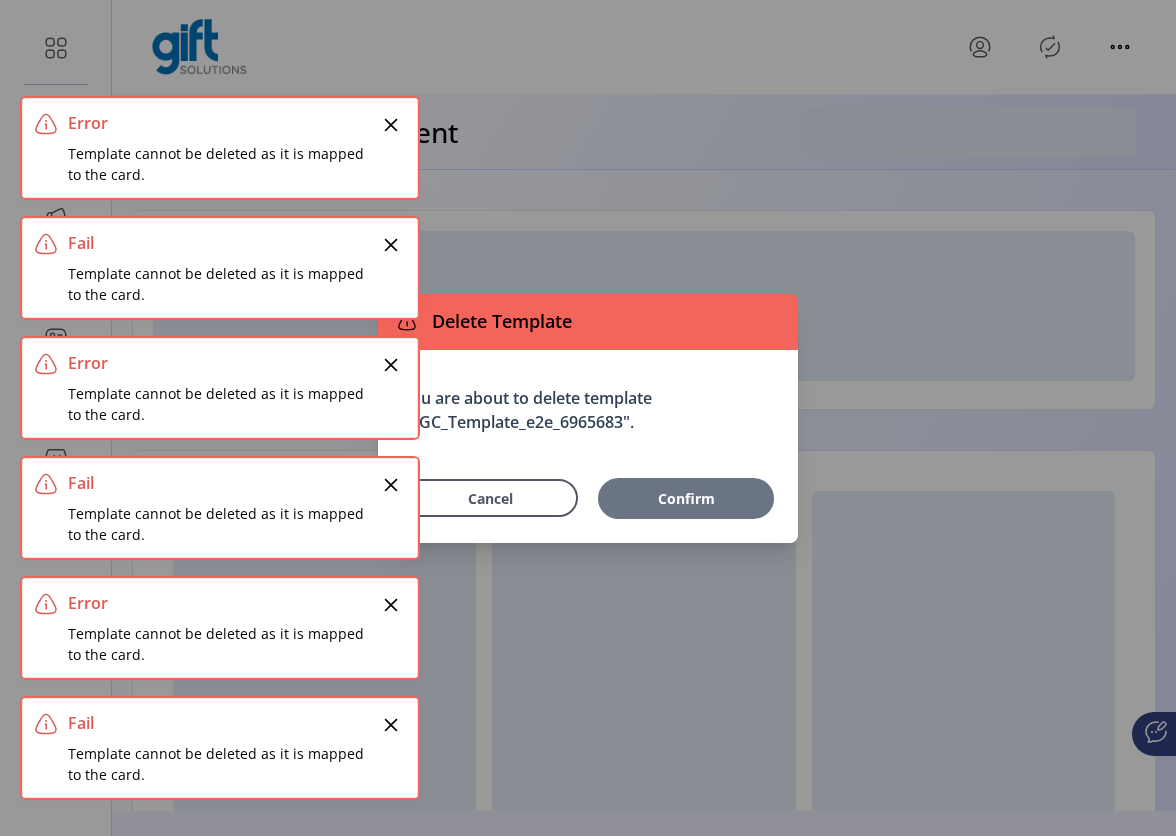 click on "Confirm" at bounding box center [686, 498] 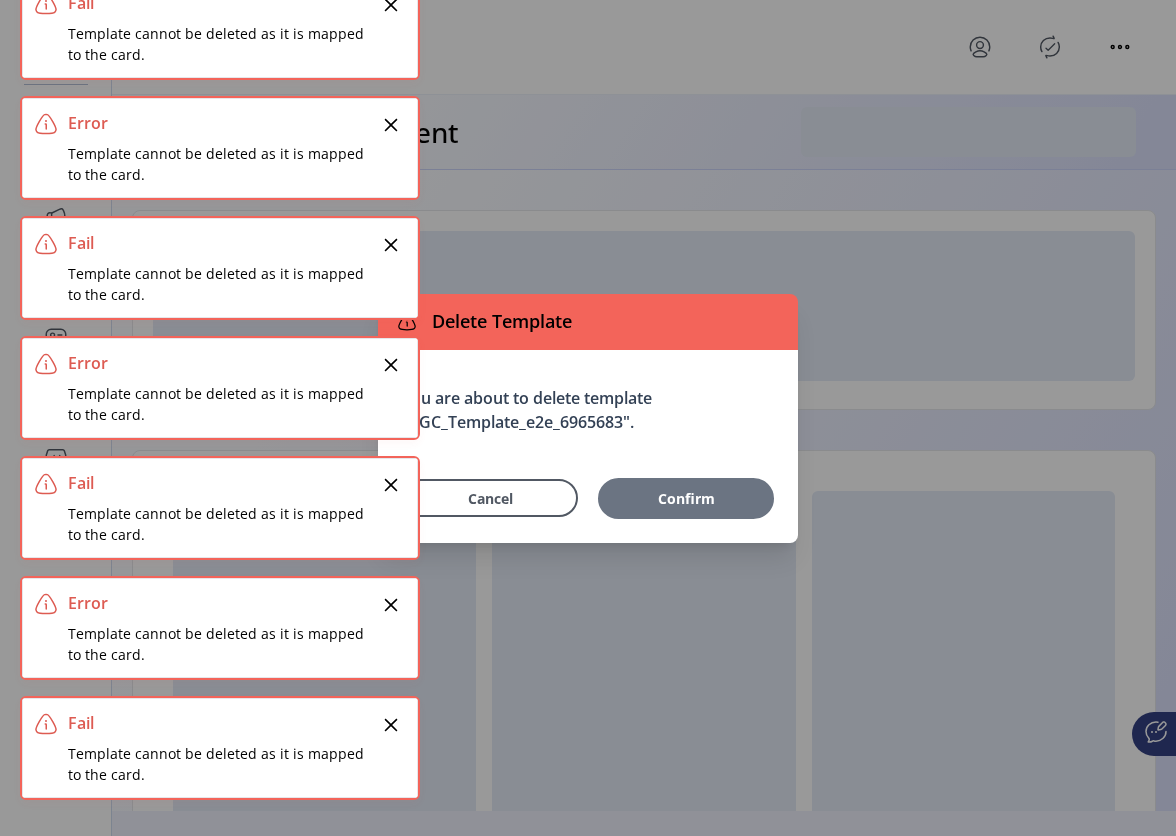 click on "Confirm" at bounding box center (686, 498) 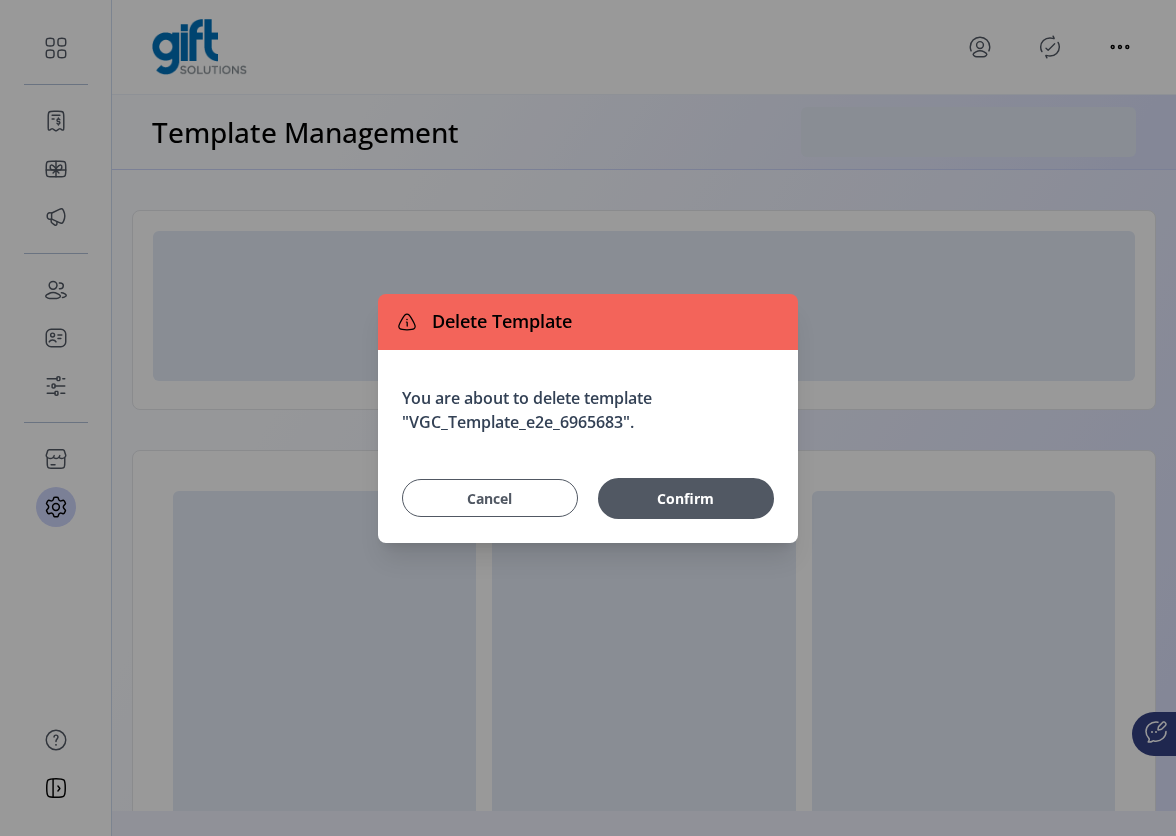 click on "Cancel" at bounding box center (490, 498) 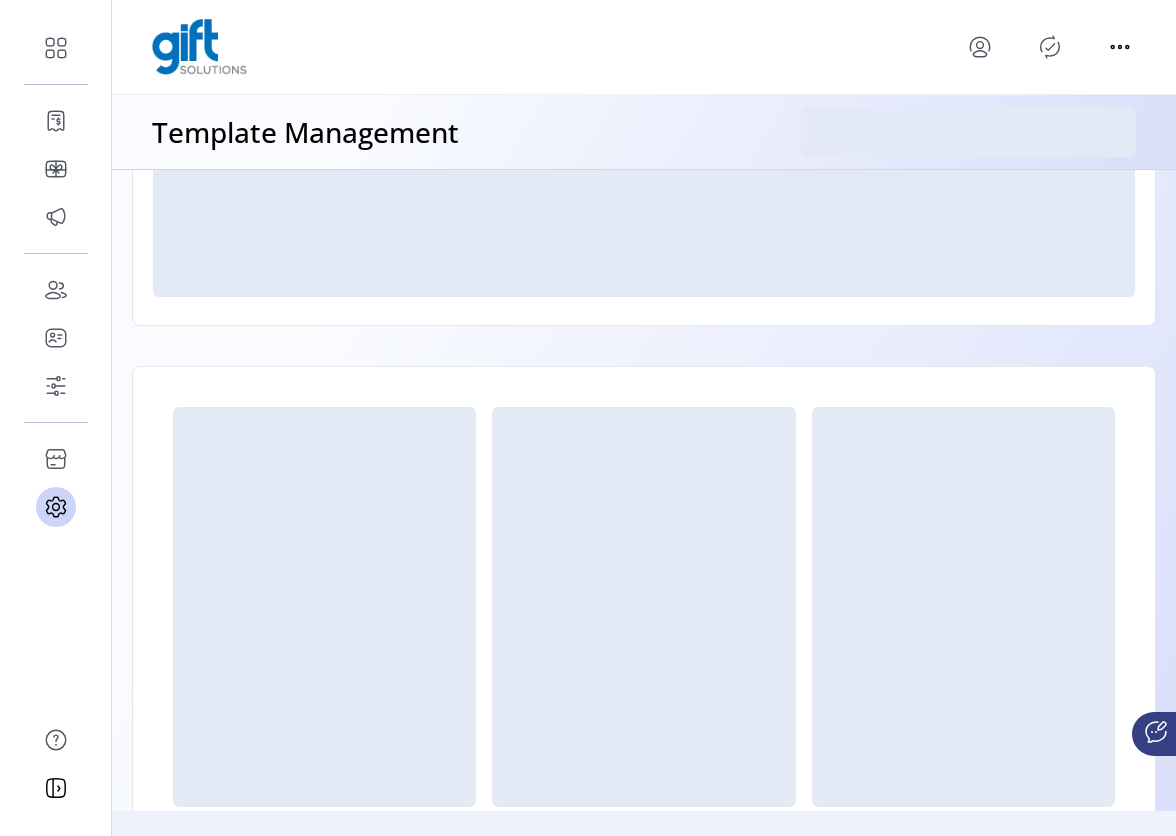 scroll, scrollTop: 0, scrollLeft: 0, axis: both 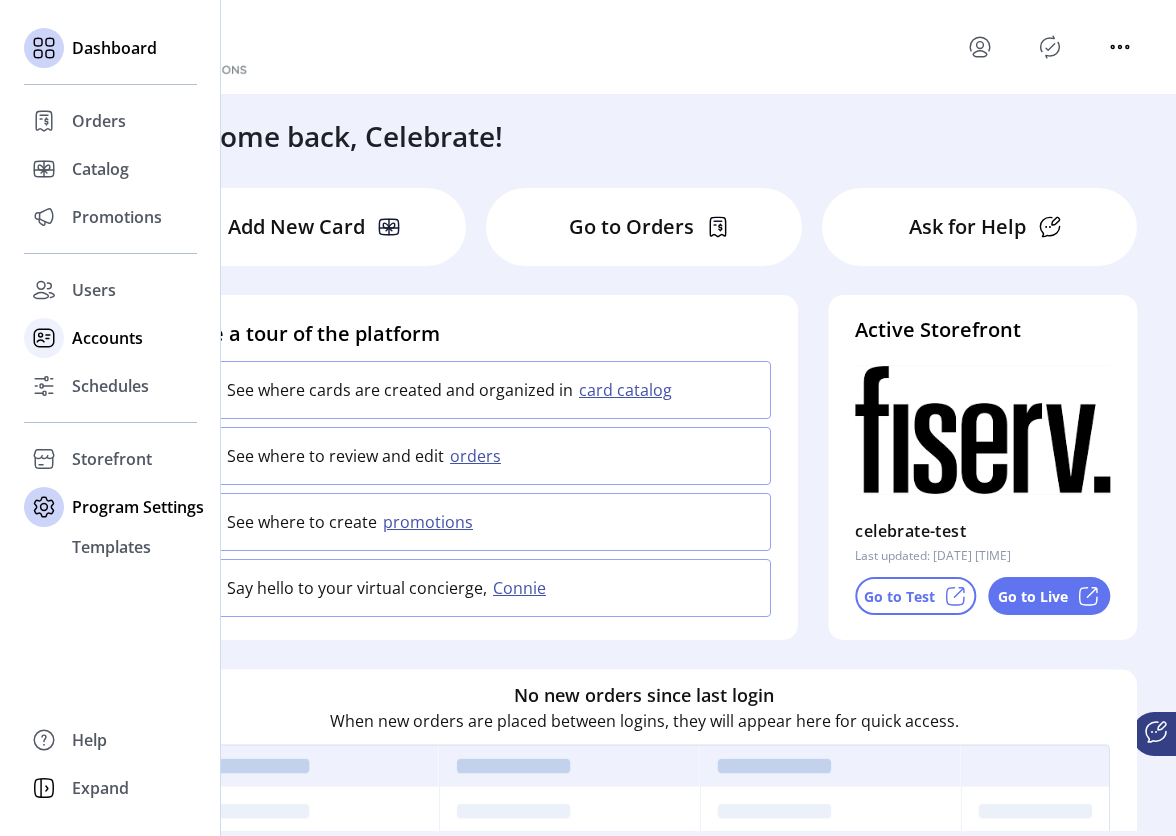 click 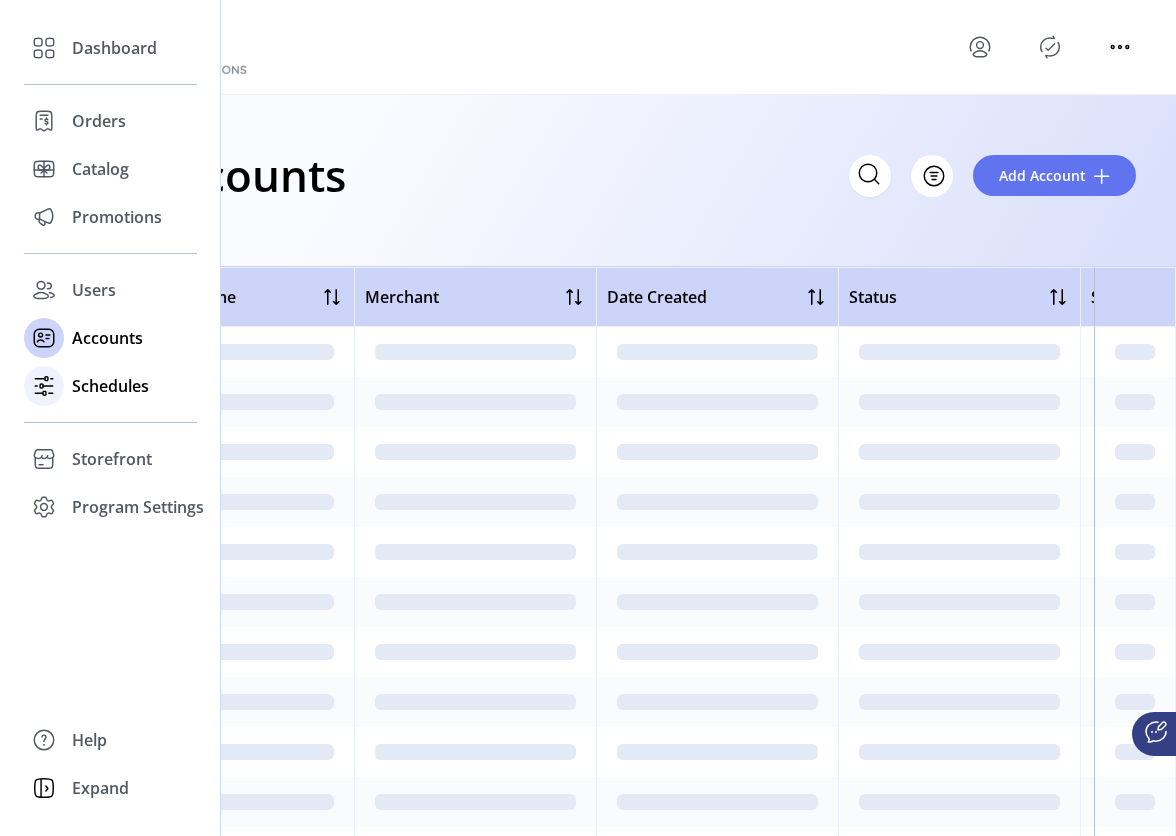 click on "Schedules" 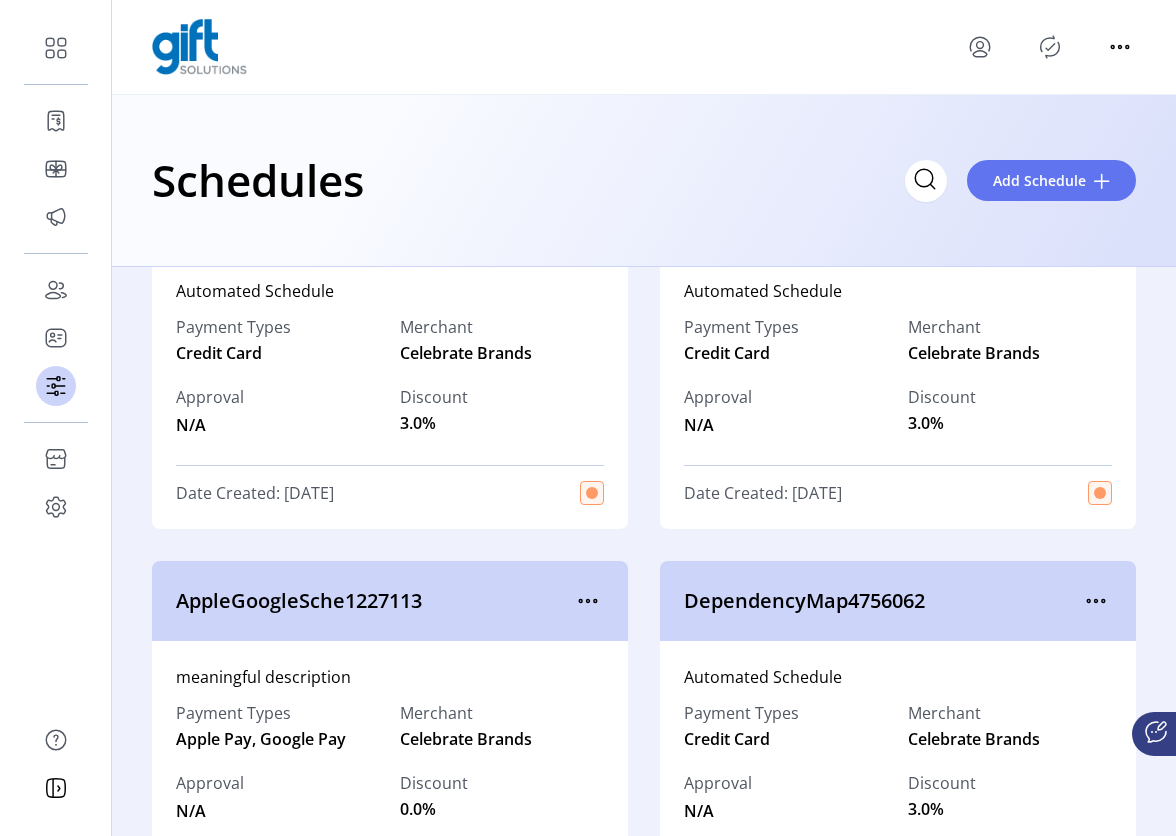 scroll, scrollTop: 5520, scrollLeft: 0, axis: vertical 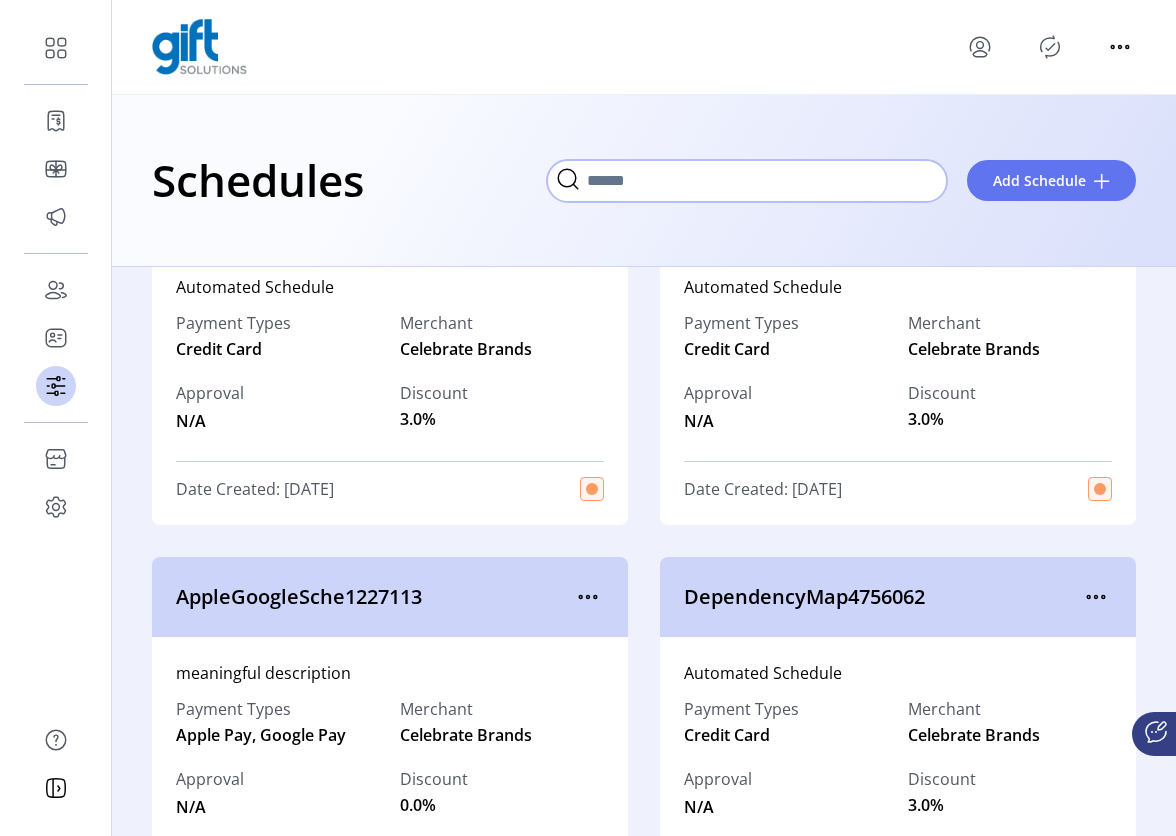 click 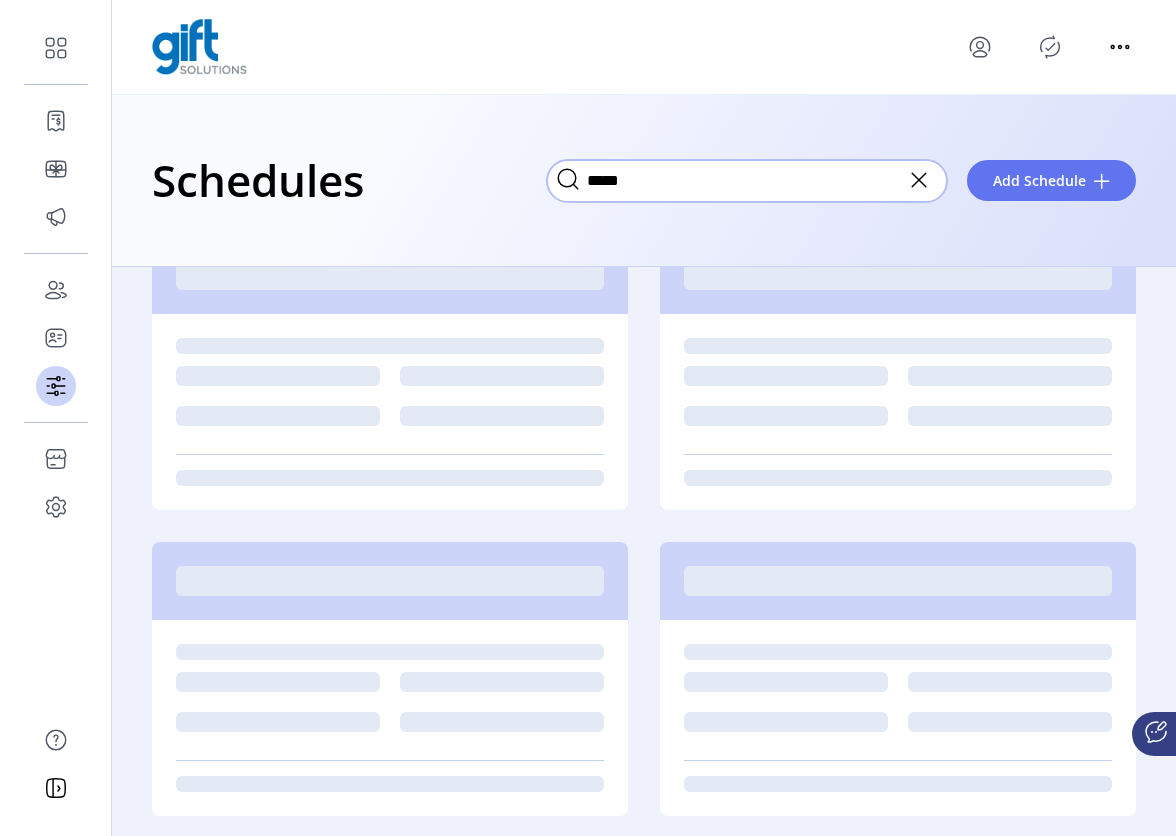 scroll, scrollTop: 2499, scrollLeft: 0, axis: vertical 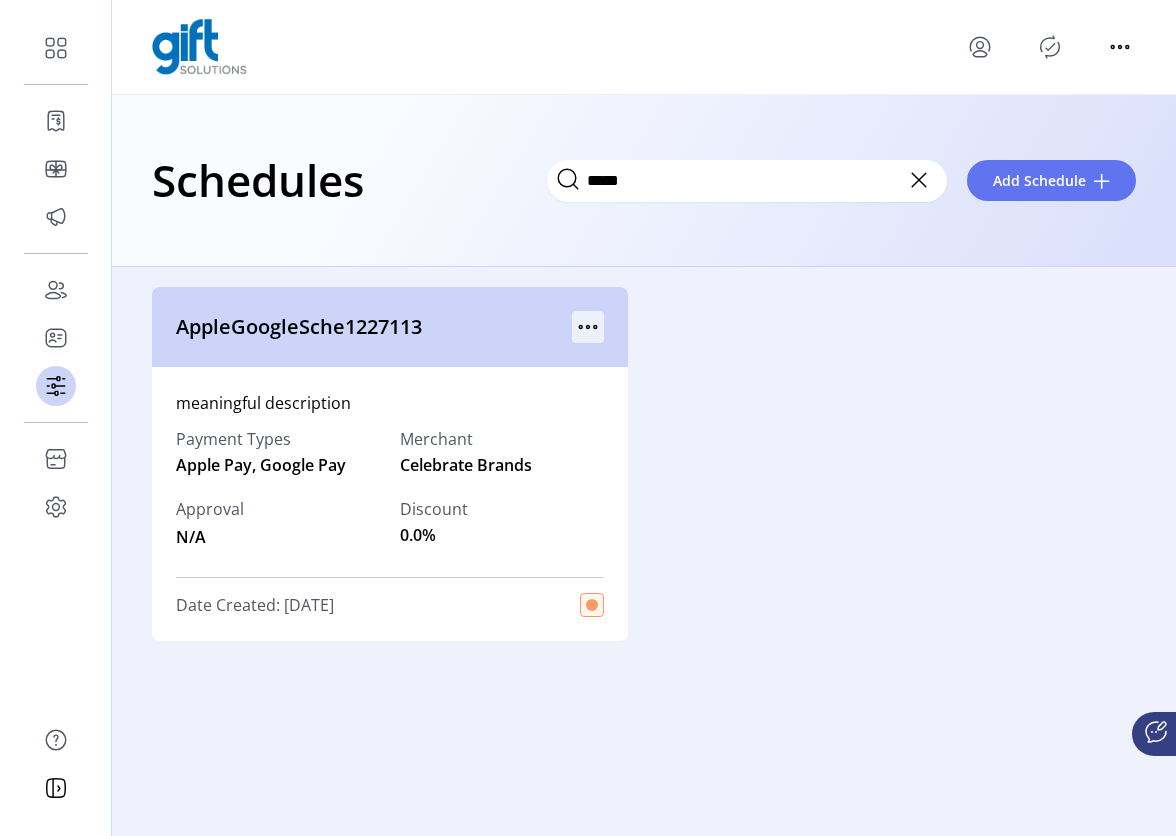 click 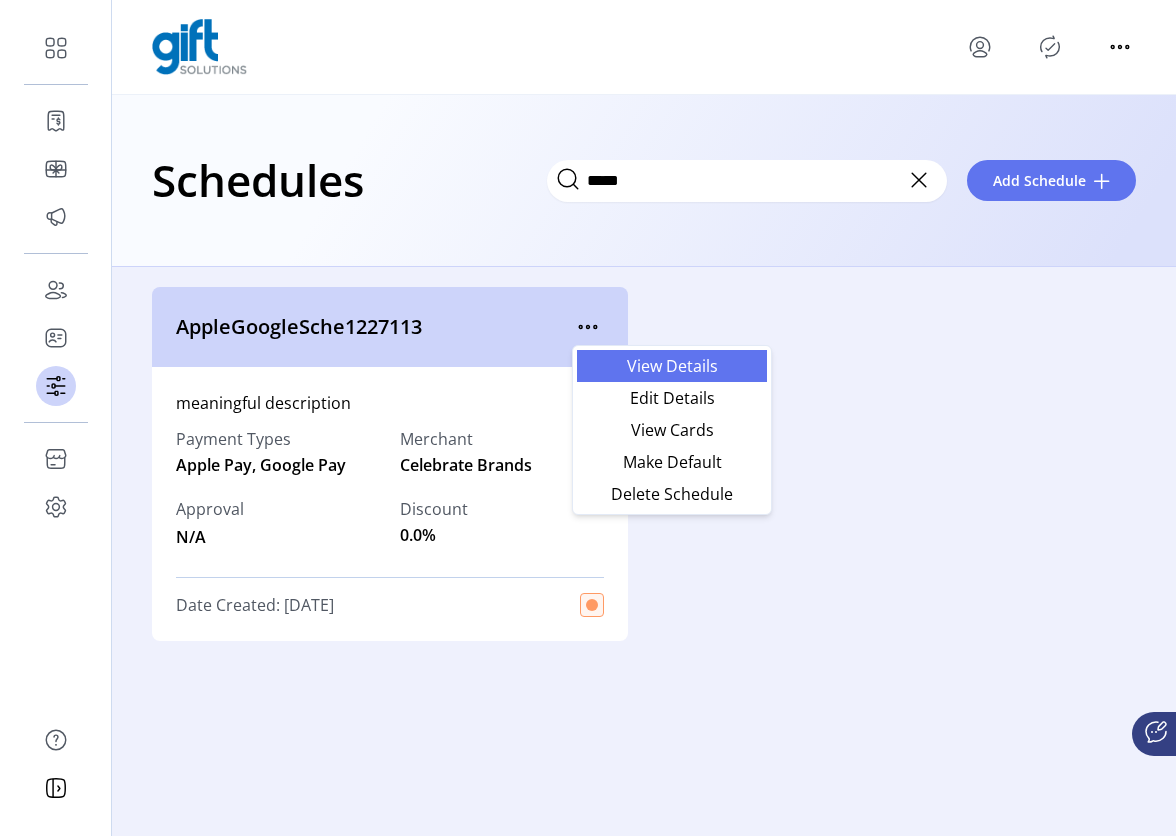 click on "View Details" at bounding box center (672, 366) 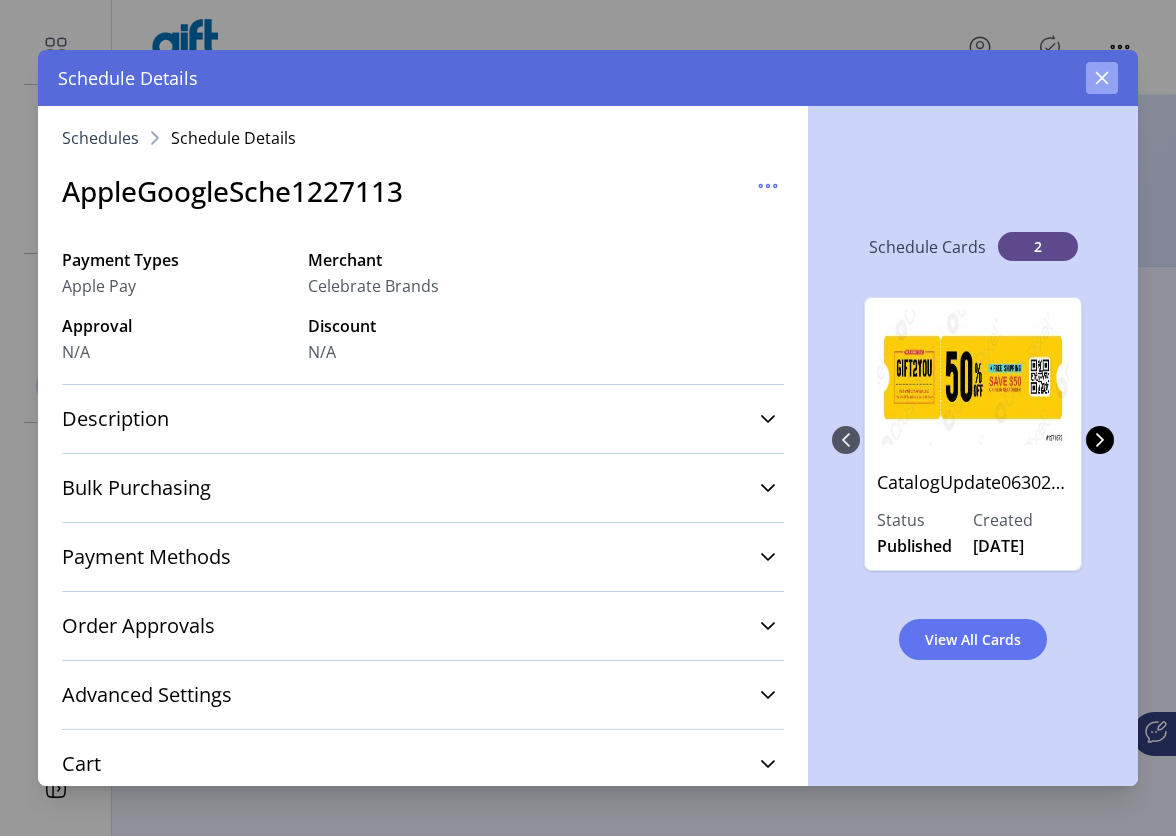 click 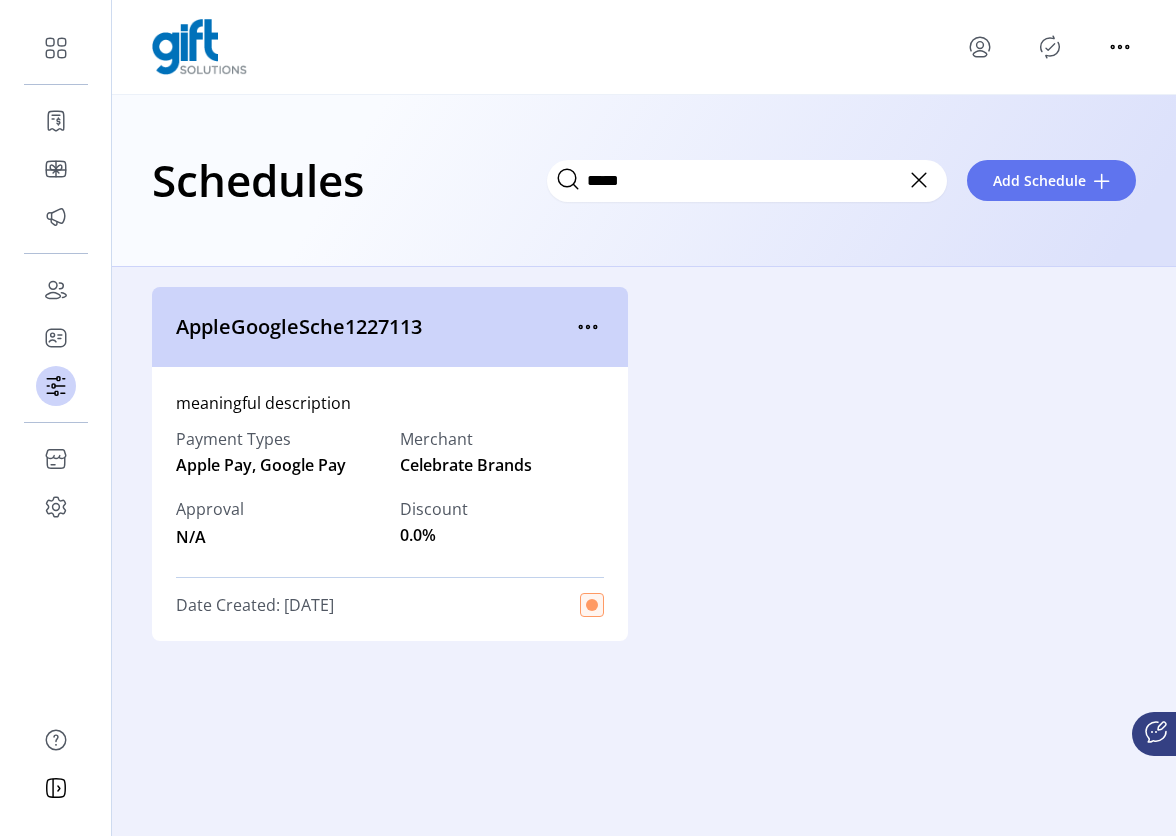 click 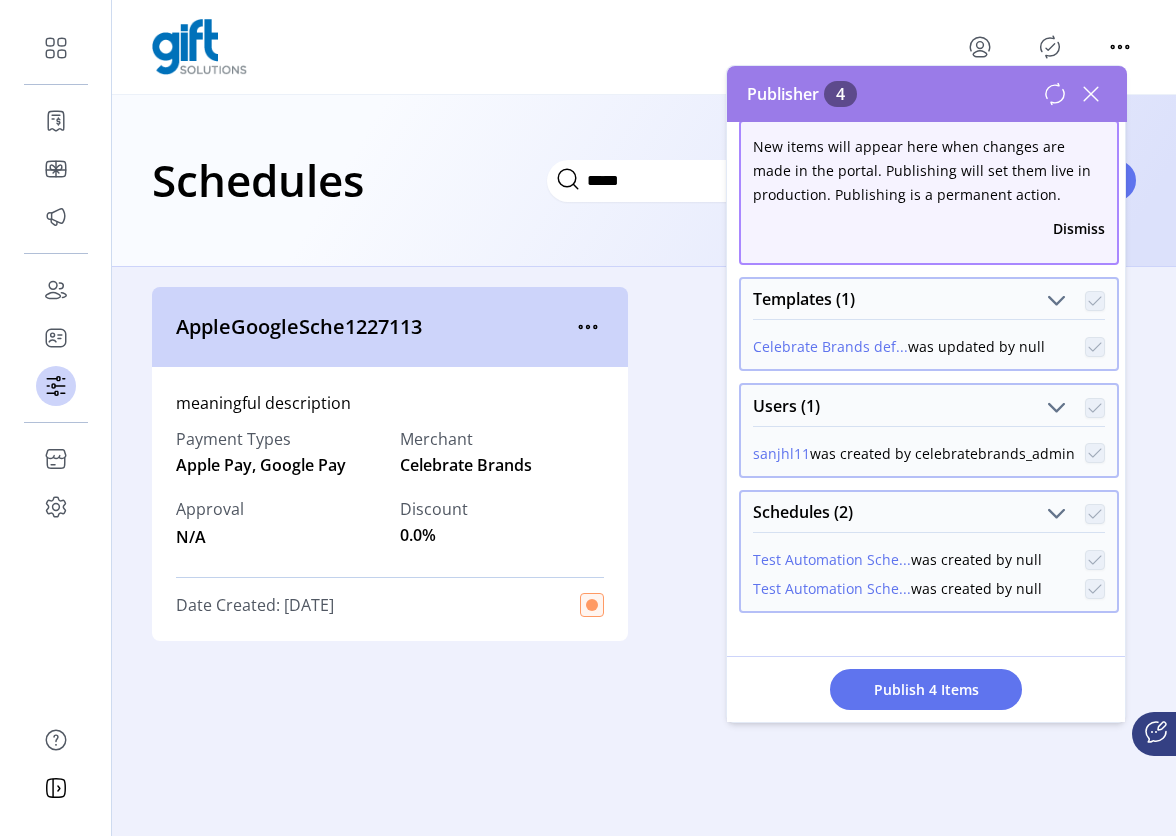 scroll, scrollTop: 29, scrollLeft: 0, axis: vertical 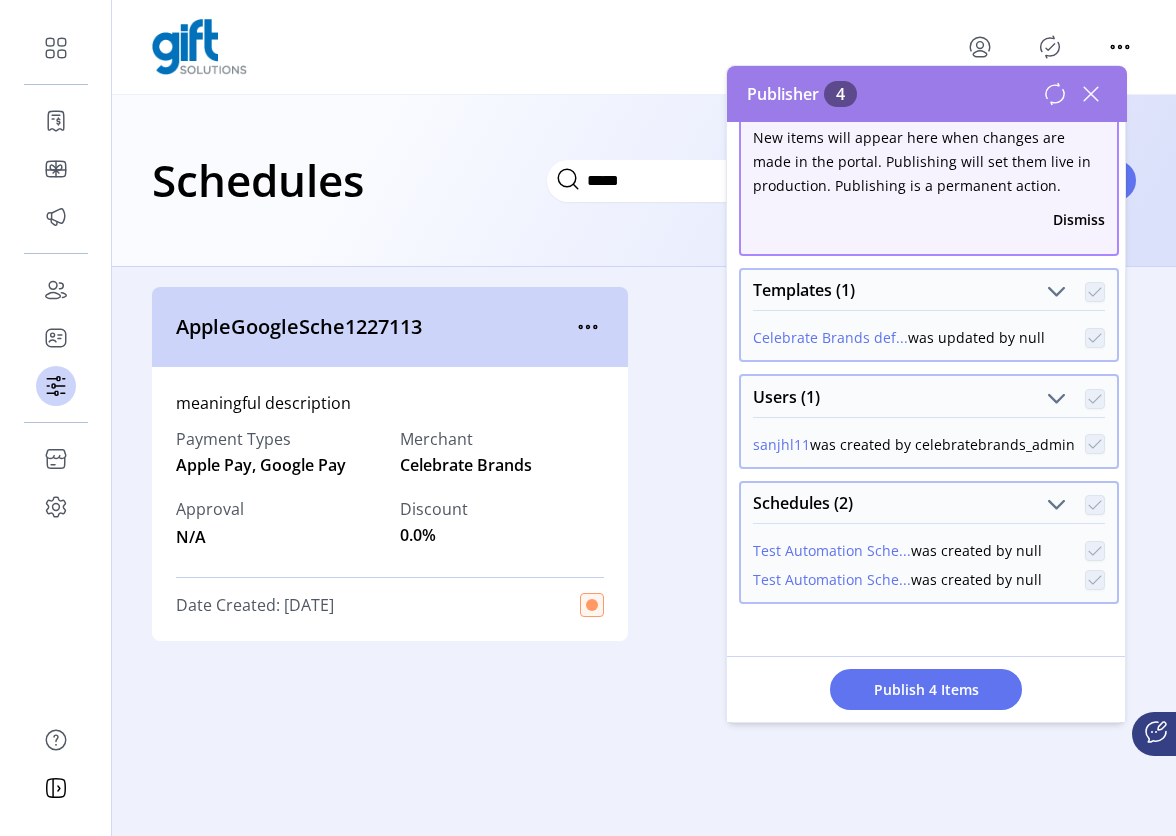 click 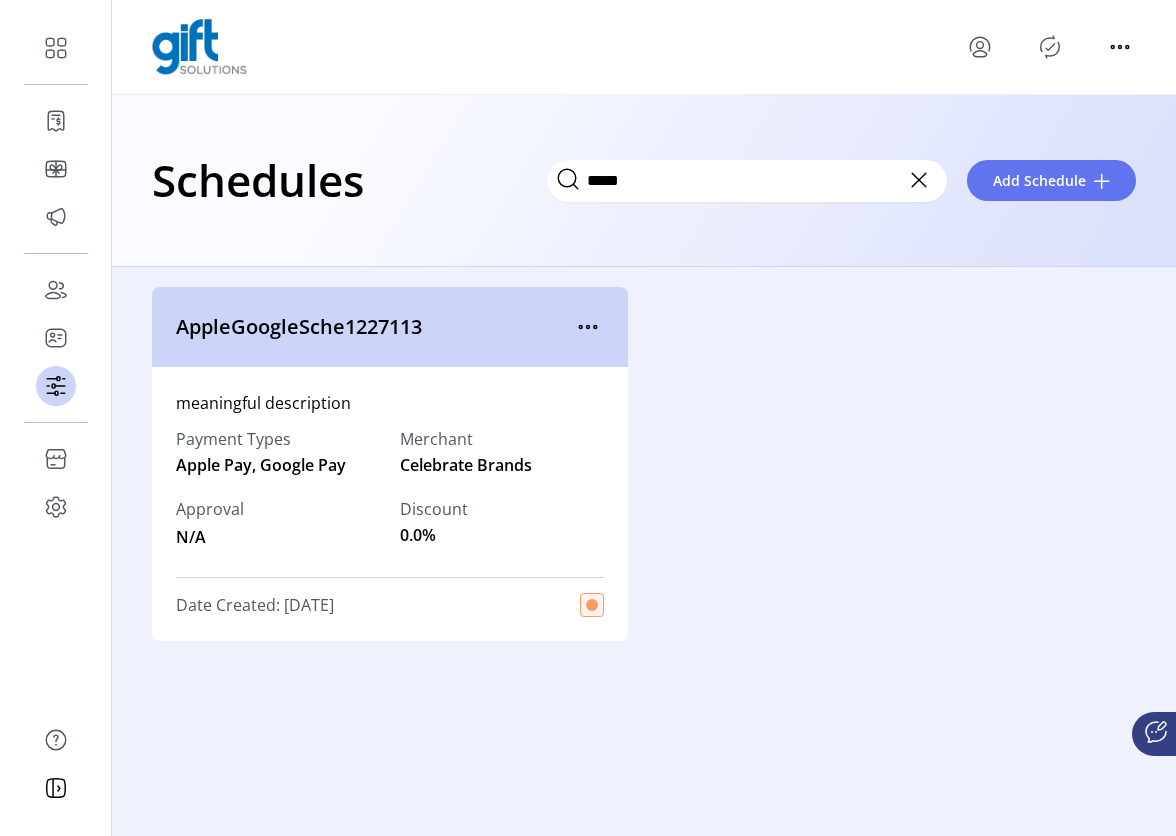 click 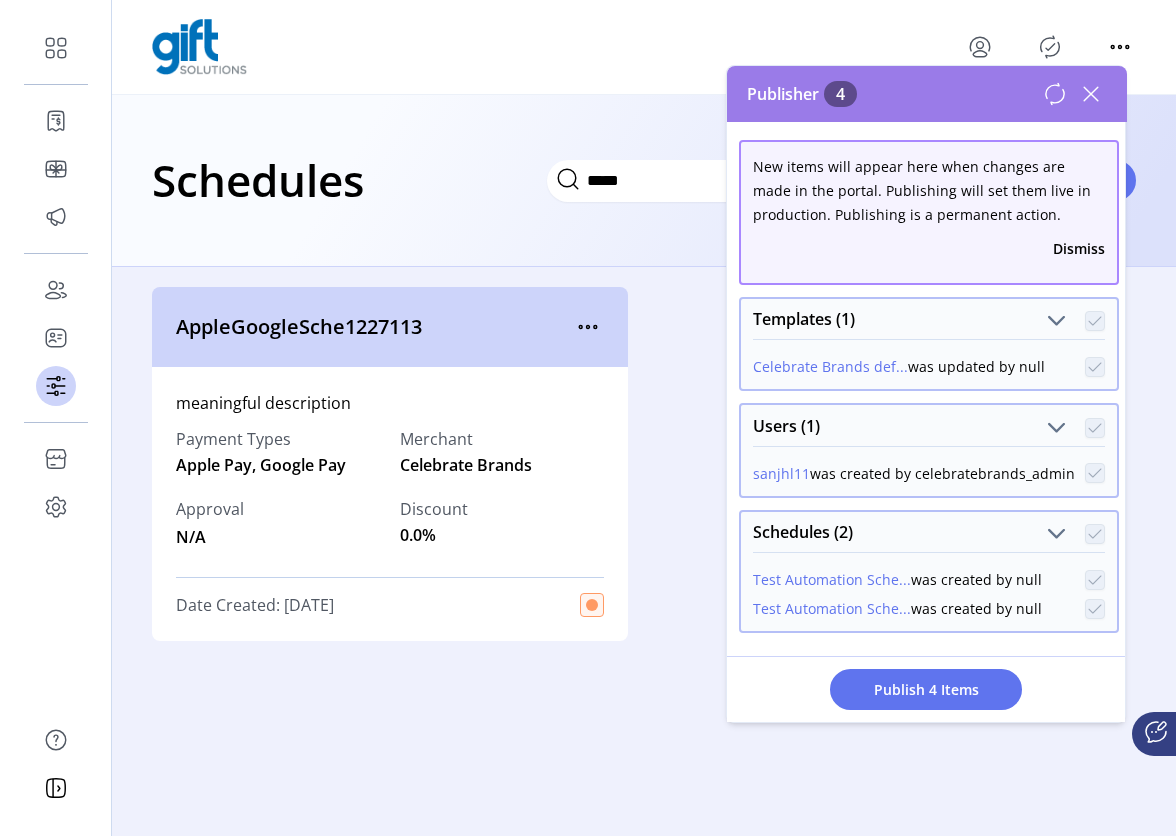 scroll, scrollTop: 29, scrollLeft: 0, axis: vertical 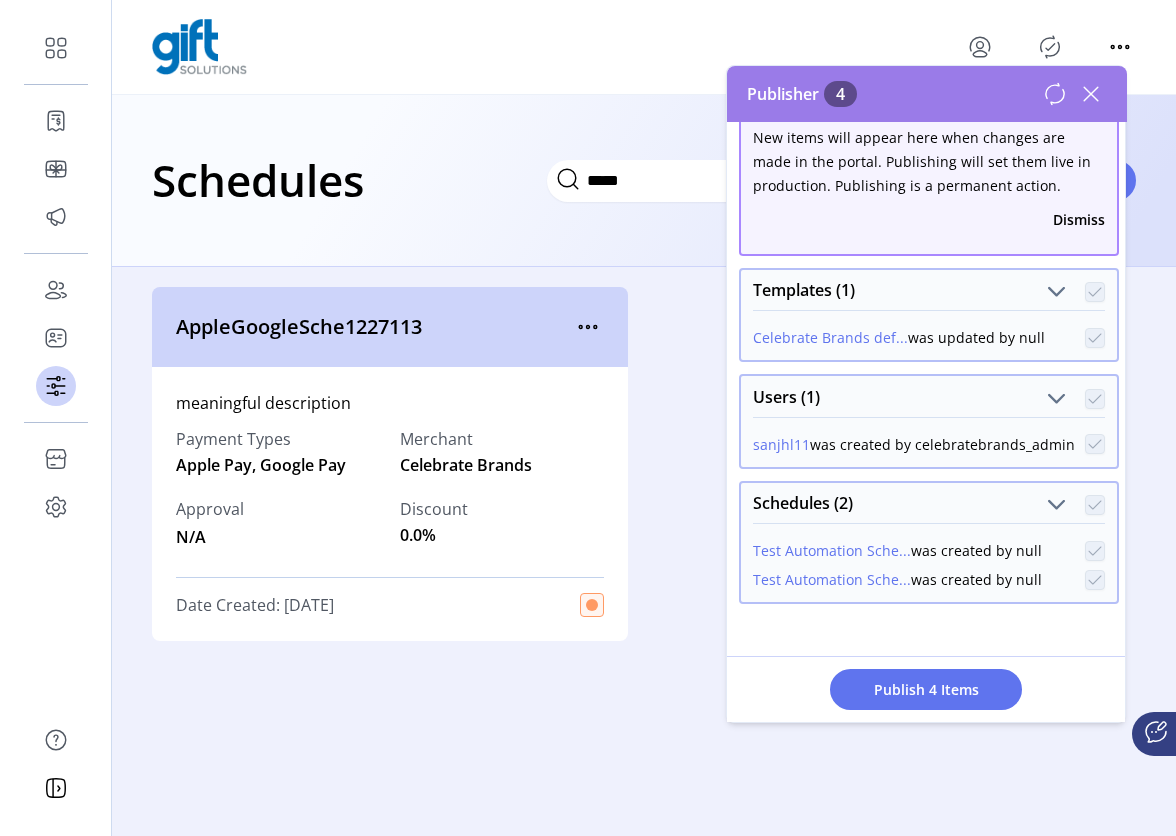 click on "Test Automation Sche..." at bounding box center [832, 550] 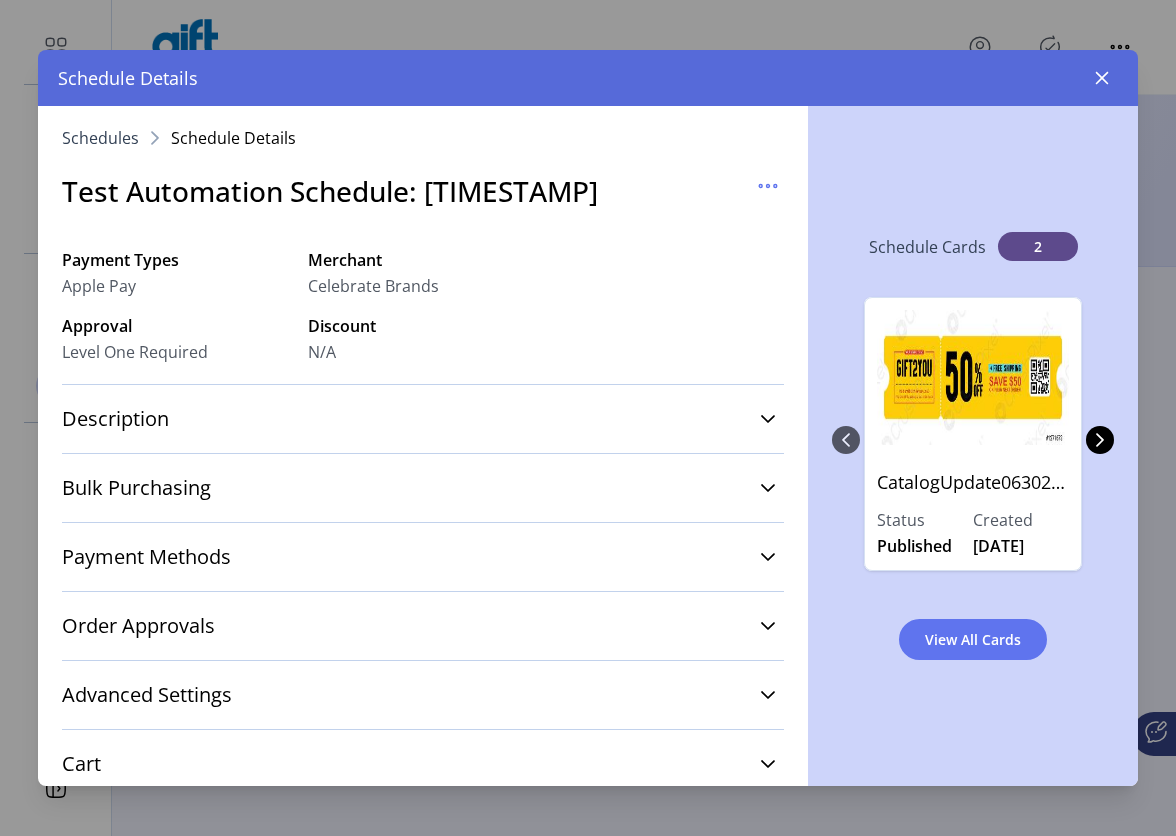 drag, startPoint x: 703, startPoint y: 189, endPoint x: 61, endPoint y: 213, distance: 642.4484 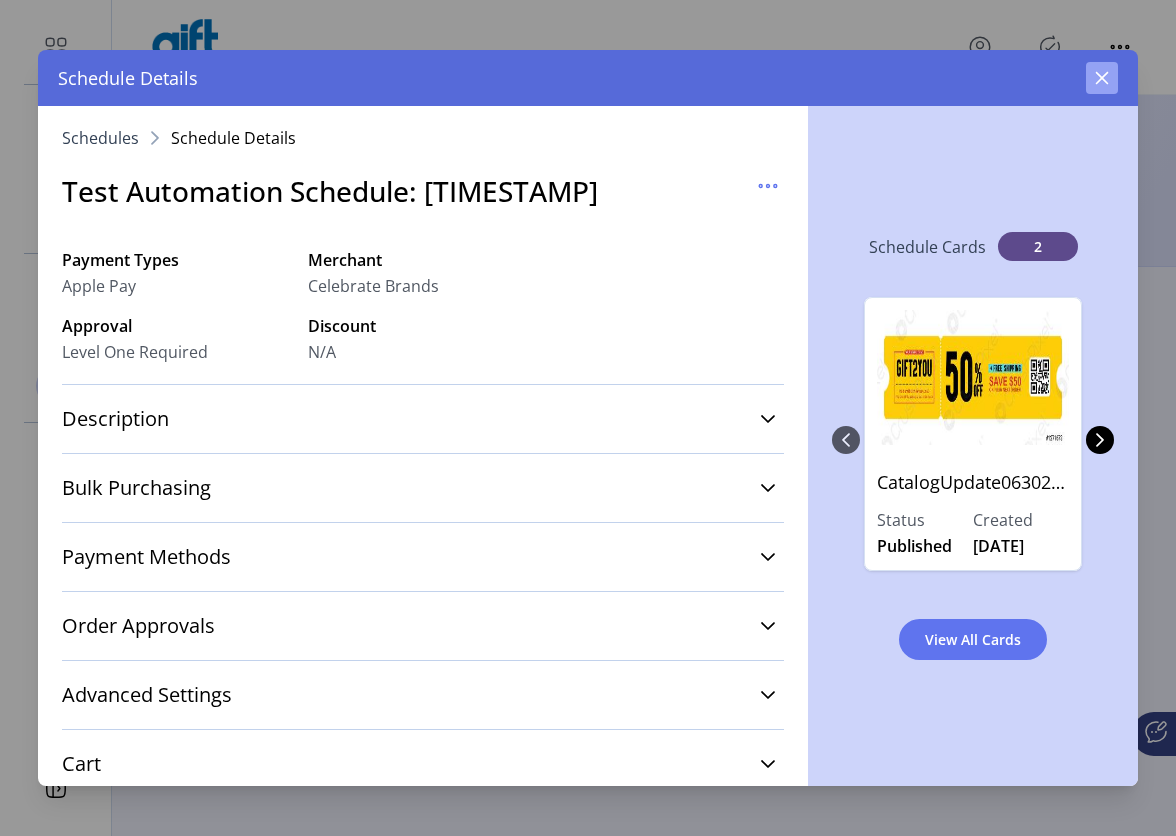 click 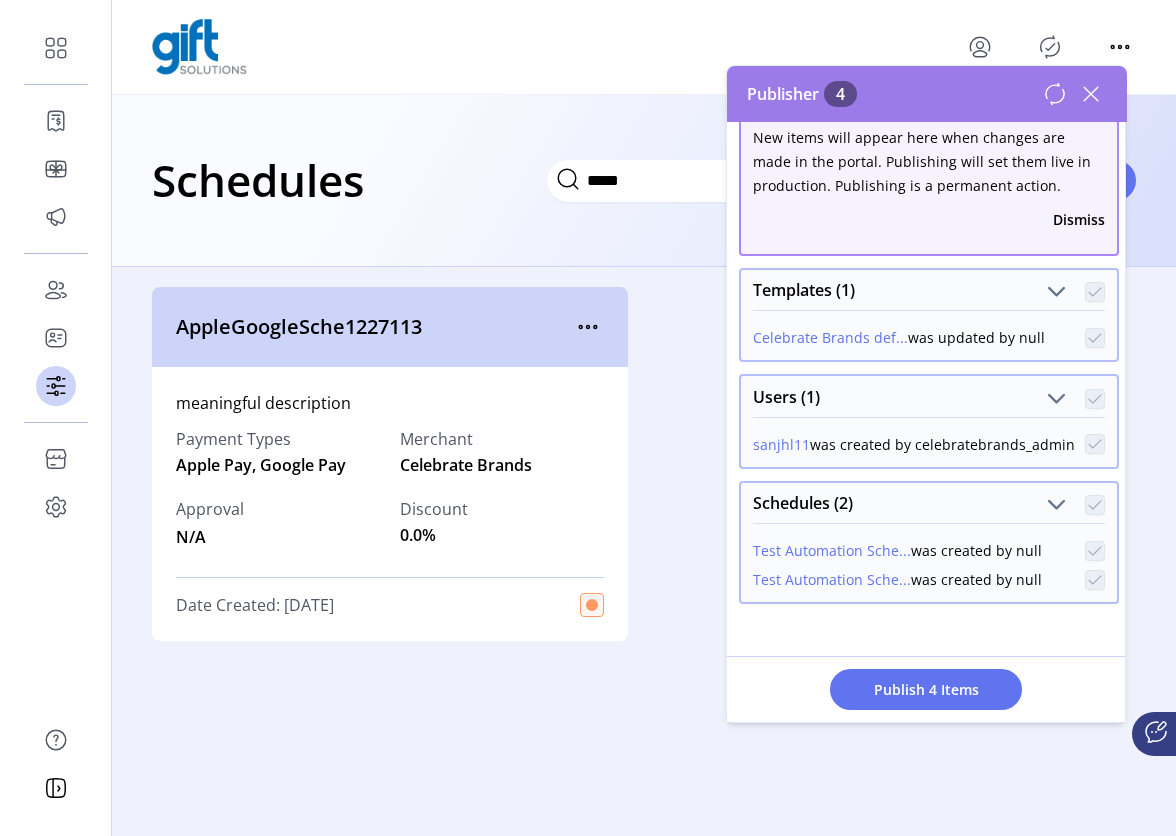 click on "sanjhl11  was created by celebratebrands_admin" at bounding box center (929, 442) 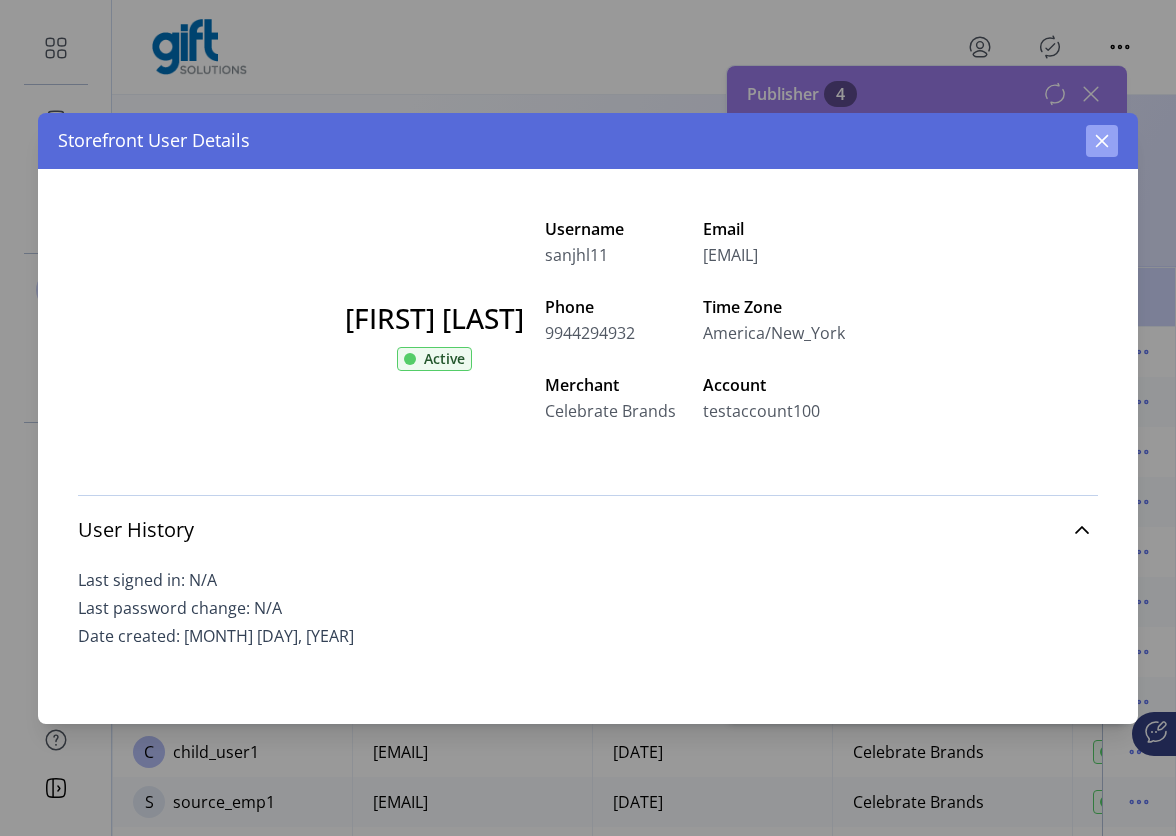 click 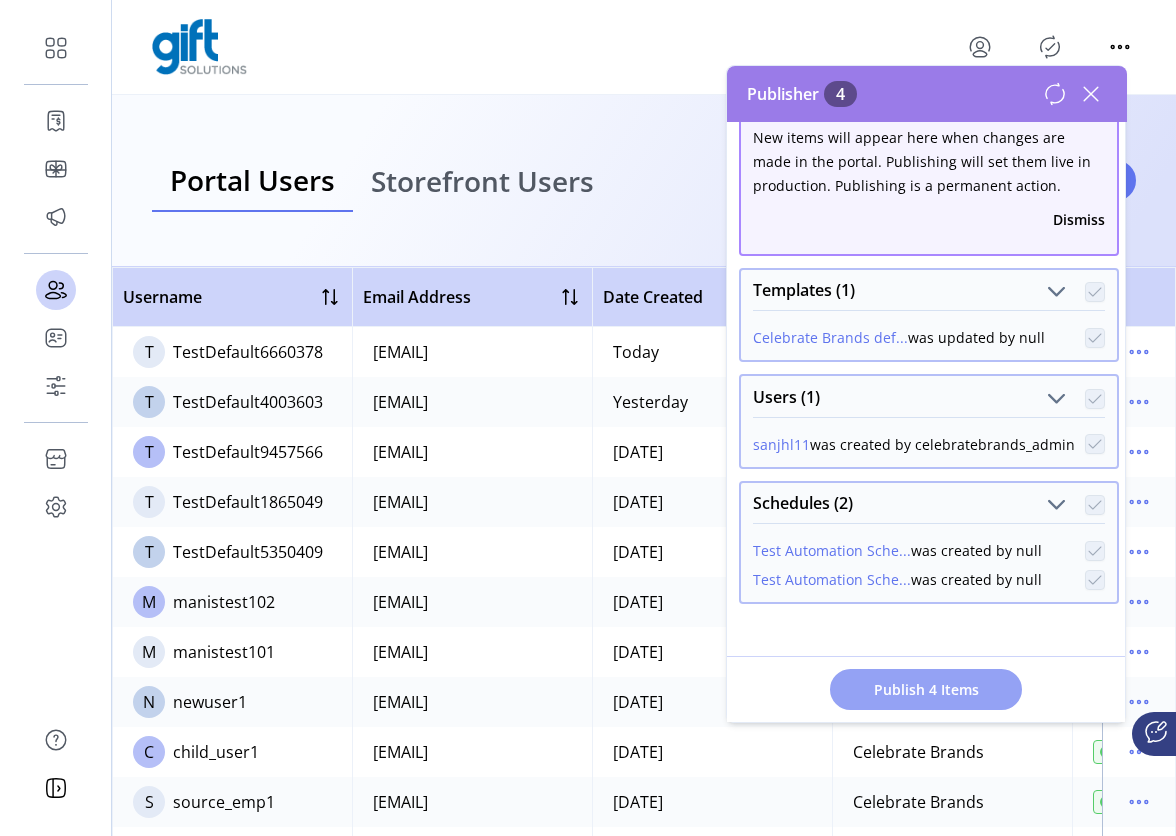 click on "Publish 4 Items" at bounding box center [926, 689] 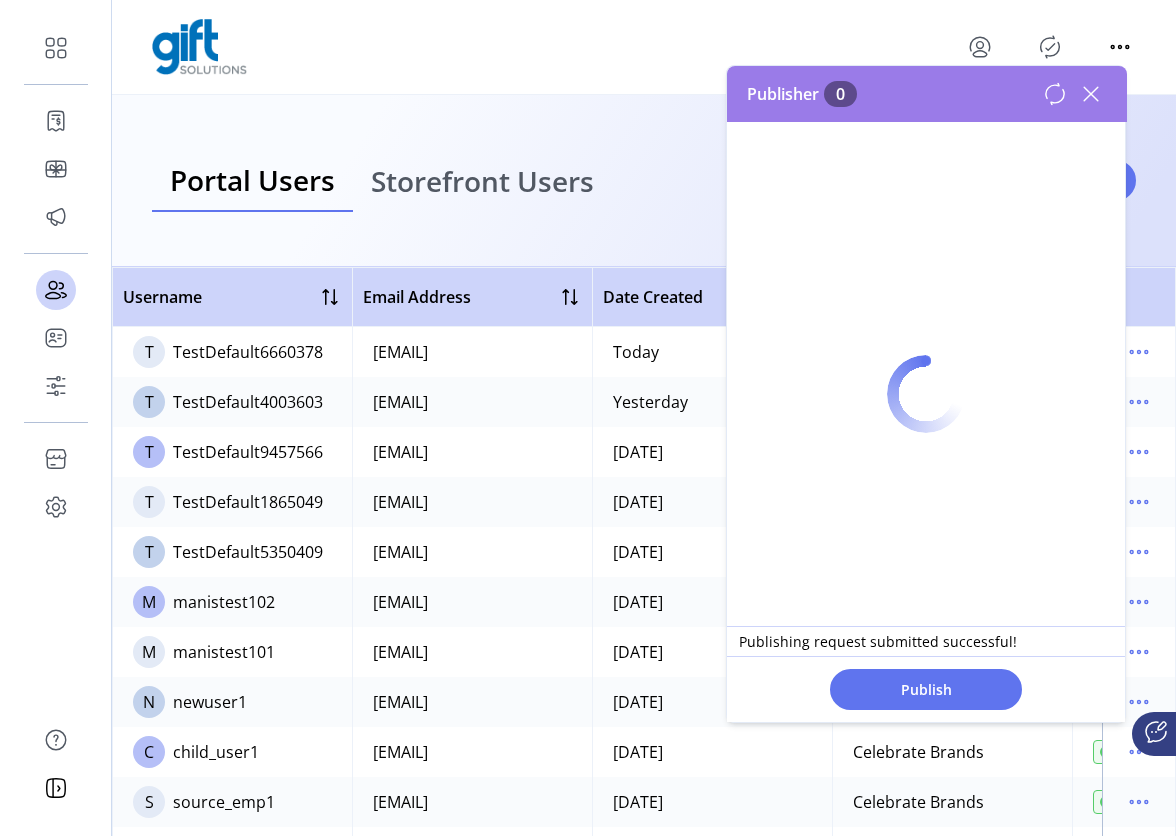 scroll, scrollTop: 0, scrollLeft: 0, axis: both 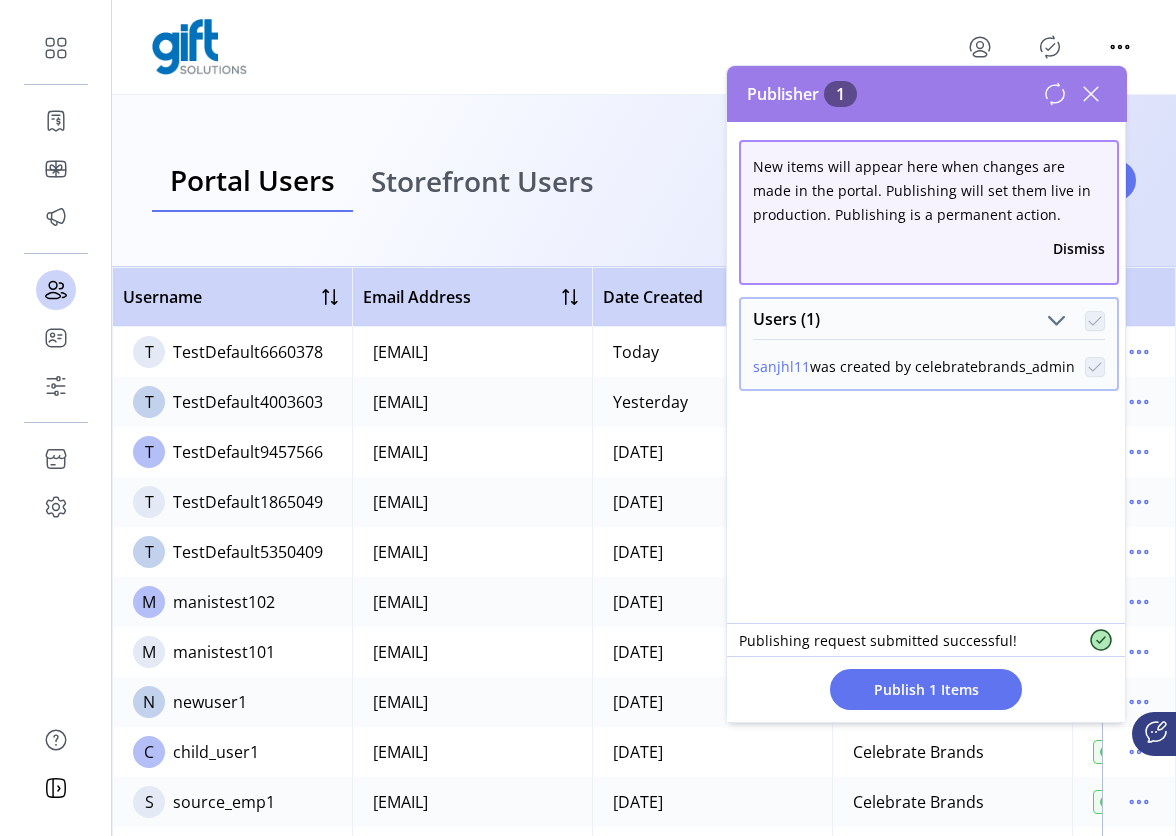 click 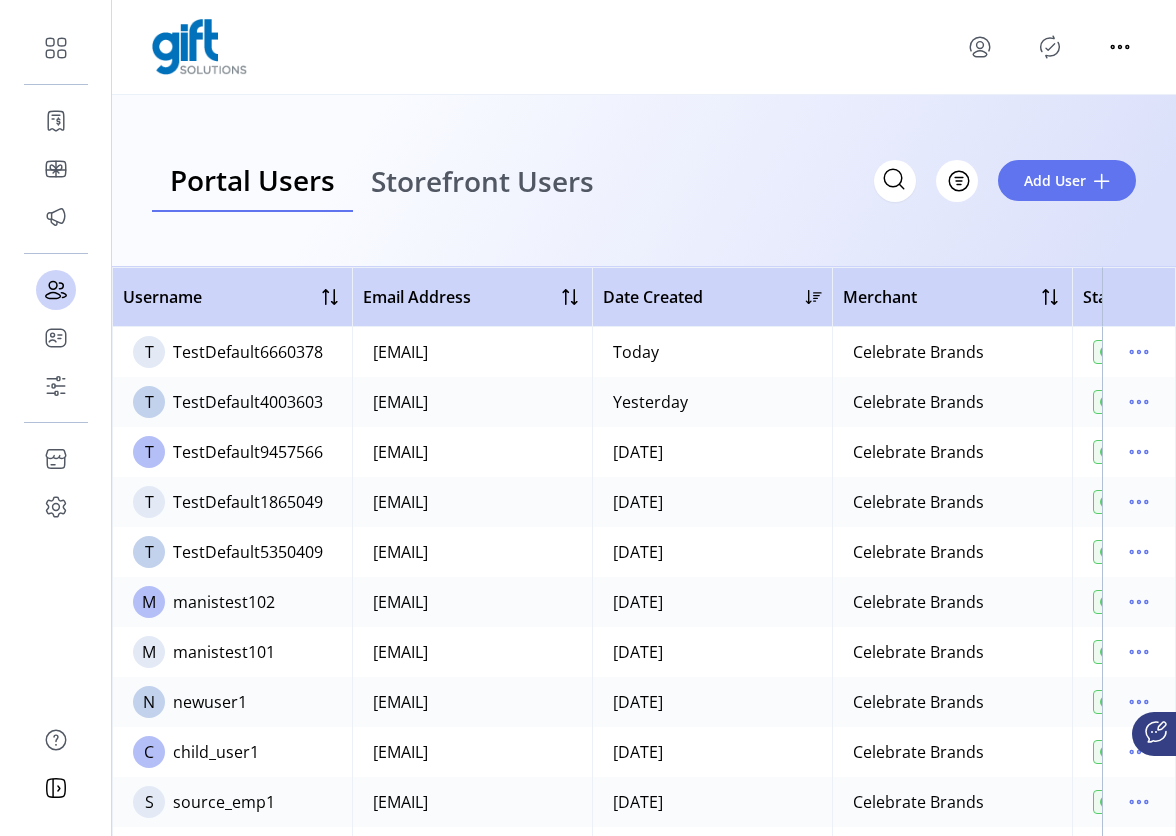 click 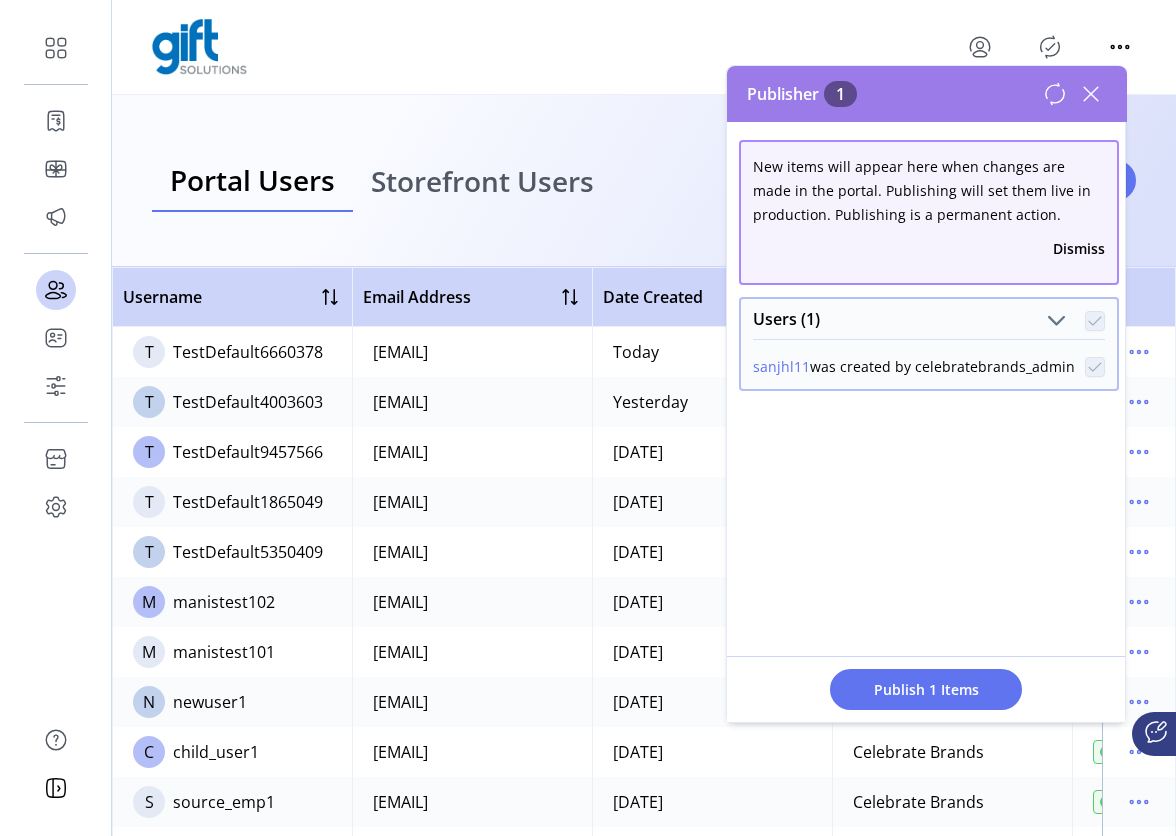 click 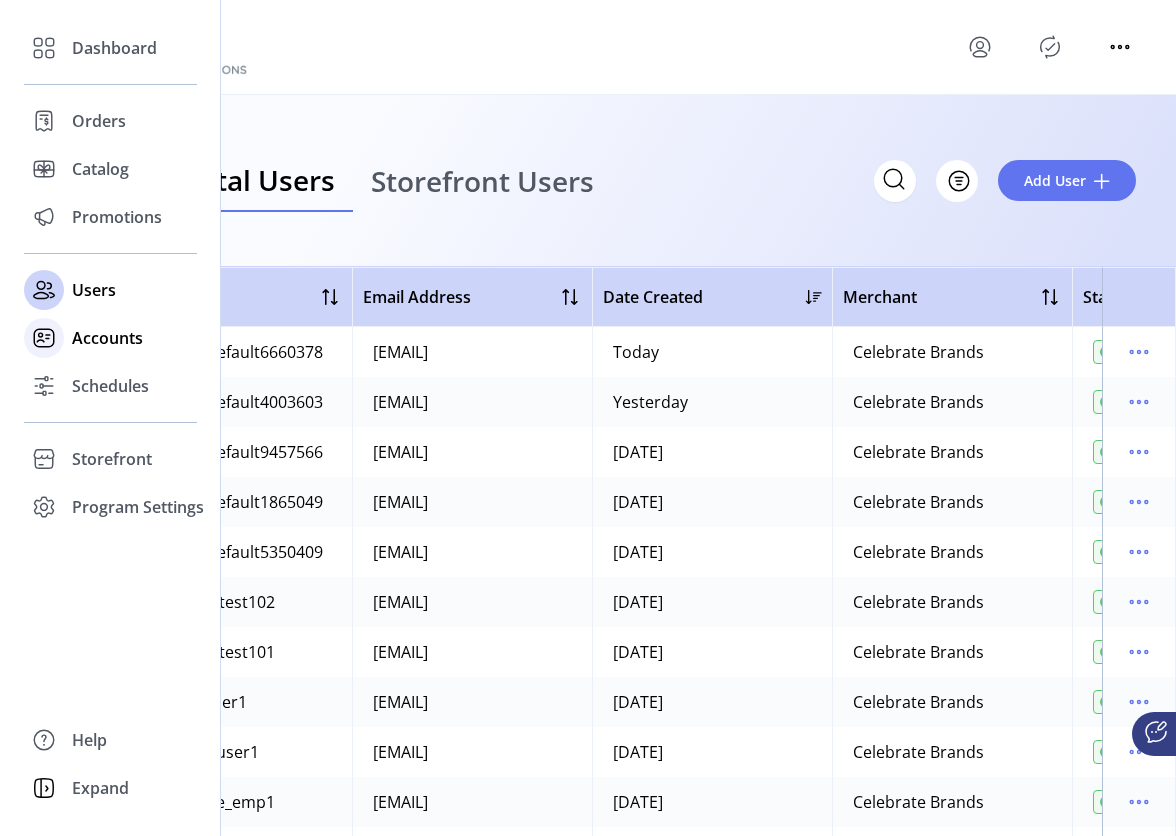 click 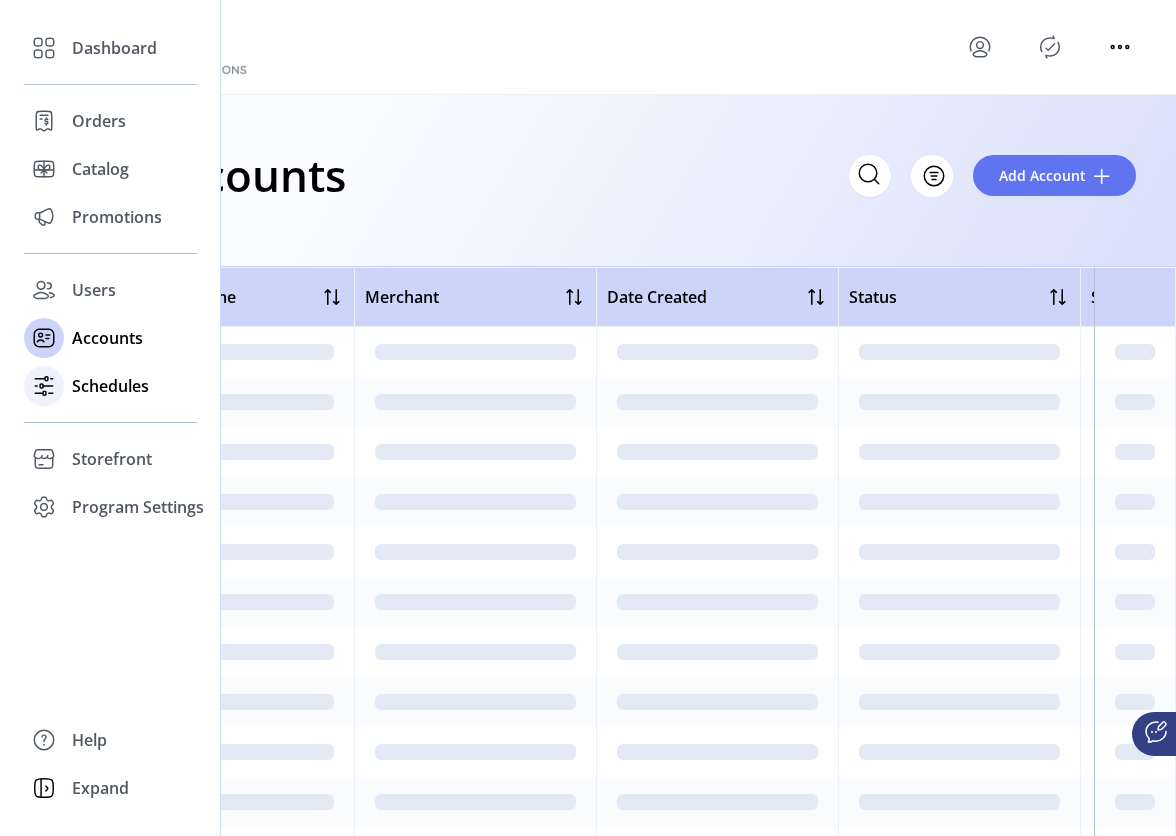 click on "Schedules" 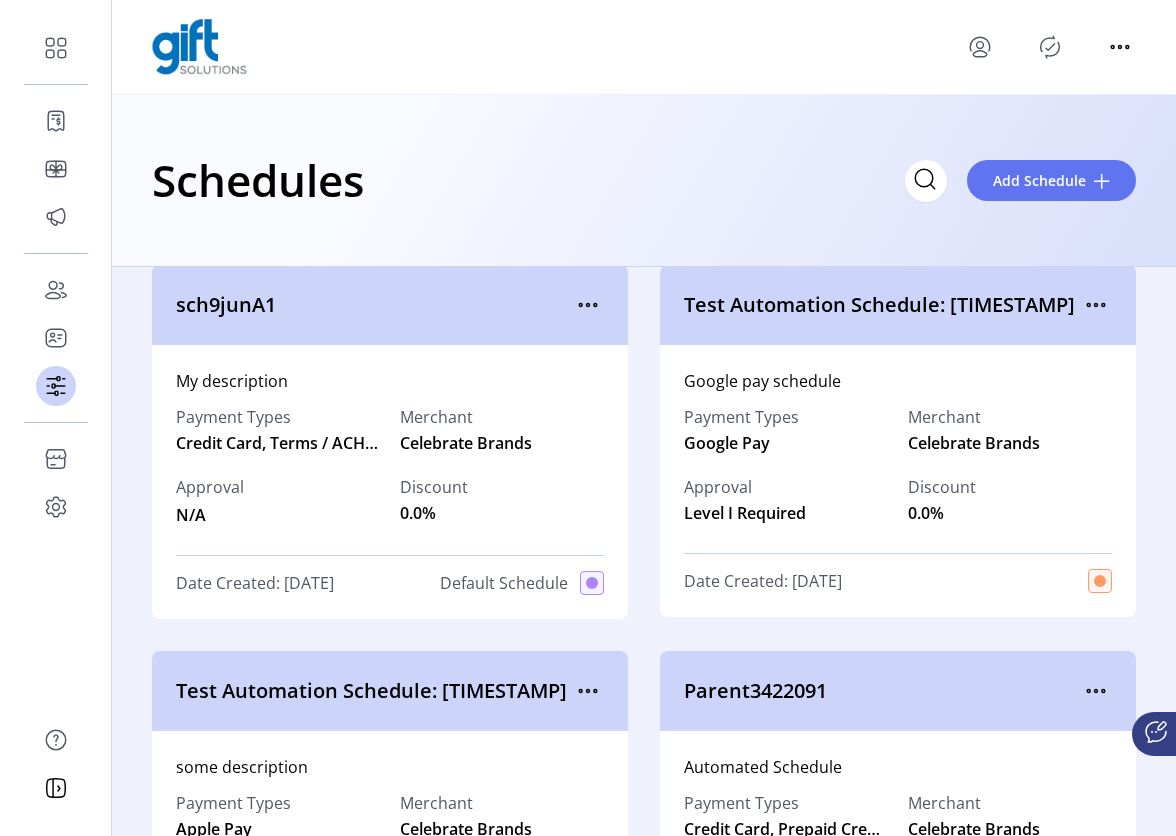 scroll, scrollTop: 12, scrollLeft: 0, axis: vertical 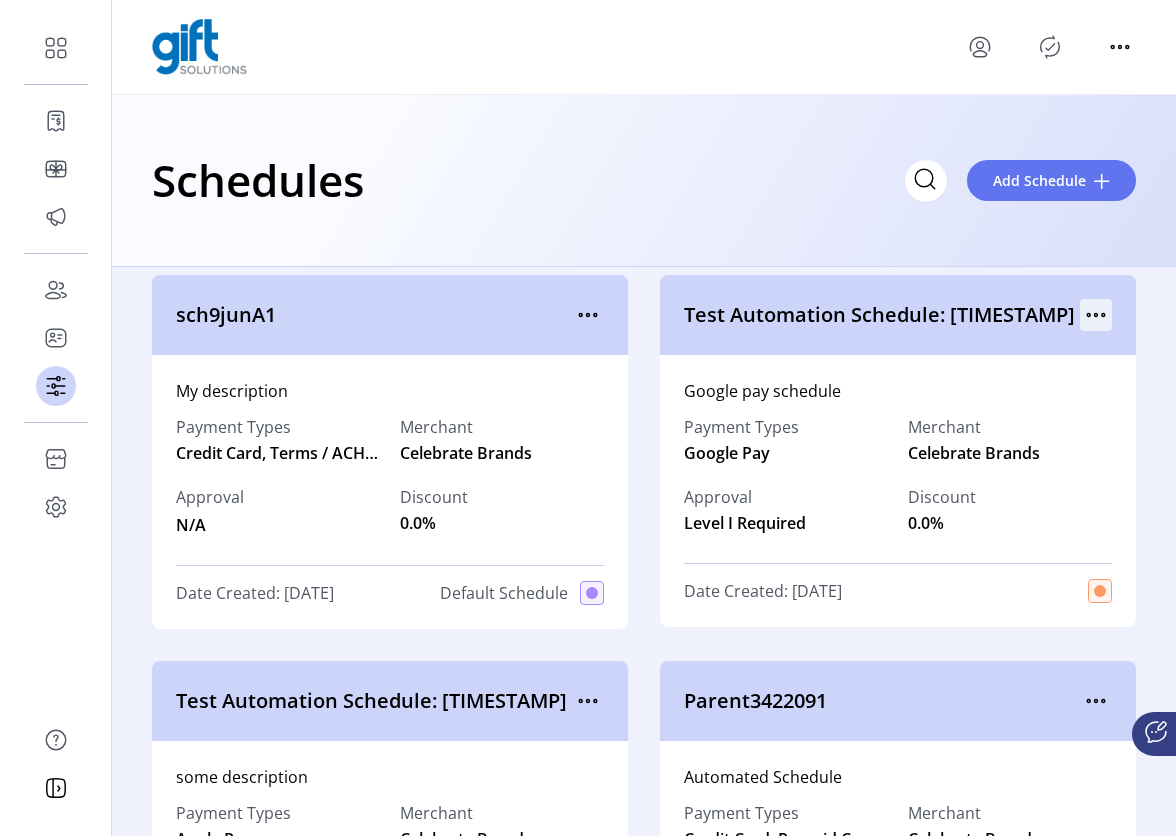 click 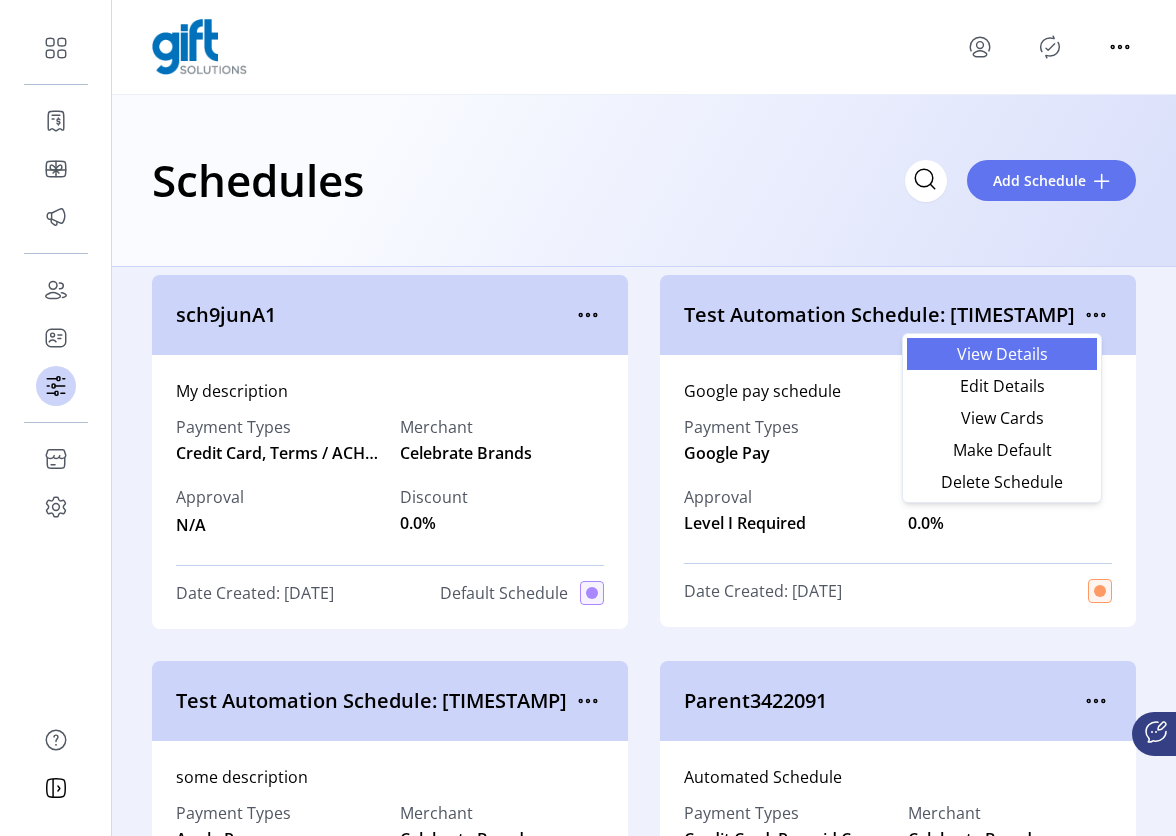 click on "View Details" at bounding box center (1002, 354) 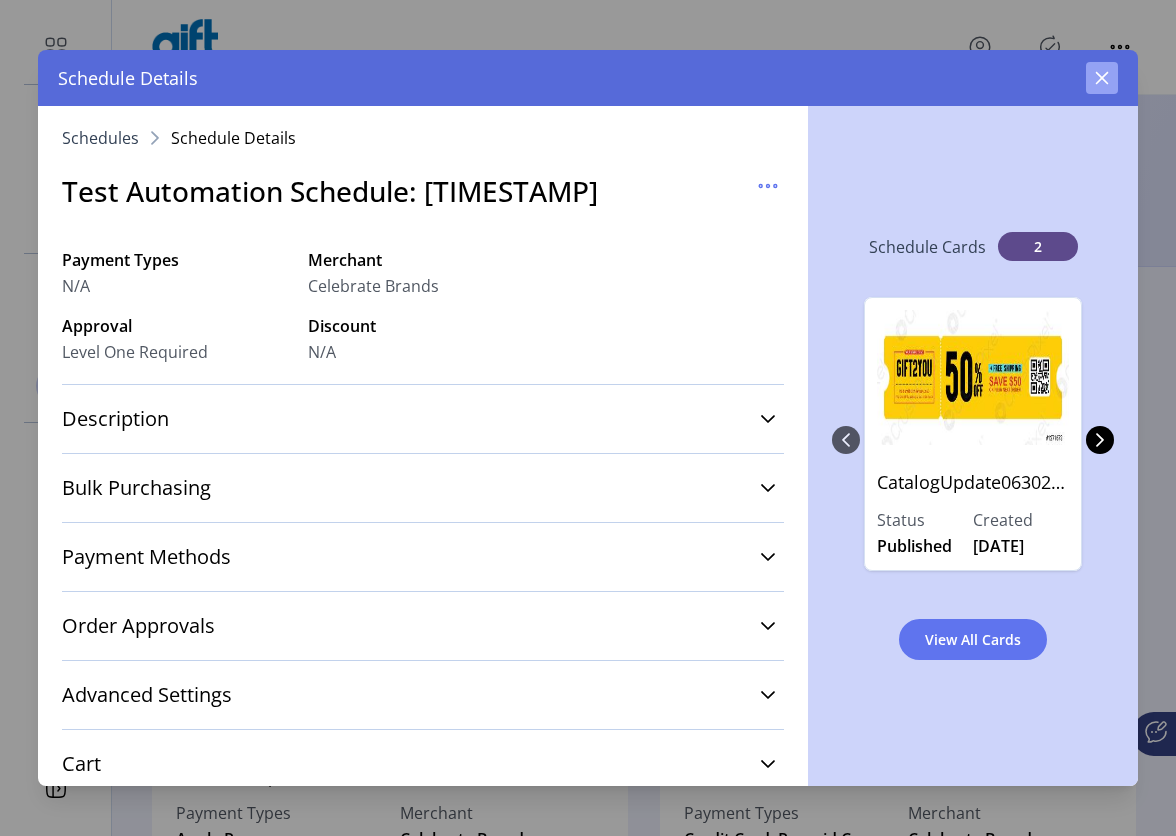 click 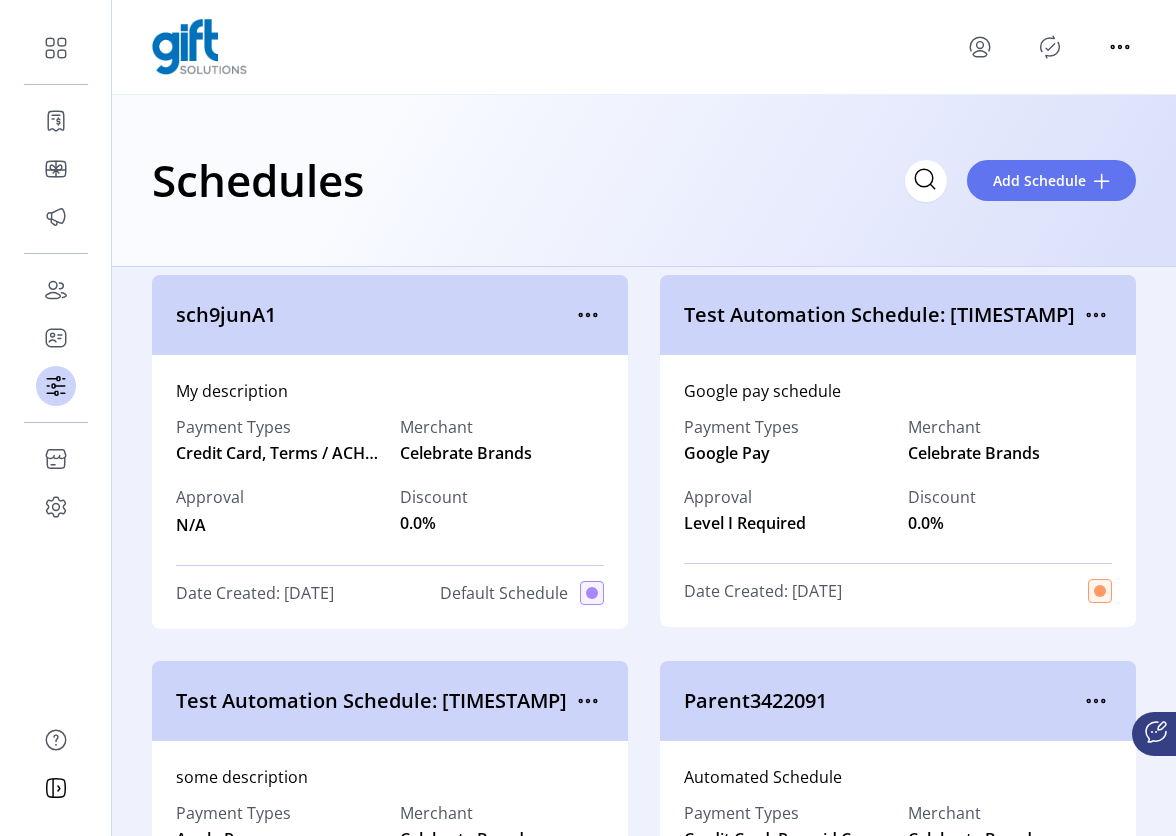 click 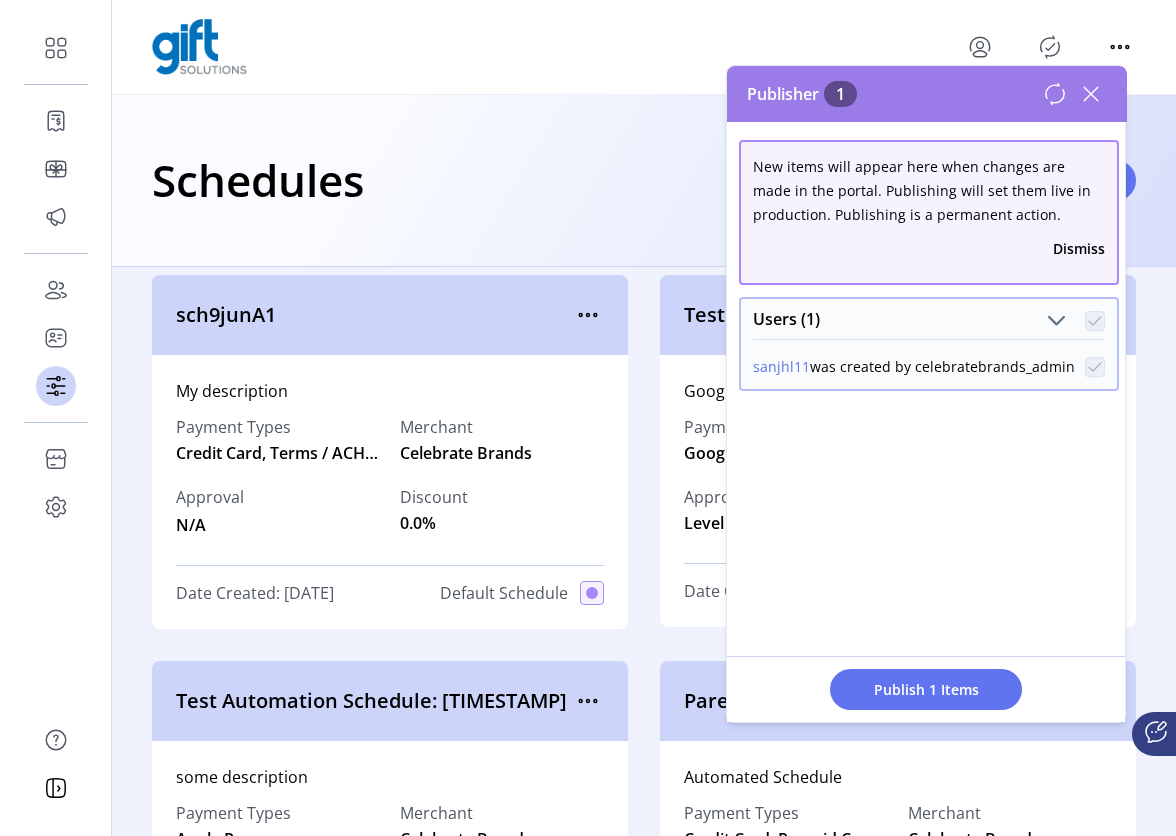 click 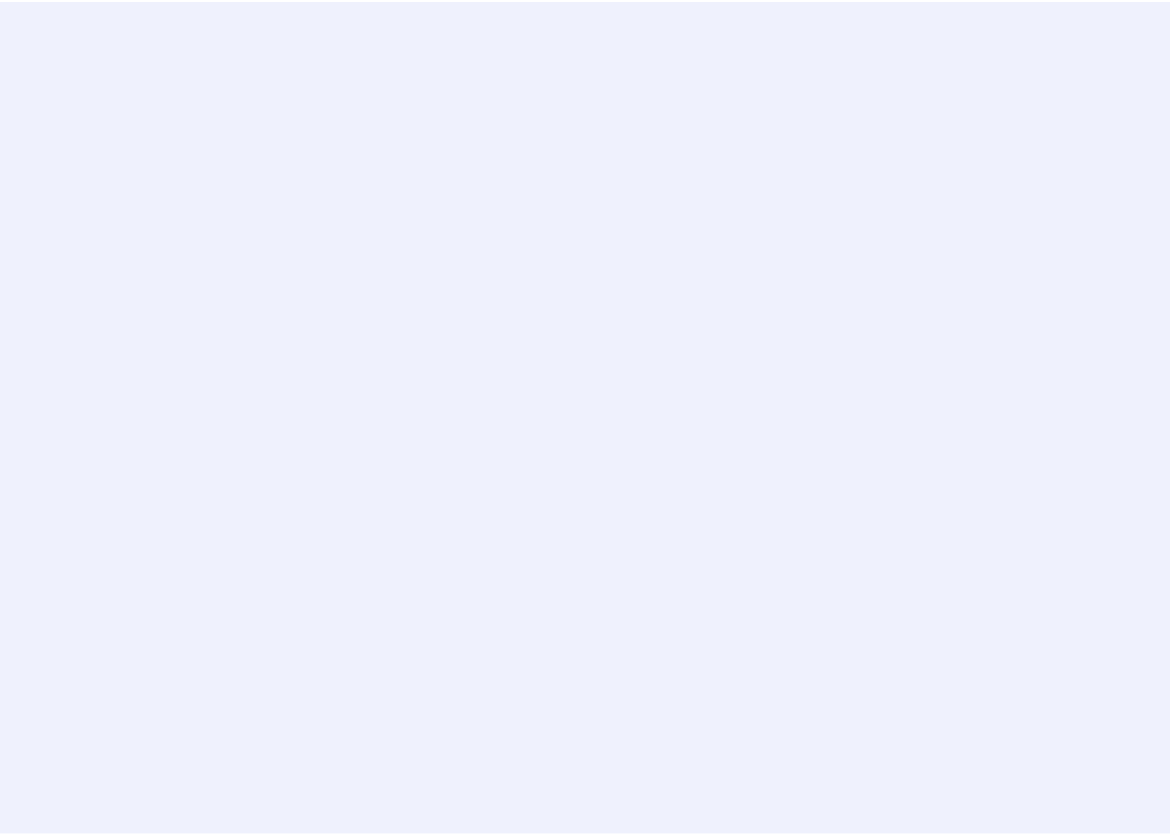 scroll, scrollTop: 0, scrollLeft: 0, axis: both 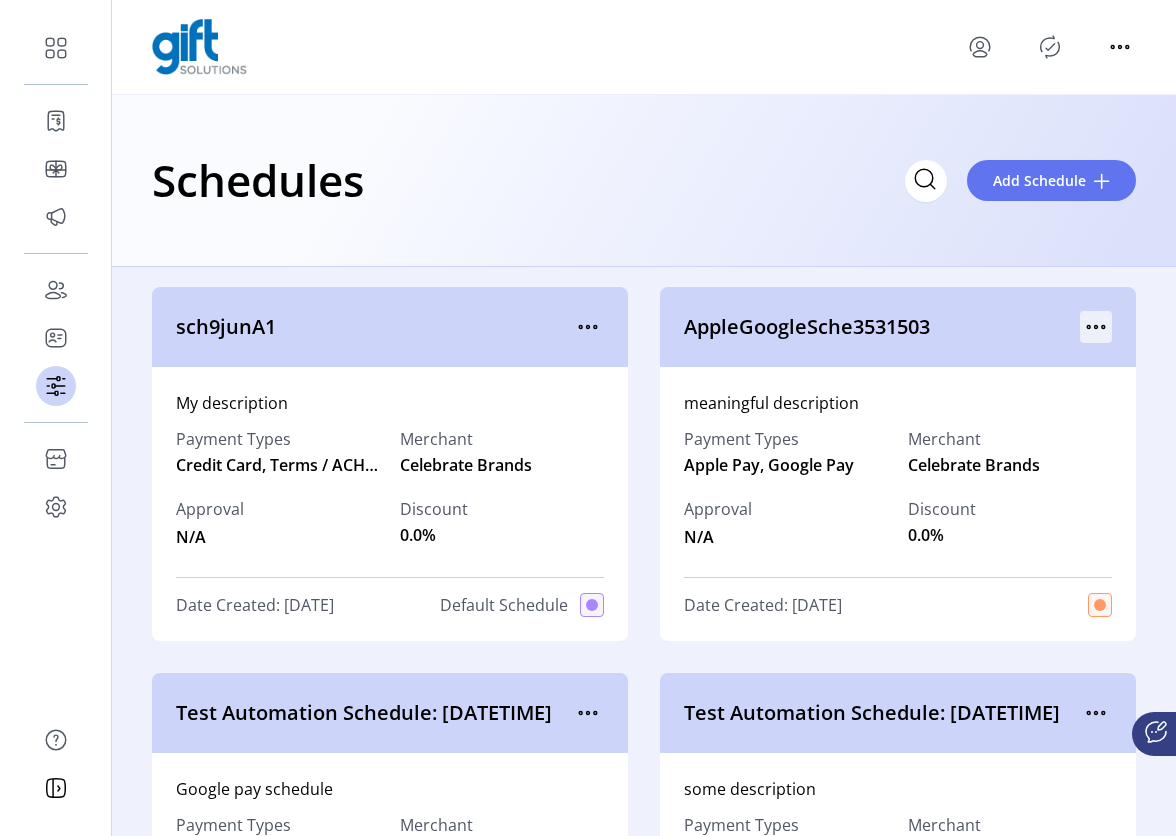 click 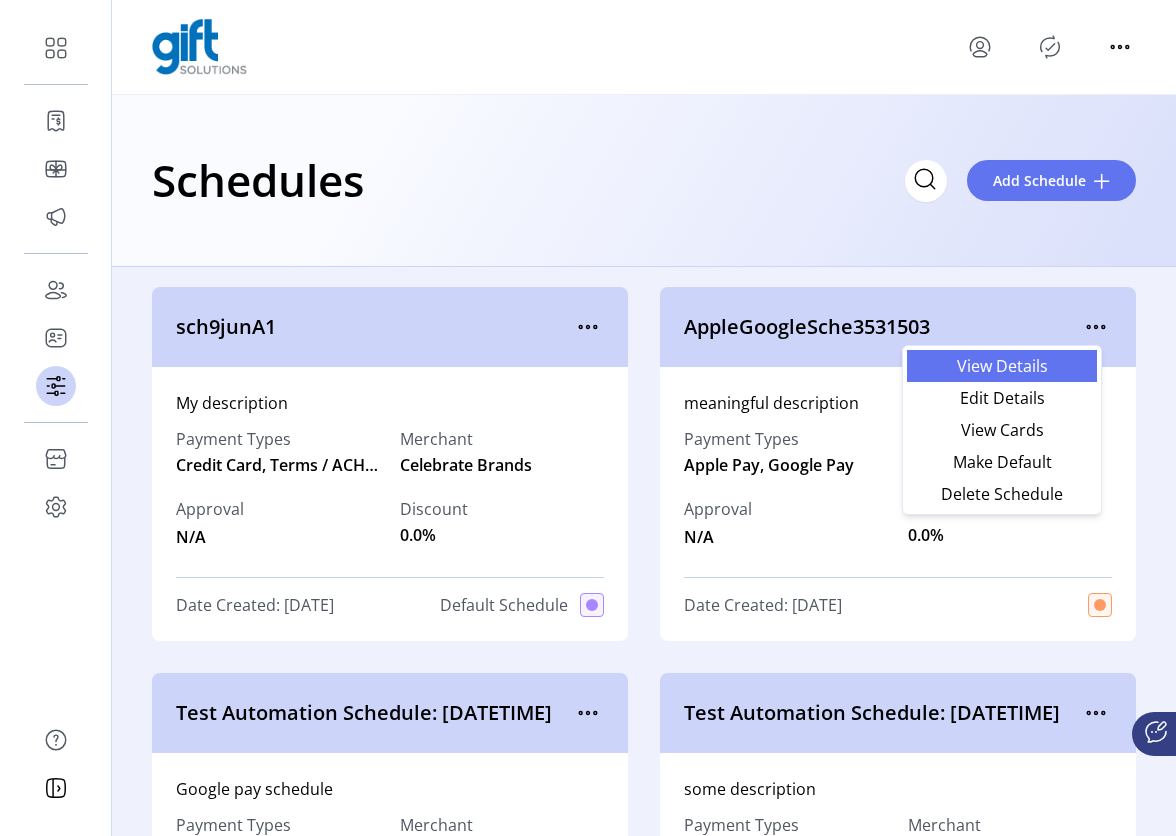 click on "View Details" at bounding box center (1002, 366) 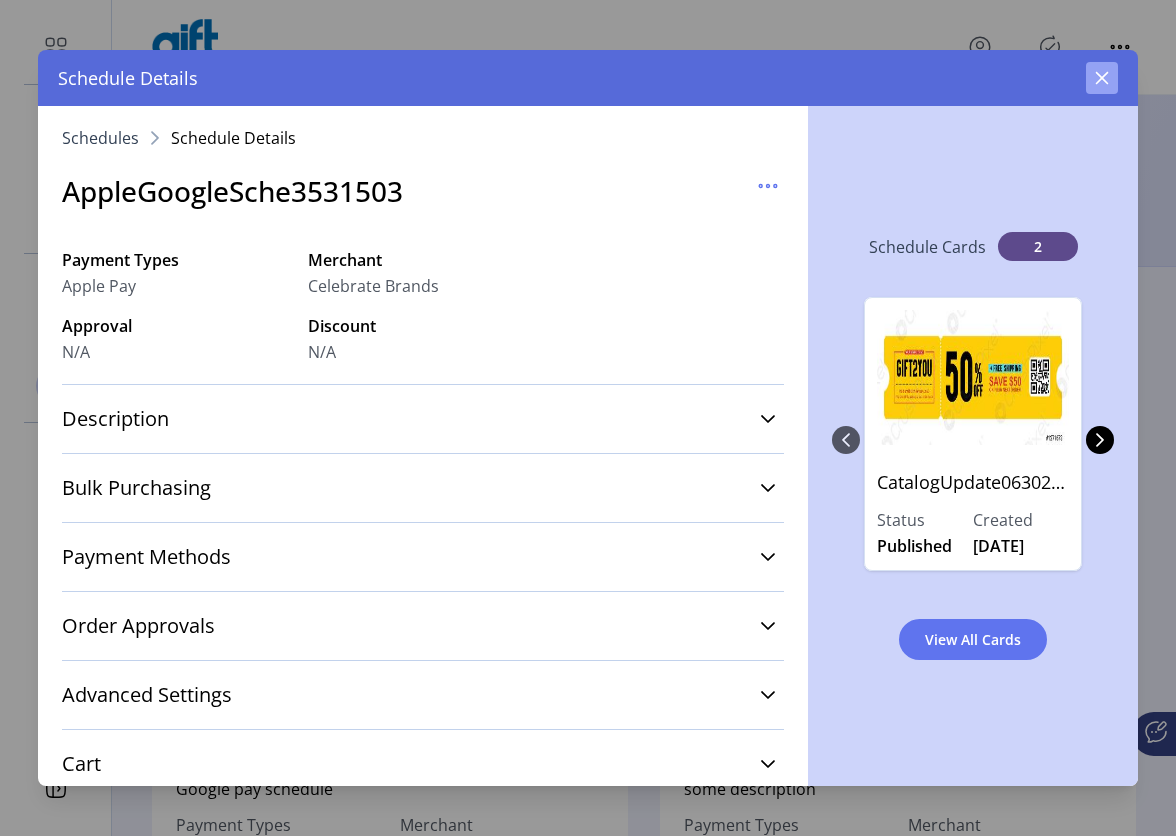 click 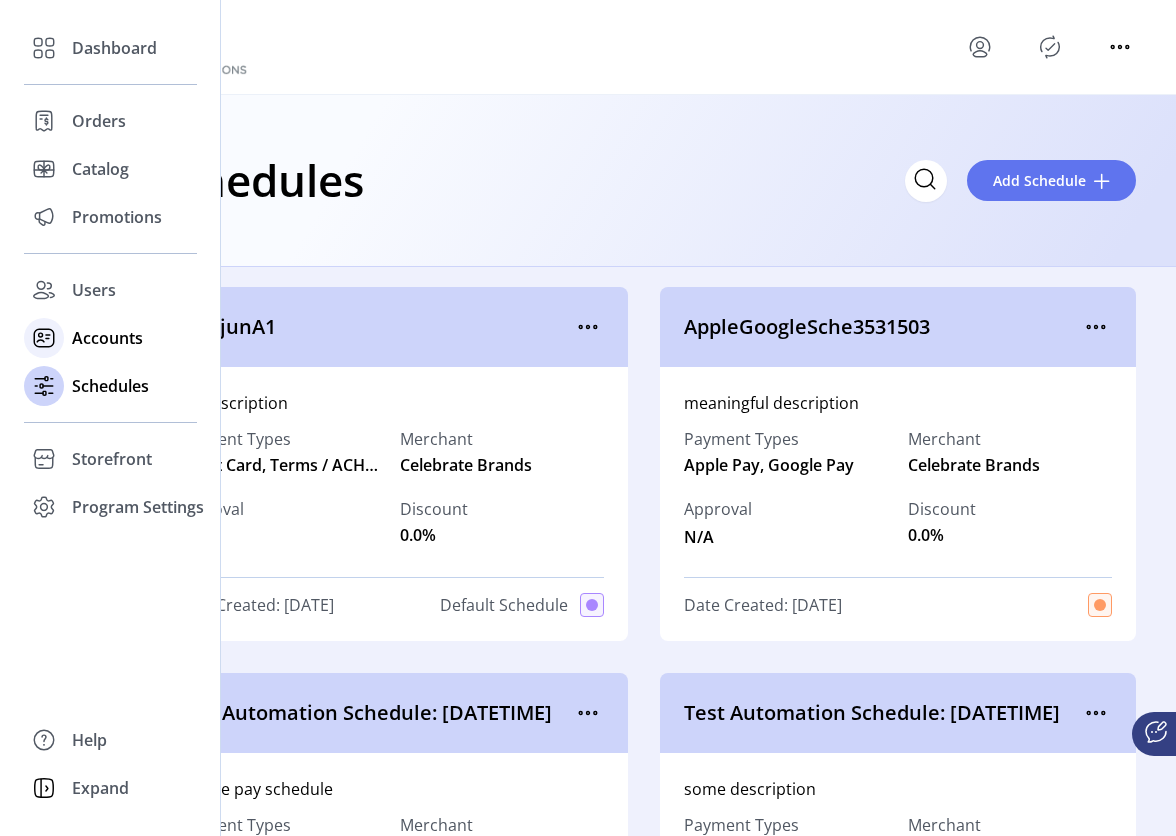 click on "Accounts" 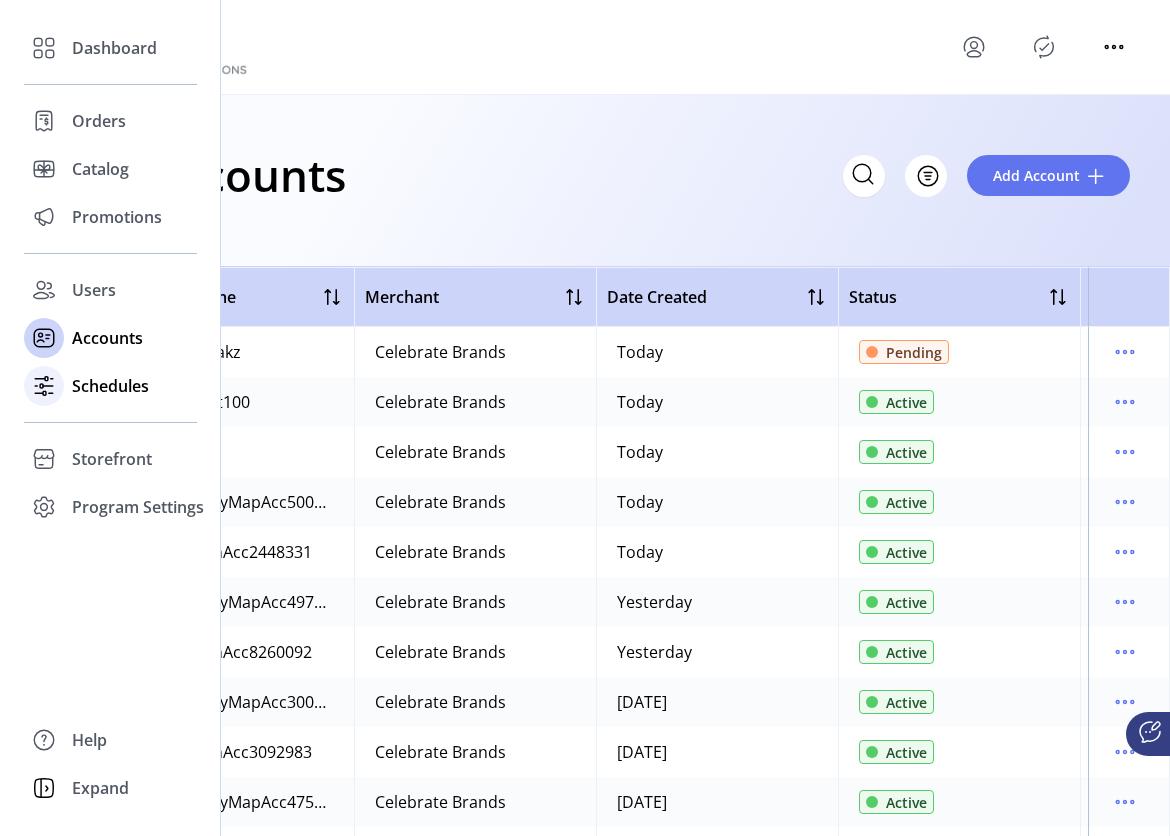 click on "Schedules" 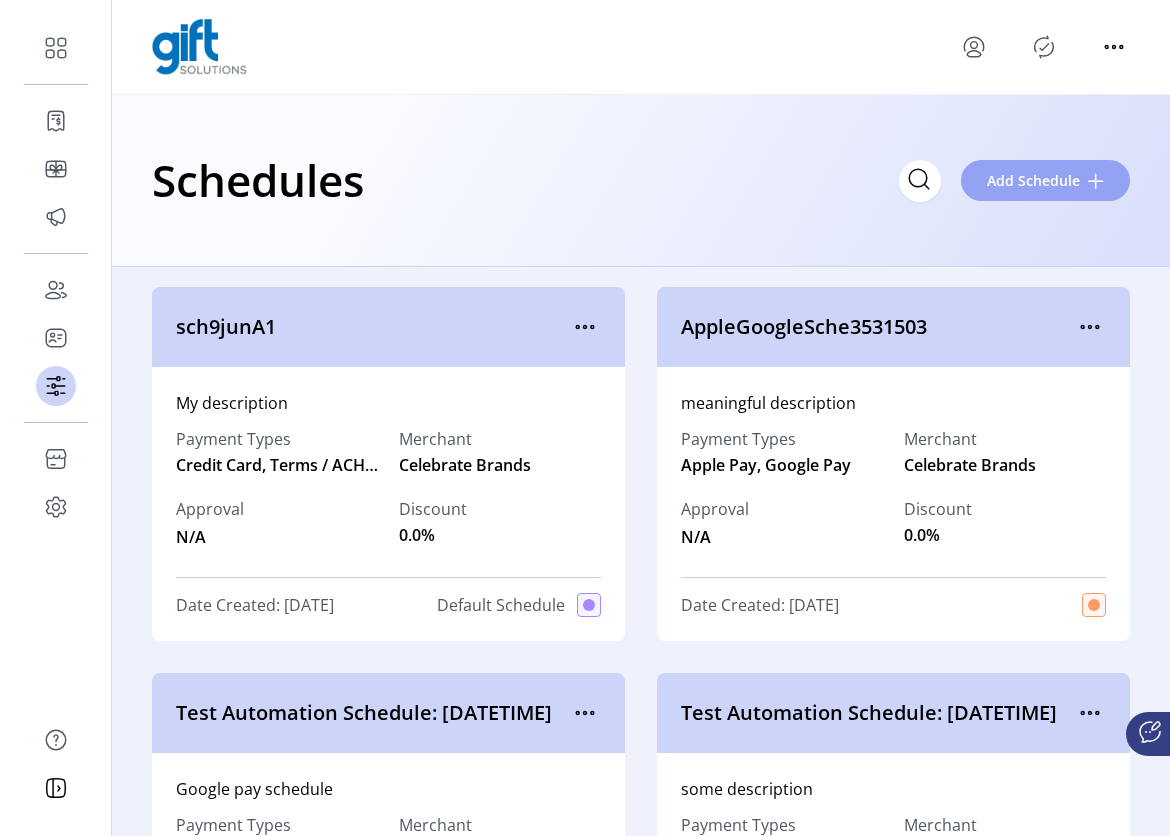click on "Add Schedule" 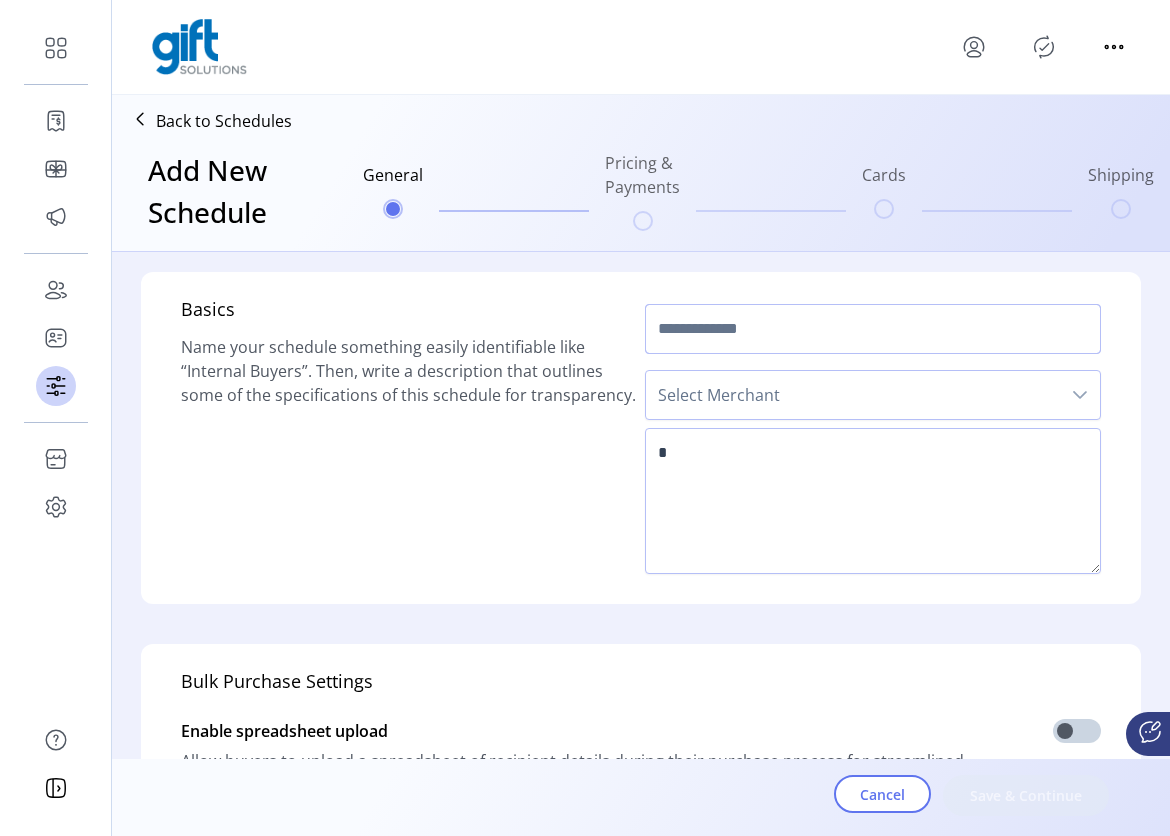 click 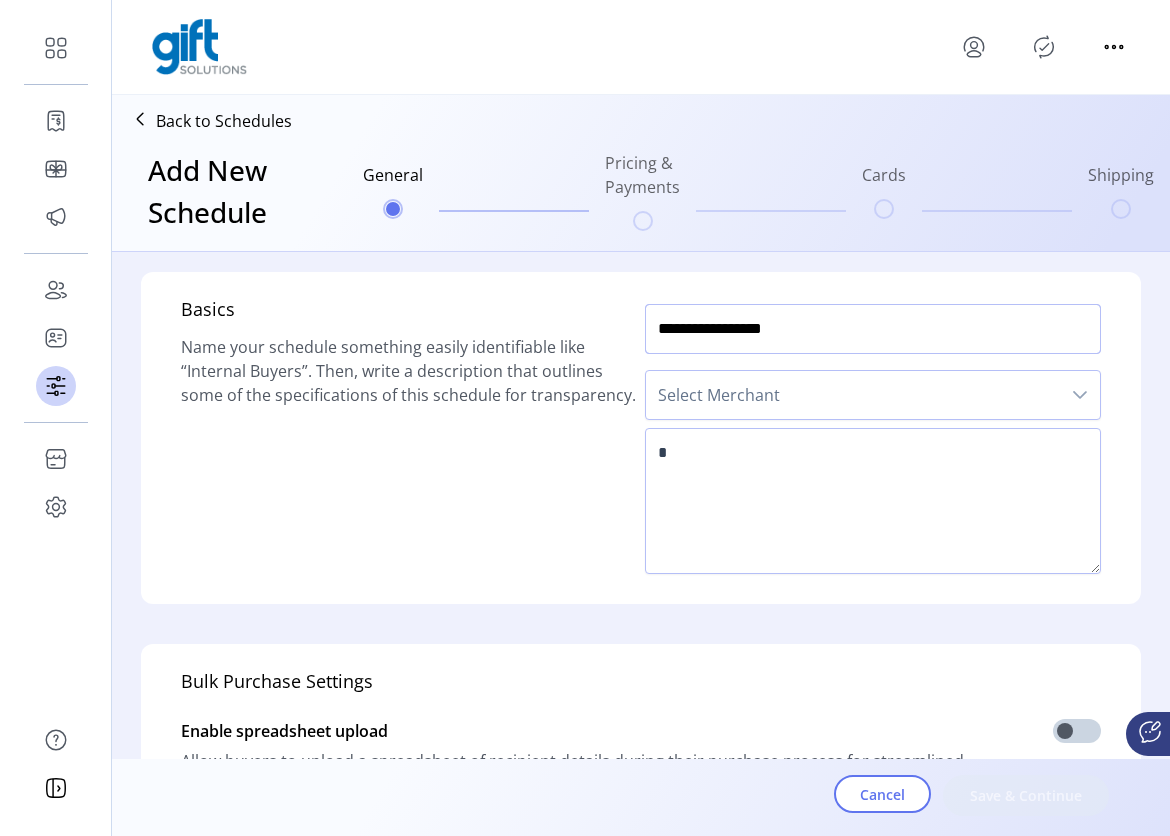 click on "**********" 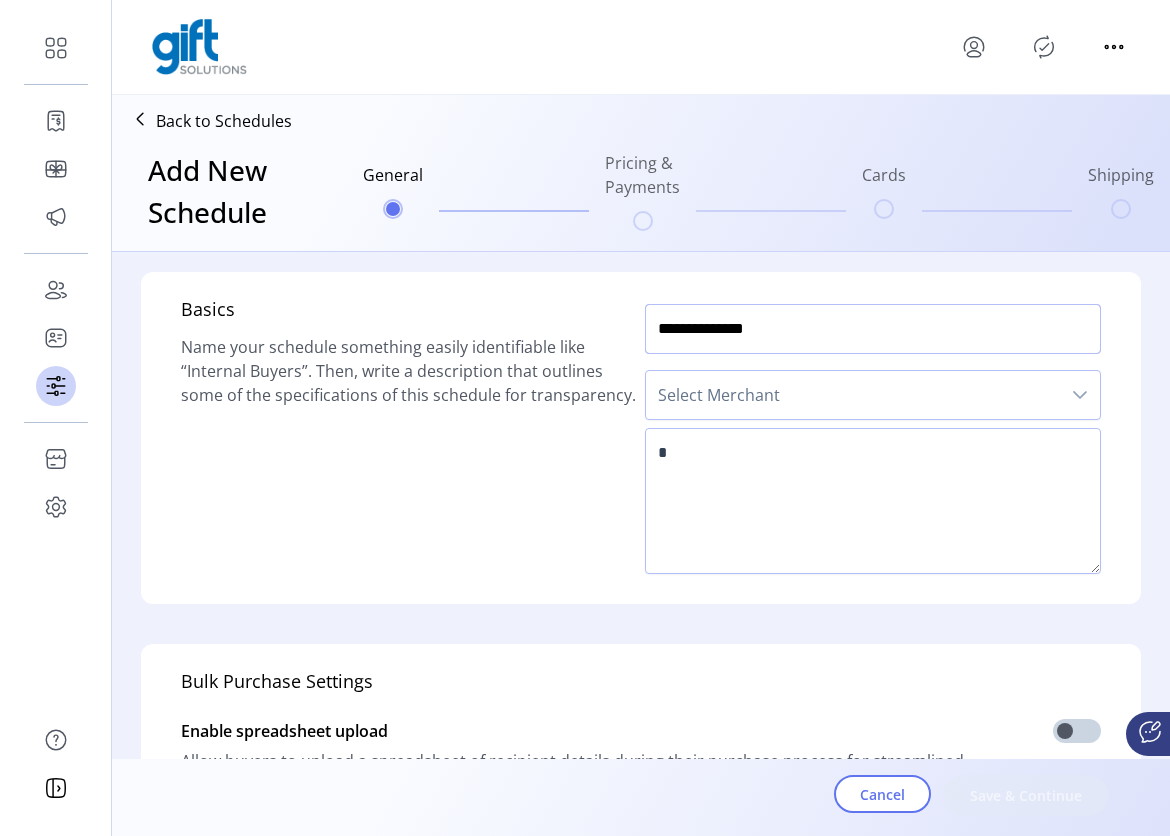 type on "**********" 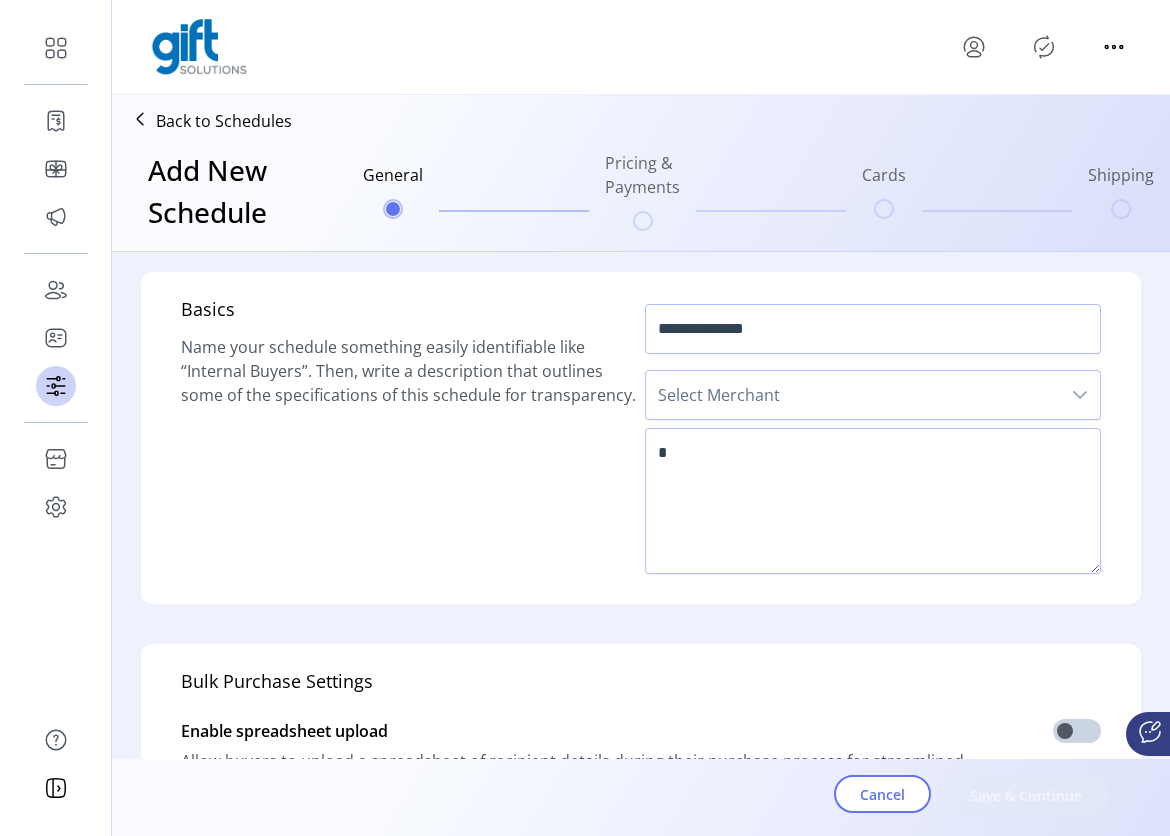 click on "Select Merchant" at bounding box center (853, 395) 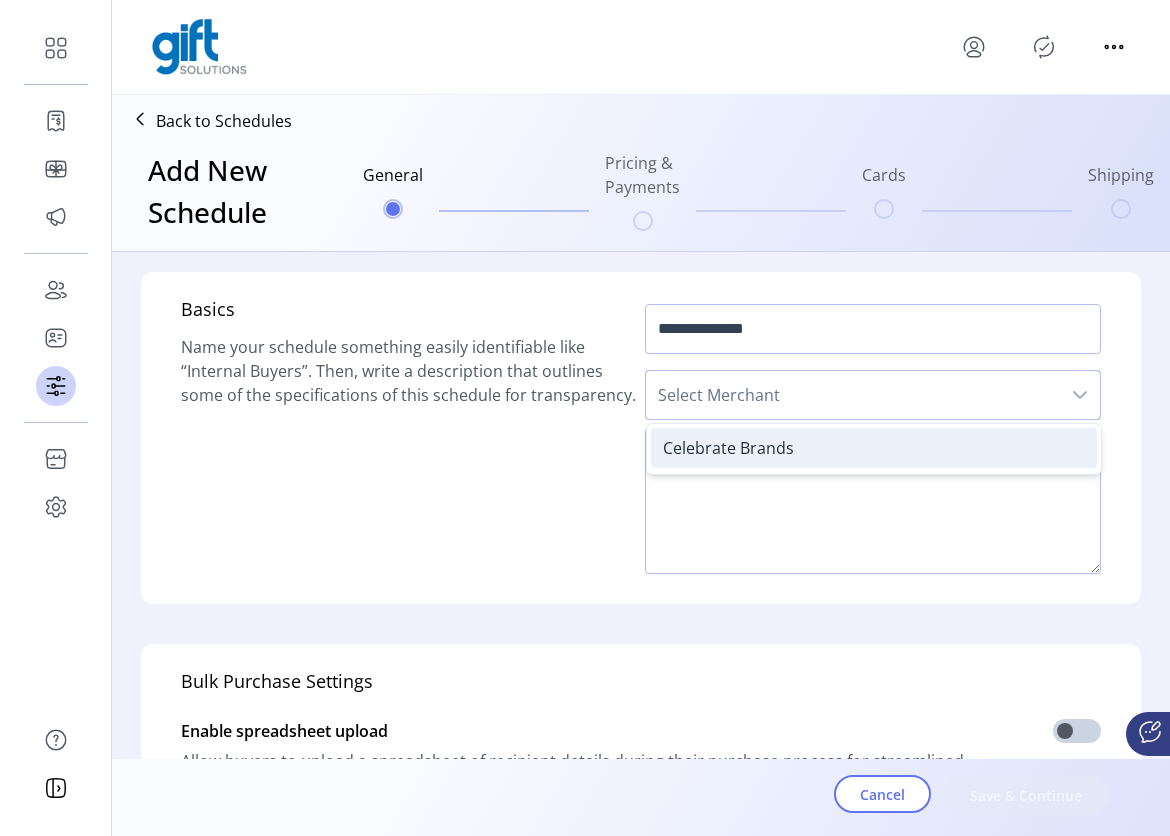 click on "Celebrate Brands" at bounding box center [874, 448] 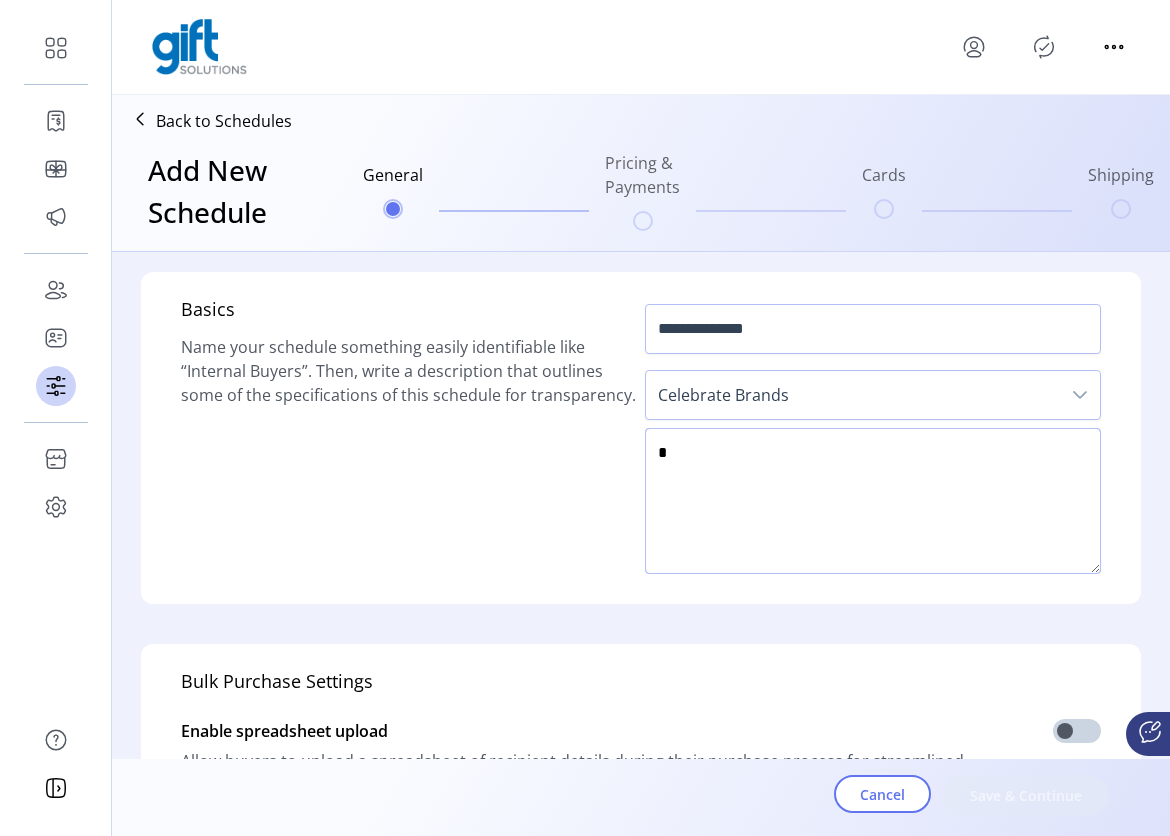 click 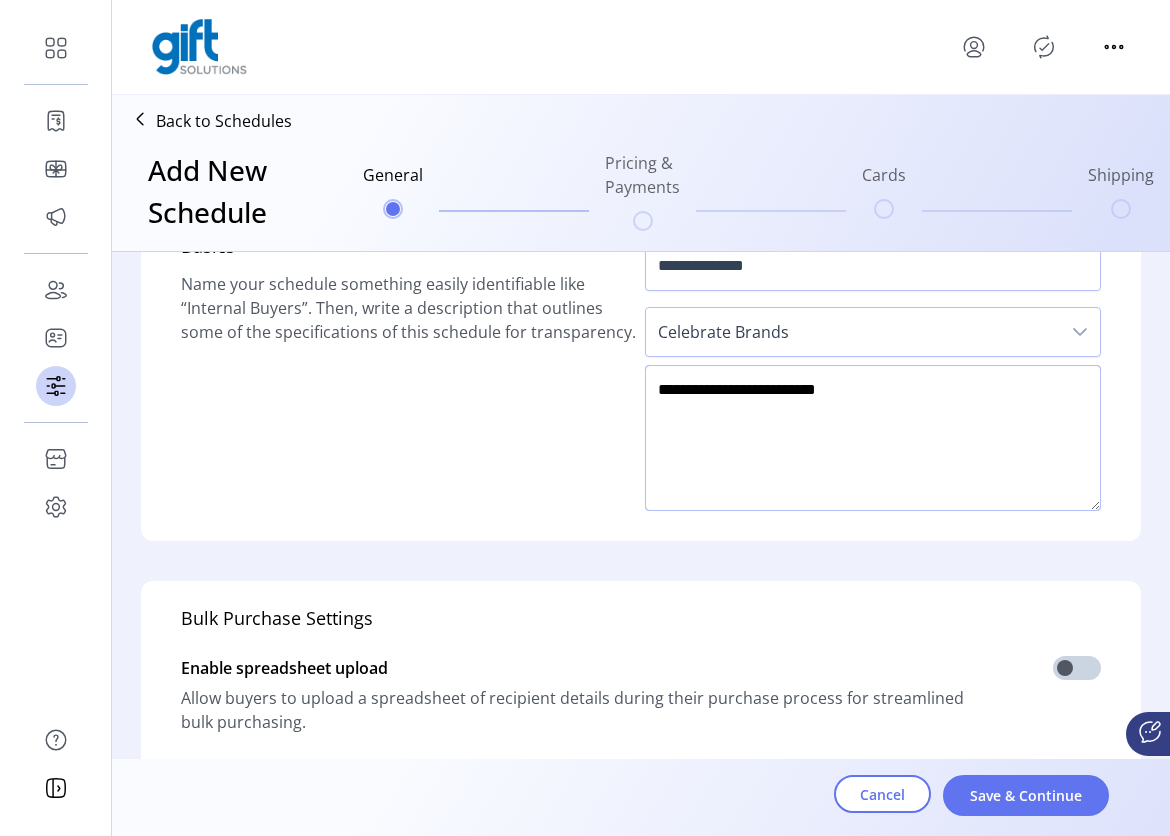 scroll, scrollTop: 95, scrollLeft: 0, axis: vertical 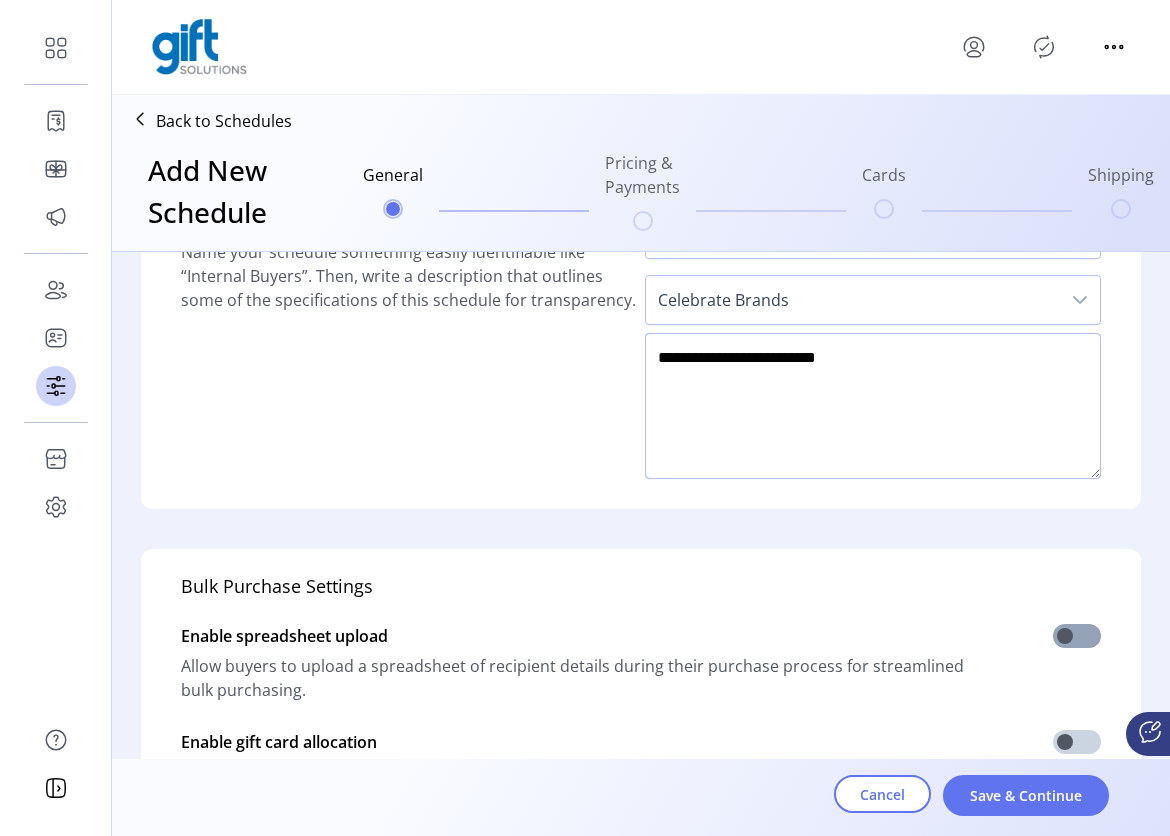 type on "**********" 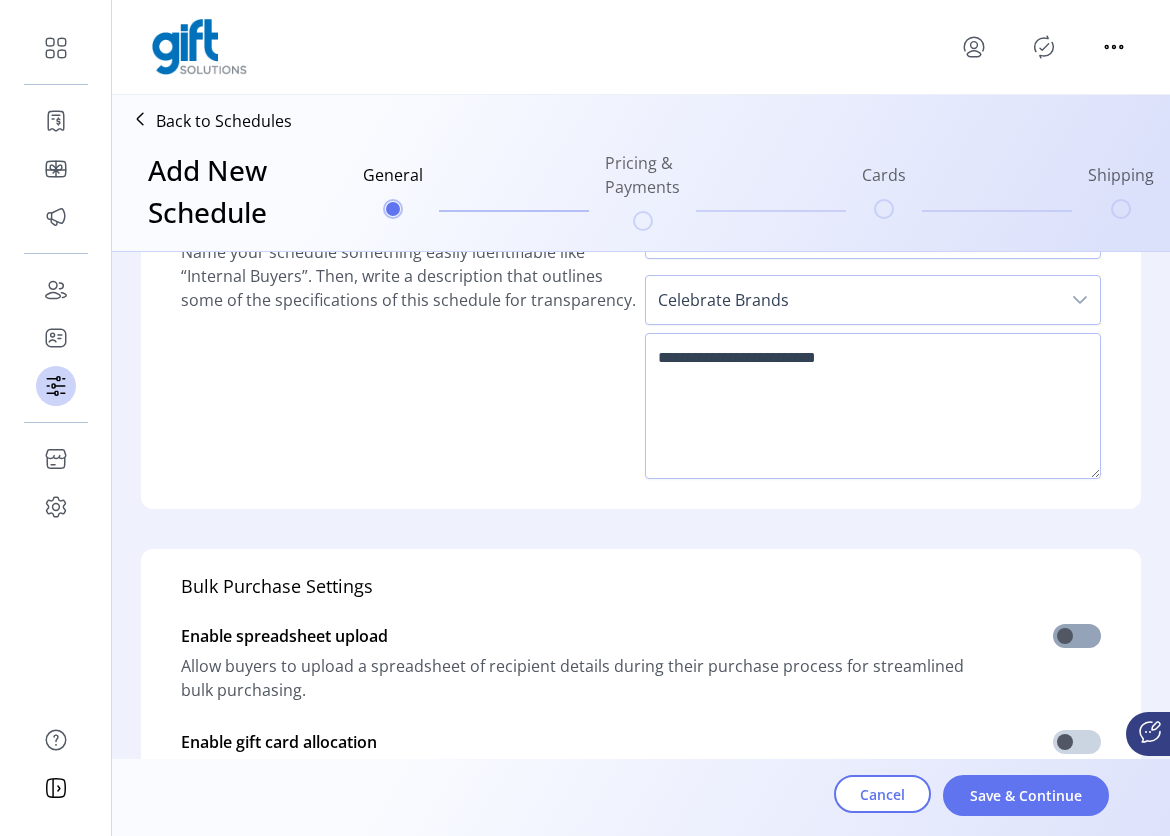 click 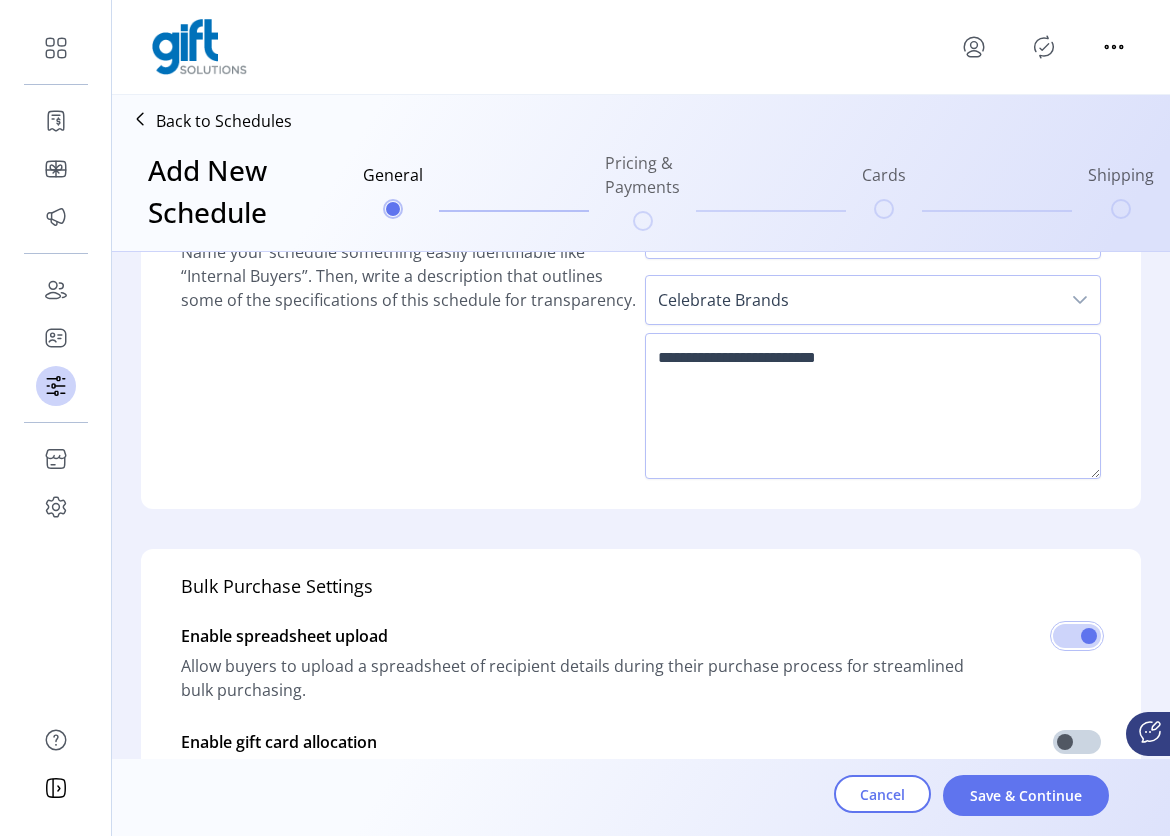 scroll, scrollTop: 12, scrollLeft: 7, axis: both 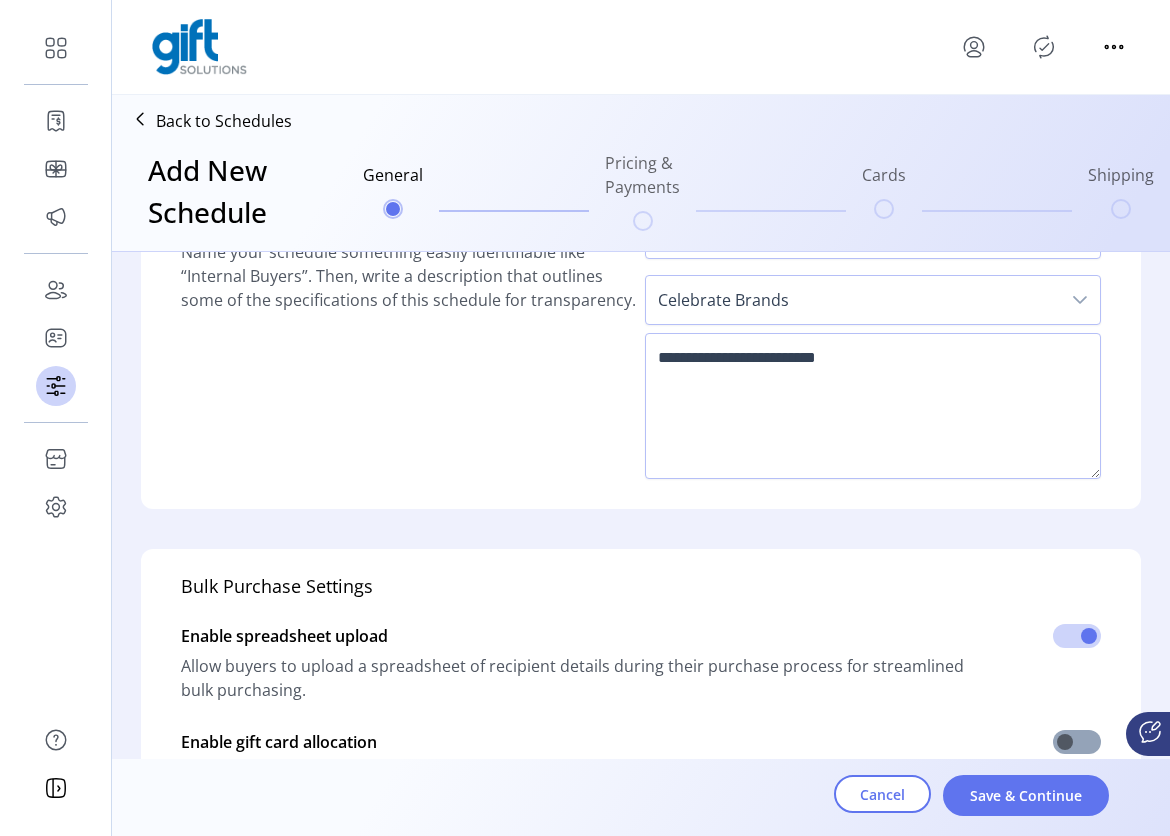 click 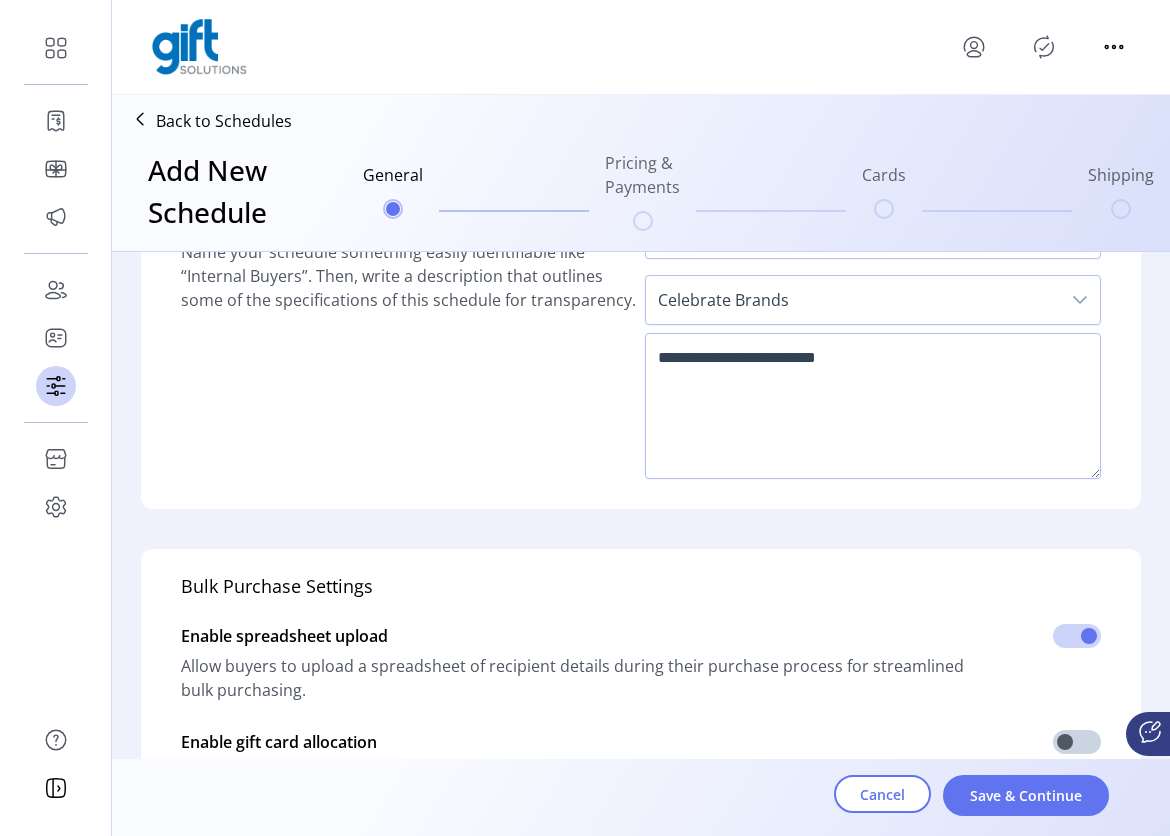 scroll, scrollTop: 12, scrollLeft: 7, axis: both 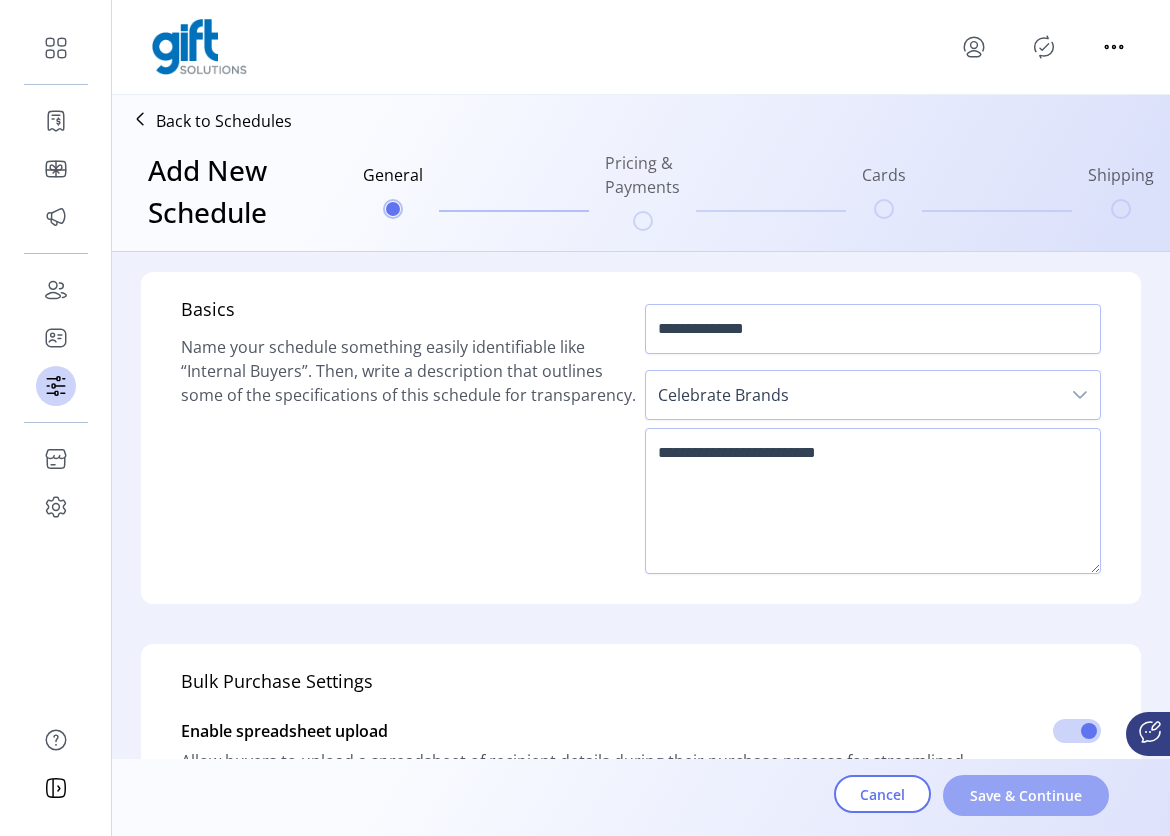 click on "Save & Continue" 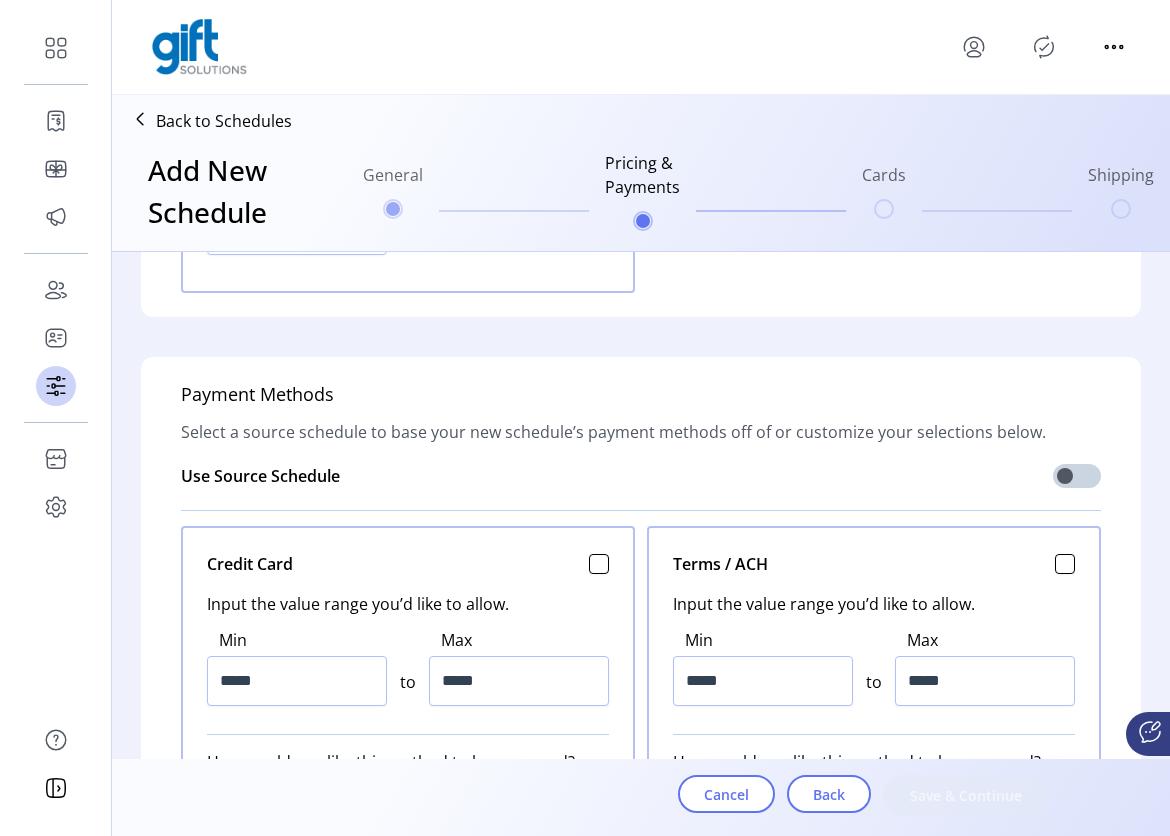 scroll, scrollTop: 770, scrollLeft: 0, axis: vertical 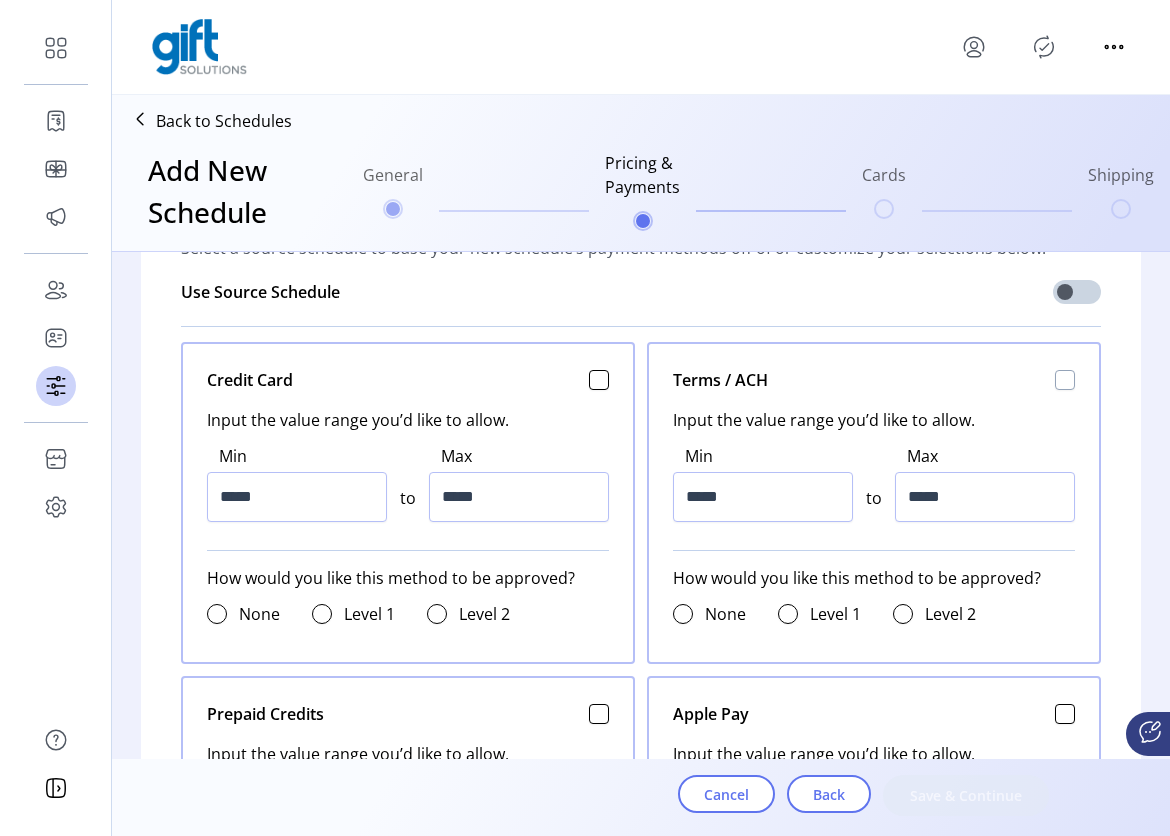 click 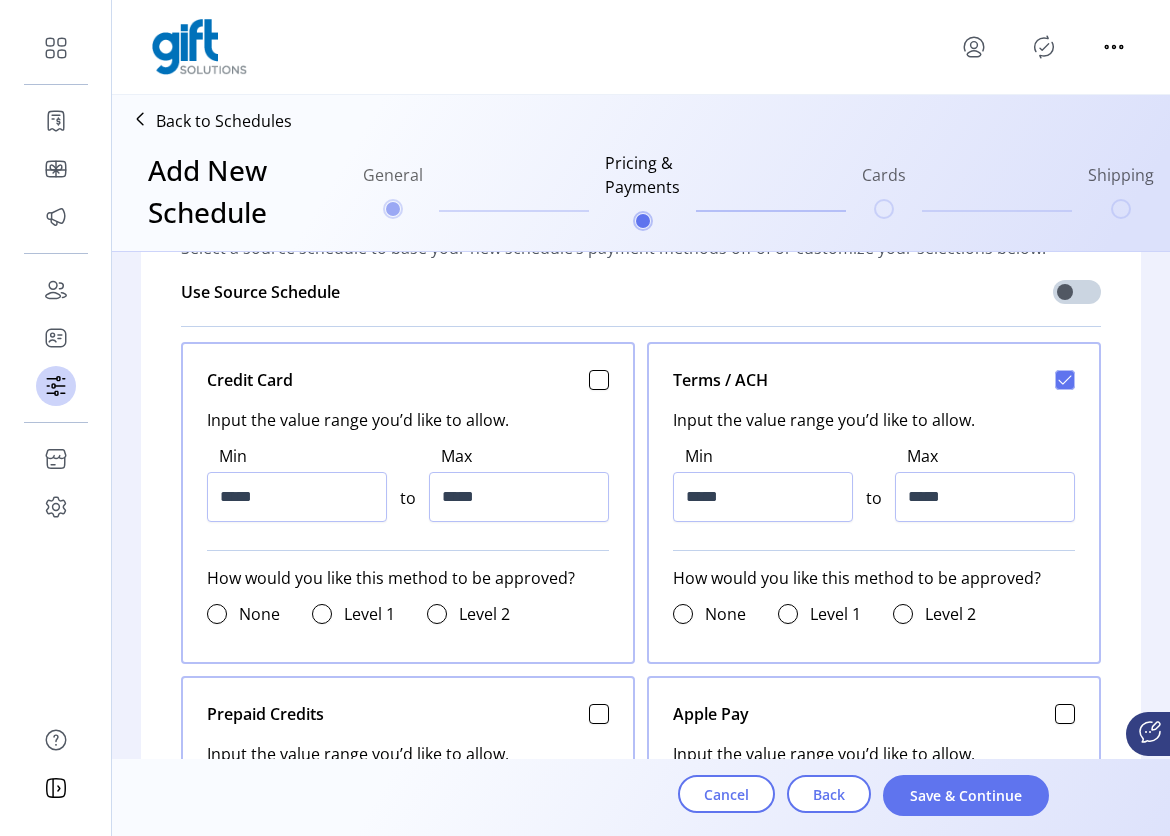 scroll, scrollTop: 12, scrollLeft: 7, axis: both 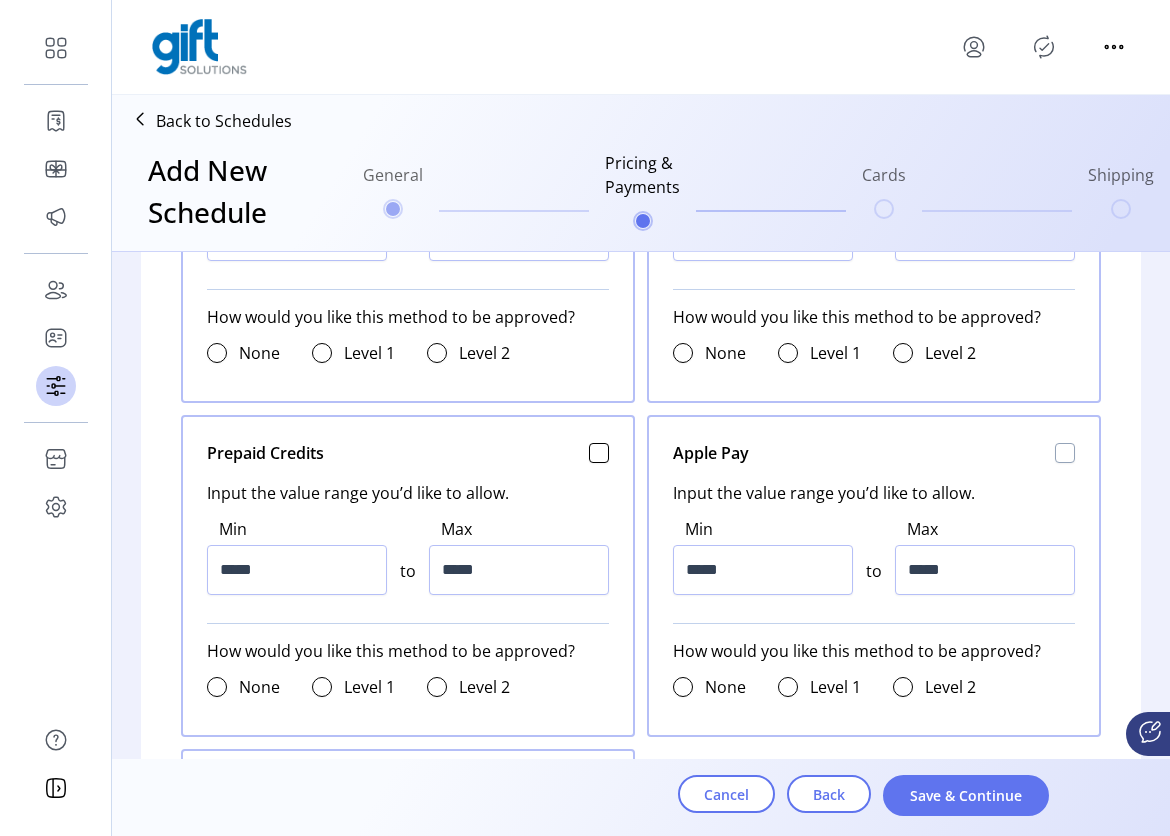 click 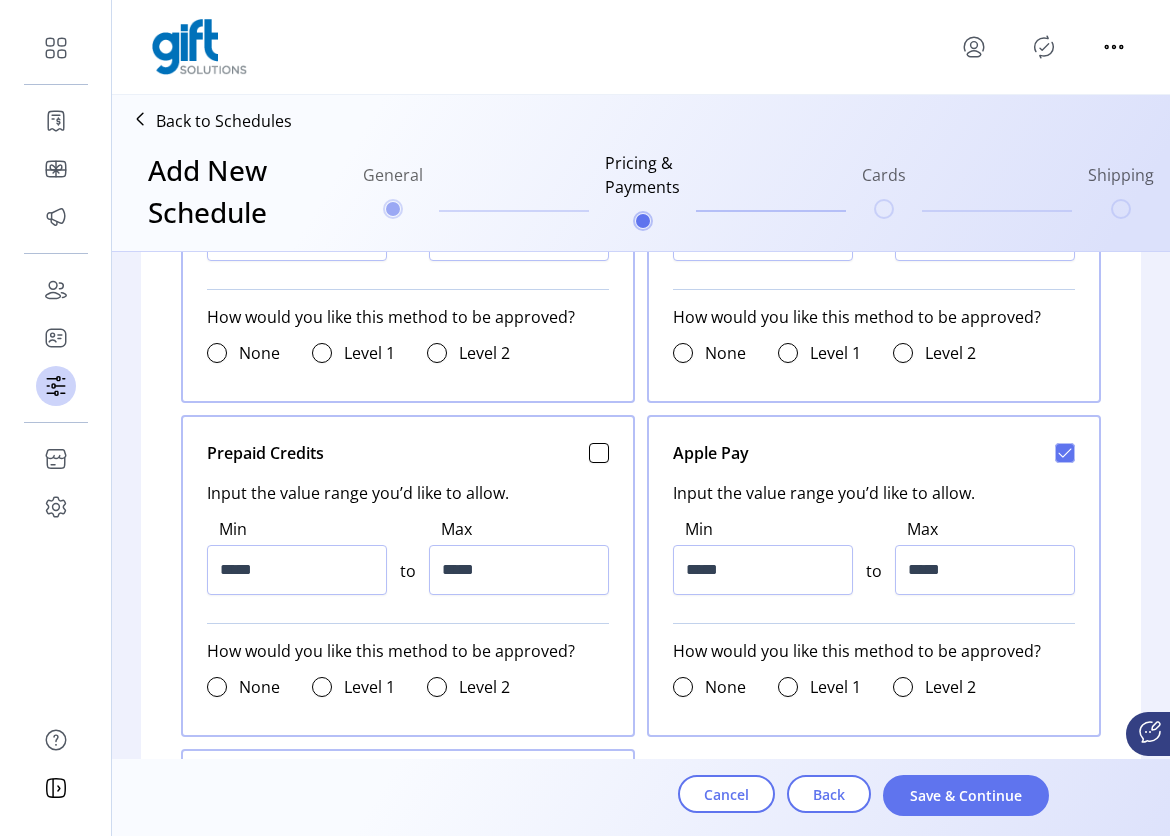 scroll, scrollTop: 12, scrollLeft: 7, axis: both 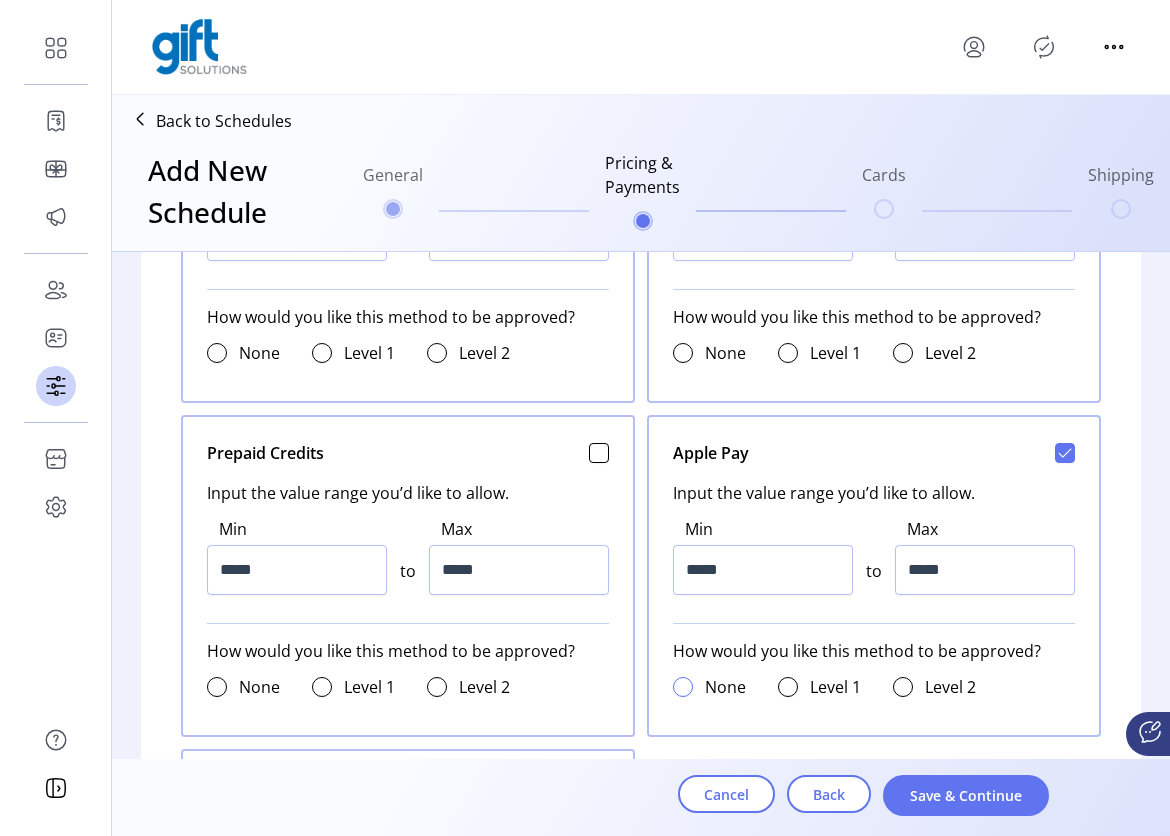 click 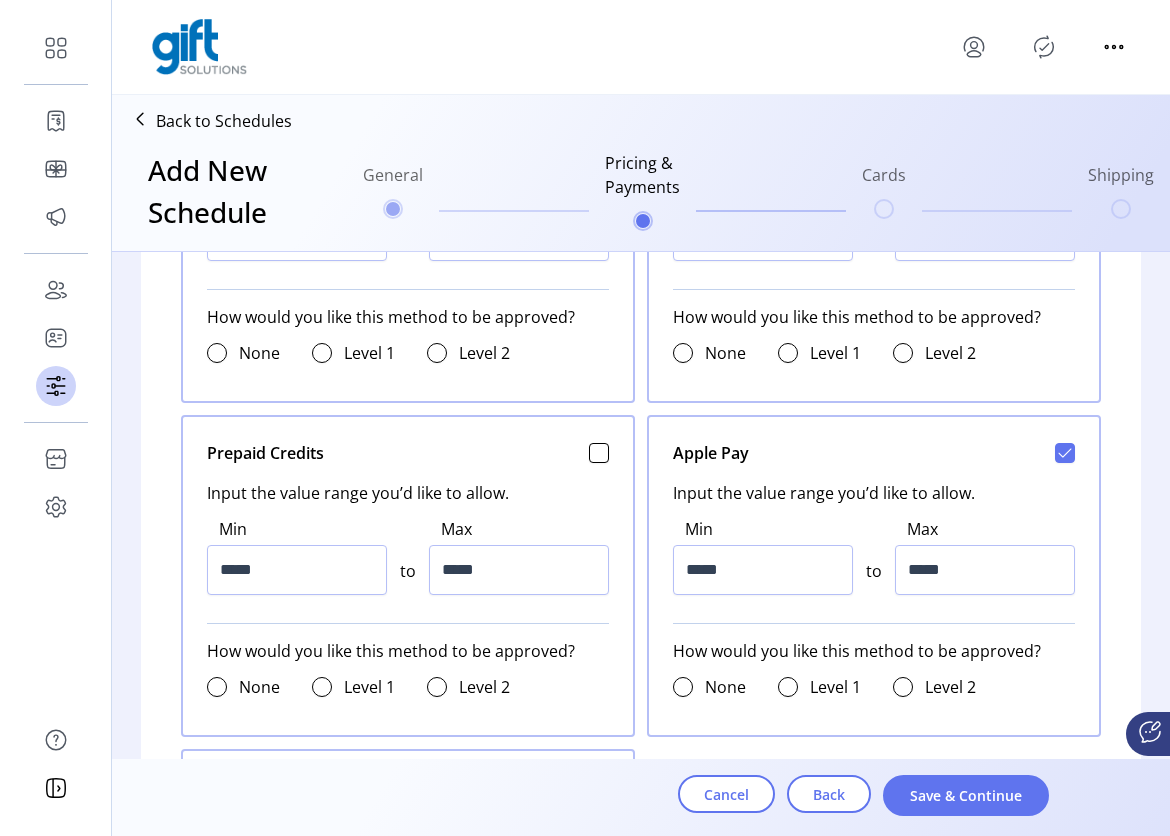 scroll, scrollTop: 12, scrollLeft: 7, axis: both 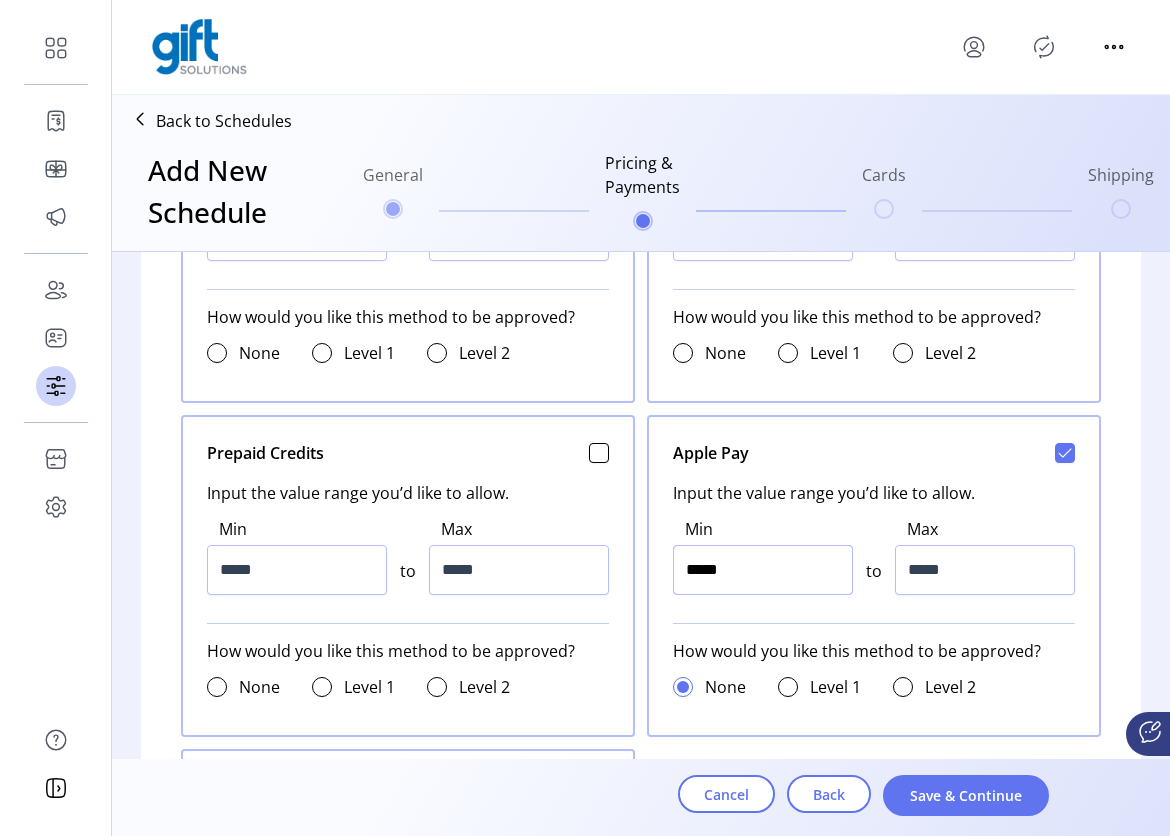 click on "*****" at bounding box center (763, 570) 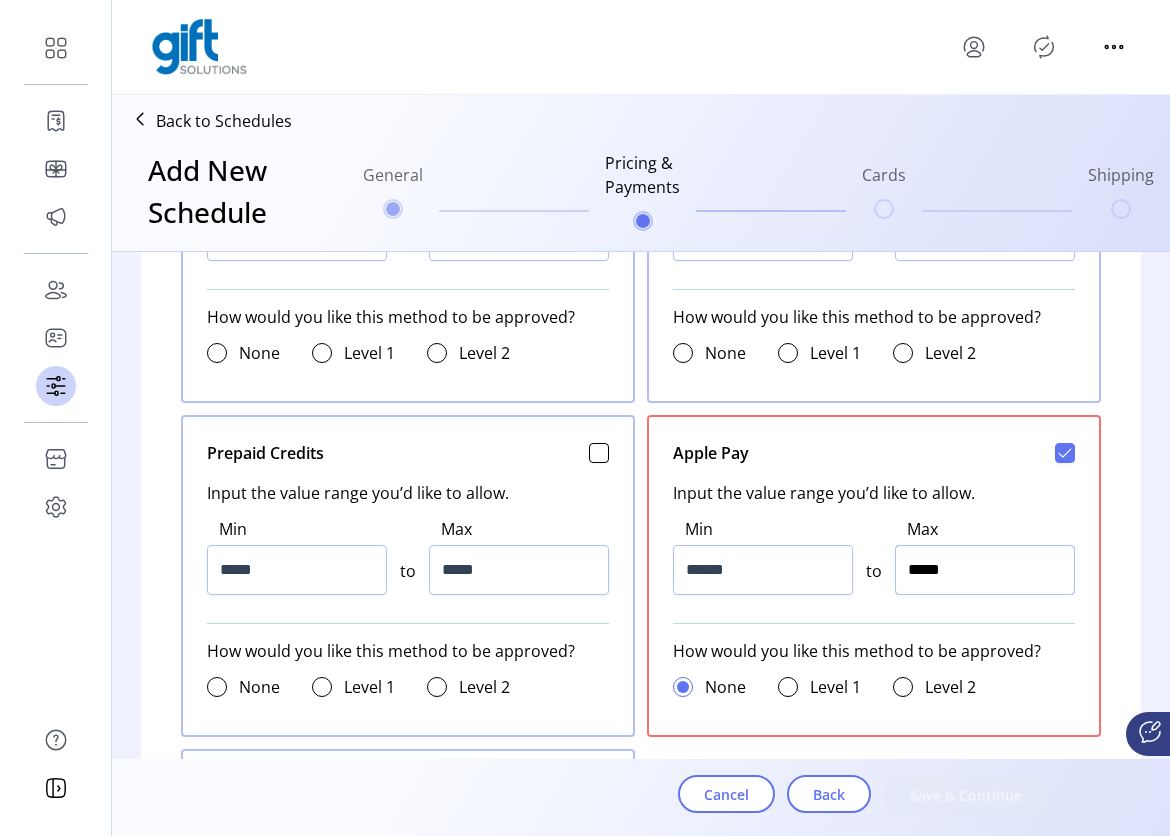 click on "*****" at bounding box center [985, 570] 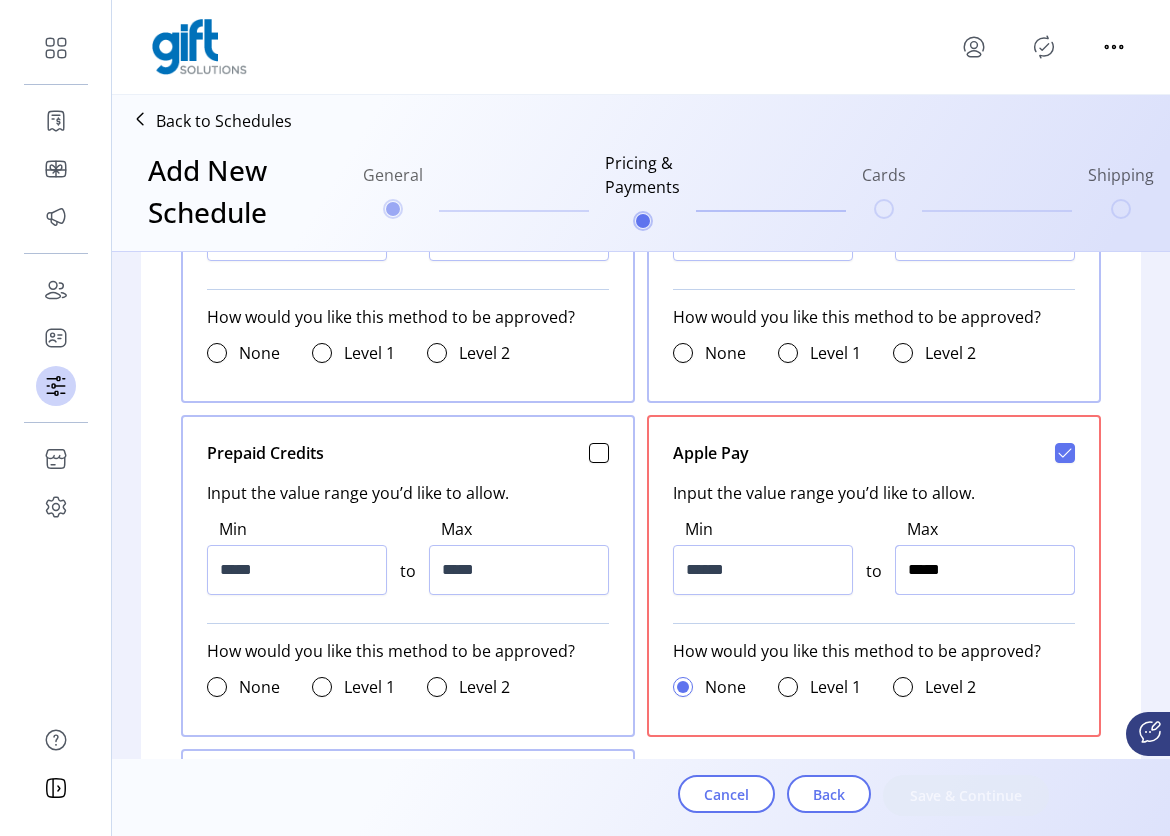 drag, startPoint x: 923, startPoint y: 561, endPoint x: 1003, endPoint y: 600, distance: 89 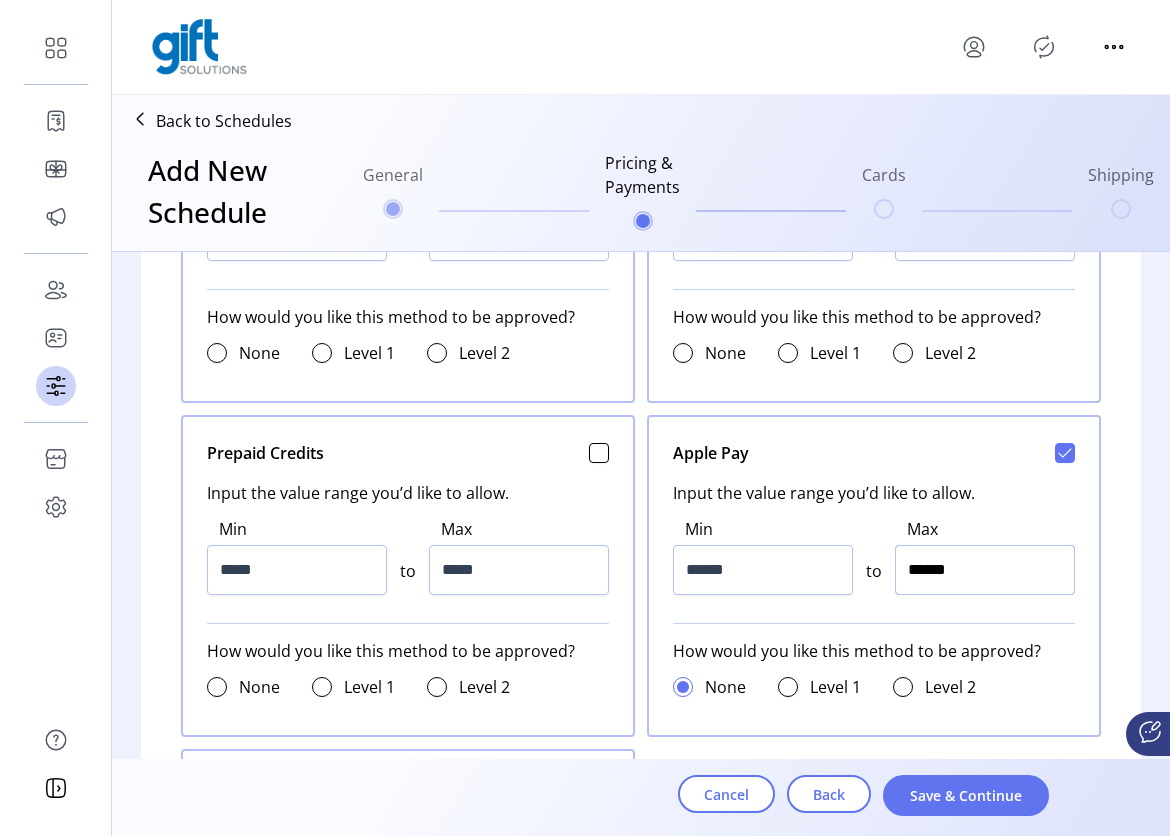type on "*******" 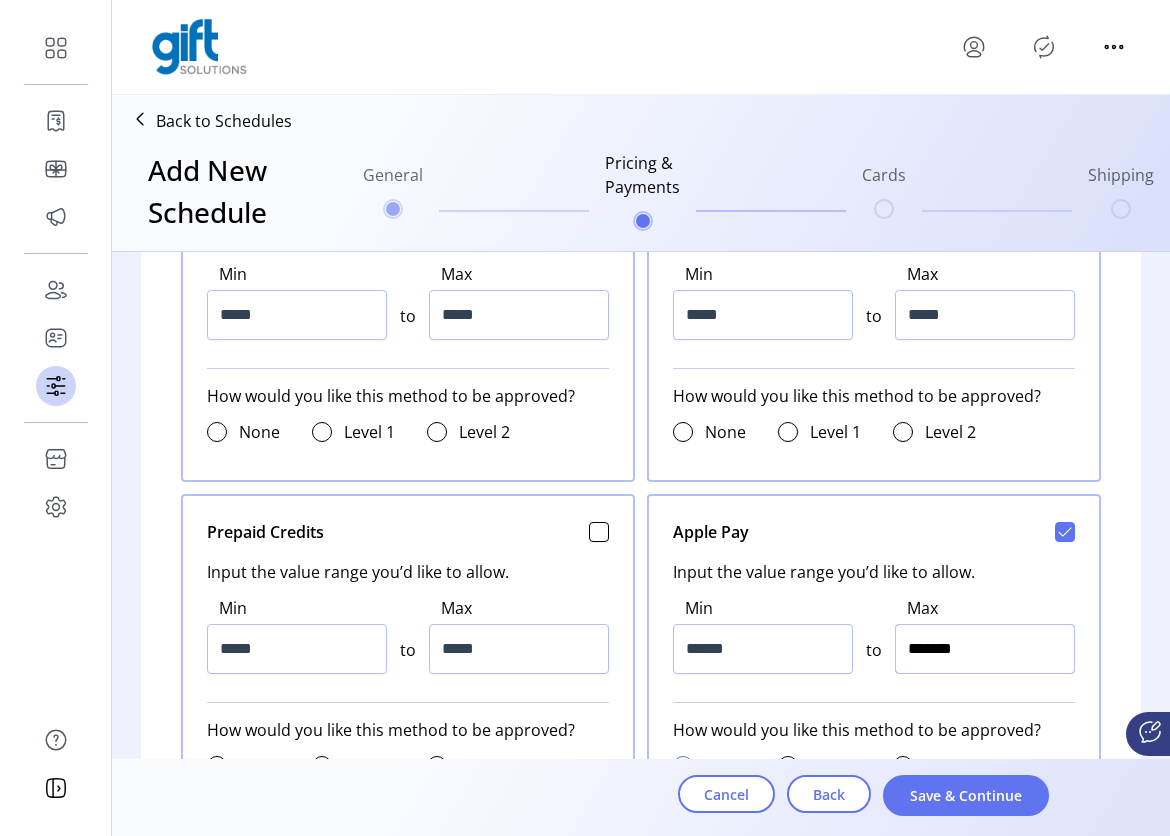 scroll, scrollTop: 778, scrollLeft: 0, axis: vertical 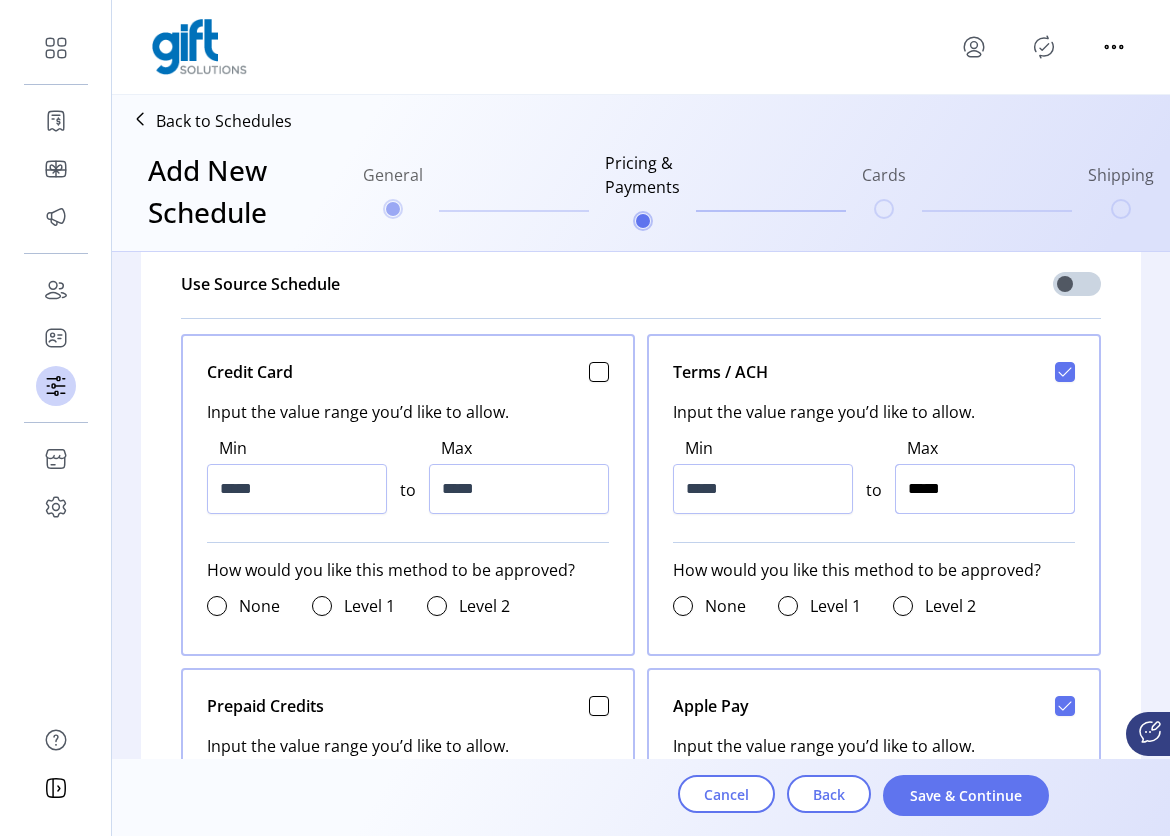 click on "*****" at bounding box center (519, -164) 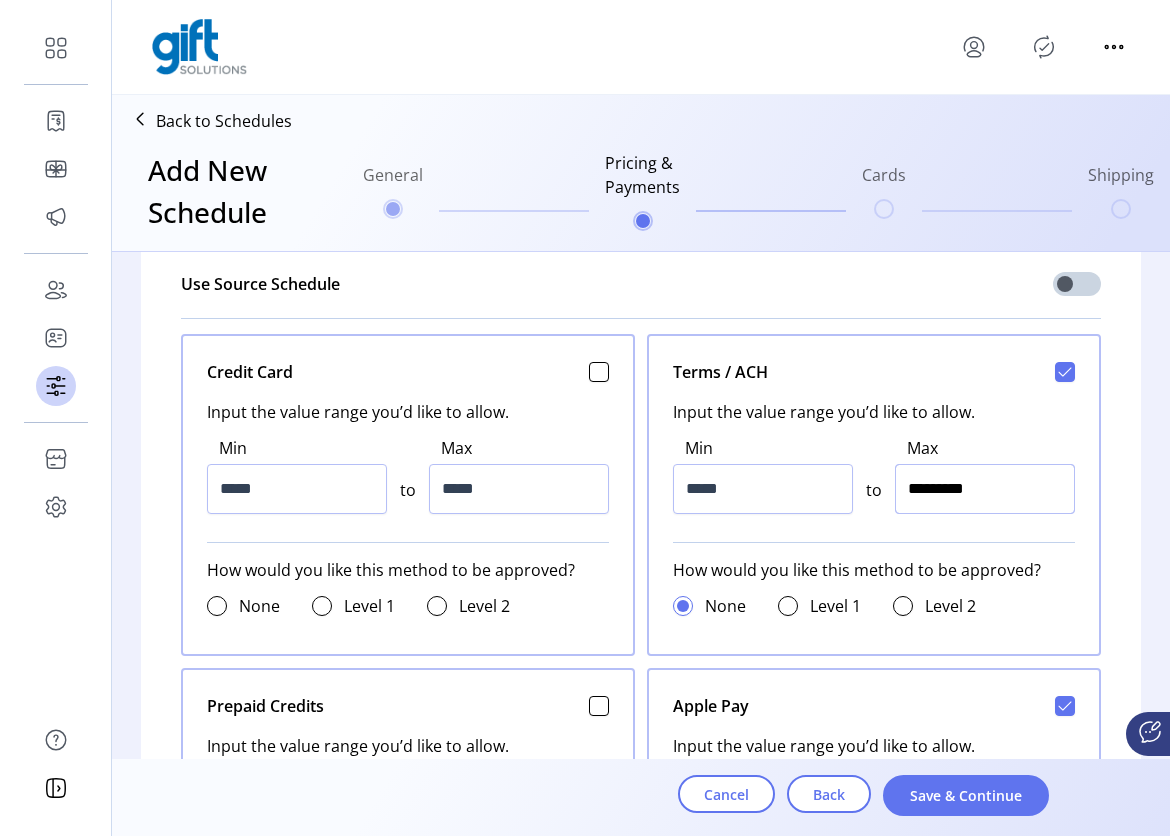 type on "**********" 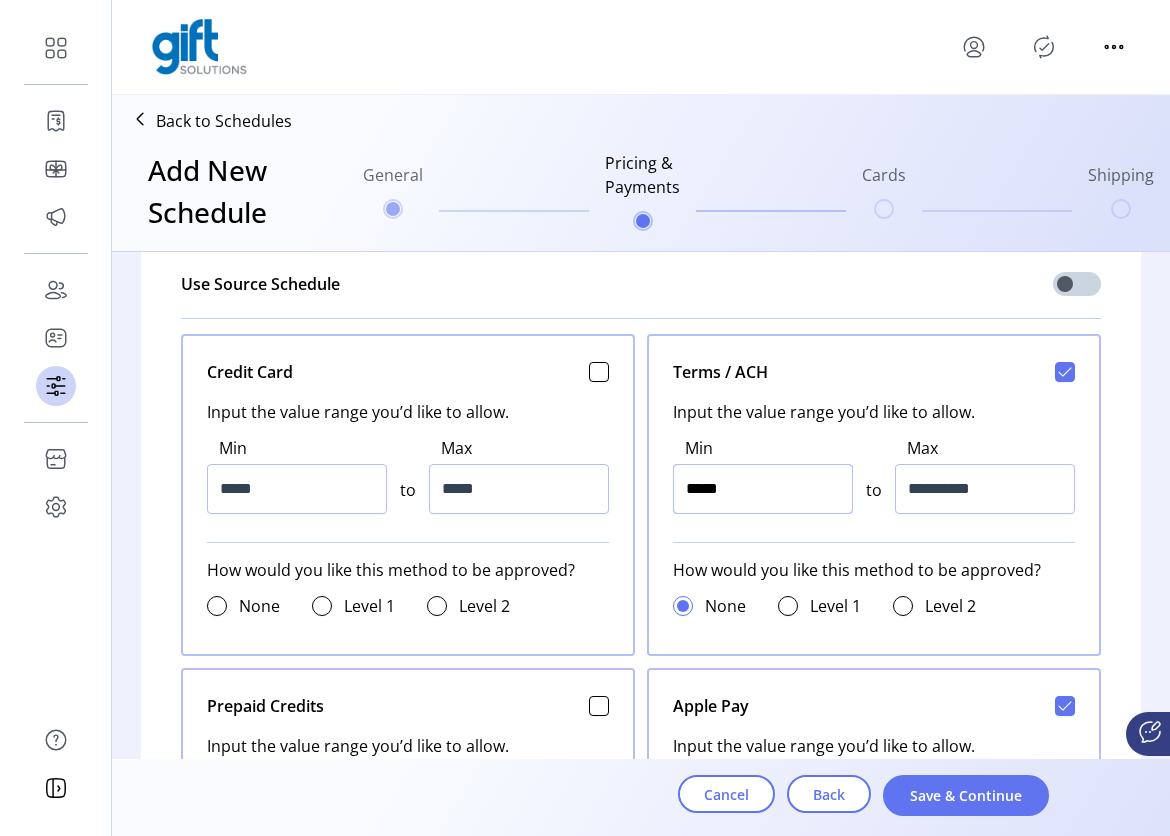click on "*****" at bounding box center (763, 489) 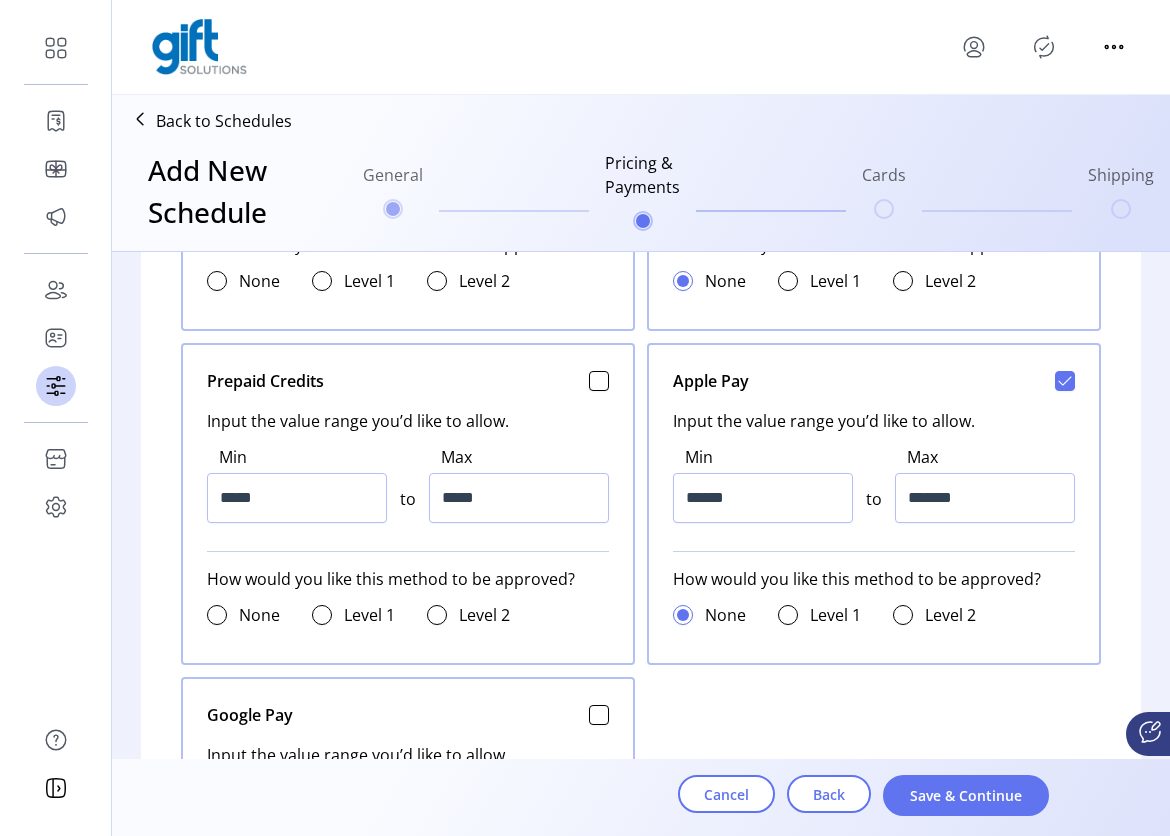 scroll, scrollTop: 1506, scrollLeft: 0, axis: vertical 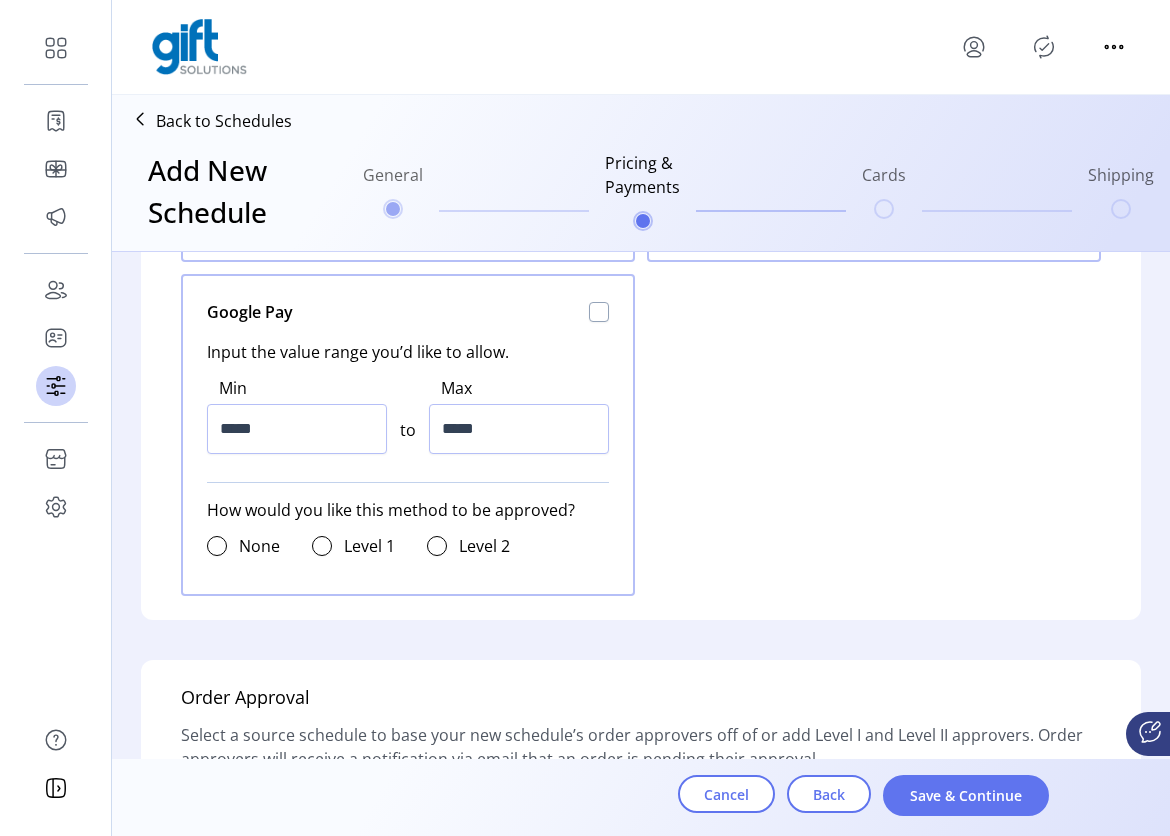 click 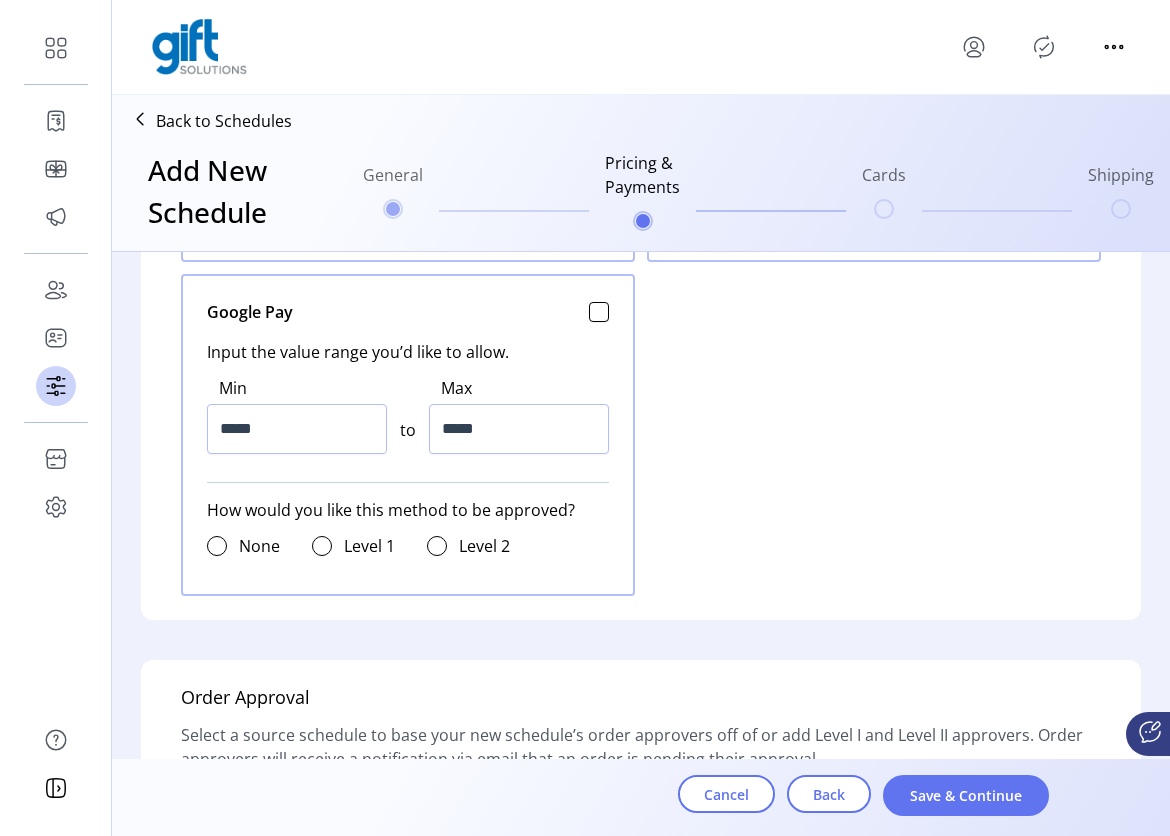 scroll, scrollTop: 12, scrollLeft: 7, axis: both 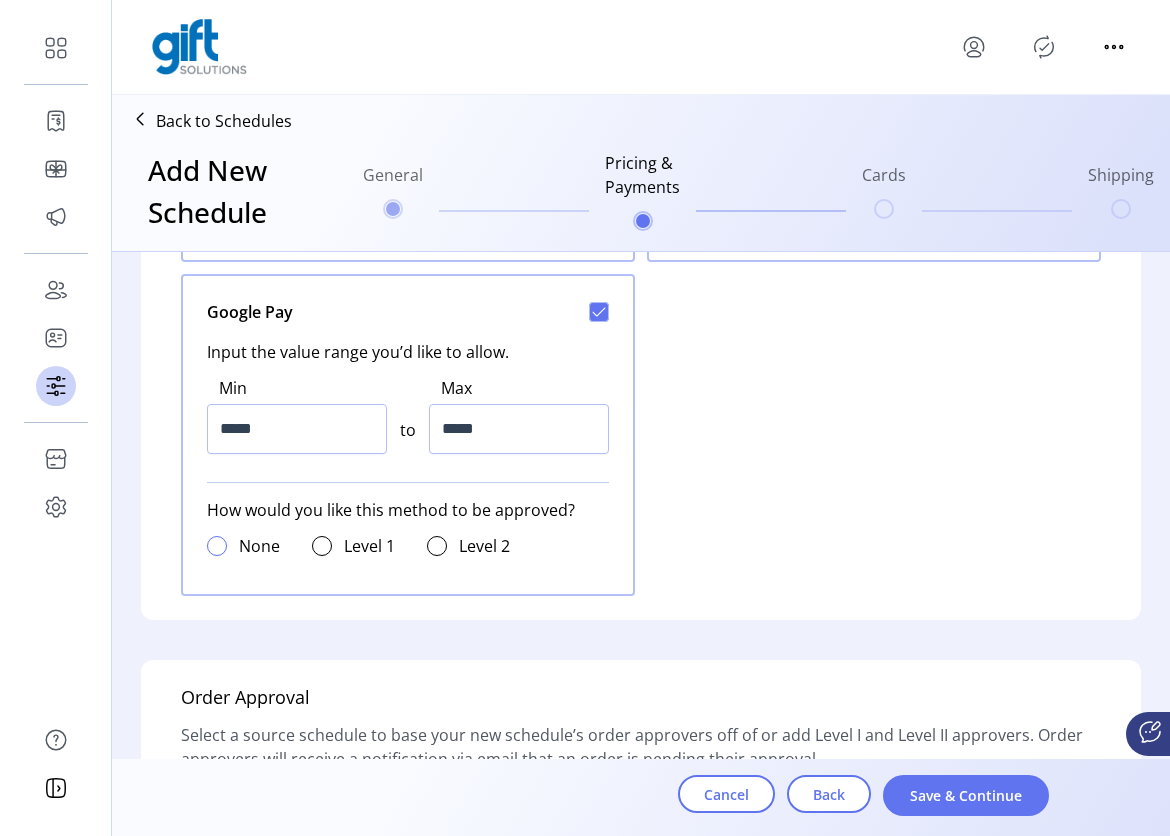 click 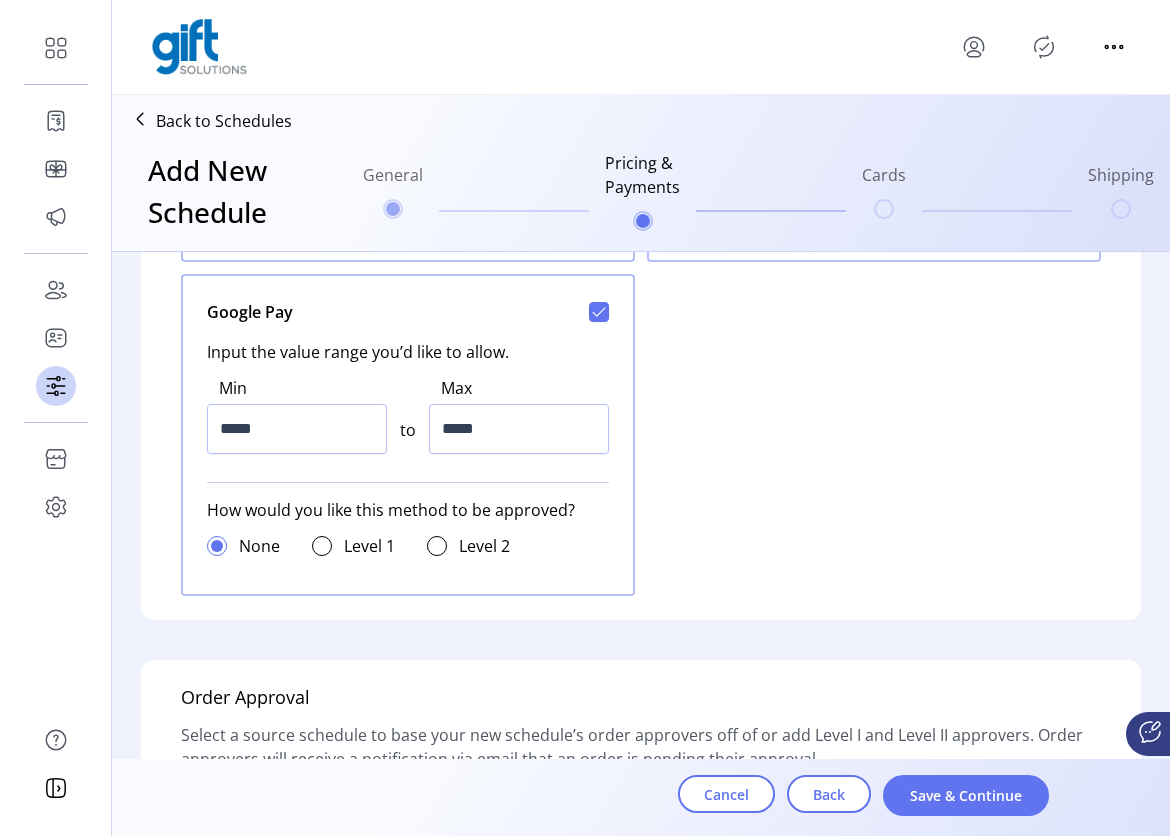 scroll, scrollTop: 12, scrollLeft: 7, axis: both 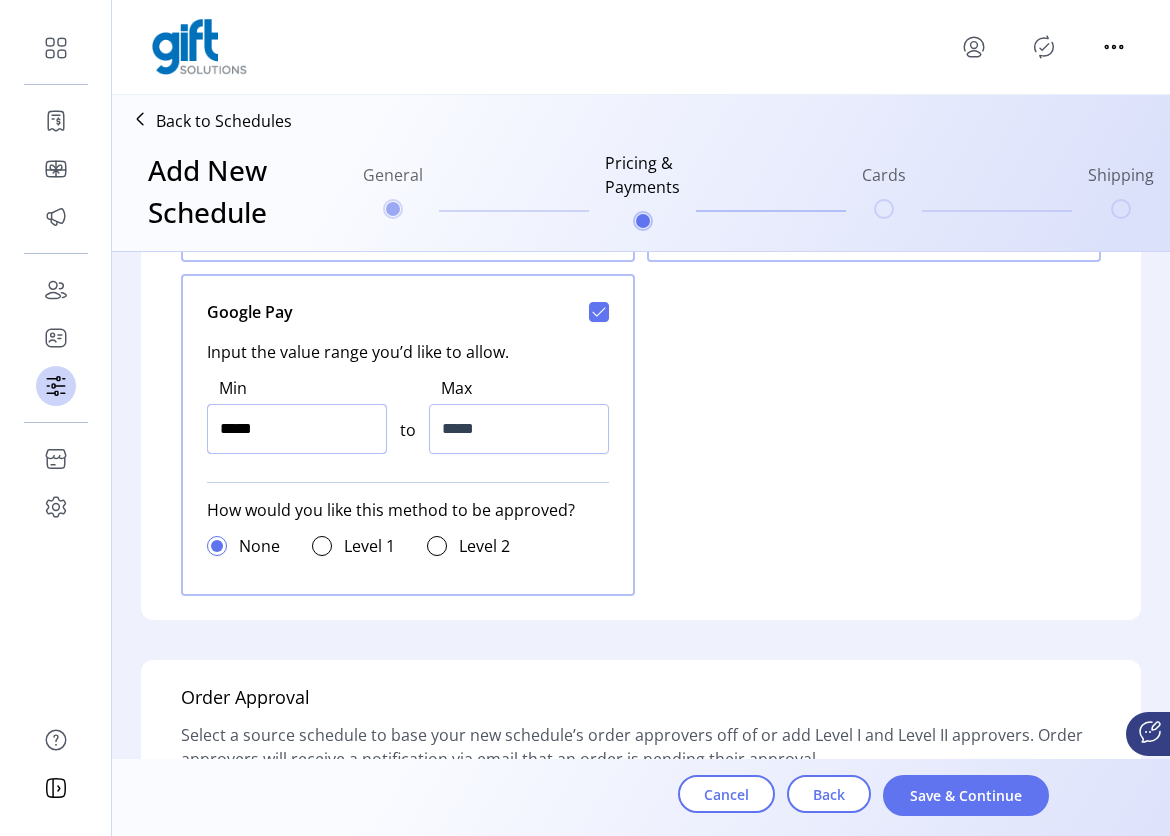 click on "*****" at bounding box center (297, 429) 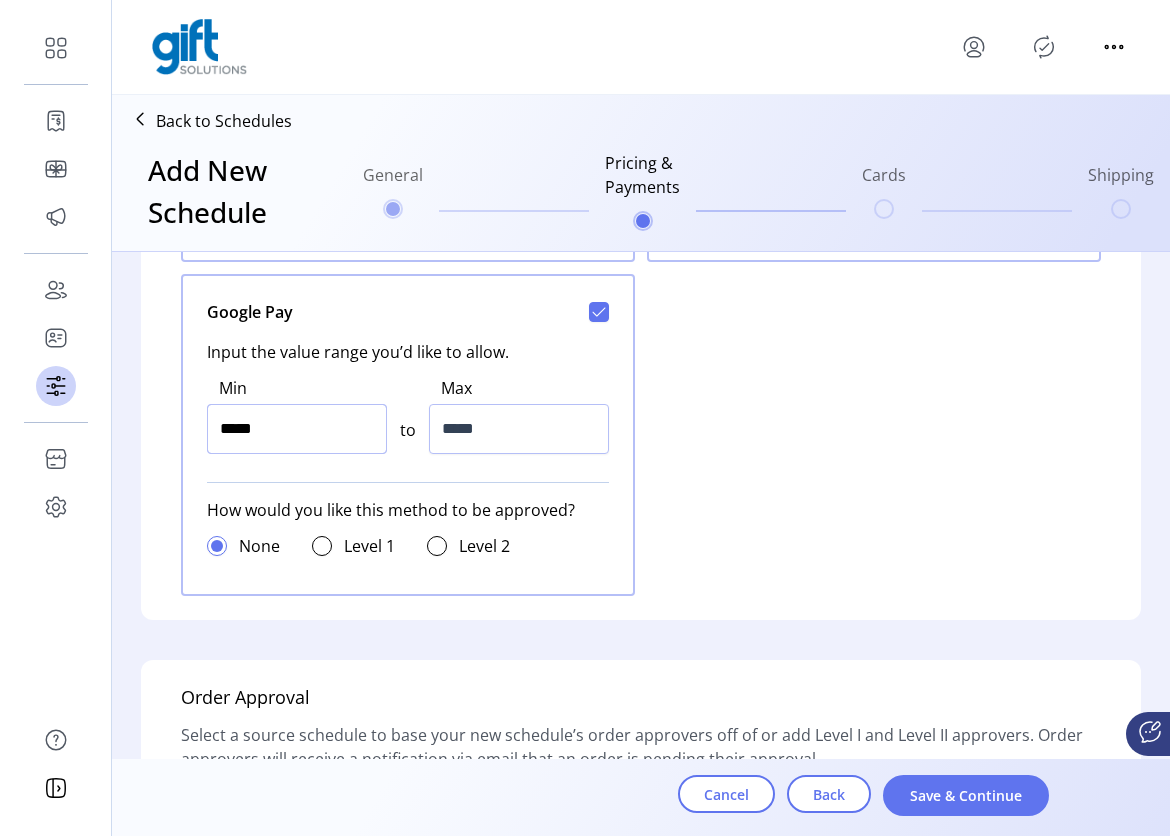 type on "******" 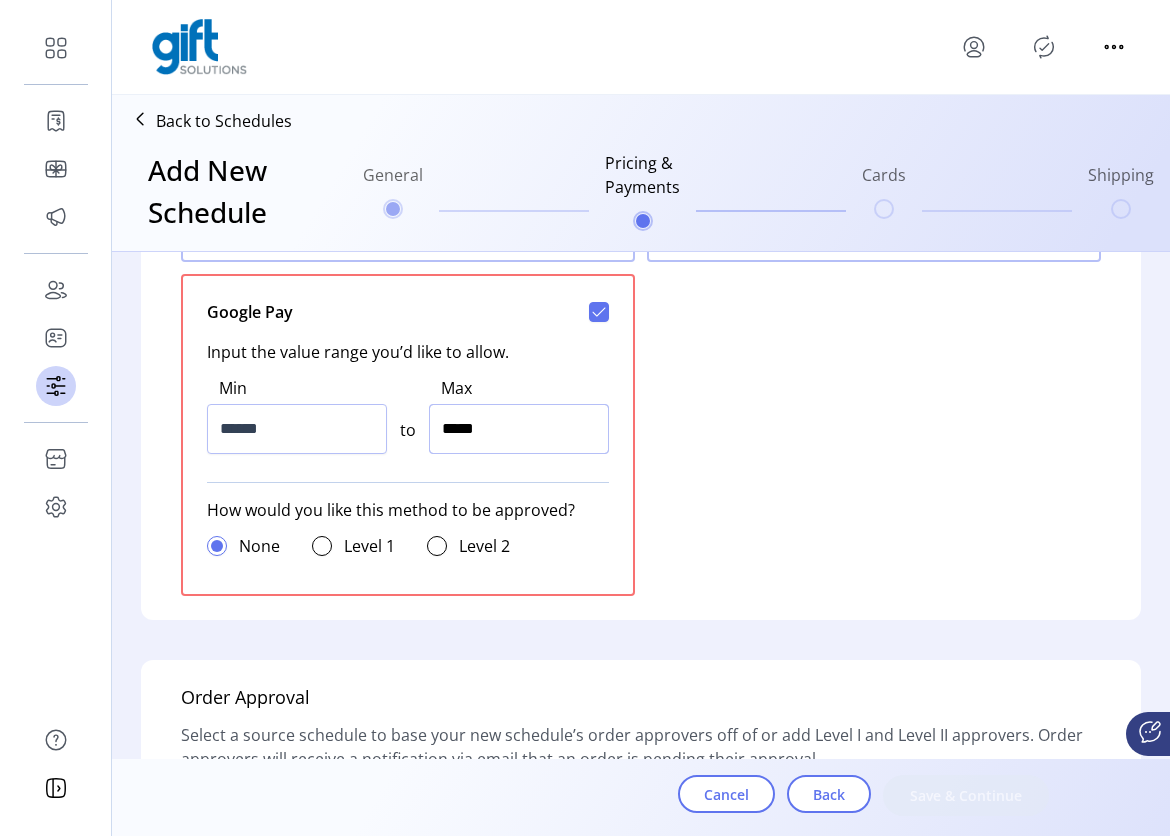 drag, startPoint x: 449, startPoint y: 428, endPoint x: 462, endPoint y: 452, distance: 27.294687 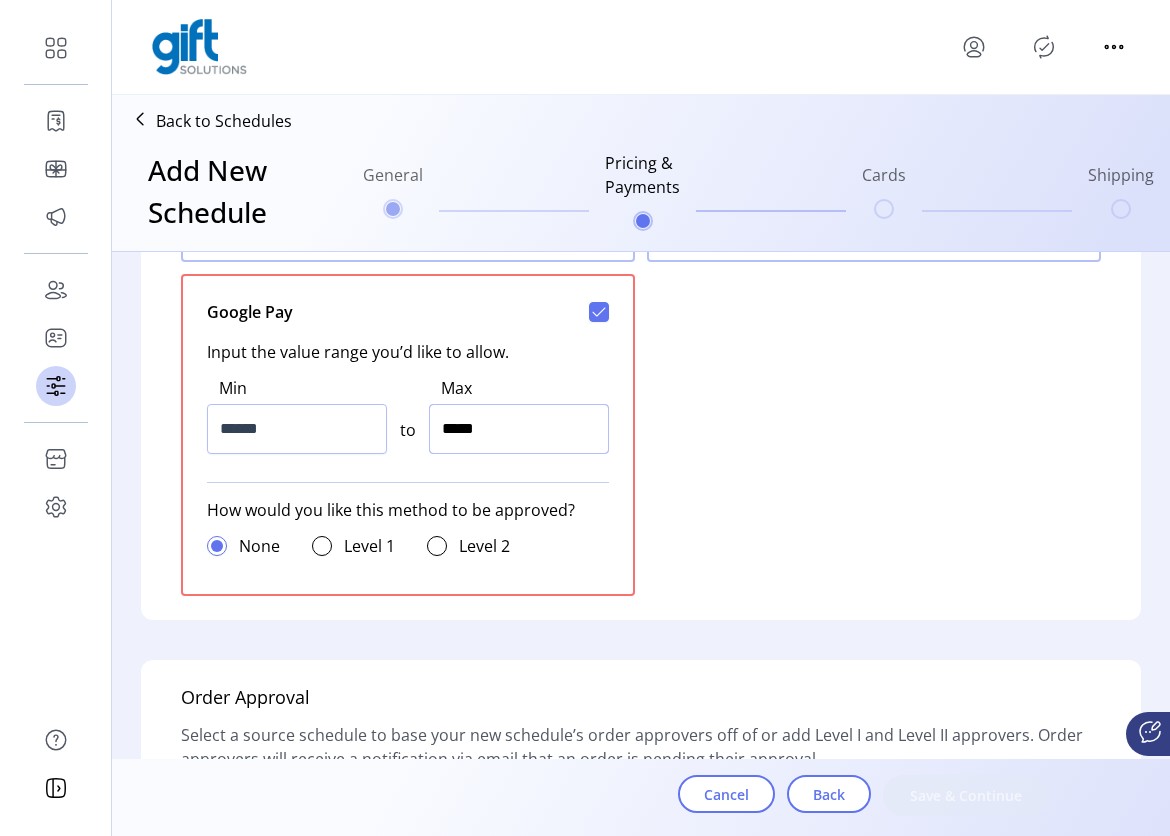 click on "*****" at bounding box center [519, 429] 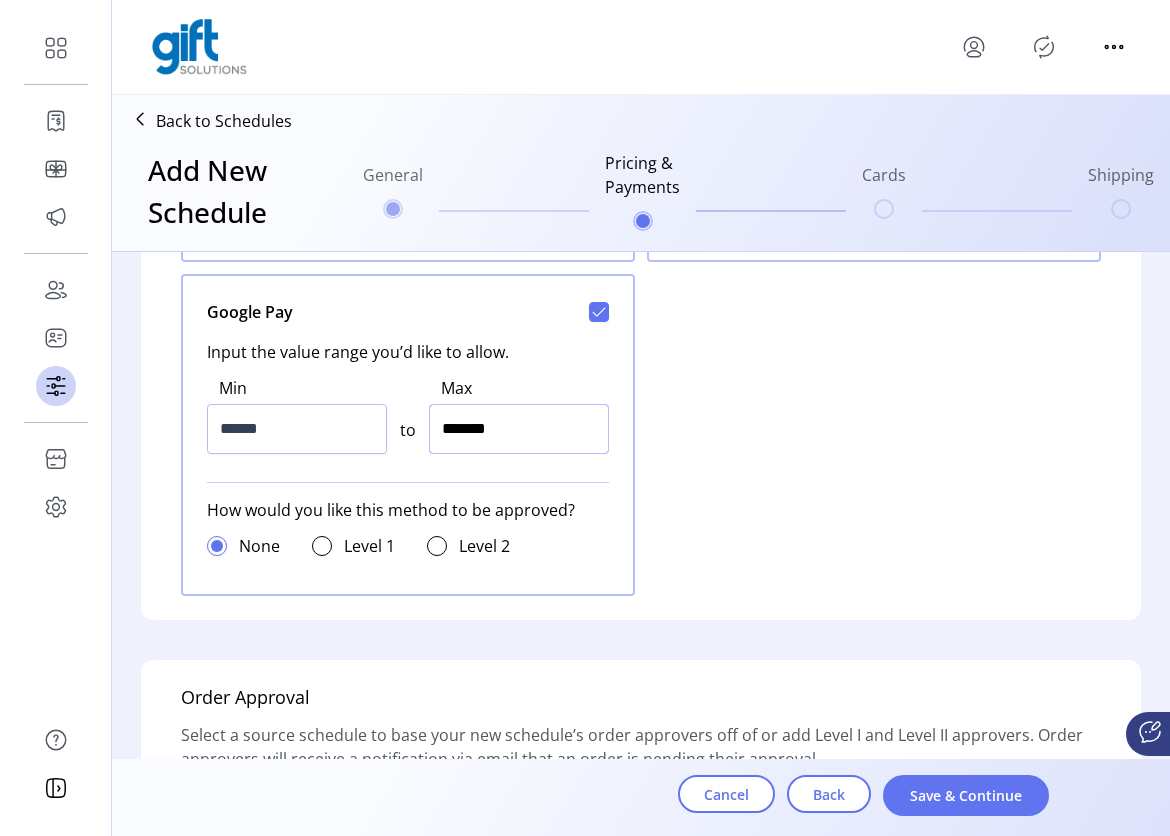 type on "*********" 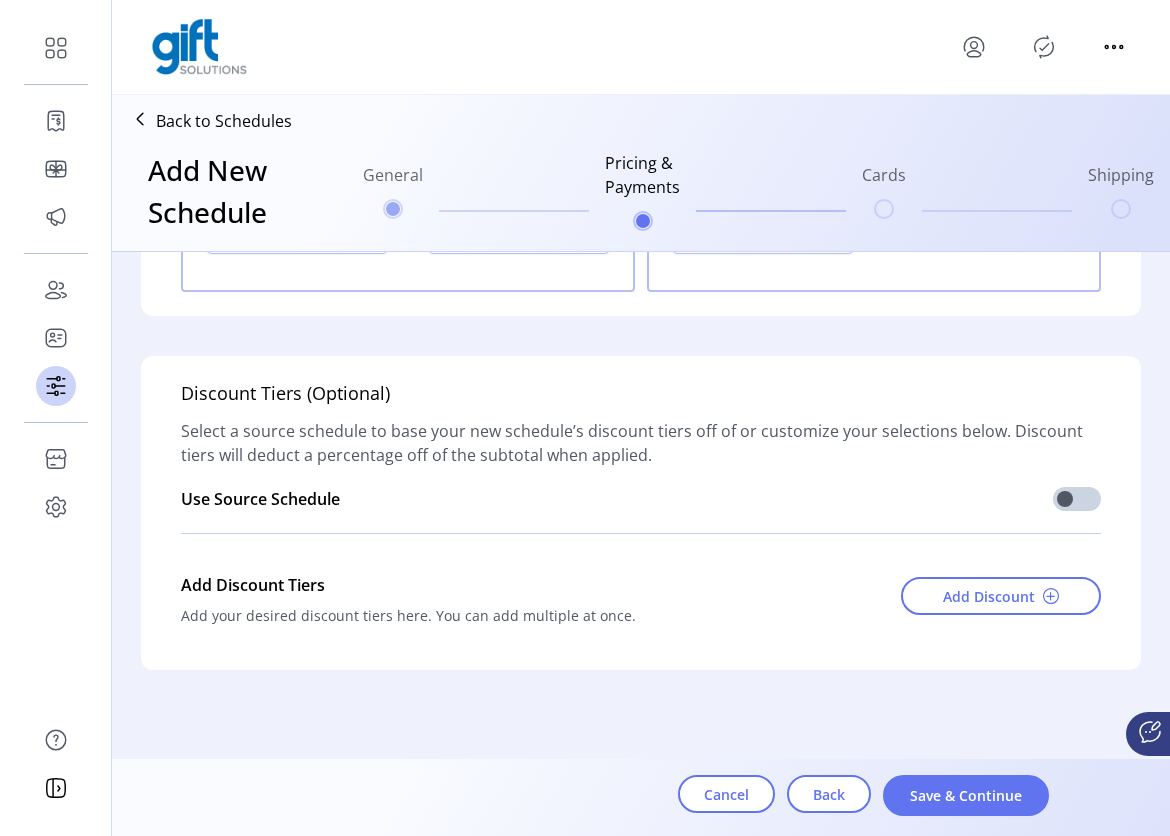 scroll, scrollTop: 2498, scrollLeft: 0, axis: vertical 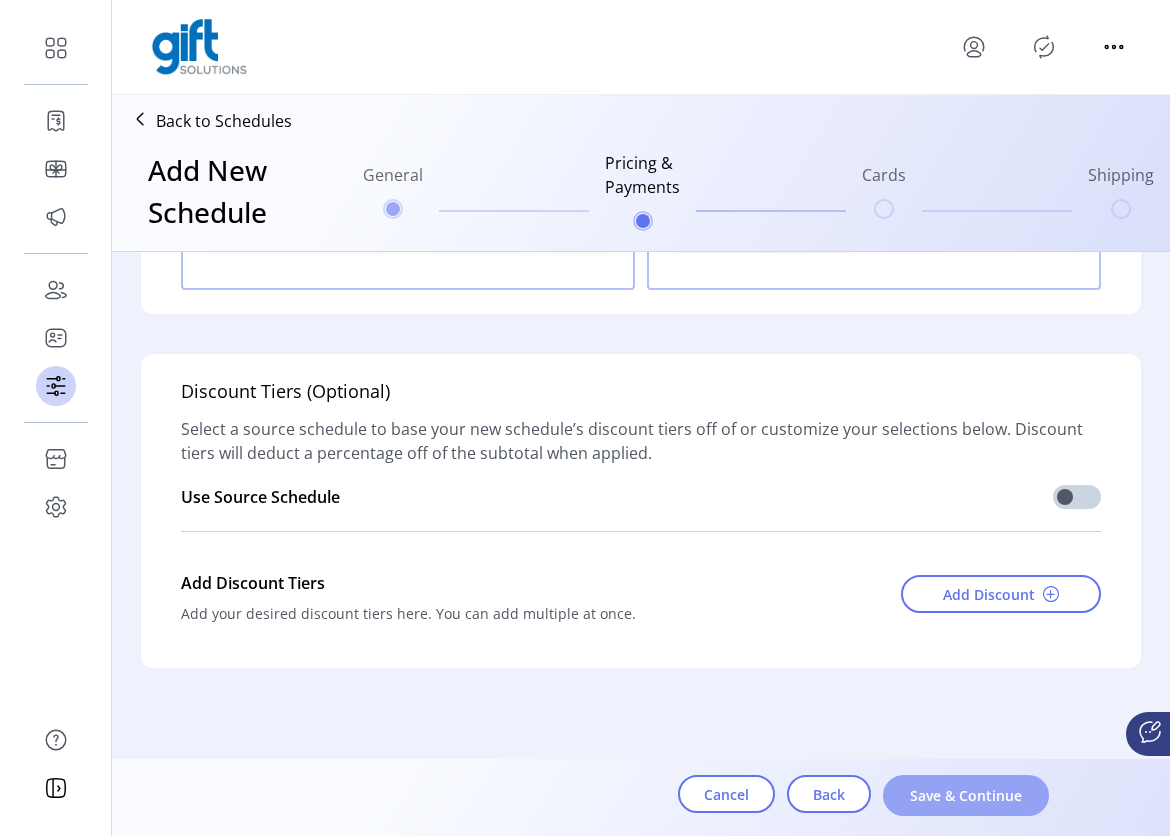 click on "Save & Continue" 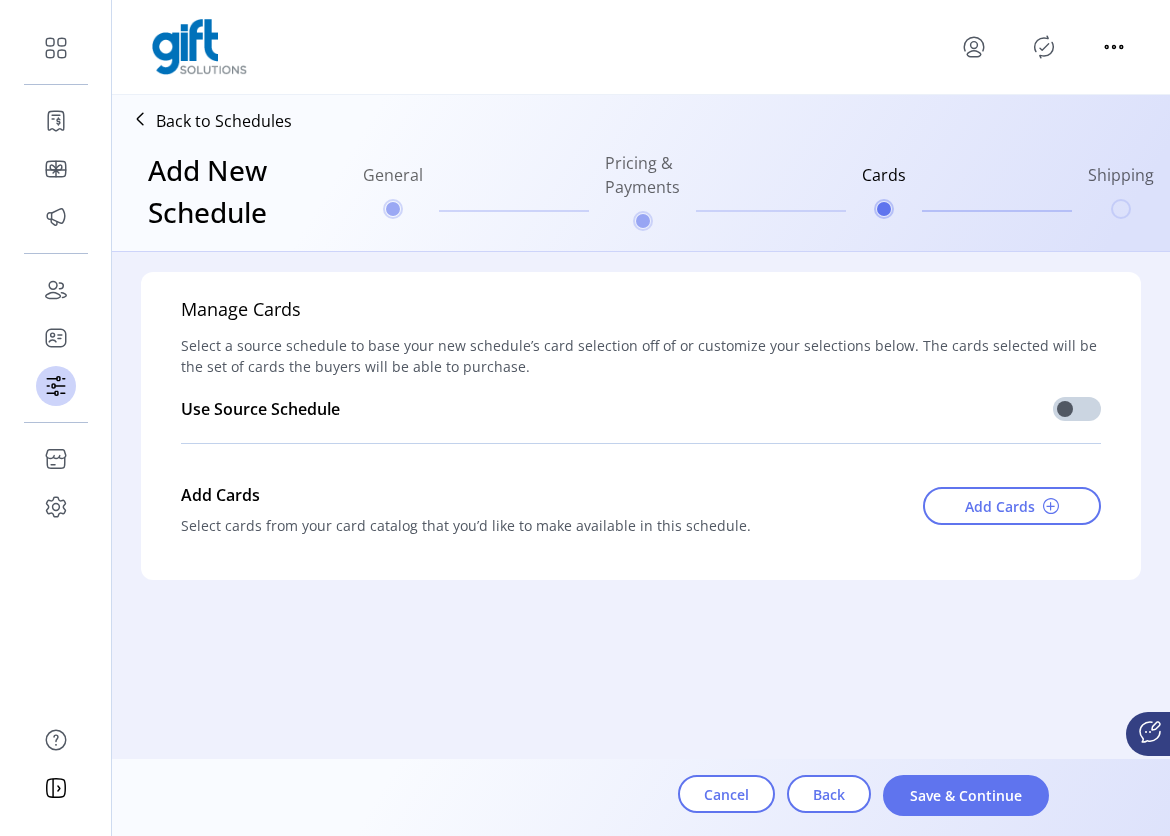 scroll, scrollTop: 0, scrollLeft: 0, axis: both 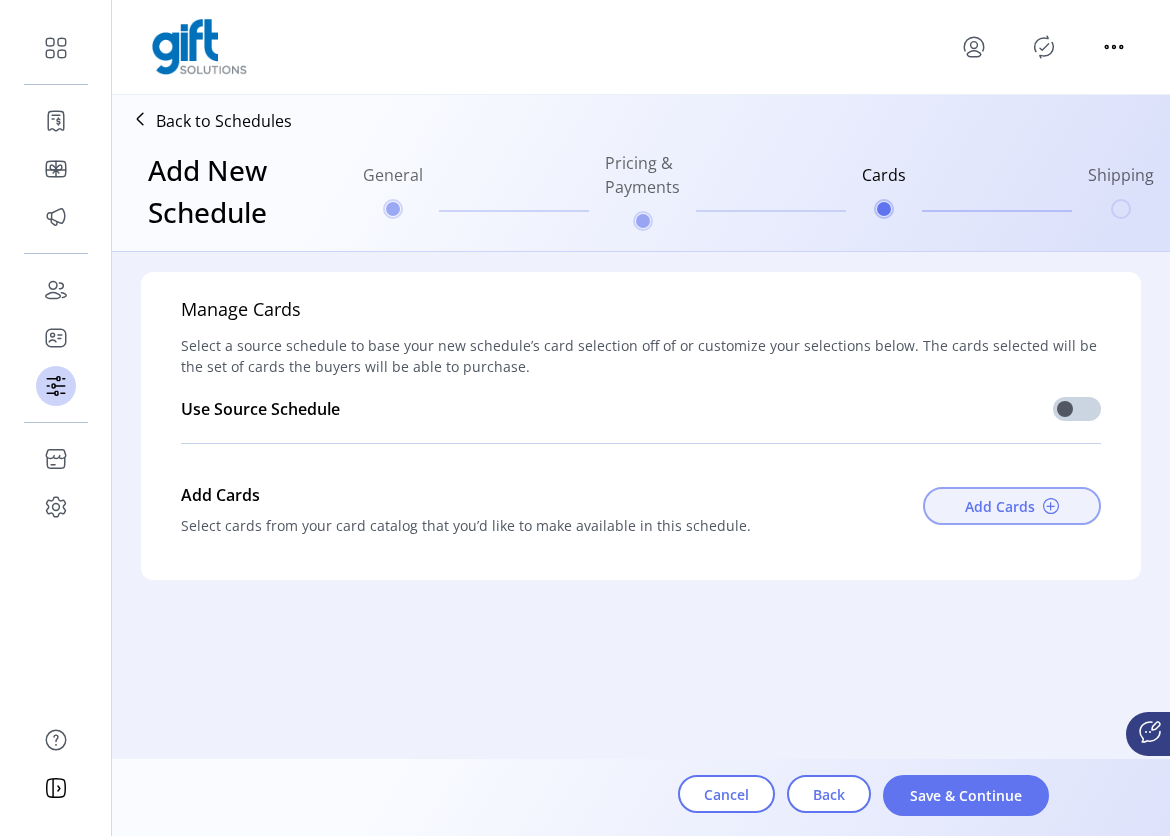 click on "Add Cards" 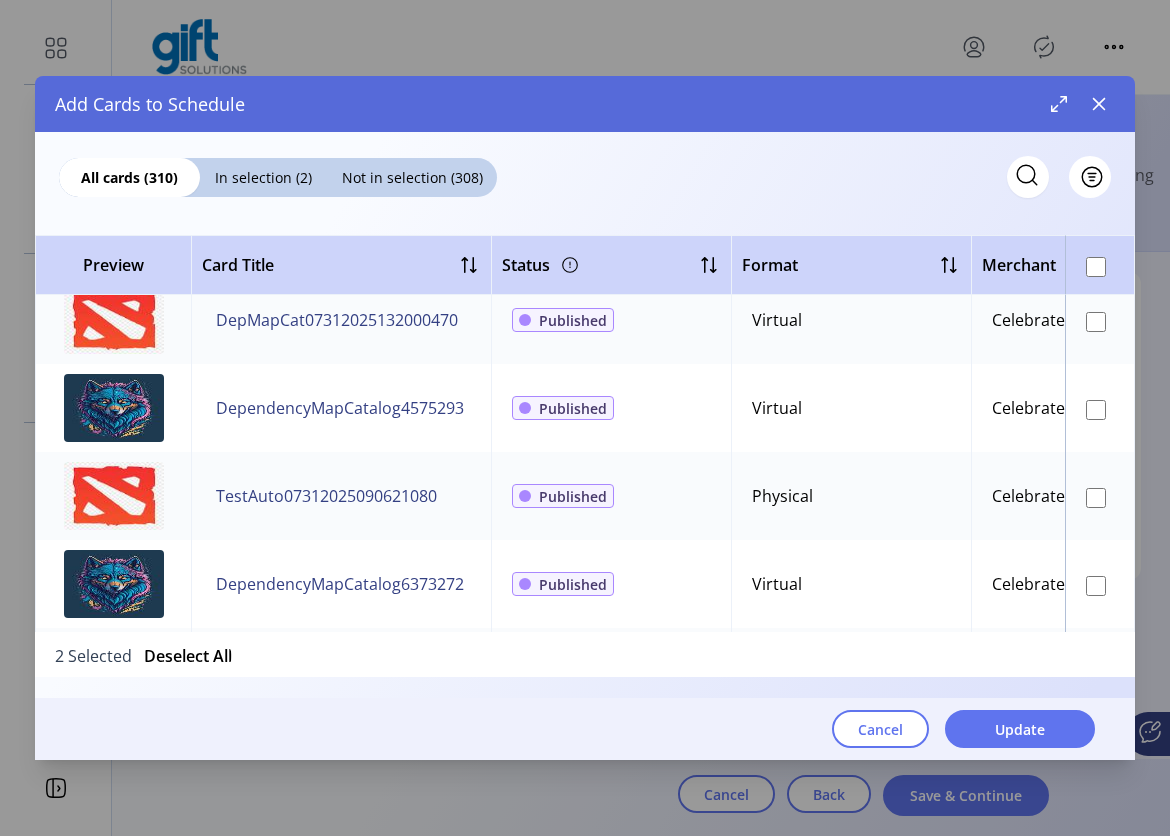 scroll, scrollTop: 385, scrollLeft: 0, axis: vertical 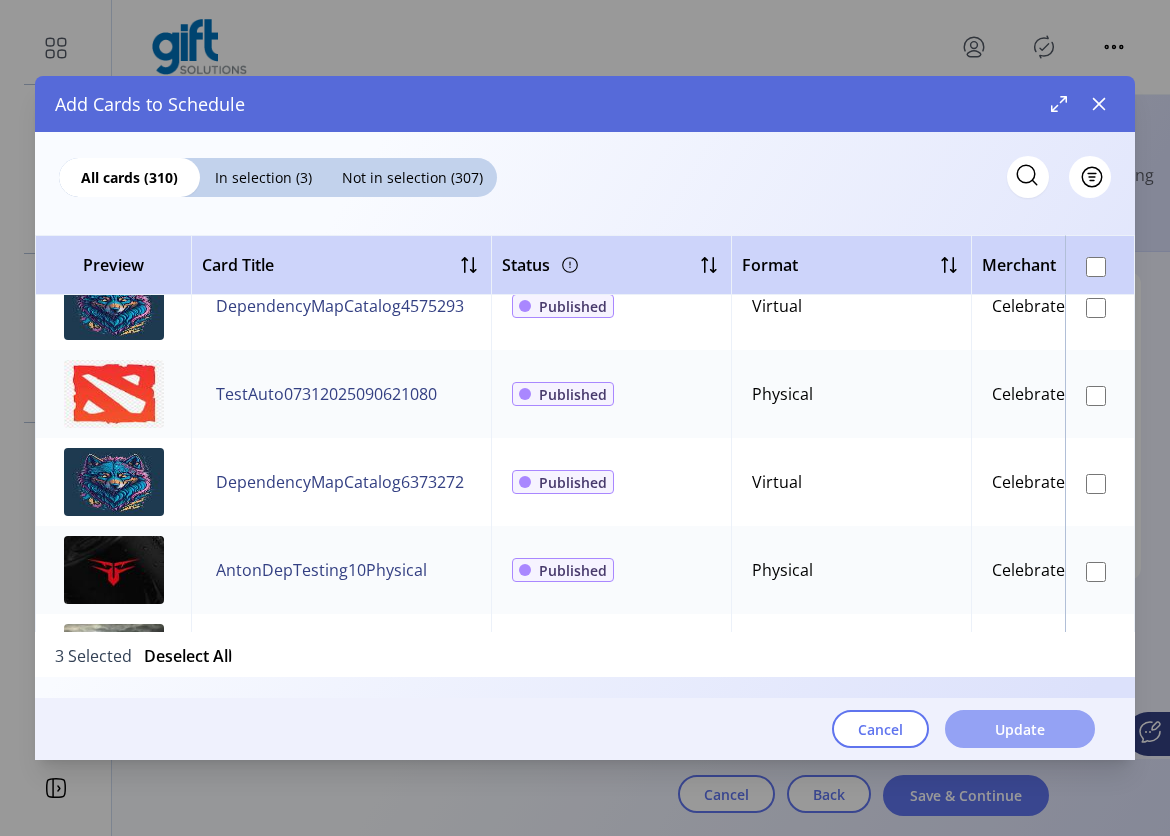 click on "Update" at bounding box center [1020, 729] 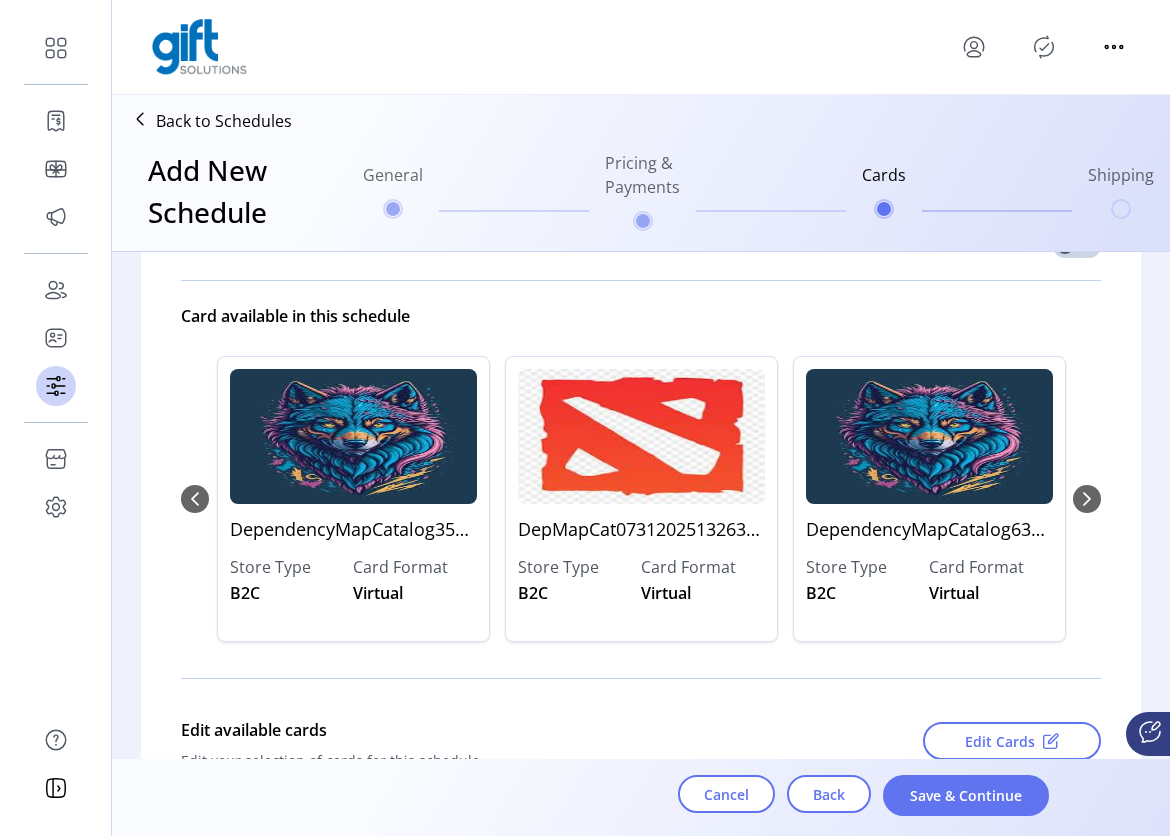 scroll, scrollTop: 312, scrollLeft: 0, axis: vertical 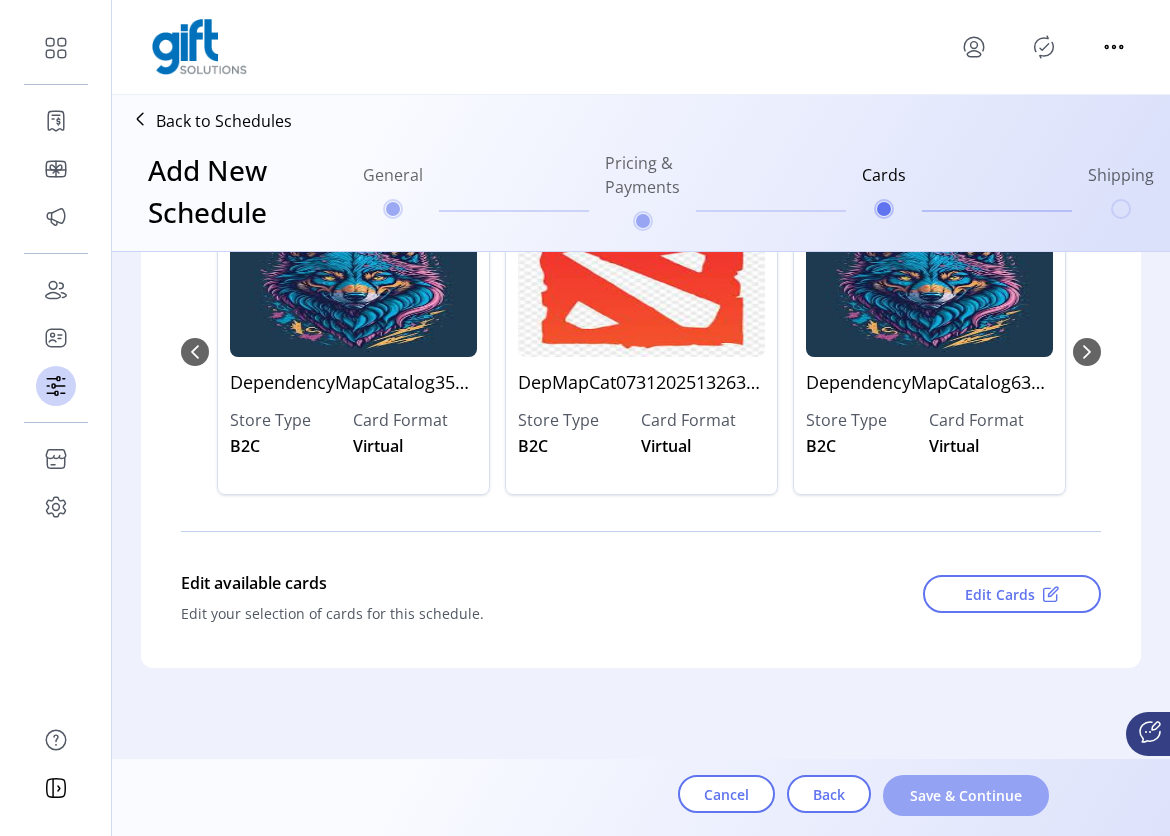 click on "Save & Continue" 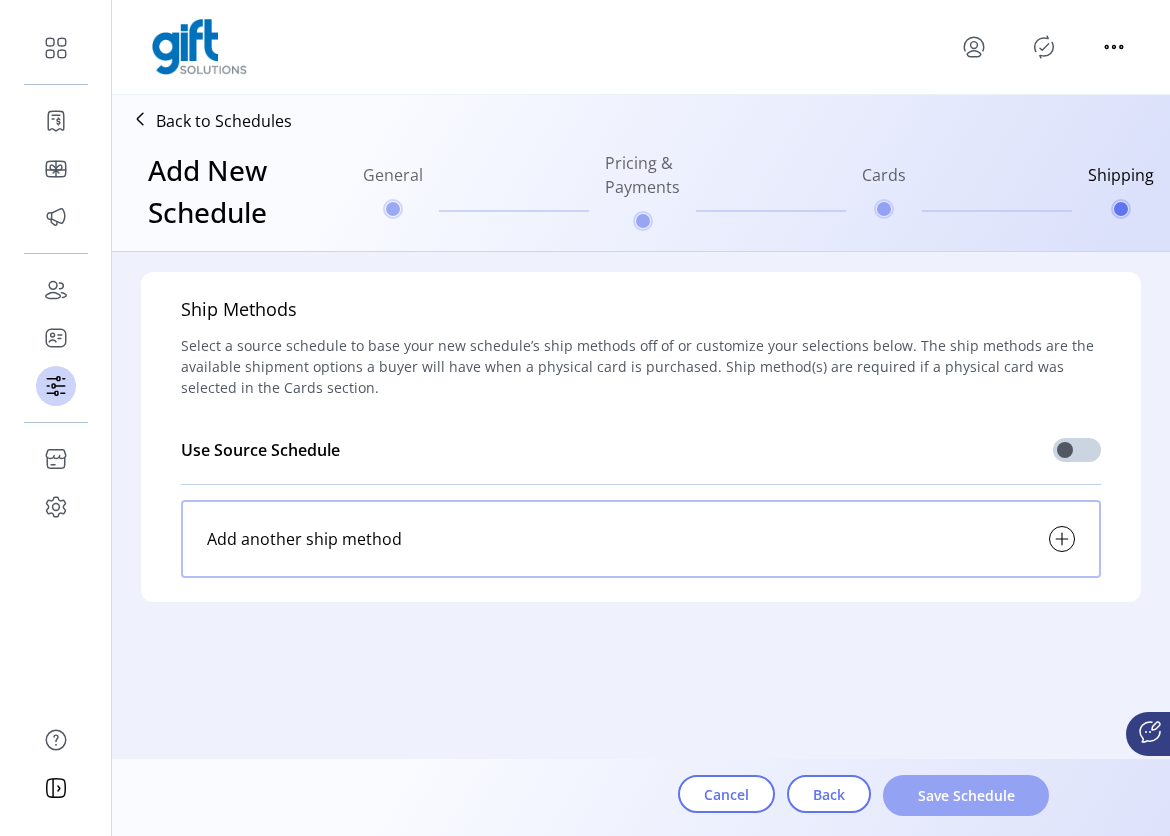 click on "Save Schedule" 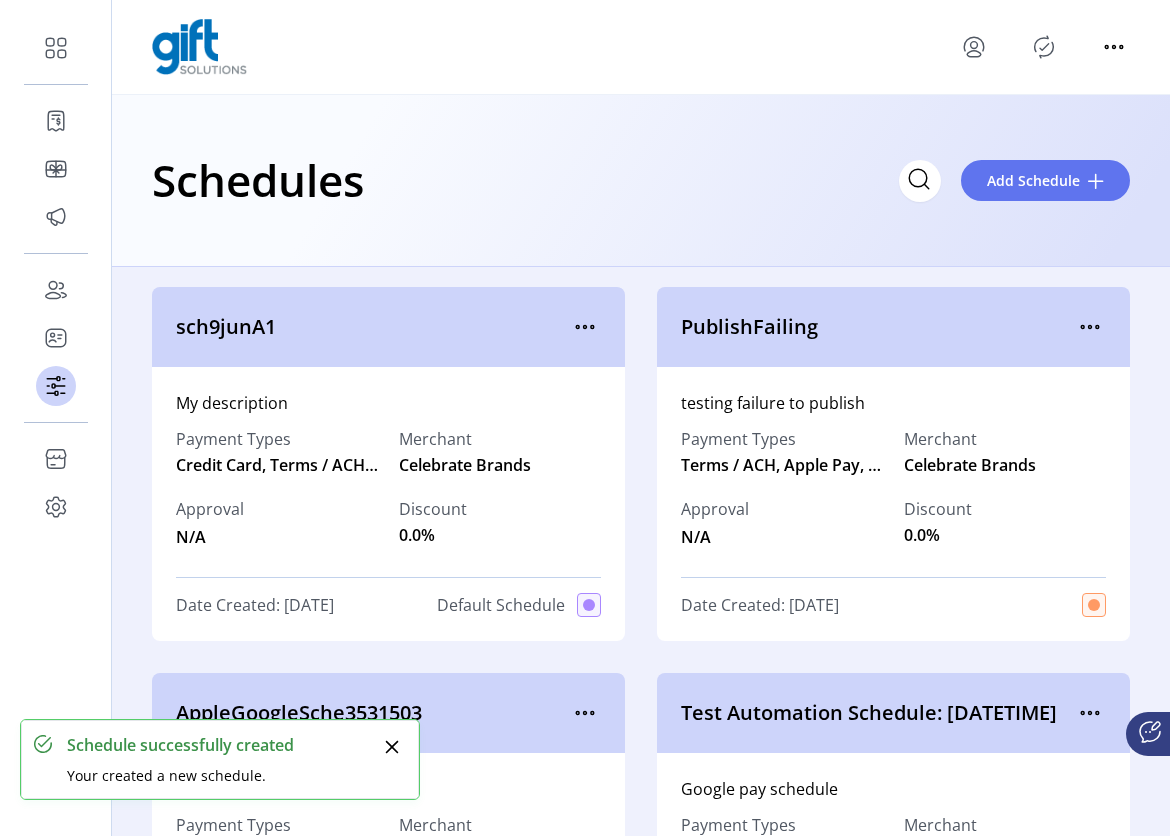 click 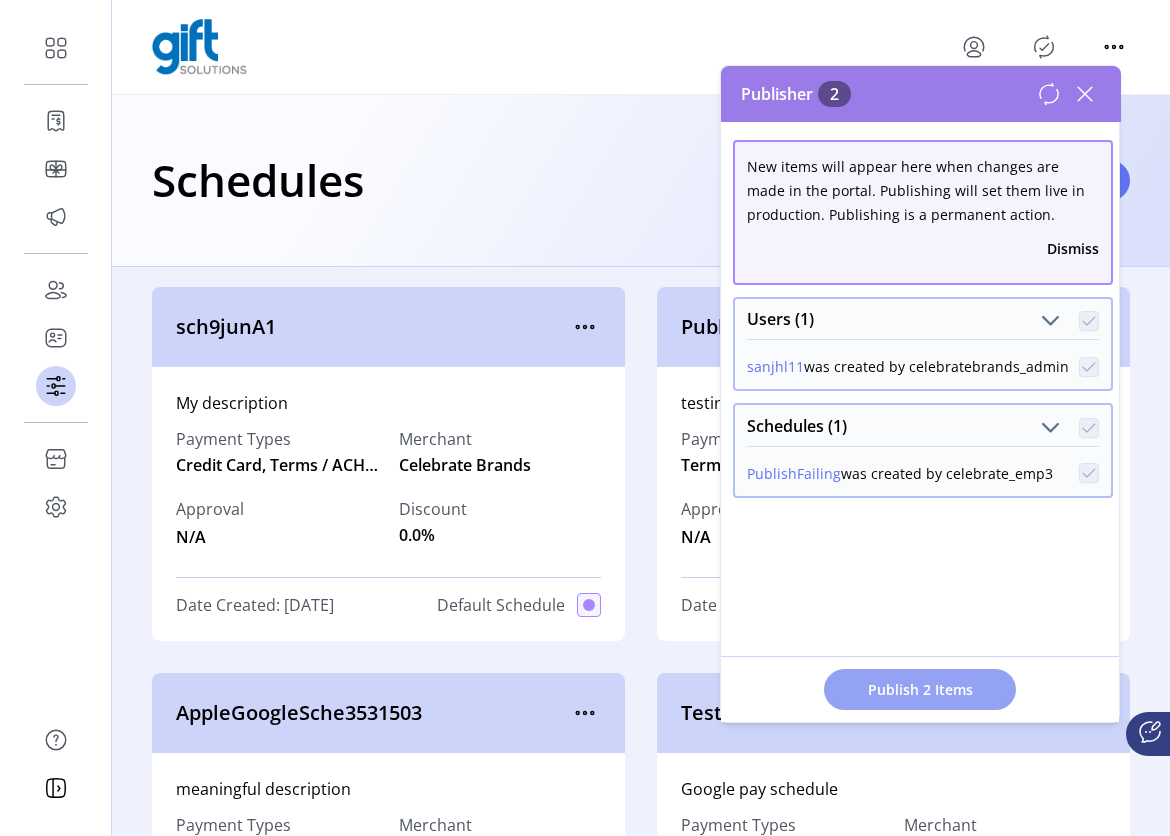 click on "Publish 2 Items" at bounding box center (920, 689) 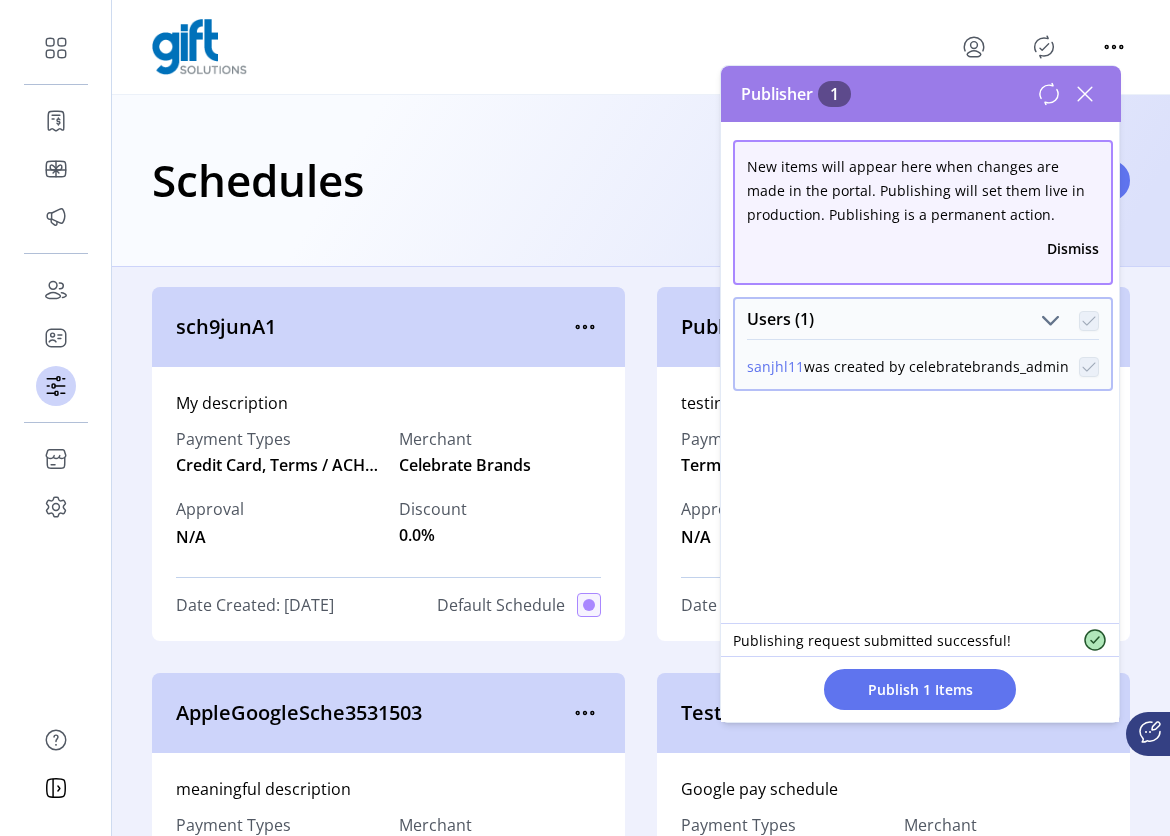 click 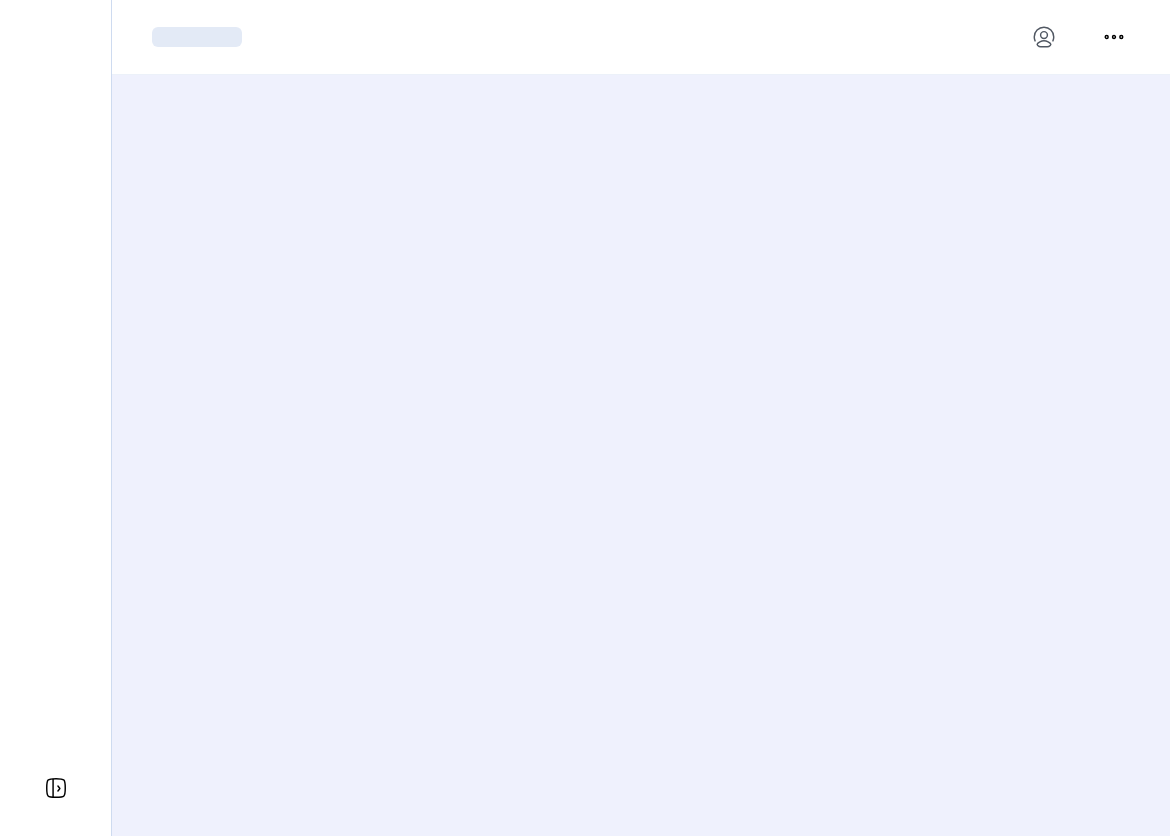 scroll, scrollTop: 0, scrollLeft: 0, axis: both 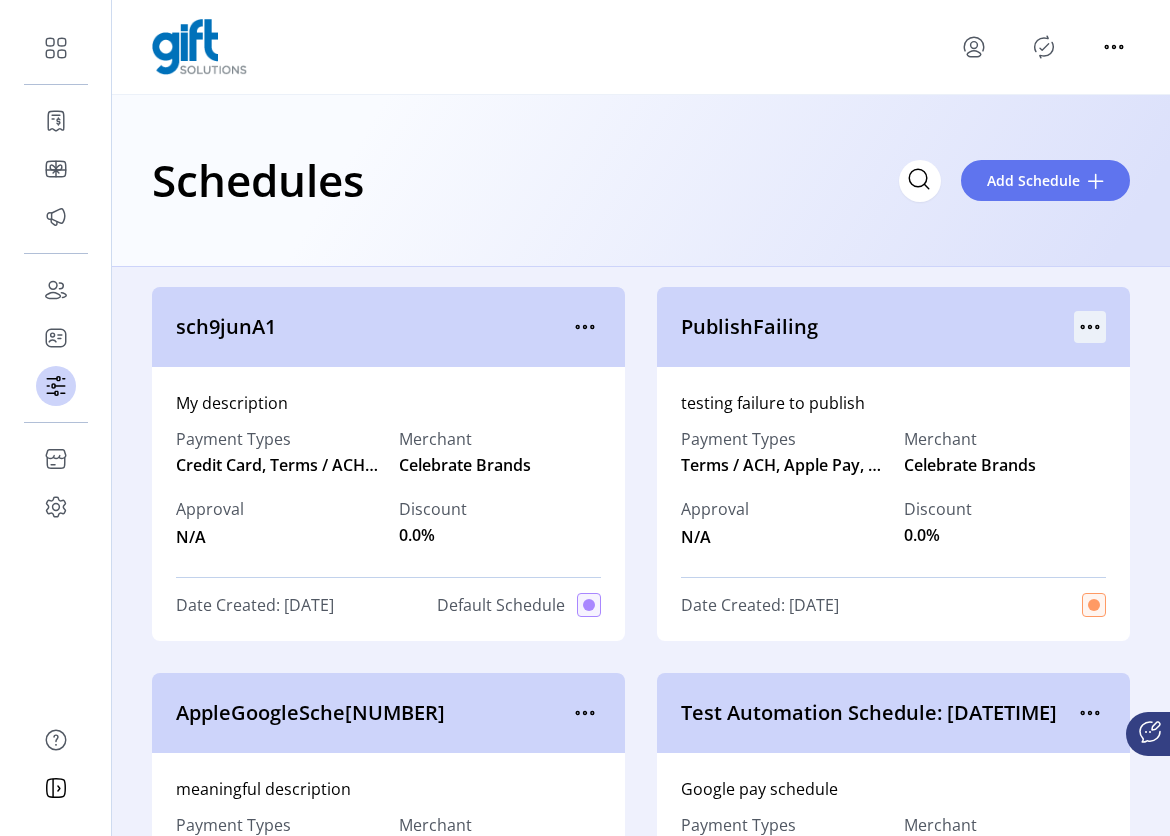 click 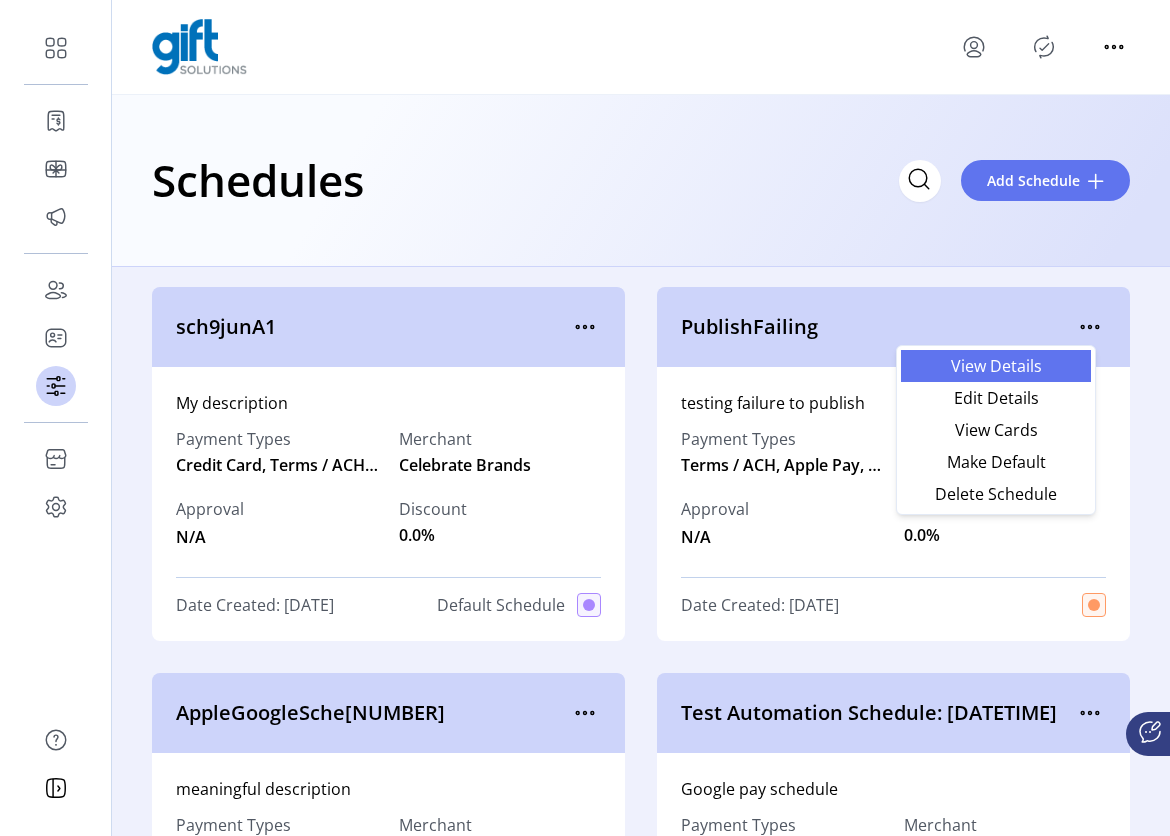 click on "View Details" at bounding box center (996, 366) 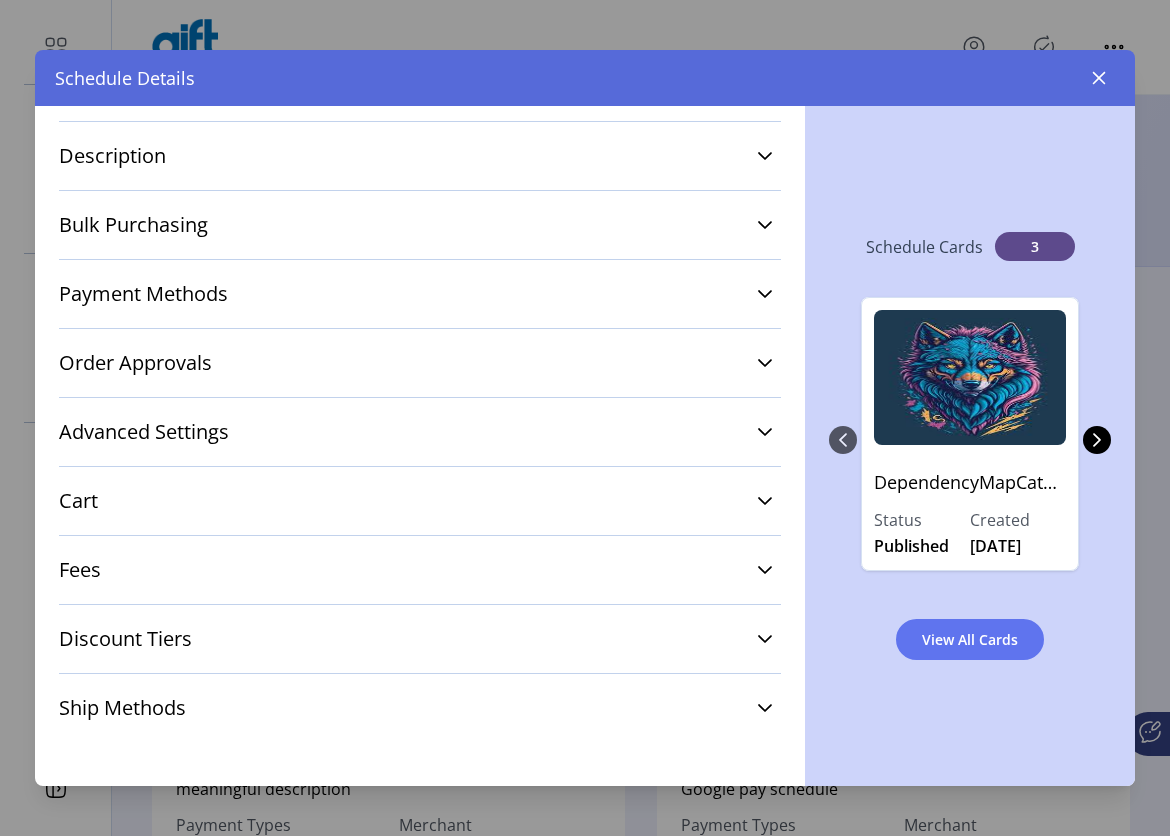 scroll, scrollTop: 0, scrollLeft: 0, axis: both 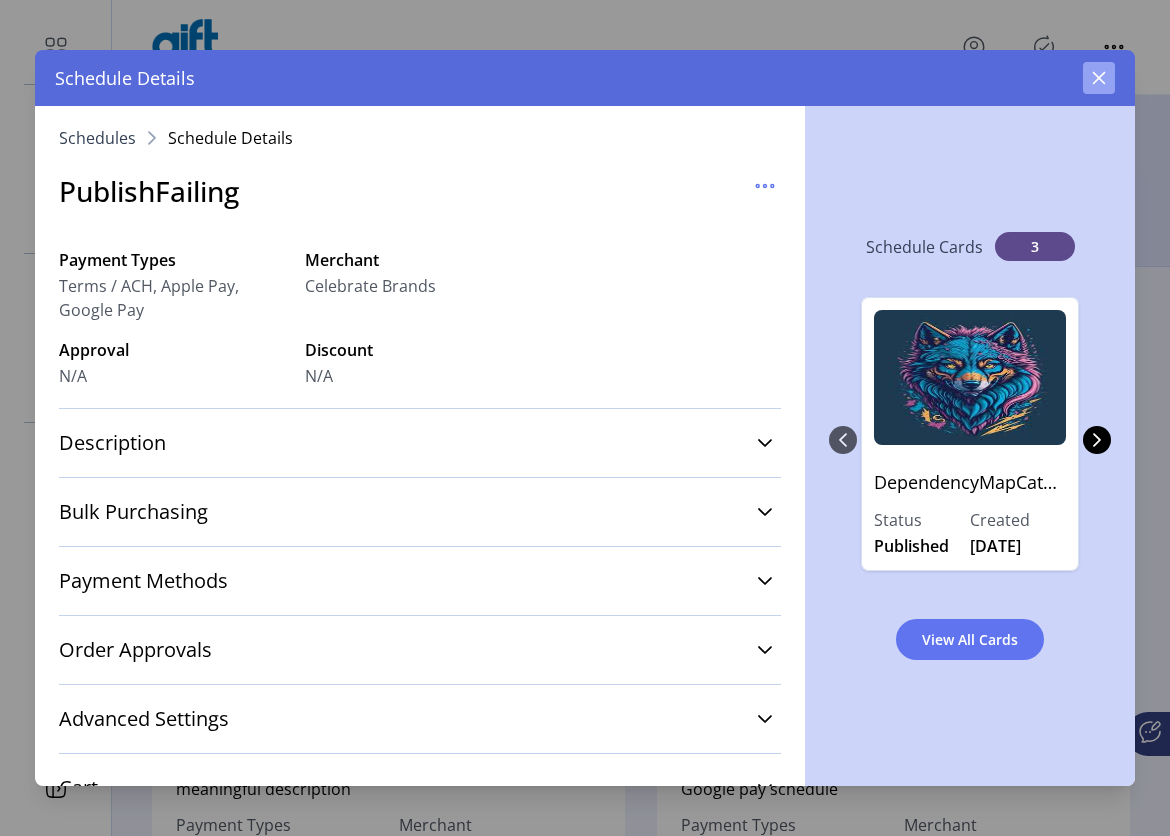 click 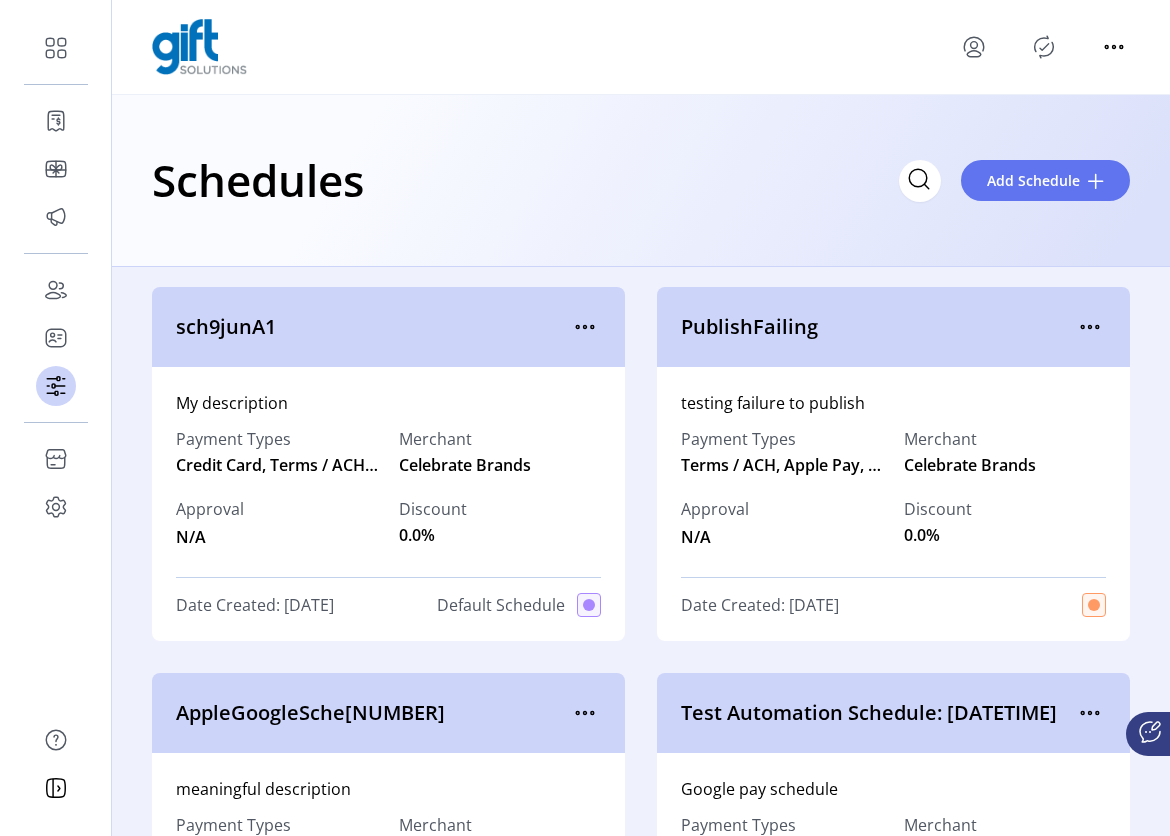 click 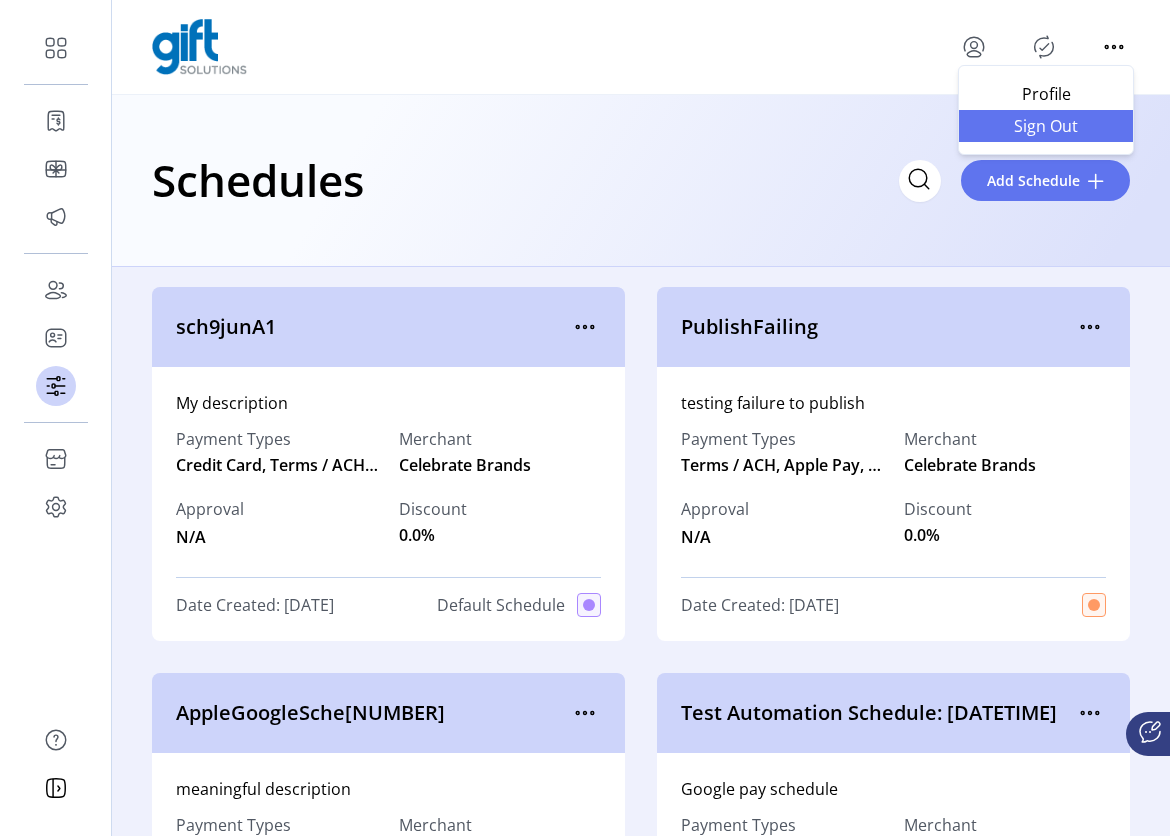 click on "Sign Out" at bounding box center (1046, 126) 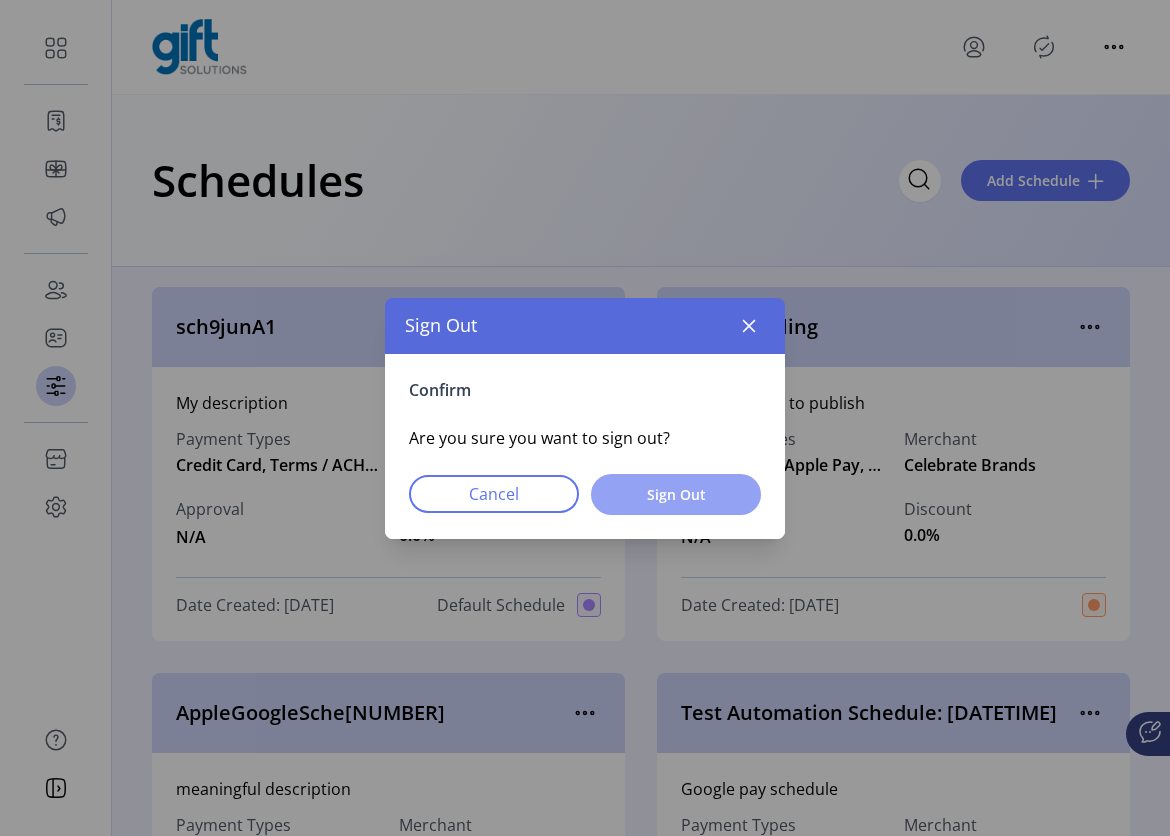 click on "Sign Out" at bounding box center (676, 494) 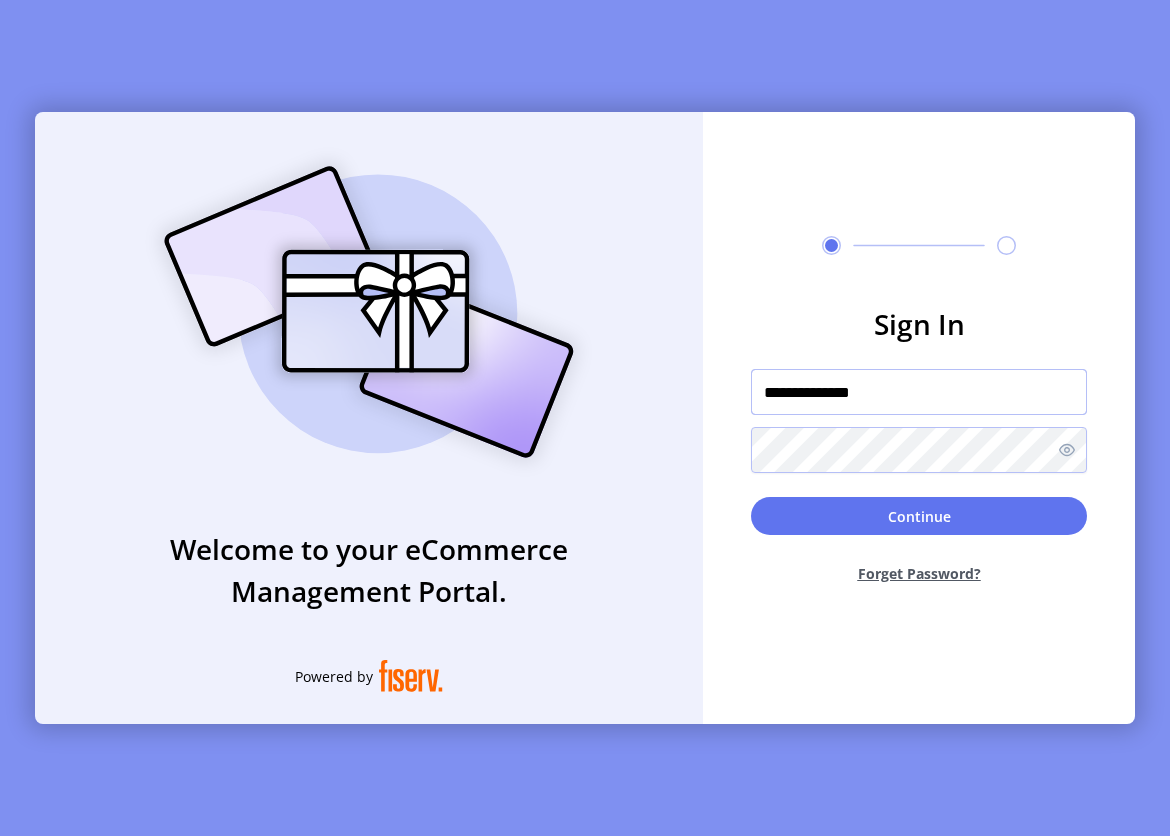 drag, startPoint x: 917, startPoint y: 397, endPoint x: 695, endPoint y: 398, distance: 222.00226 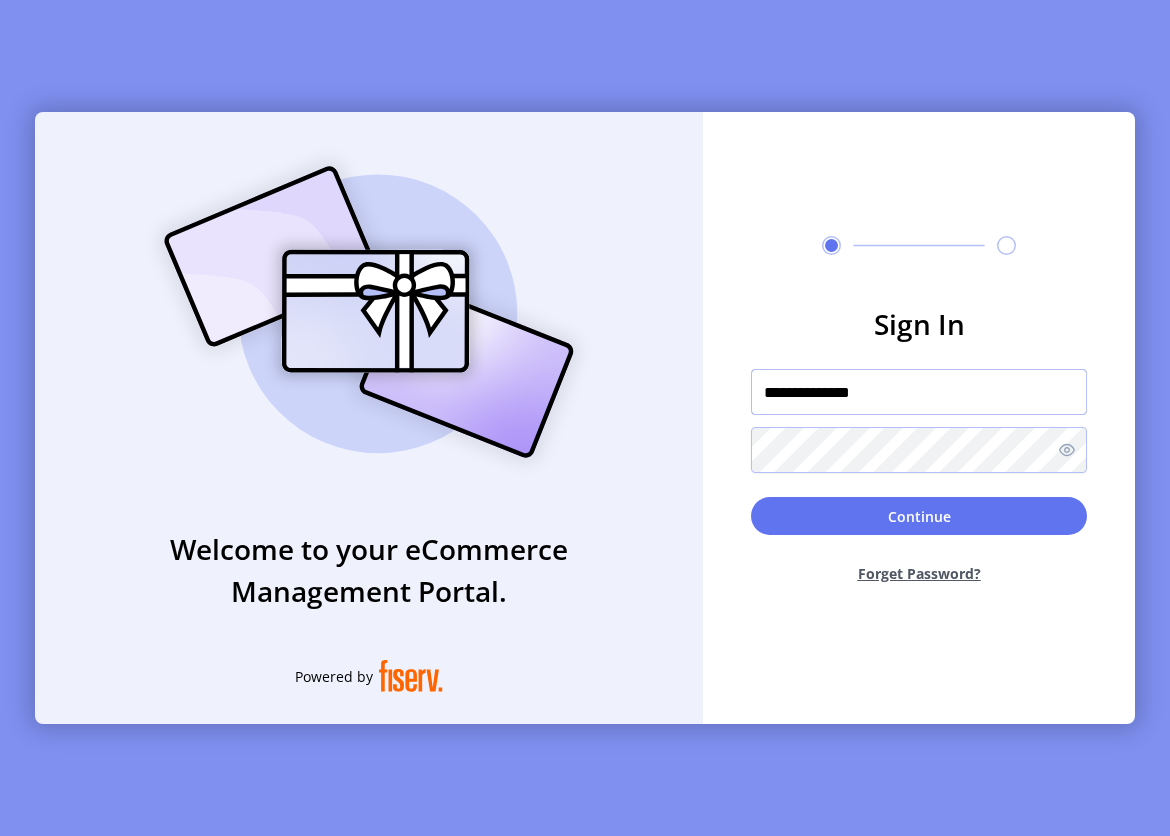 click on "**********" 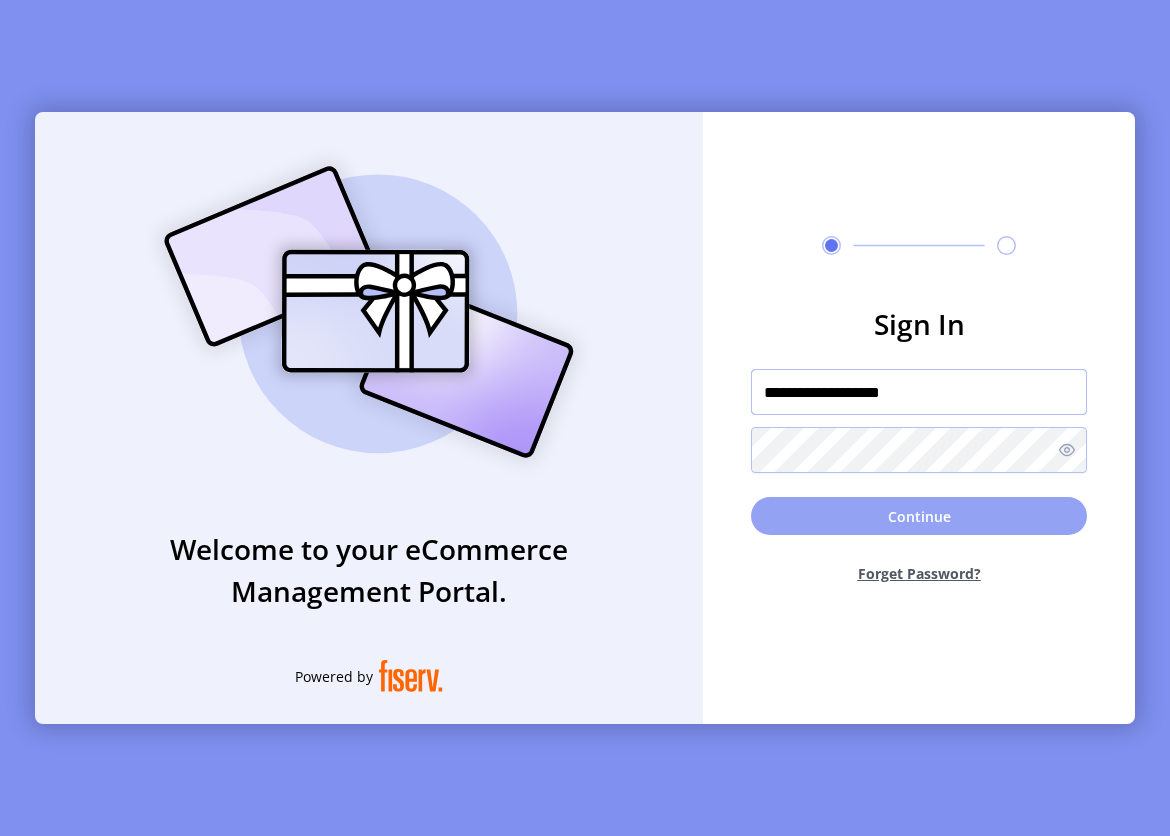 type on "**********" 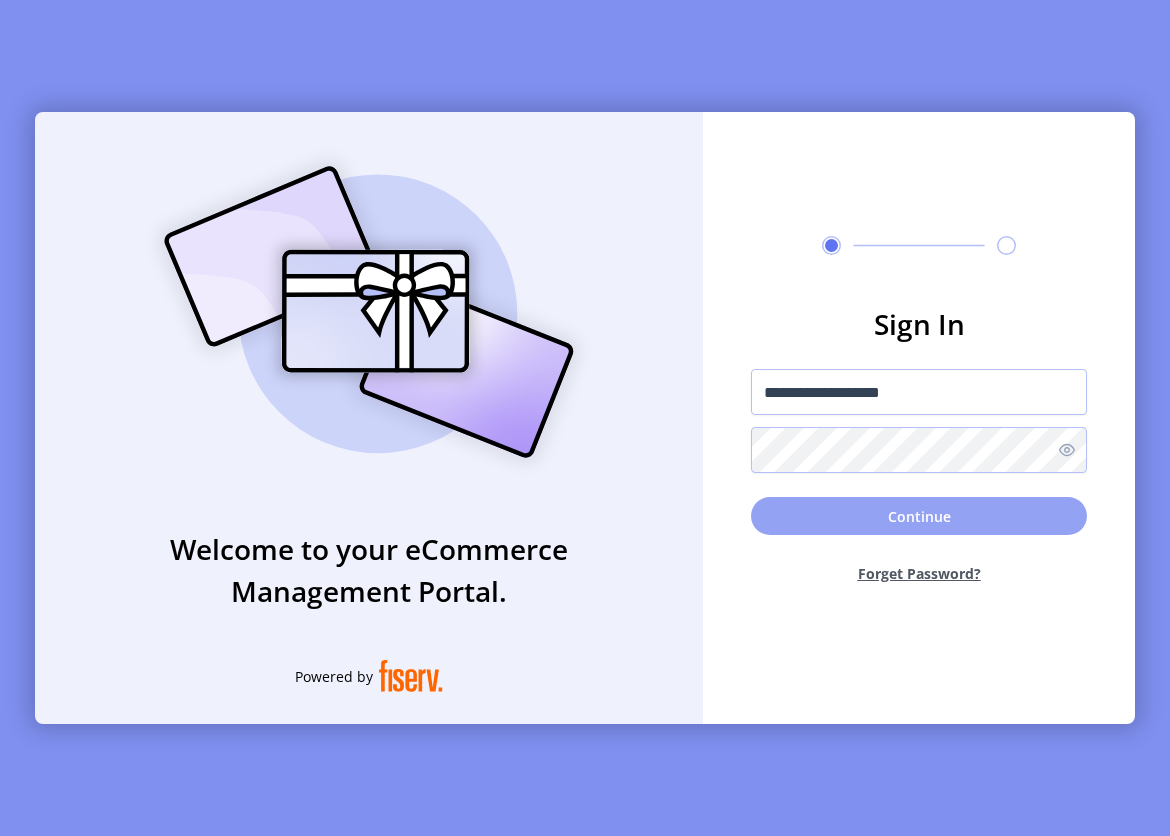 click on "Continue" 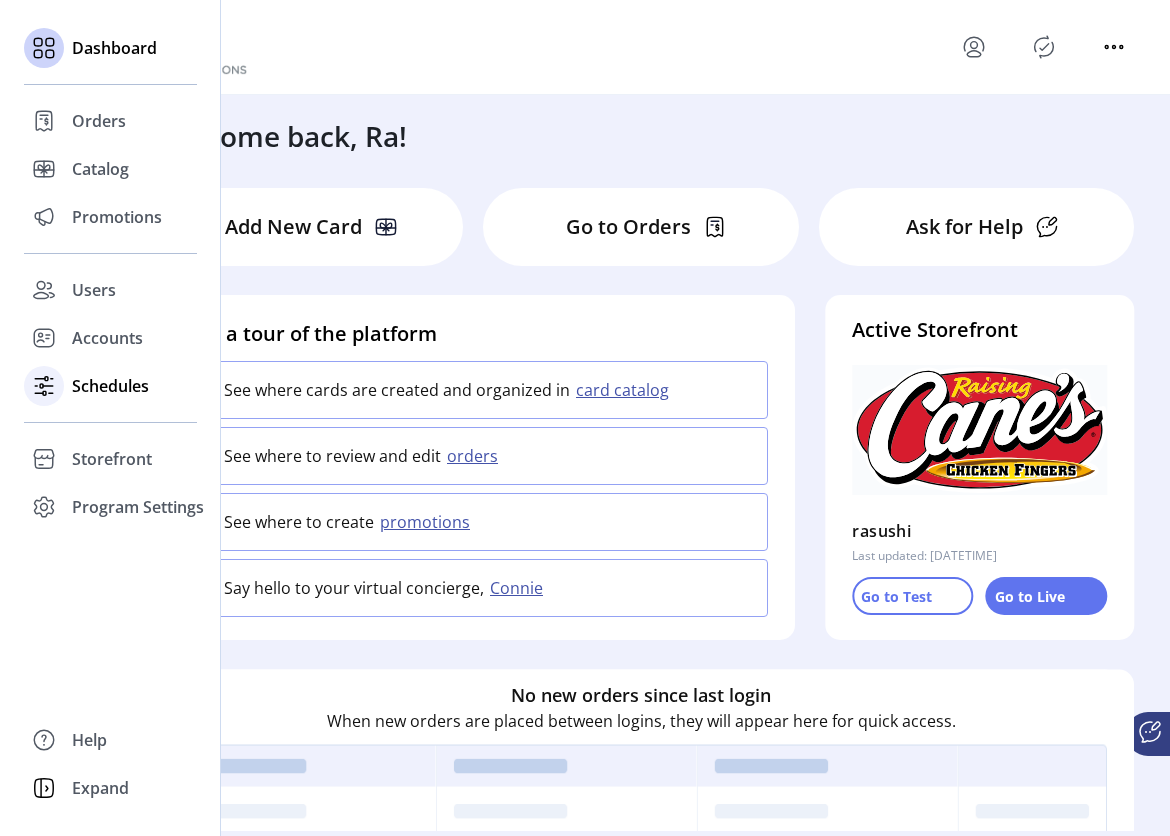 click on "Schedules" 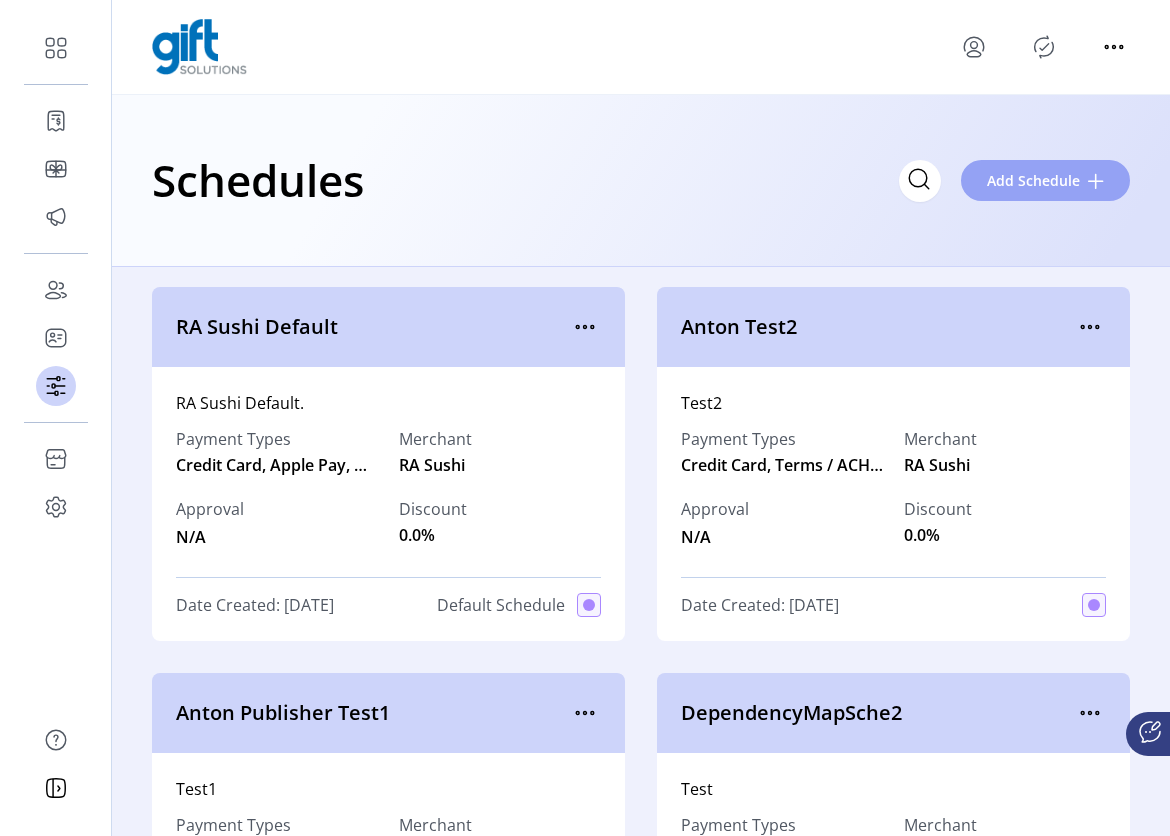 click on "Add Schedule" 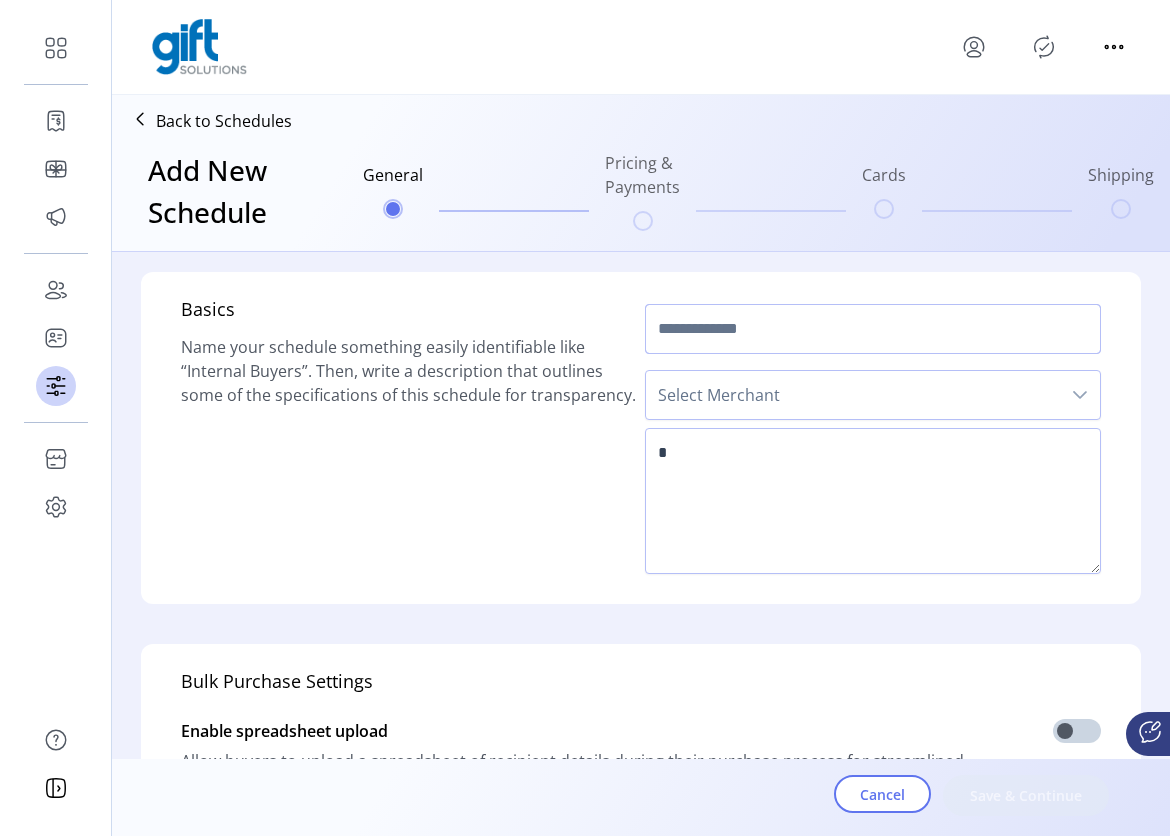 click 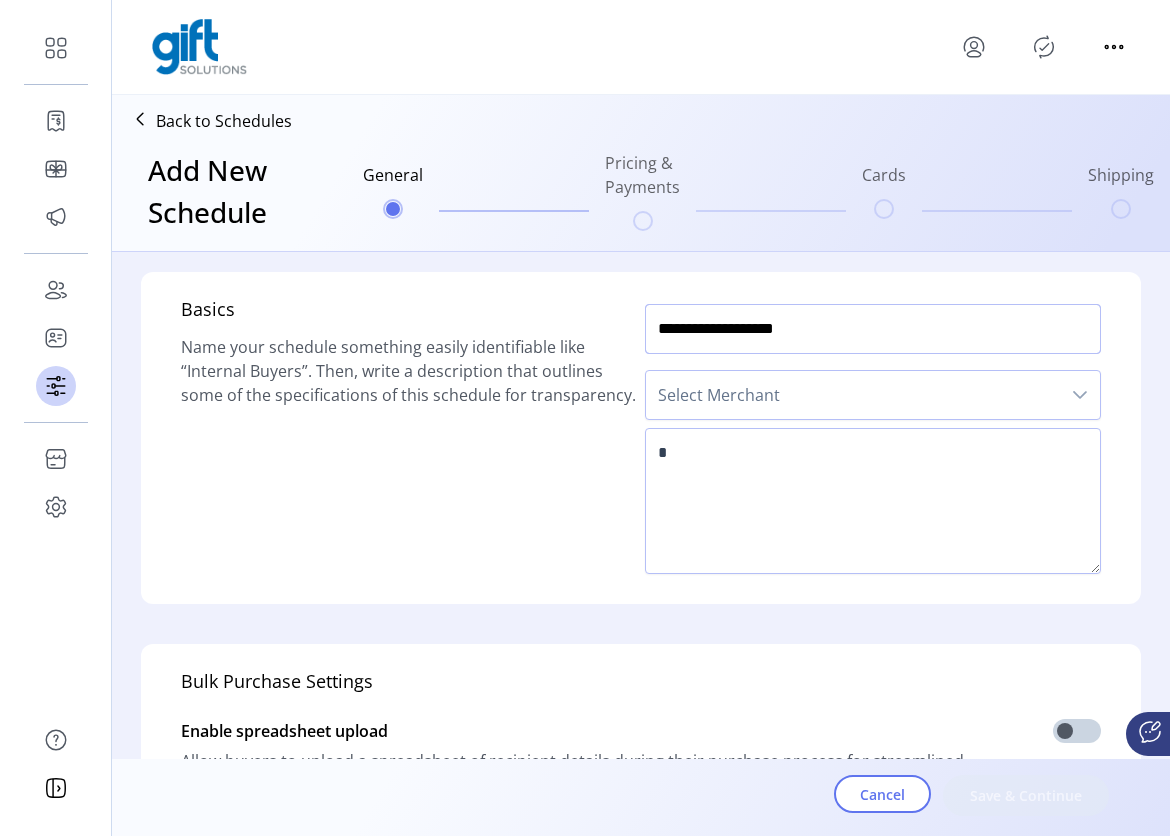 type on "**********" 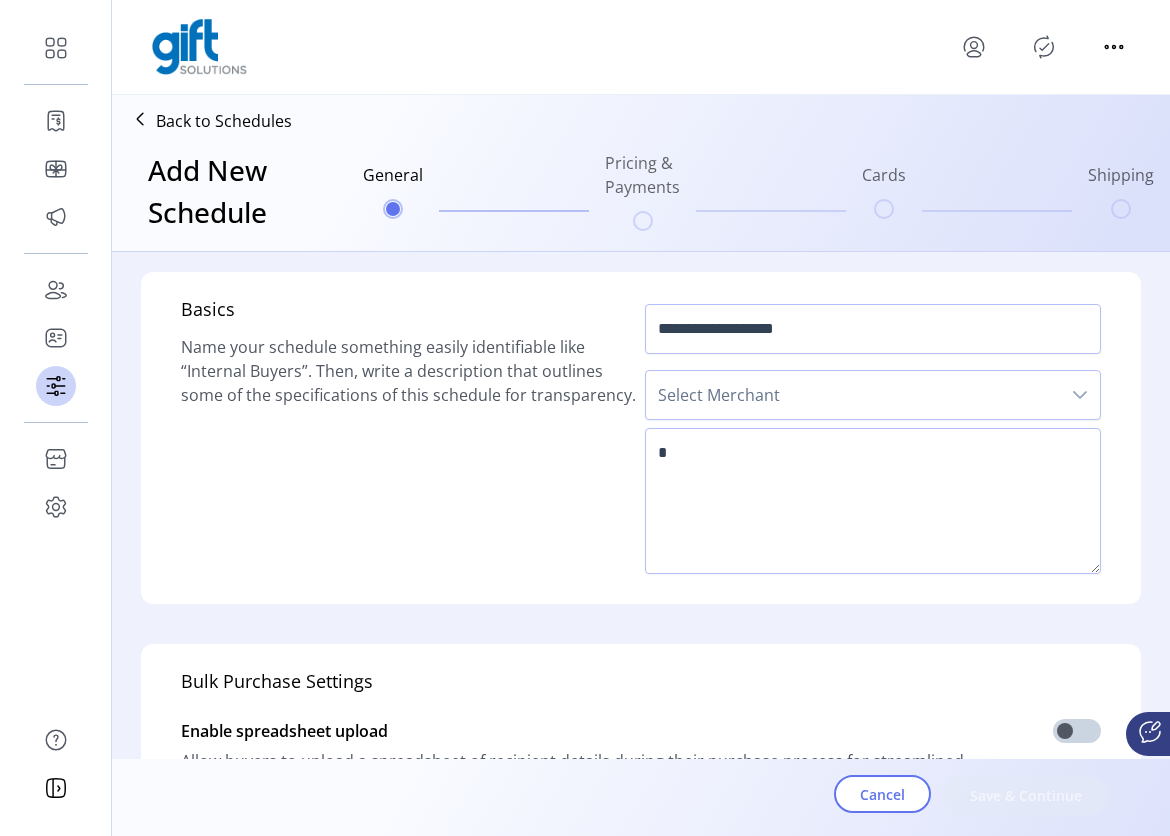click on "Select Merchant" at bounding box center [853, 395] 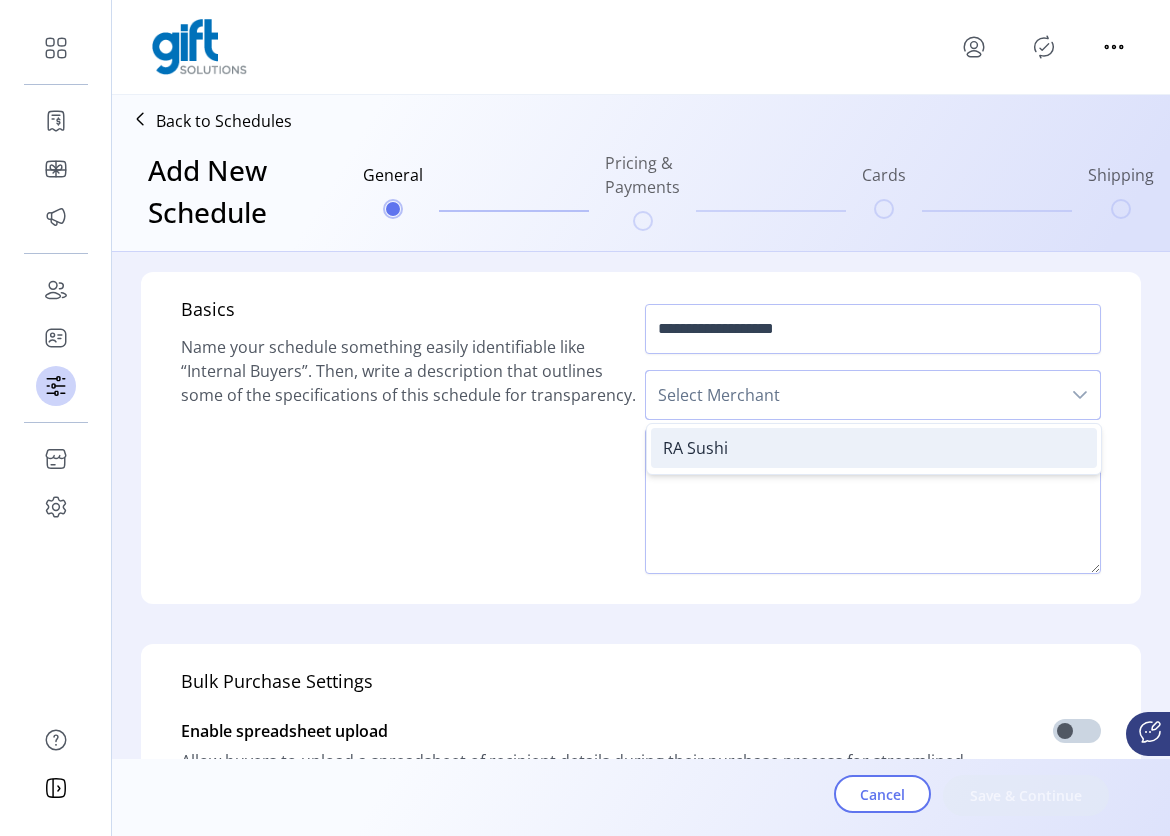 click on "RA Sushi" at bounding box center [874, 448] 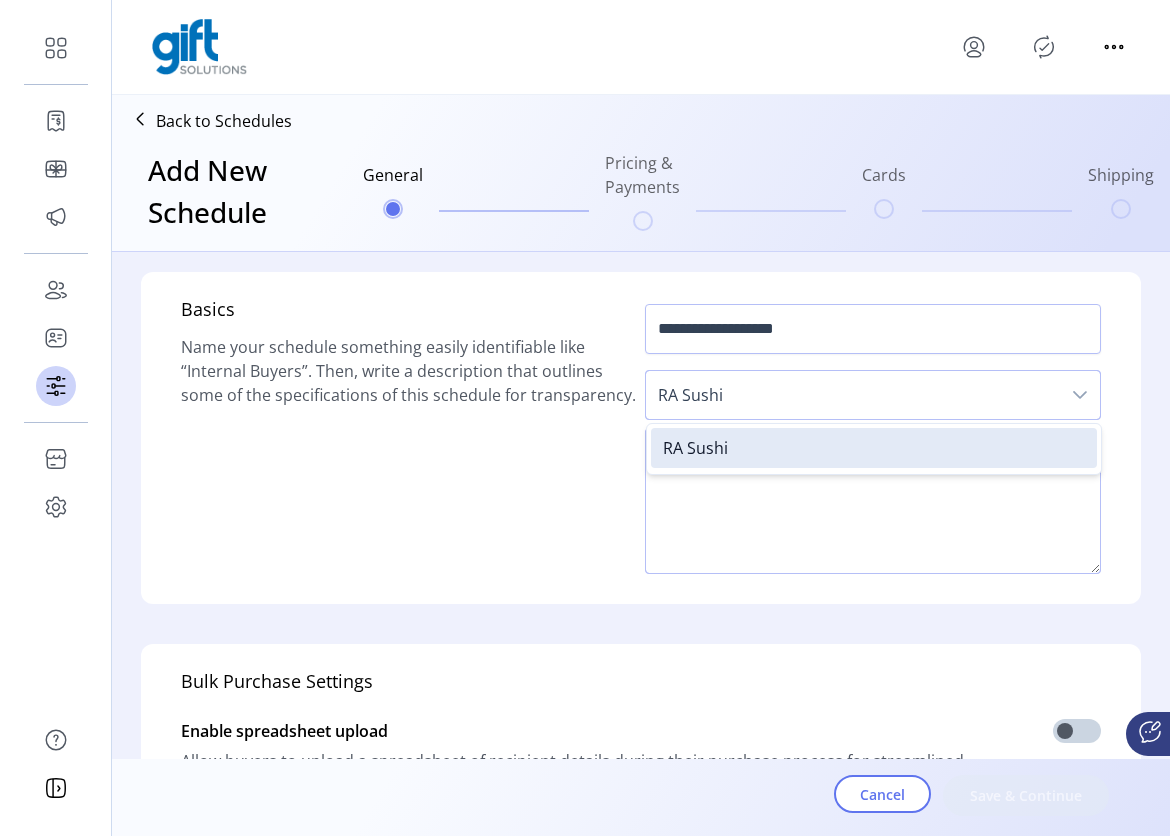 click 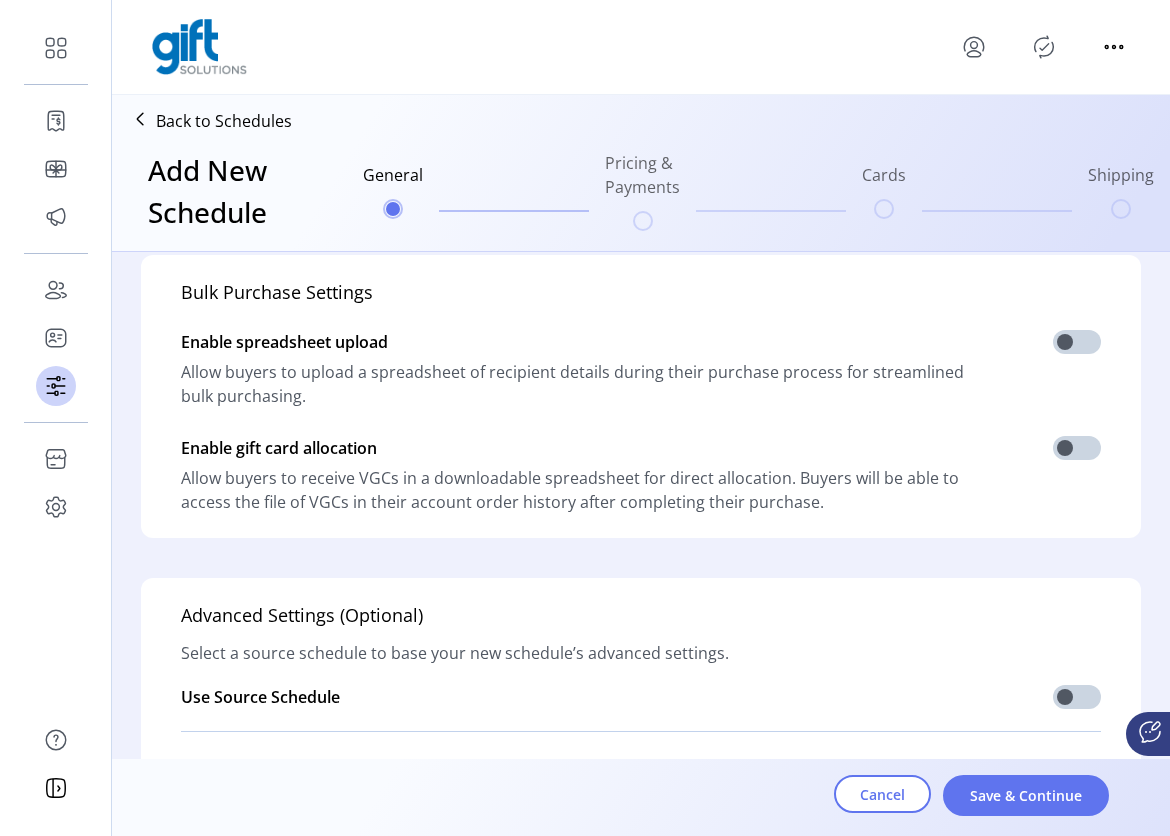 scroll, scrollTop: 274, scrollLeft: 0, axis: vertical 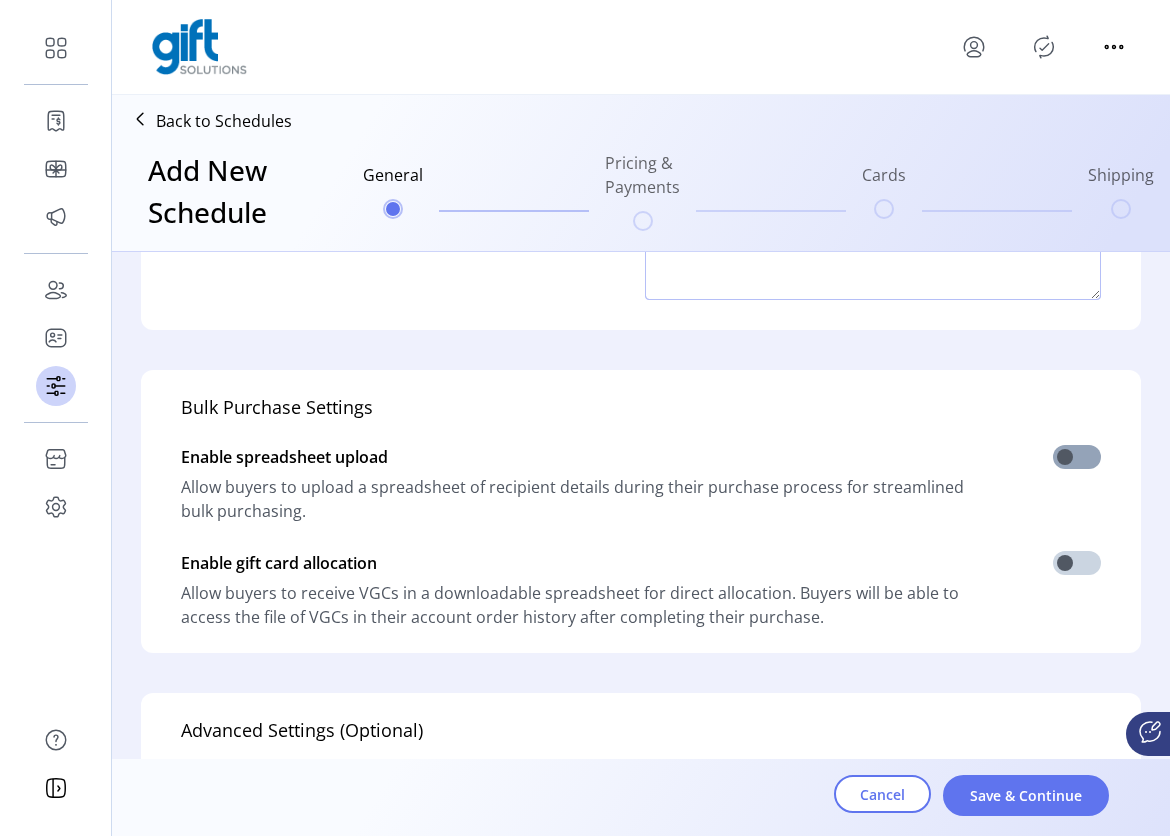 type on "**********" 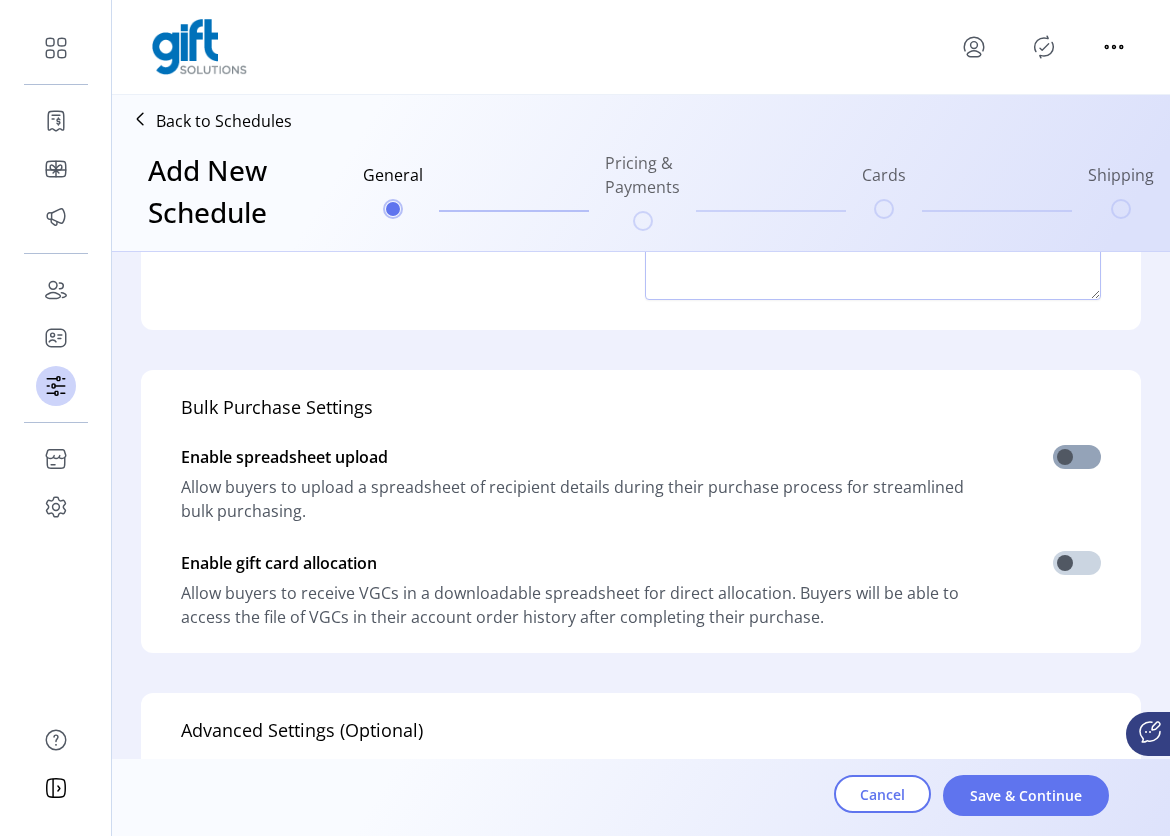 click 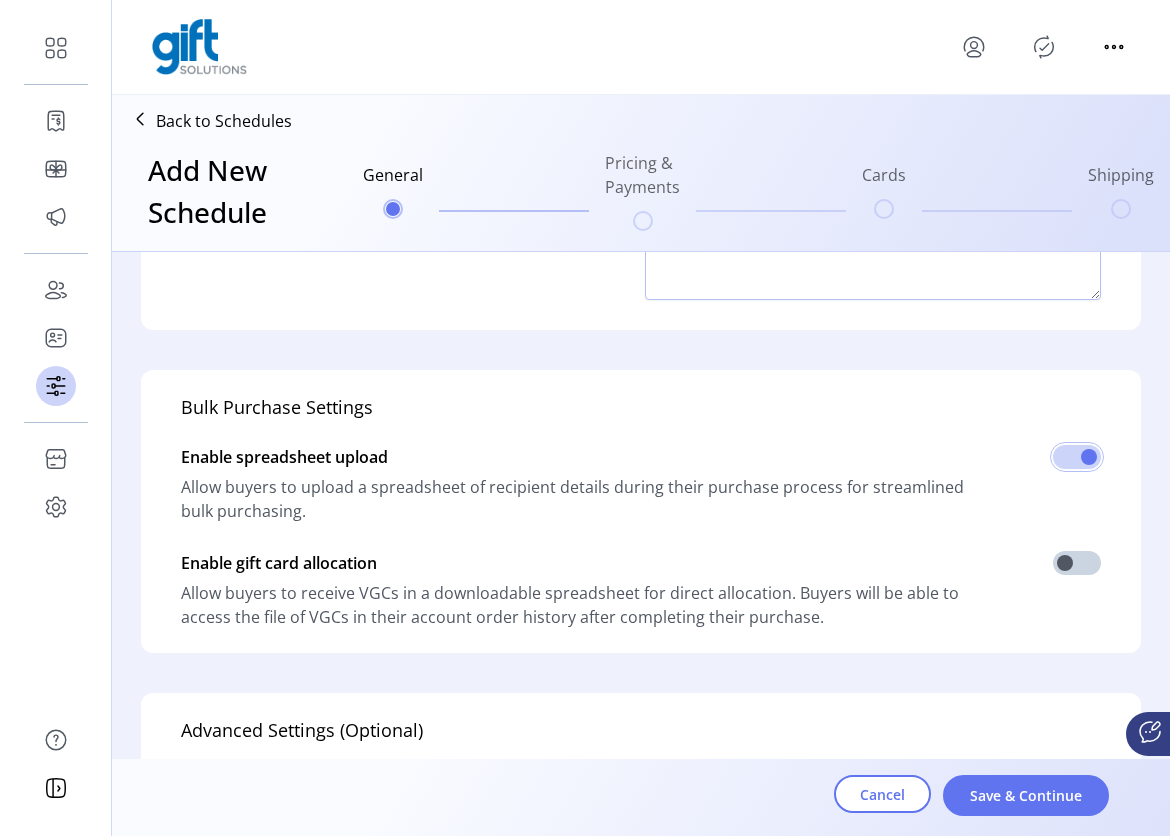 scroll, scrollTop: 12, scrollLeft: 7, axis: both 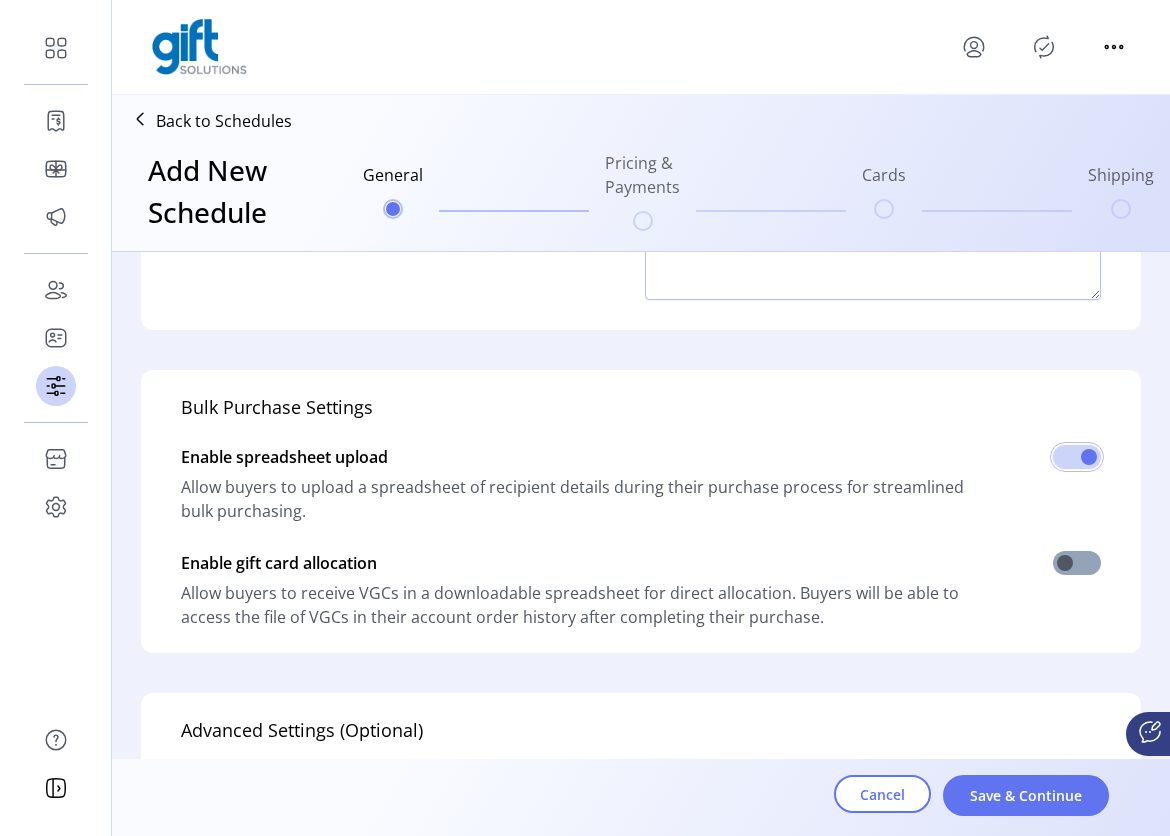 click 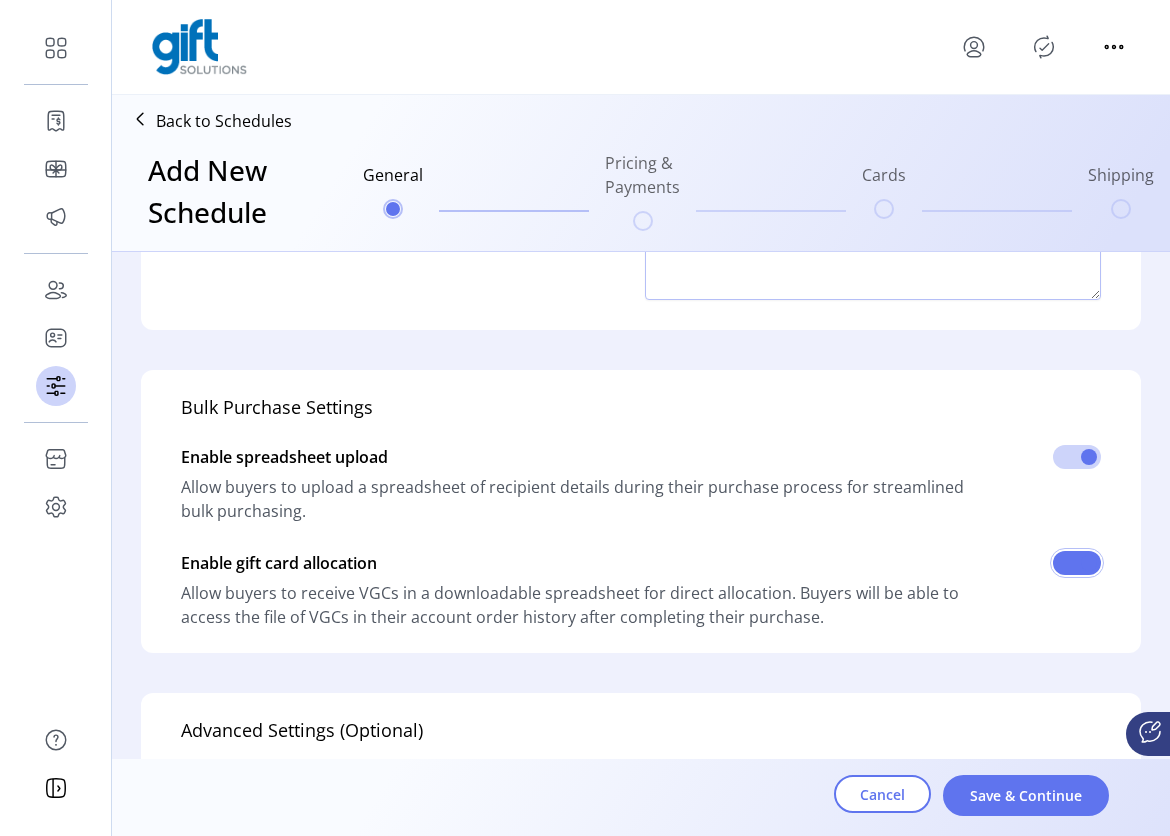scroll, scrollTop: 12, scrollLeft: 7, axis: both 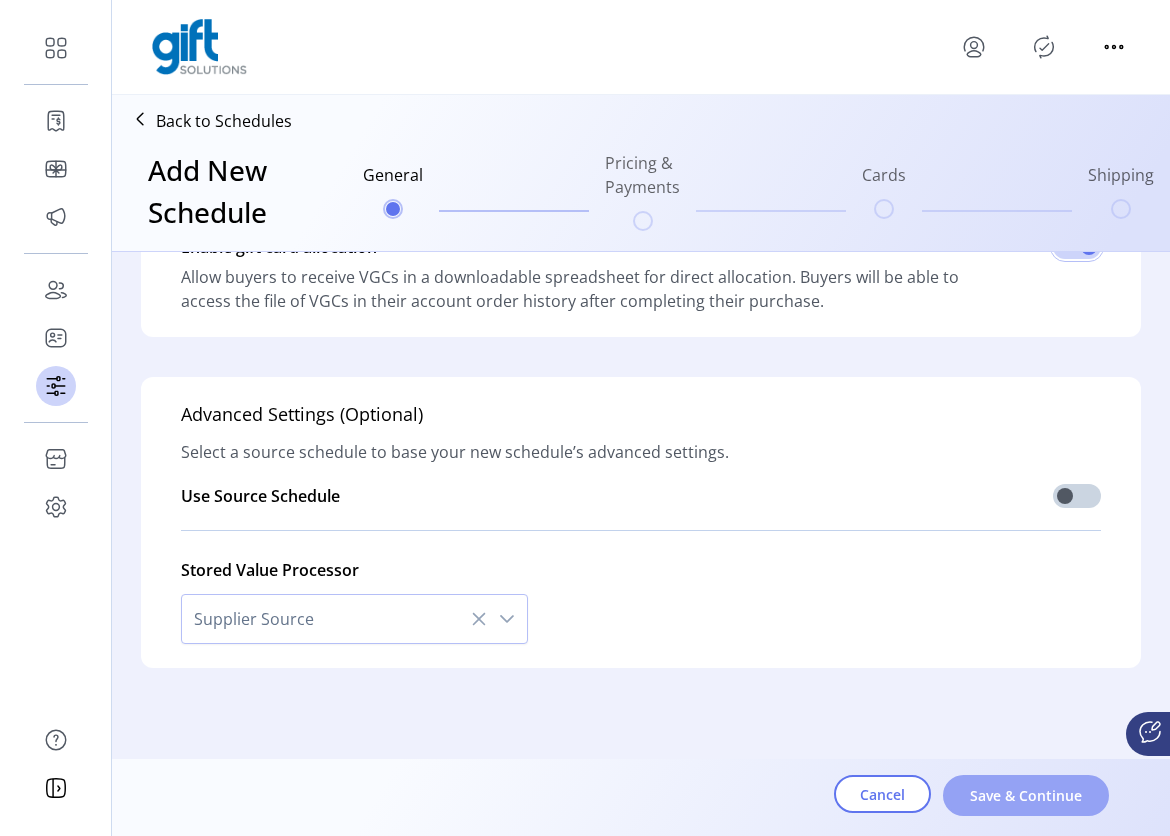 click on "Save & Continue" 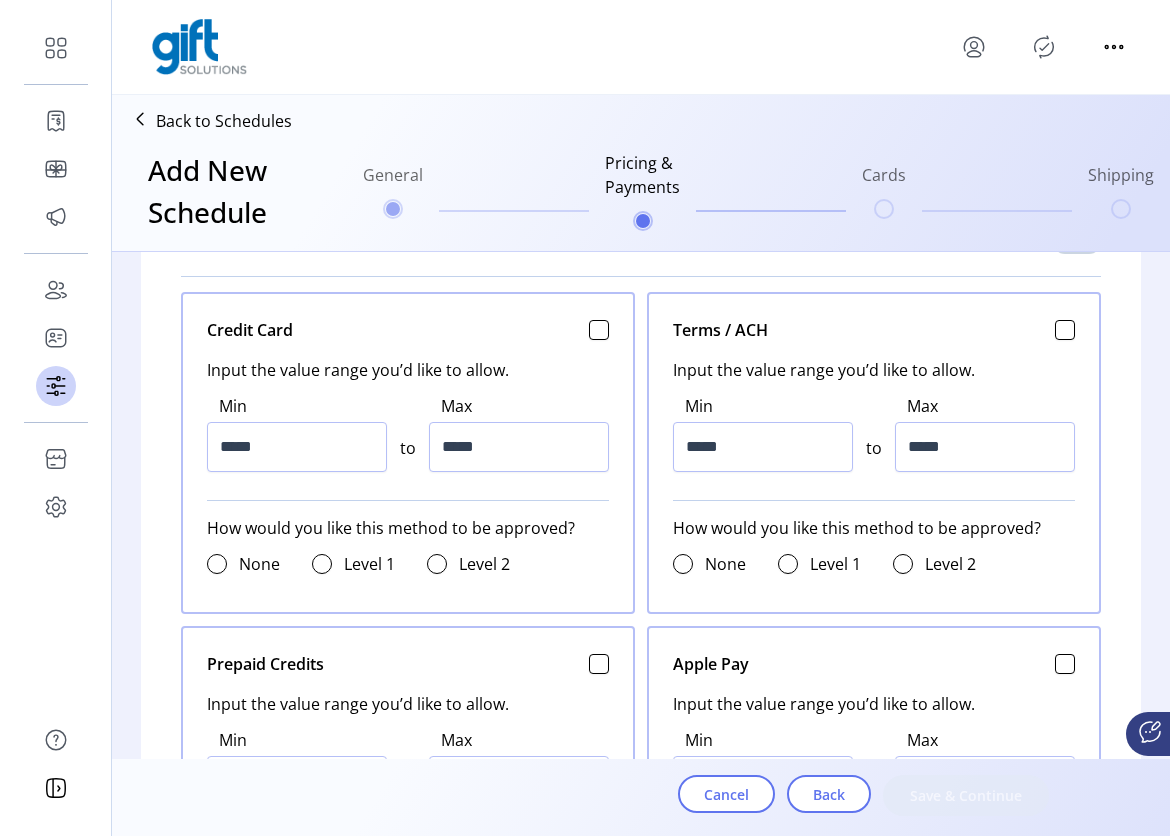 scroll, scrollTop: 664, scrollLeft: 0, axis: vertical 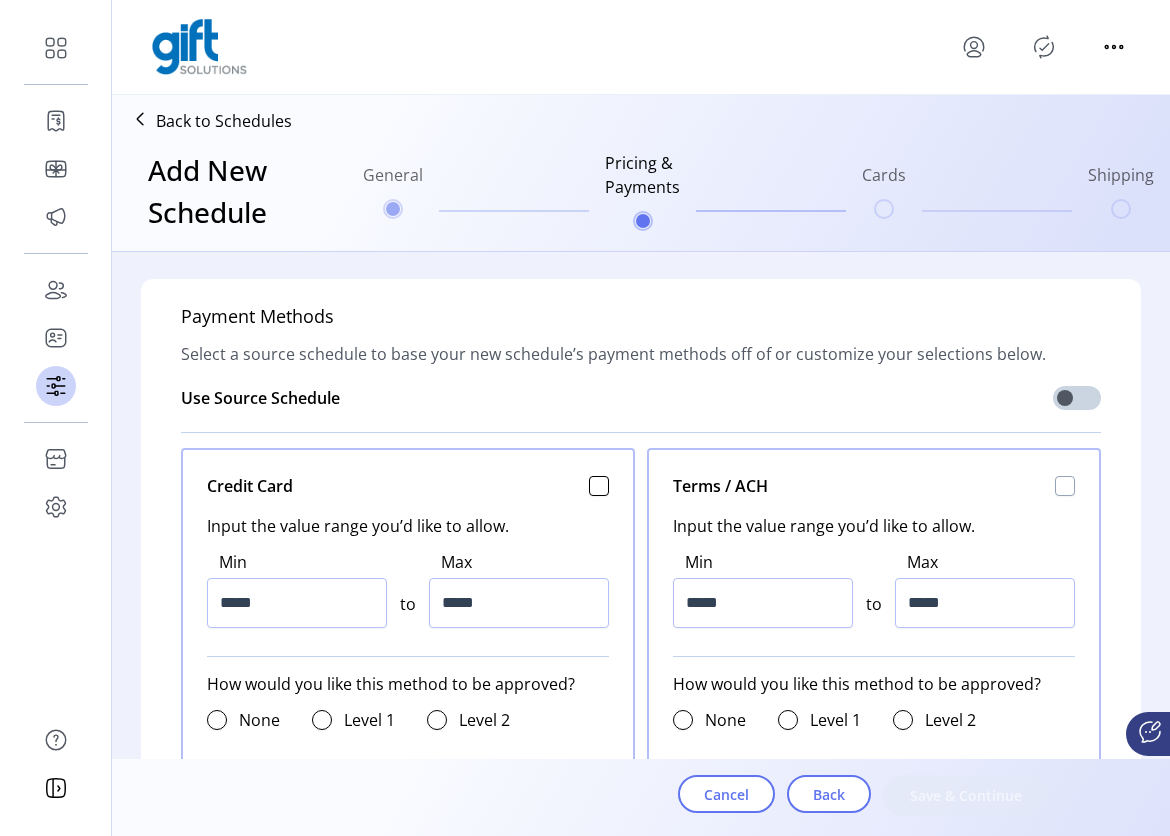 click 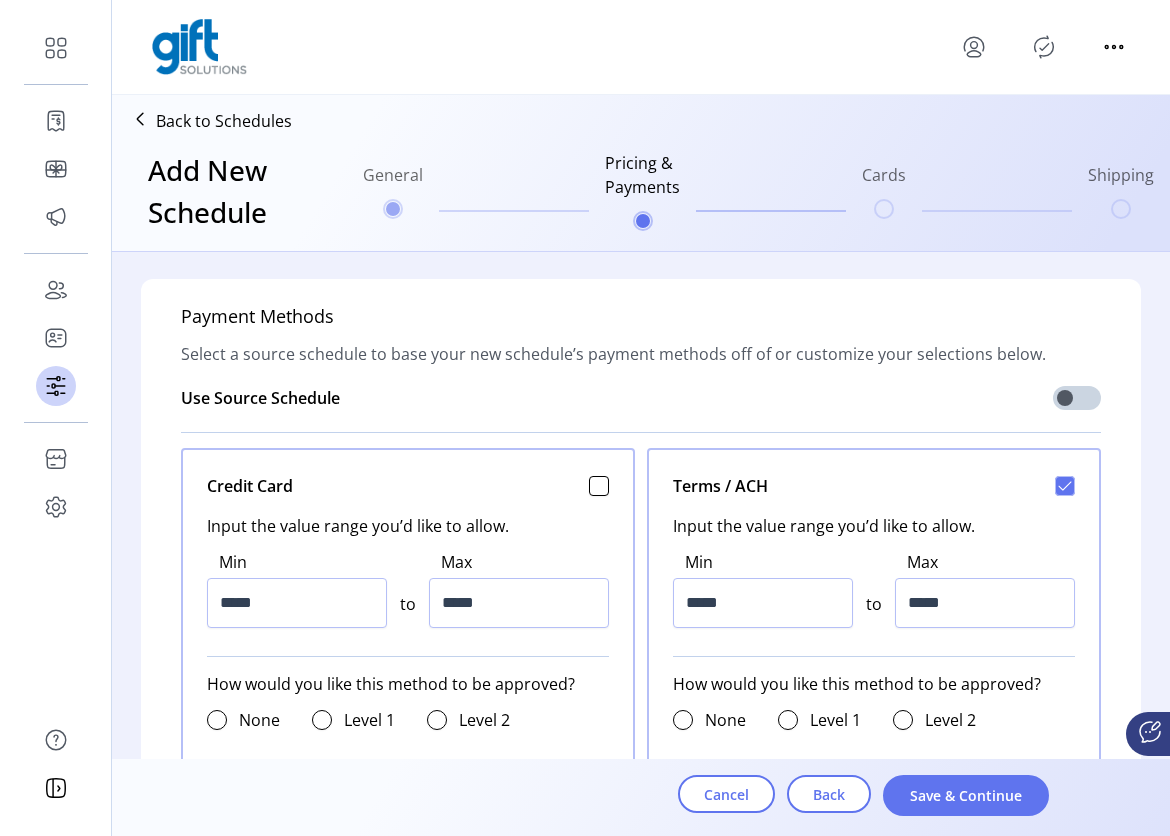scroll, scrollTop: 12, scrollLeft: 7, axis: both 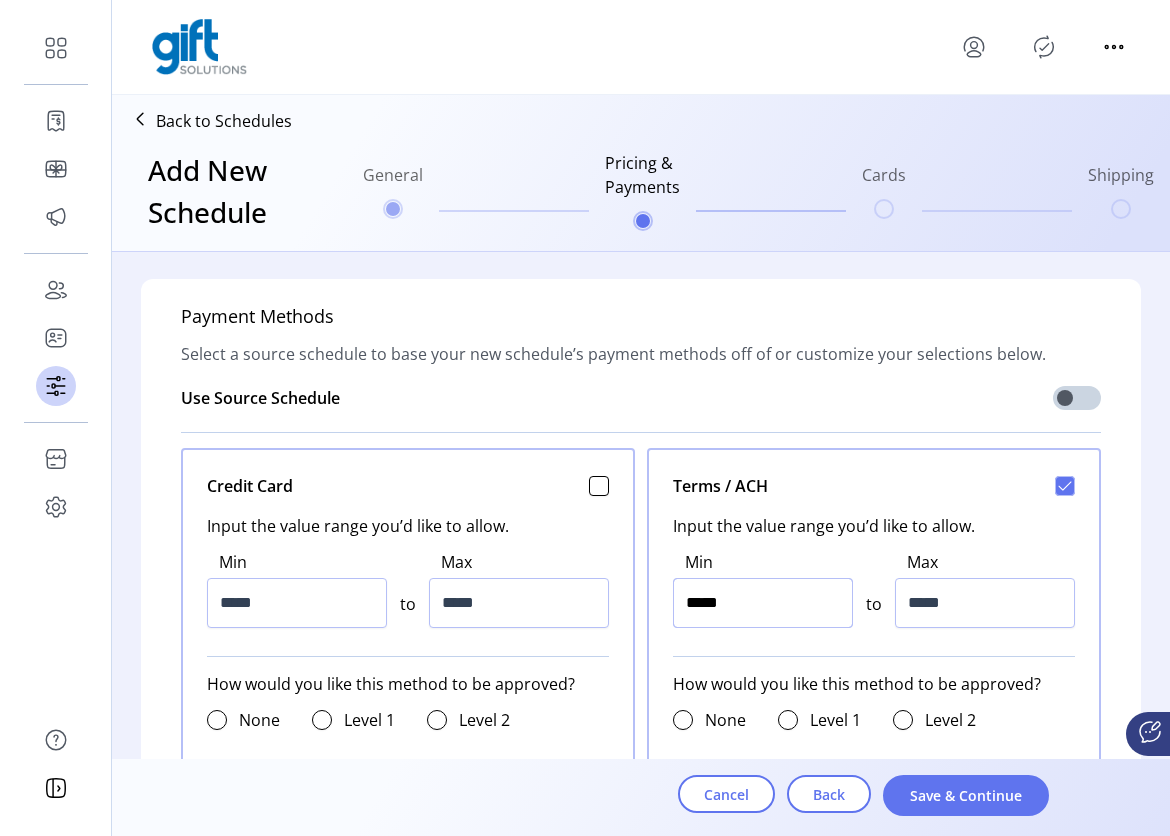 click on "*****" at bounding box center (297, -50) 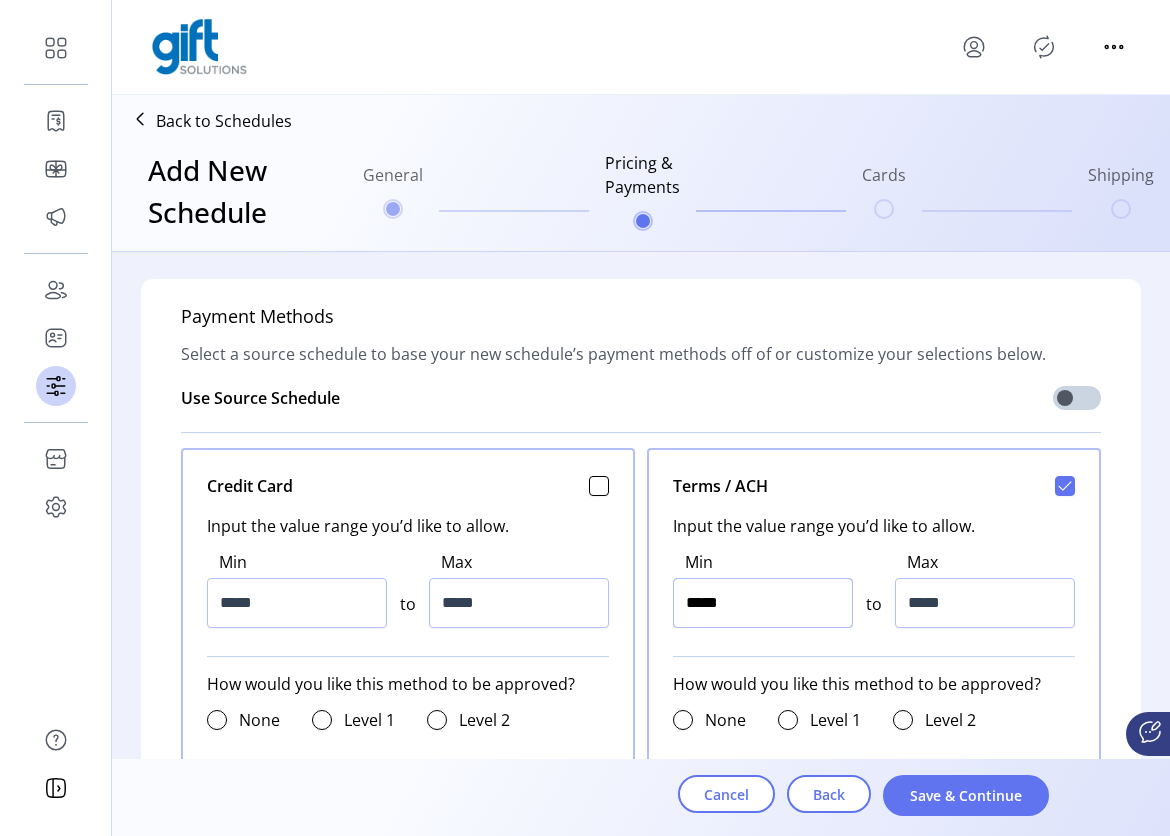 type on "******" 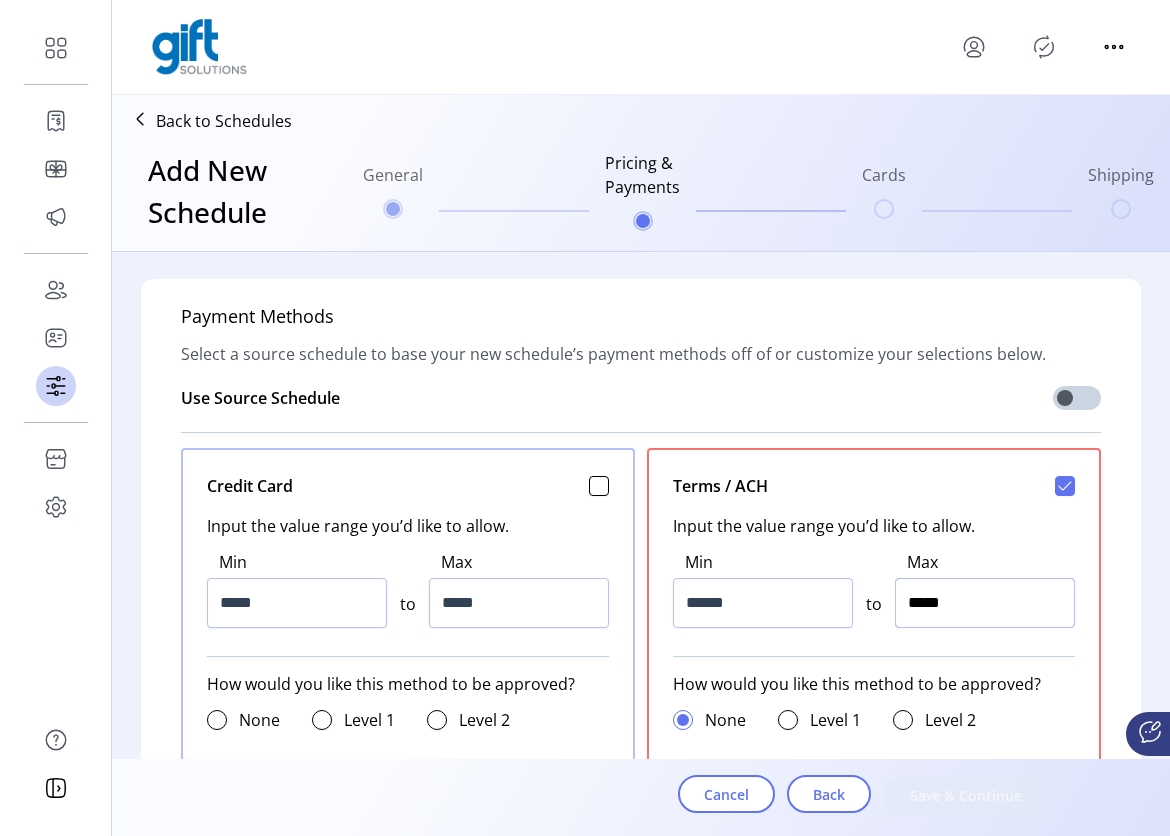click on "*****" at bounding box center (985, 603) 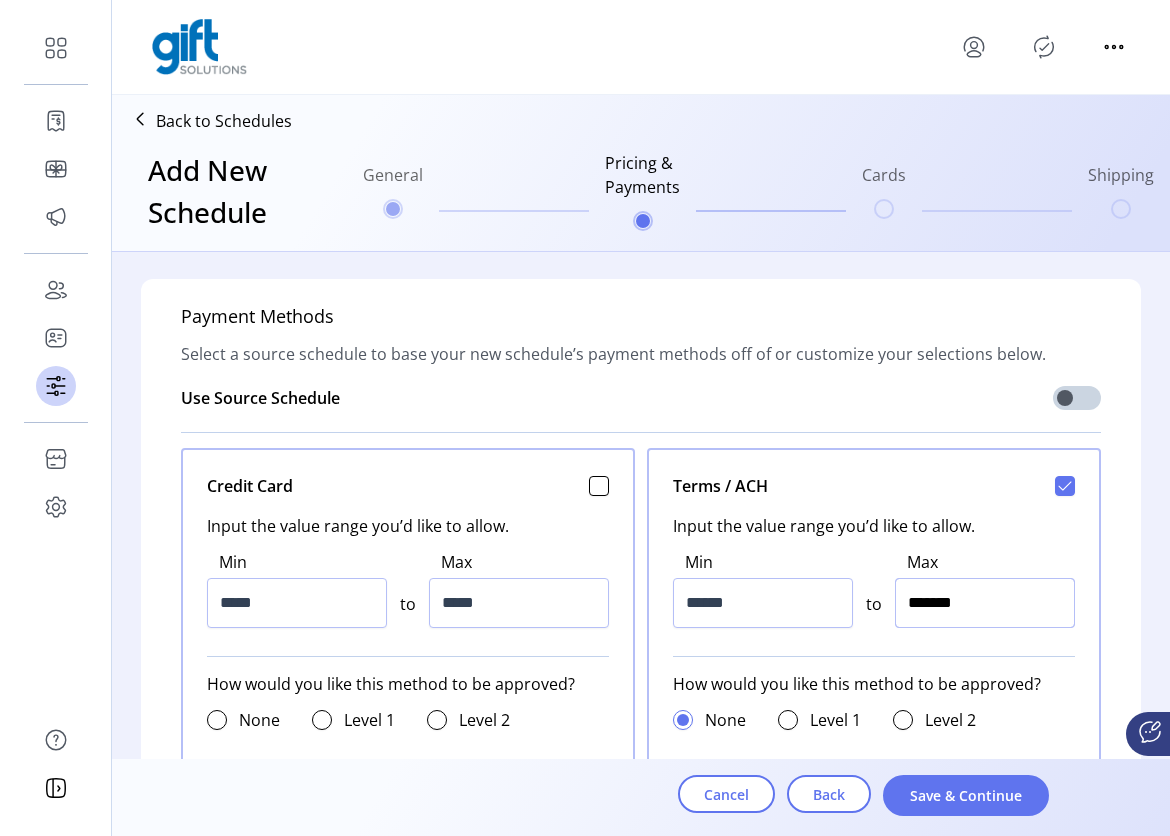 type on "*********" 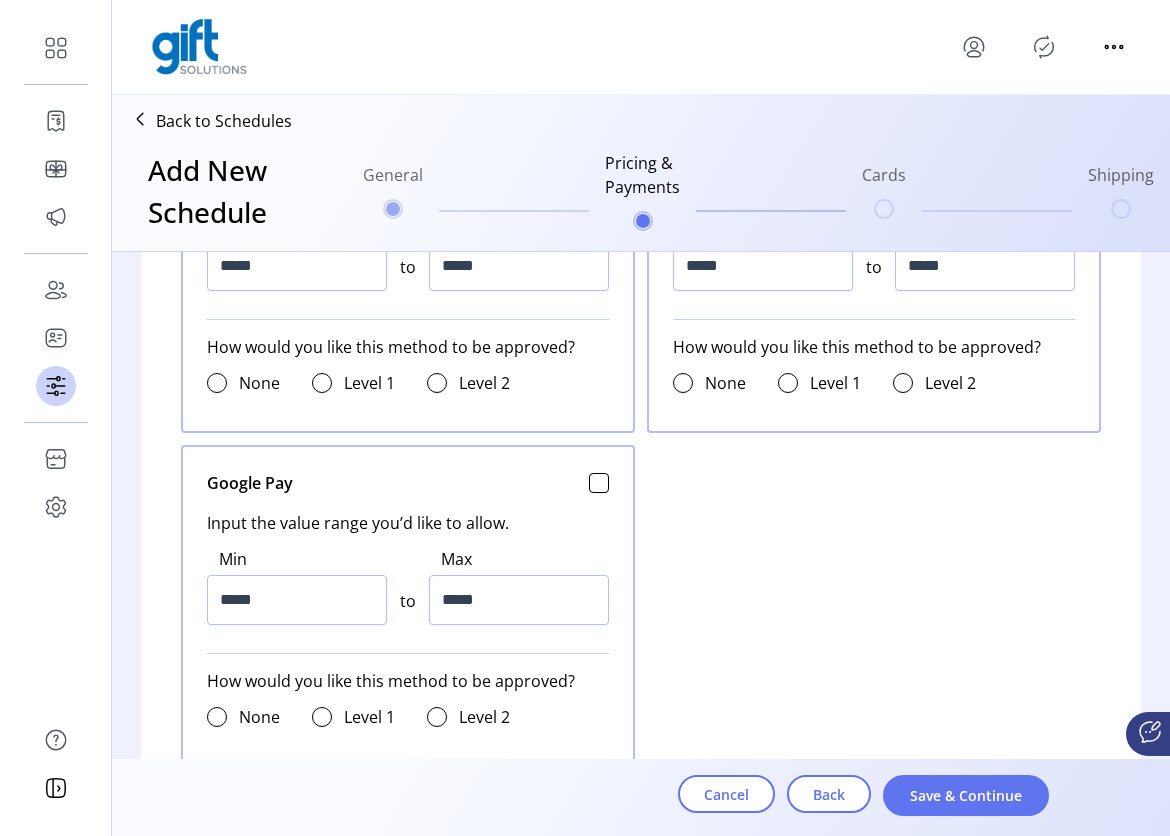 scroll, scrollTop: 1358, scrollLeft: 0, axis: vertical 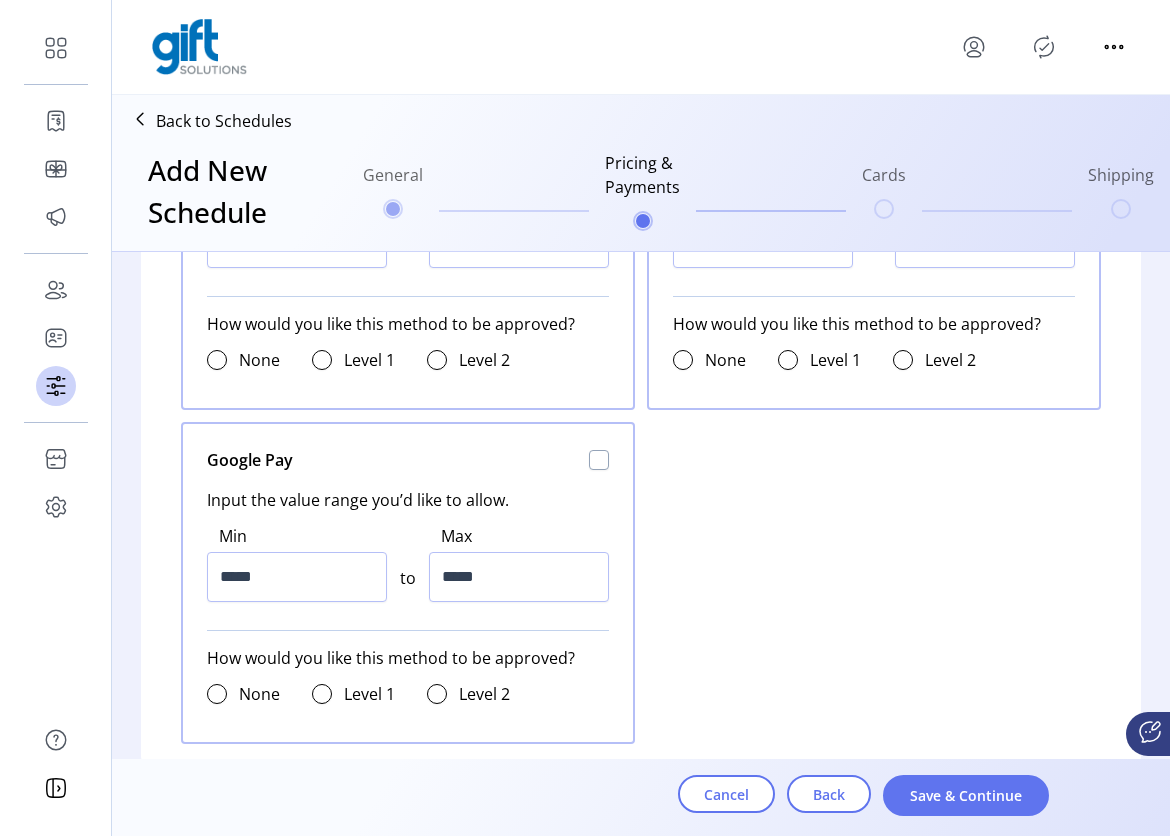 click 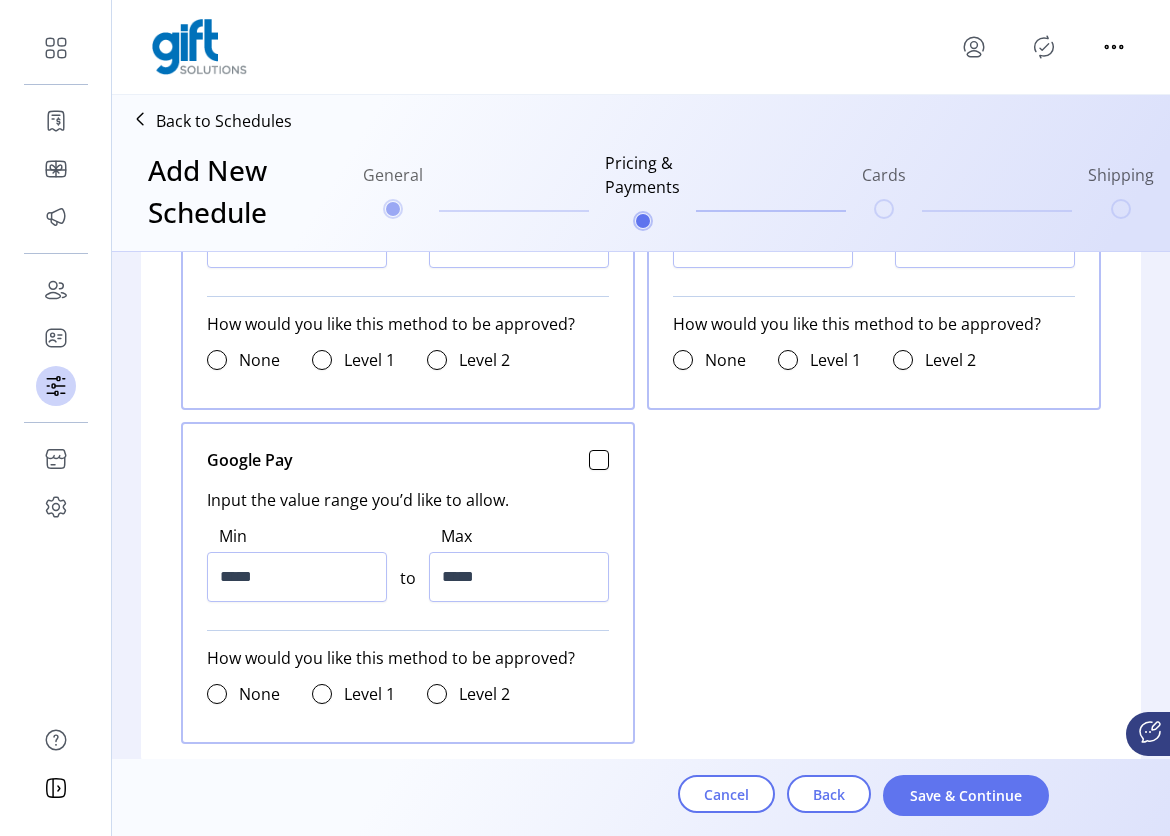scroll, scrollTop: 12, scrollLeft: 7, axis: both 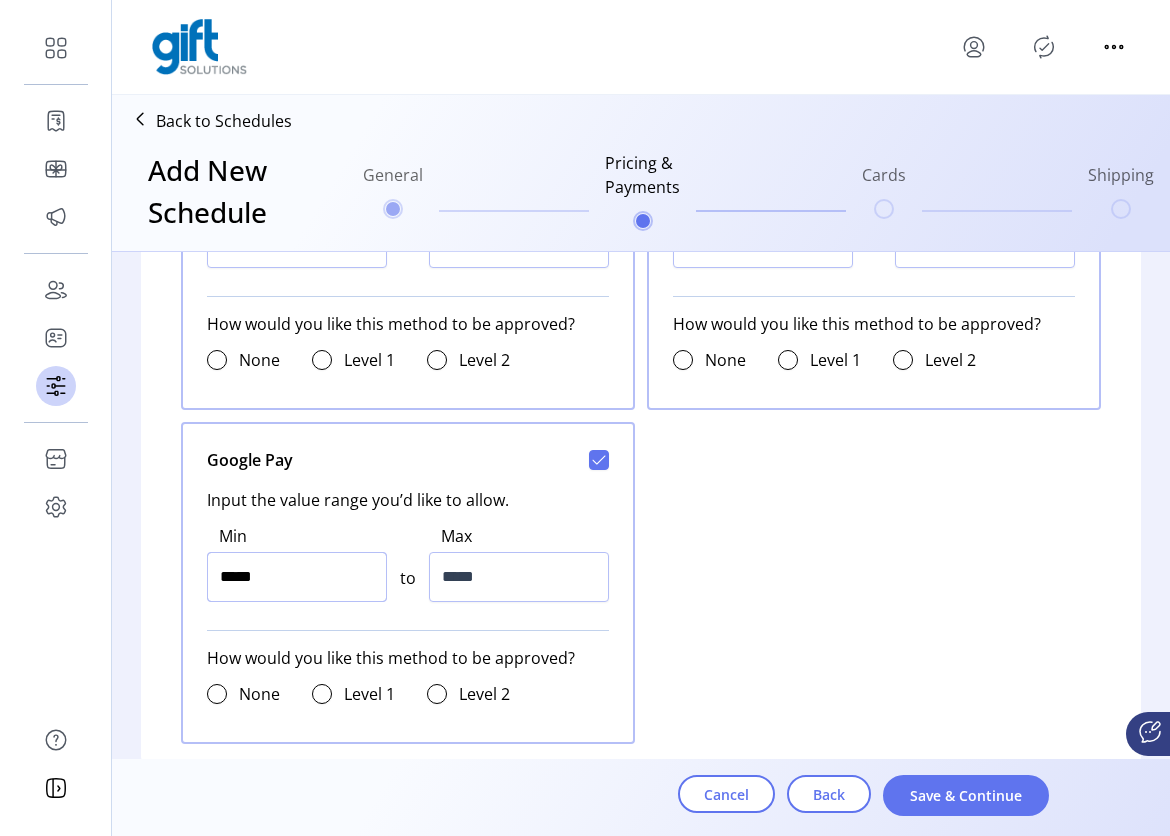 click on "*****" at bounding box center [297, 577] 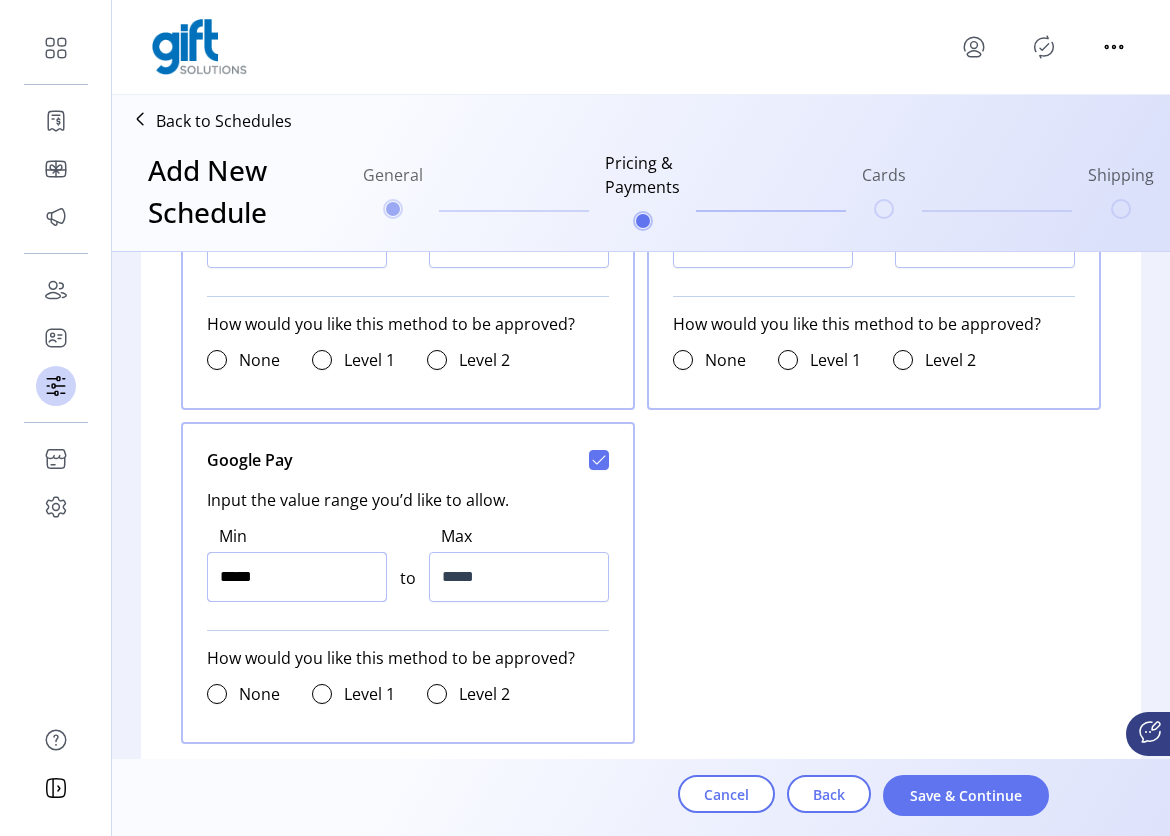 type on "******" 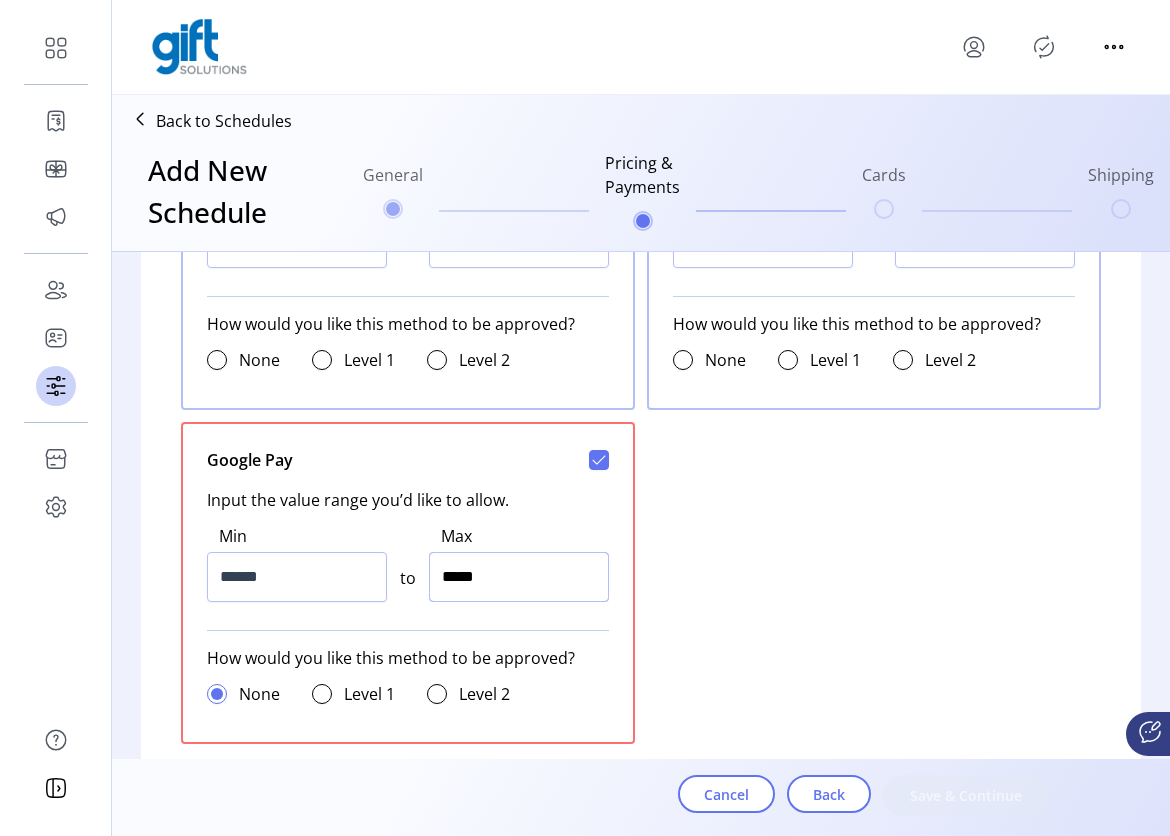 click on "*****" at bounding box center (519, 577) 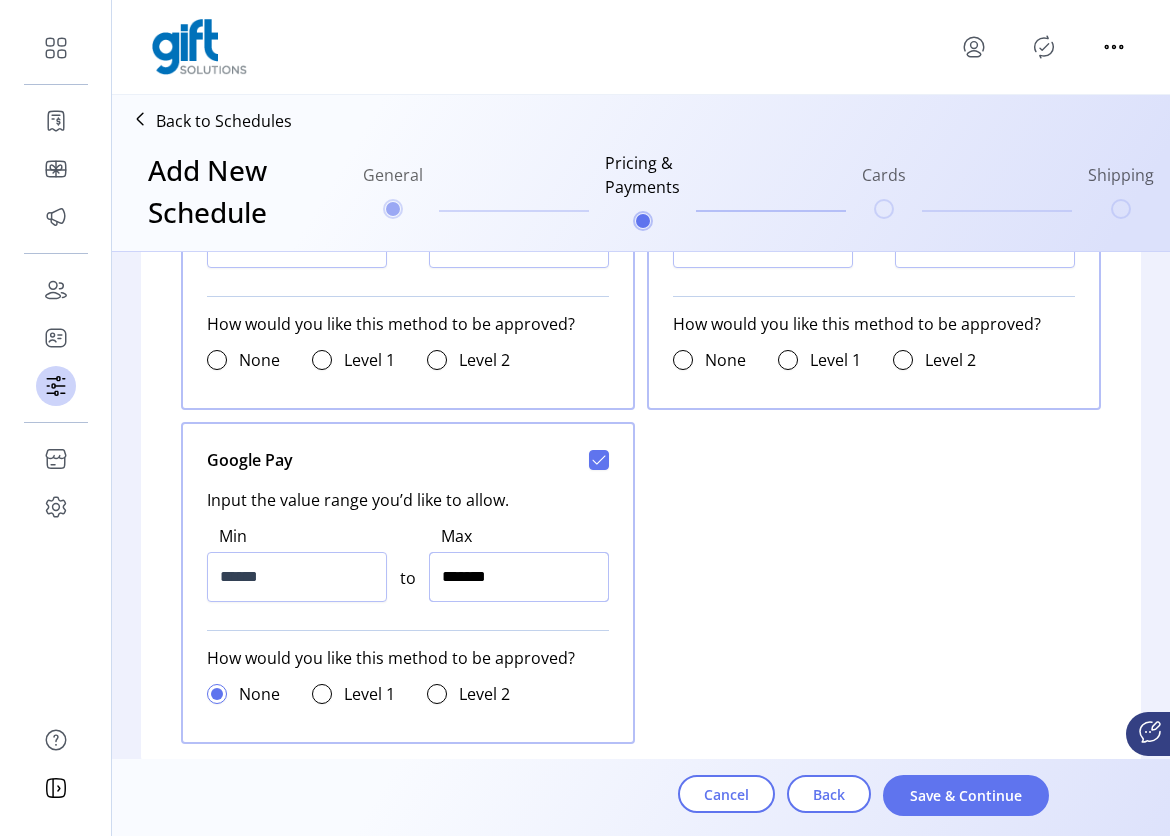 type on "*********" 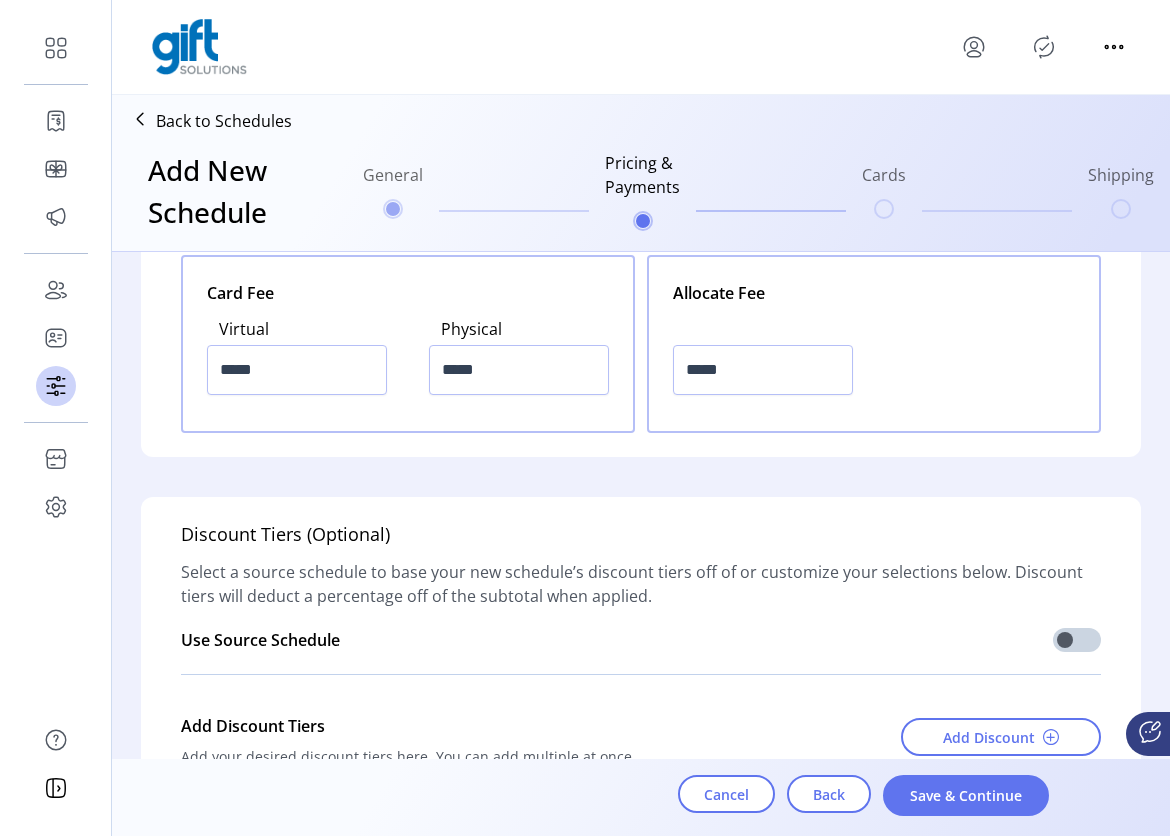 scroll, scrollTop: 2498, scrollLeft: 0, axis: vertical 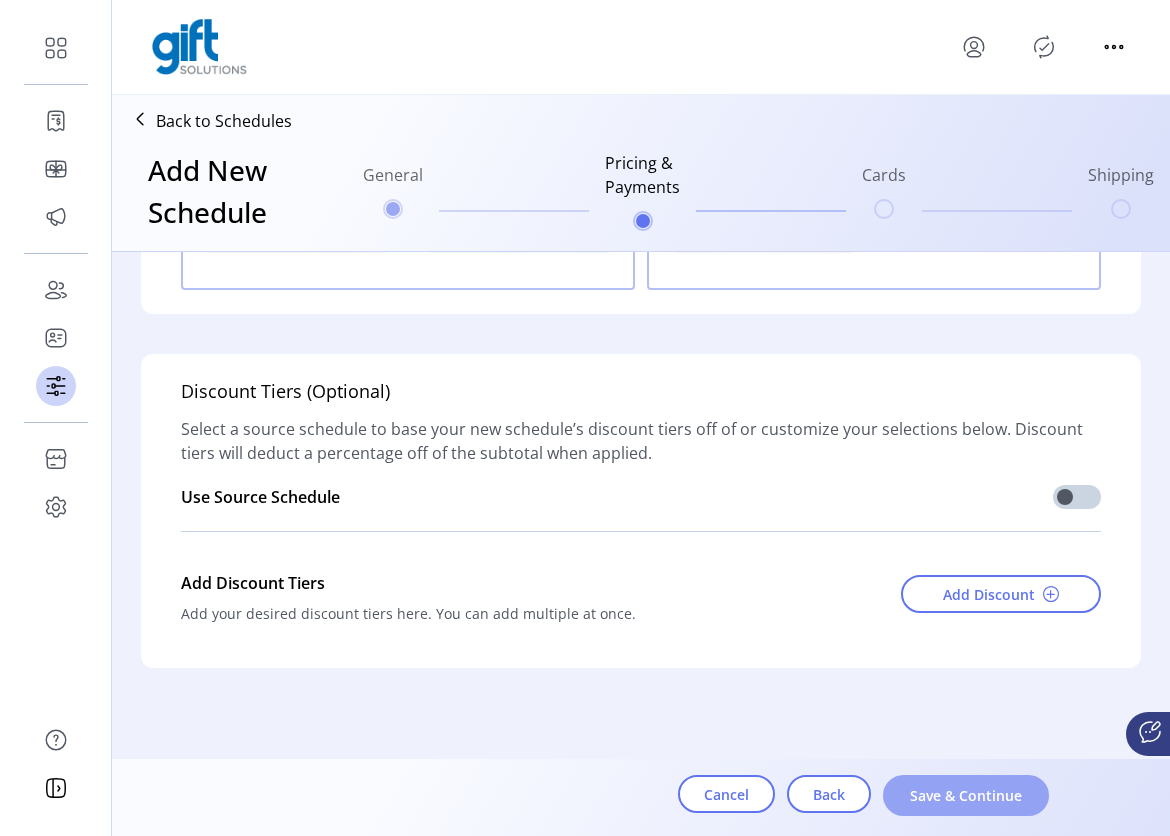 click on "Save & Continue" 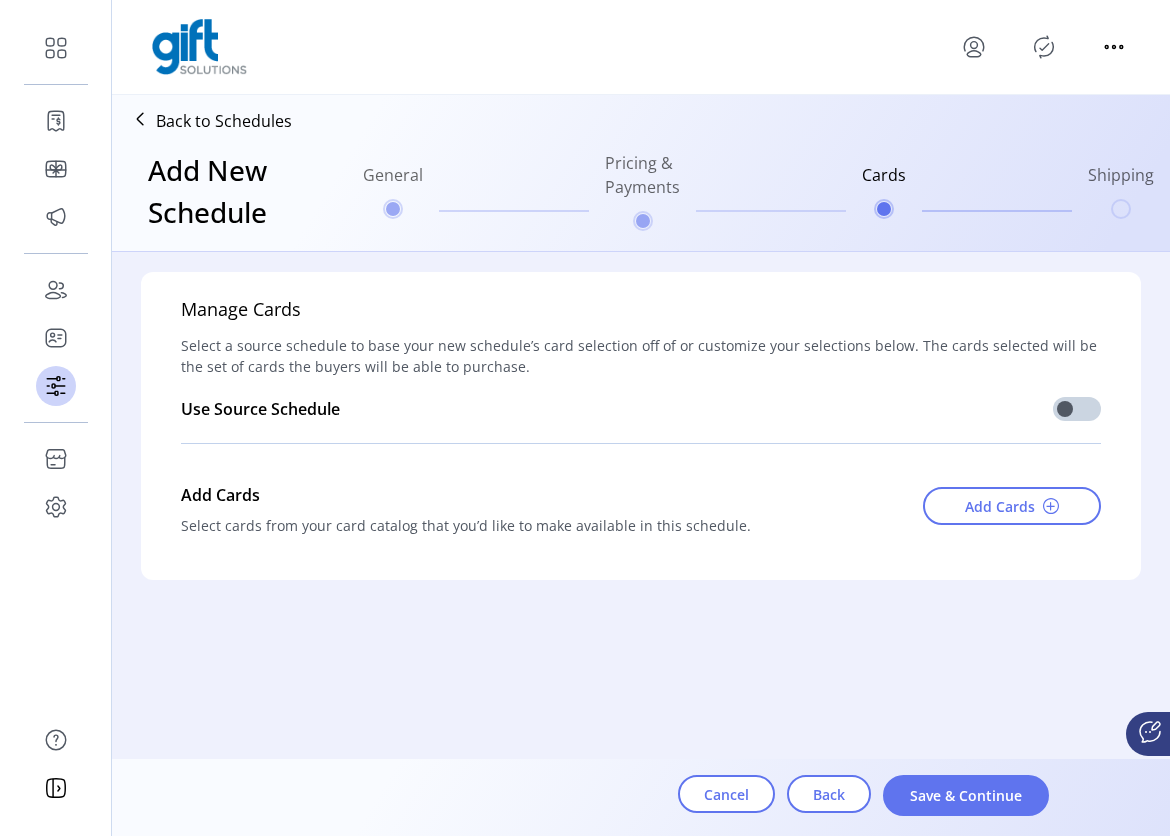scroll, scrollTop: 0, scrollLeft: 0, axis: both 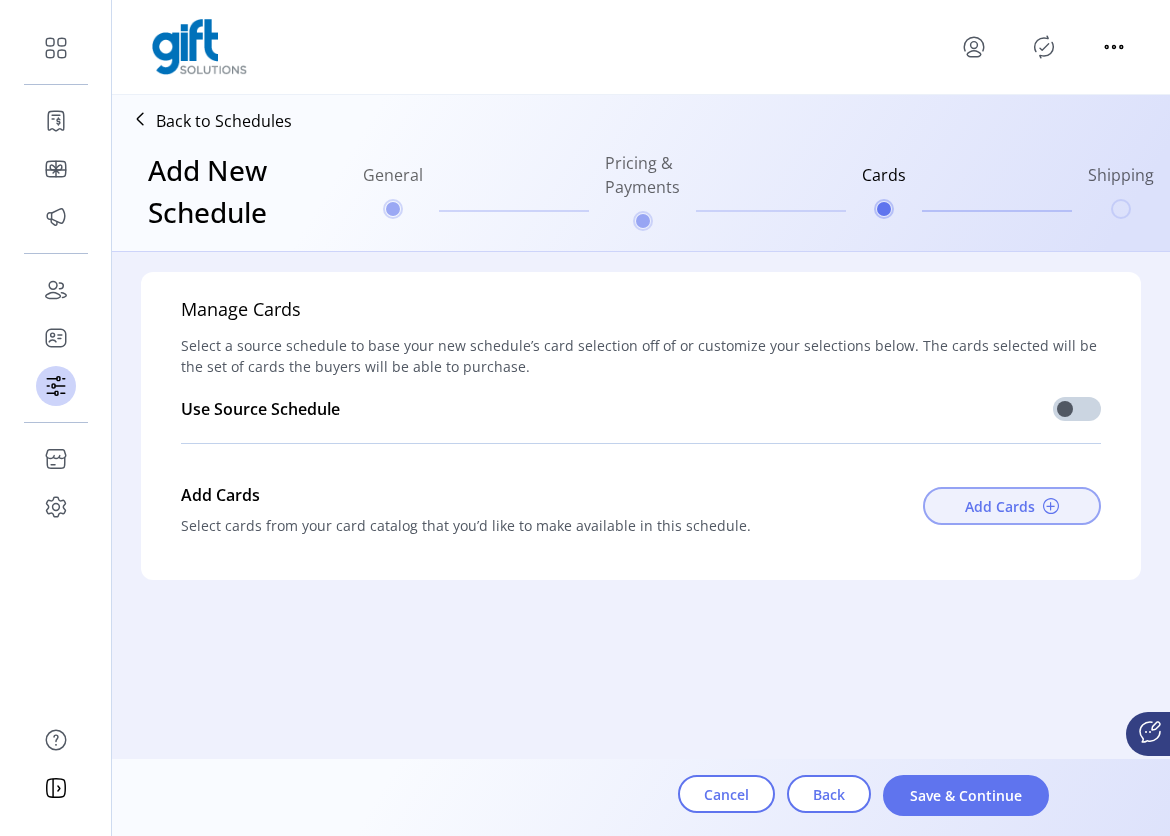 click on "Add Cards" 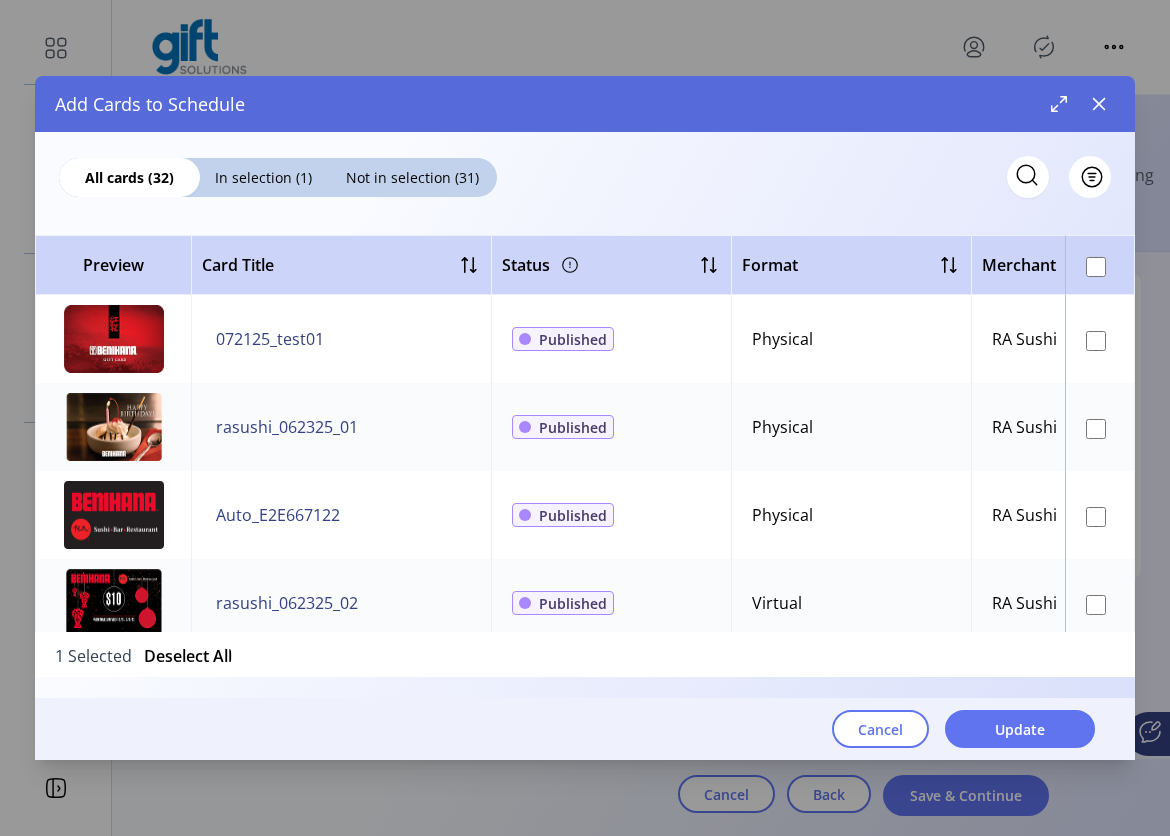 click at bounding box center (1100, 515) 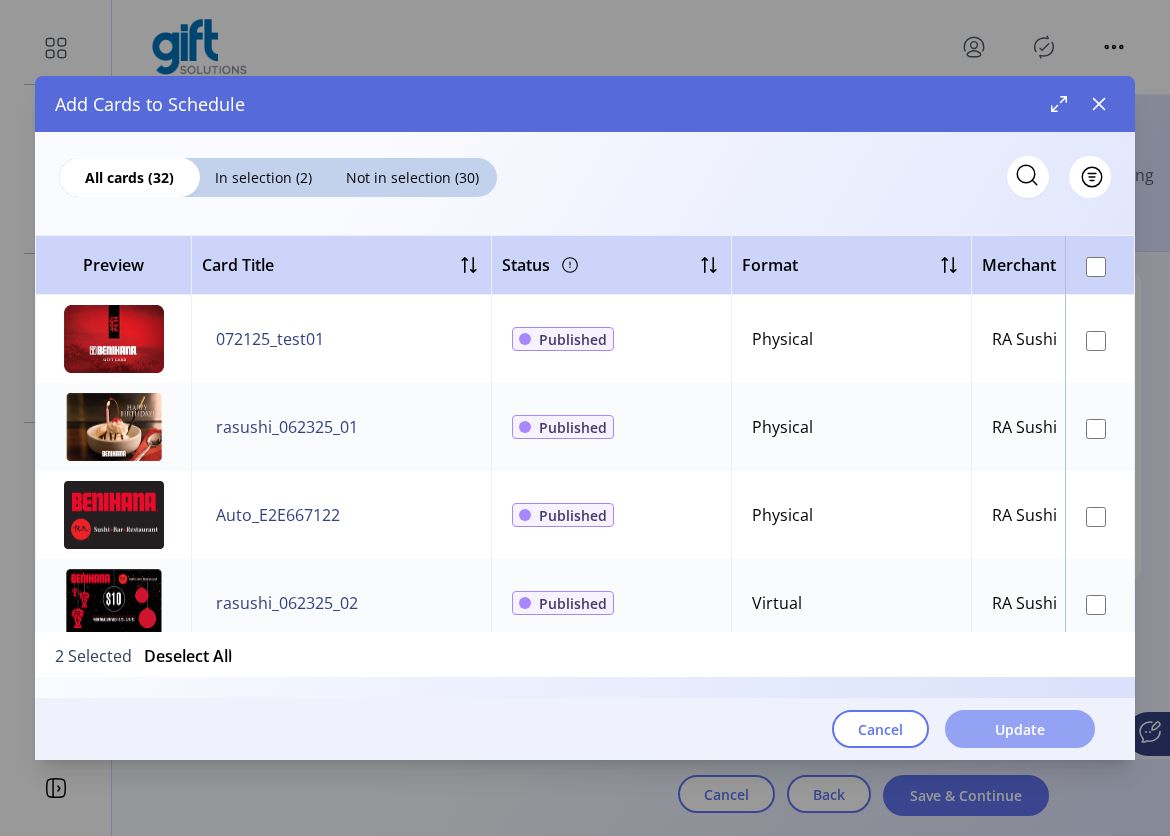 click on "Update" at bounding box center [1020, 729] 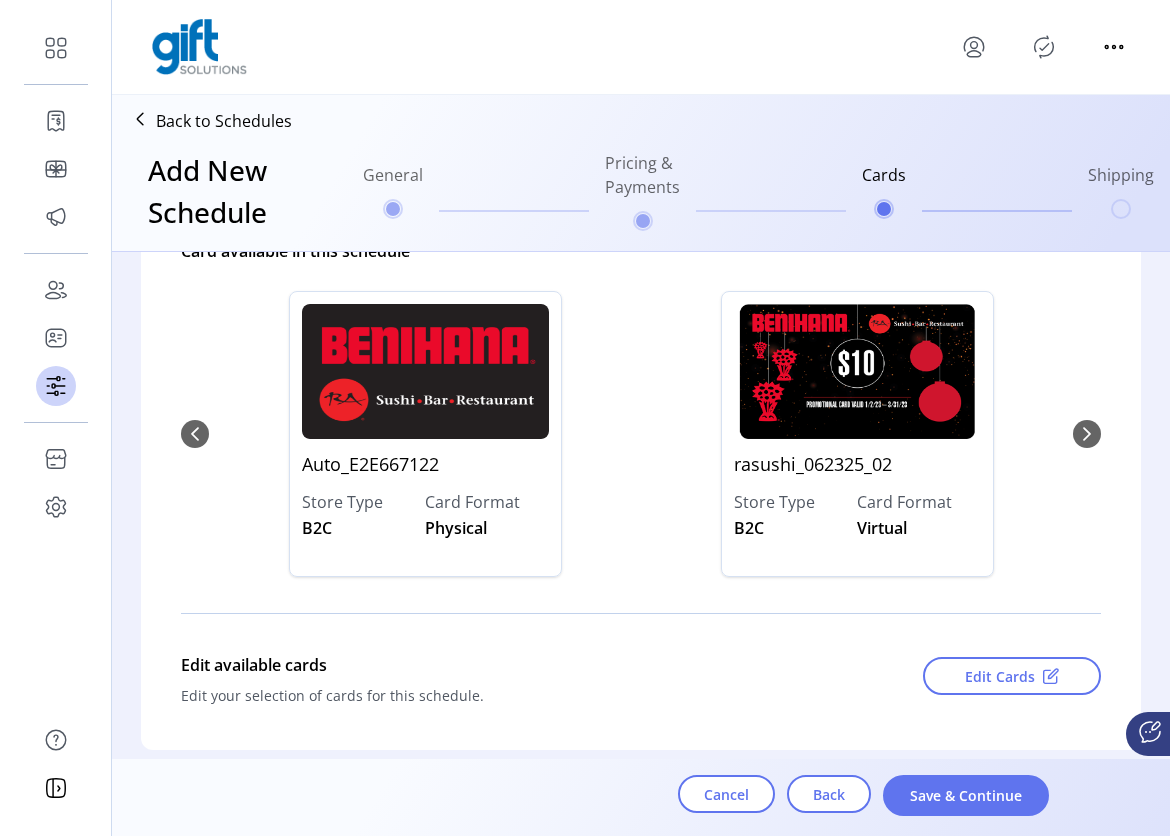 scroll, scrollTop: 312, scrollLeft: 0, axis: vertical 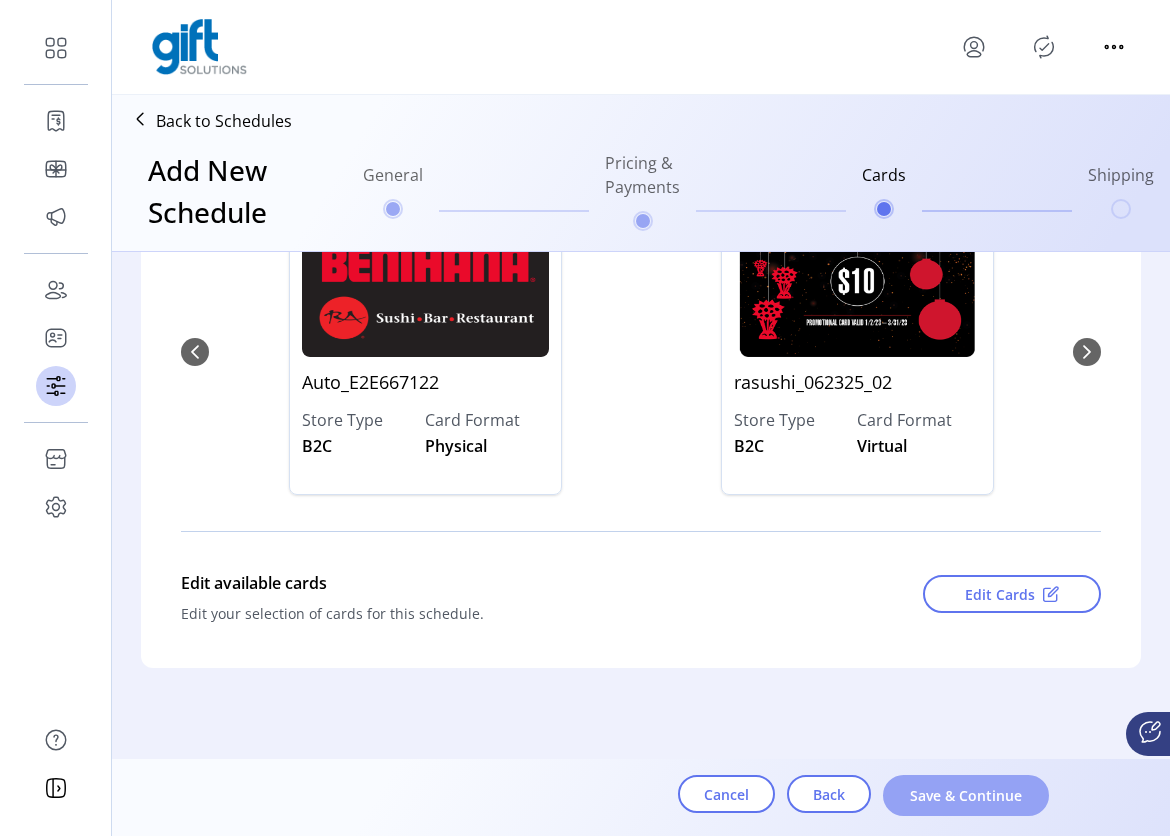 click on "Save & Continue" 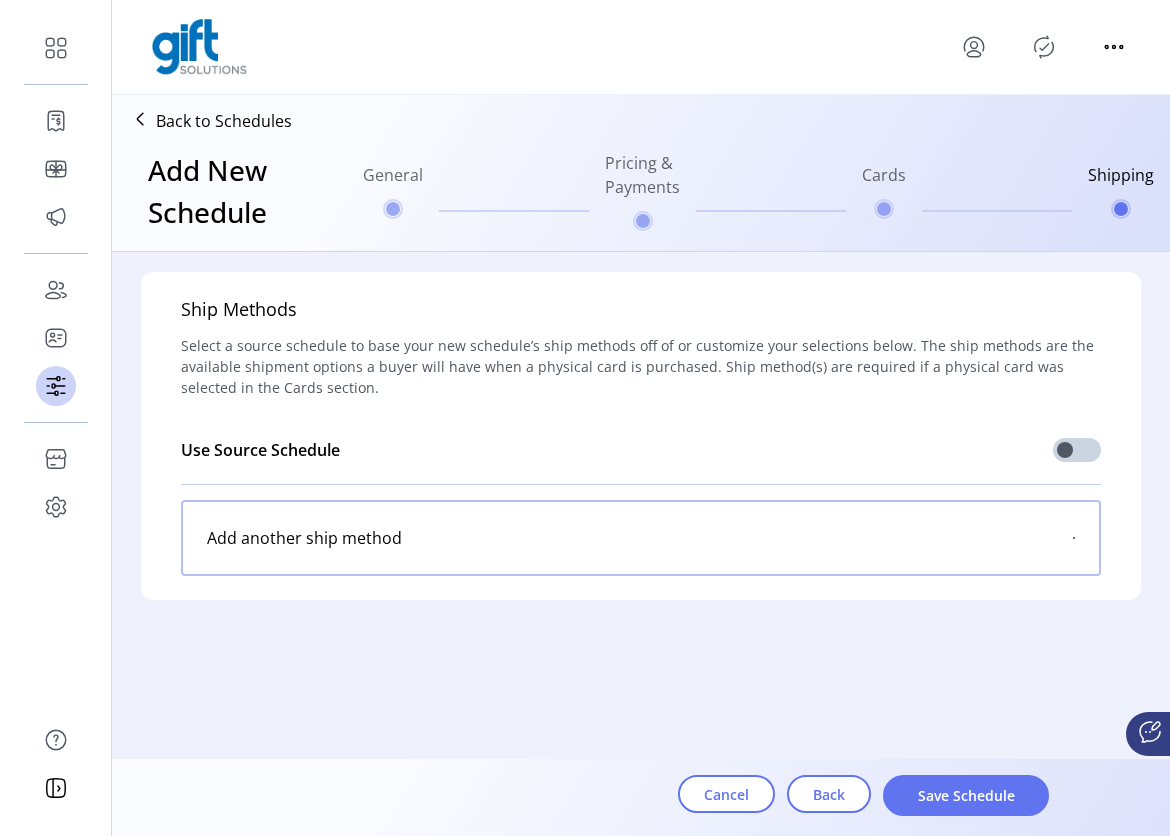 scroll, scrollTop: 0, scrollLeft: 0, axis: both 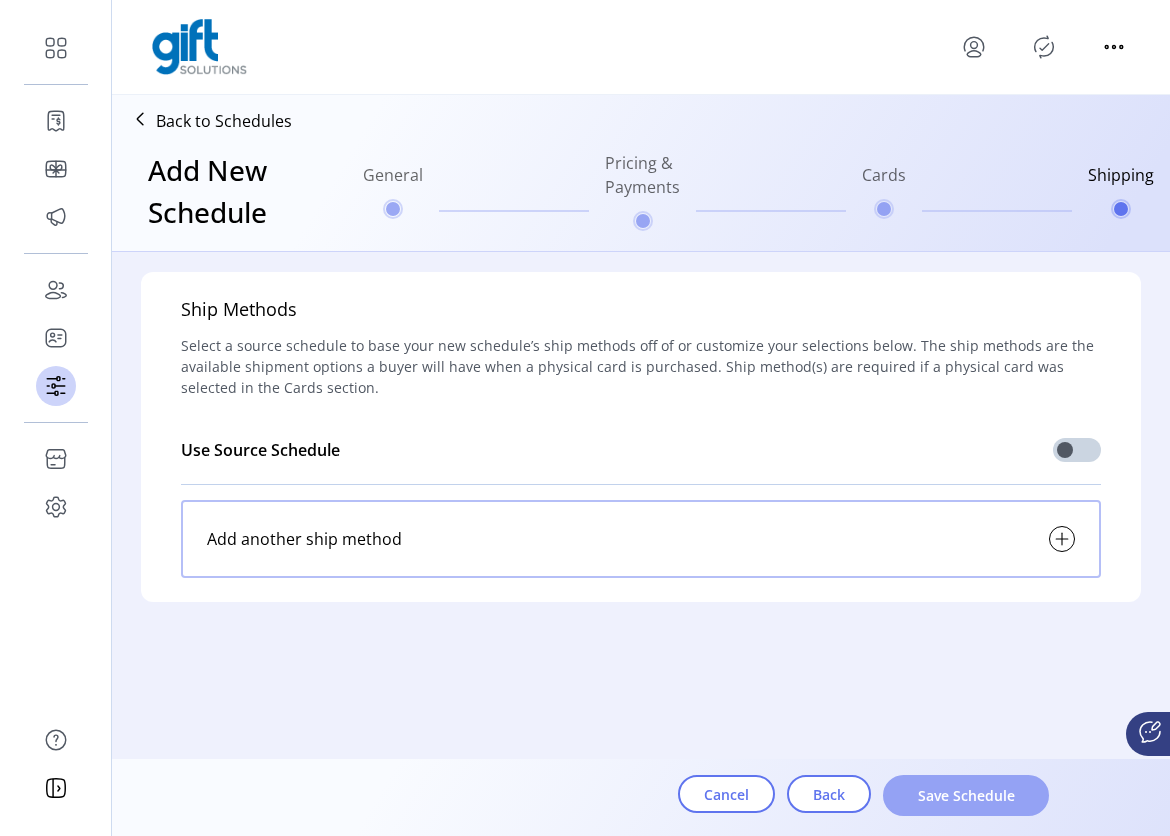 click on "Save Schedule" 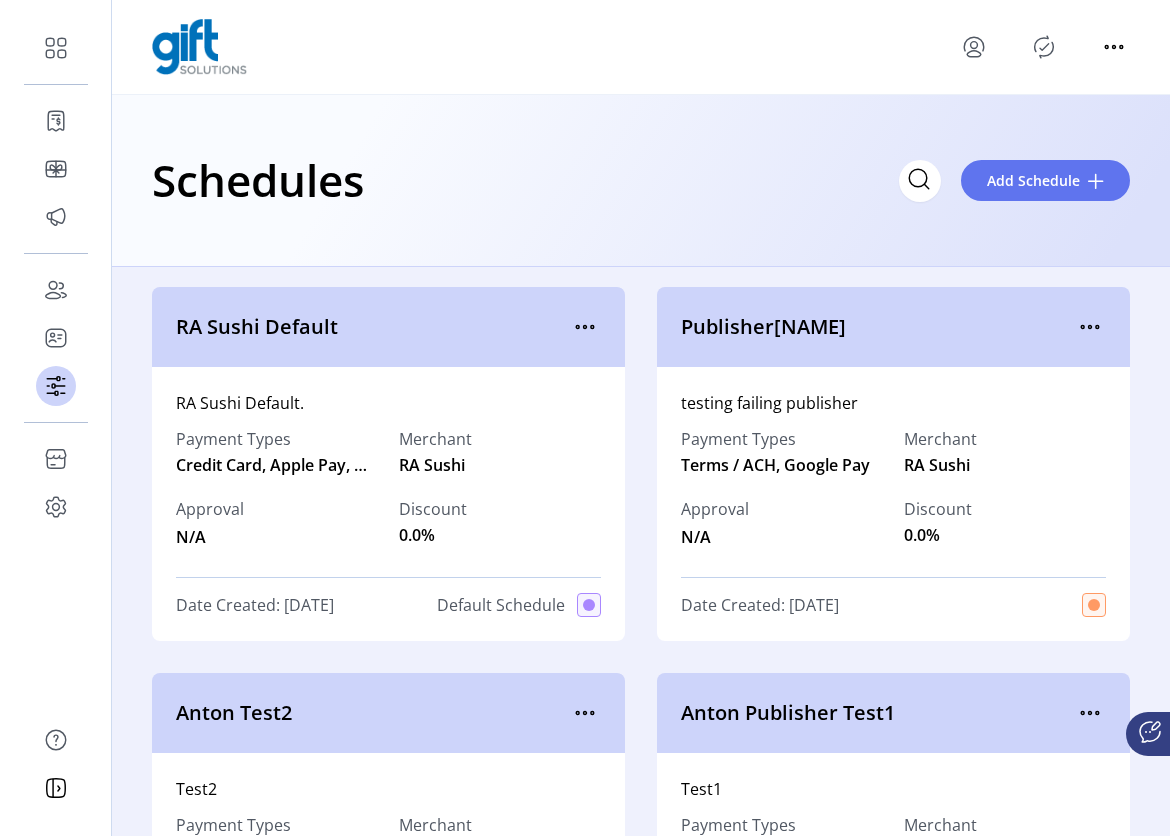 click 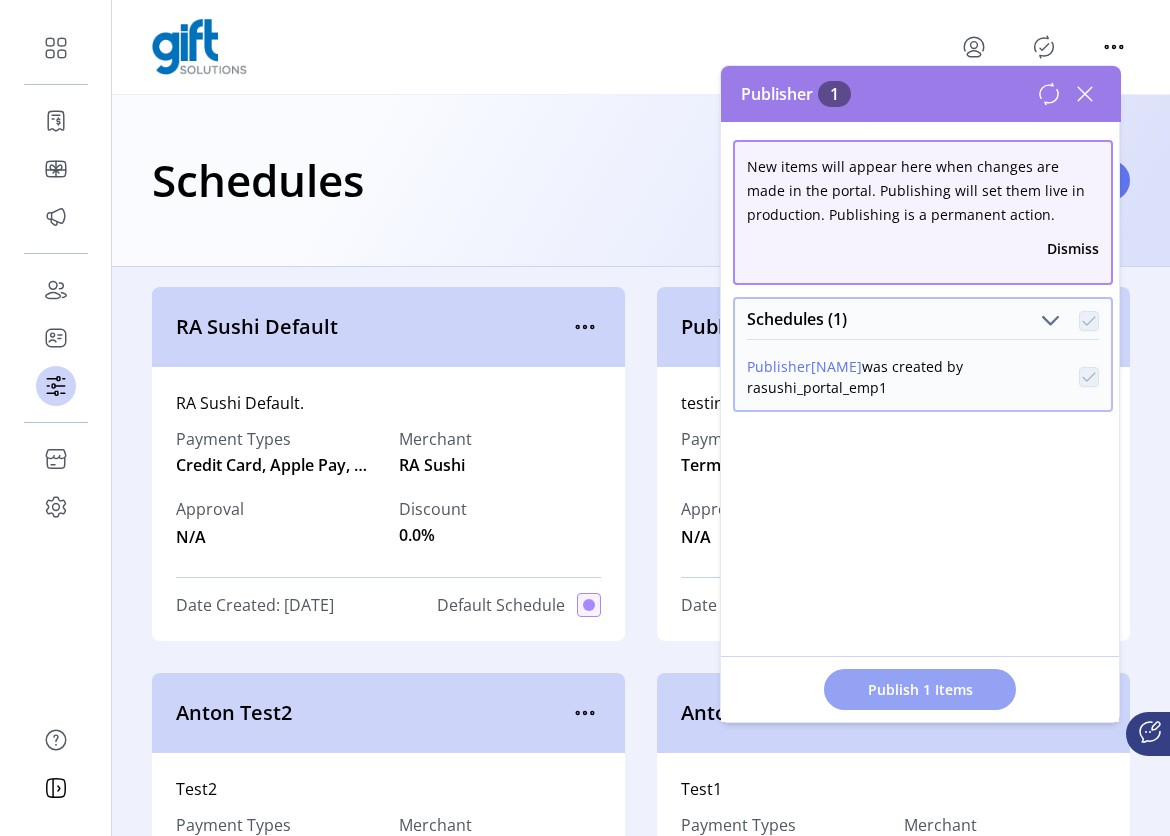 click on "Publish 1 Items" at bounding box center [920, 689] 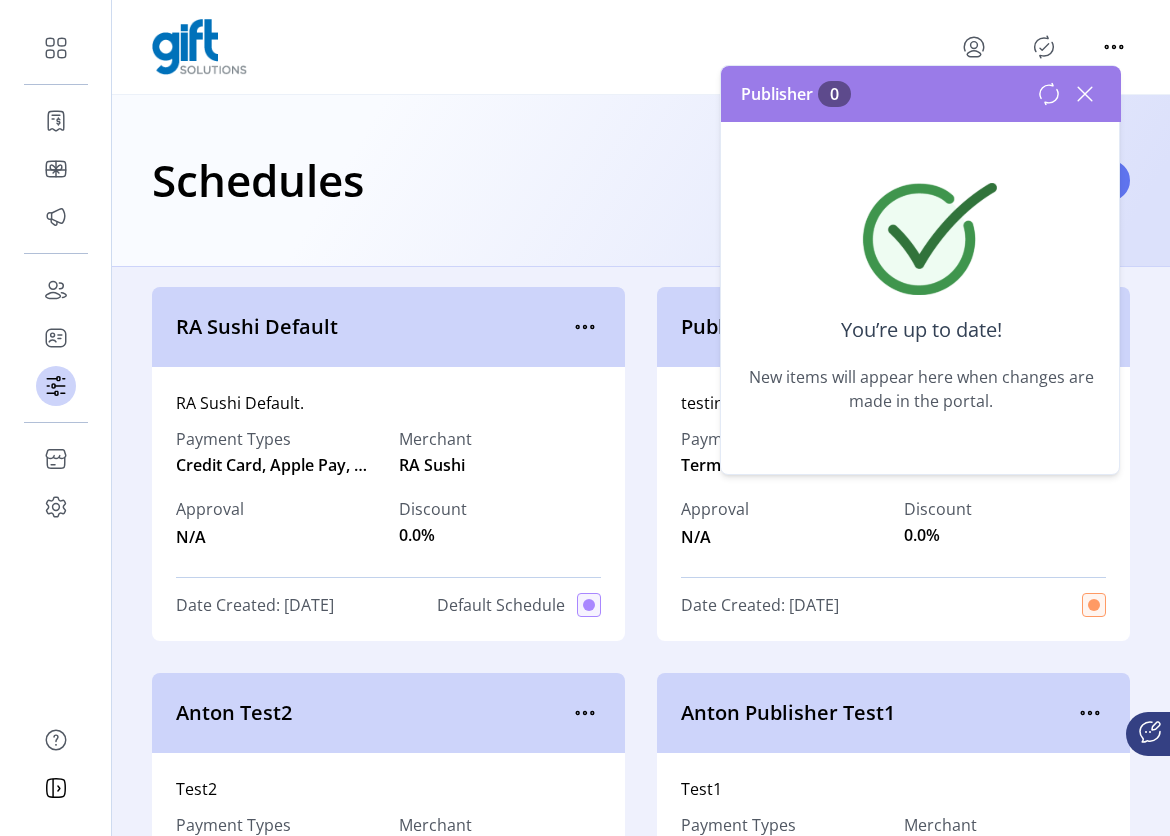 click 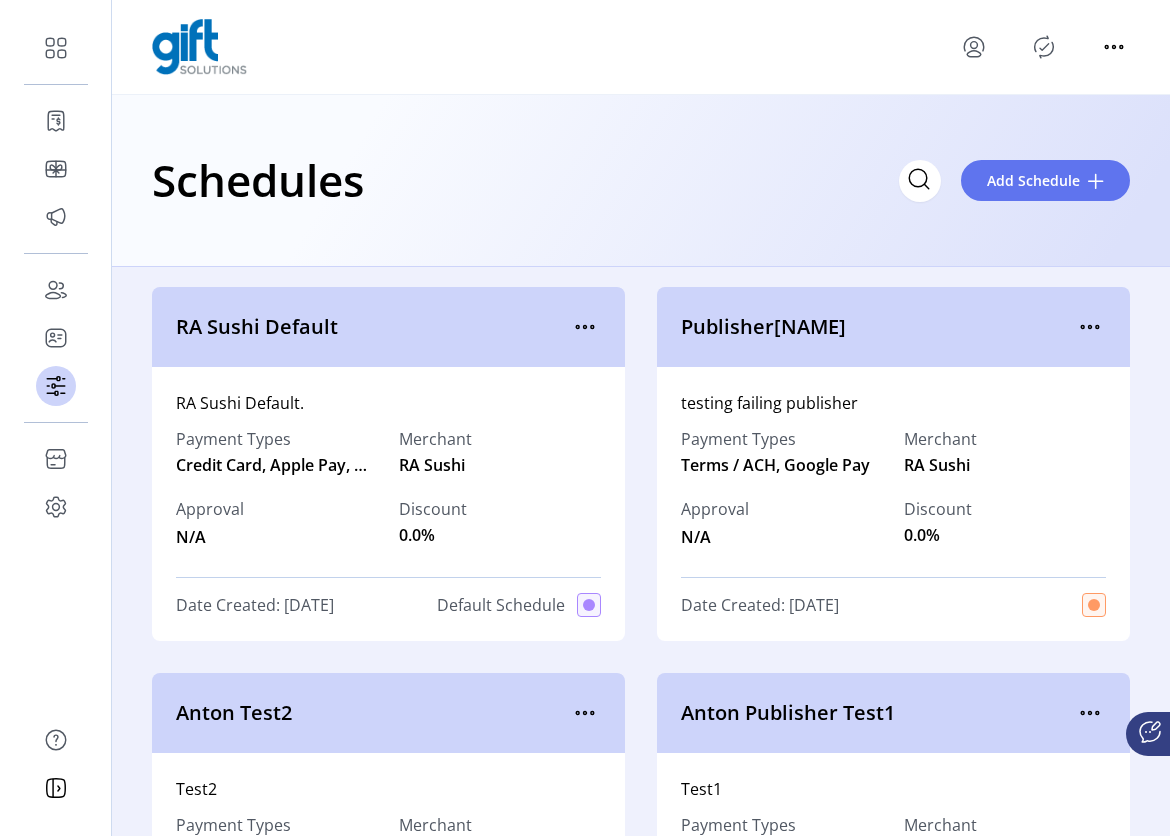 click 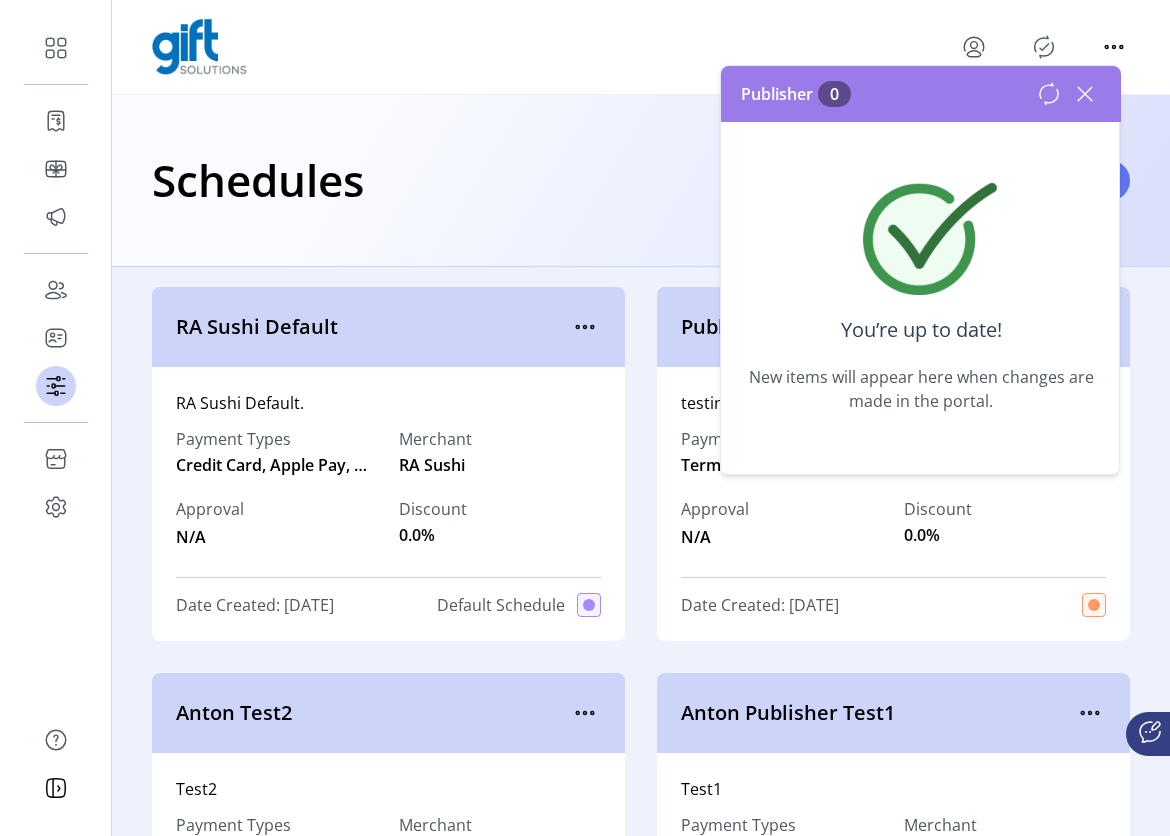 click 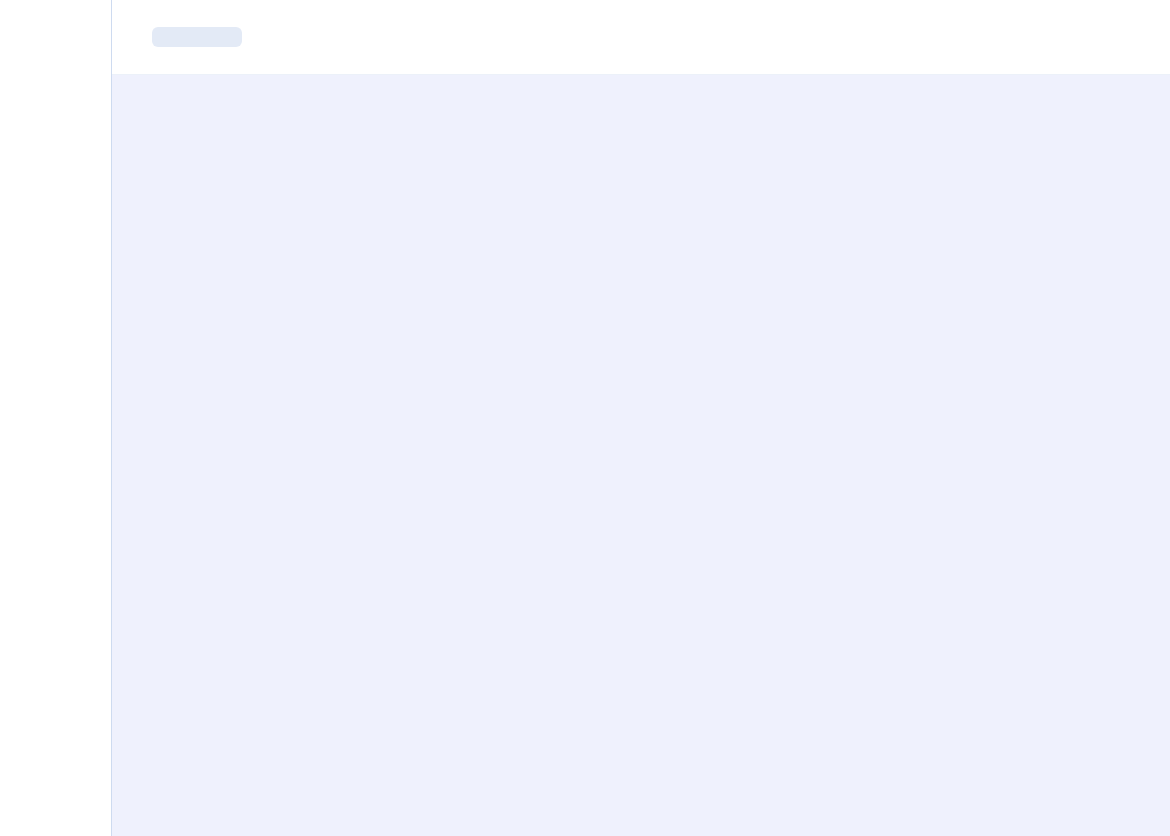 scroll, scrollTop: 0, scrollLeft: 0, axis: both 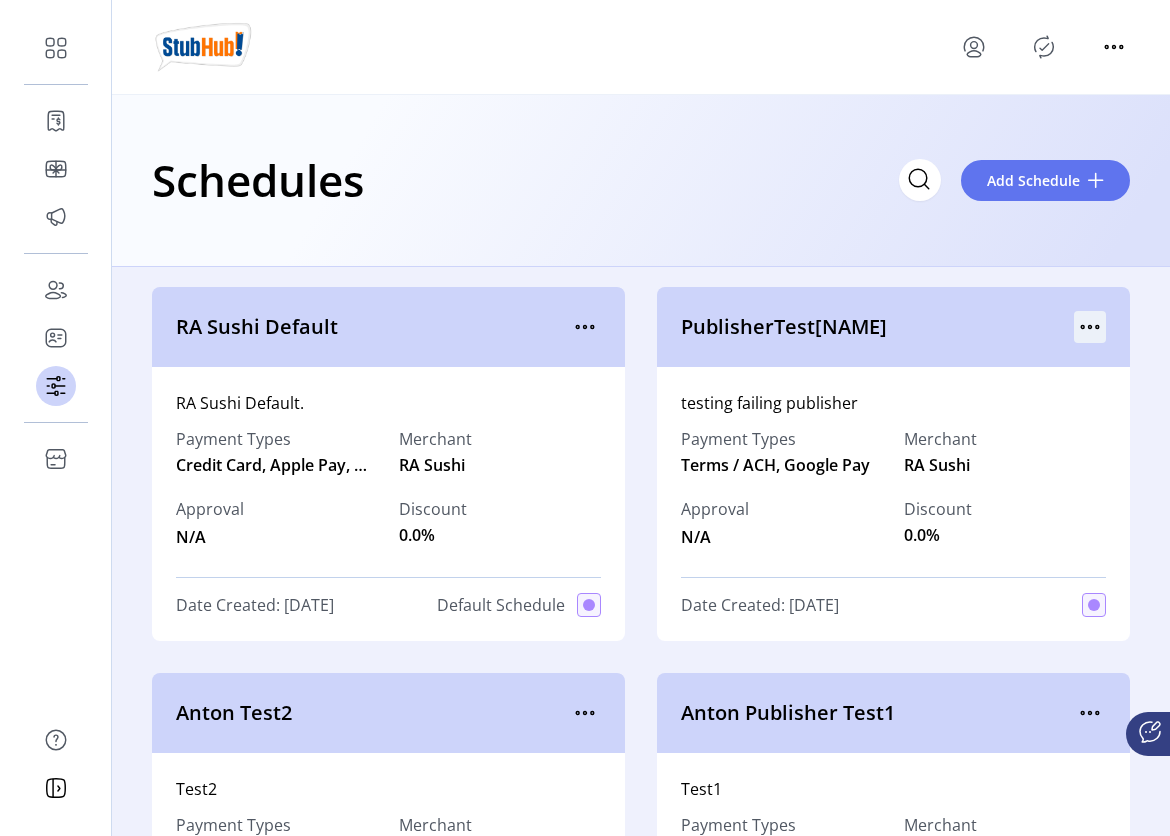 click 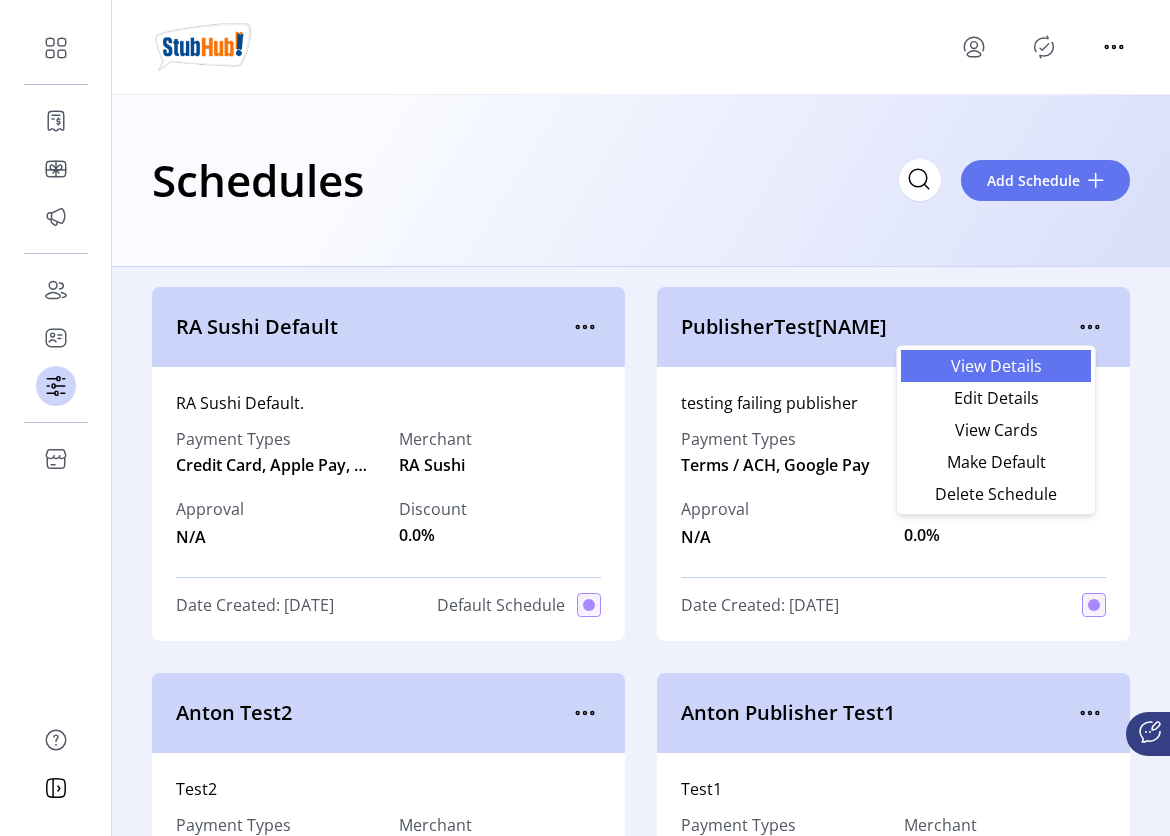 click on "View Details" at bounding box center [996, 366] 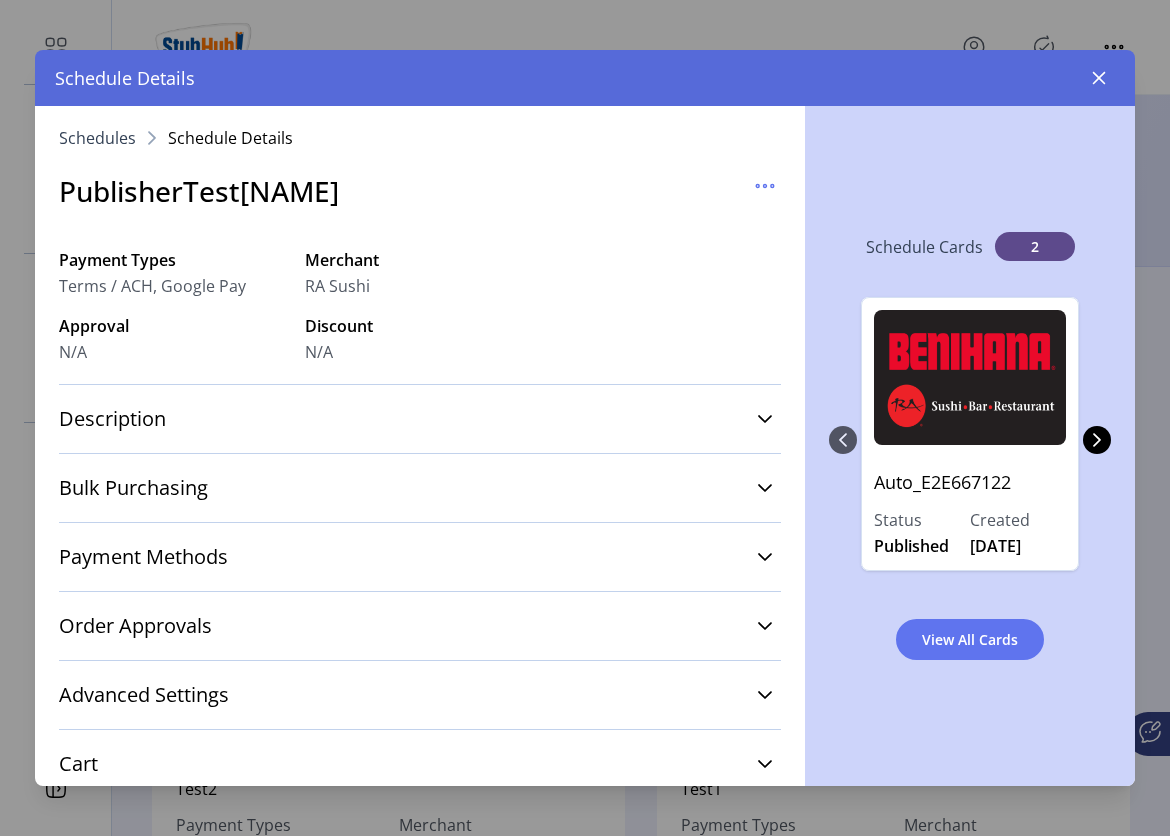 drag, startPoint x: 1058, startPoint y: 76, endPoint x: 1071, endPoint y: 79, distance: 13.341664 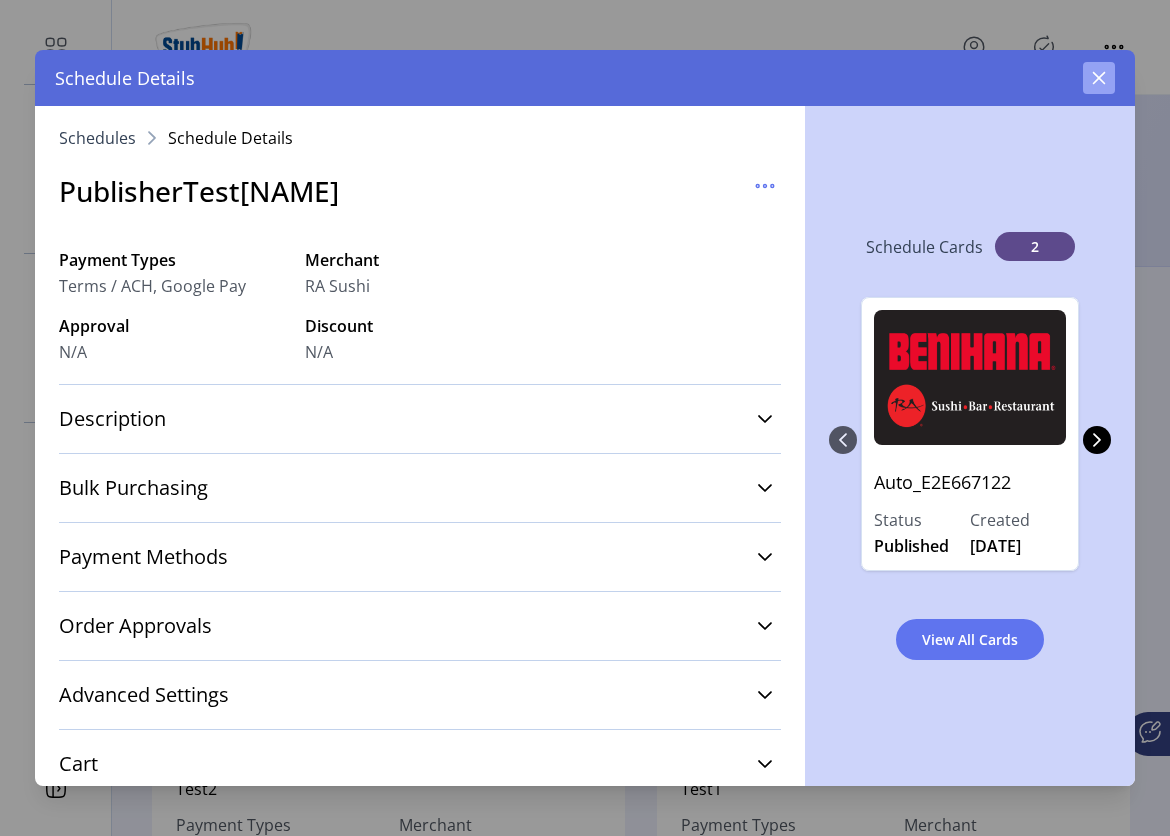 click 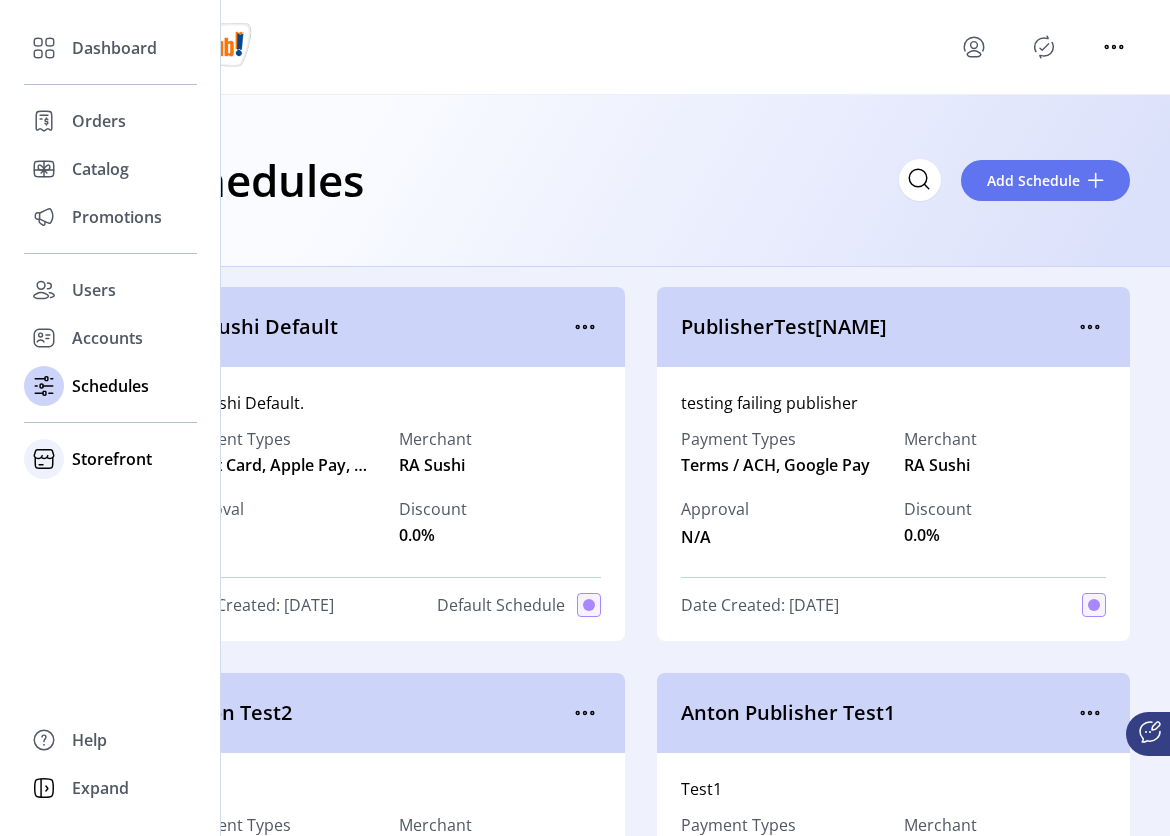 click on "Storefront" 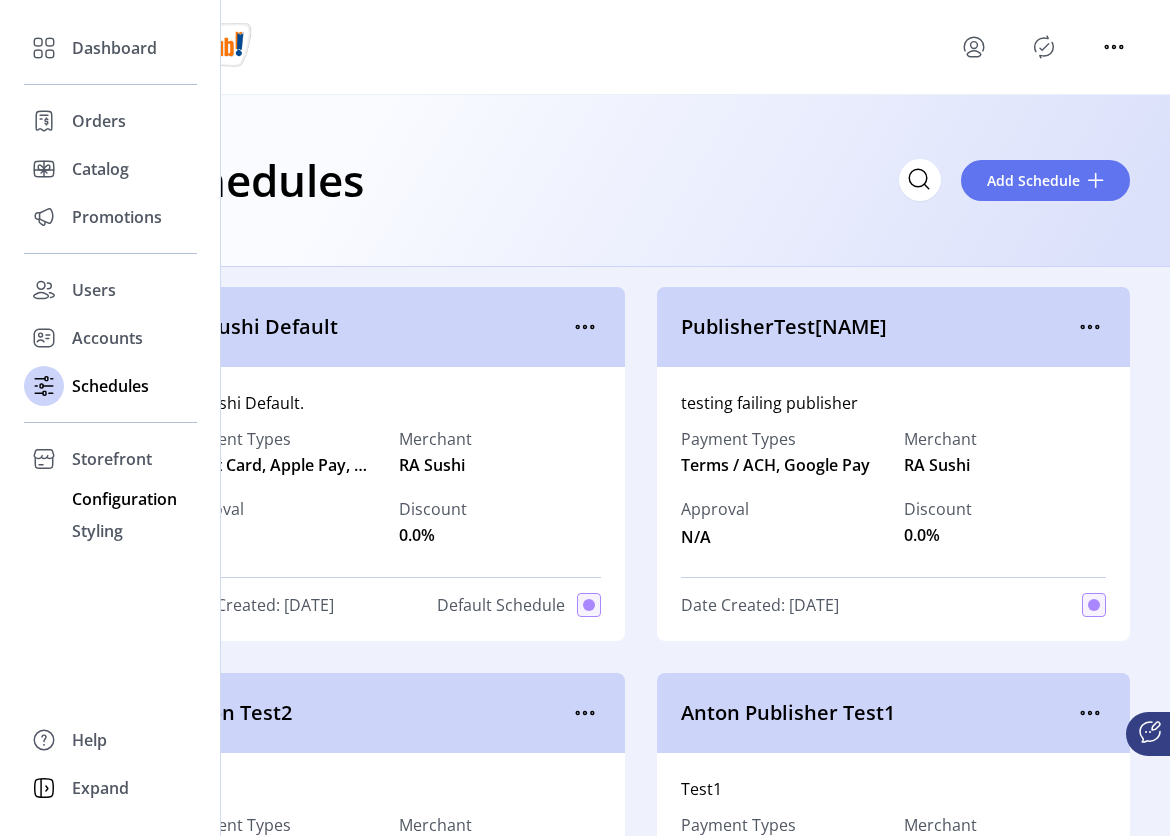 click on "Configuration" 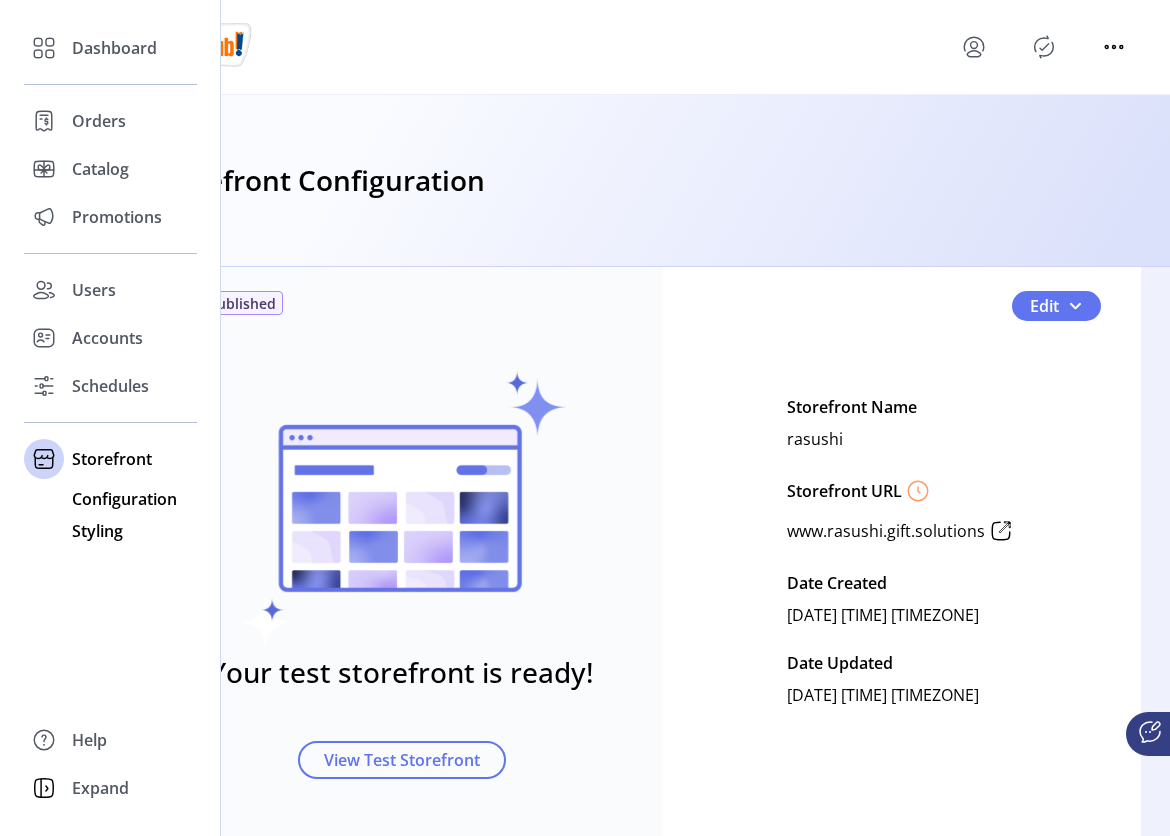 click on "Styling" 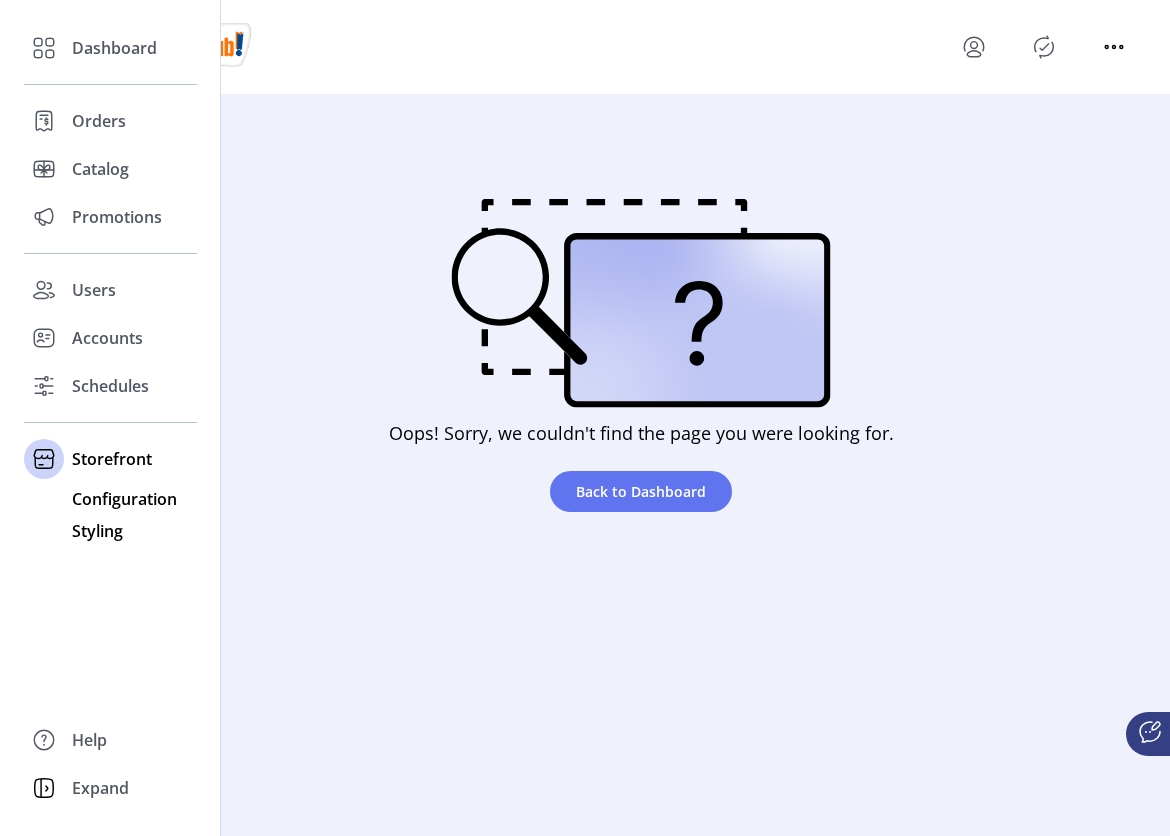 click on "Configuration" 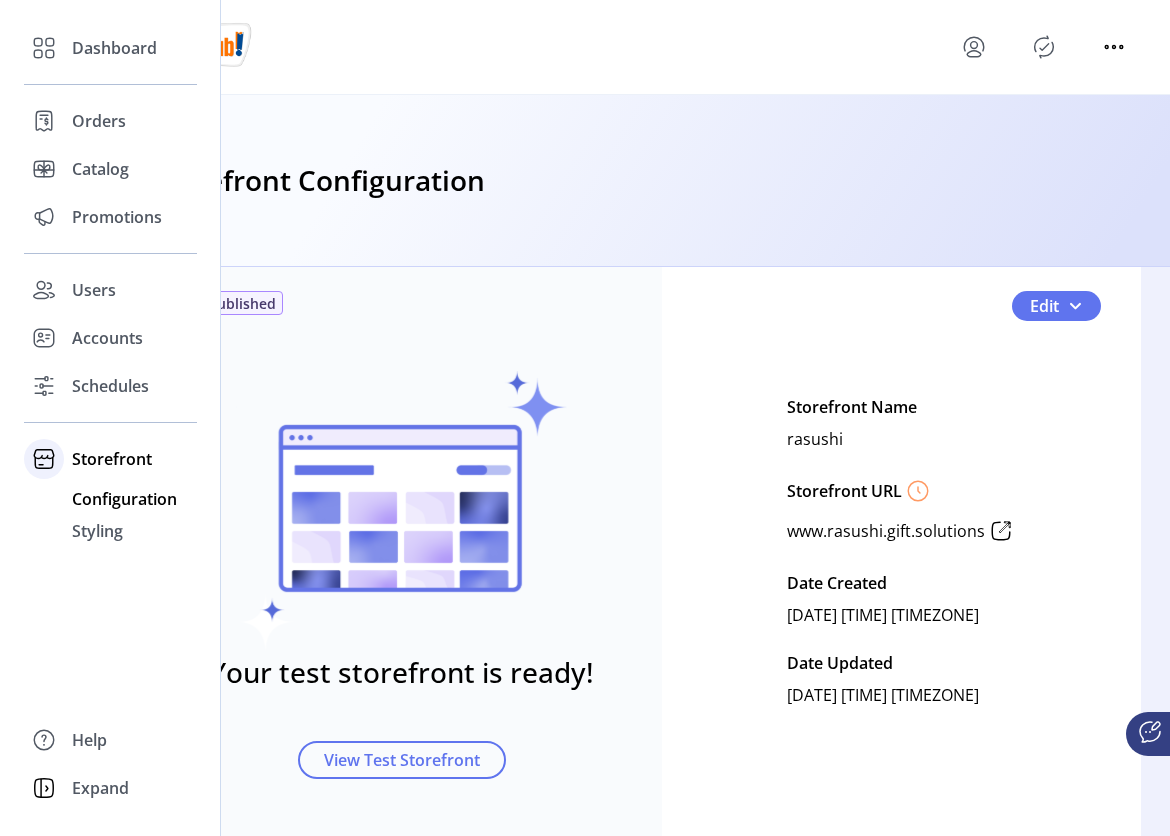 click on "Storefront" 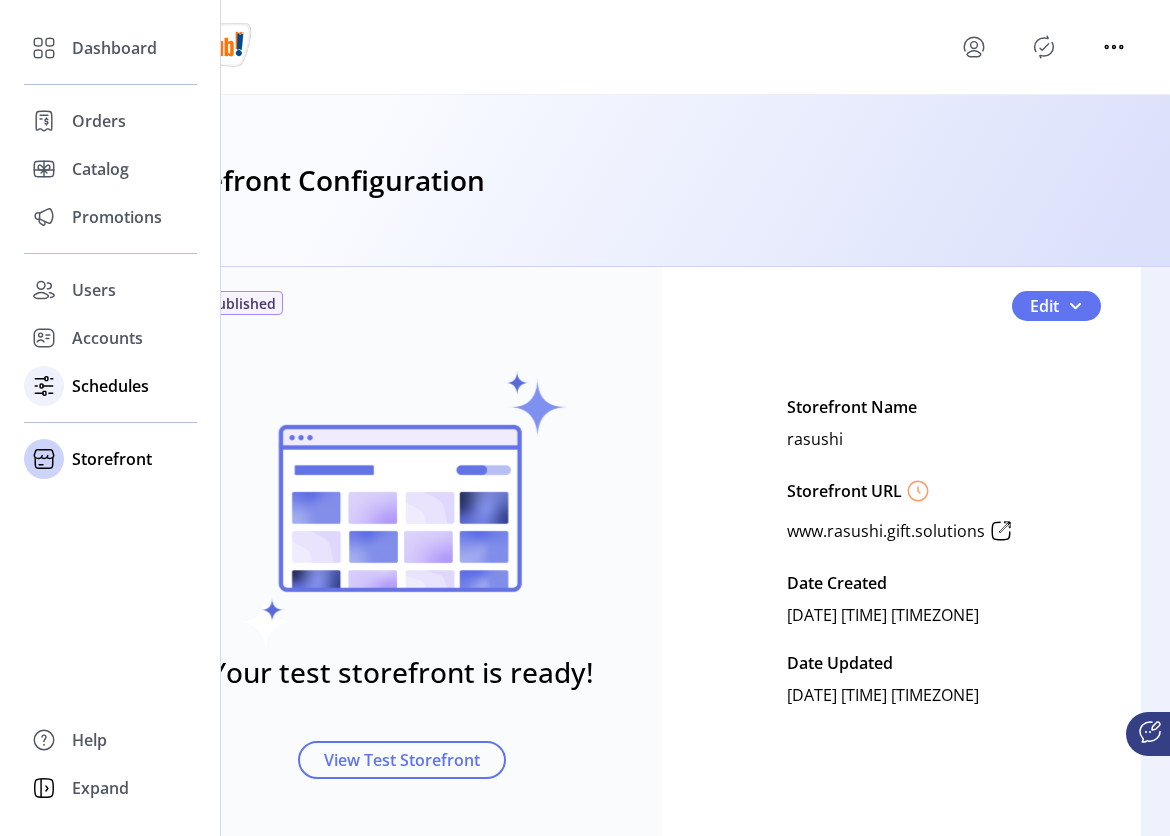 click 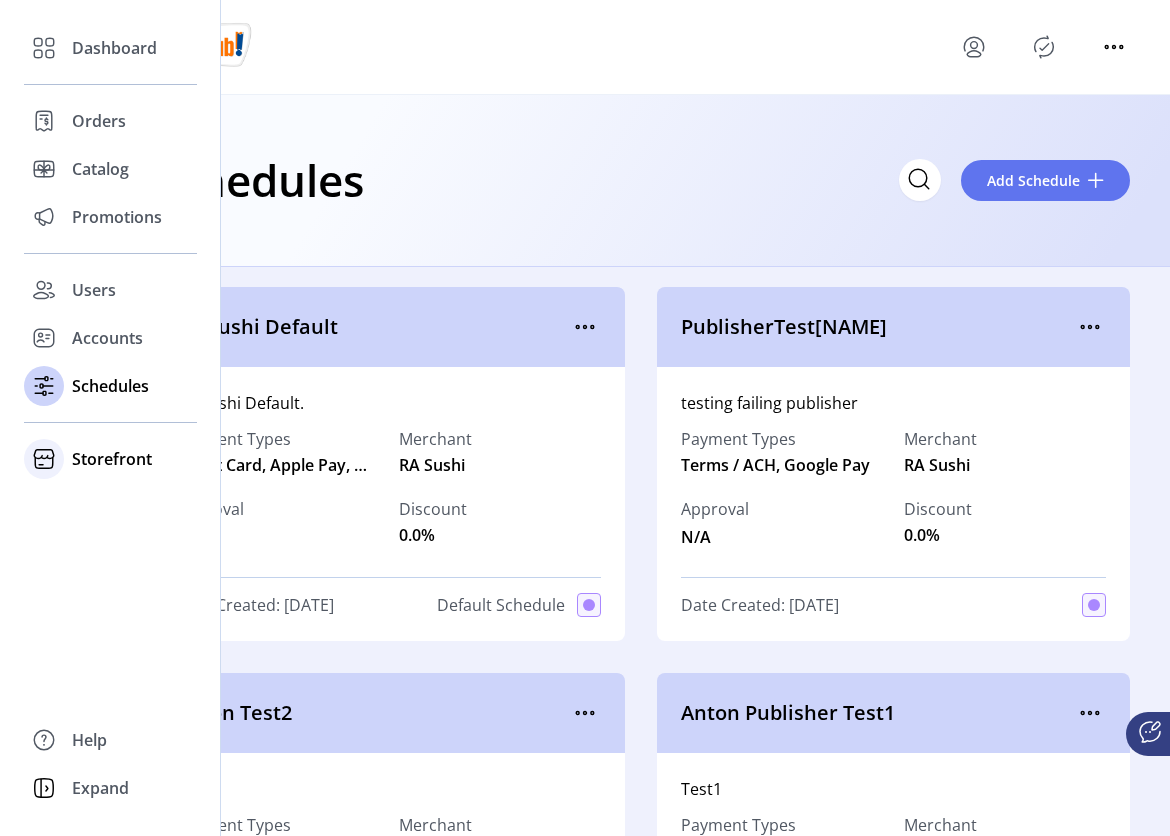 click on "Storefront" 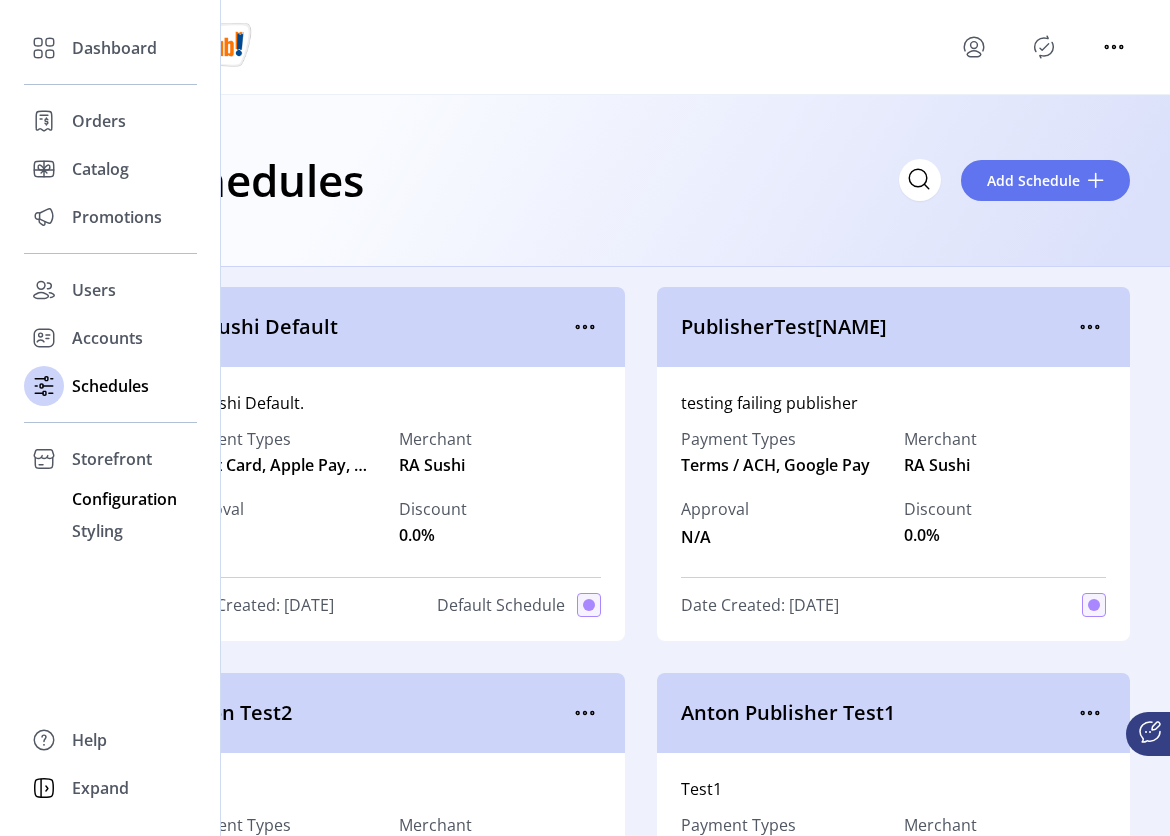 click on "Configuration" 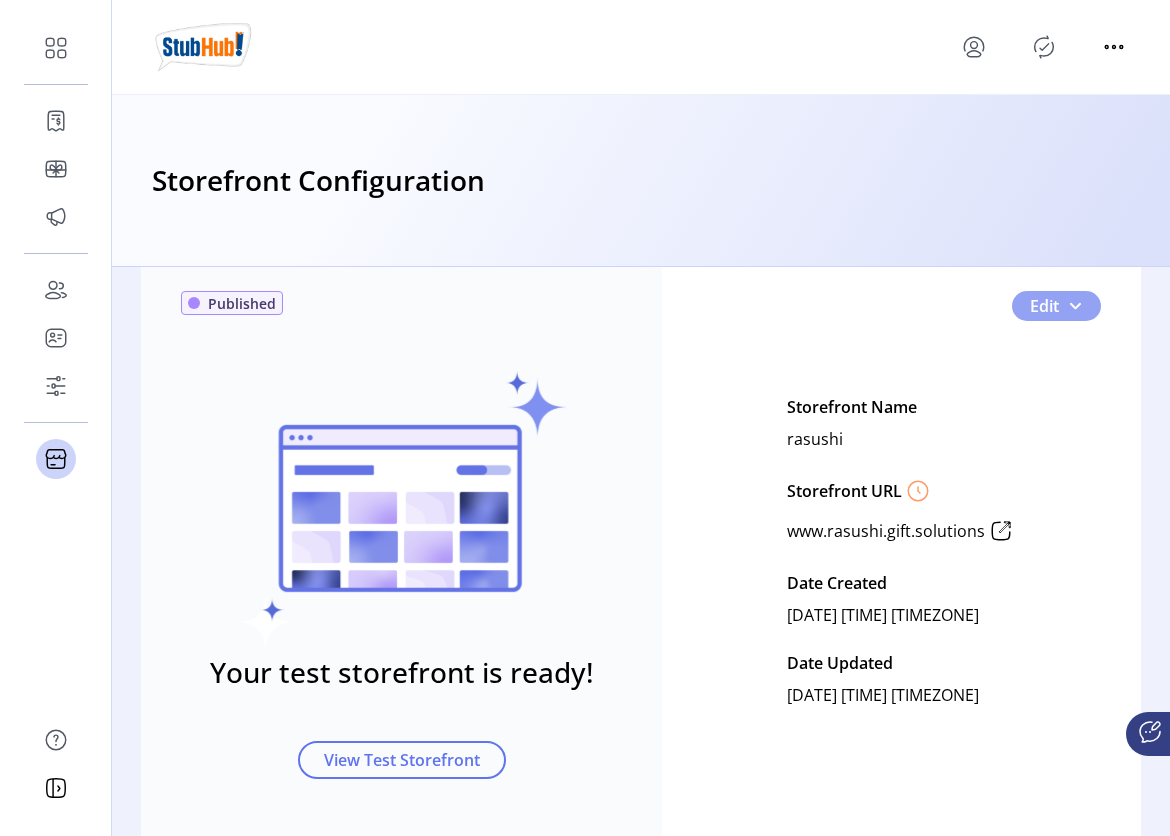 click on "Edit" 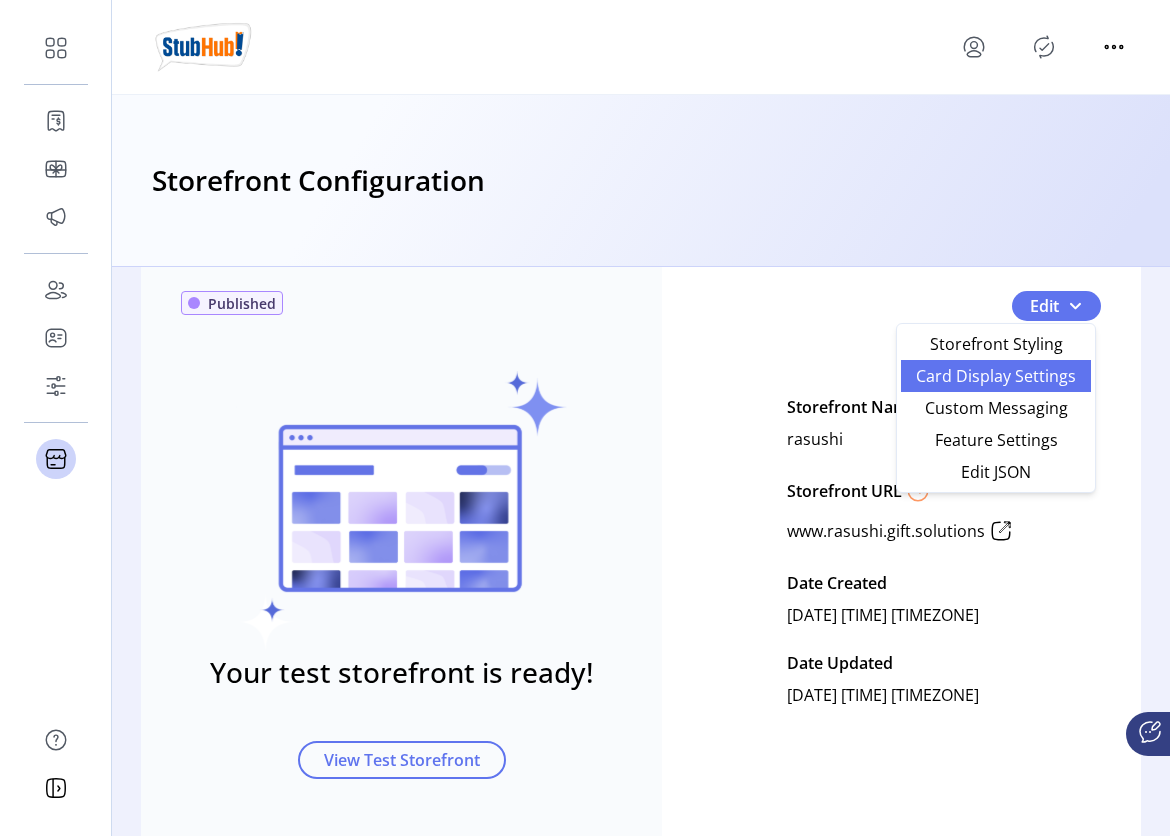 click on "Card Display Settings" at bounding box center (996, 376) 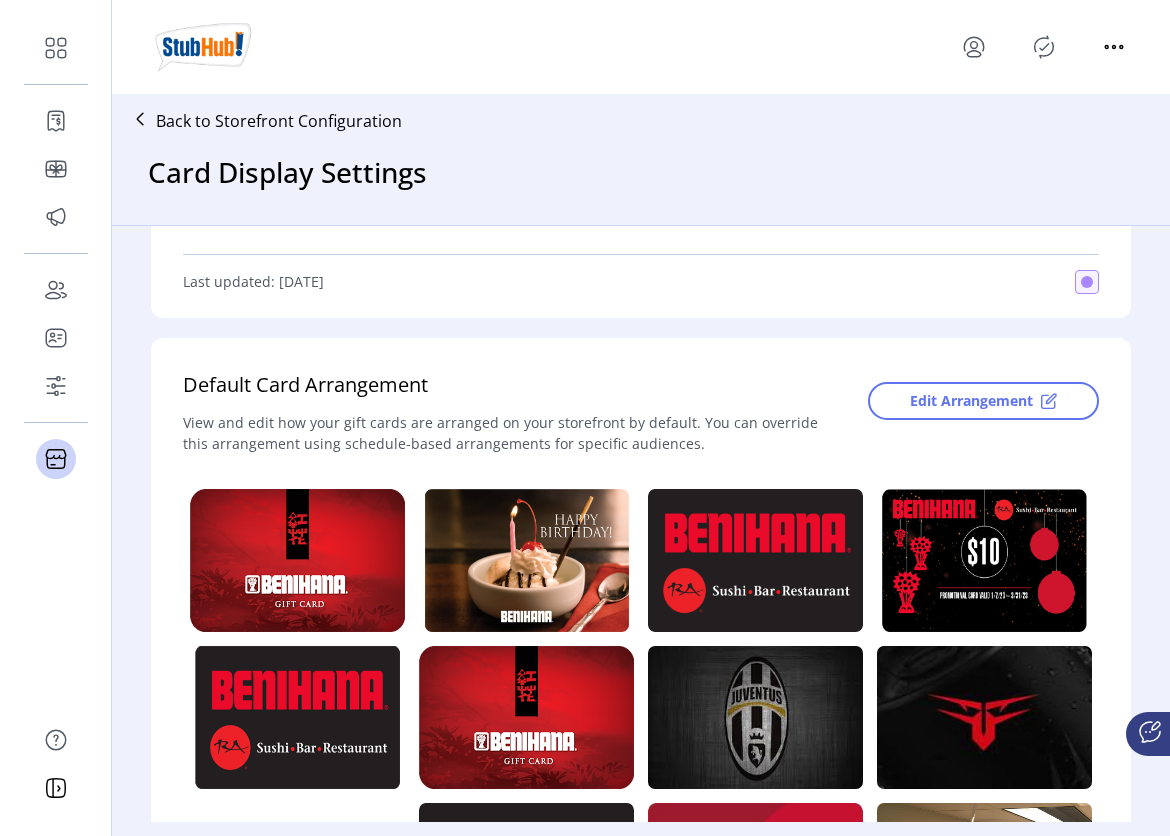 scroll, scrollTop: 534, scrollLeft: 0, axis: vertical 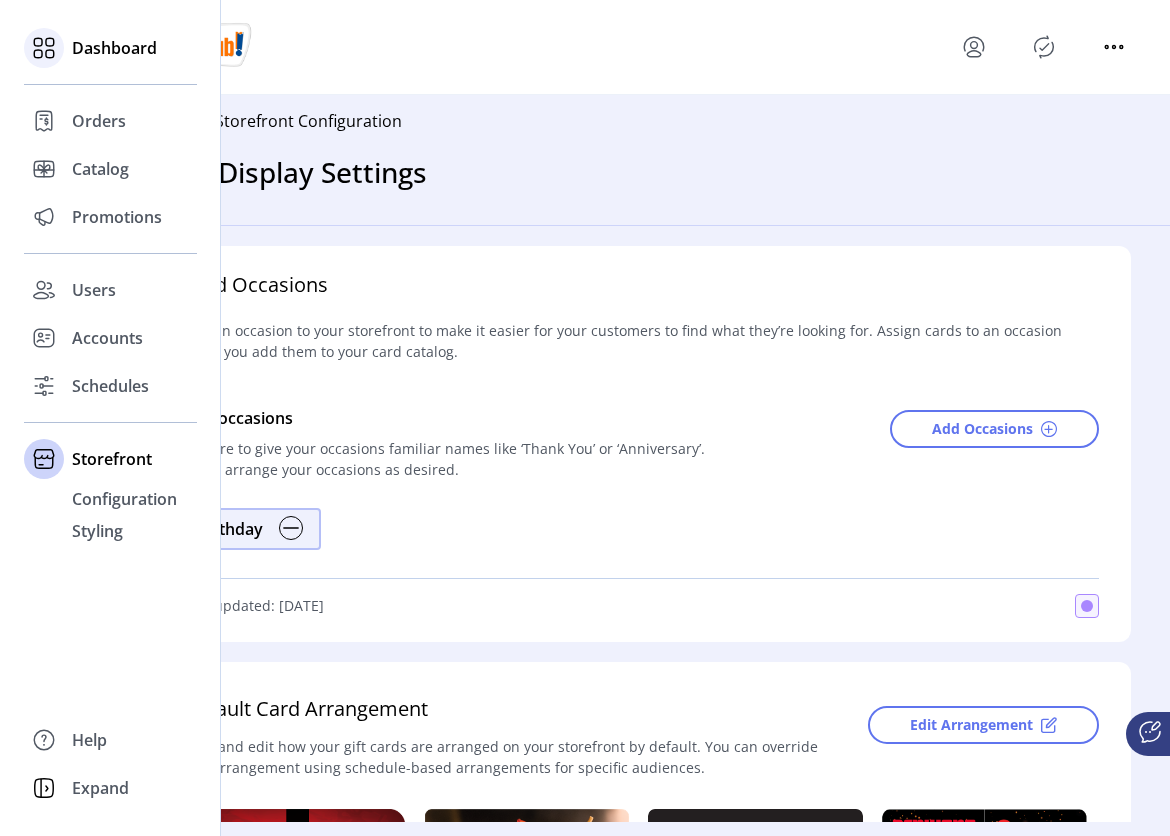 click on "Dashboard" 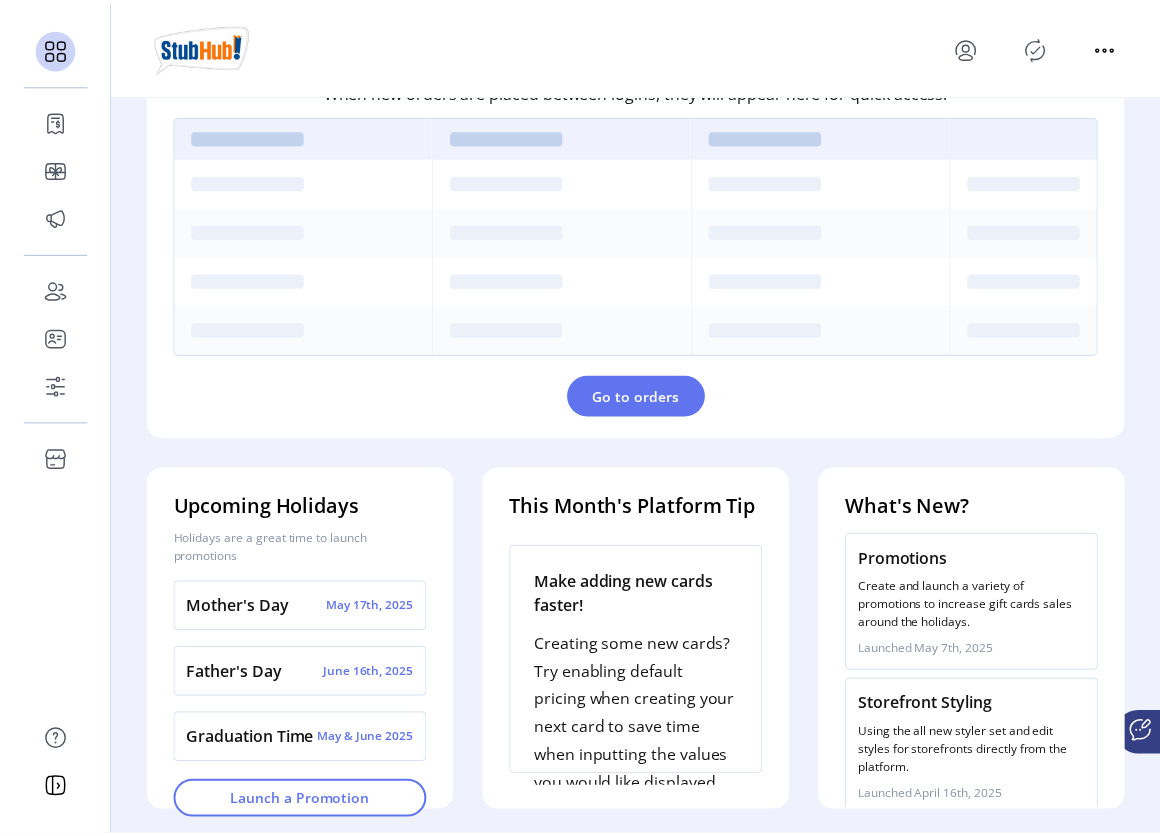 scroll, scrollTop: 645, scrollLeft: 0, axis: vertical 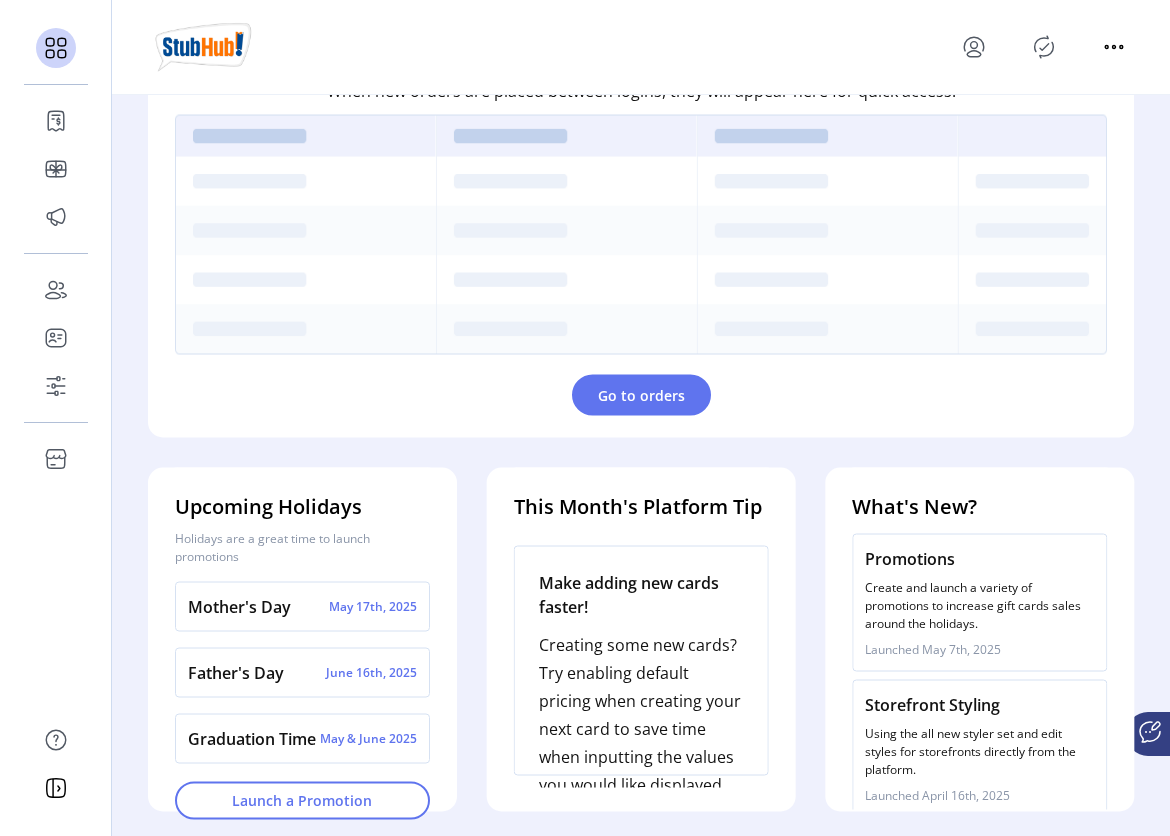 click 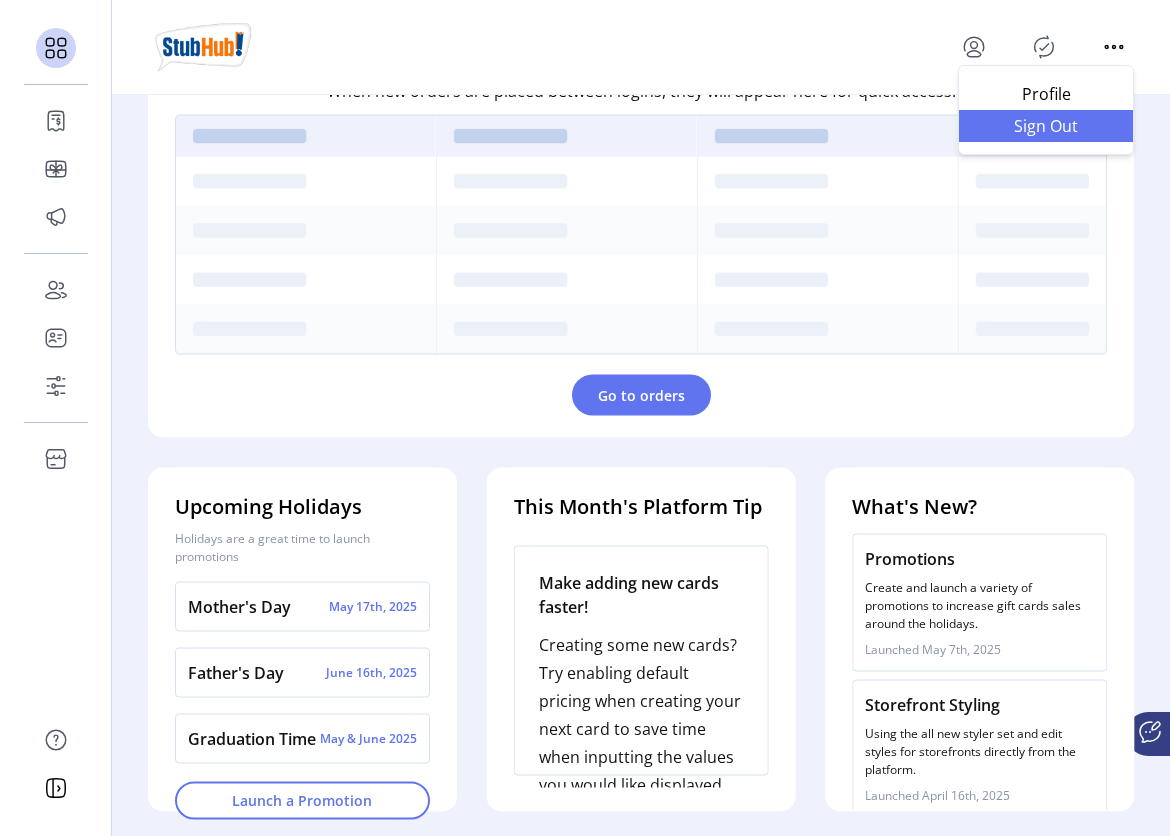 click on "Sign Out" at bounding box center [1046, 126] 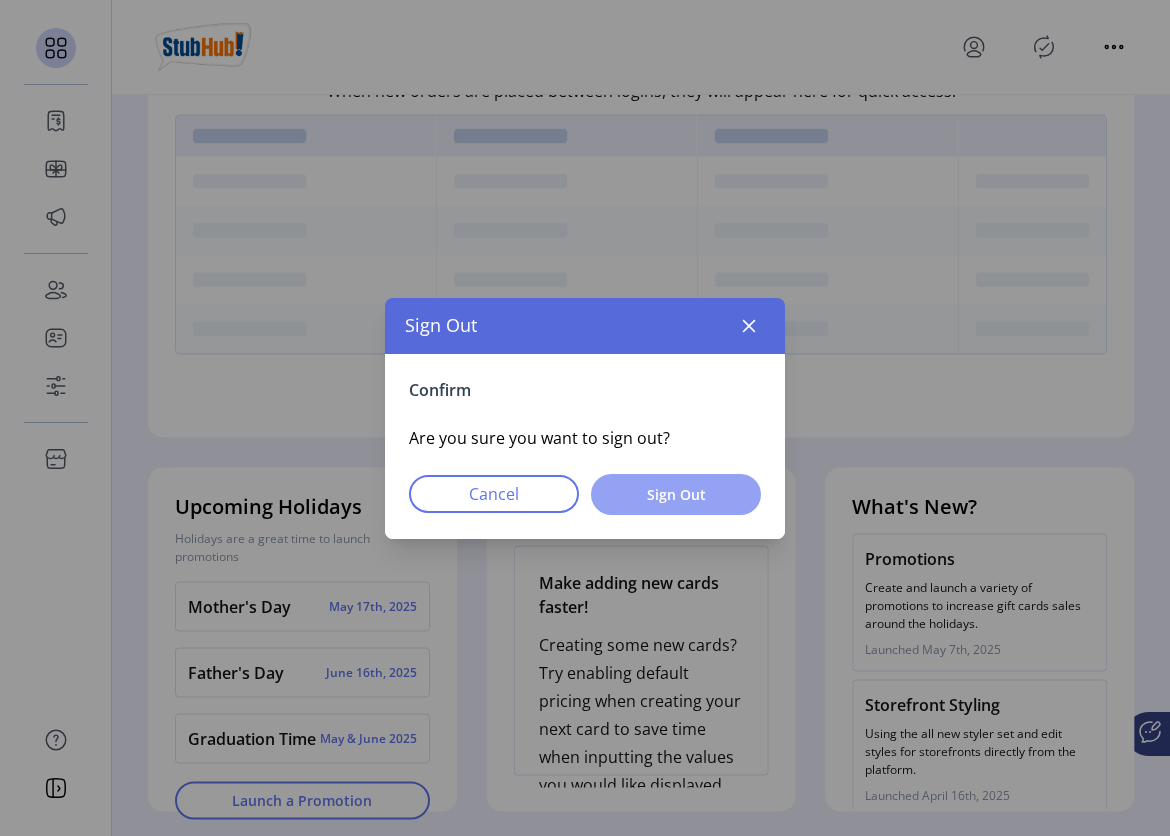 click on "Sign Out" at bounding box center [676, 494] 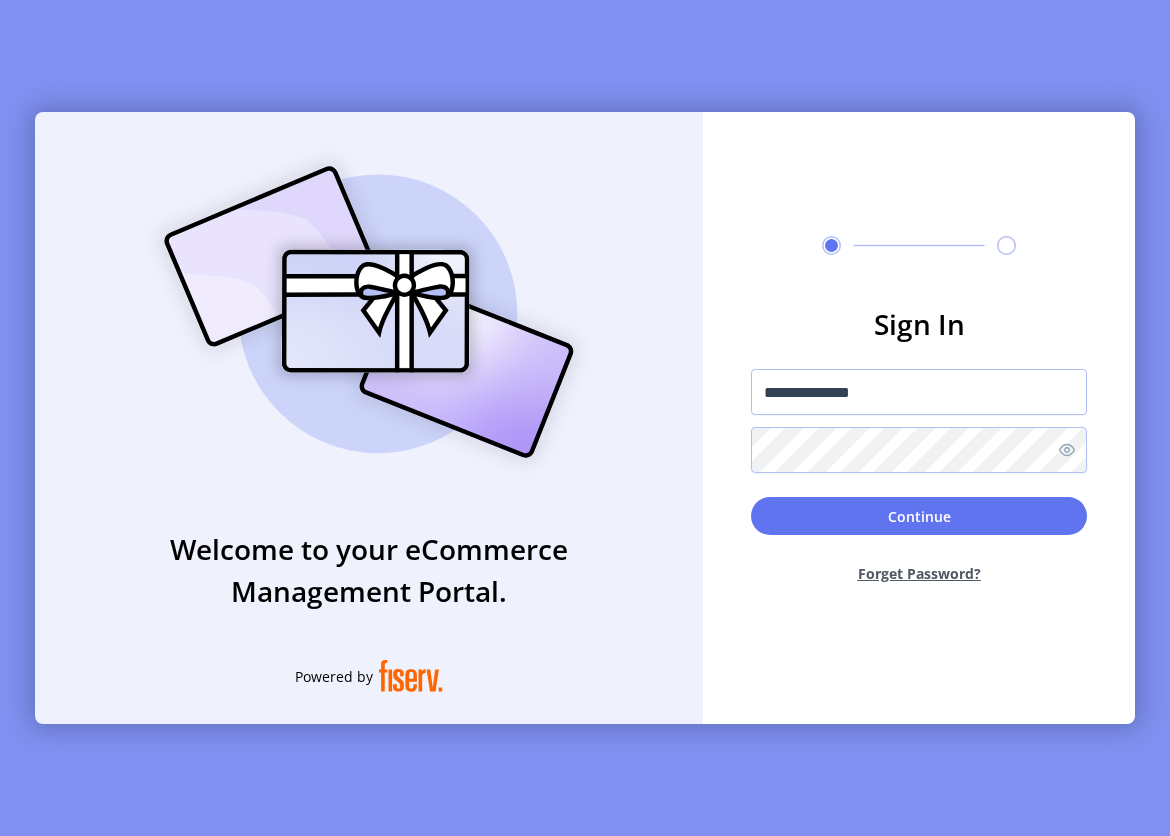 click on "Continue  Forget Password?" 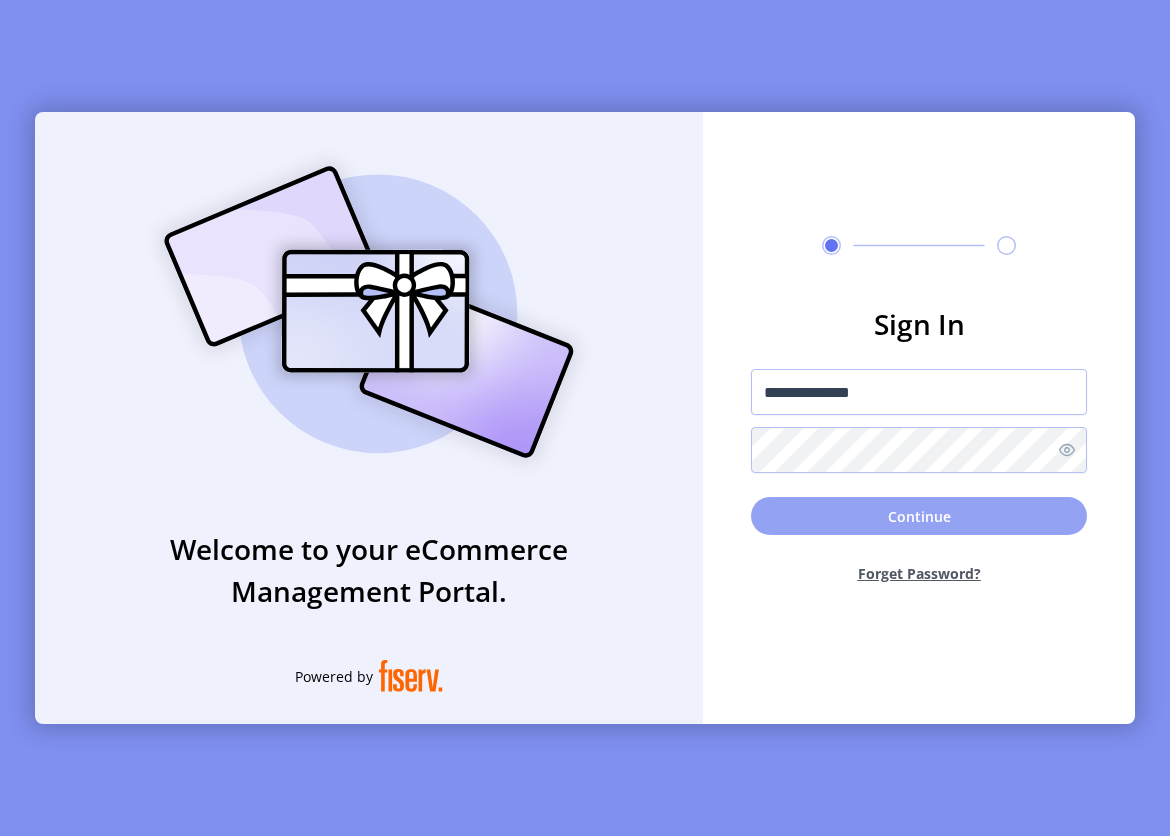click on "Continue" 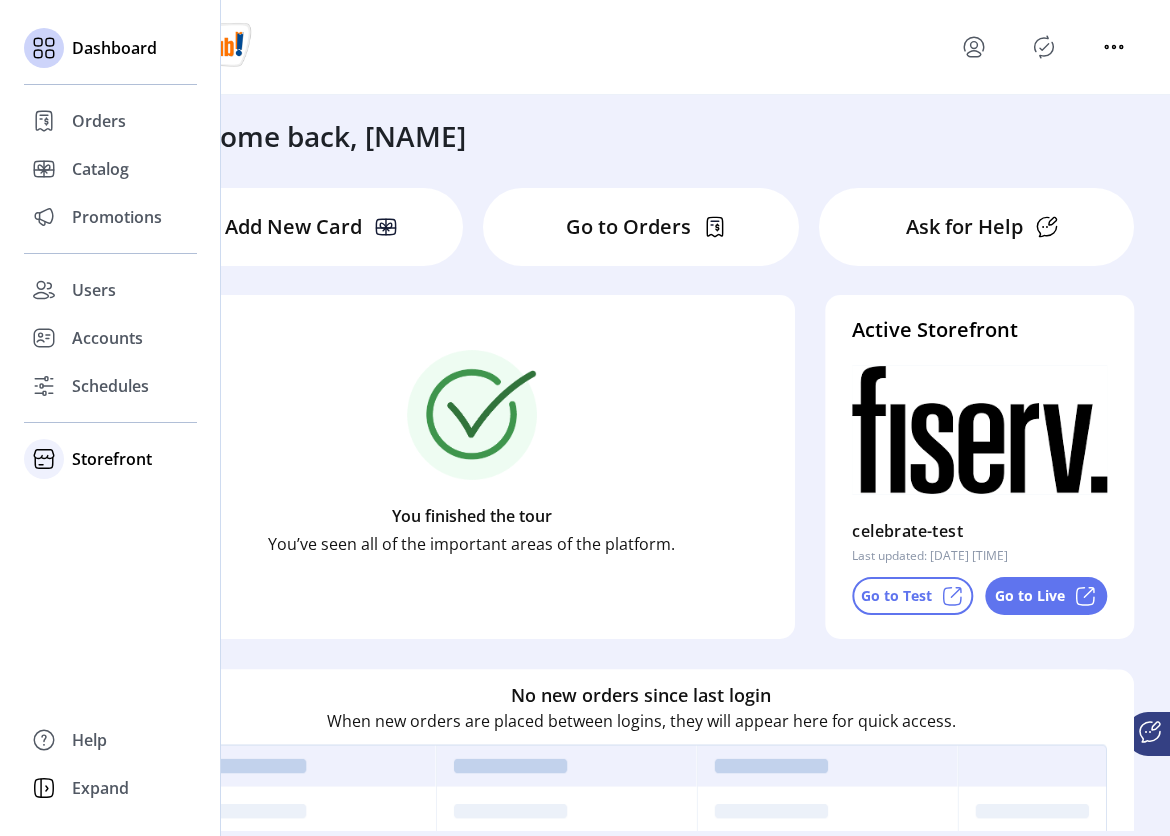 click on "Storefront" 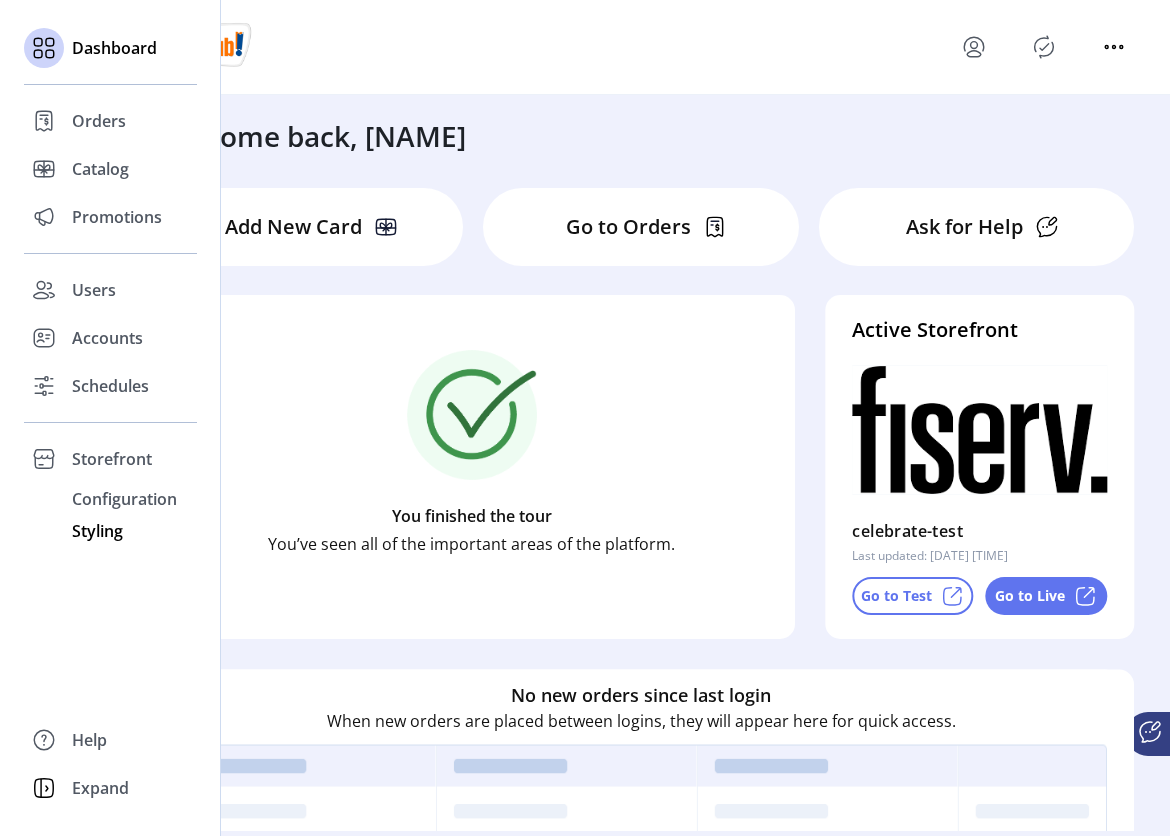 click on "Styling" 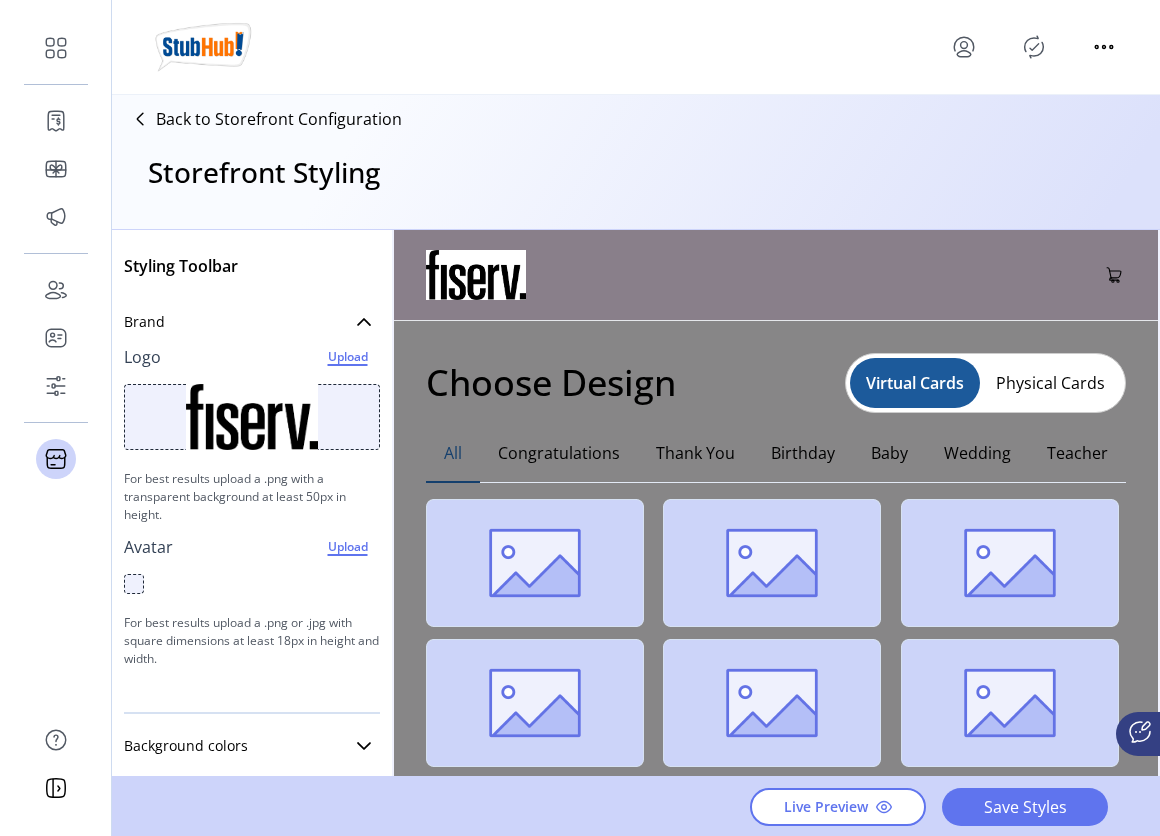 click on "Physical Cards" at bounding box center (1050, 383) 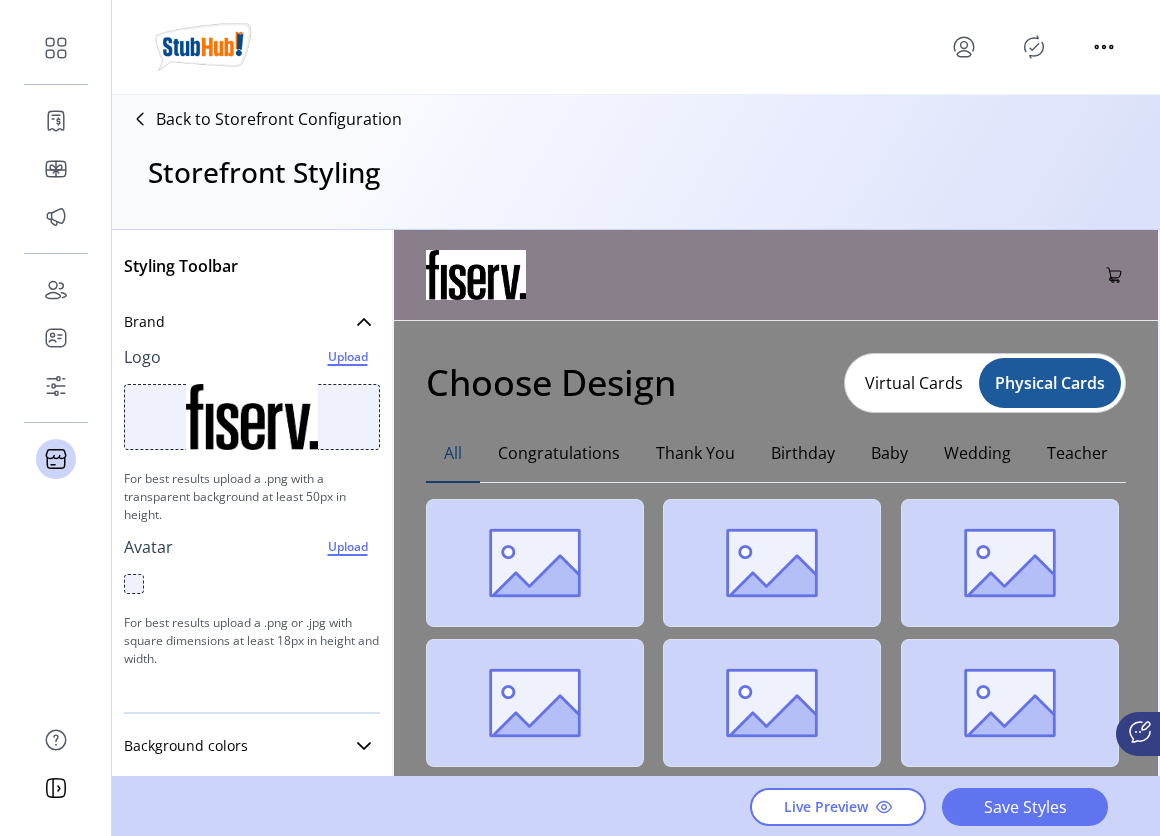 click on "Virtual Cards" at bounding box center (914, 383) 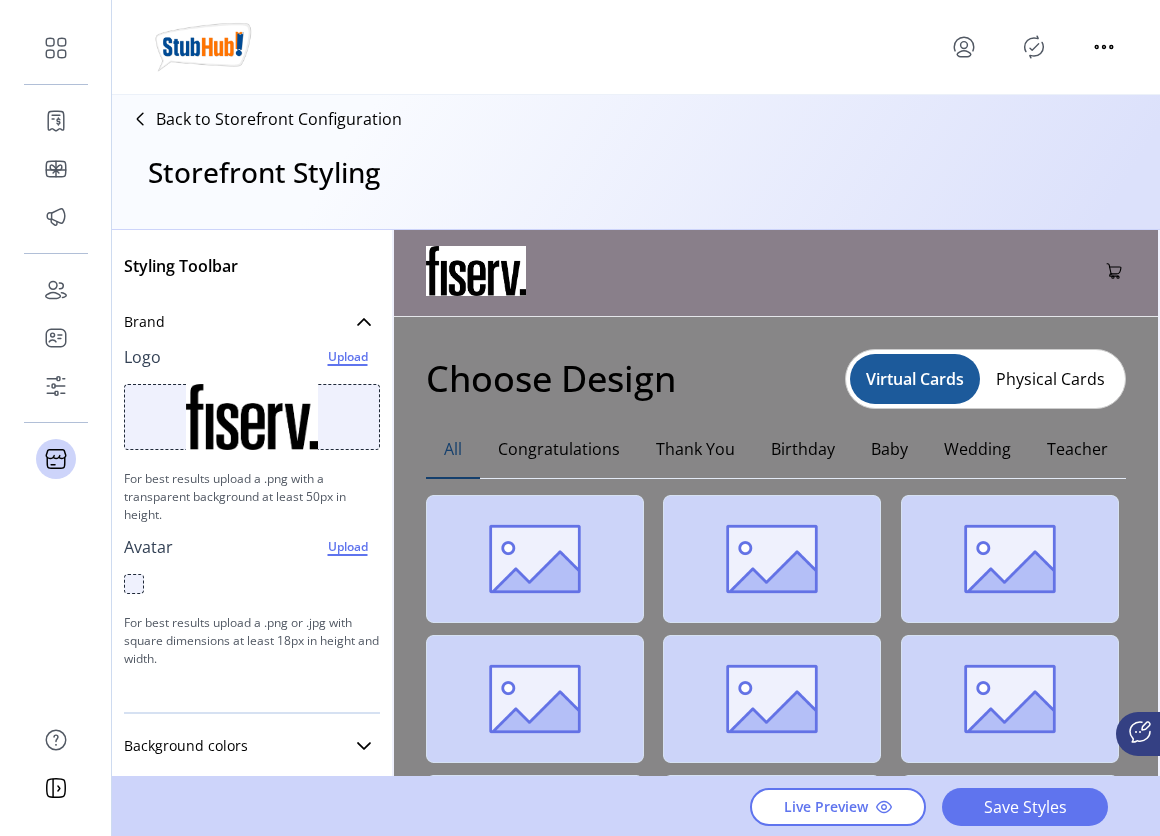 scroll, scrollTop: 8, scrollLeft: 0, axis: vertical 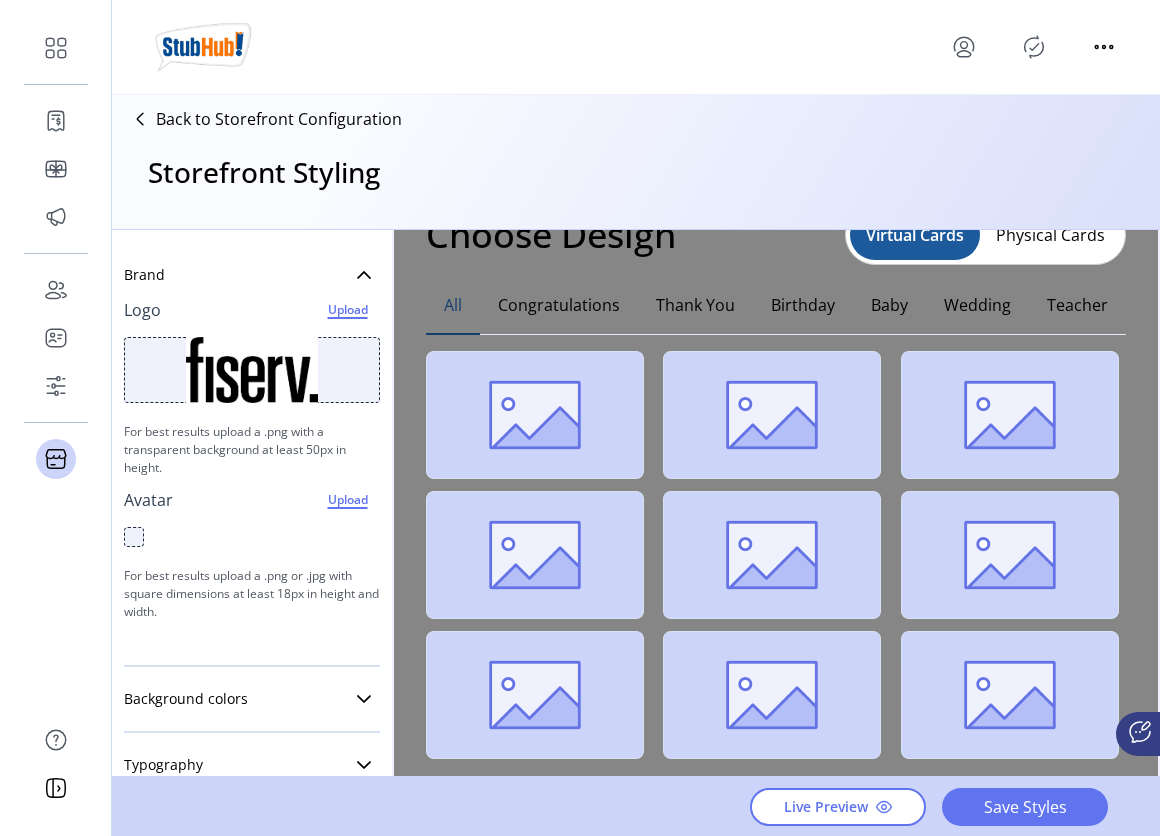 click at bounding box center [772, 415] 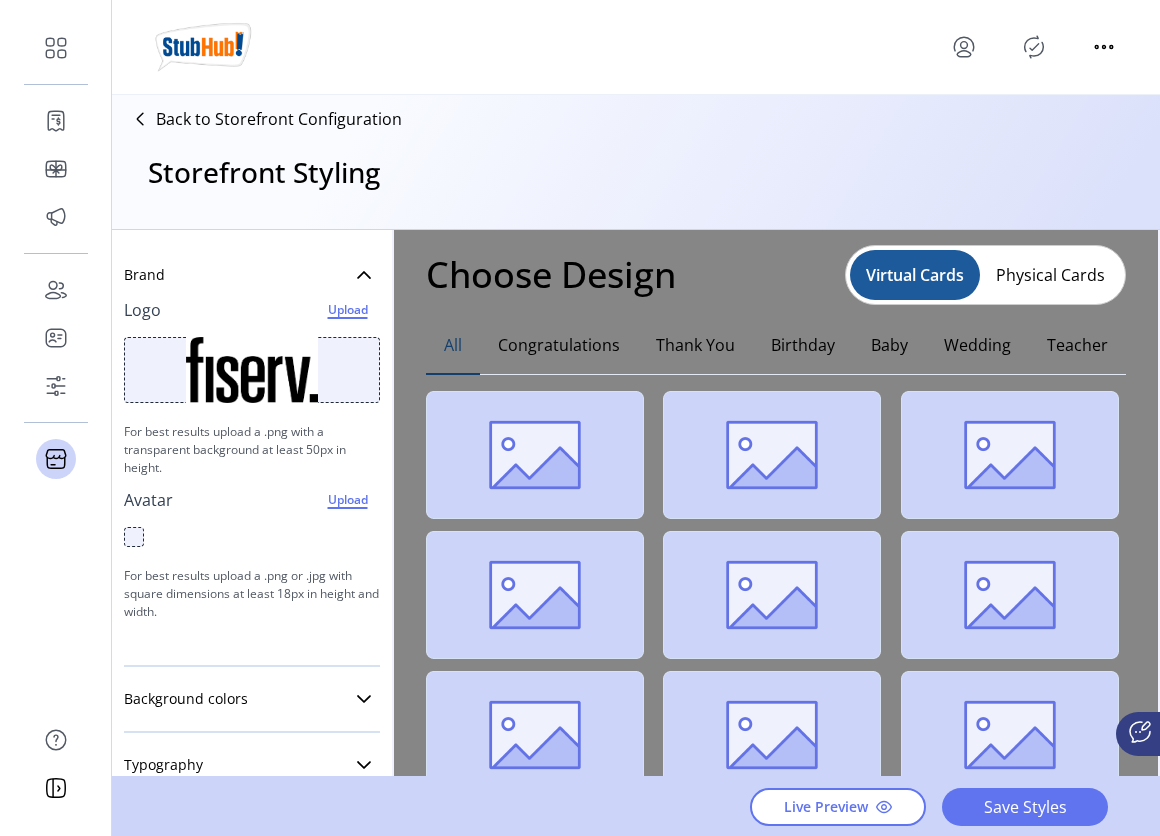 scroll, scrollTop: 107, scrollLeft: 0, axis: vertical 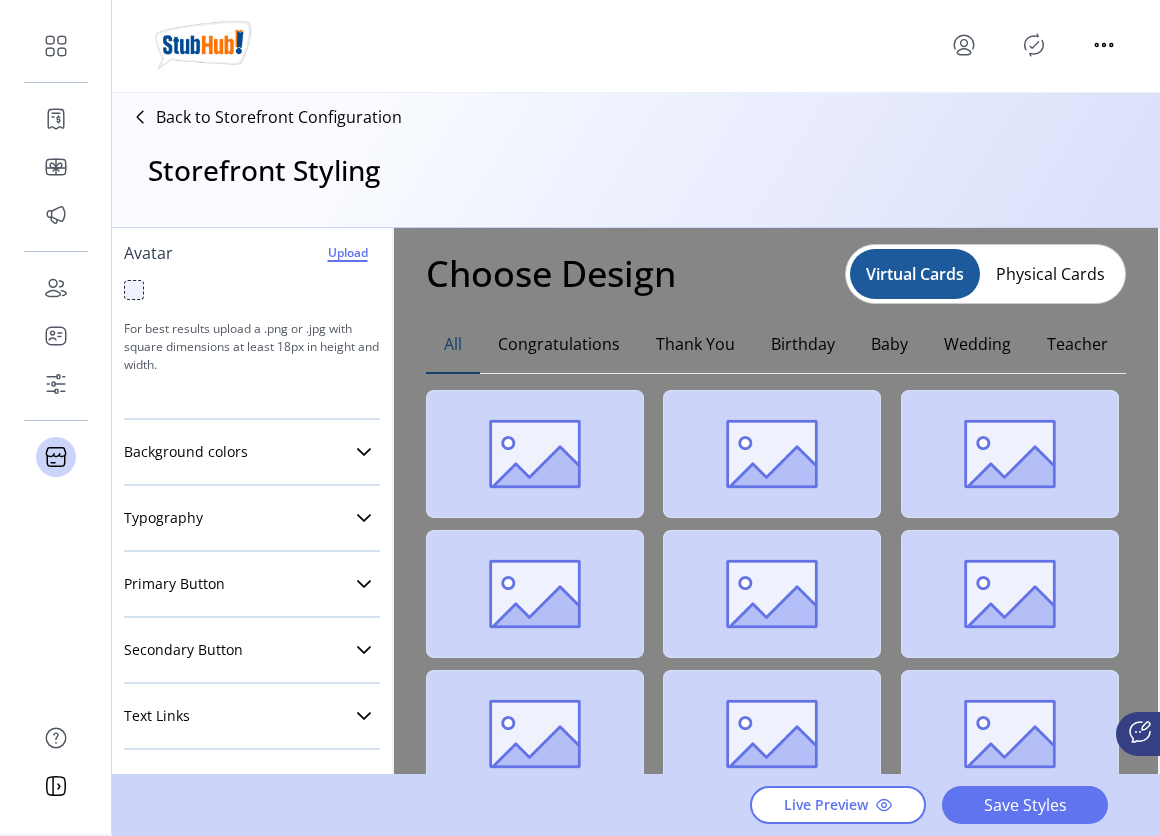 click 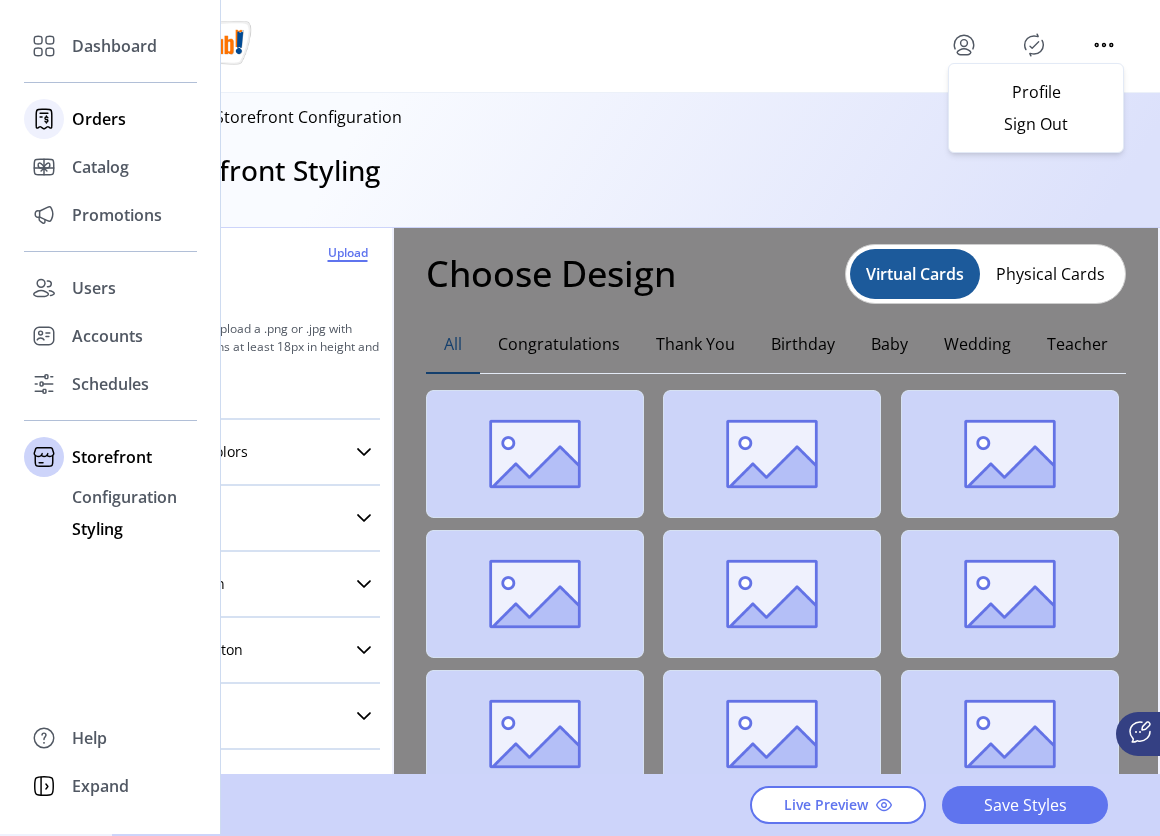 click on "Orders" 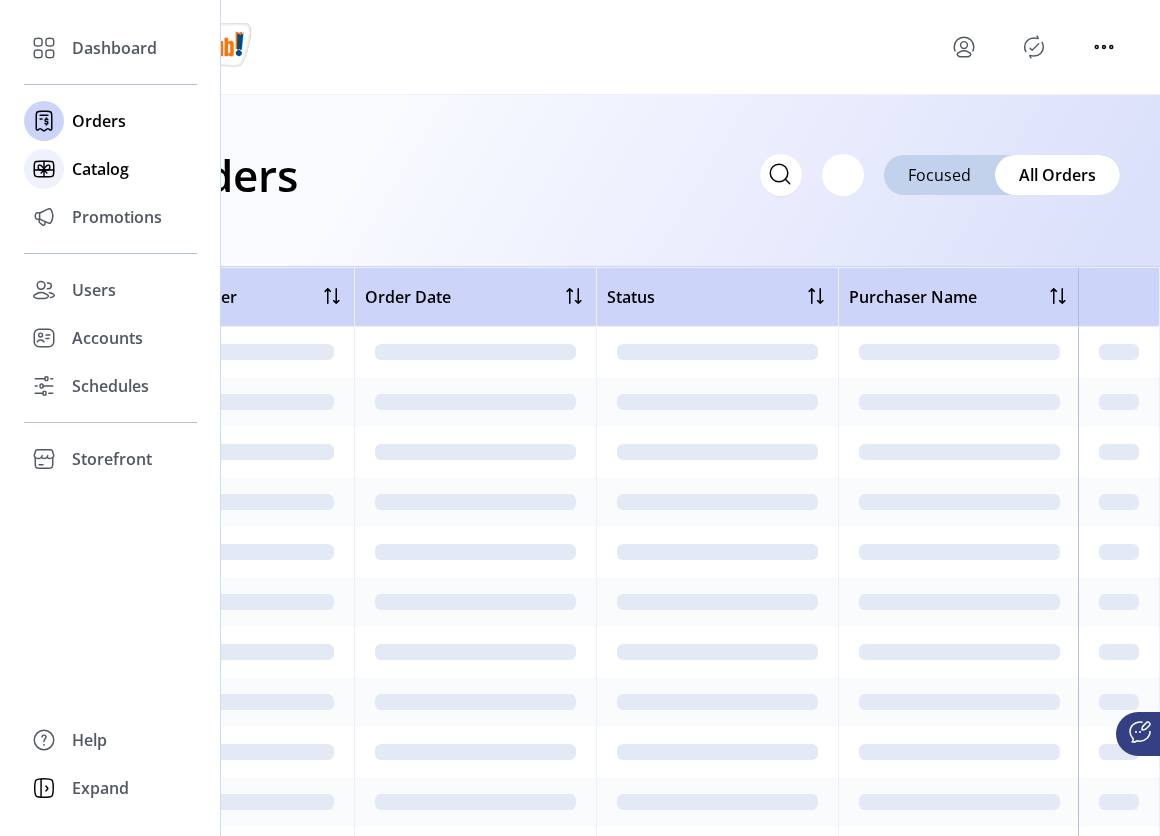 scroll, scrollTop: 0, scrollLeft: 0, axis: both 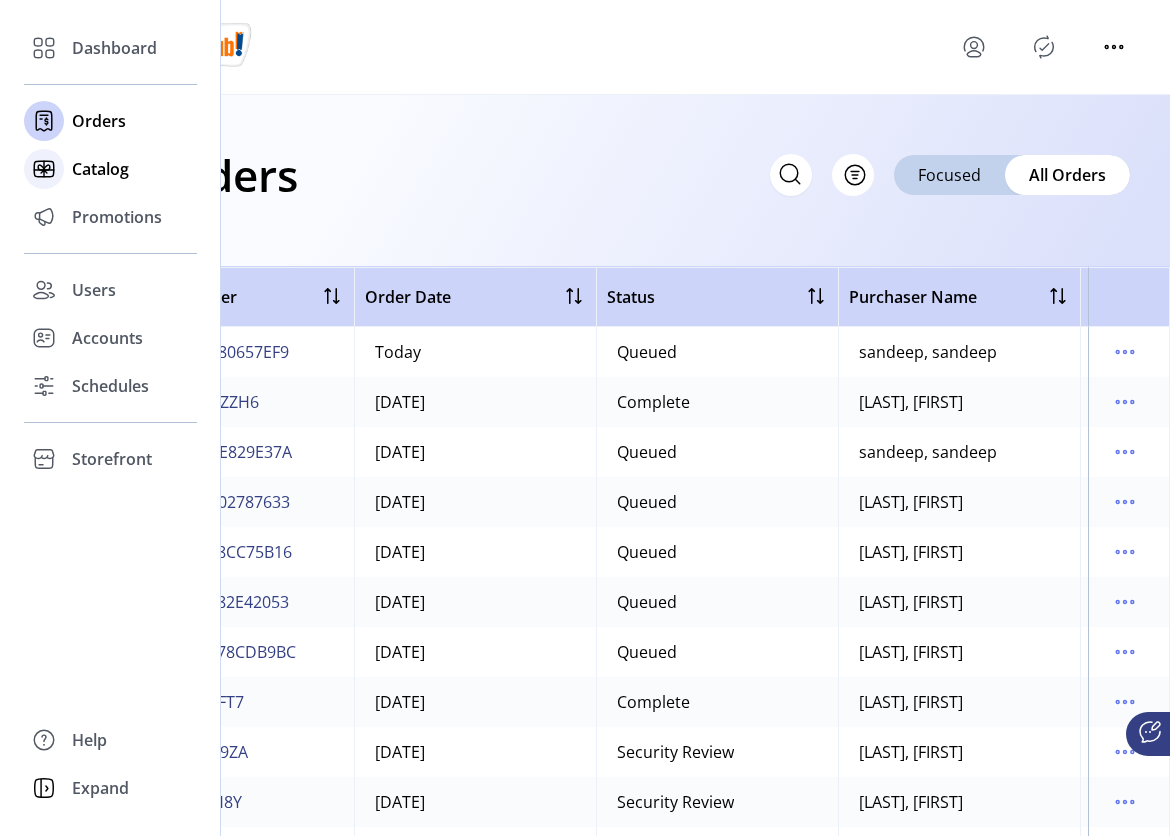 click on "Catalog" 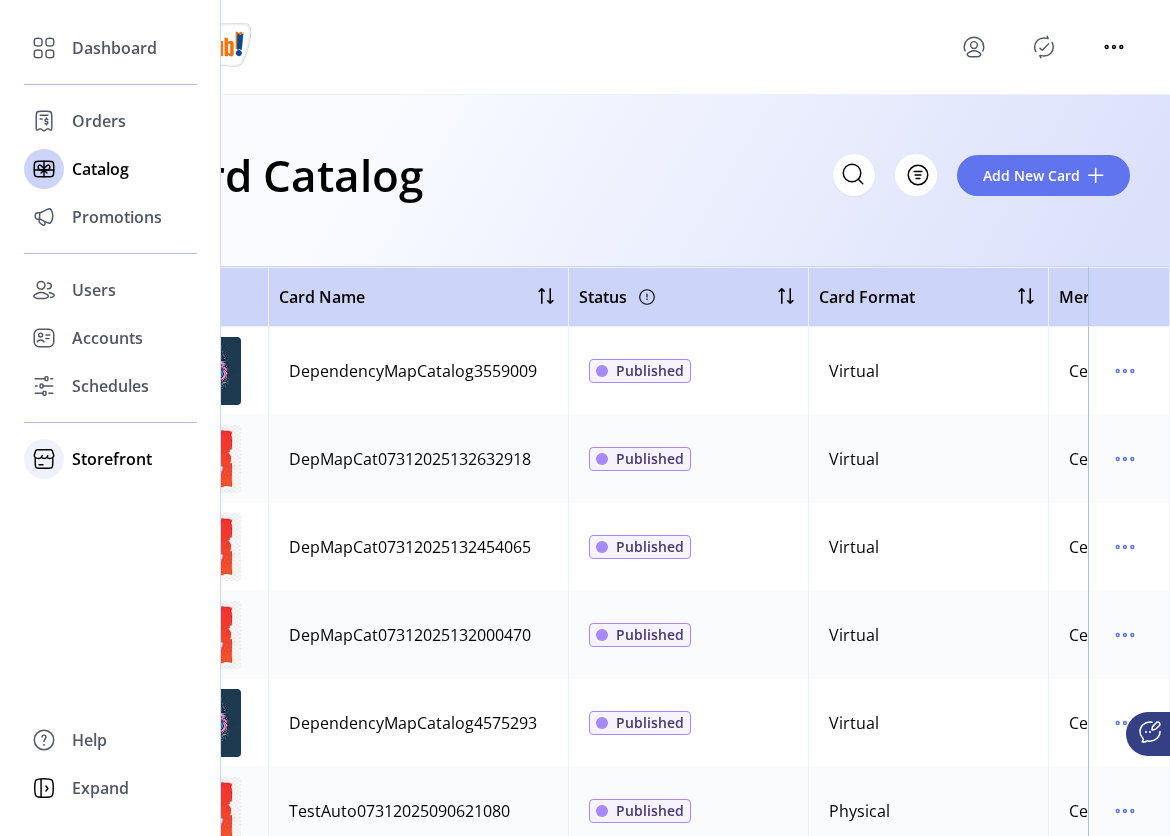 click on "Storefront" 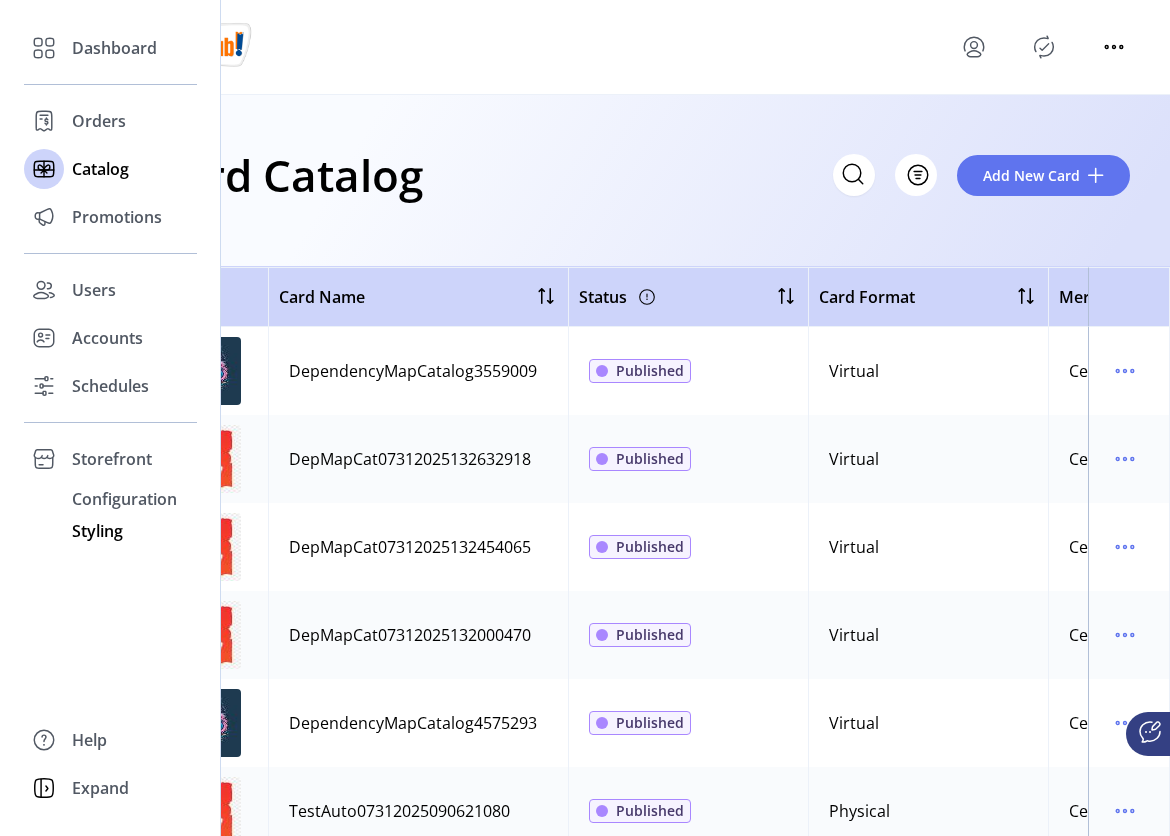 click on "Styling" 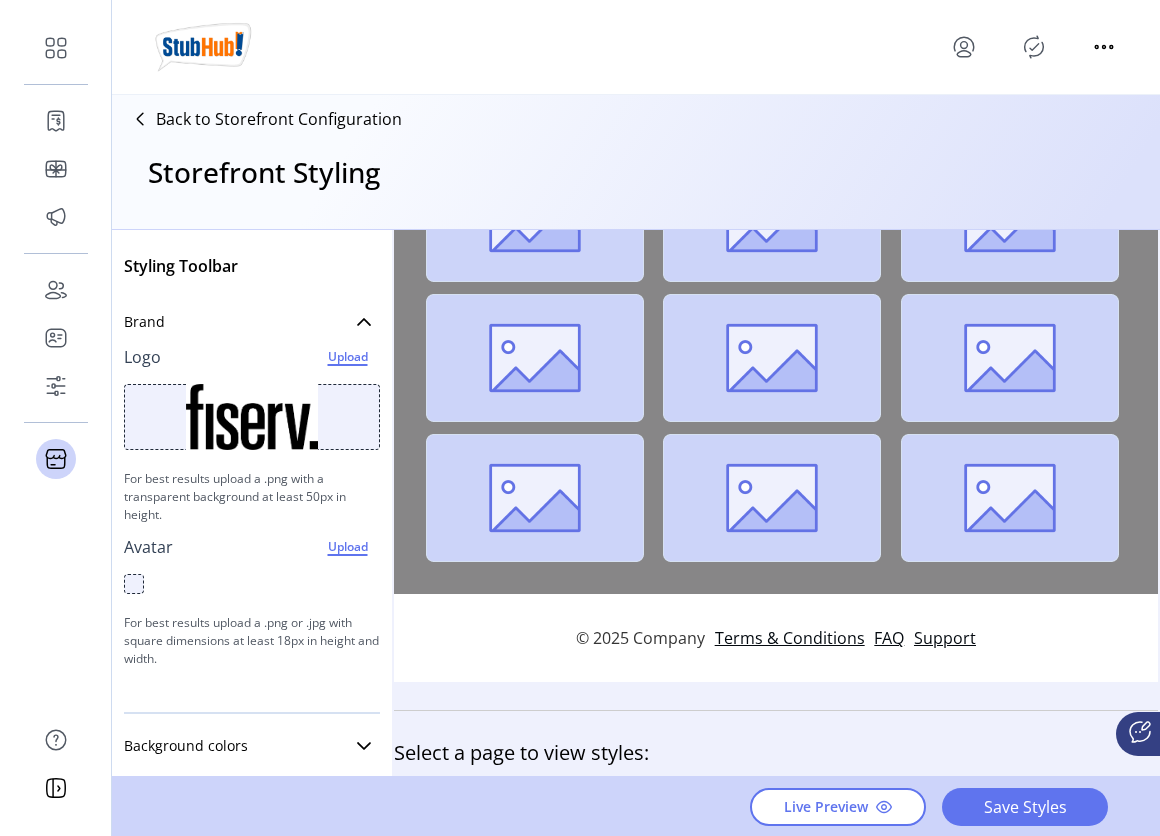 scroll, scrollTop: 639, scrollLeft: 0, axis: vertical 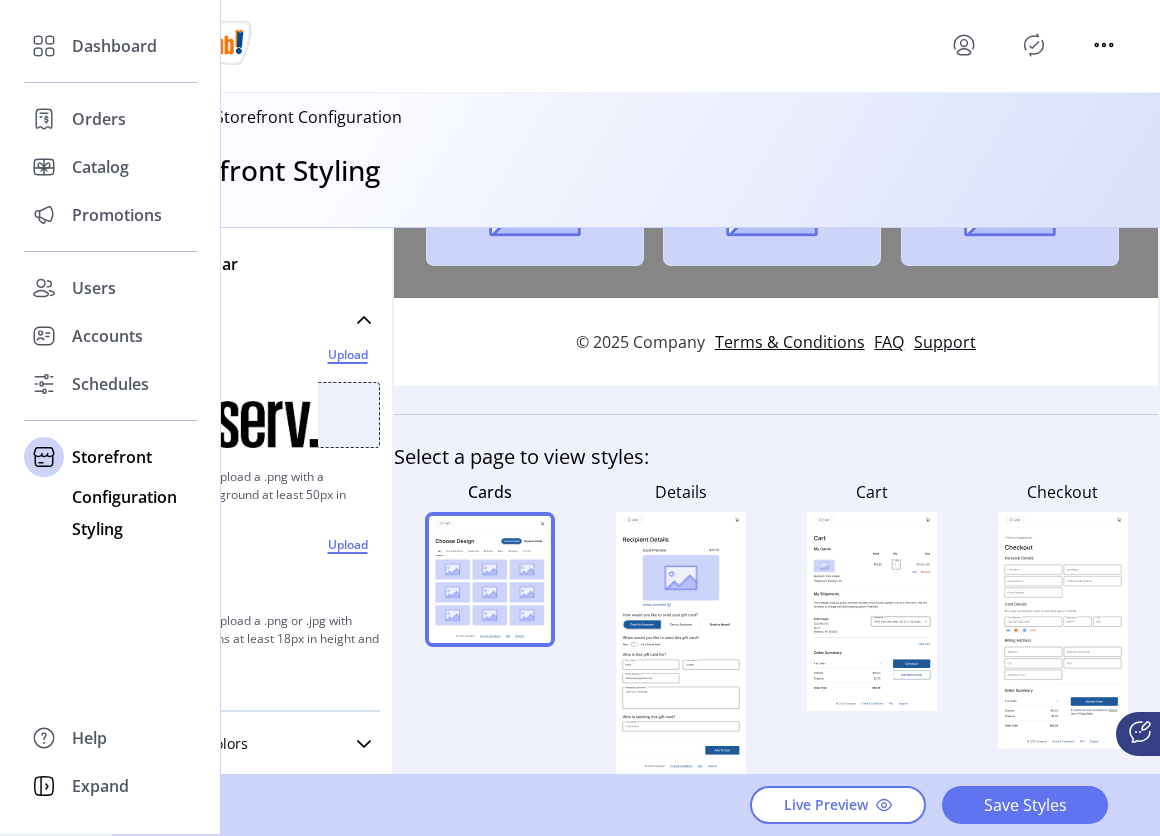 click on "Configuration" 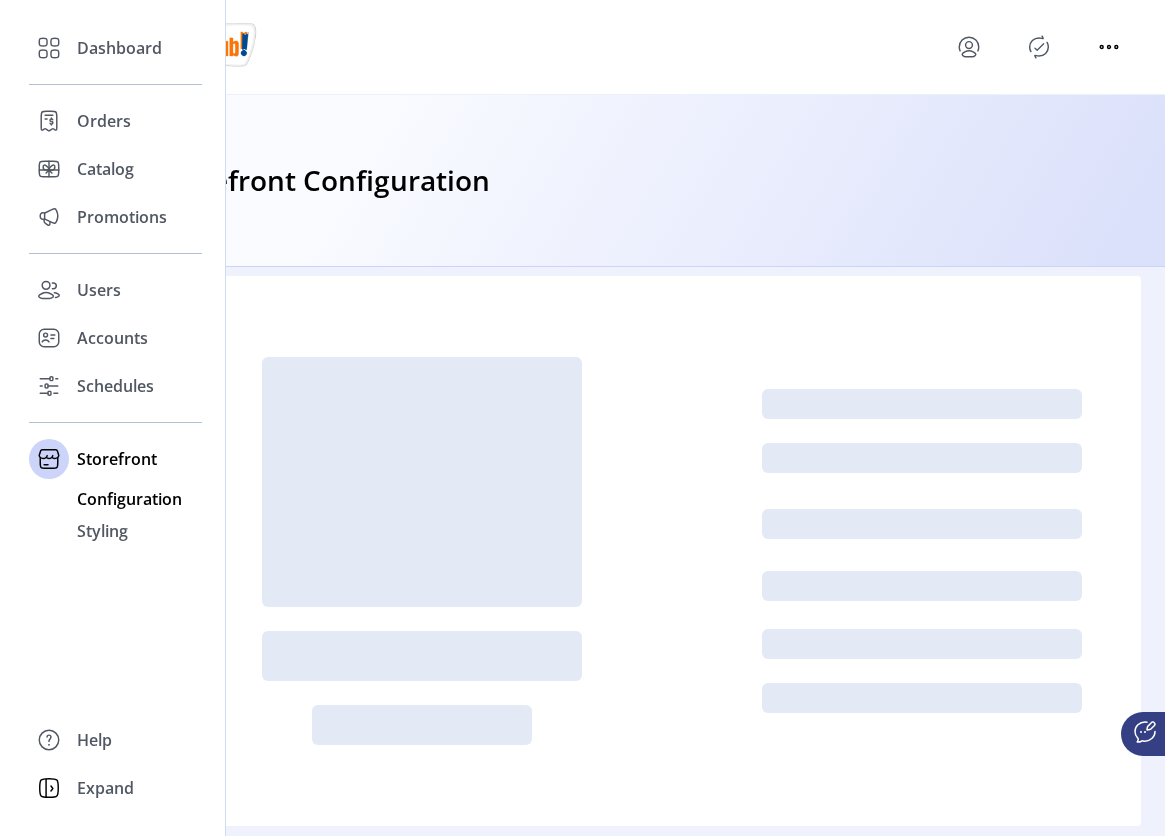 scroll, scrollTop: 0, scrollLeft: 0, axis: both 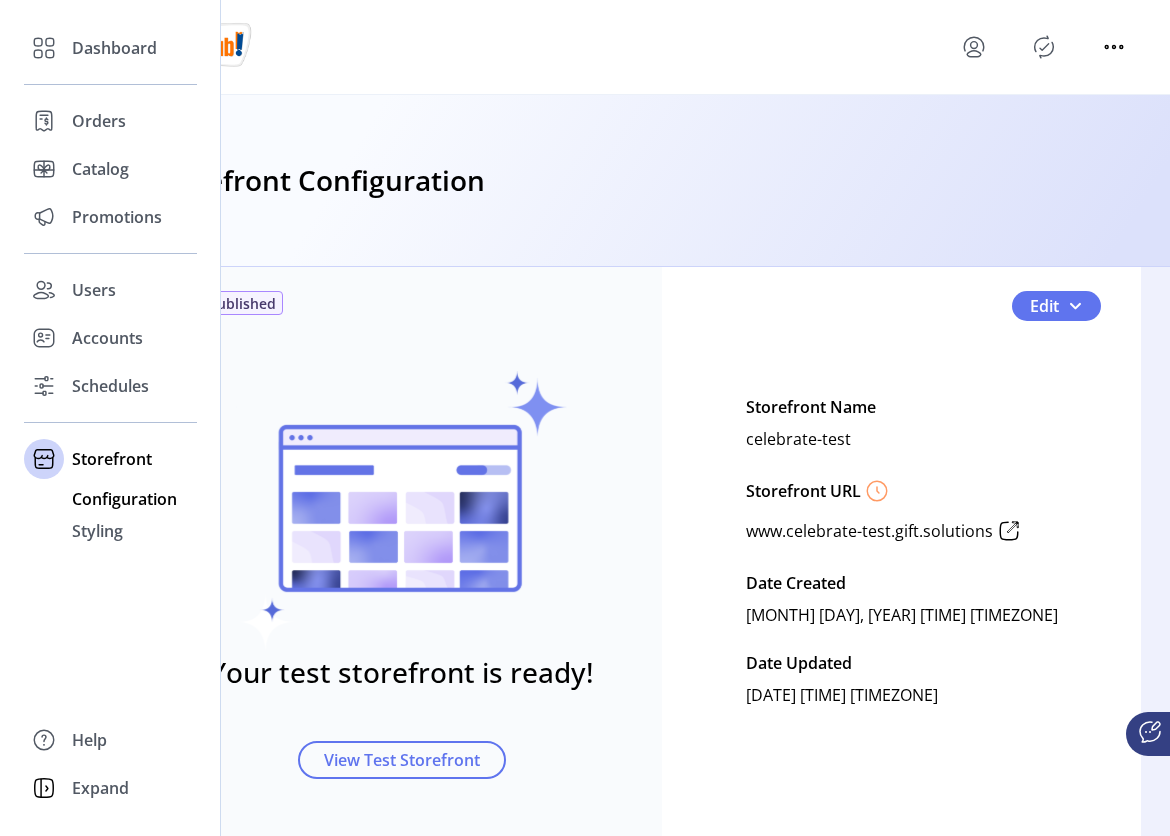 click on "Configuration" 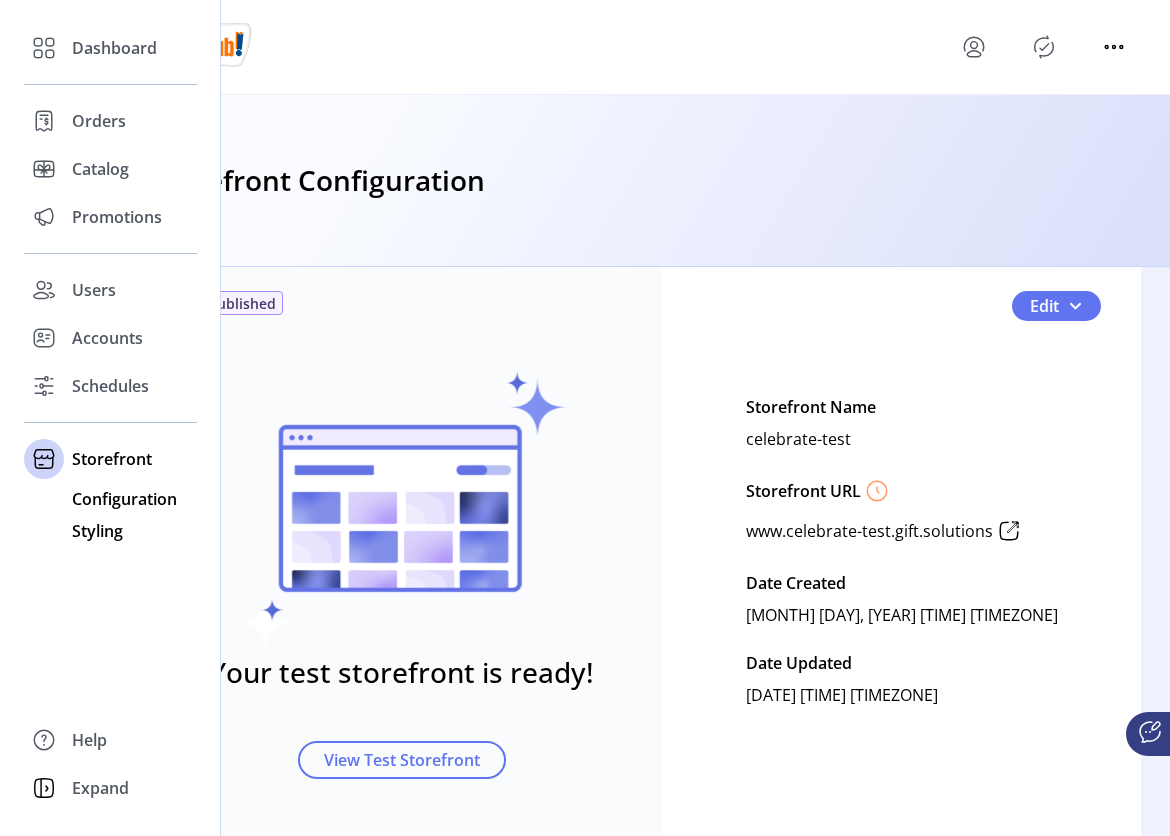 click on "Styling" 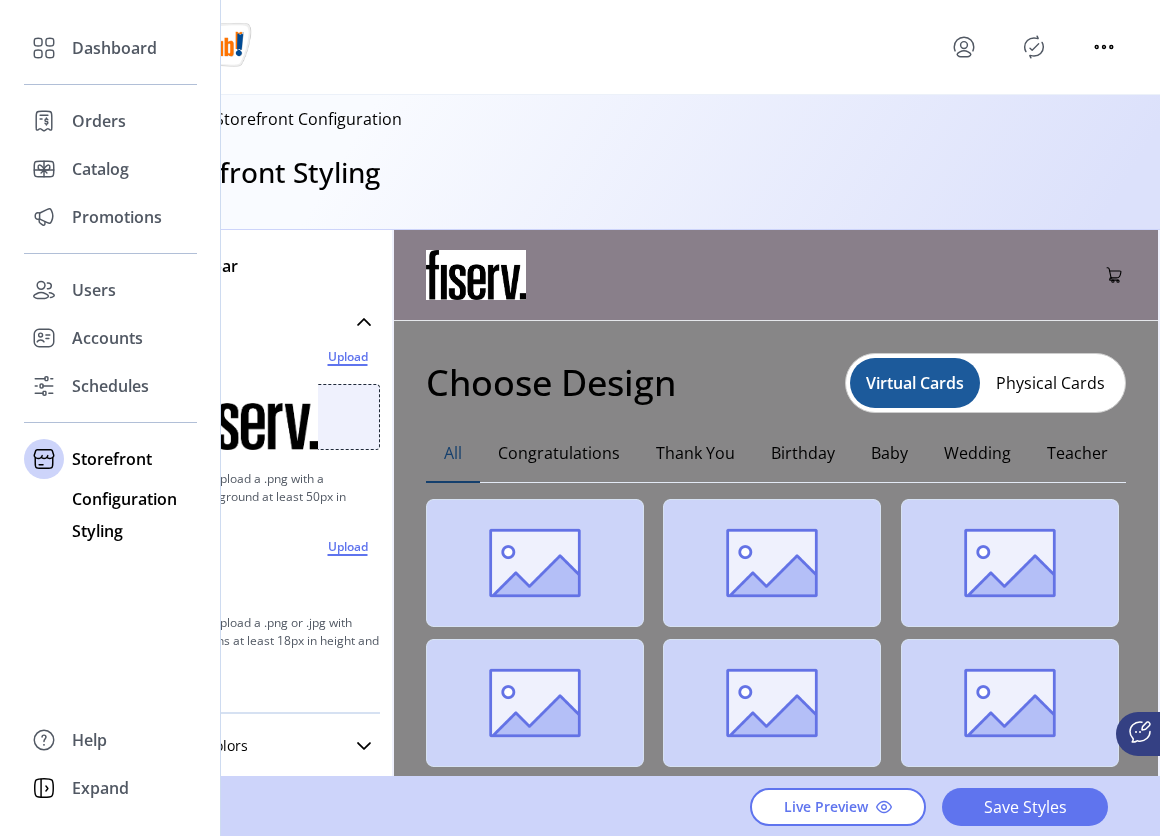 click on "Configuration" 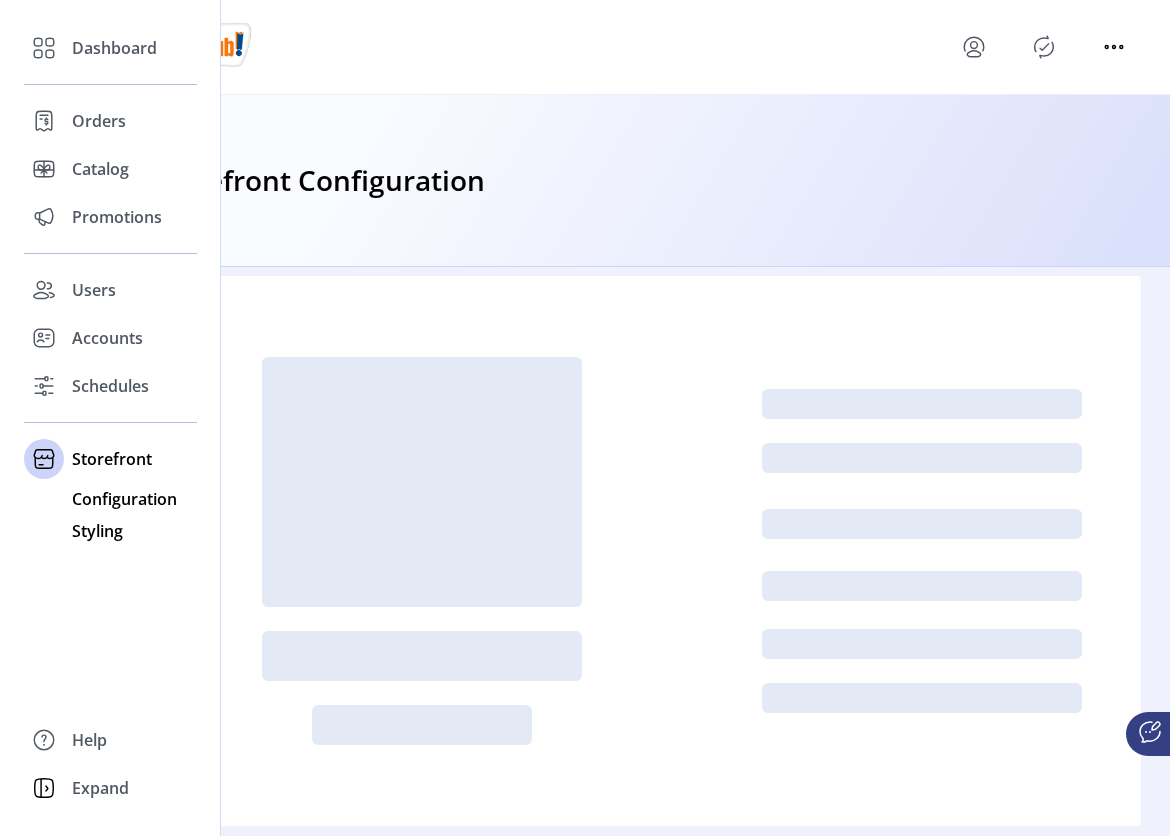 click on "Styling" 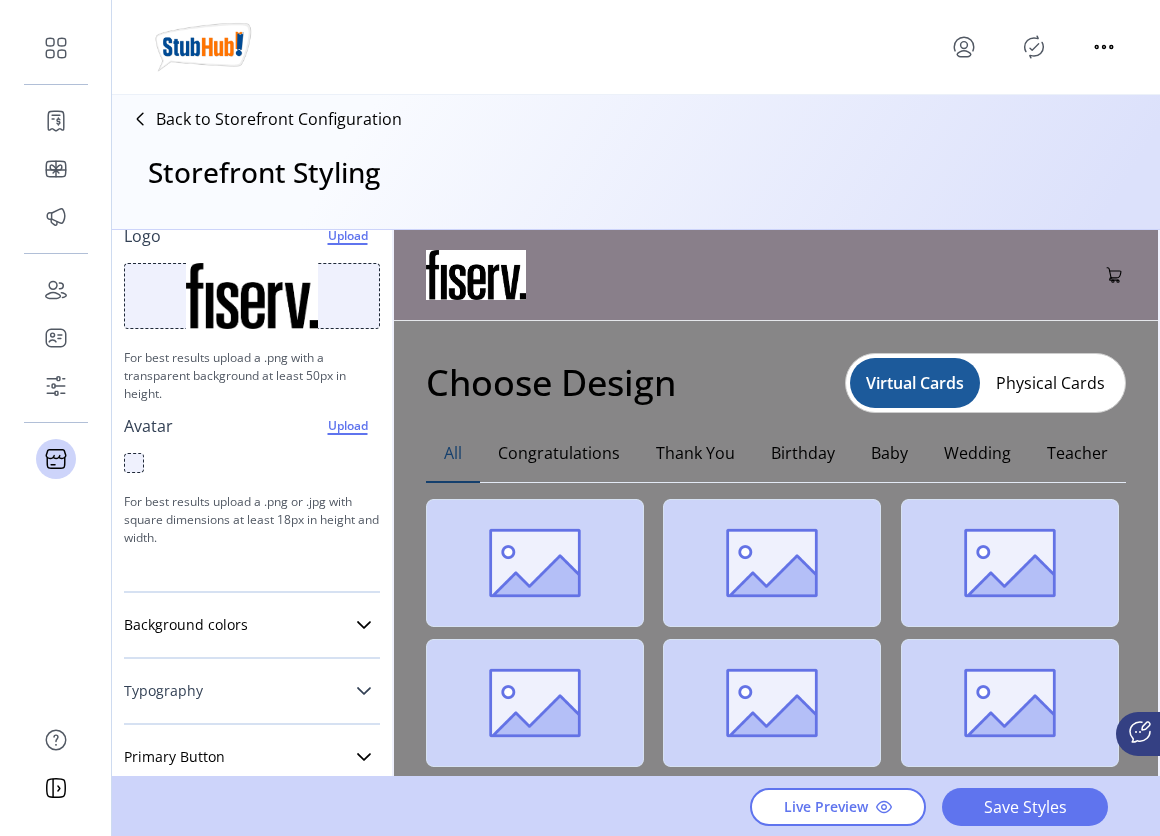 scroll, scrollTop: 292, scrollLeft: 0, axis: vertical 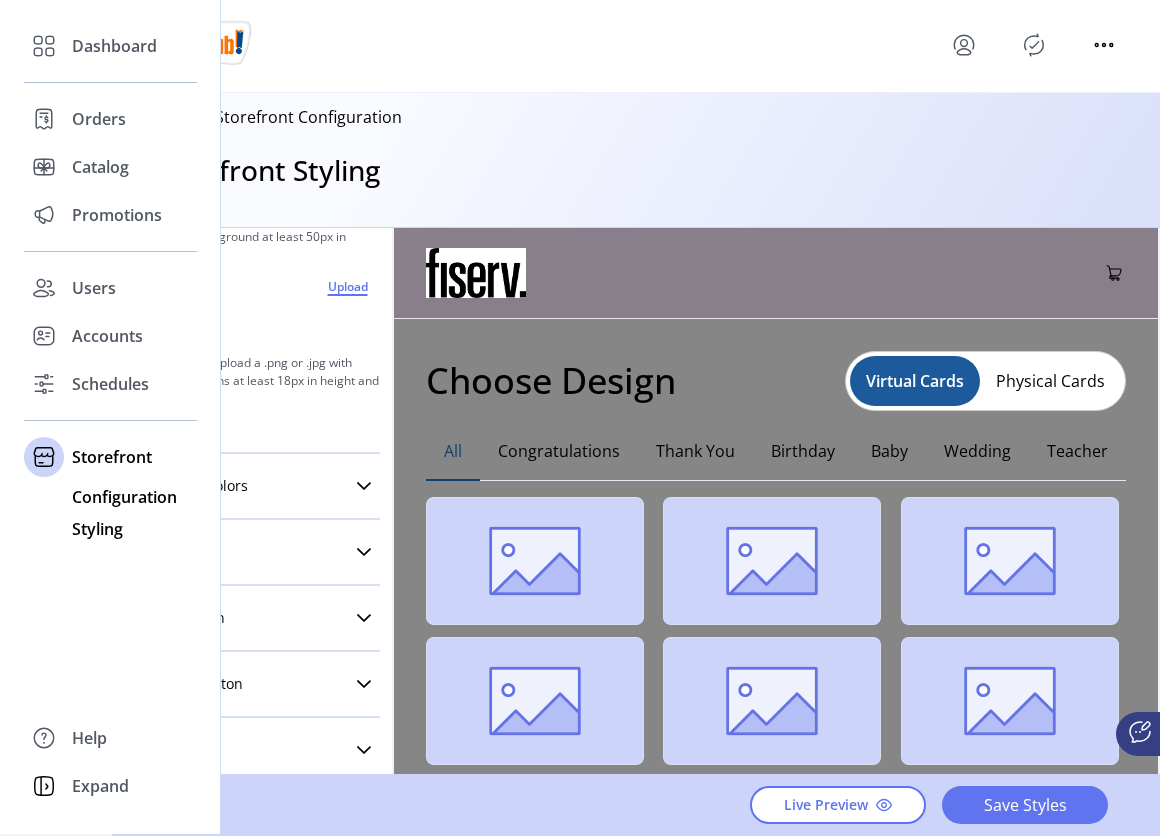click on "Configuration" 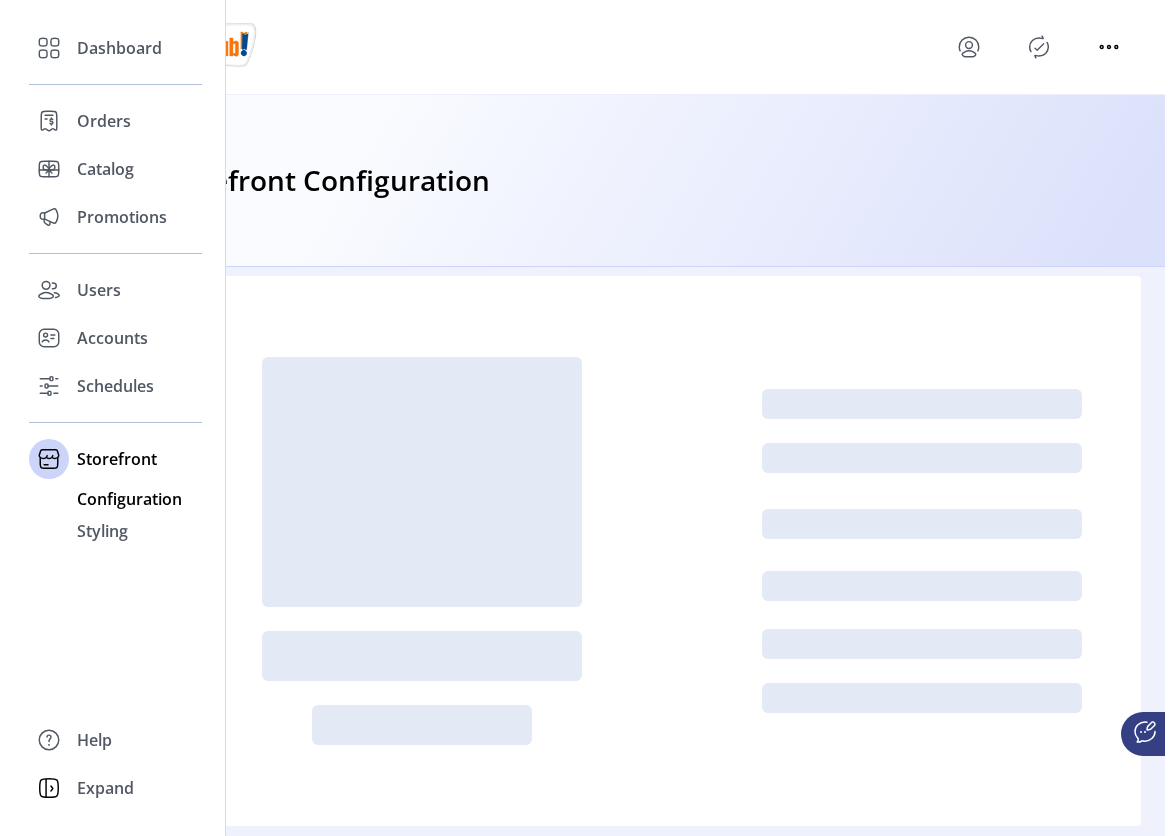 scroll, scrollTop: 0, scrollLeft: 0, axis: both 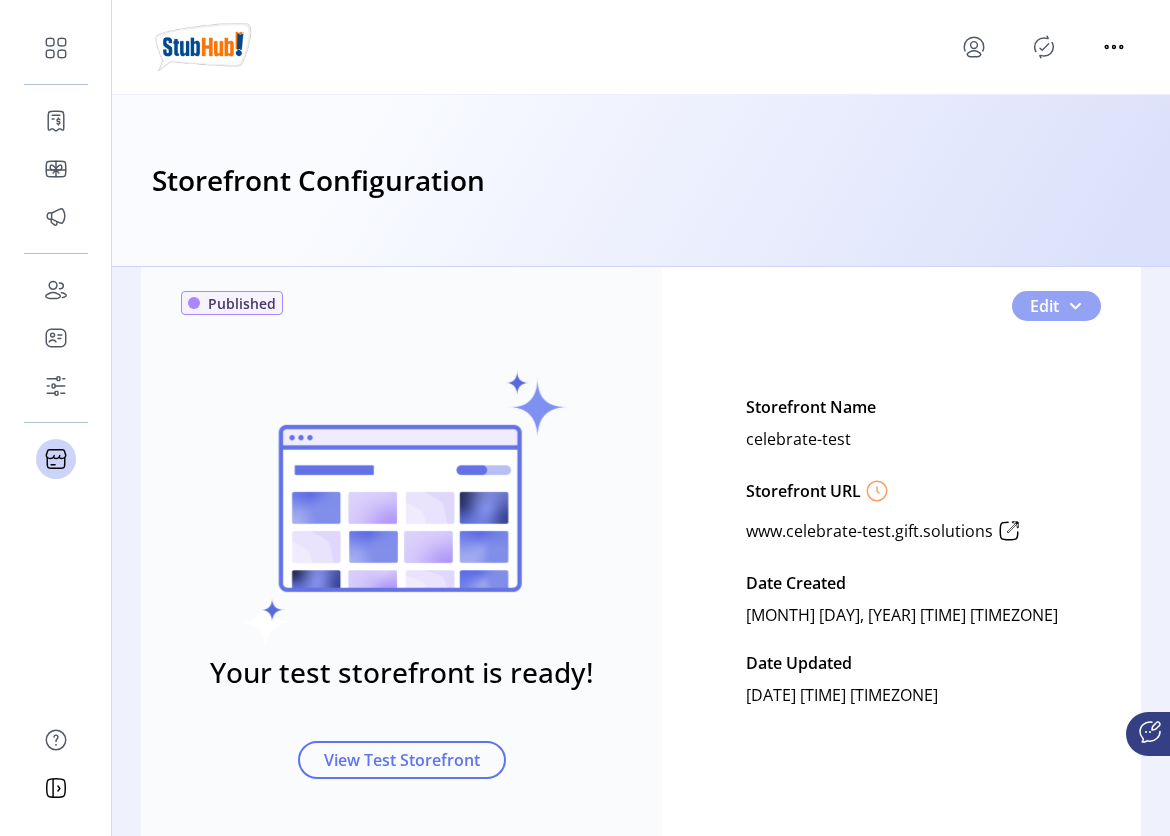 click 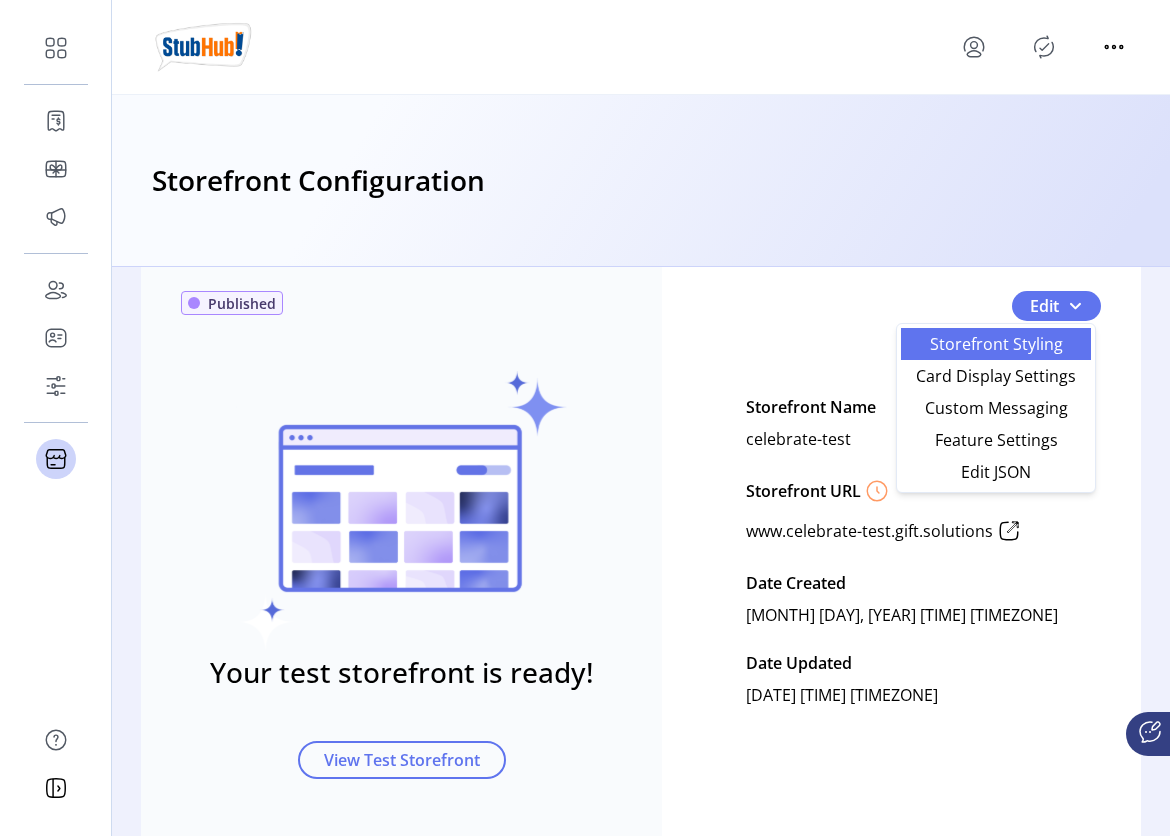 click on "Storefront Styling" at bounding box center (996, 344) 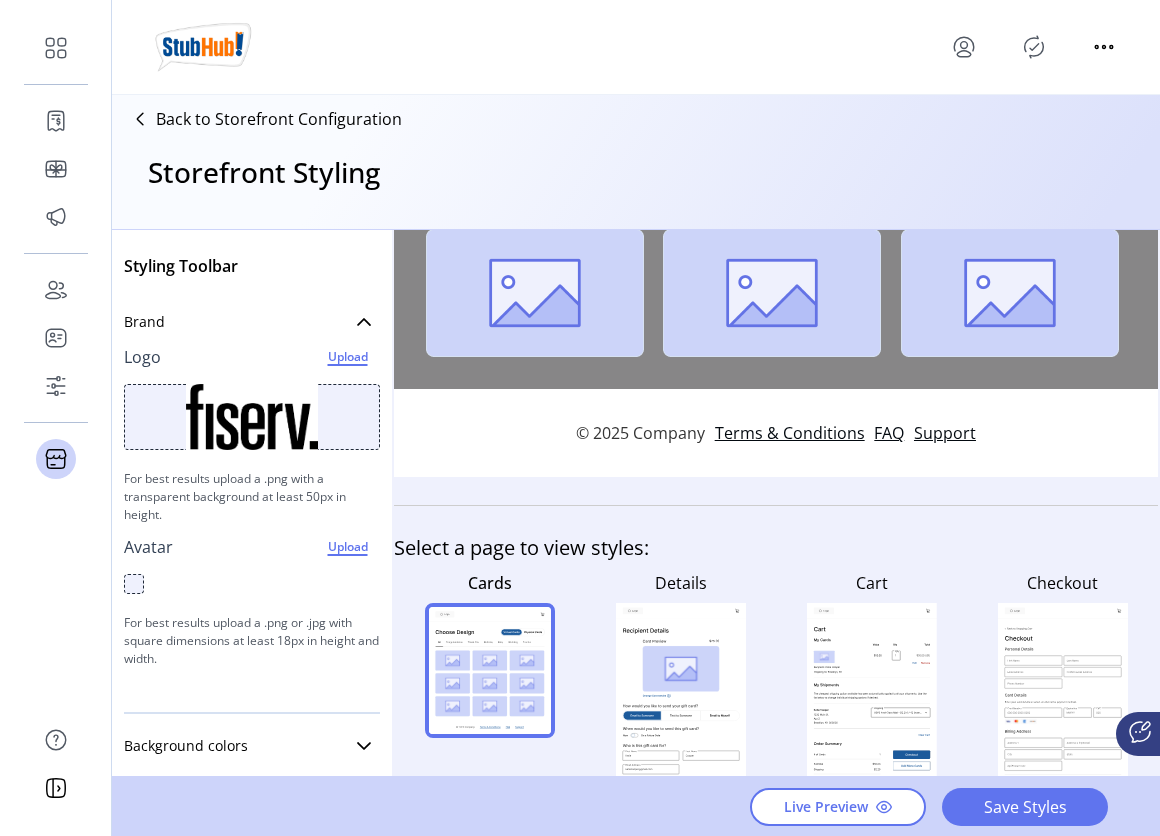 scroll, scrollTop: 639, scrollLeft: 0, axis: vertical 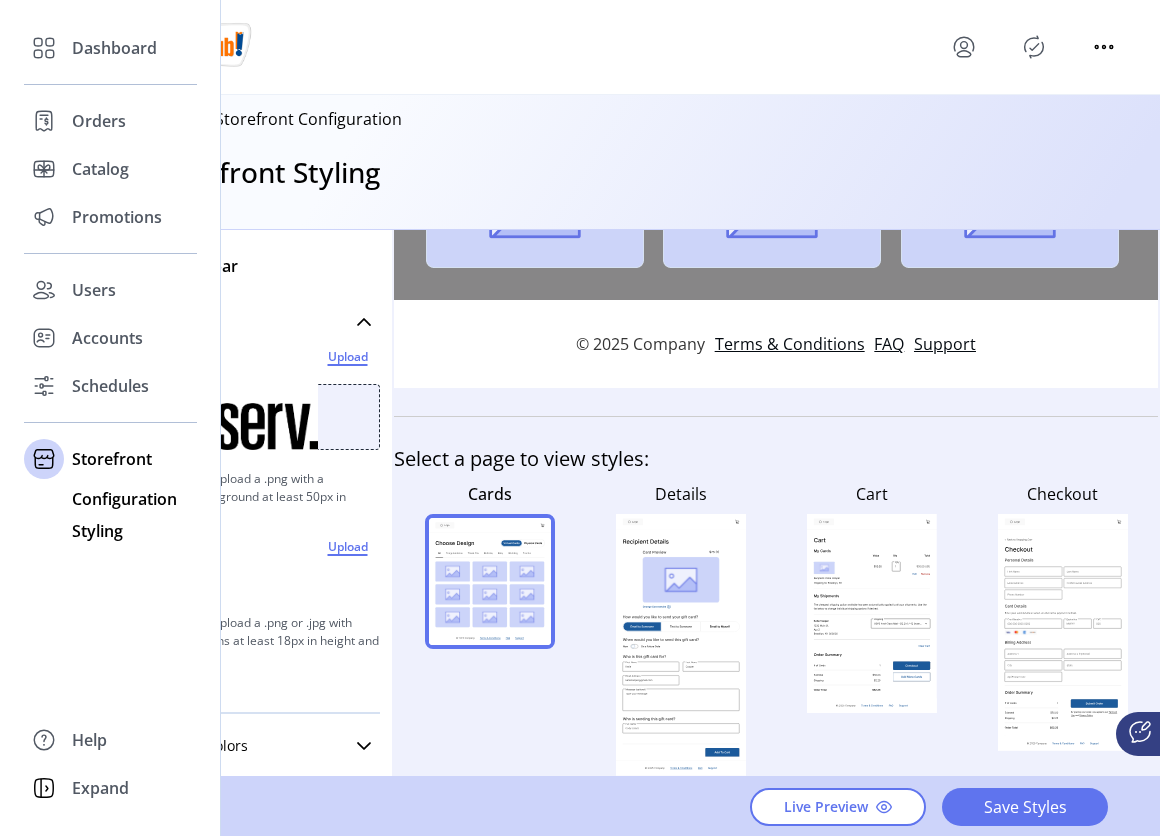 click on "Configuration" 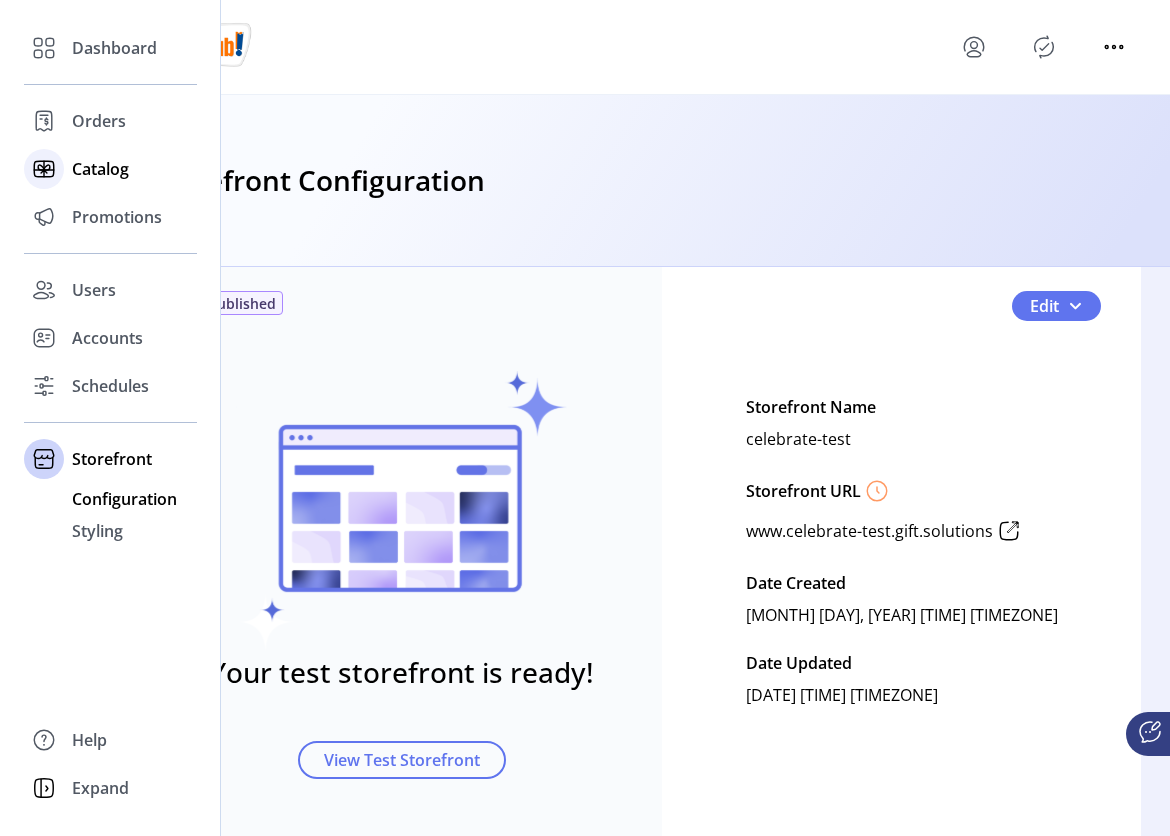 click on "Catalog" 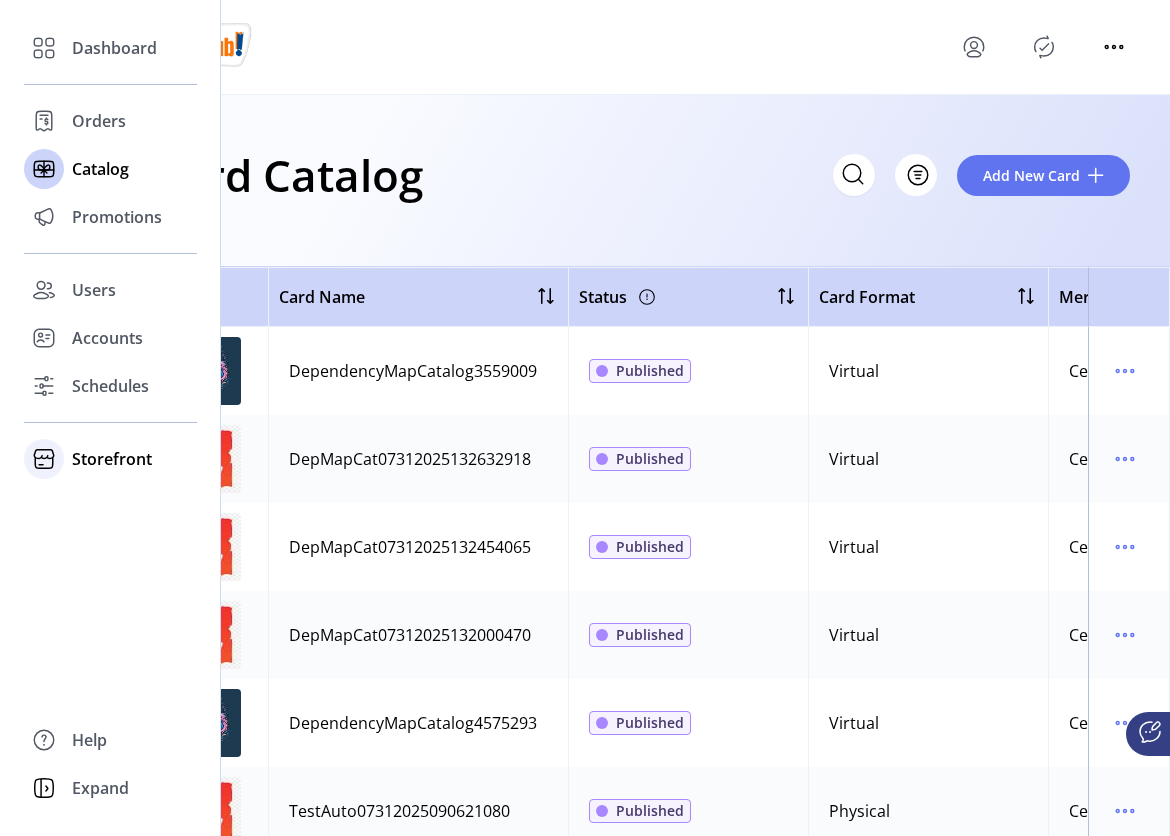 click on "Storefront" 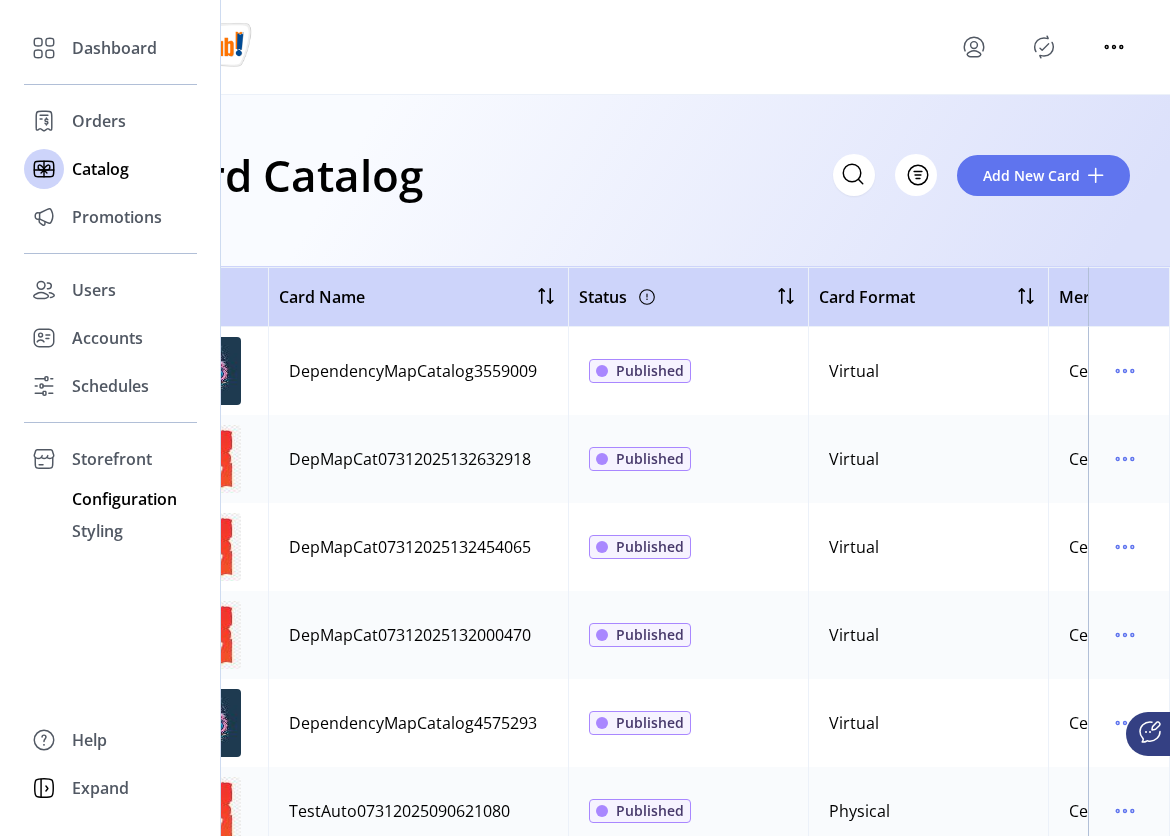 click on "Configuration" 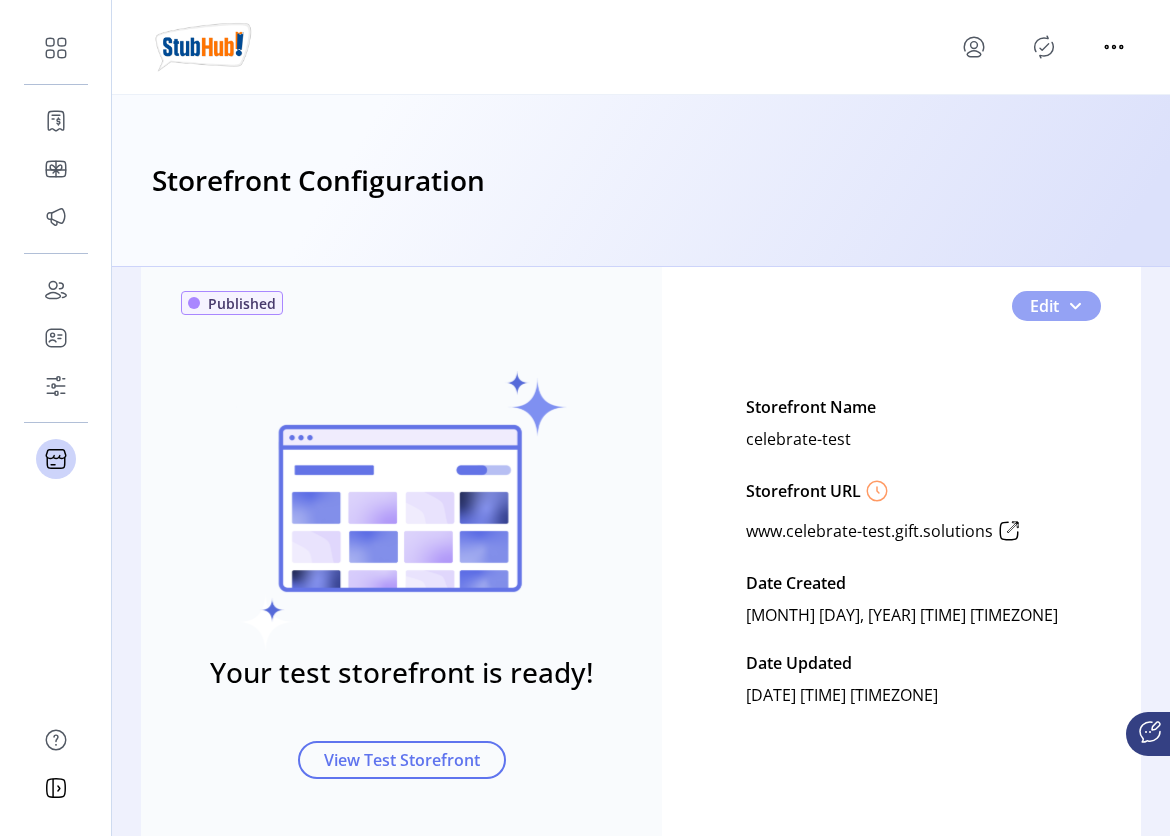 click on "Edit" 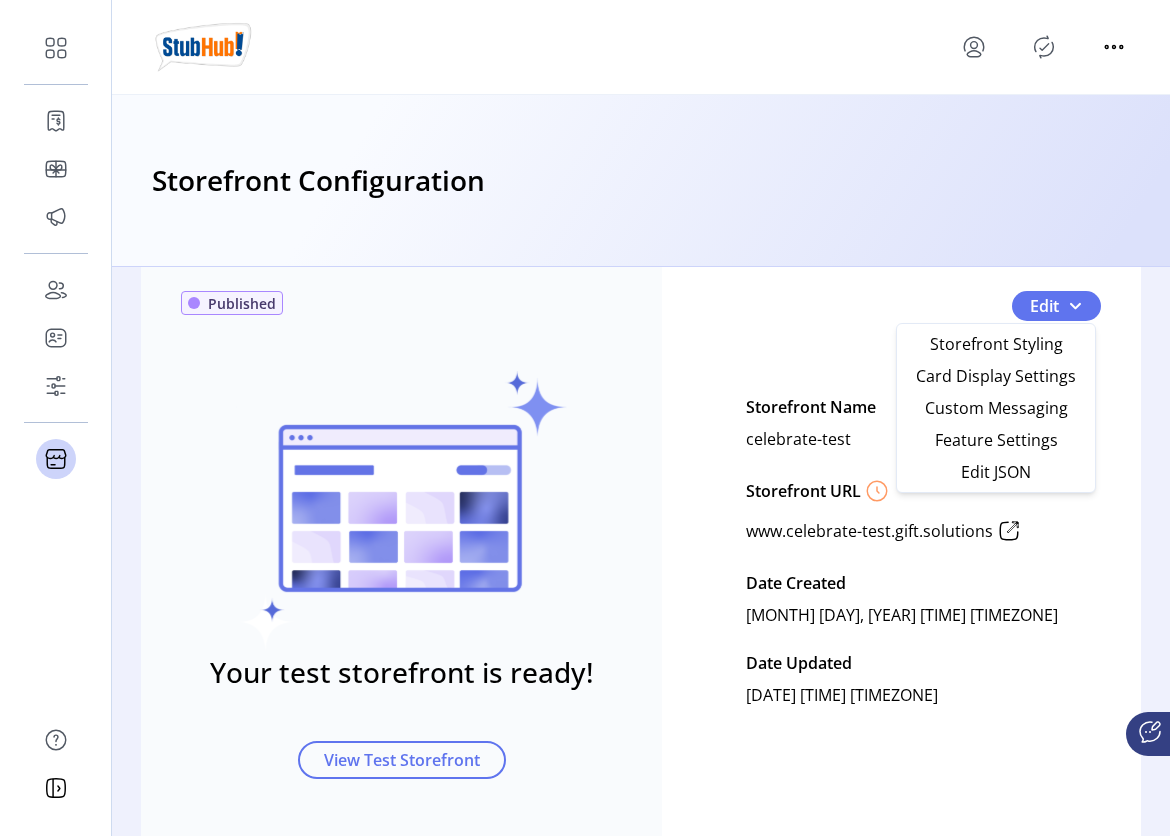 click 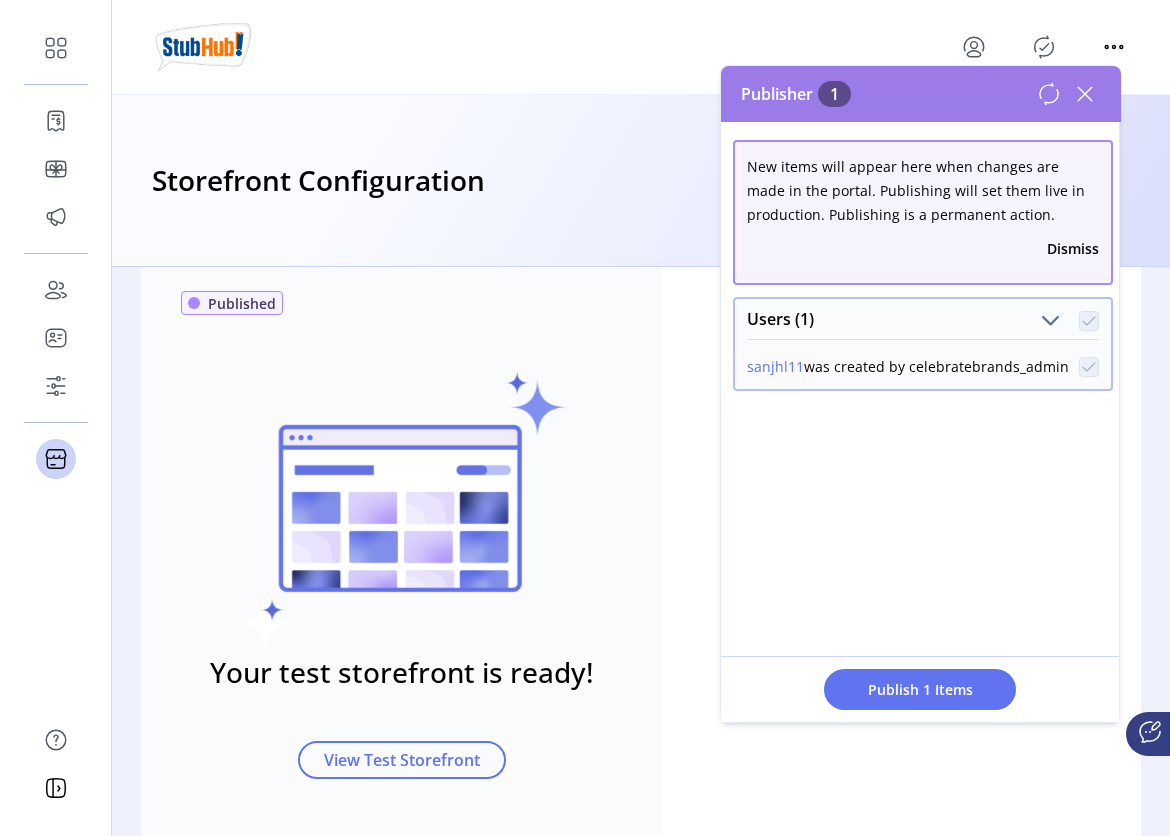 click 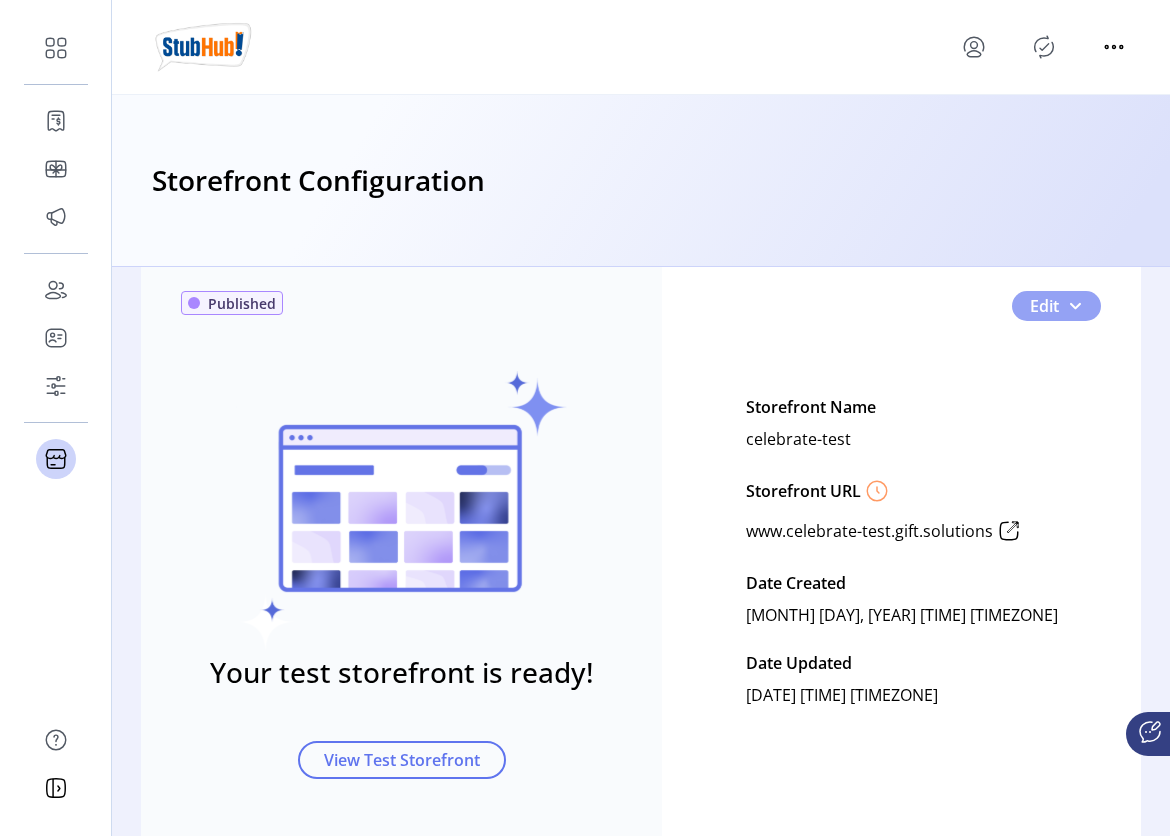 click 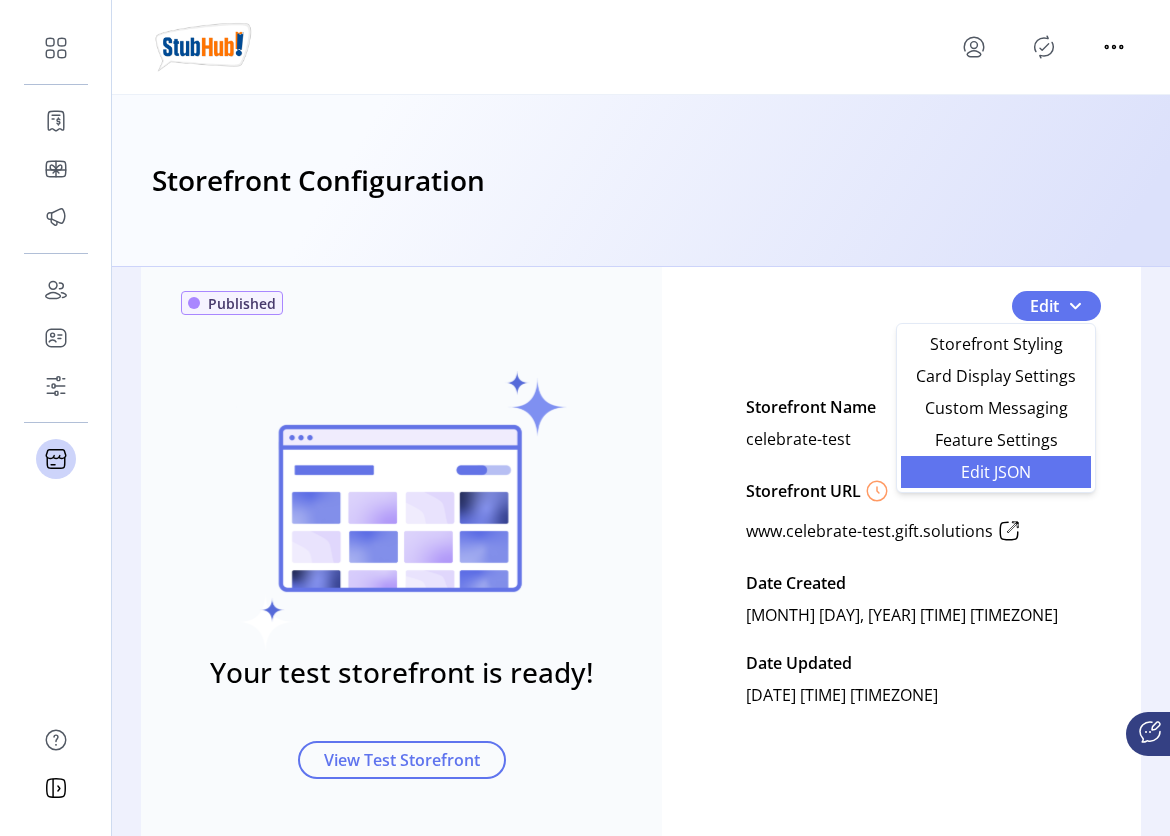 click on "Edit JSON" at bounding box center [996, 472] 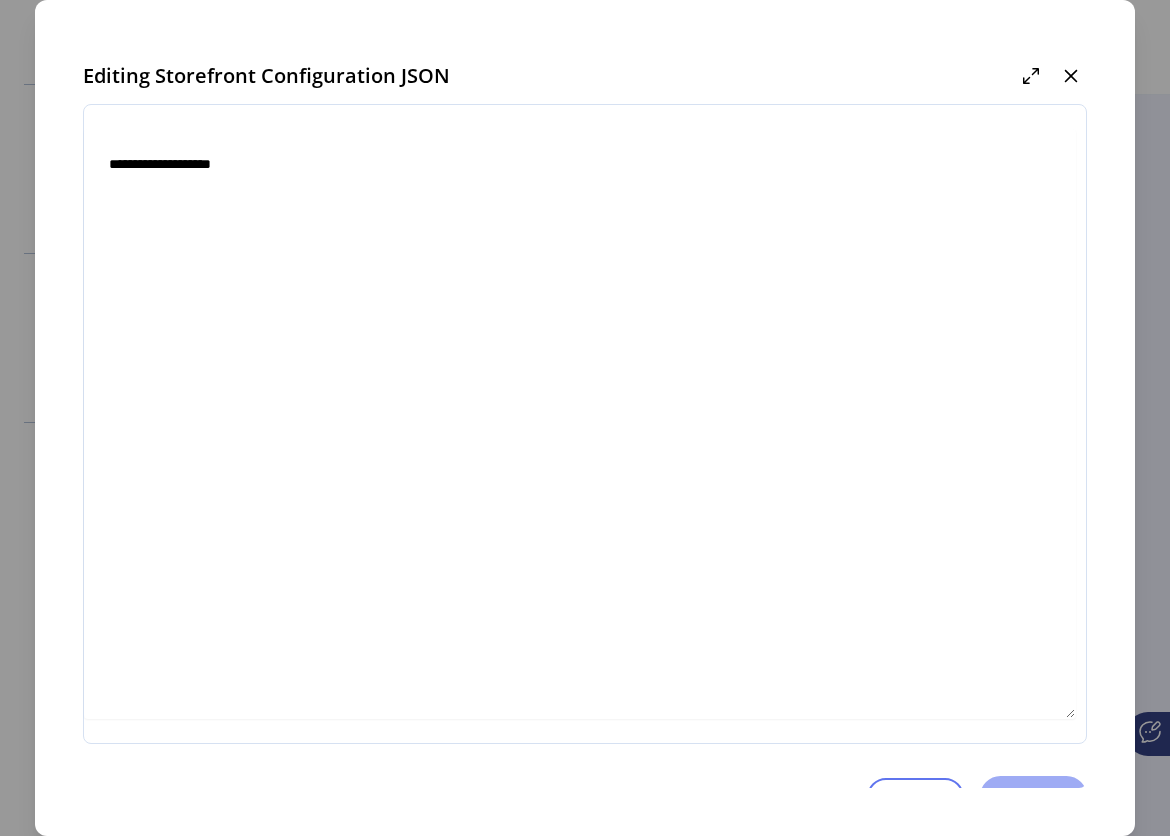 type on "**********" 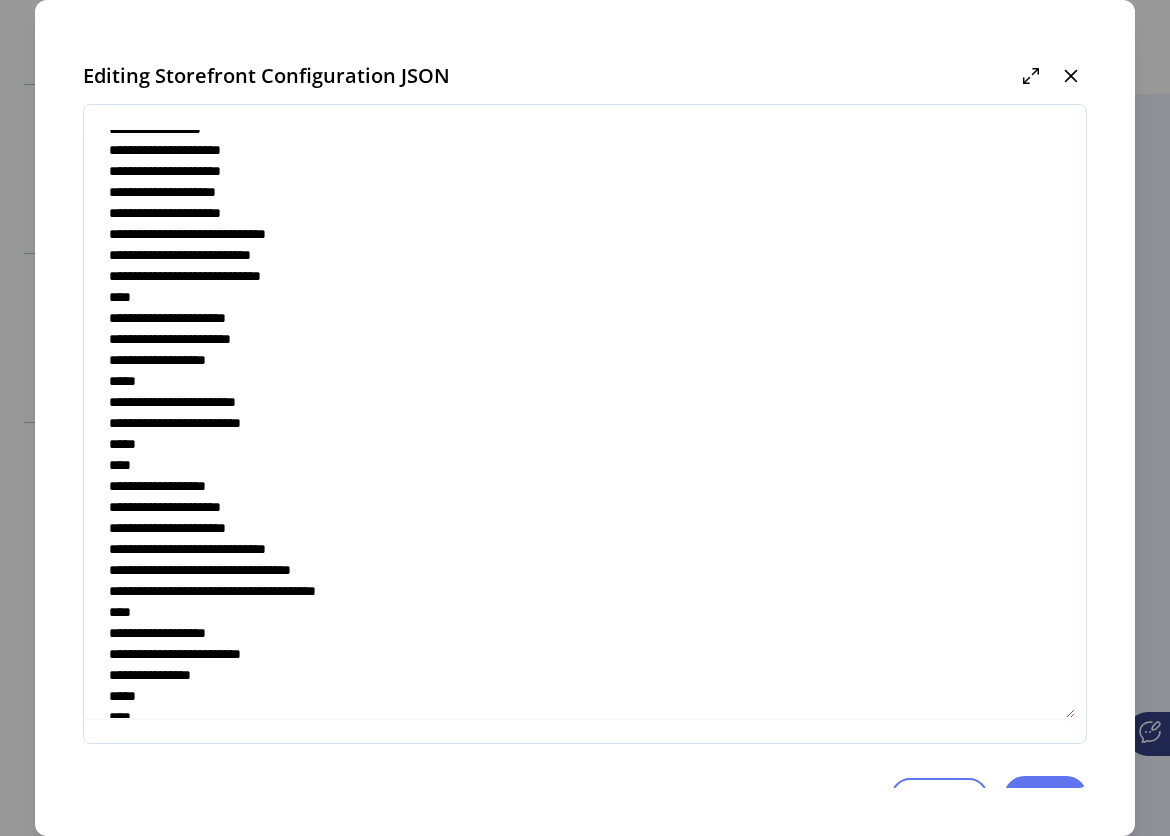 scroll, scrollTop: 6369, scrollLeft: 0, axis: vertical 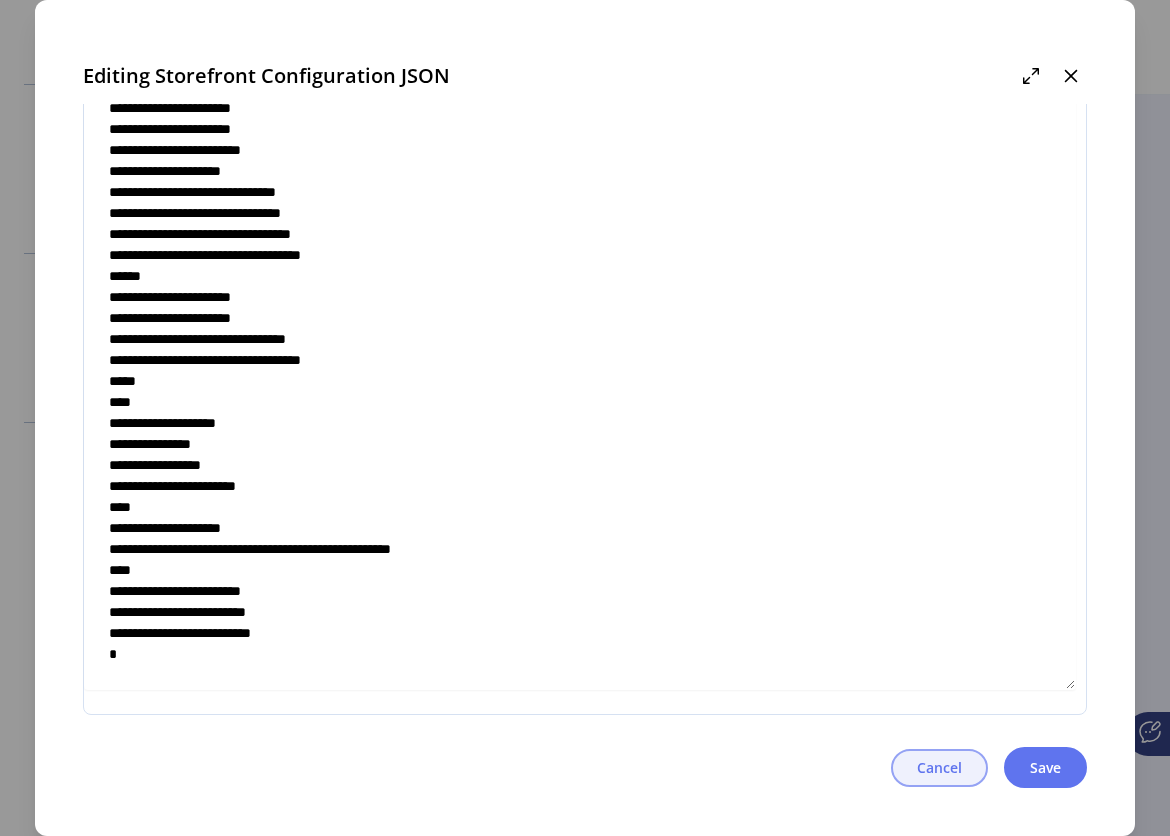 click on "Cancel" 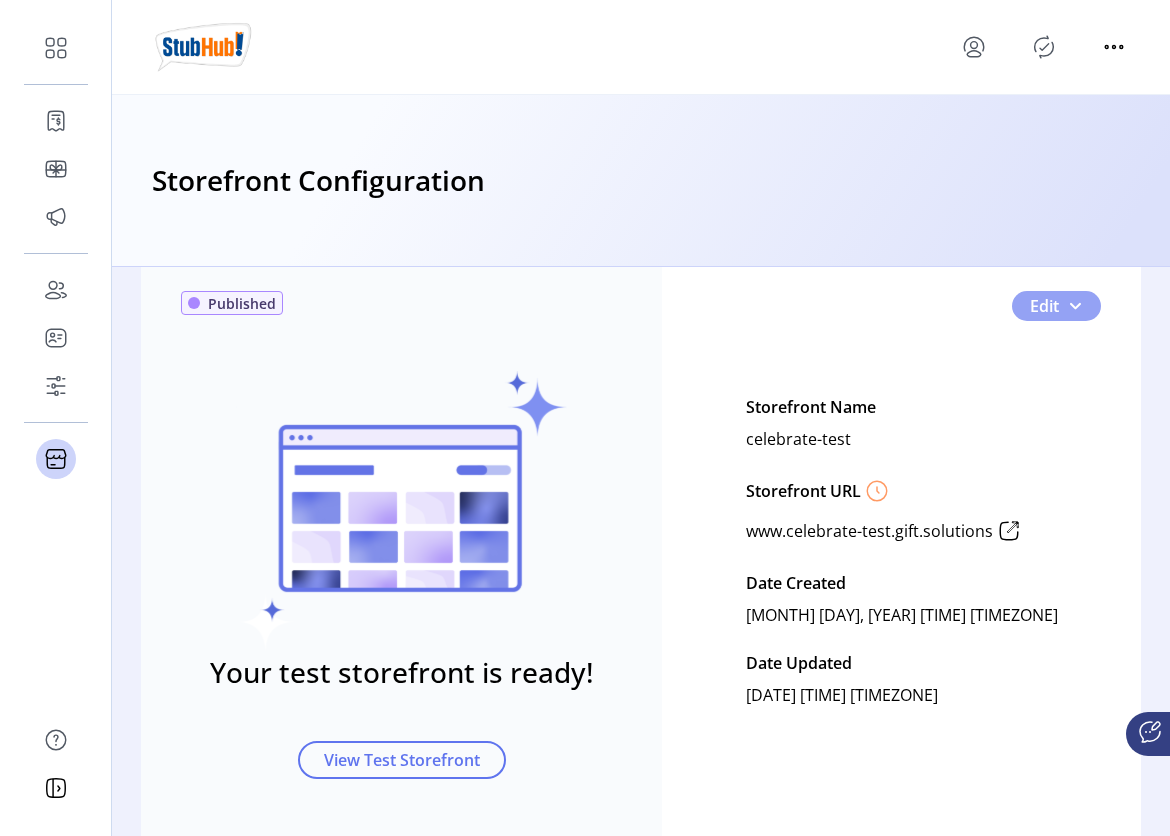 click on "Edit" 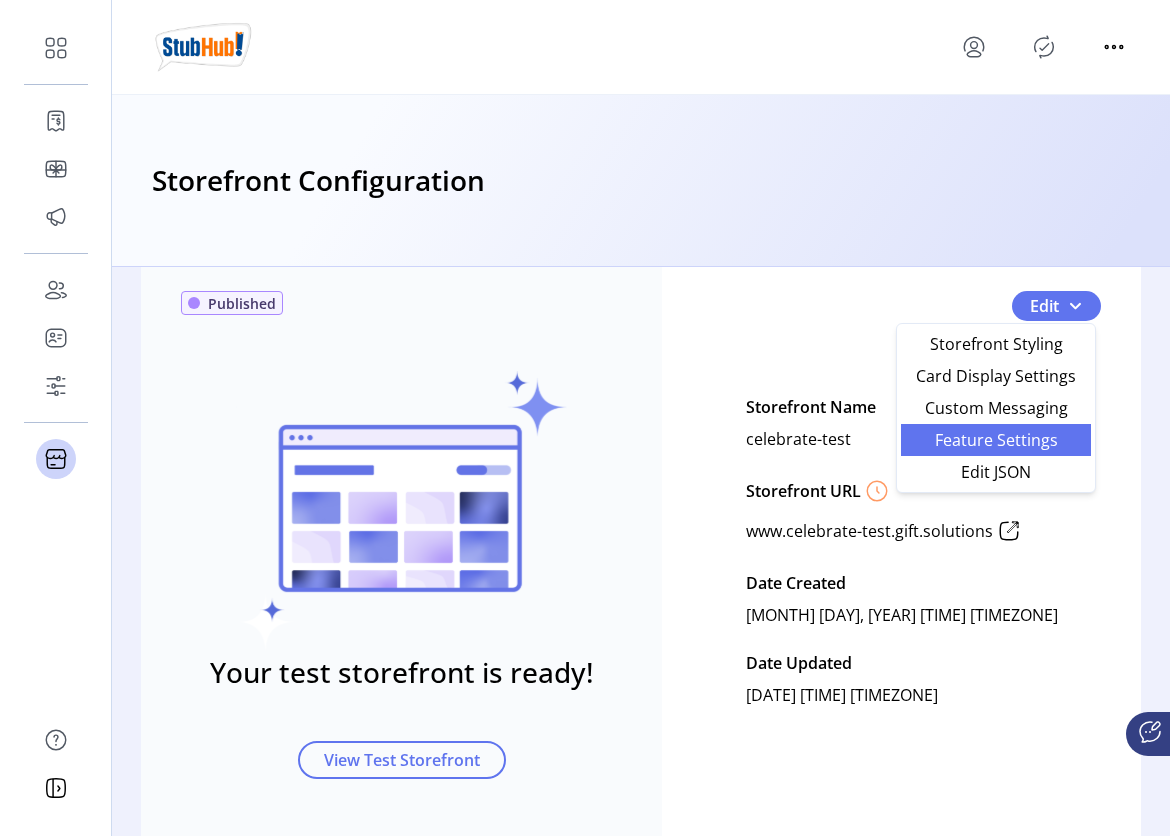 click on "Feature Settings" at bounding box center [996, 440] 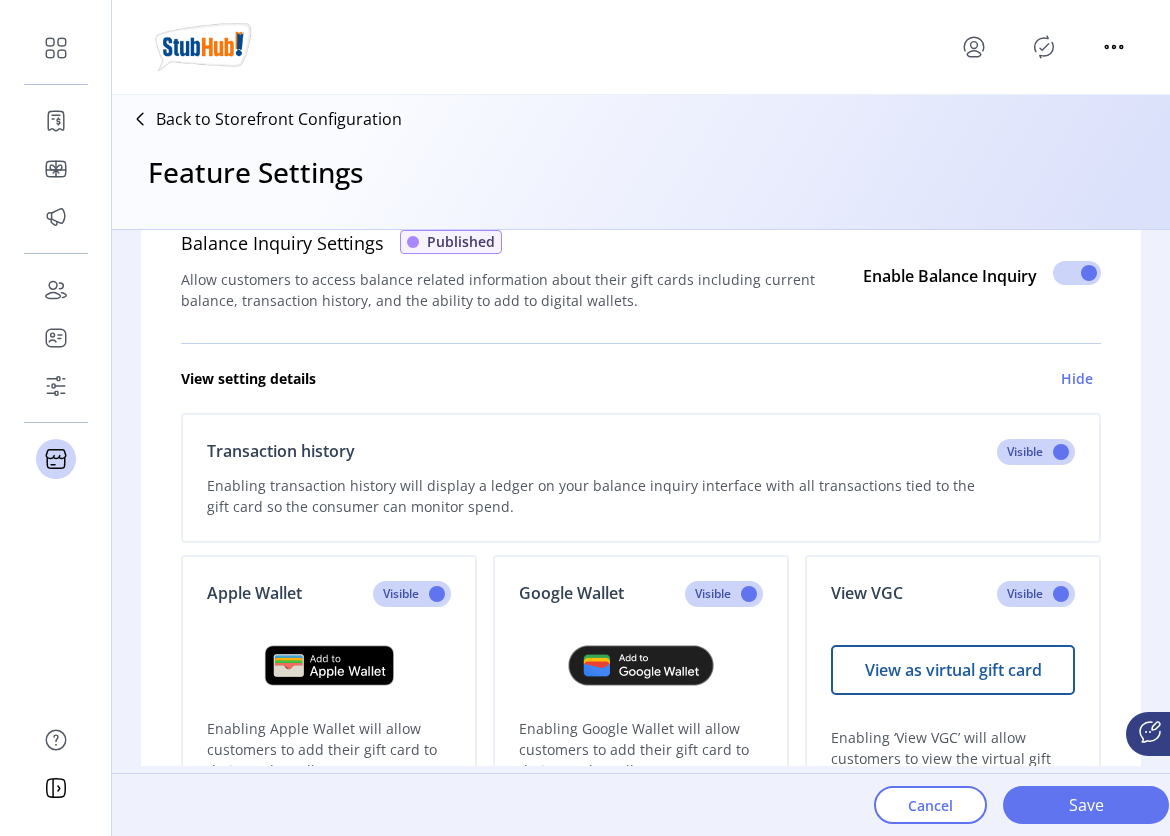 scroll, scrollTop: 0, scrollLeft: 0, axis: both 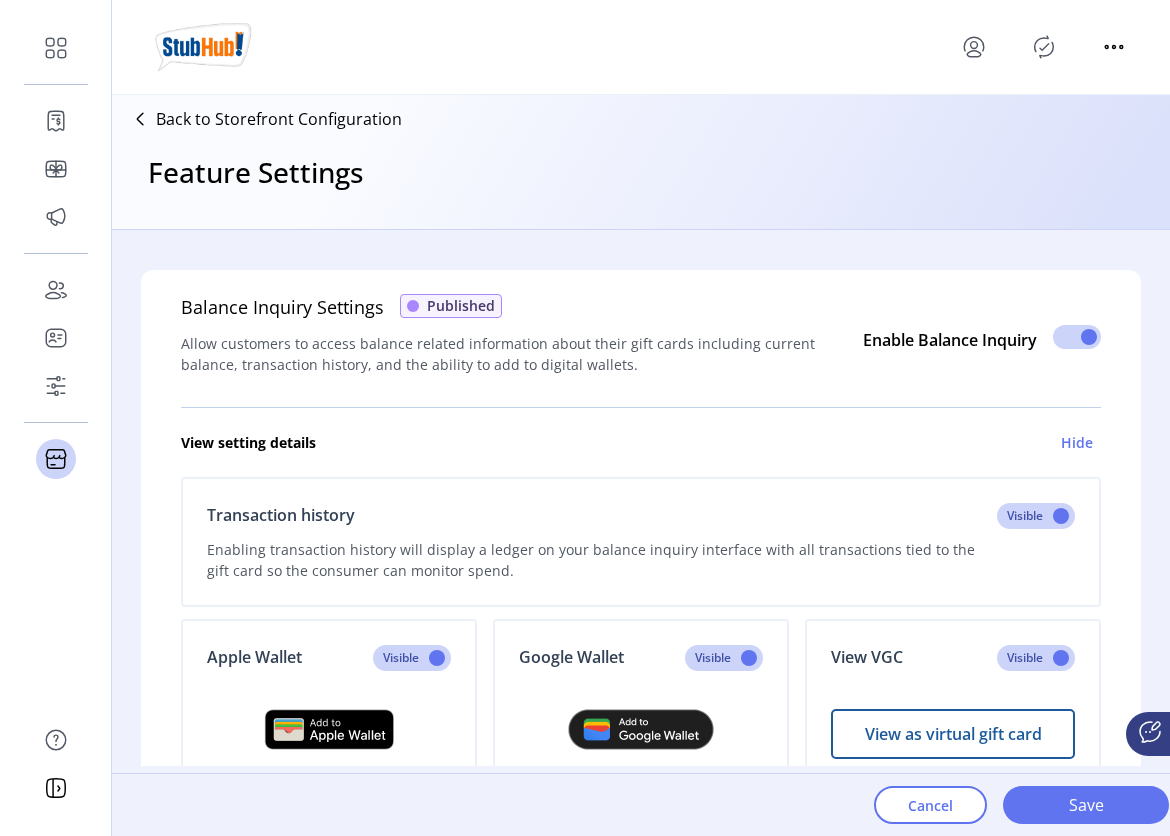 click on "Back to Storefront Configuration" 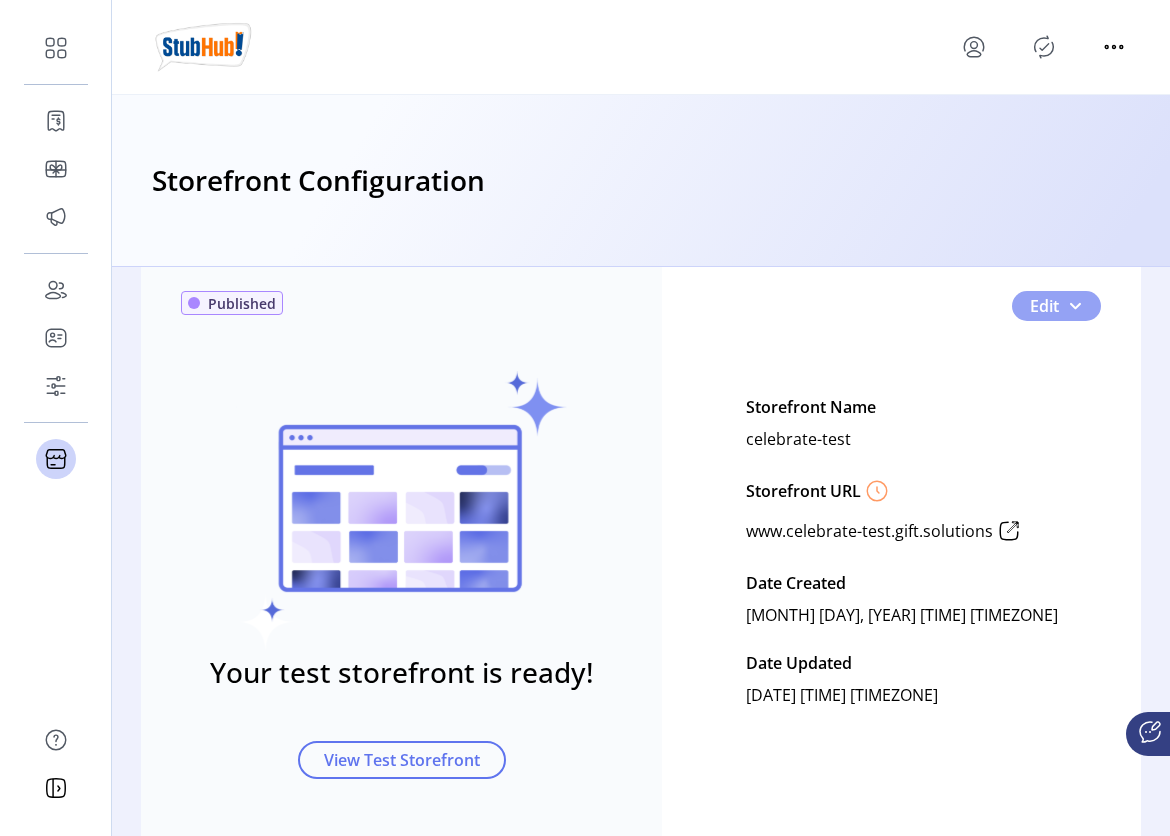 click 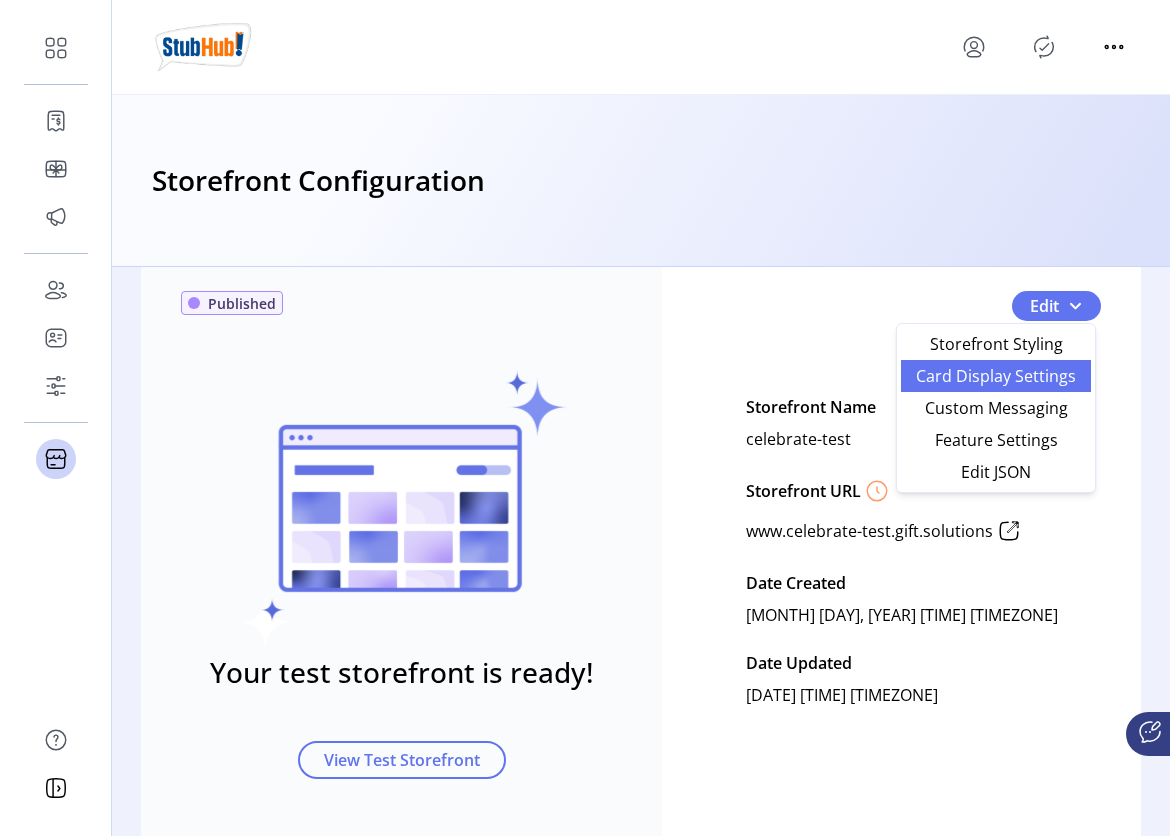 click on "Card Display Settings" at bounding box center [996, 376] 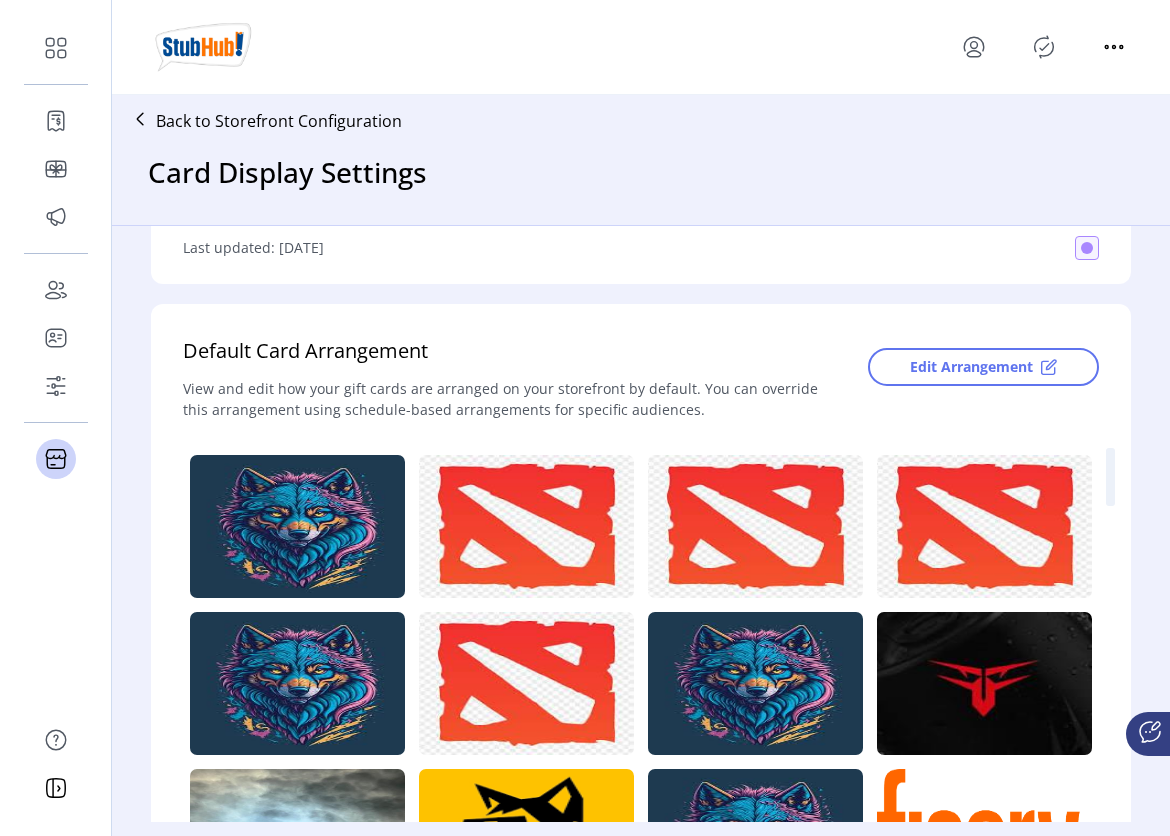 scroll, scrollTop: 402, scrollLeft: 0, axis: vertical 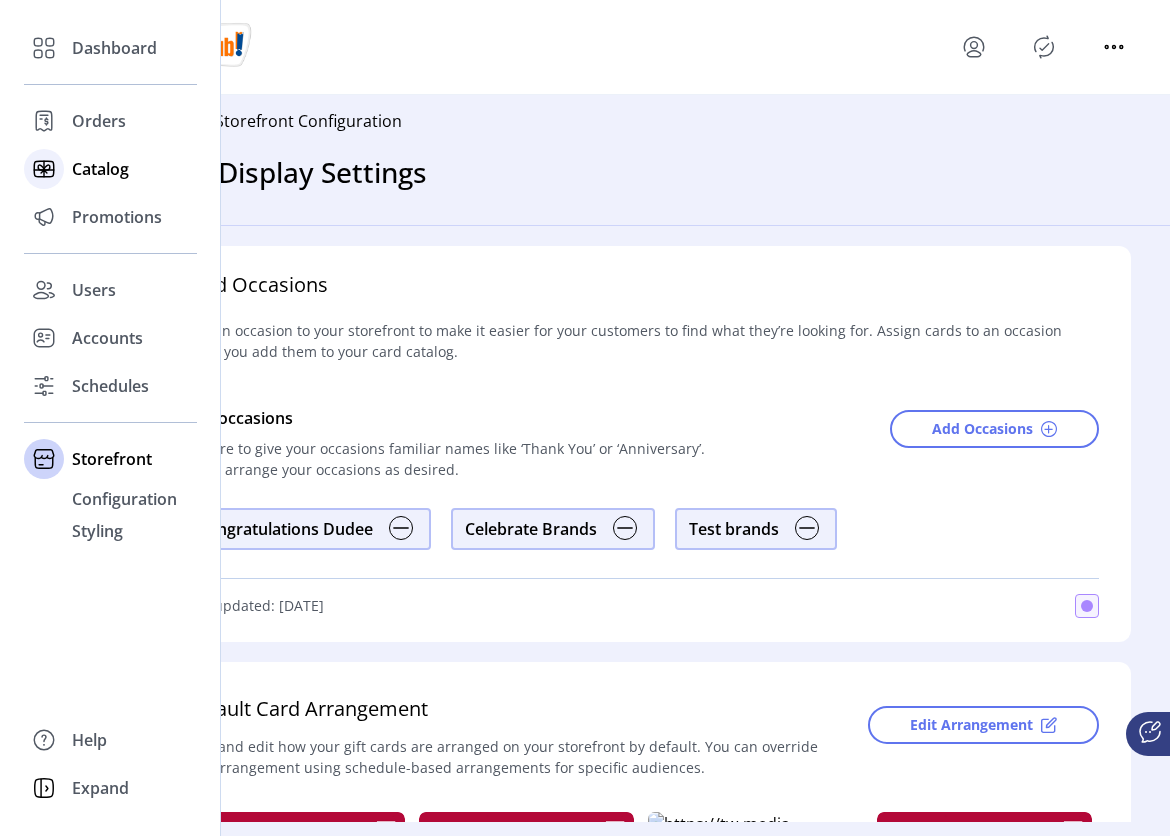 click on "Catalog" 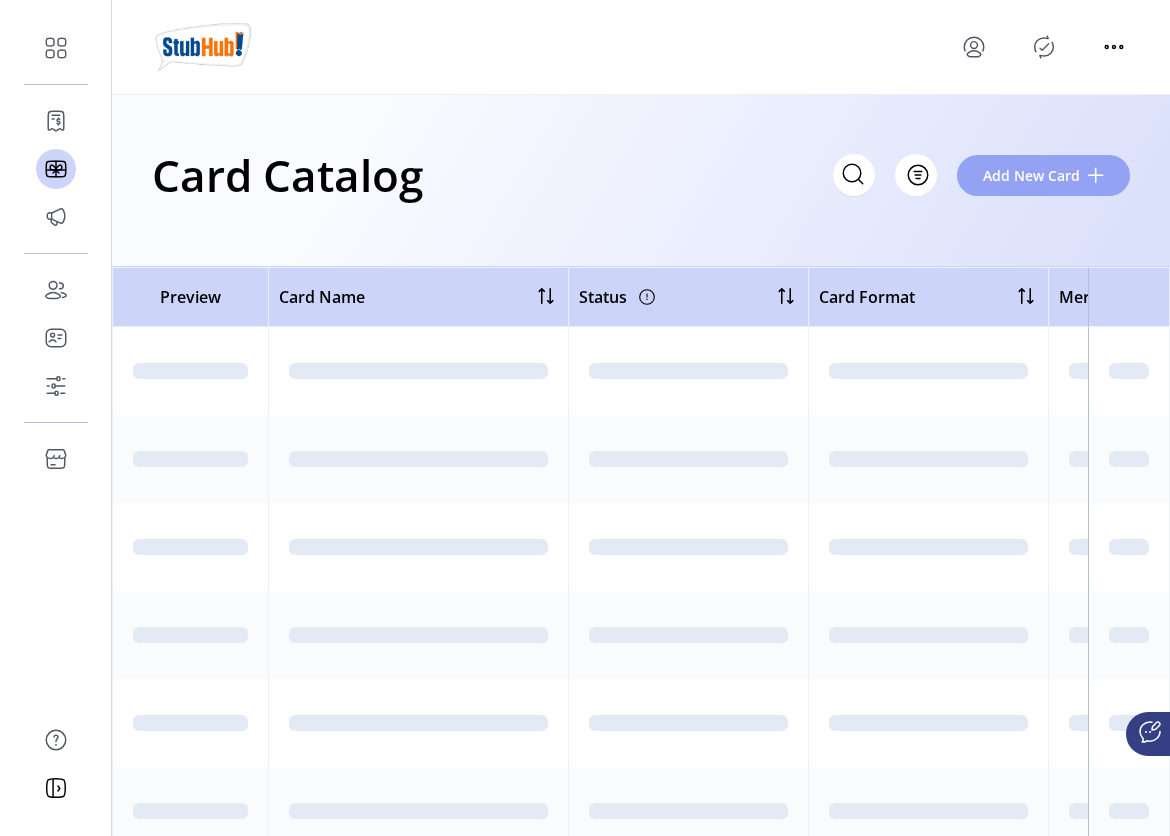 click on "Add New Card" 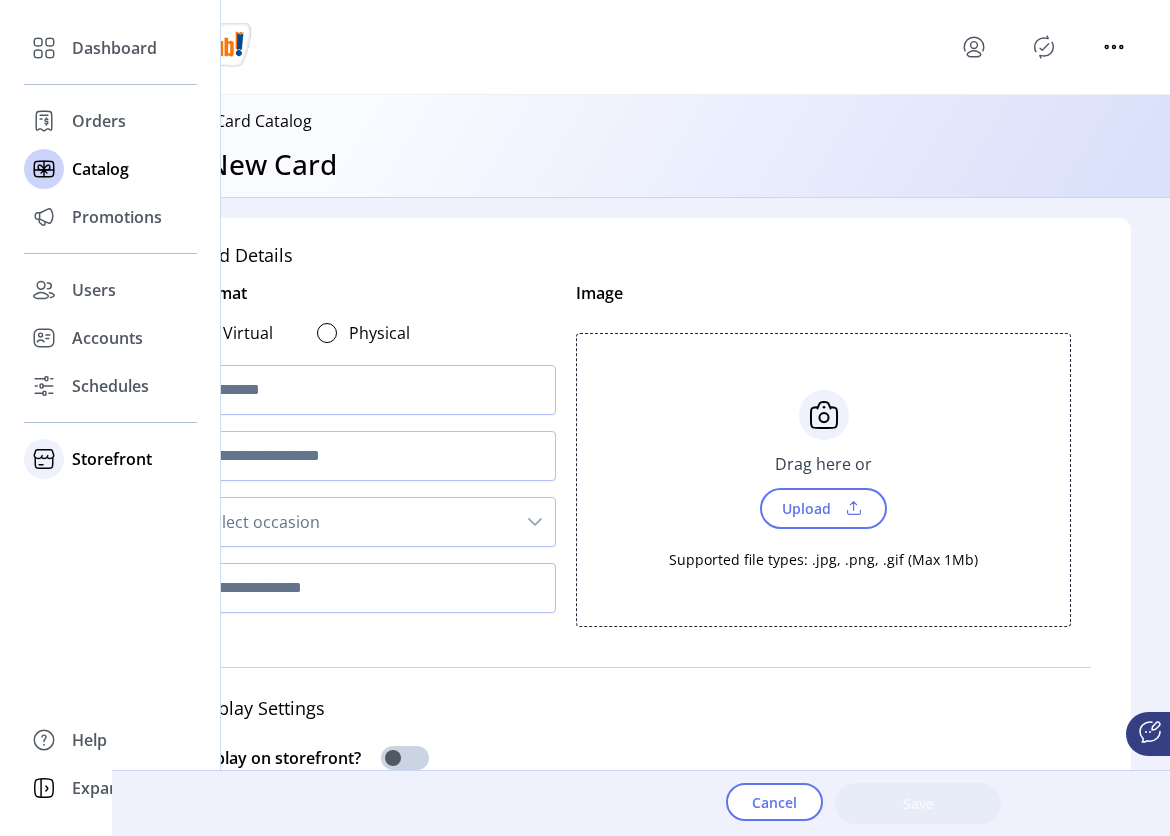 click on "Storefront" 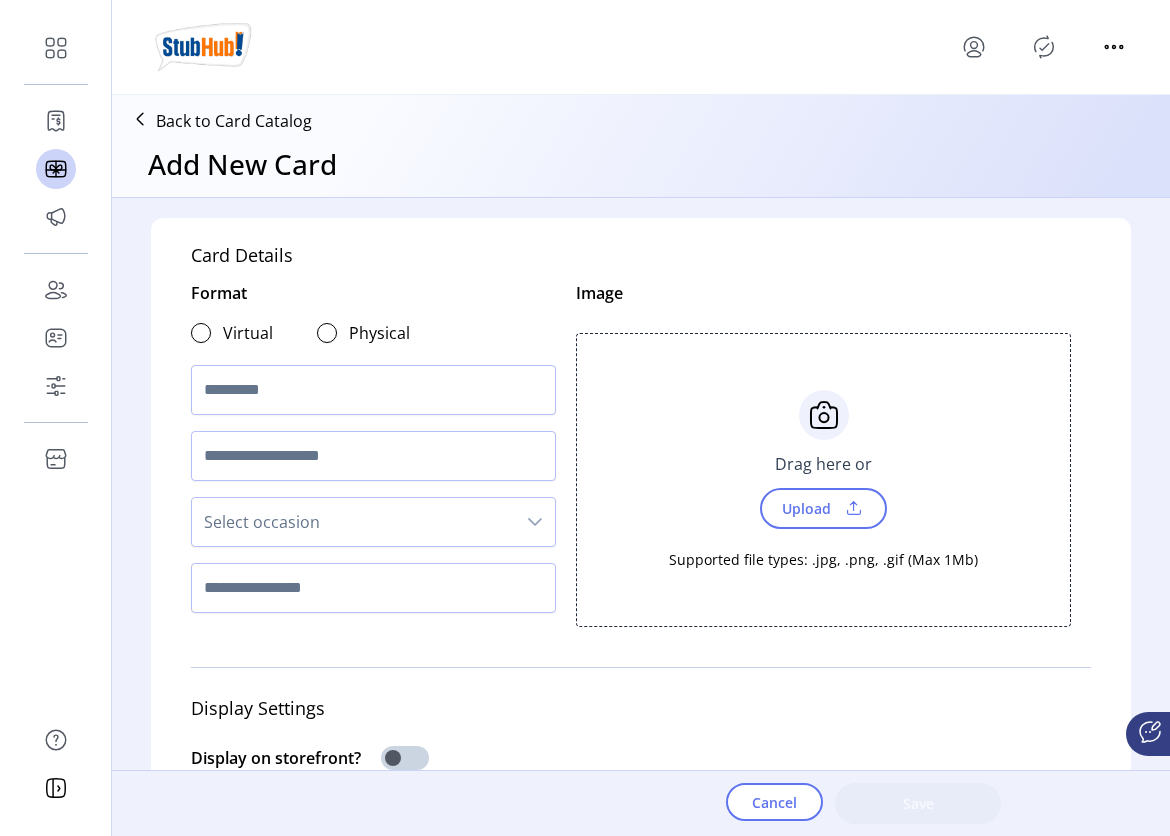 drag, startPoint x: 259, startPoint y: 334, endPoint x: 246, endPoint y: 333, distance: 13.038404 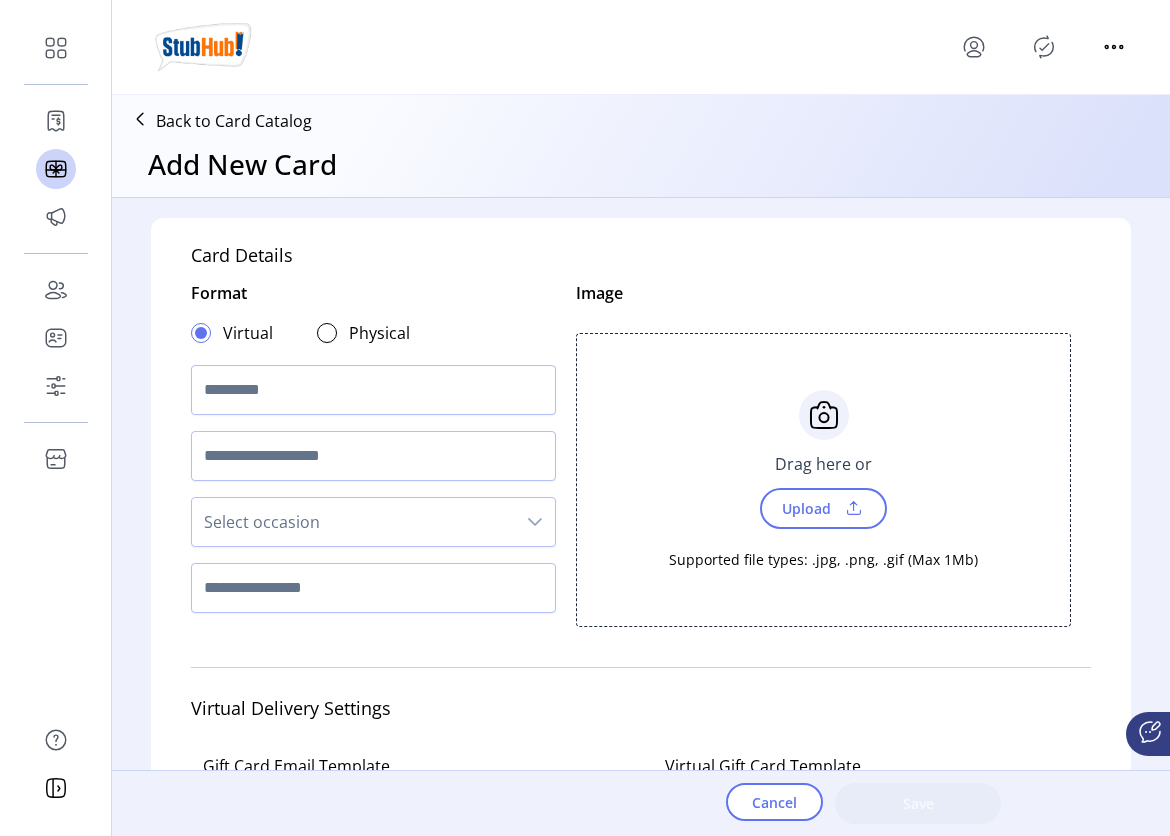 click on "Virtual" 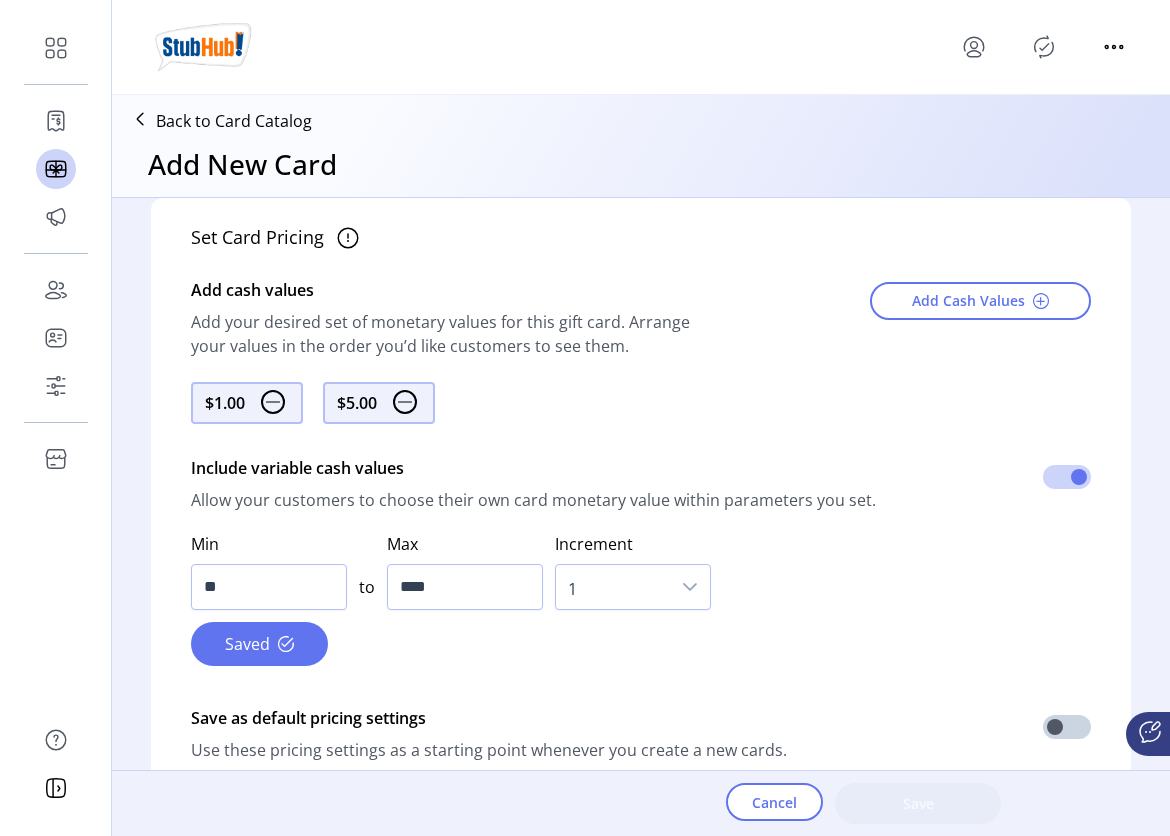 scroll, scrollTop: 386, scrollLeft: 0, axis: vertical 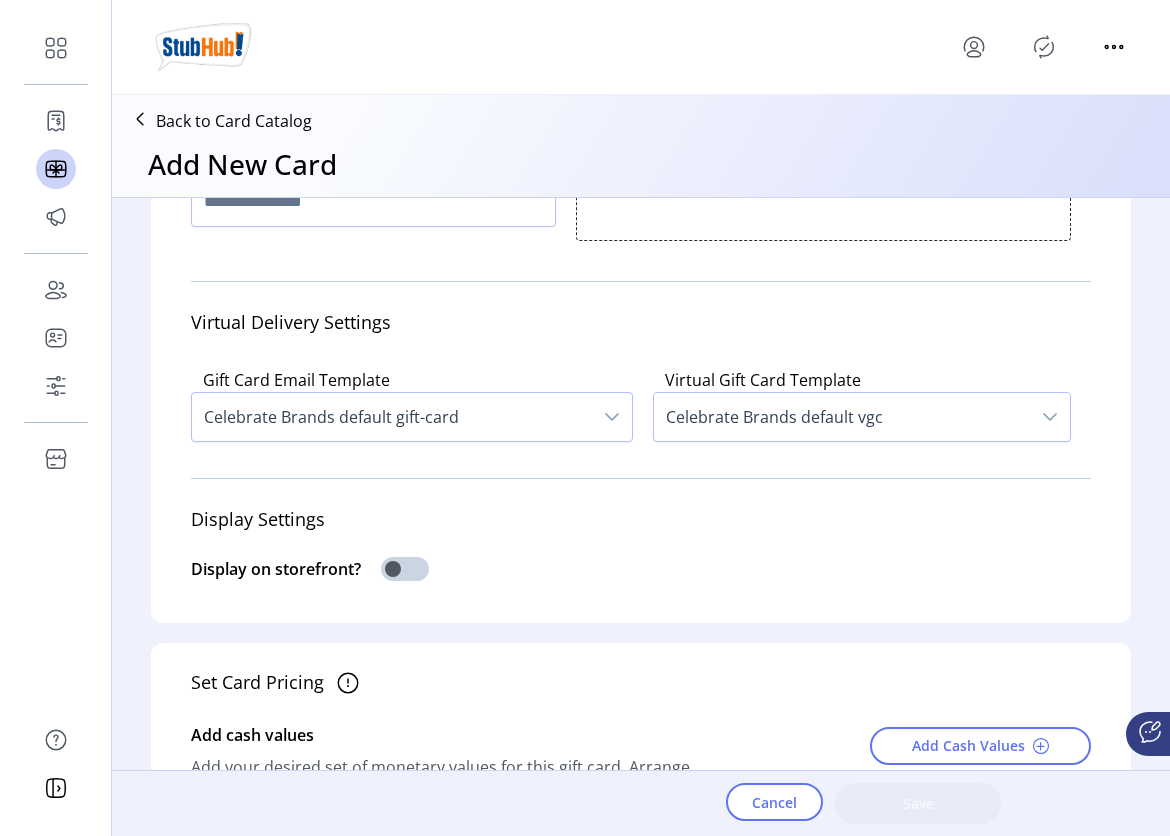 click at bounding box center (1050, 417) 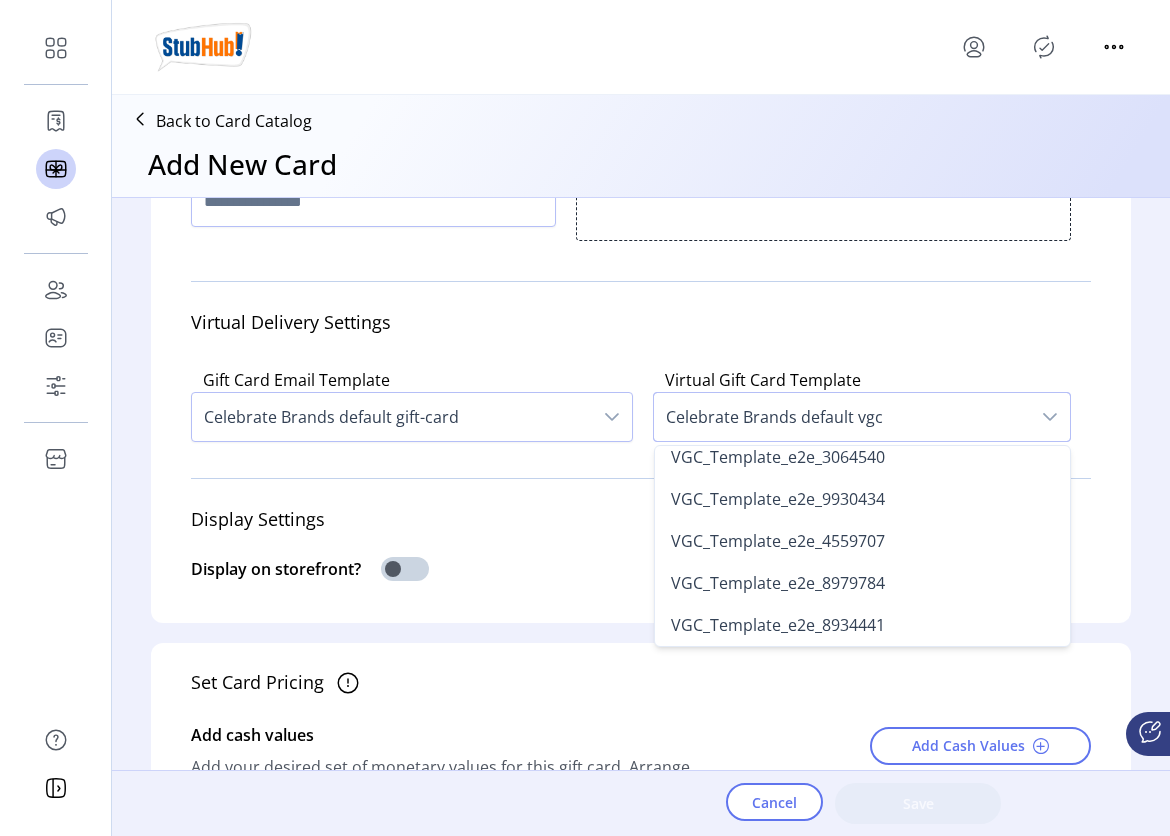 scroll, scrollTop: 900, scrollLeft: 0, axis: vertical 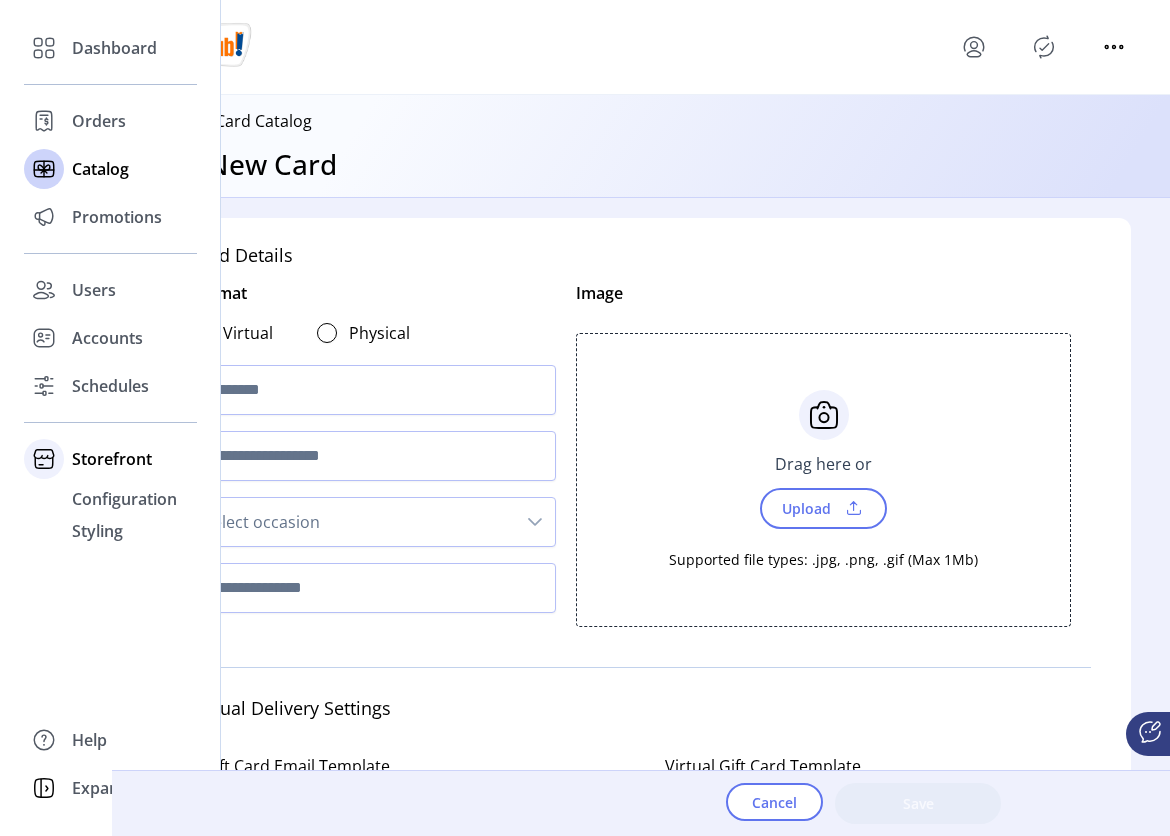 click on "Storefront" 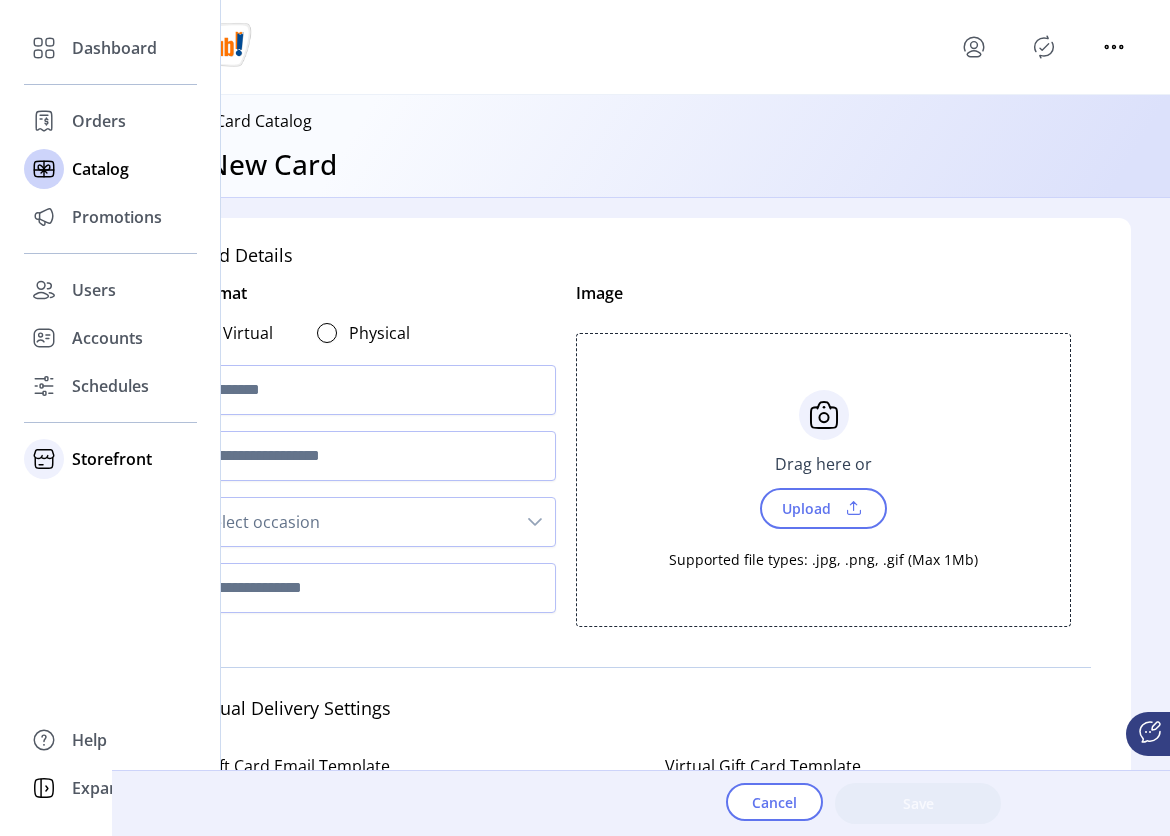 click on "Storefront" 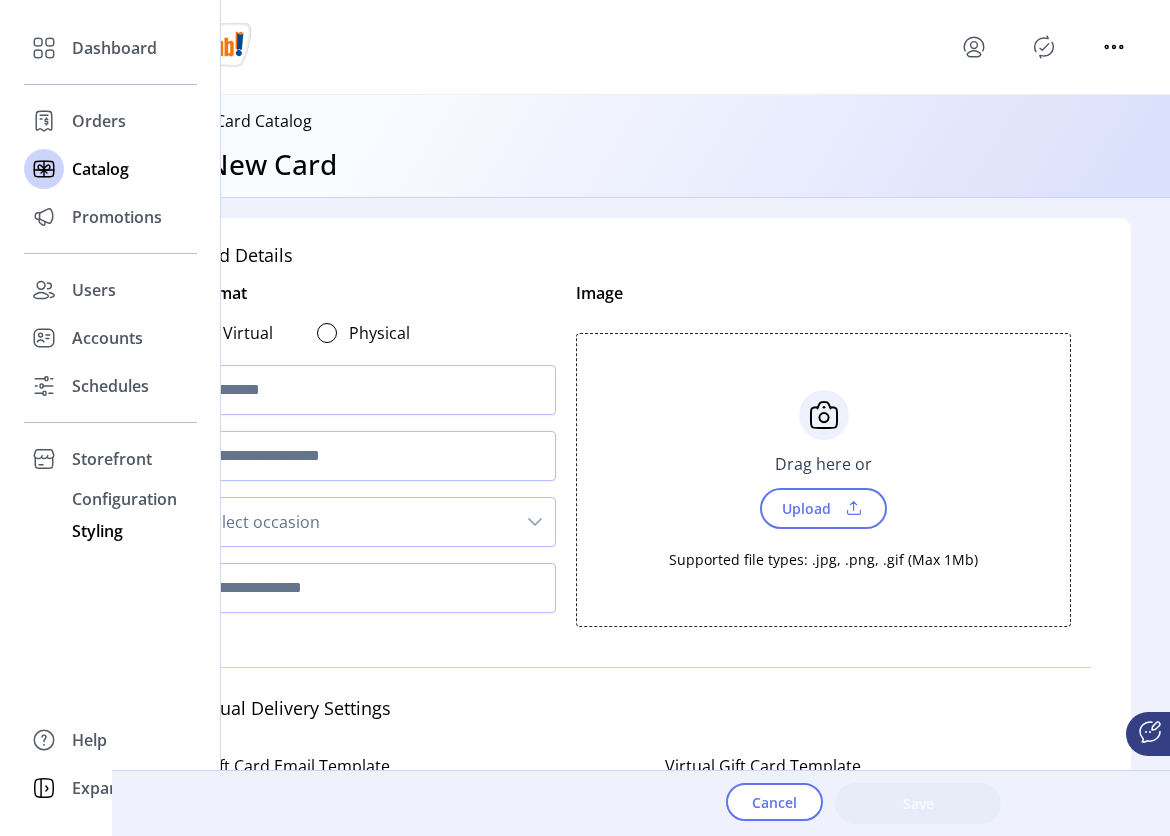click on "Styling" 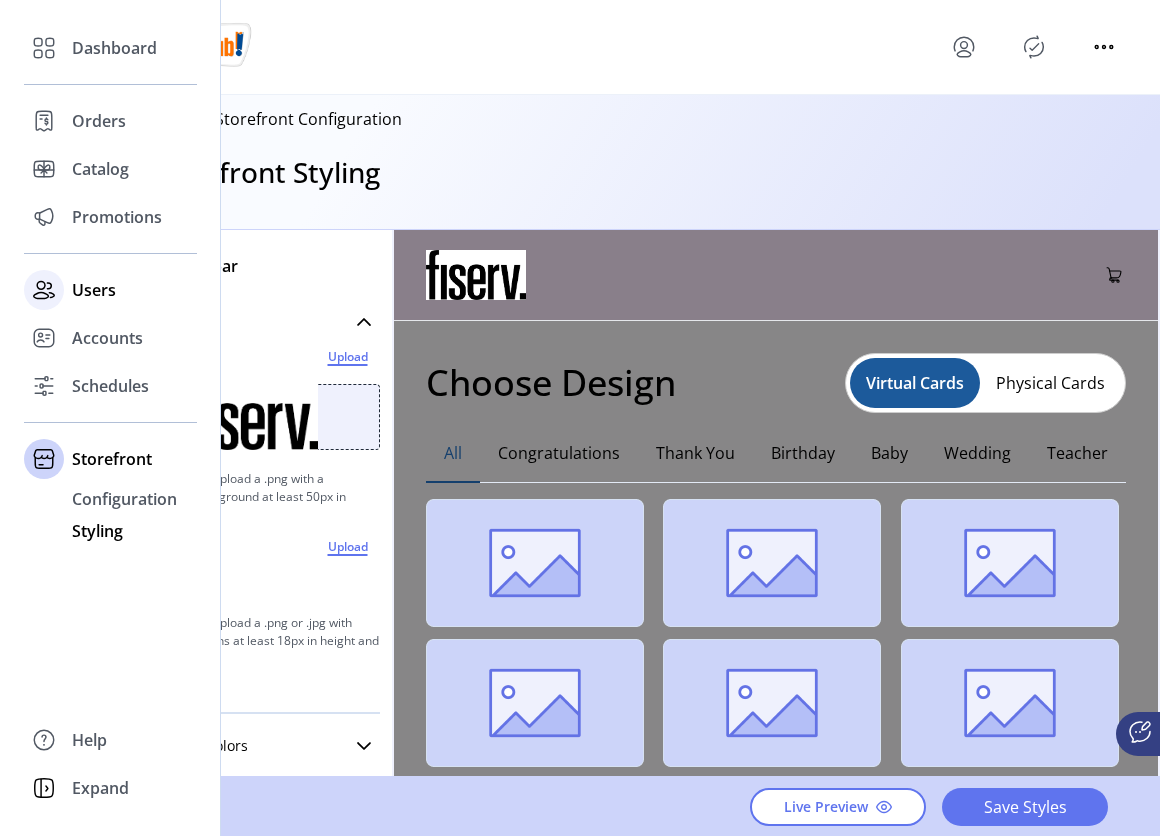click on "Users" 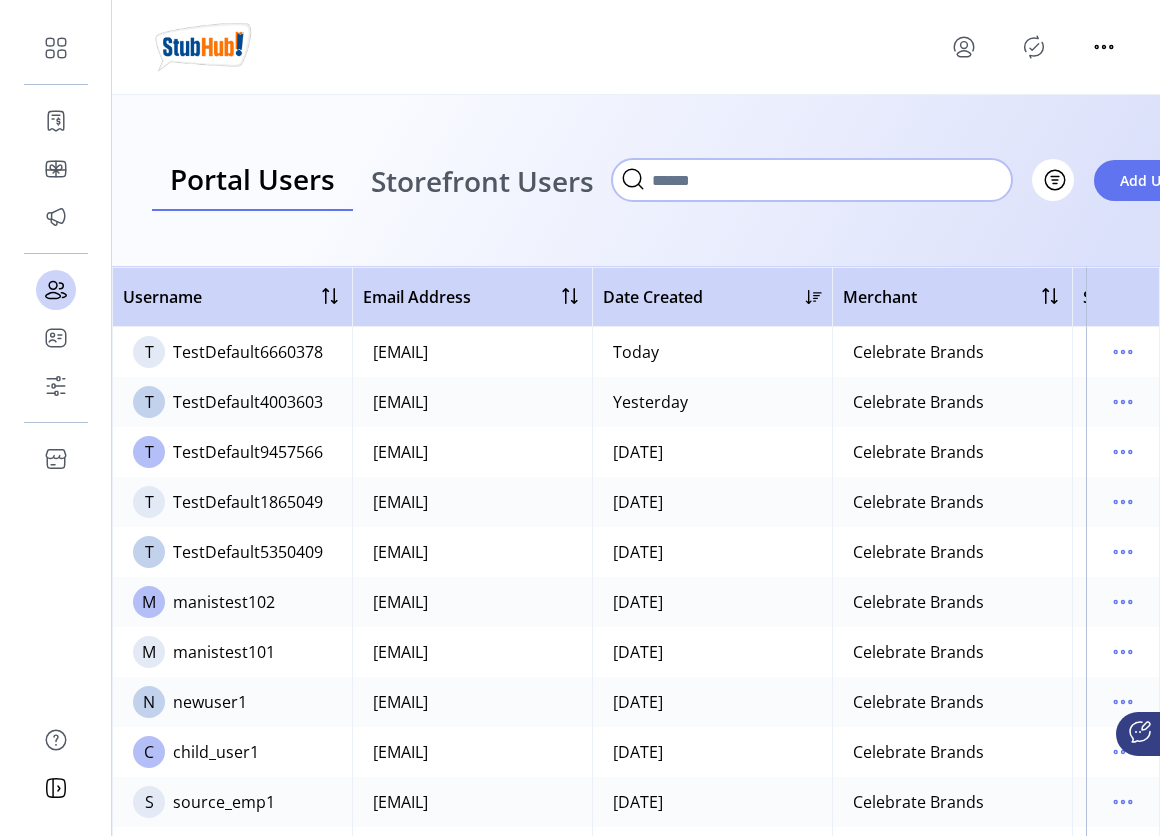 click 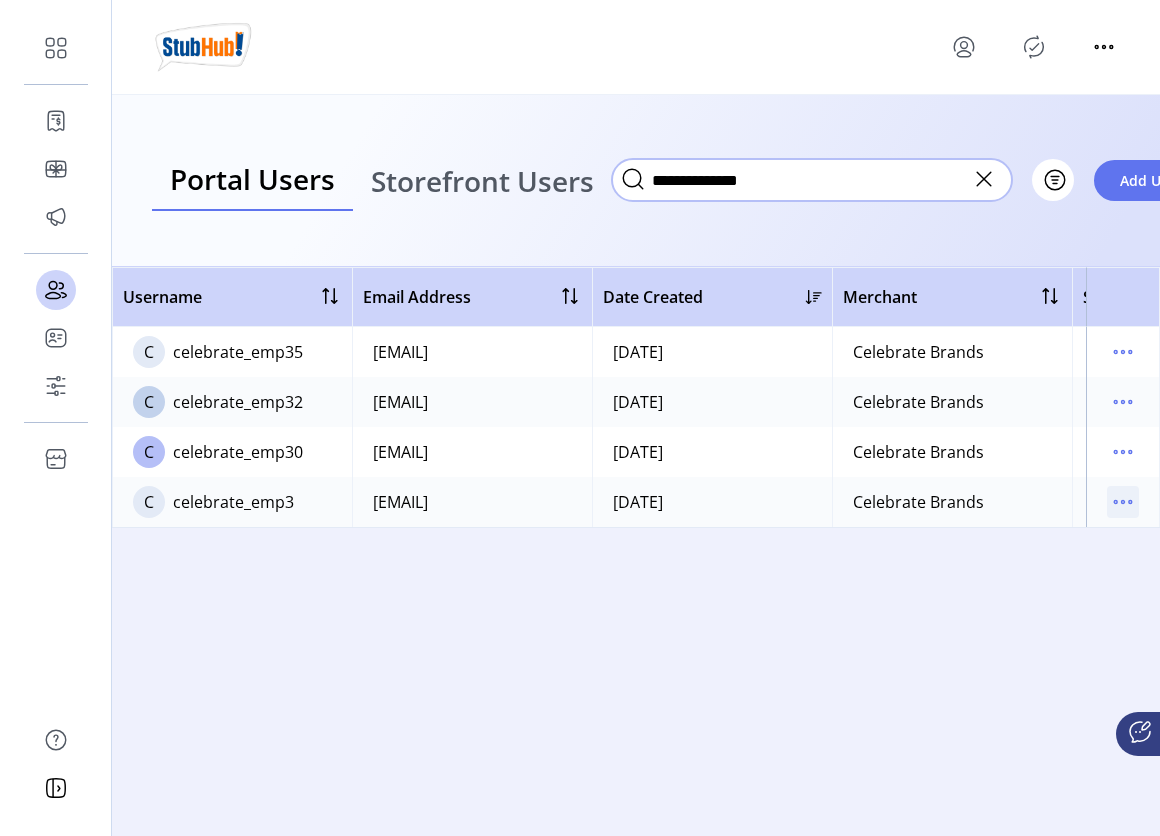 type on "**********" 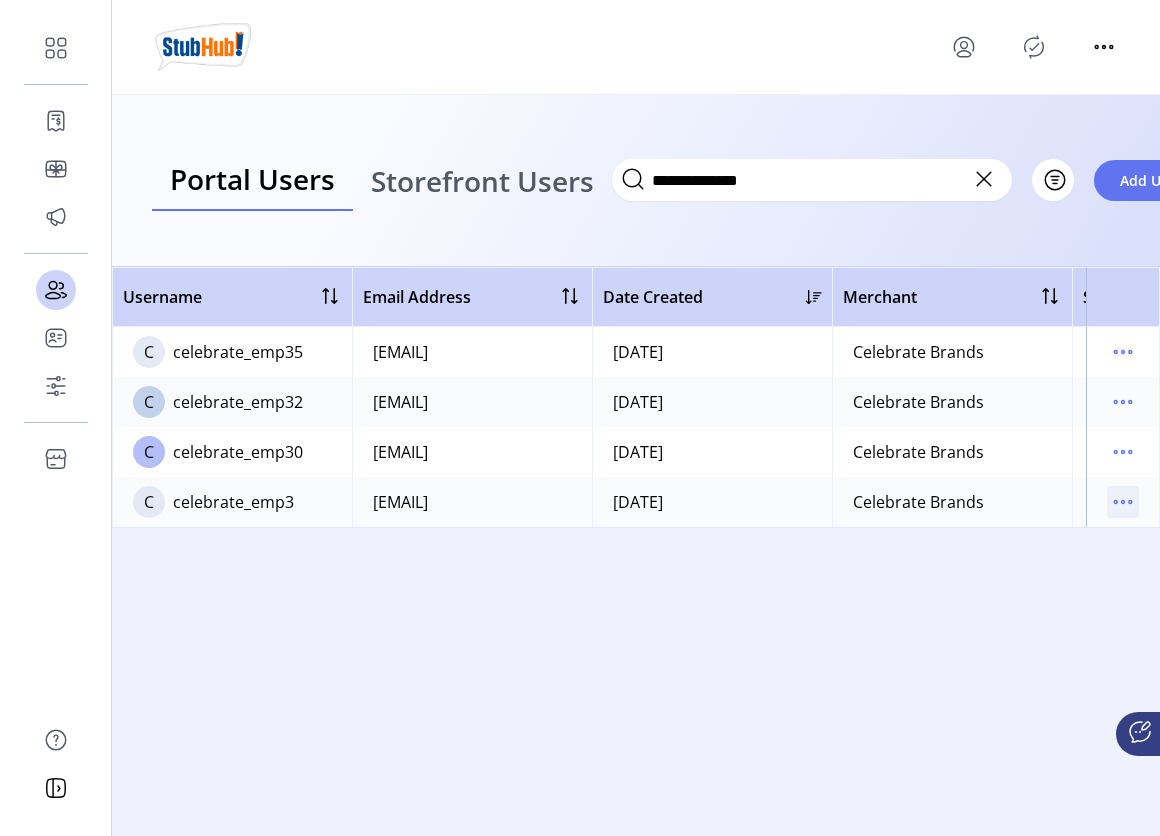 click 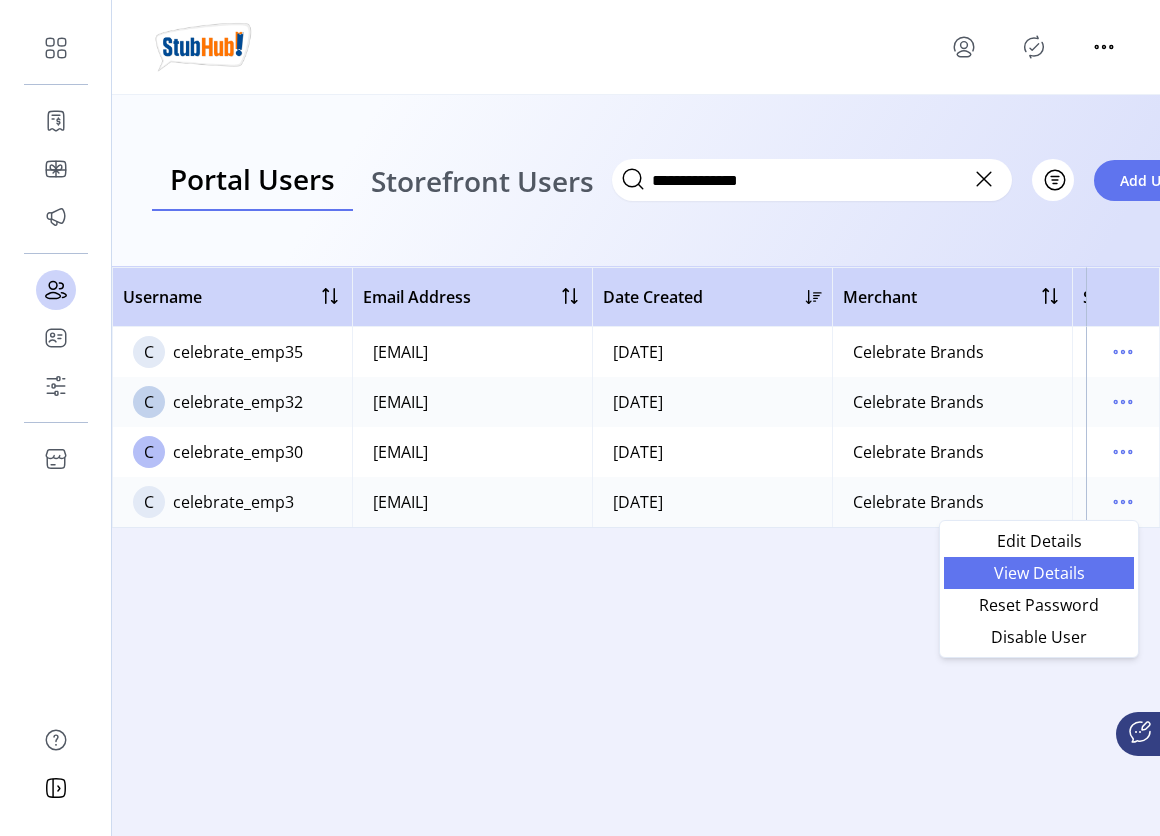 click on "View Details" at bounding box center [1039, 573] 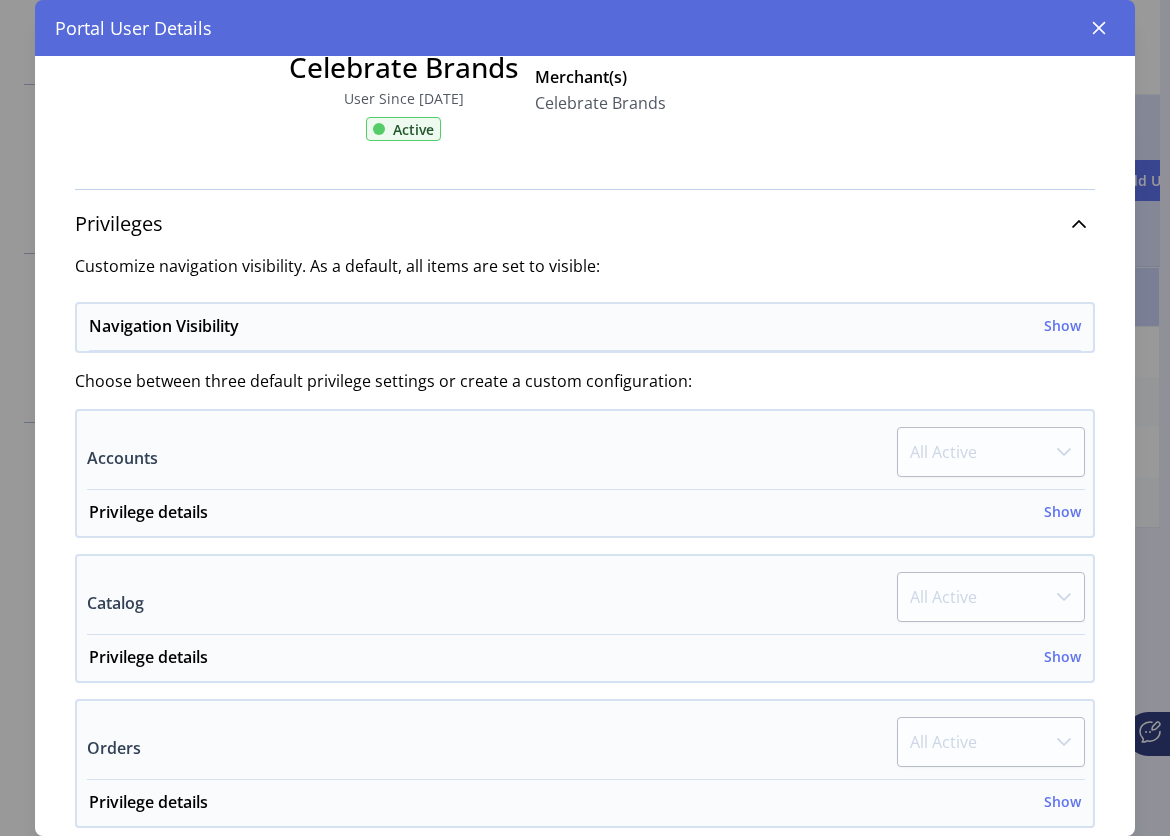 scroll, scrollTop: 215, scrollLeft: 0, axis: vertical 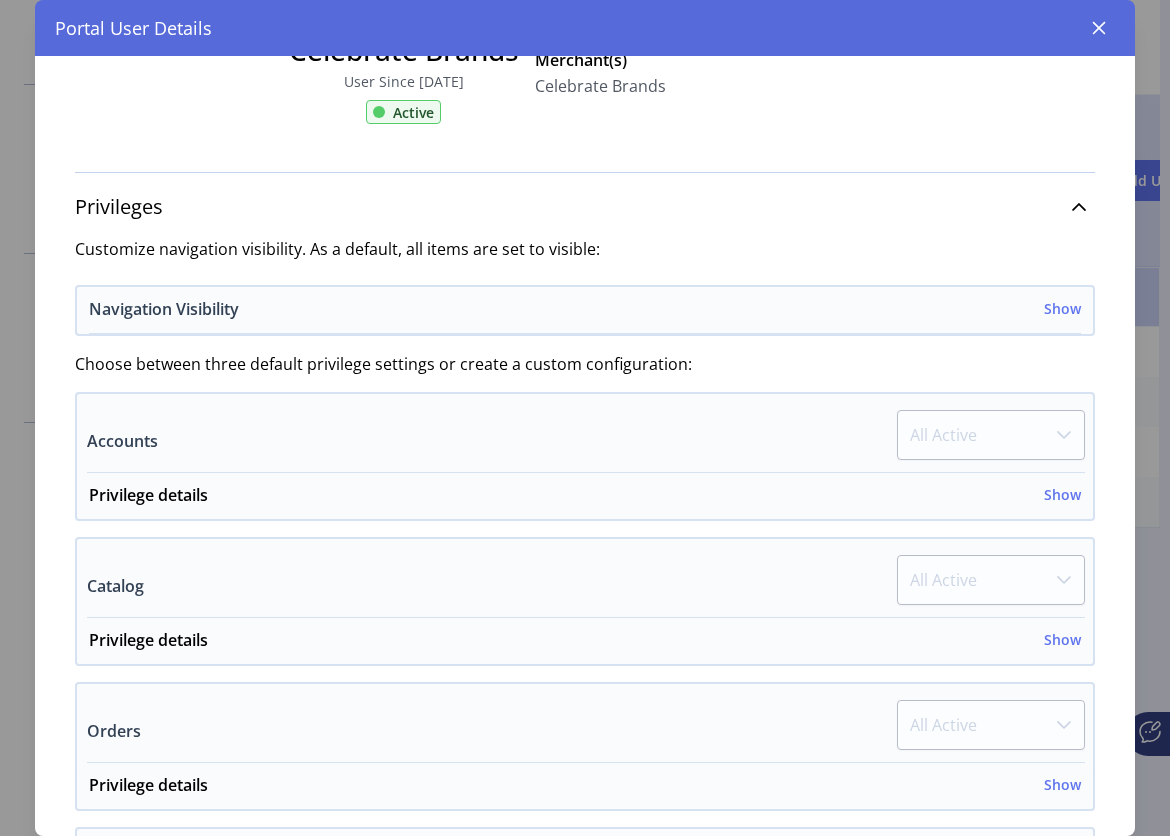 click on "Show" at bounding box center (1062, 308) 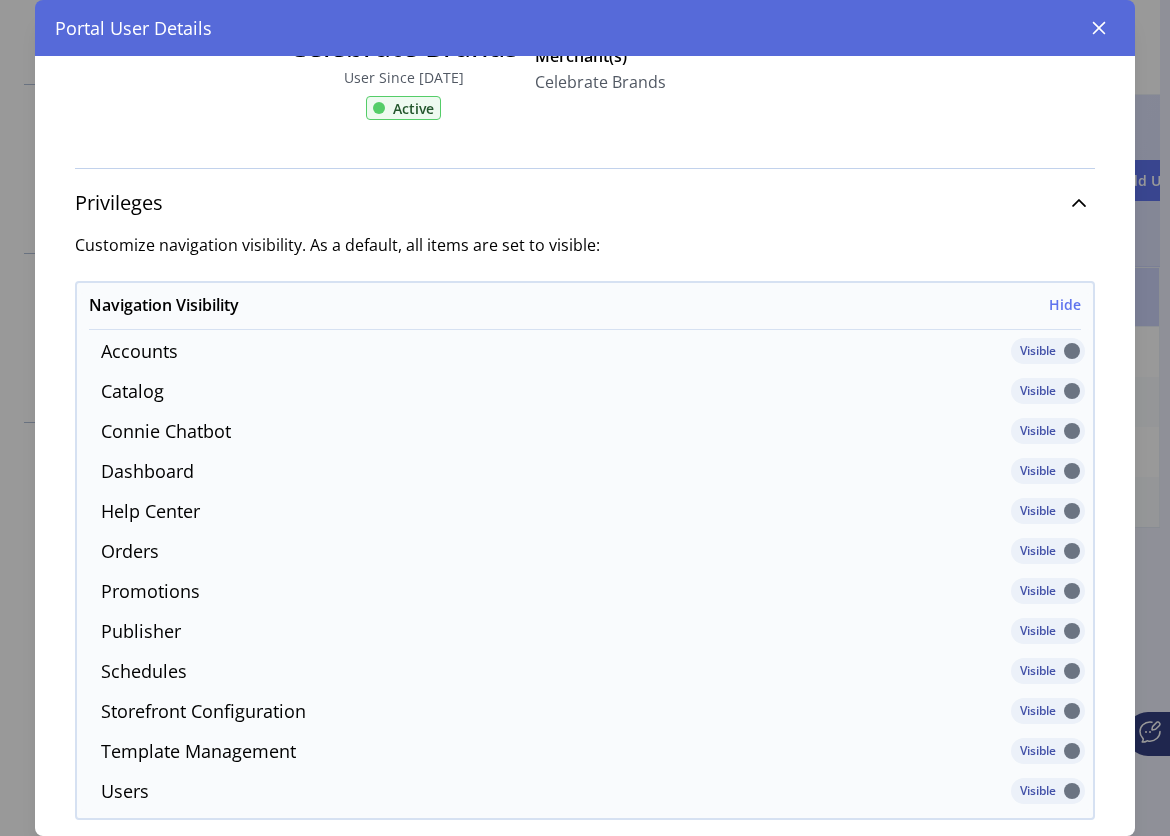 scroll, scrollTop: 257, scrollLeft: 0, axis: vertical 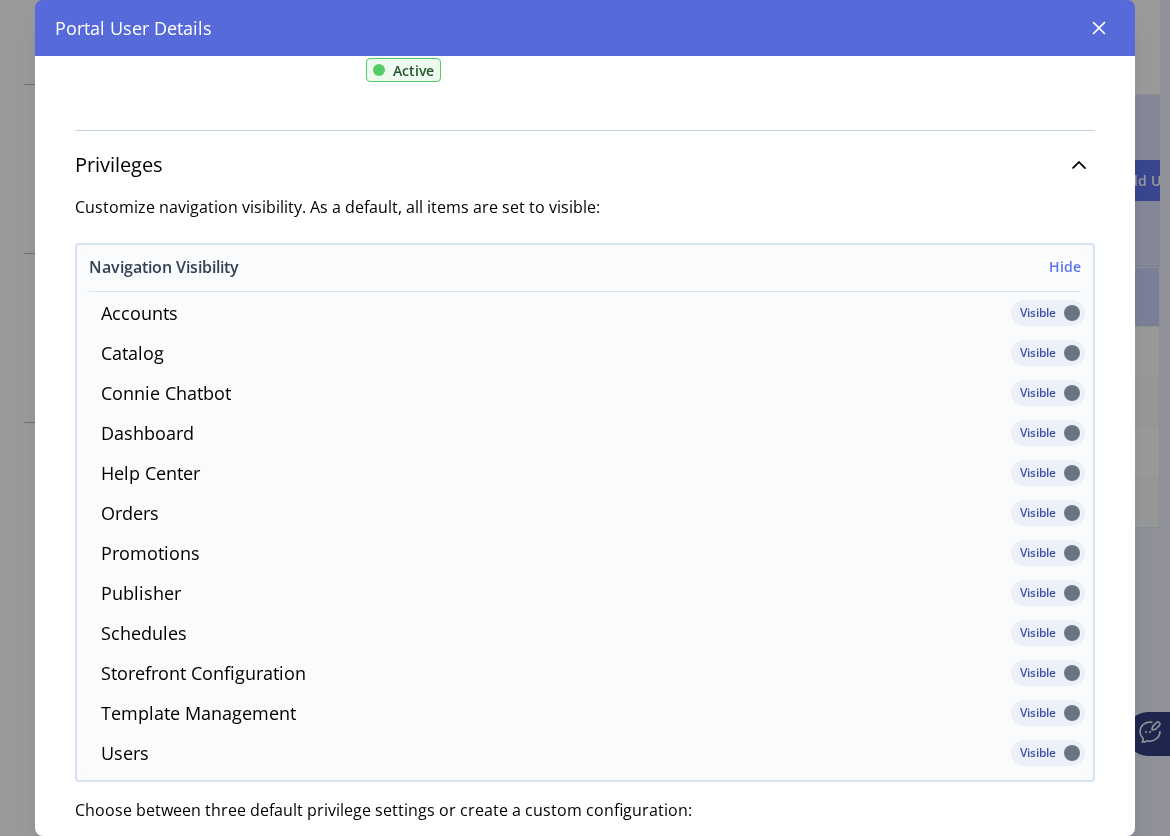 click on "Hide" at bounding box center [1065, 266] 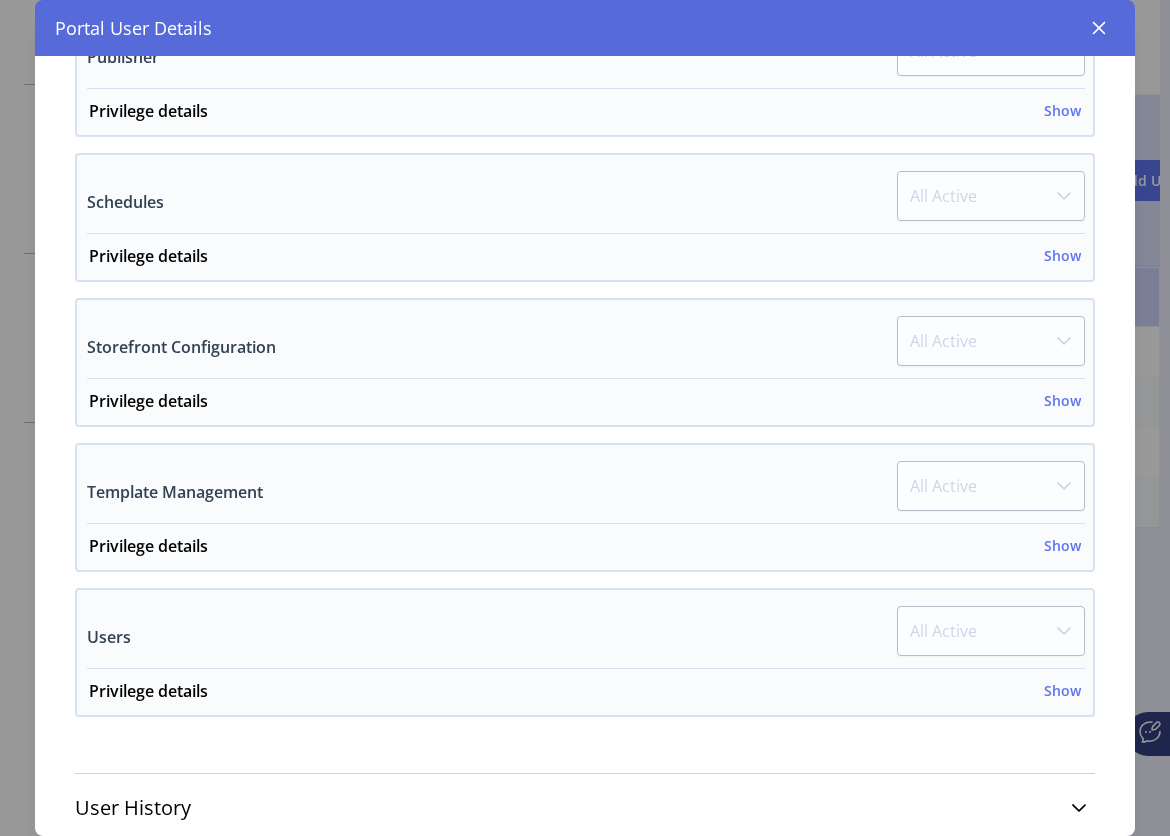 scroll, scrollTop: 1198, scrollLeft: 0, axis: vertical 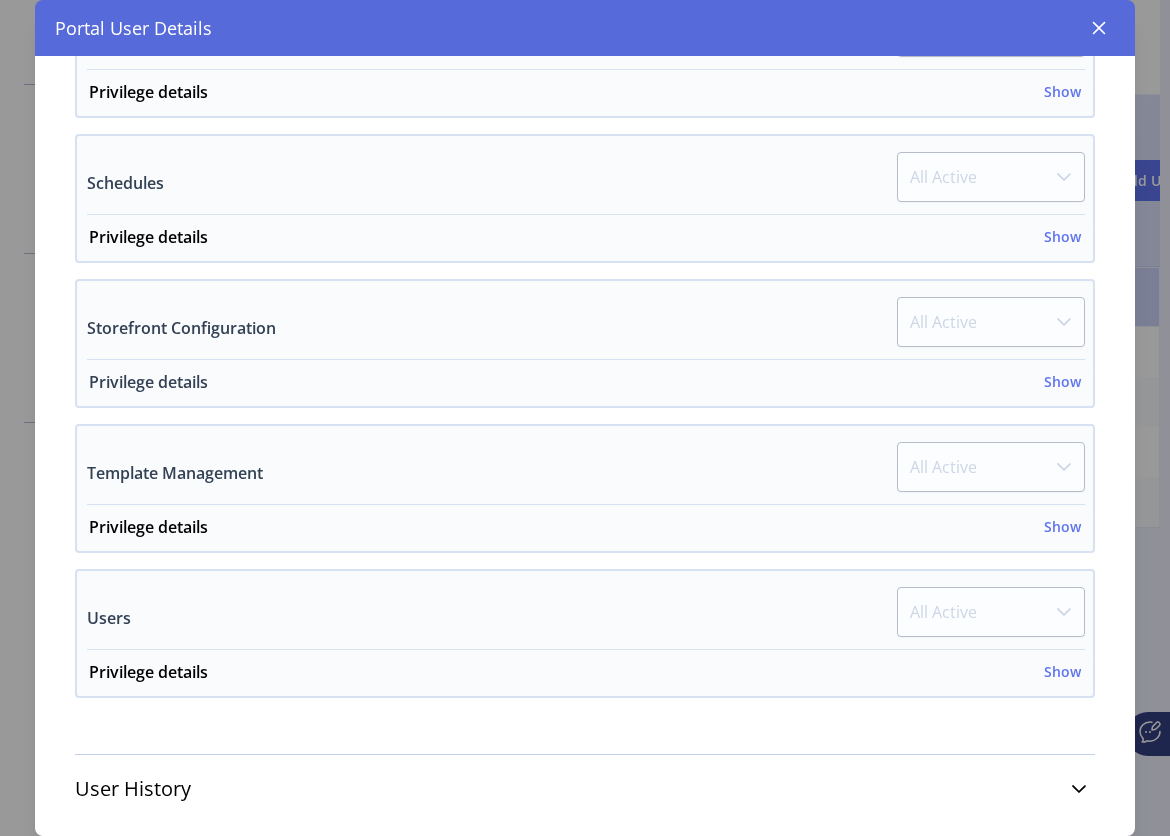 click on "Show" at bounding box center (1062, 381) 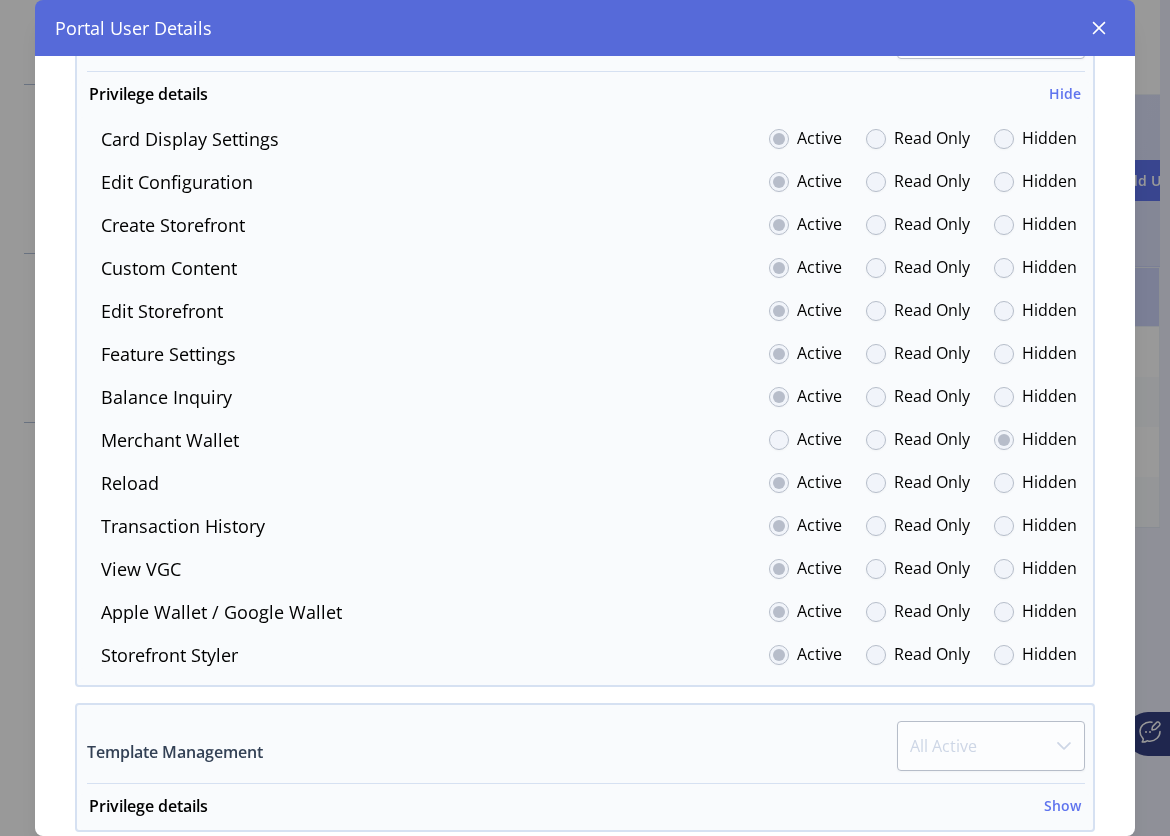 scroll, scrollTop: 1482, scrollLeft: 0, axis: vertical 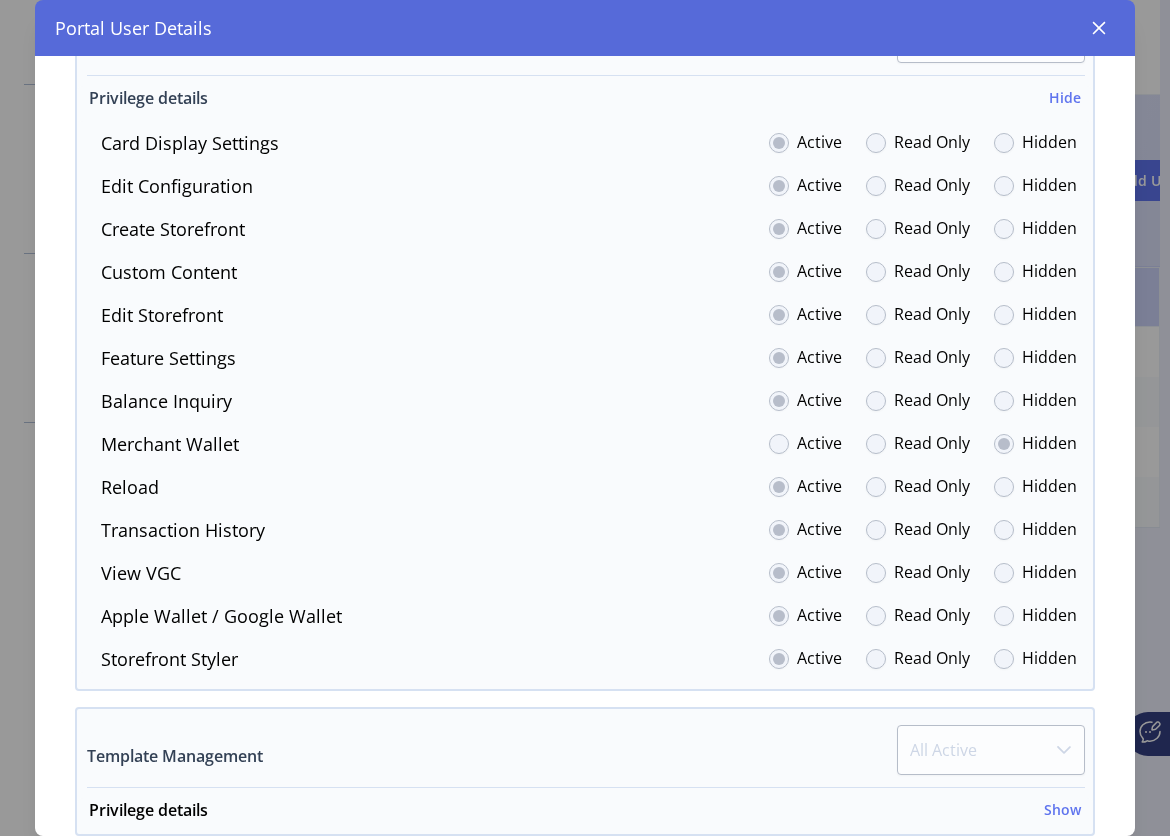 click on "Hide" at bounding box center [1065, 97] 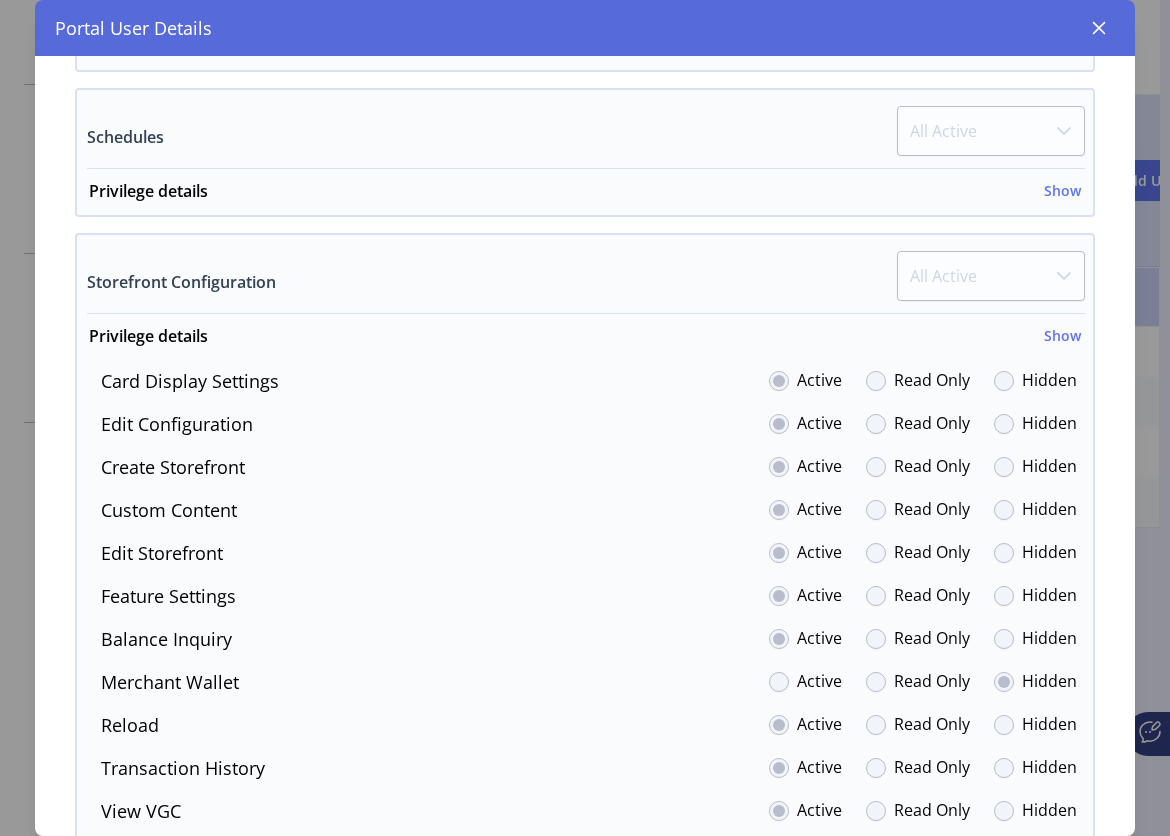 scroll, scrollTop: 1225, scrollLeft: 0, axis: vertical 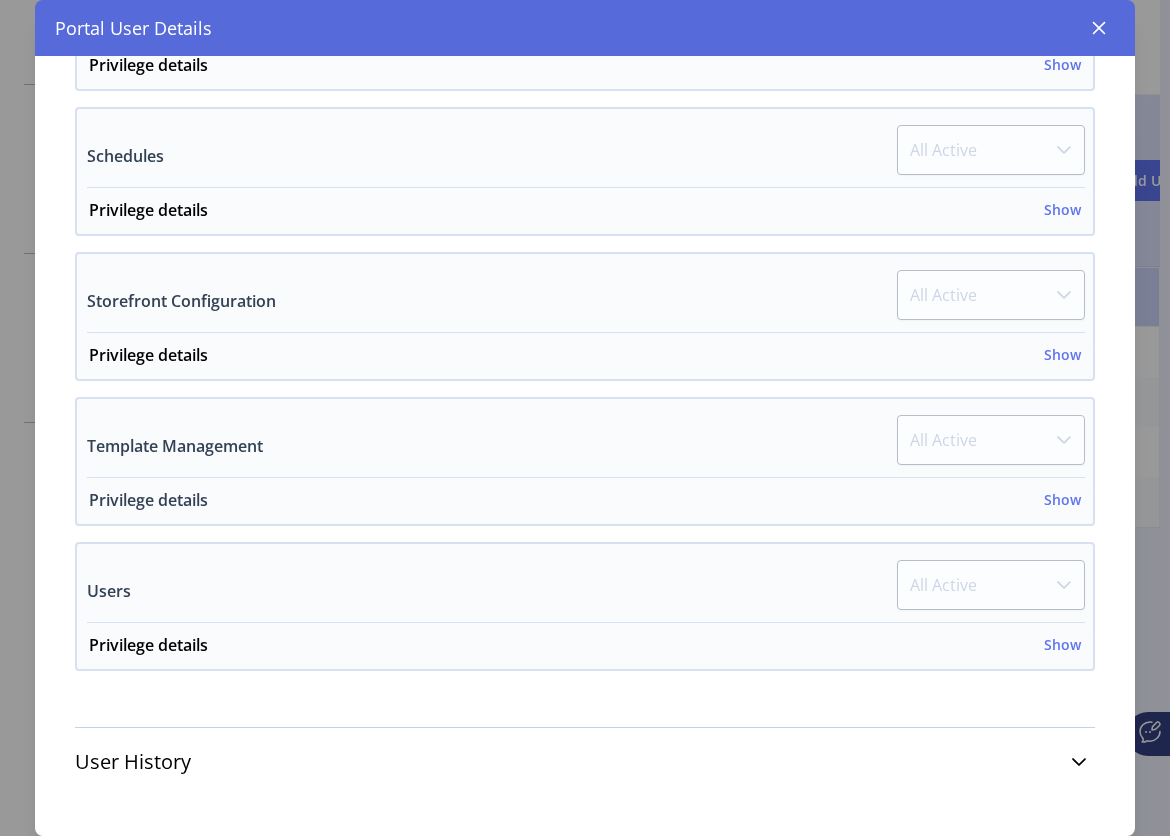 click on "Show" at bounding box center (1062, 499) 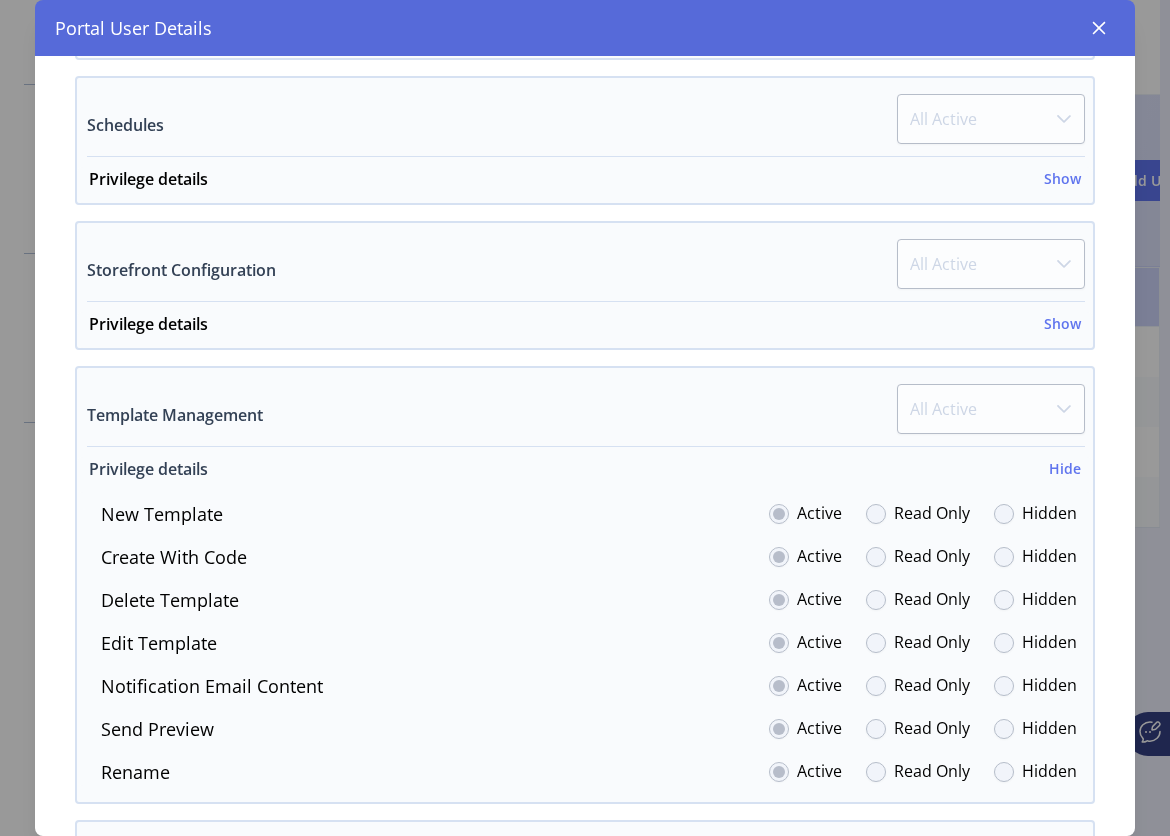 scroll, scrollTop: 1273, scrollLeft: 0, axis: vertical 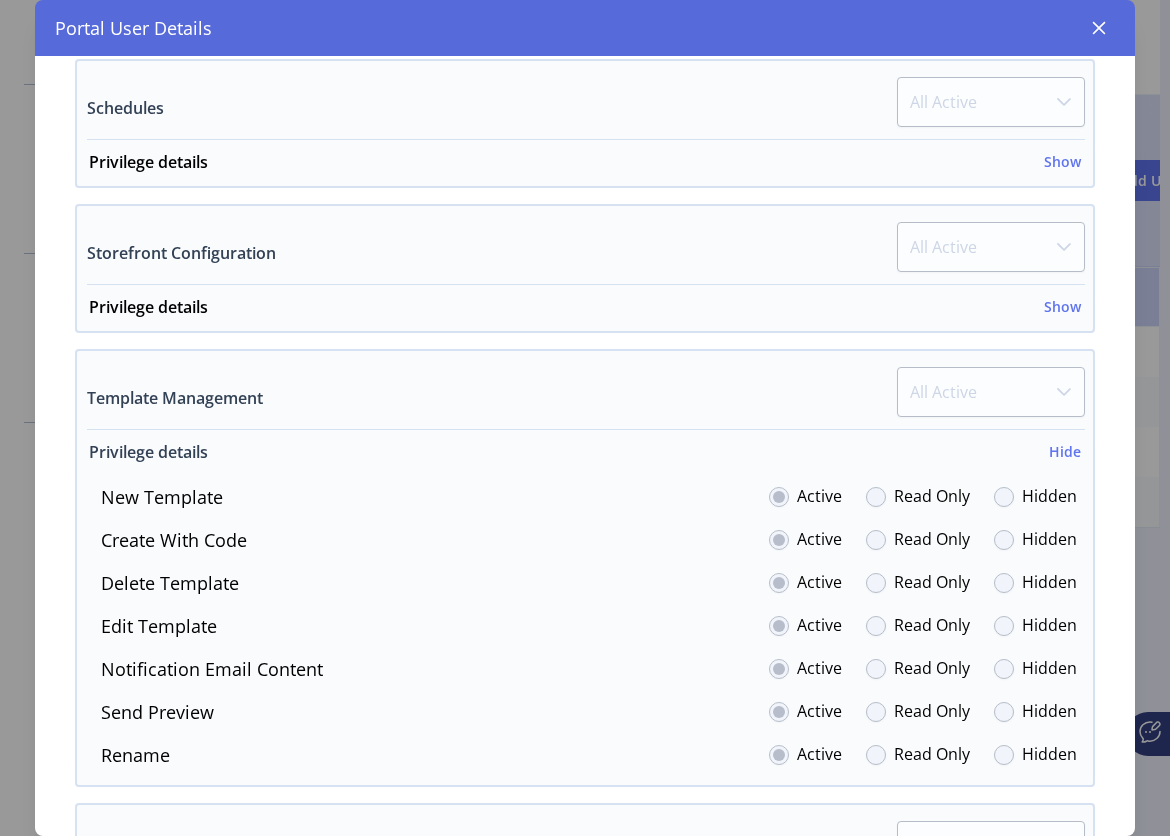click on "Hide" at bounding box center [1065, 451] 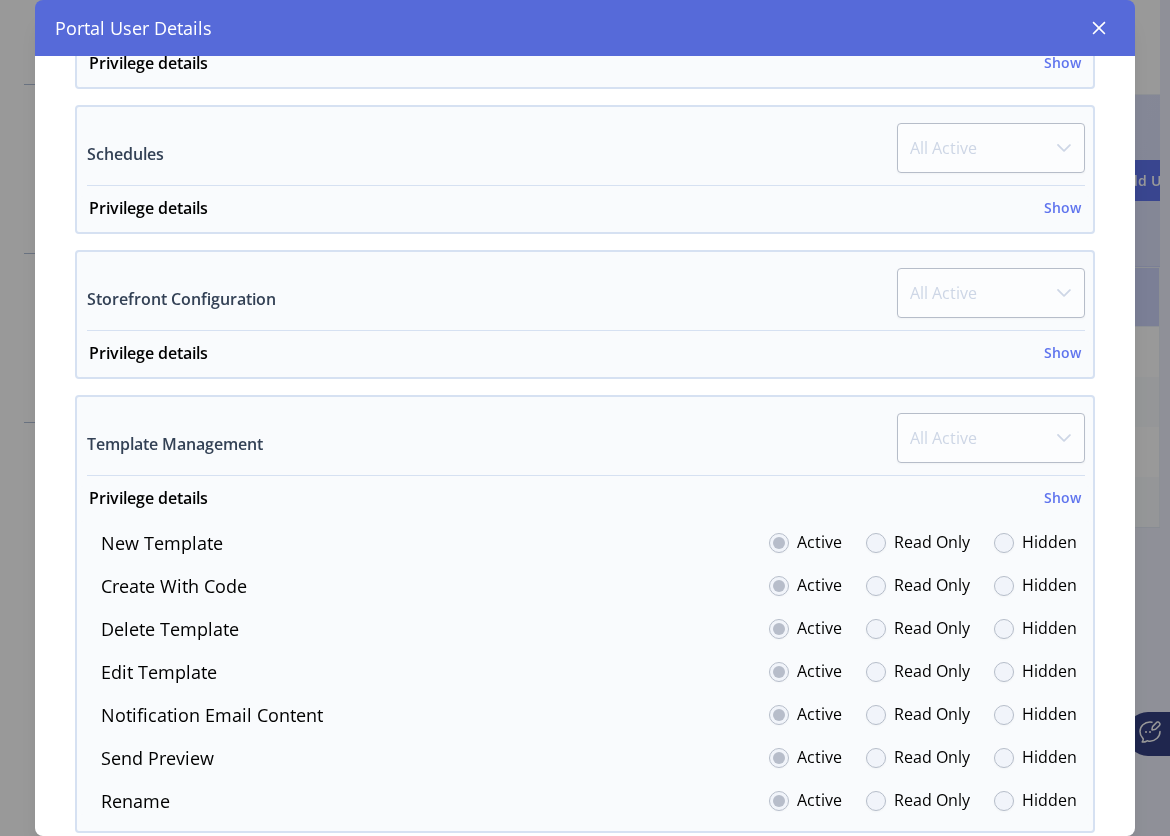 scroll, scrollTop: 1225, scrollLeft: 0, axis: vertical 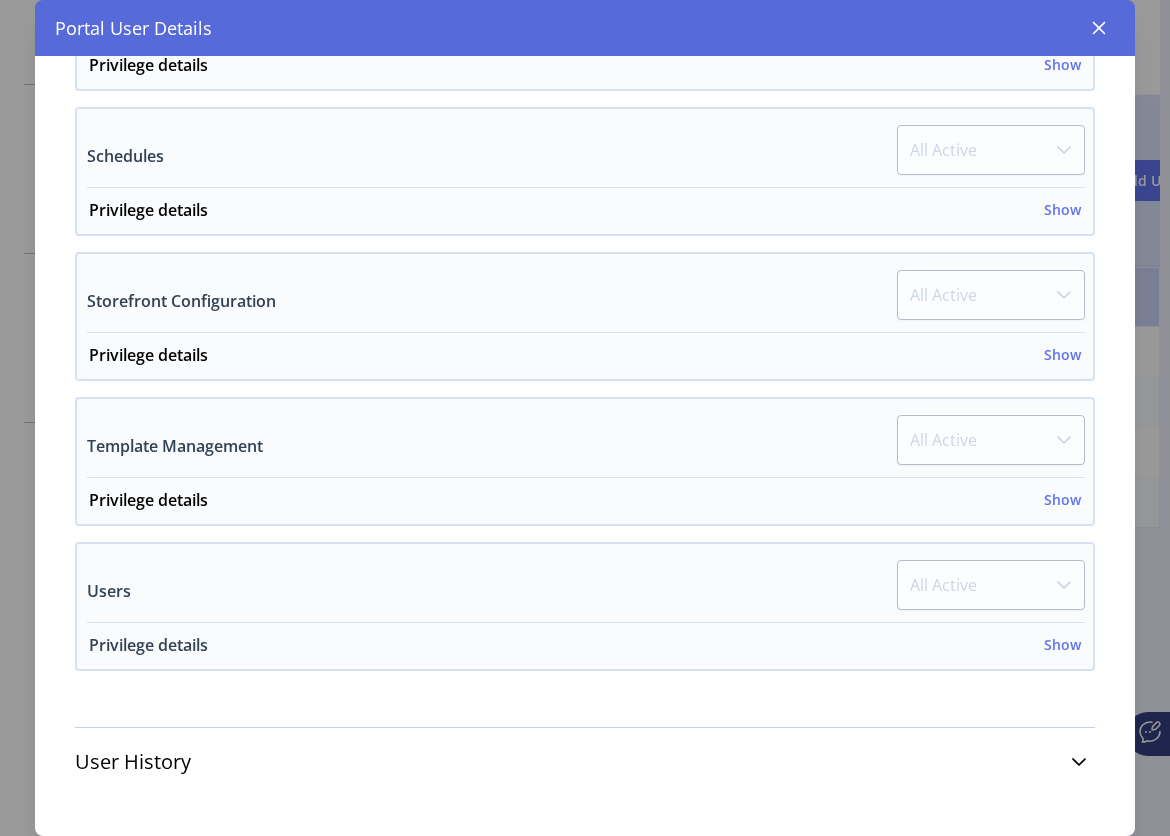 click on "Show" at bounding box center [1062, 644] 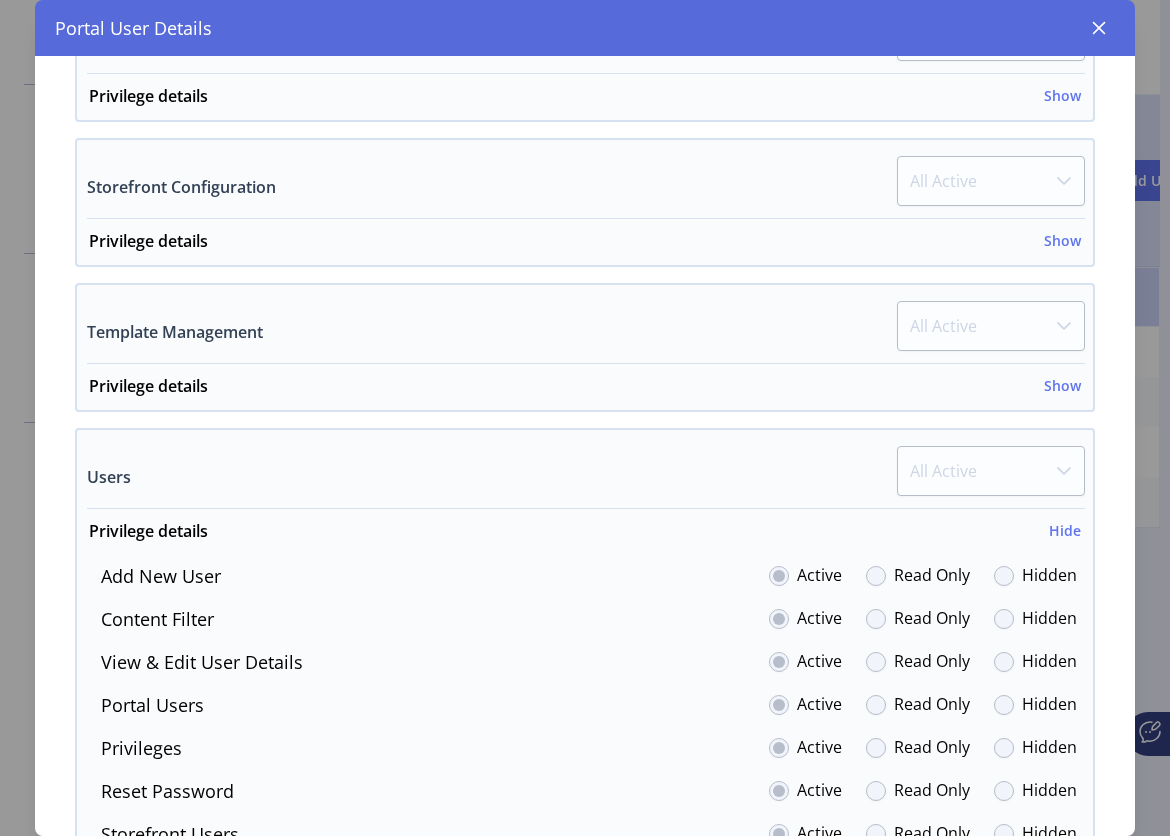 scroll, scrollTop: 1446, scrollLeft: 0, axis: vertical 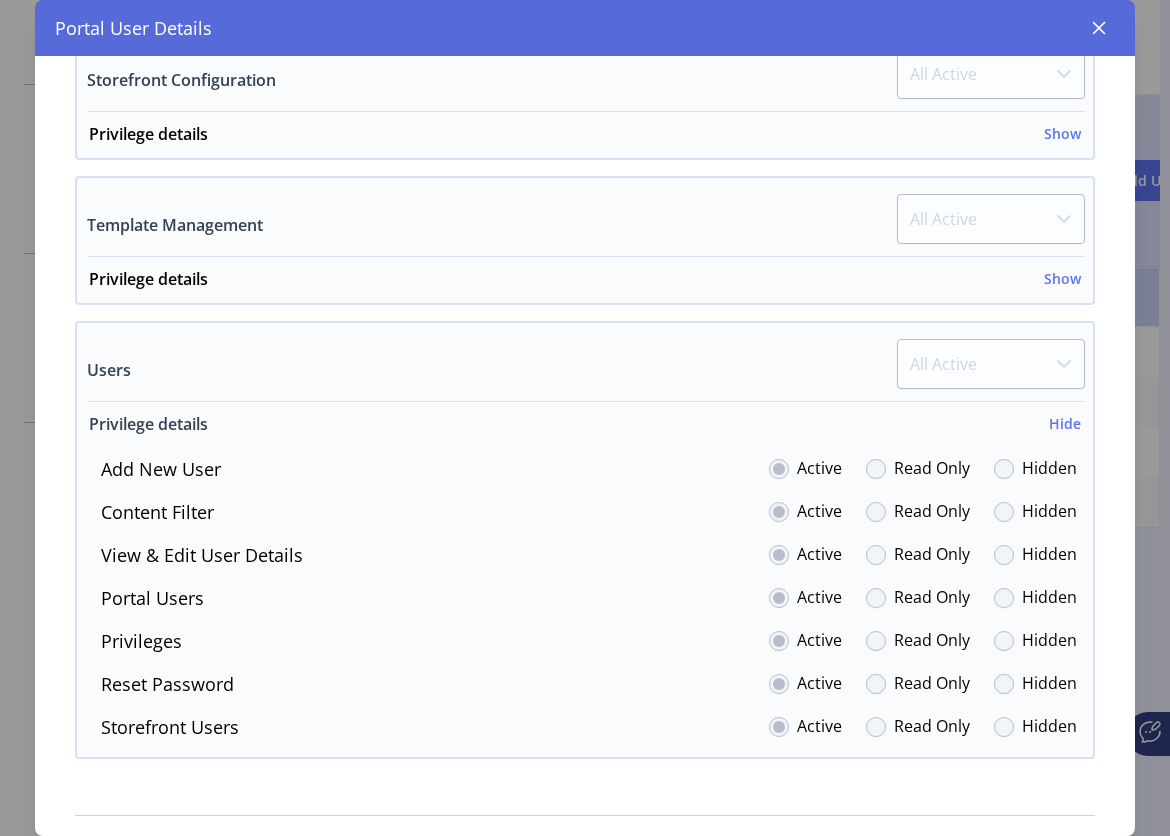 click on "Hide" at bounding box center (1065, 423) 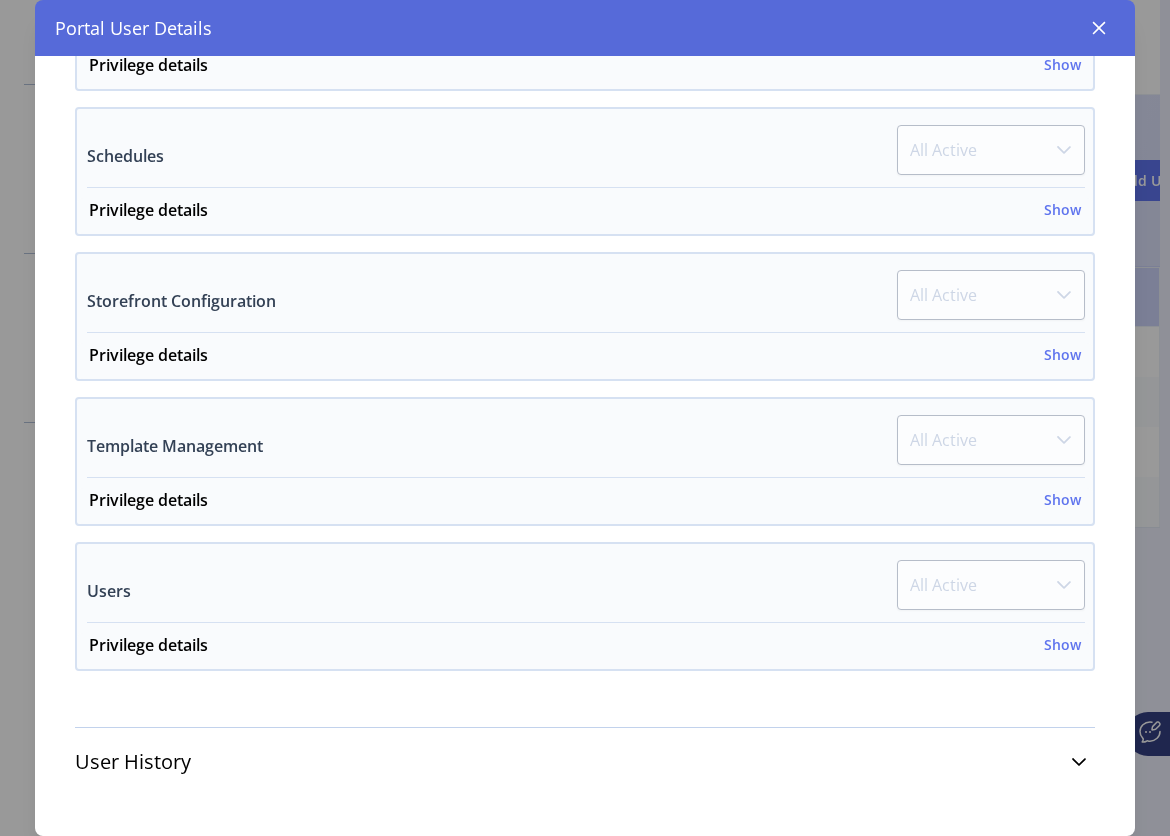scroll, scrollTop: 1225, scrollLeft: 0, axis: vertical 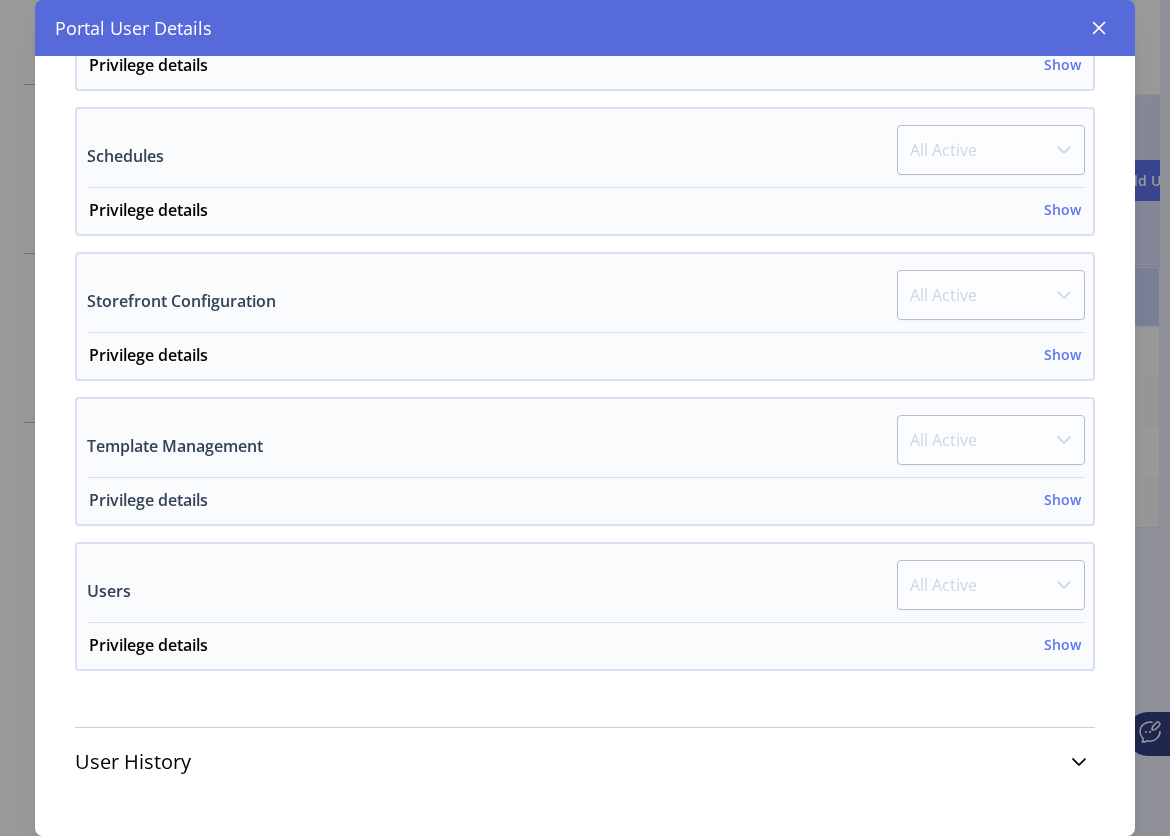 click on "Privilege details  Show" at bounding box center [585, 506] 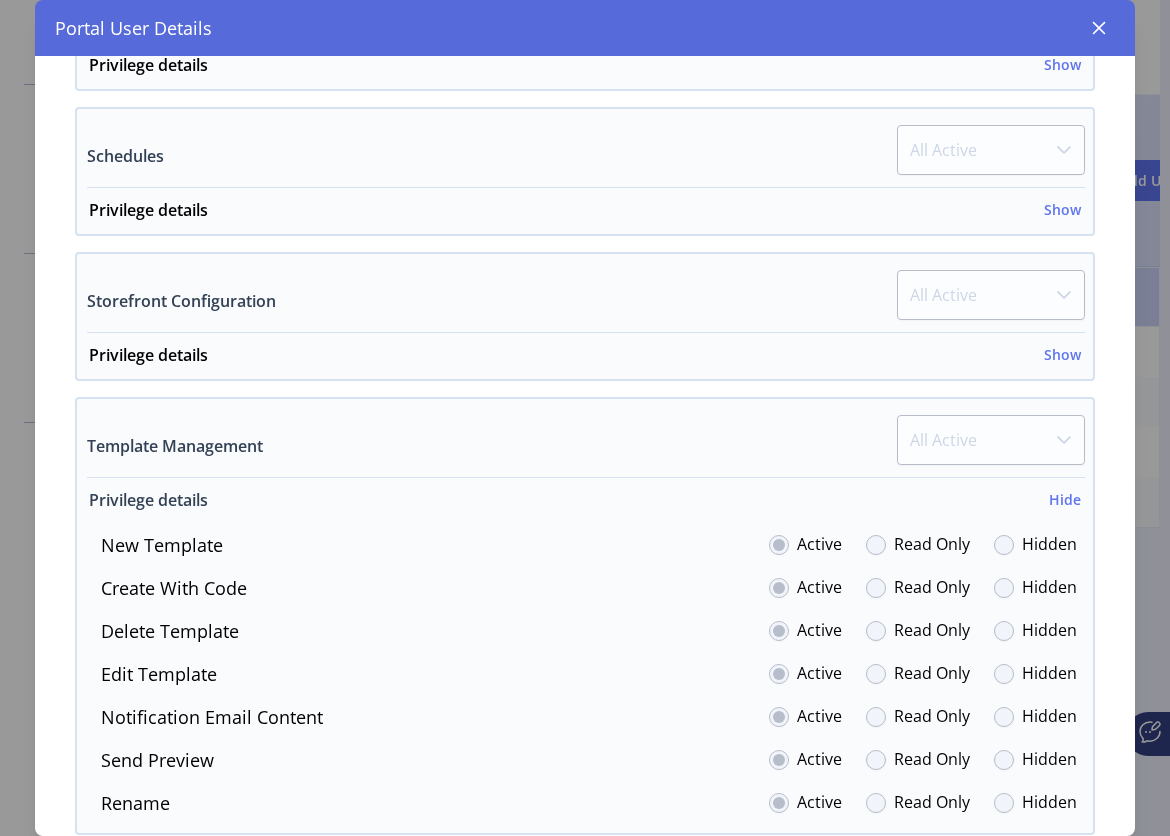 scroll, scrollTop: 1266, scrollLeft: 0, axis: vertical 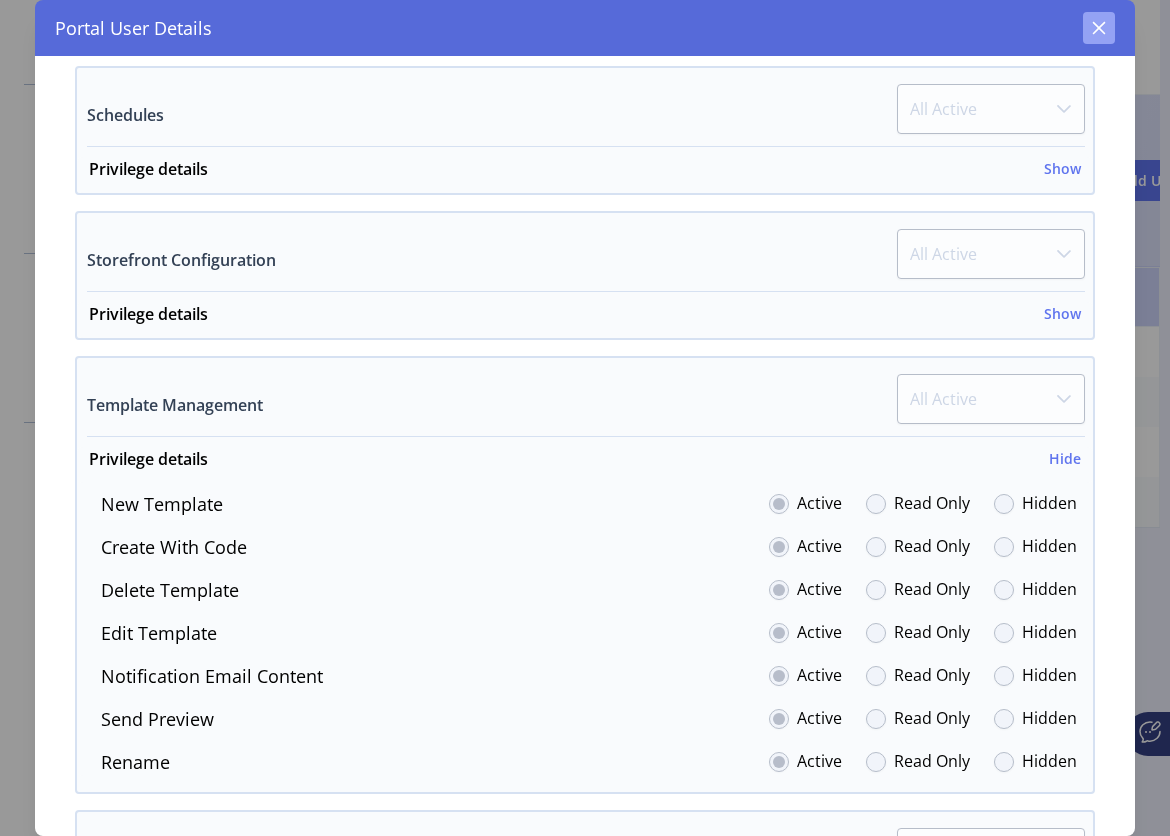 click 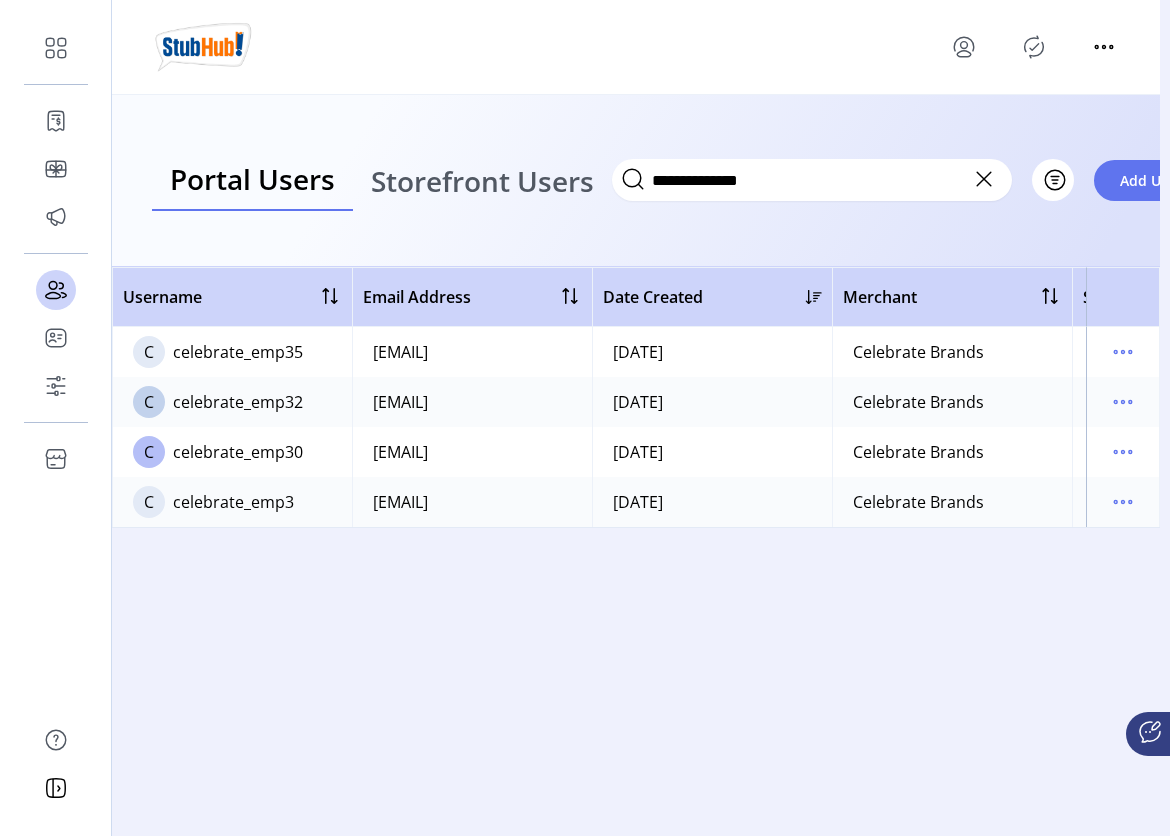 scroll, scrollTop: 3084, scrollLeft: 0, axis: vertical 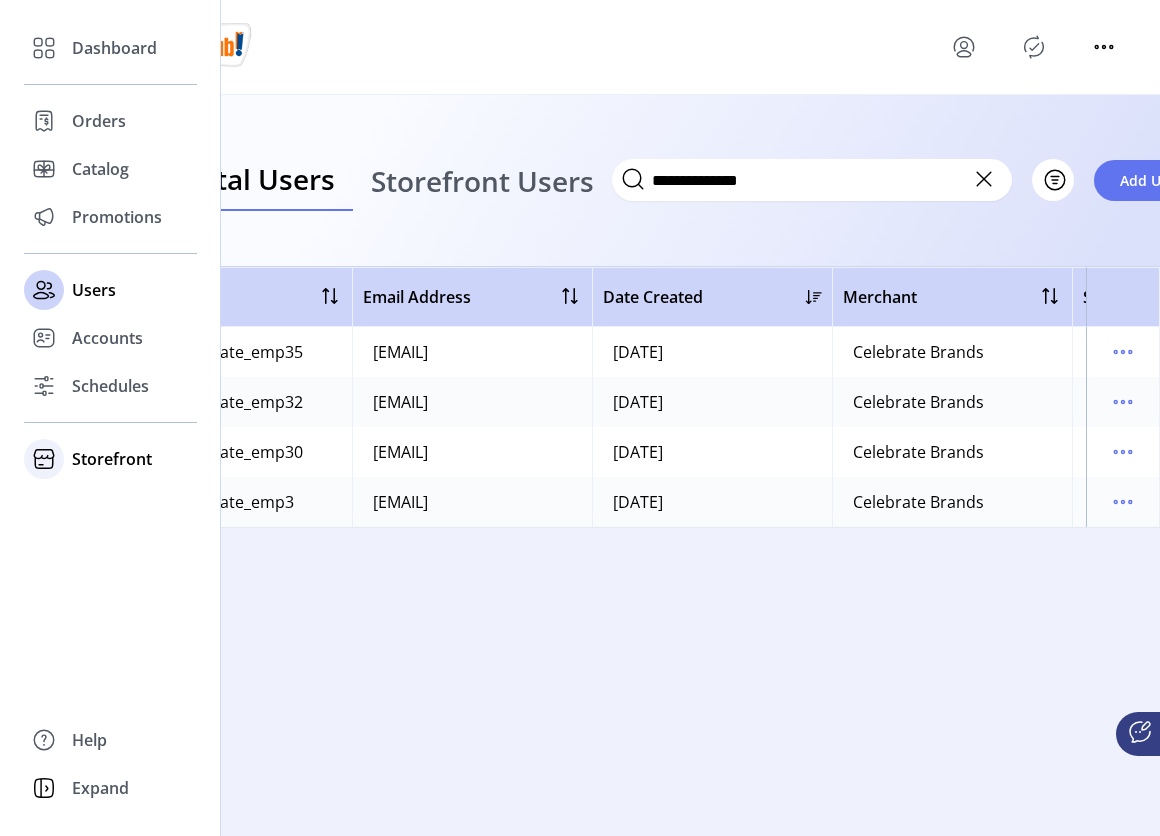 click on "Storefront" 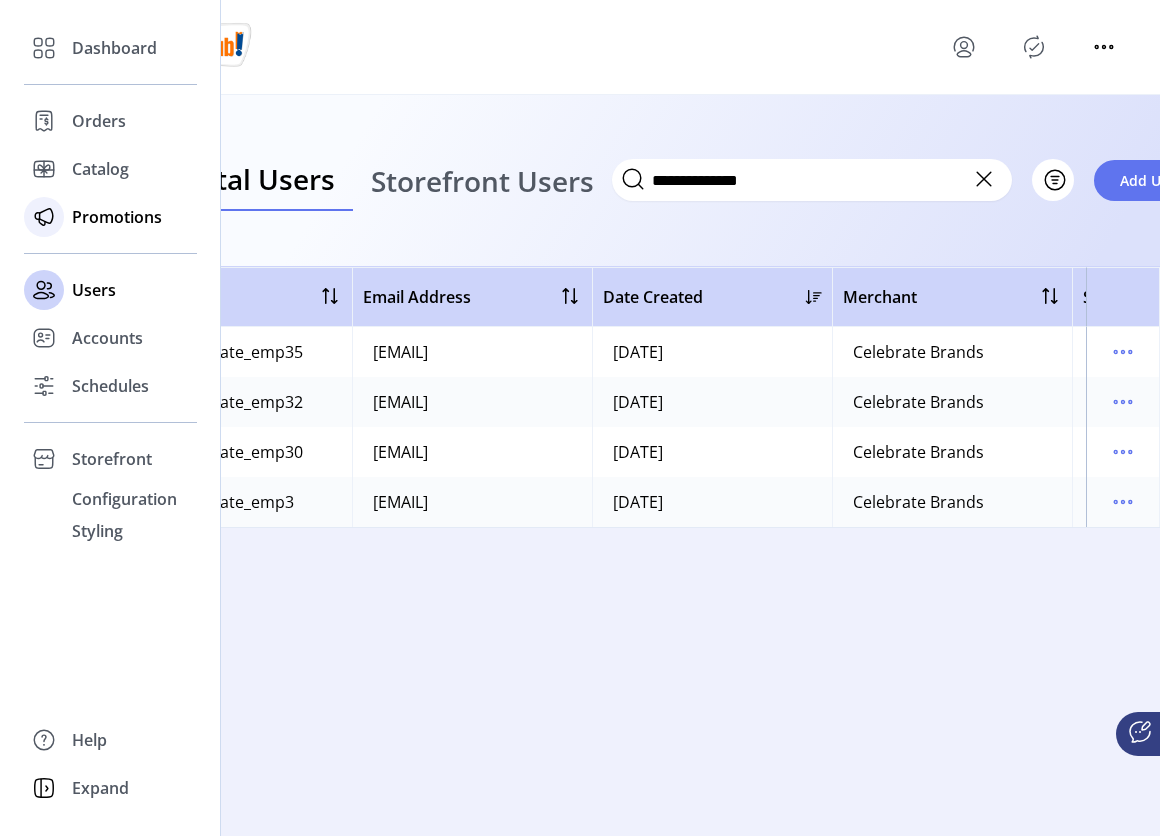 click on "Promotions" 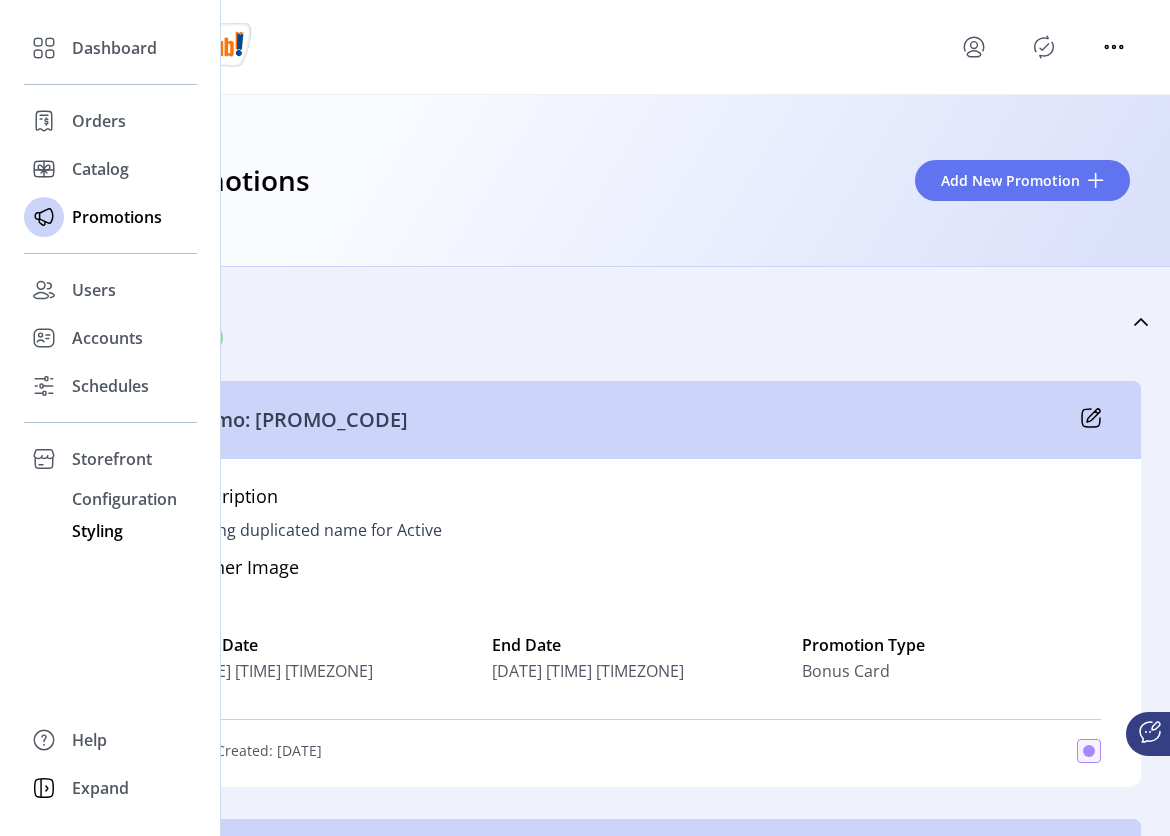 click on "Styling" 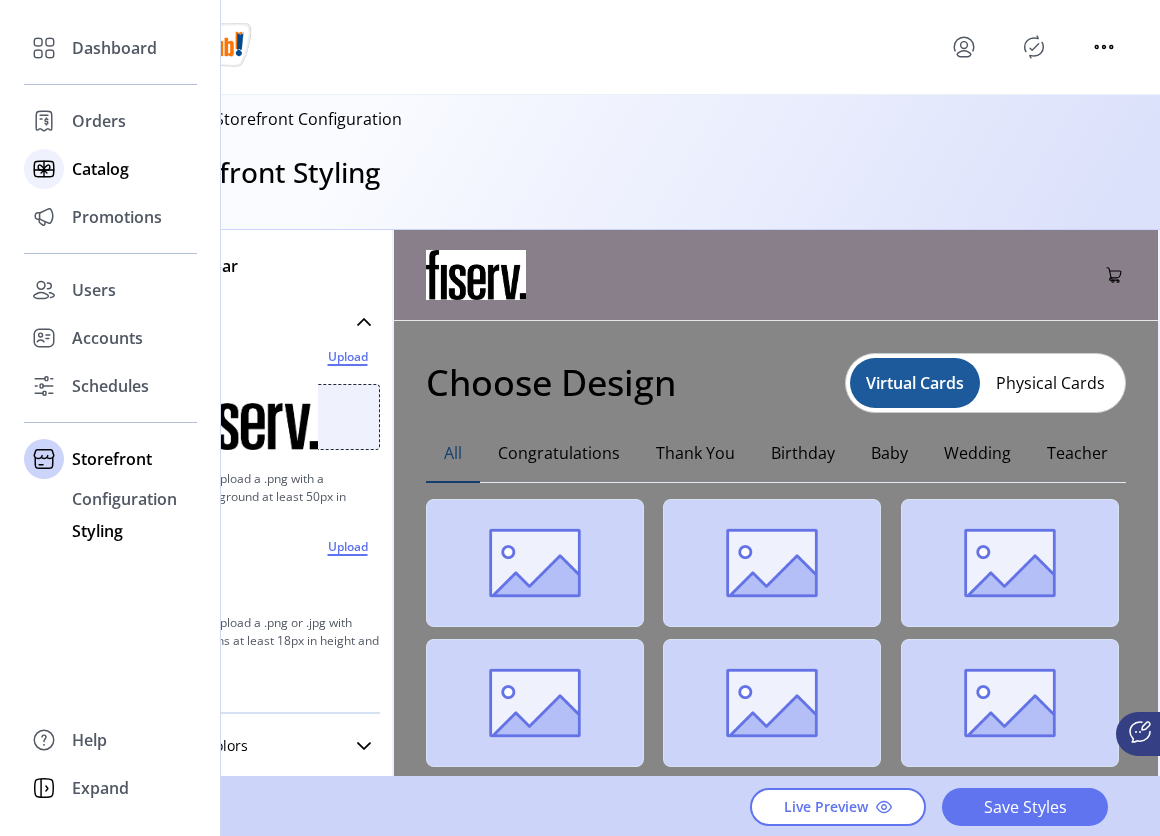 click on "Catalog" 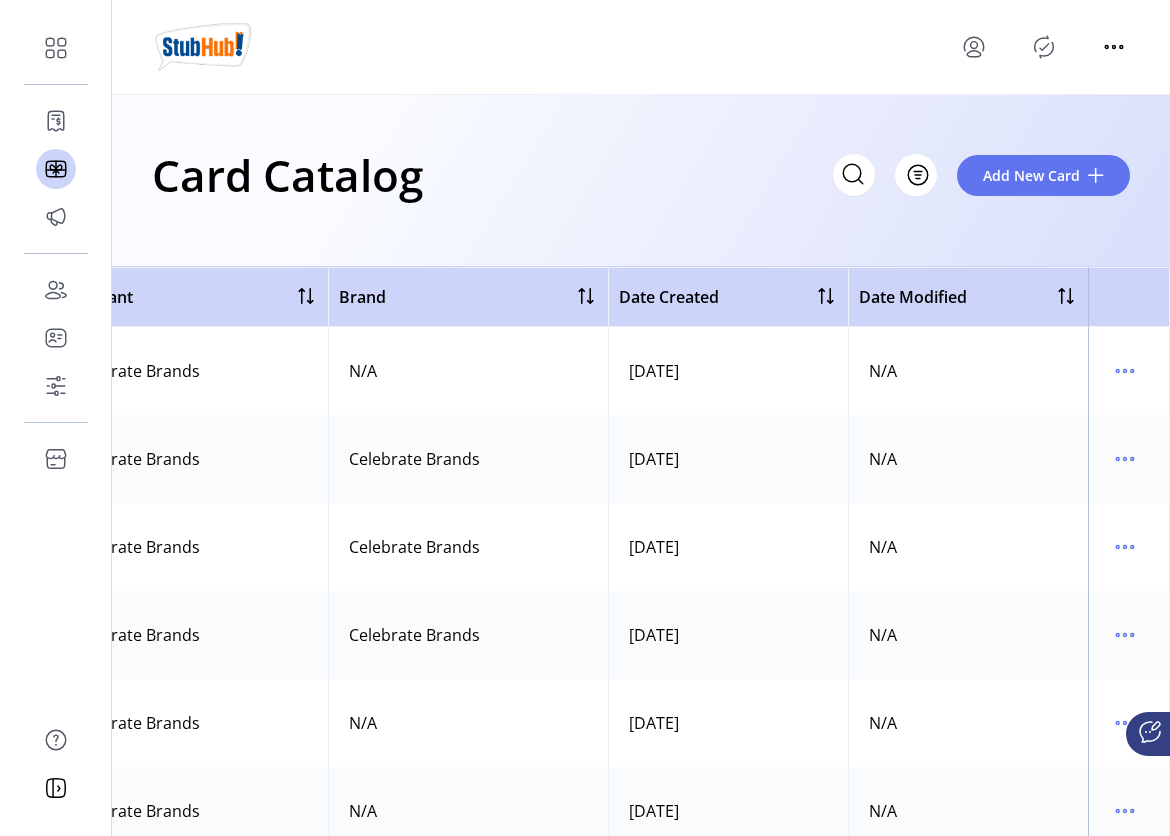 scroll, scrollTop: 0, scrollLeft: 0, axis: both 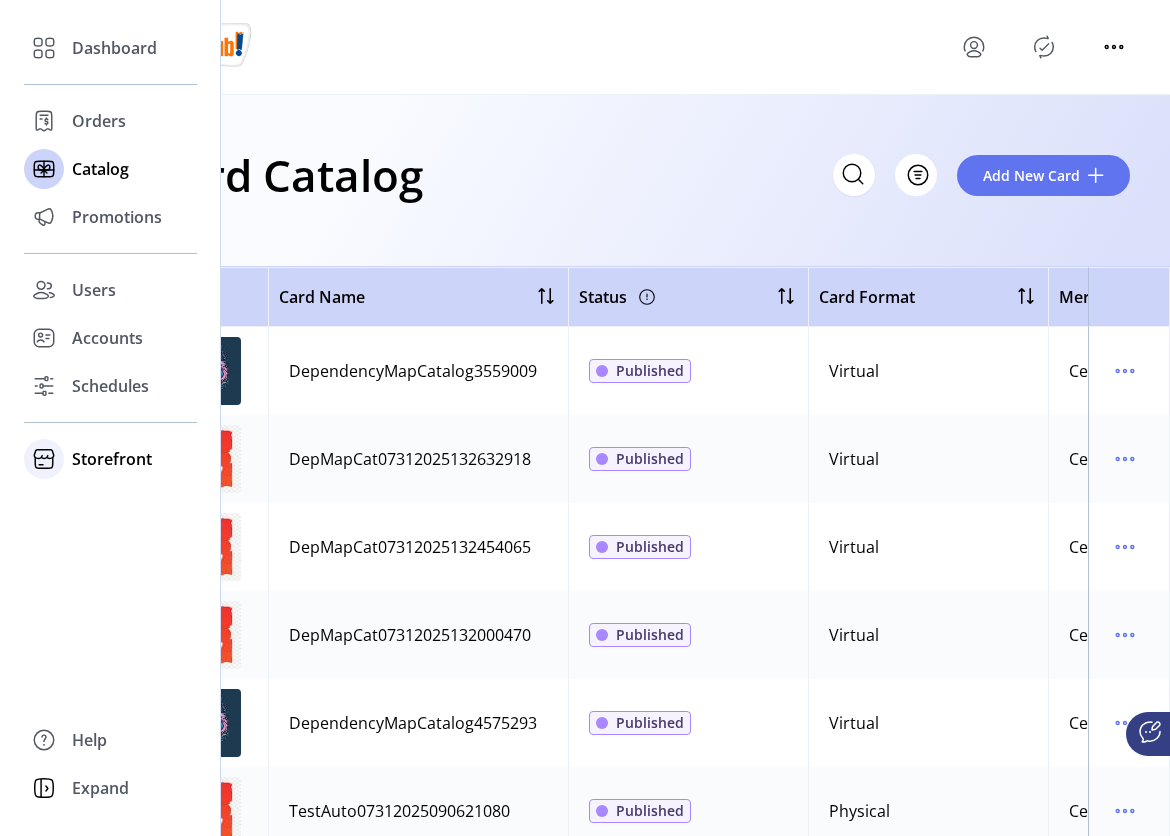 click on "Storefront" 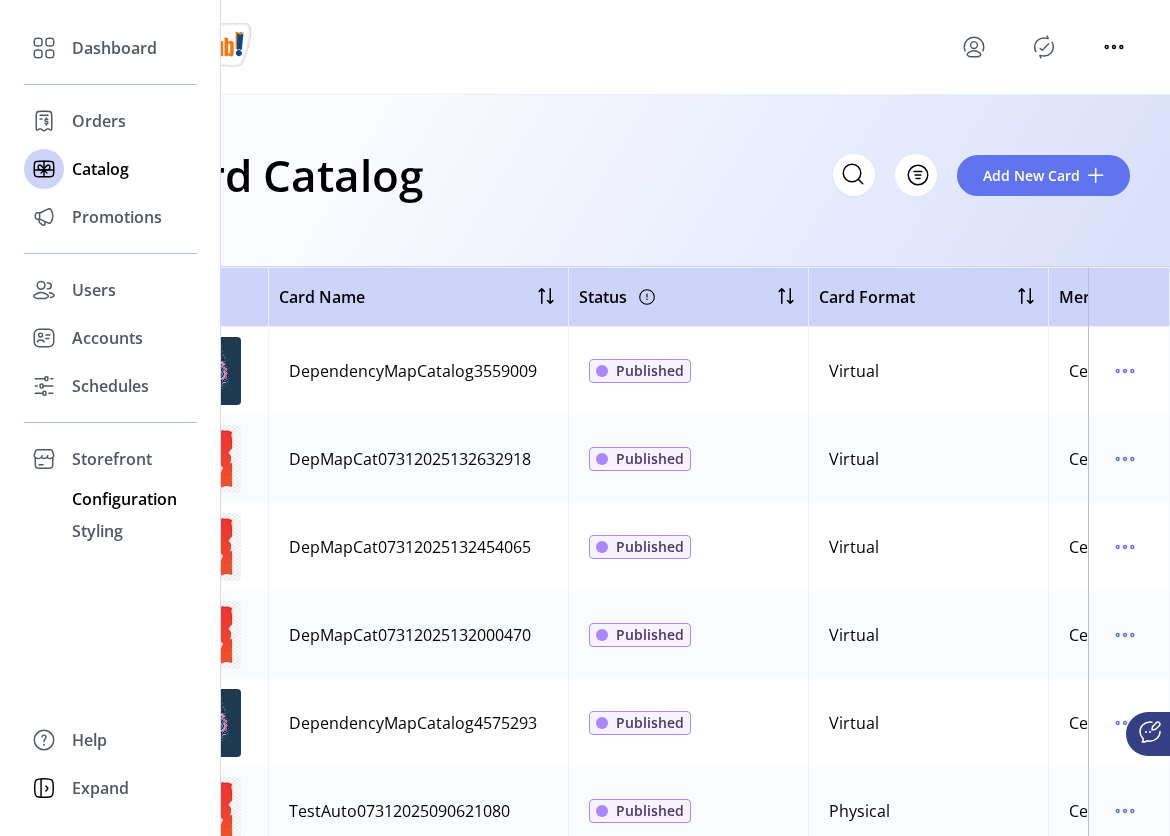 click on "Configuration" 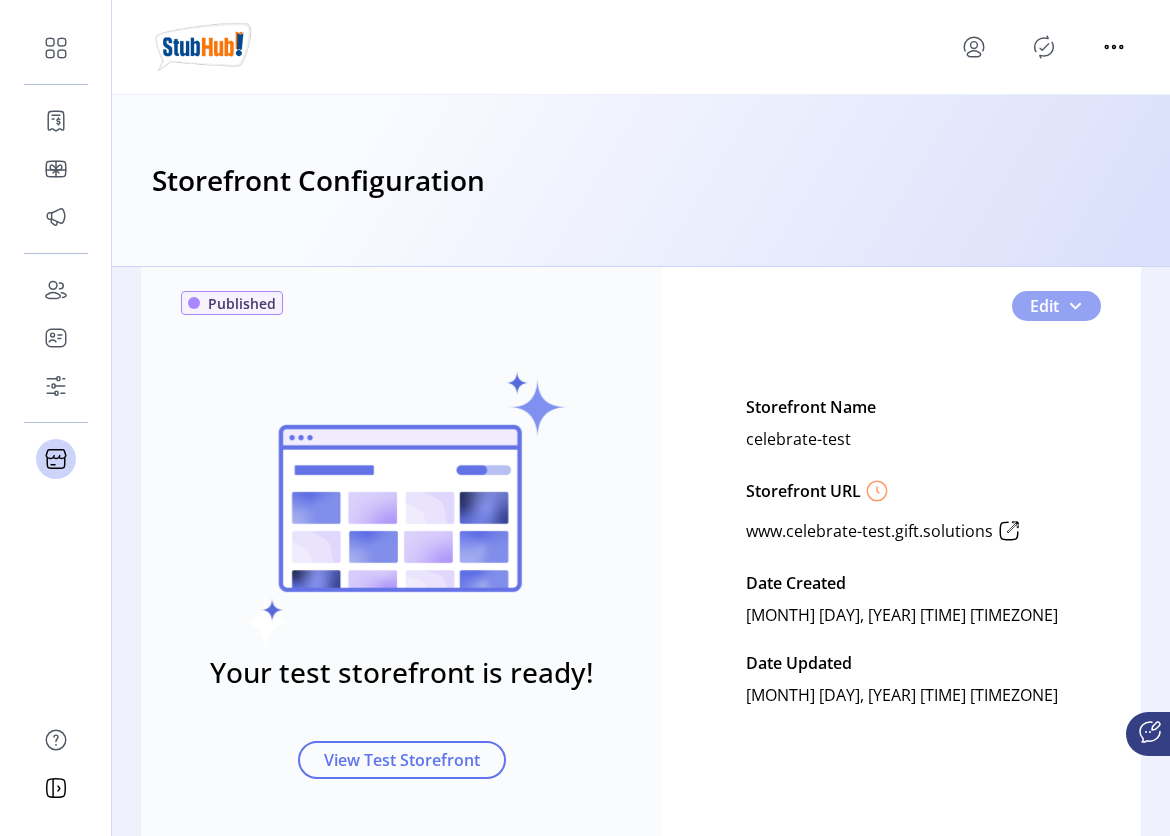 click on "Edit" 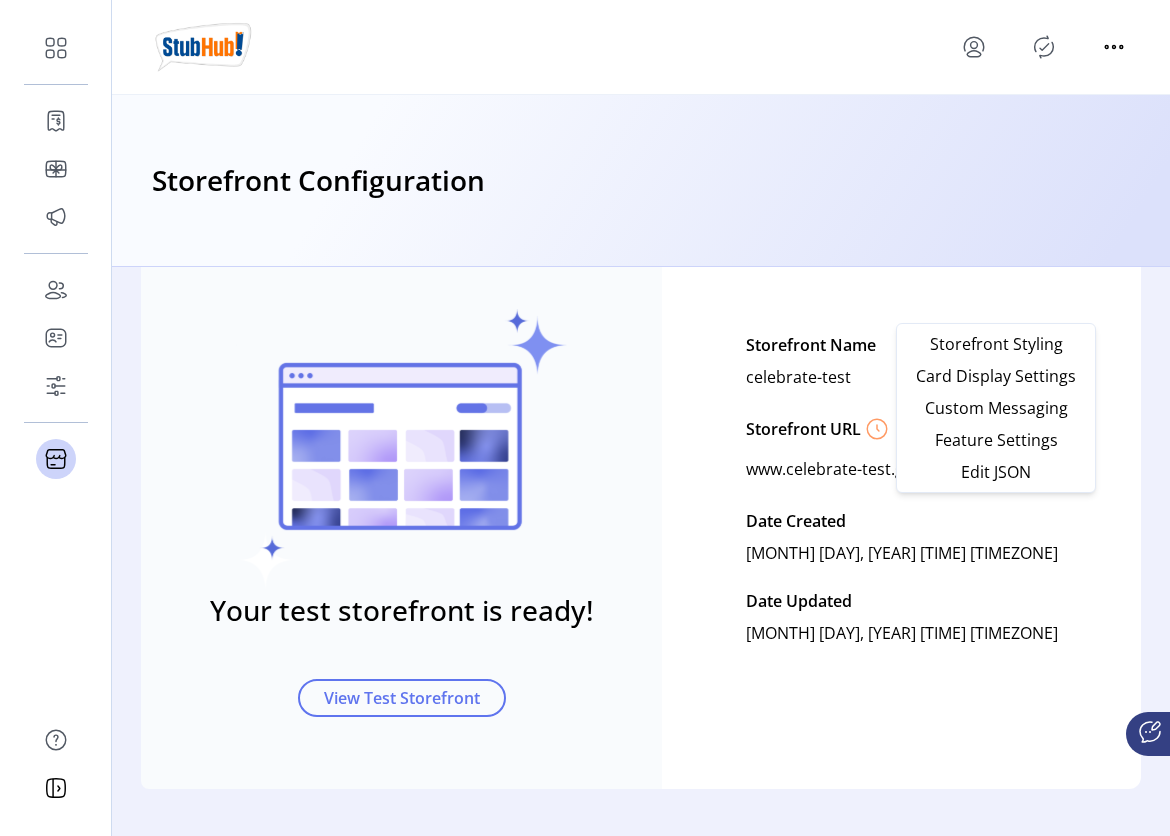 scroll, scrollTop: 63, scrollLeft: 0, axis: vertical 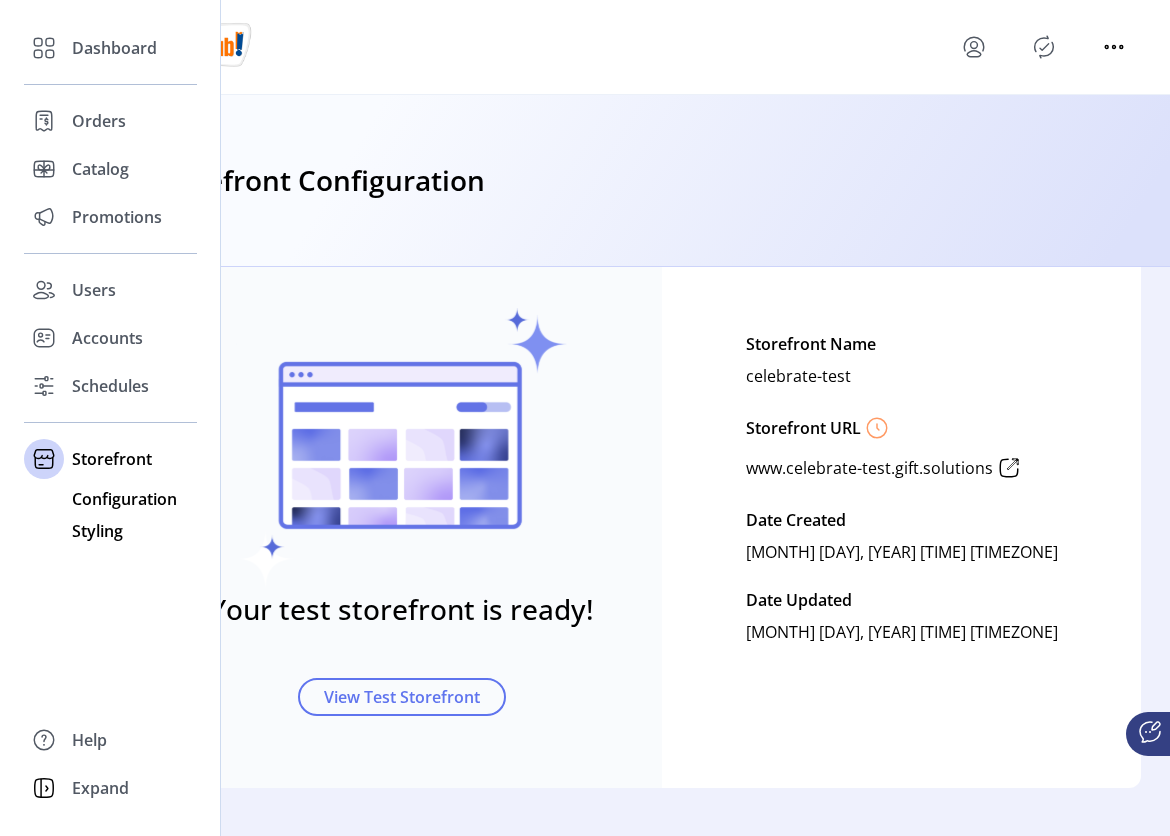 click on "Styling" 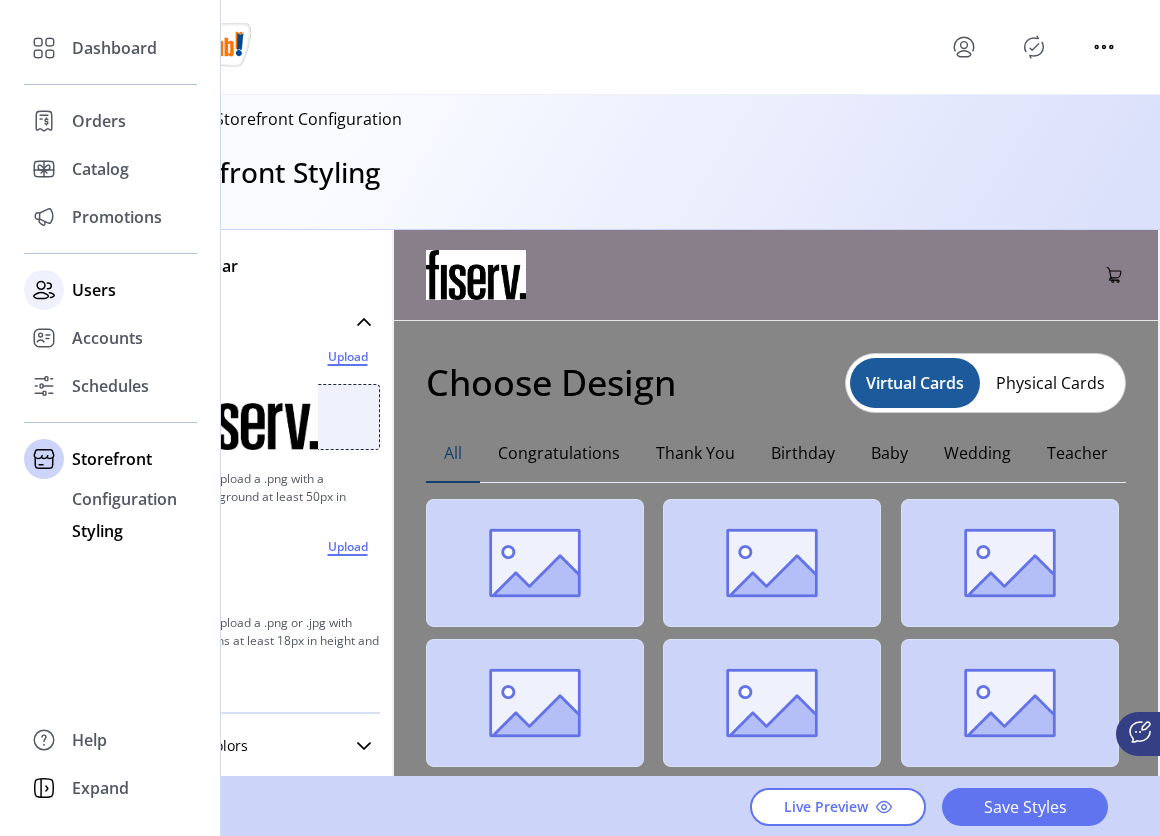click on "Users" 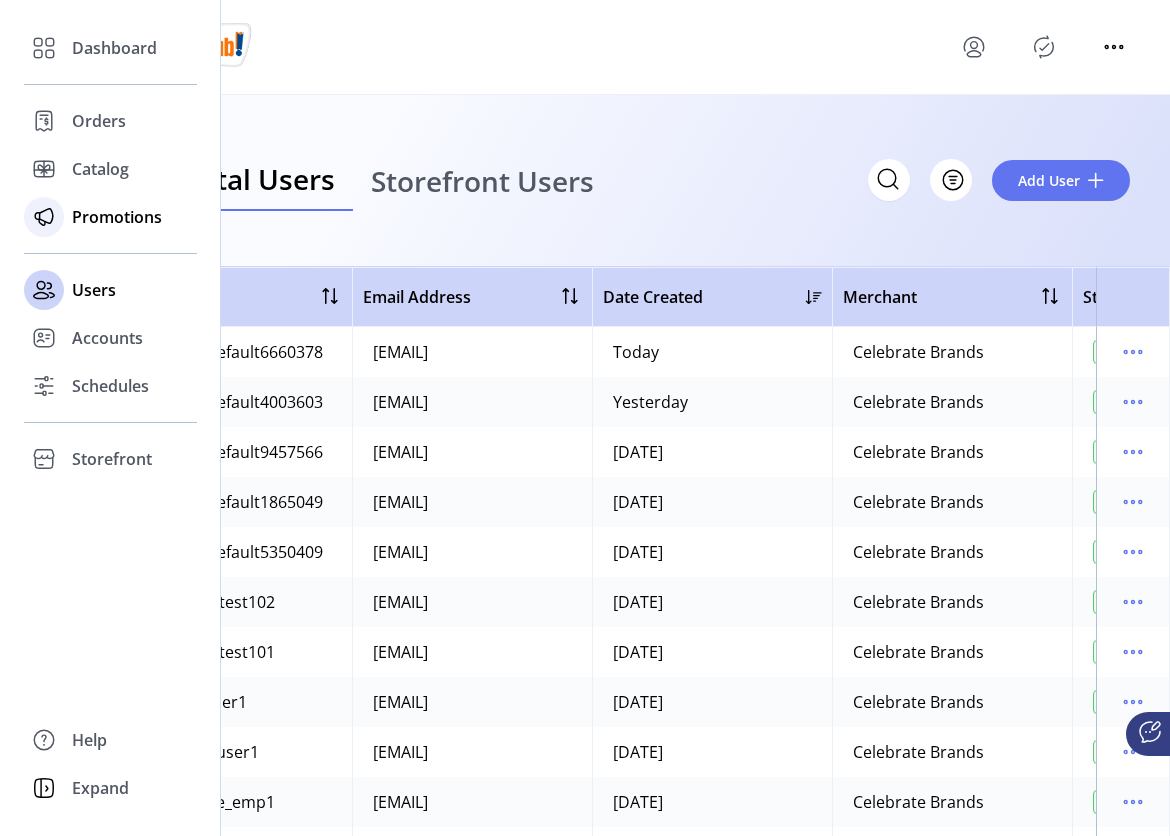 click on "Promotions" 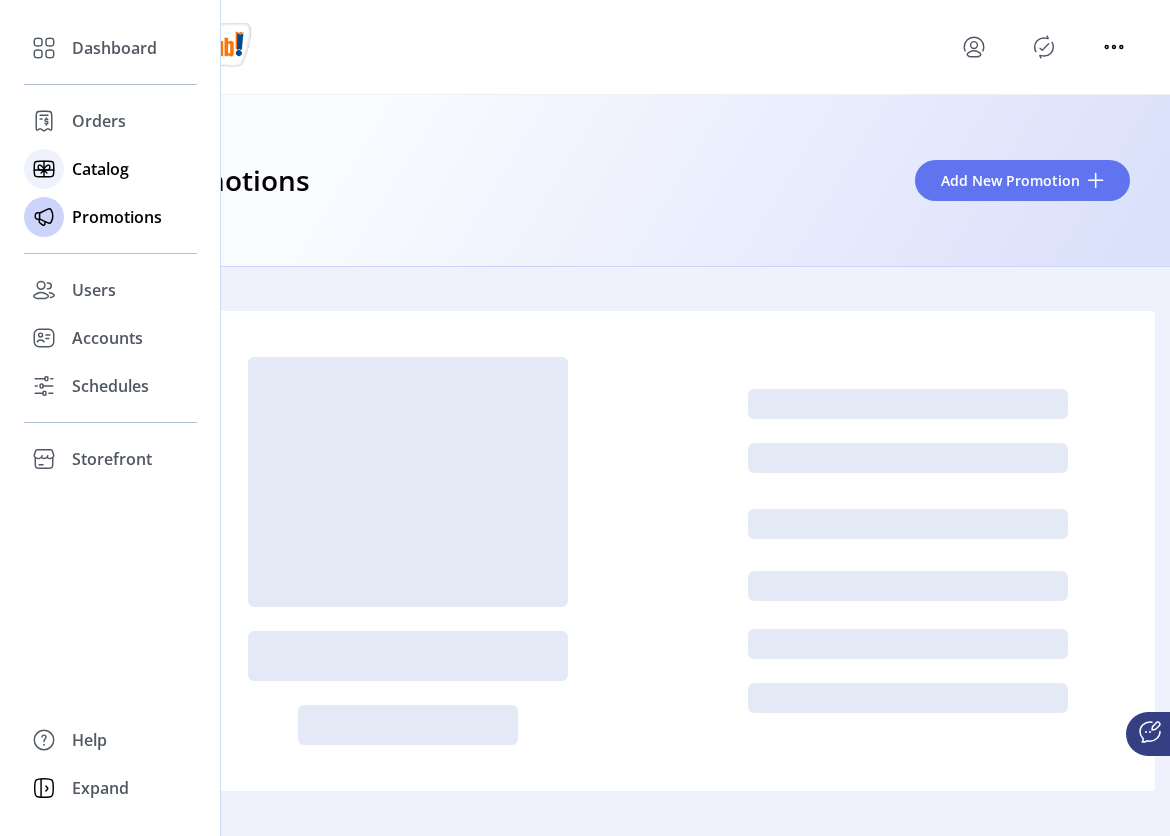 click on "Catalog" 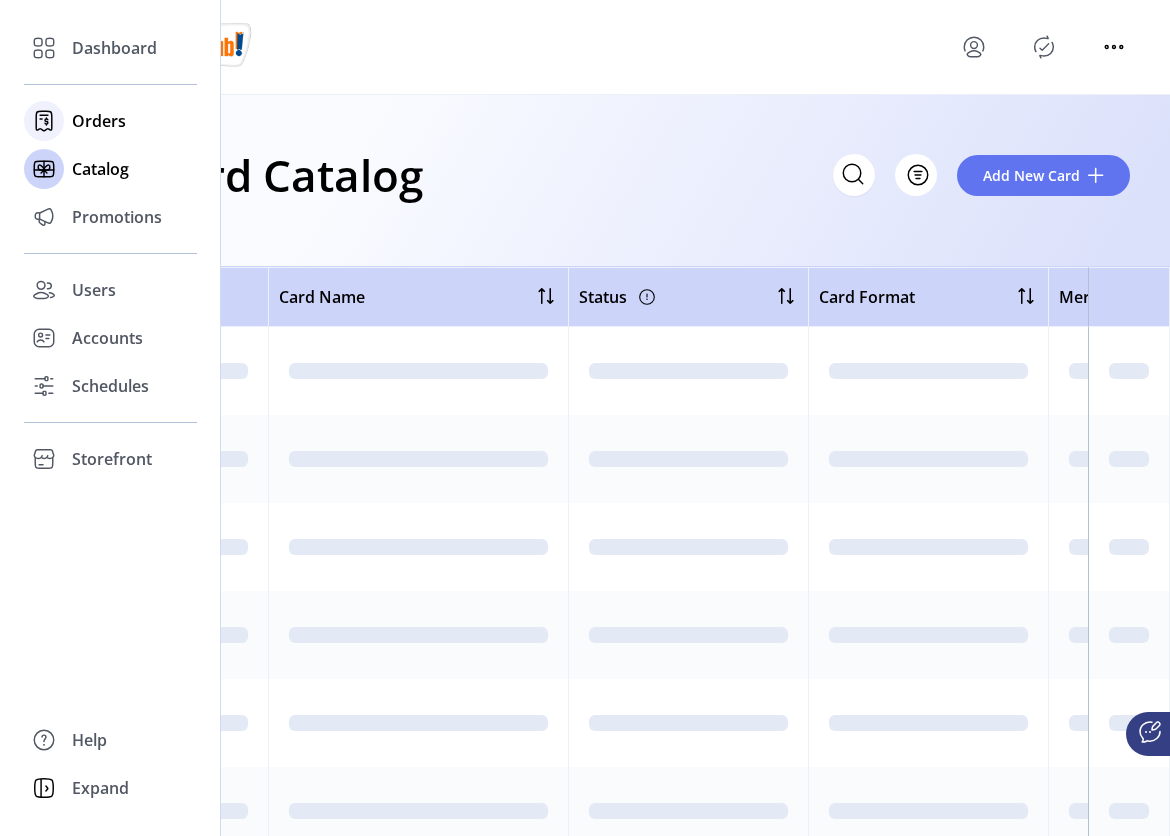 click on "Orders" 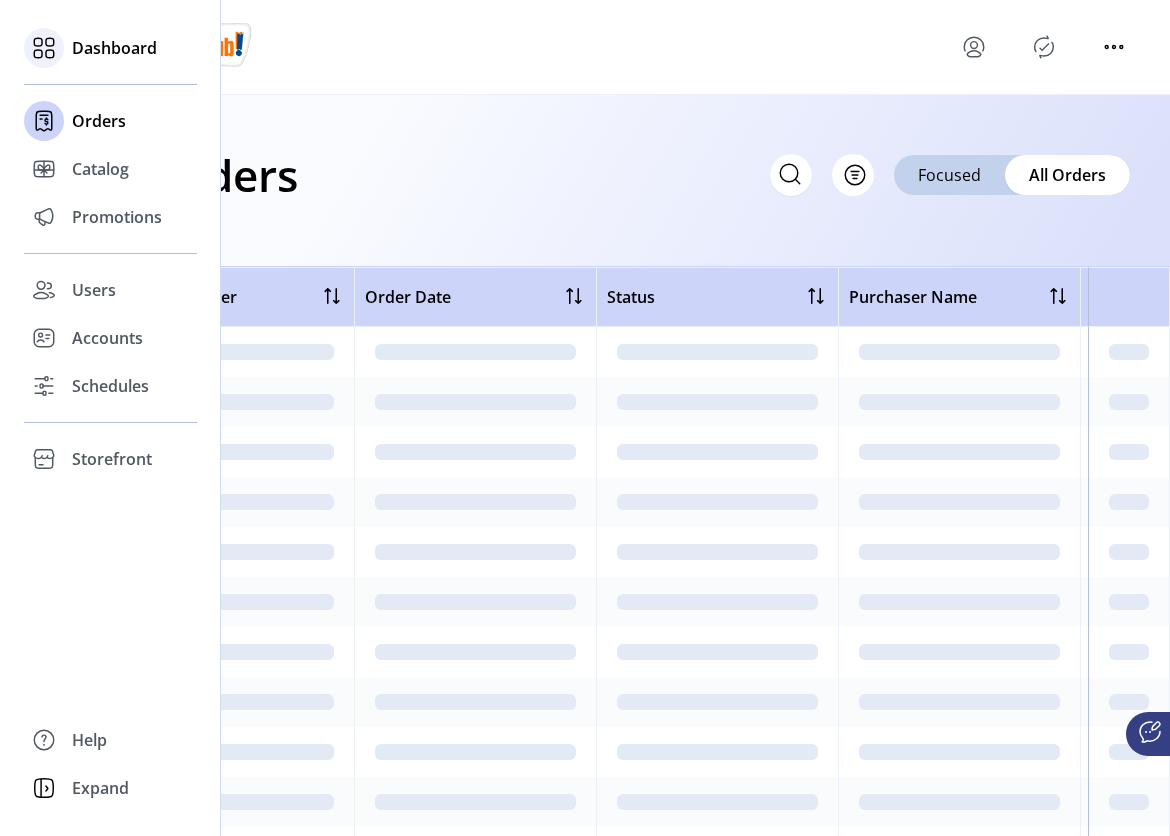 click on "Dashboard" 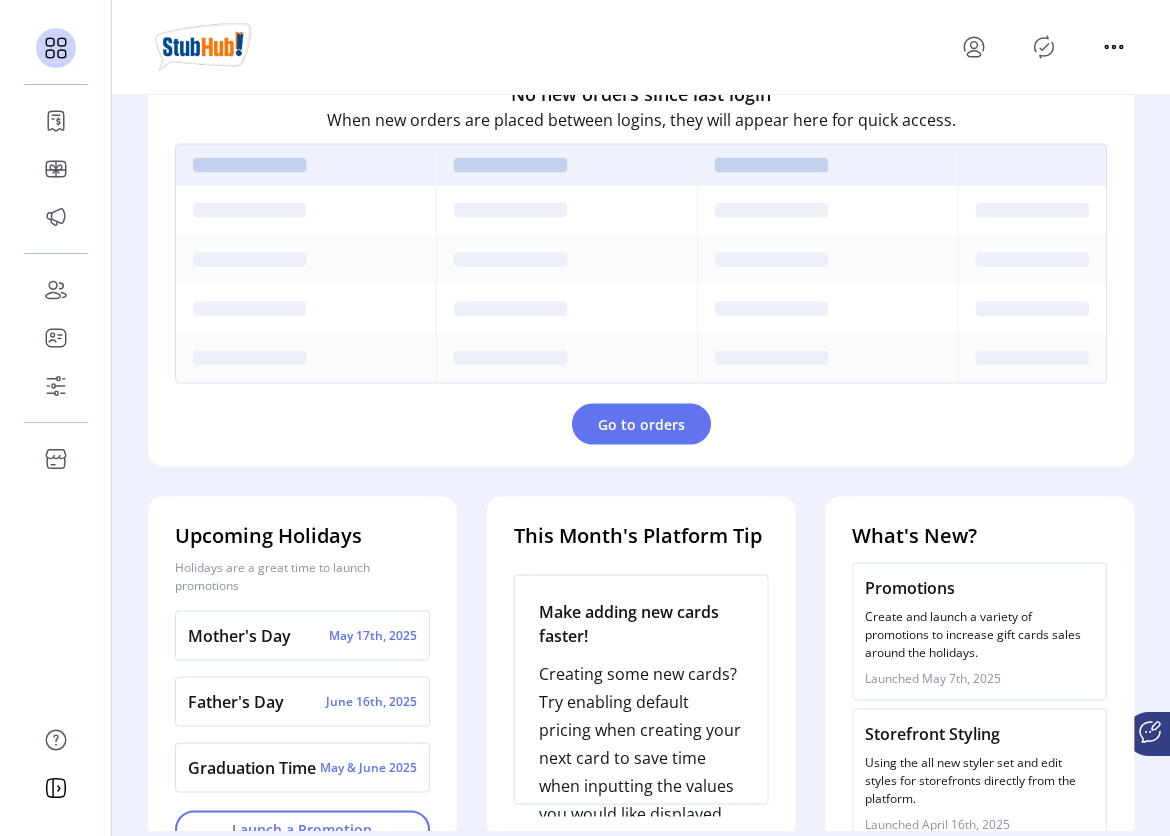 scroll, scrollTop: 645, scrollLeft: 0, axis: vertical 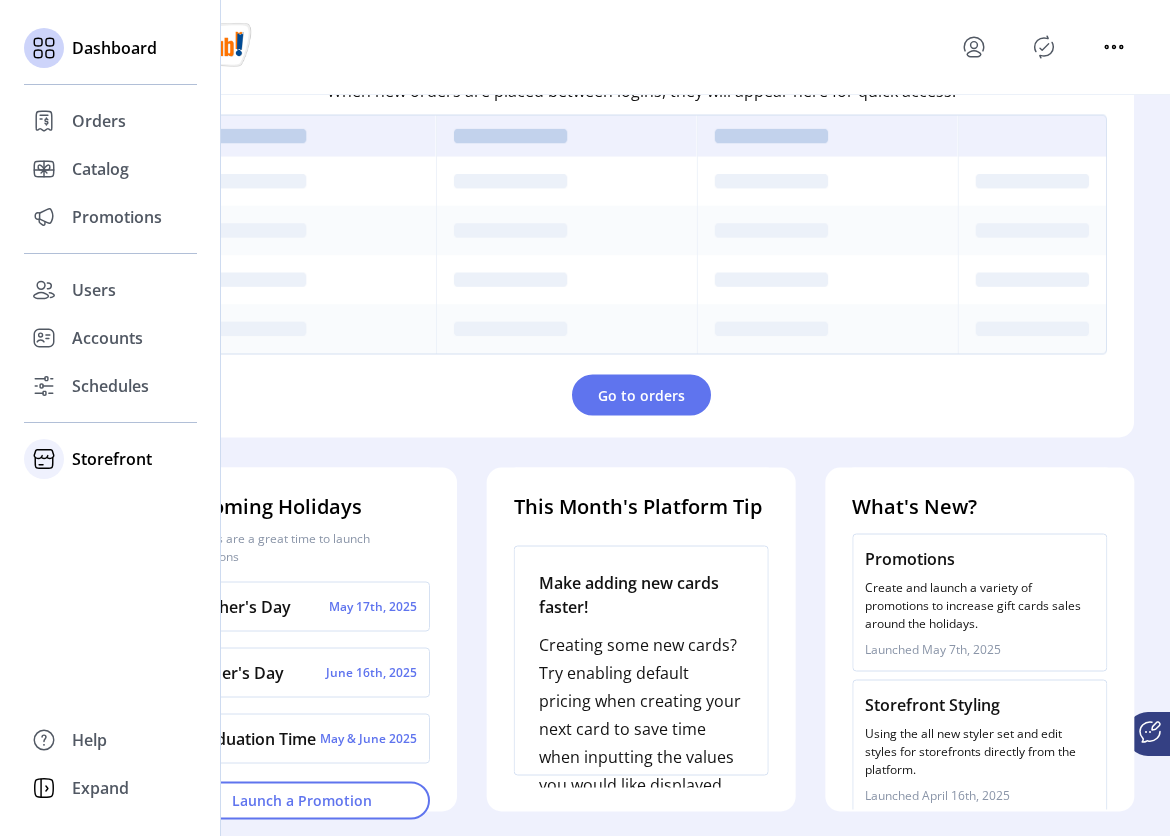 click on "Storefront" 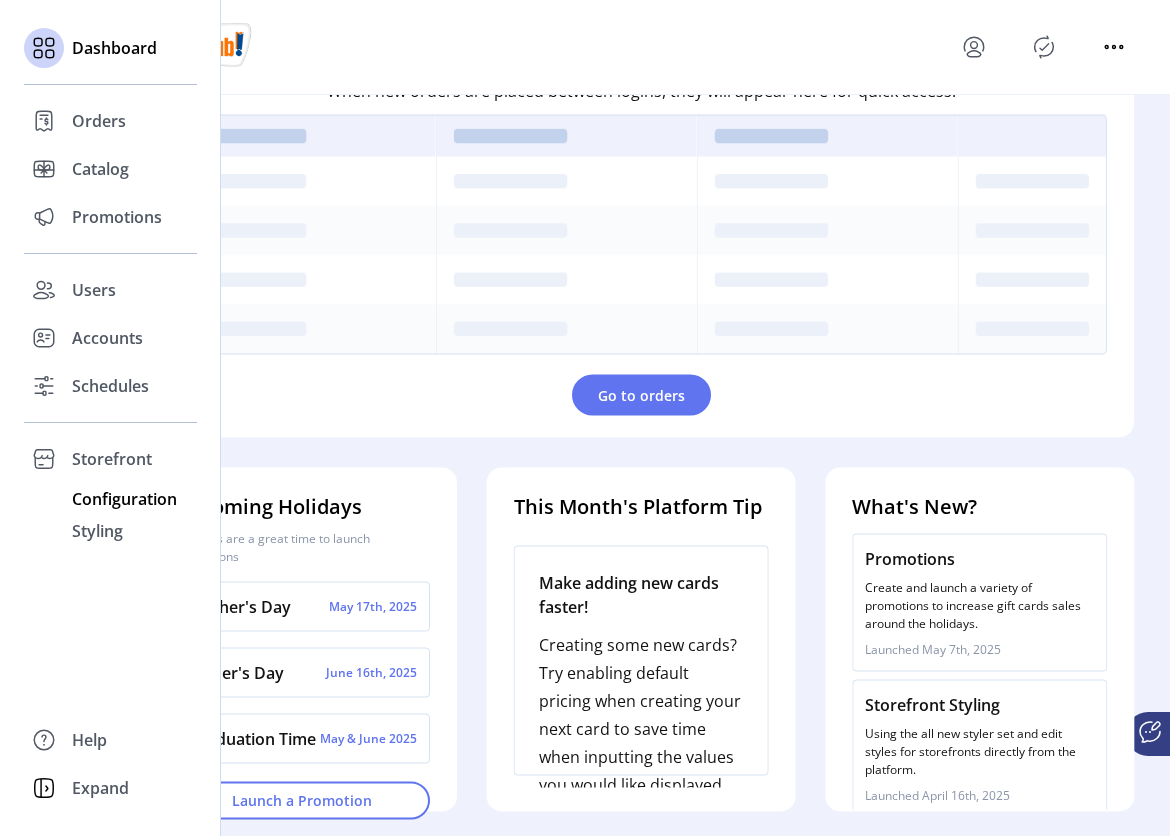 click on "Configuration" 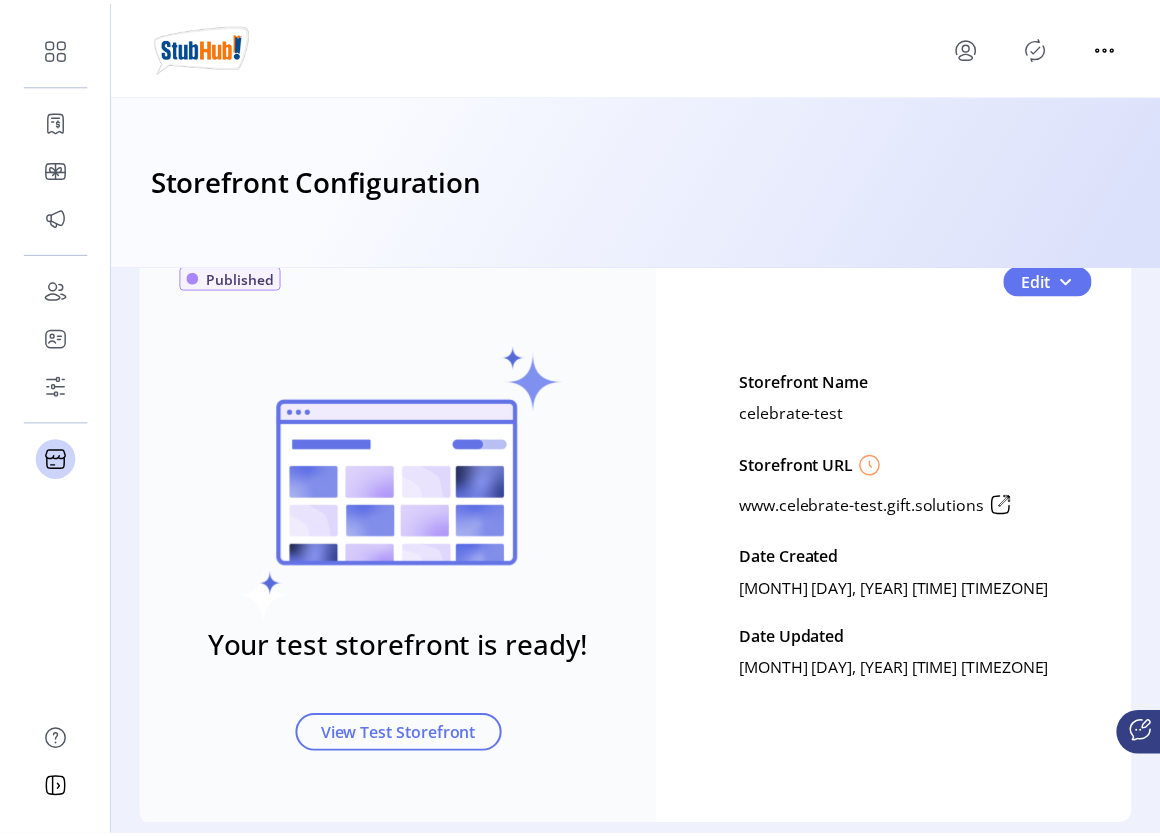 scroll, scrollTop: 0, scrollLeft: 0, axis: both 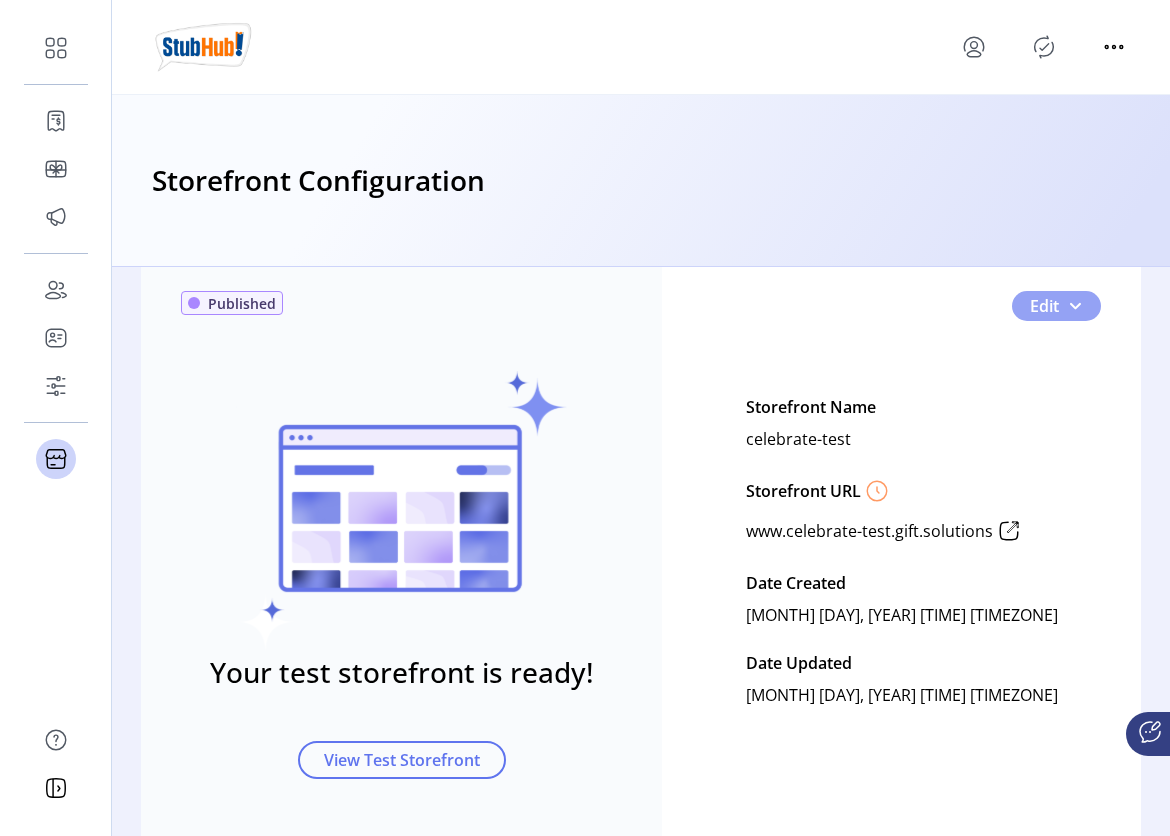 click 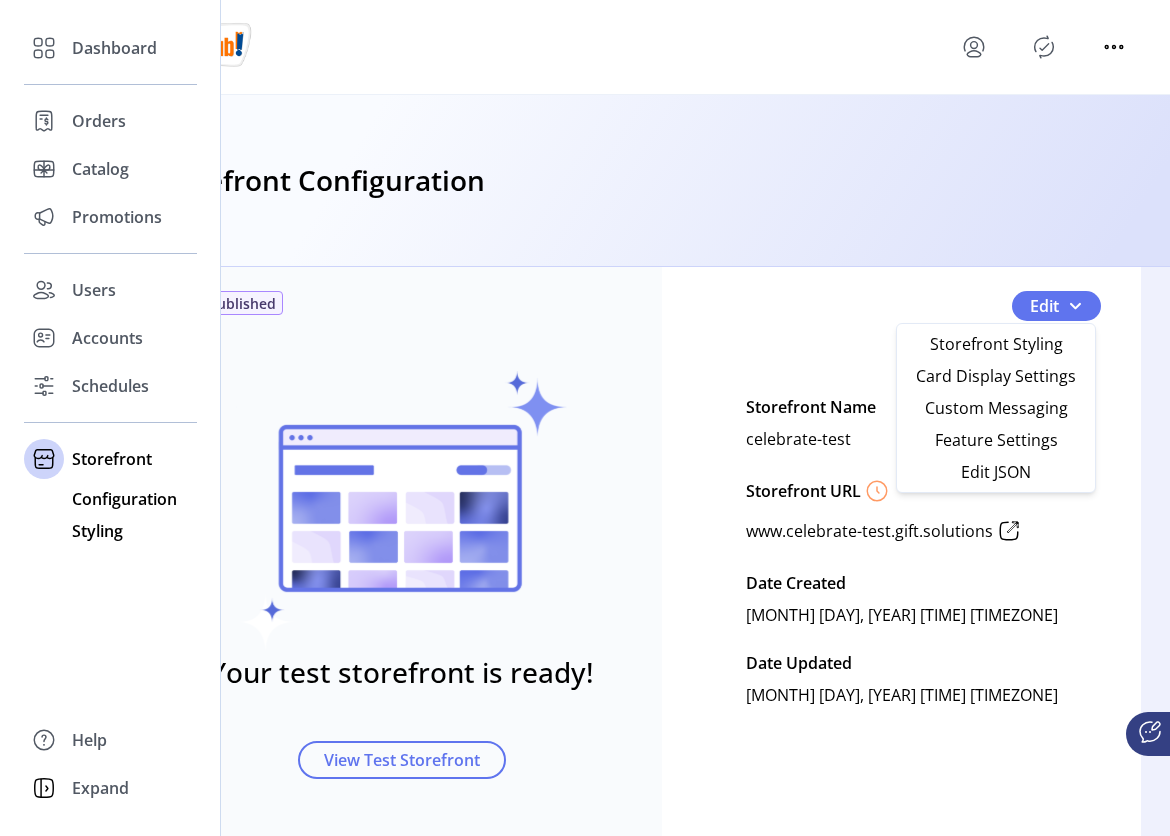 click on "Styling" 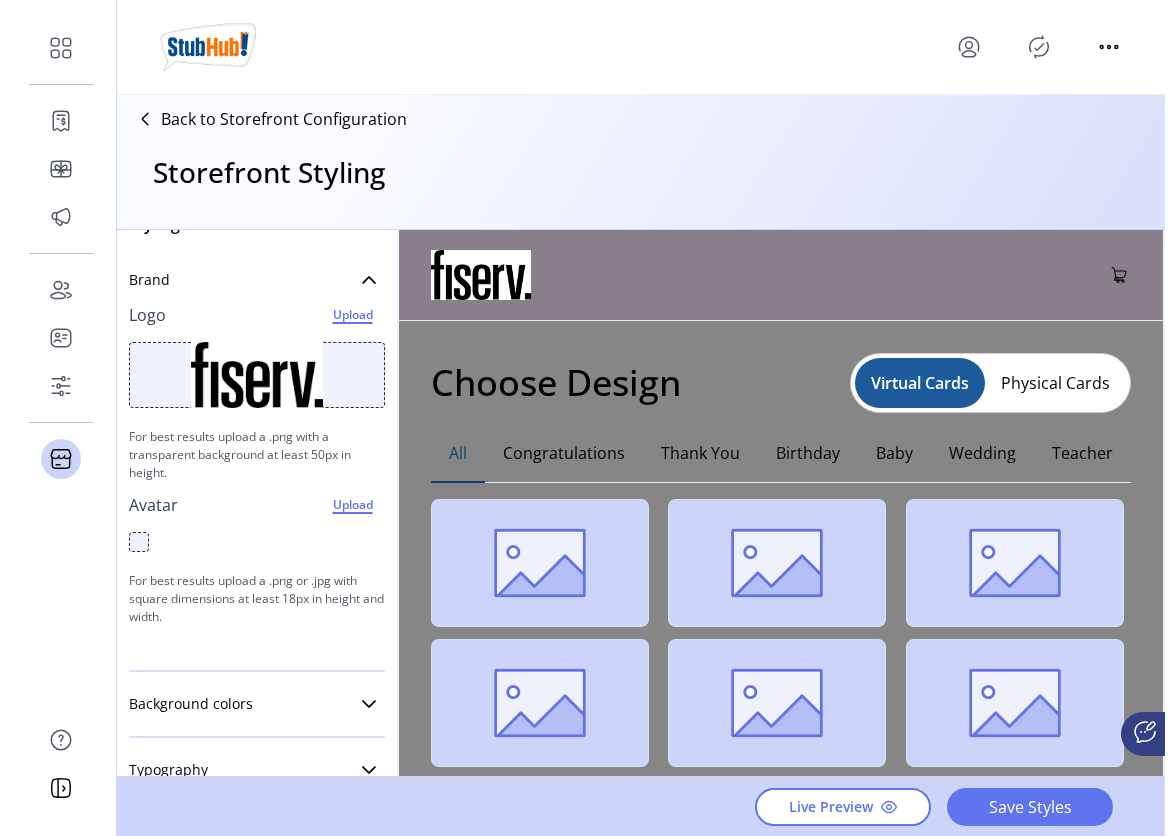 scroll, scrollTop: 0, scrollLeft: 0, axis: both 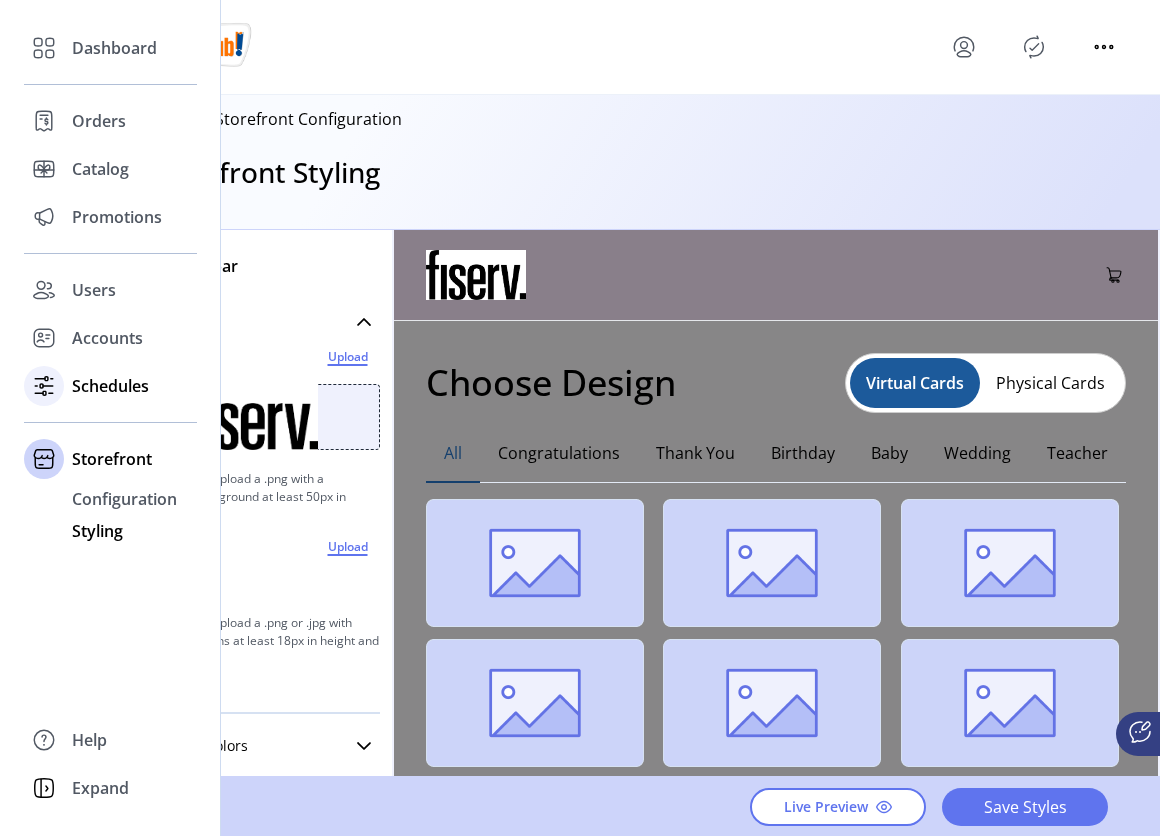 click on "Schedules" 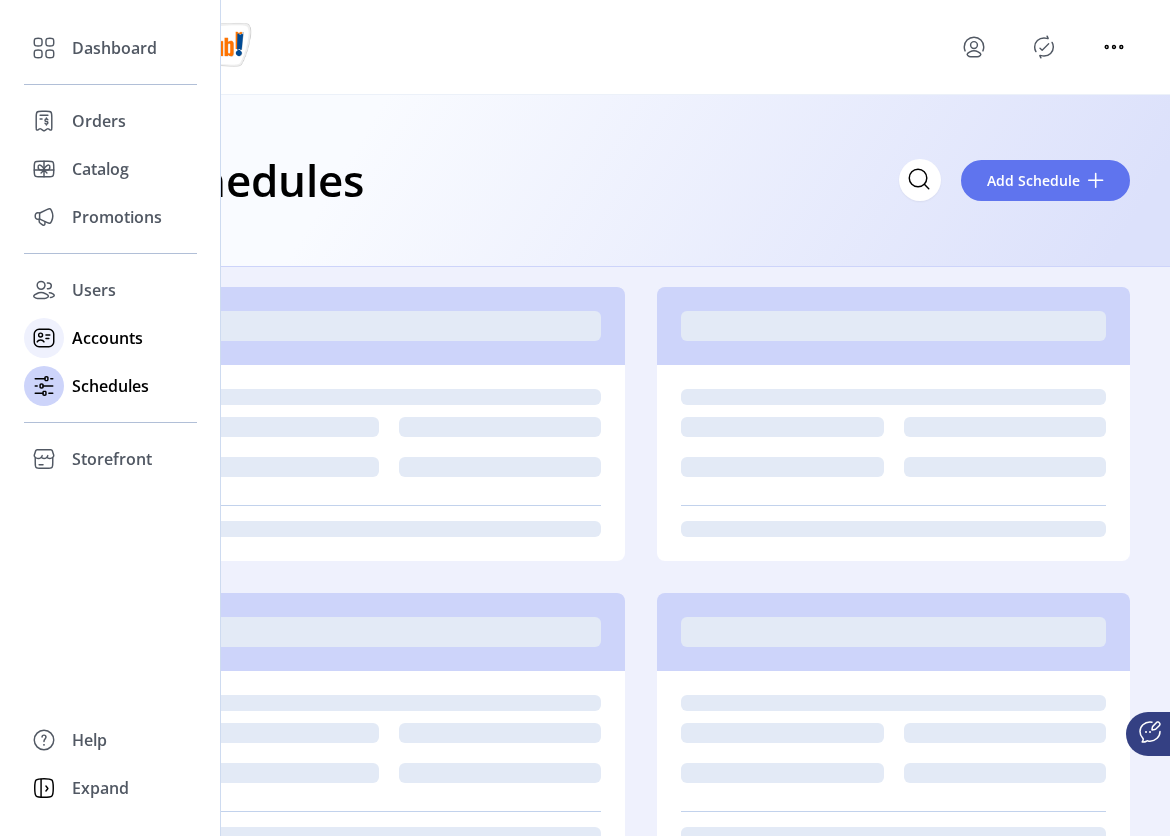 click on "Accounts" 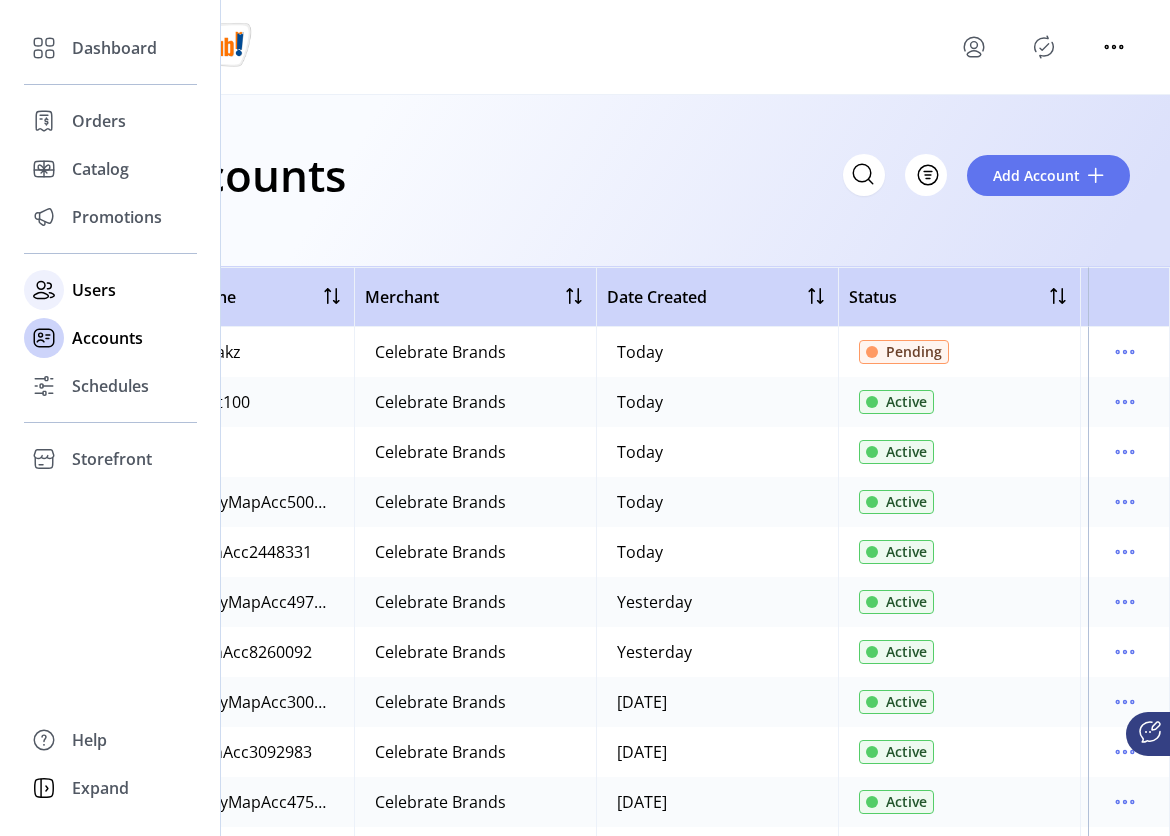 click on "Users" 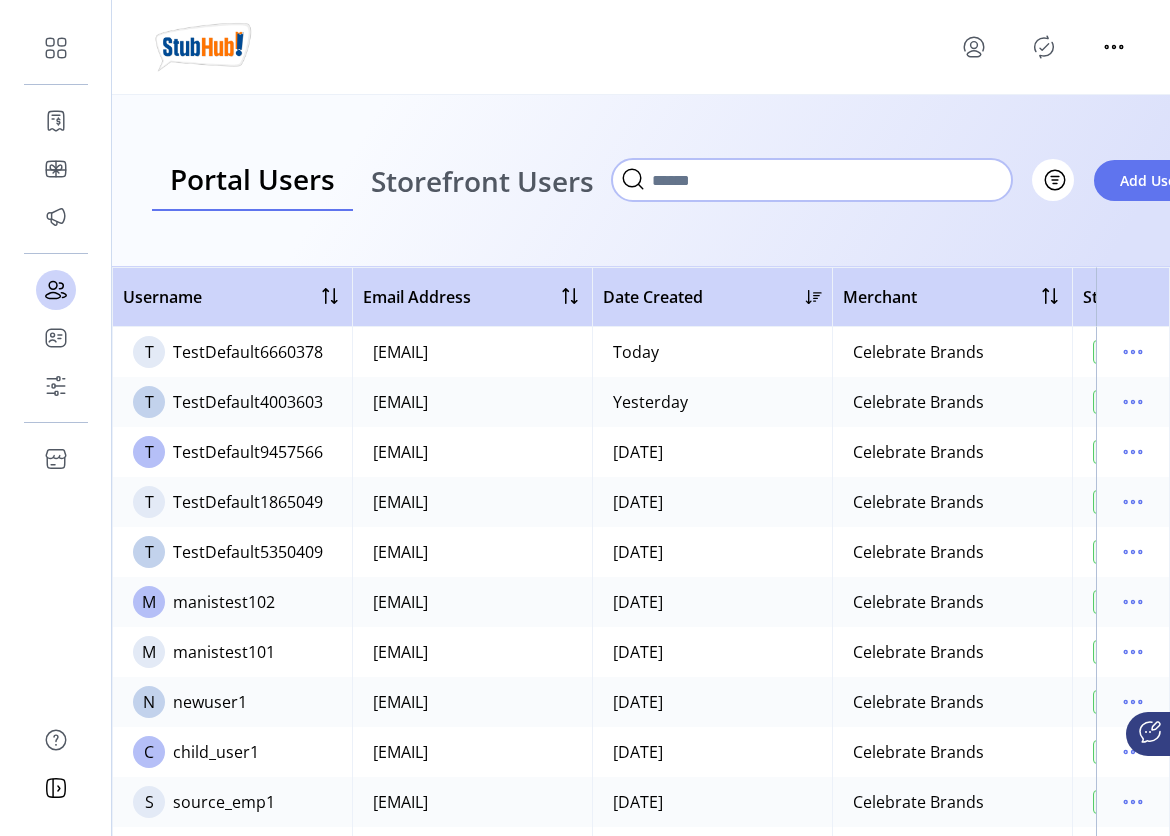 click 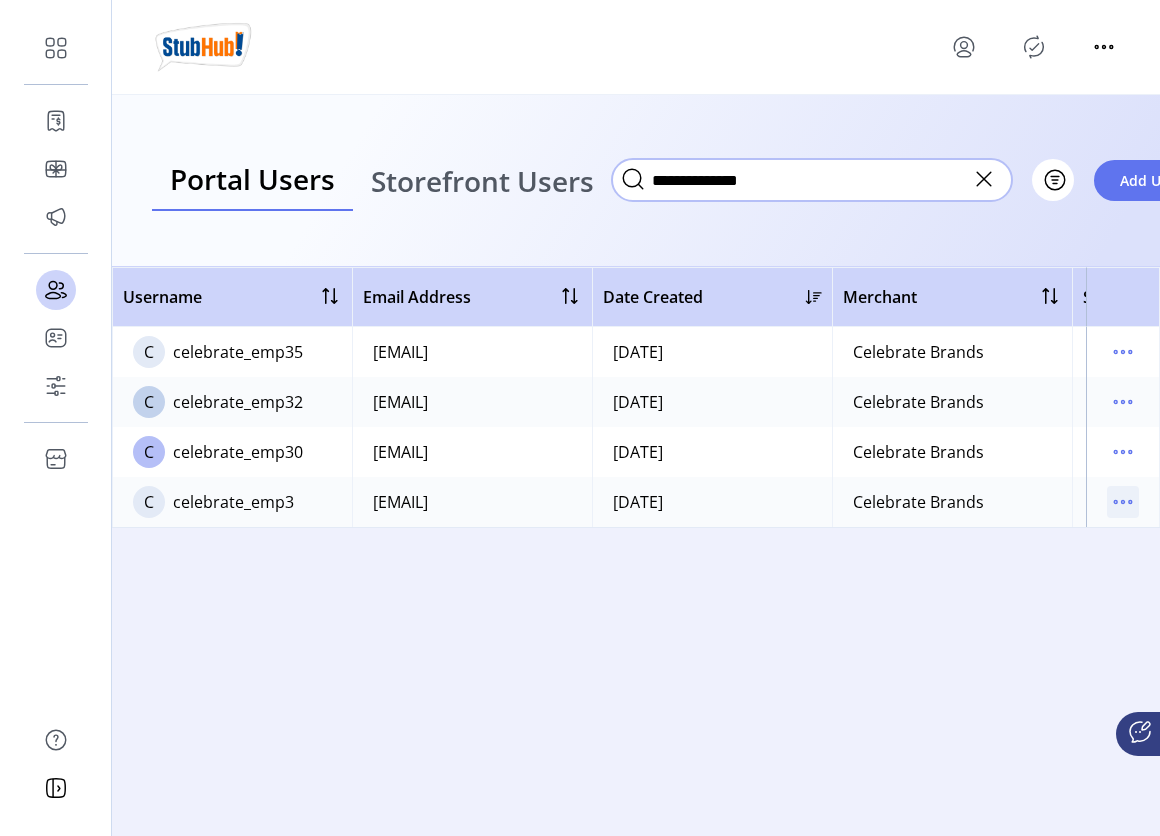 type on "**********" 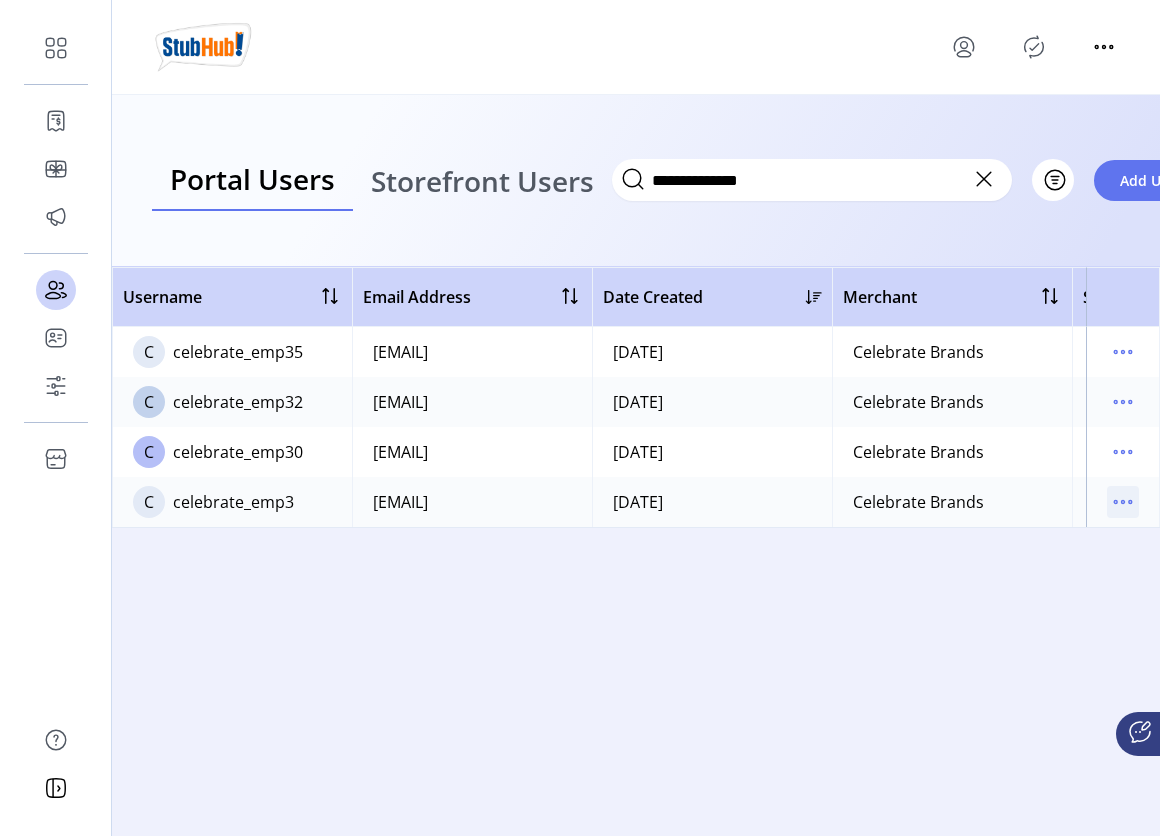 click 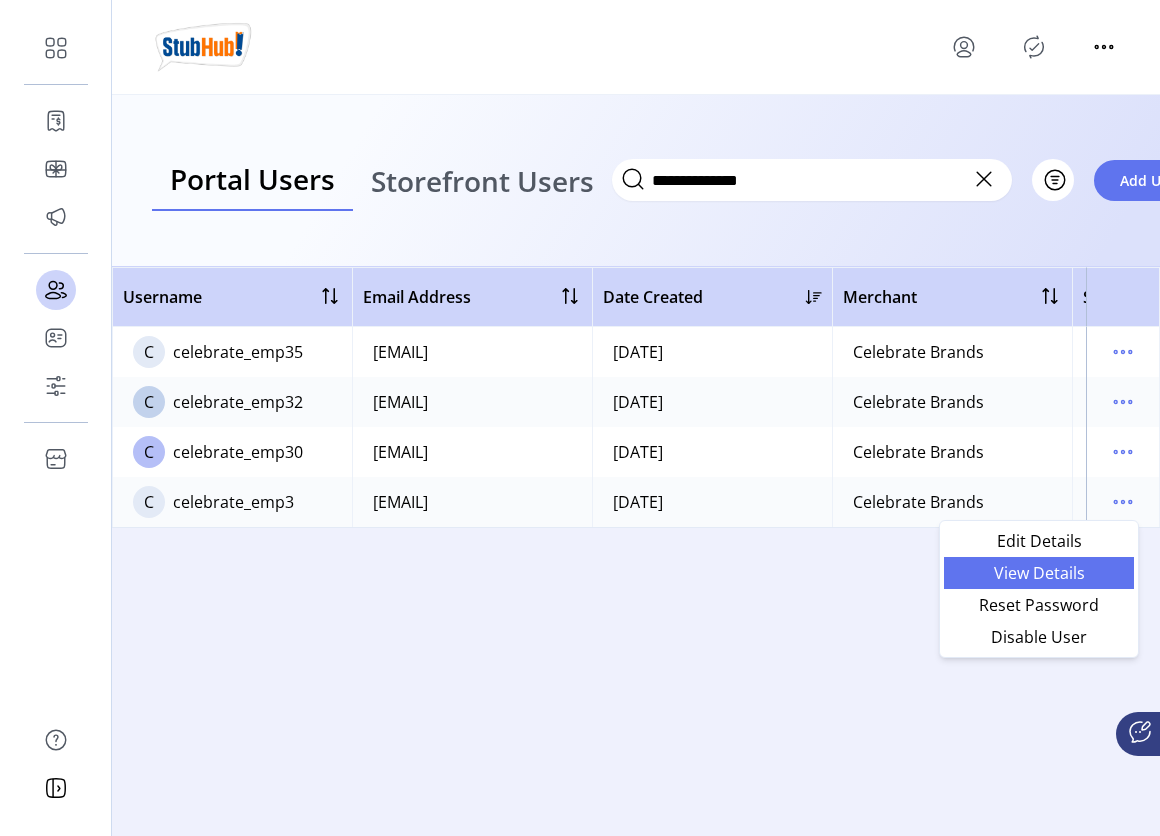 click on "View Details" at bounding box center [1039, 573] 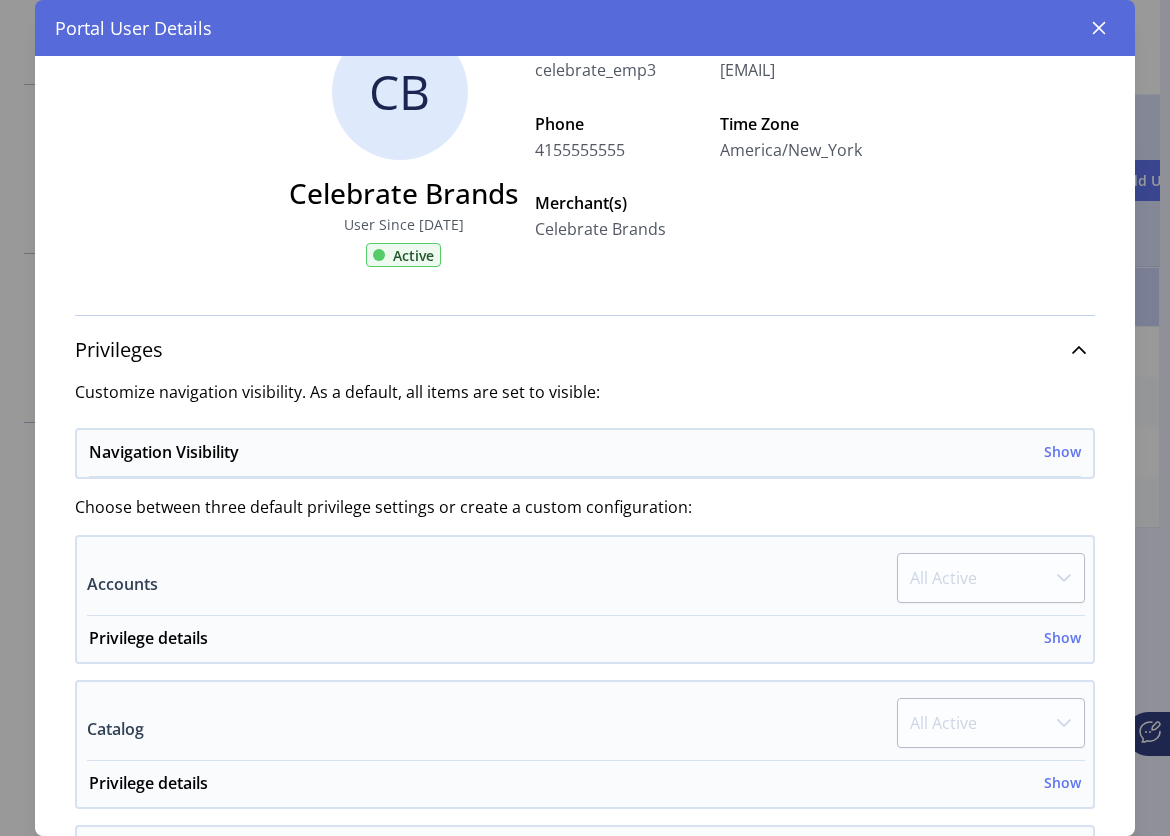scroll, scrollTop: 0, scrollLeft: 0, axis: both 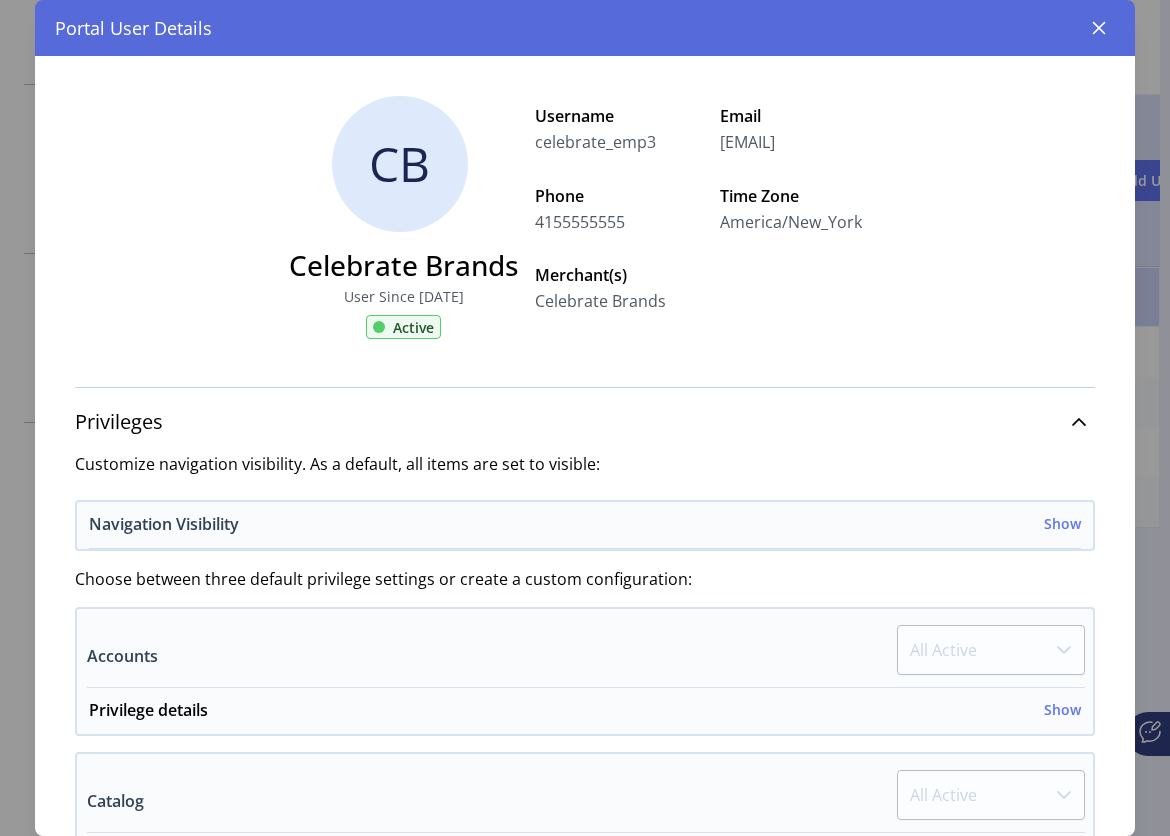 click on "Show" at bounding box center [1062, 523] 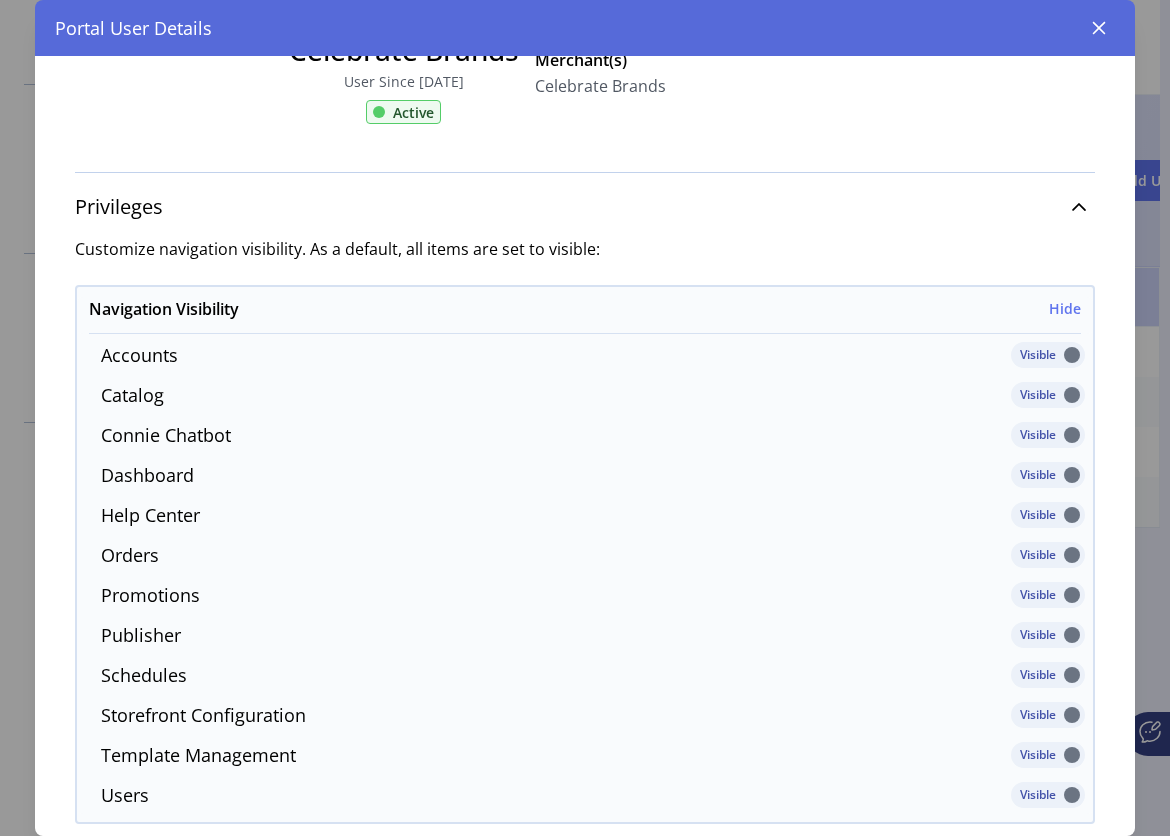 scroll, scrollTop: 340, scrollLeft: 0, axis: vertical 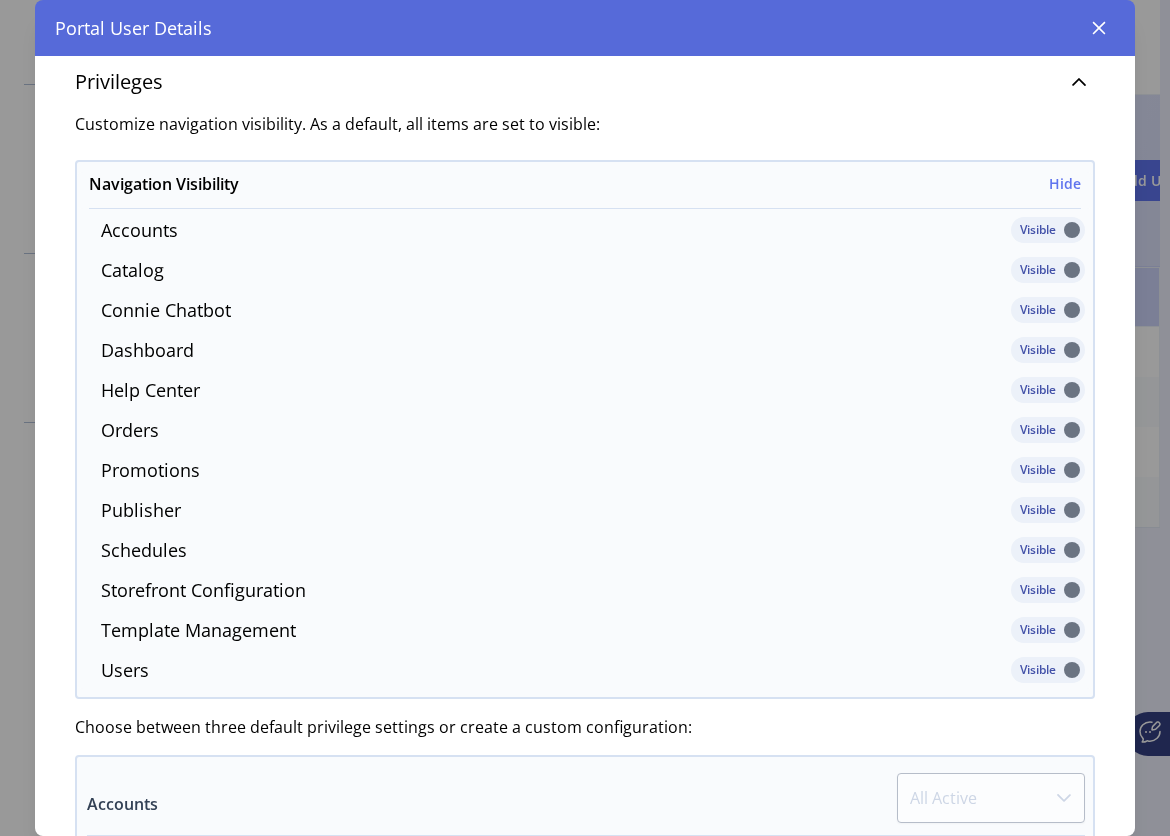 click at bounding box center [1048, 517] 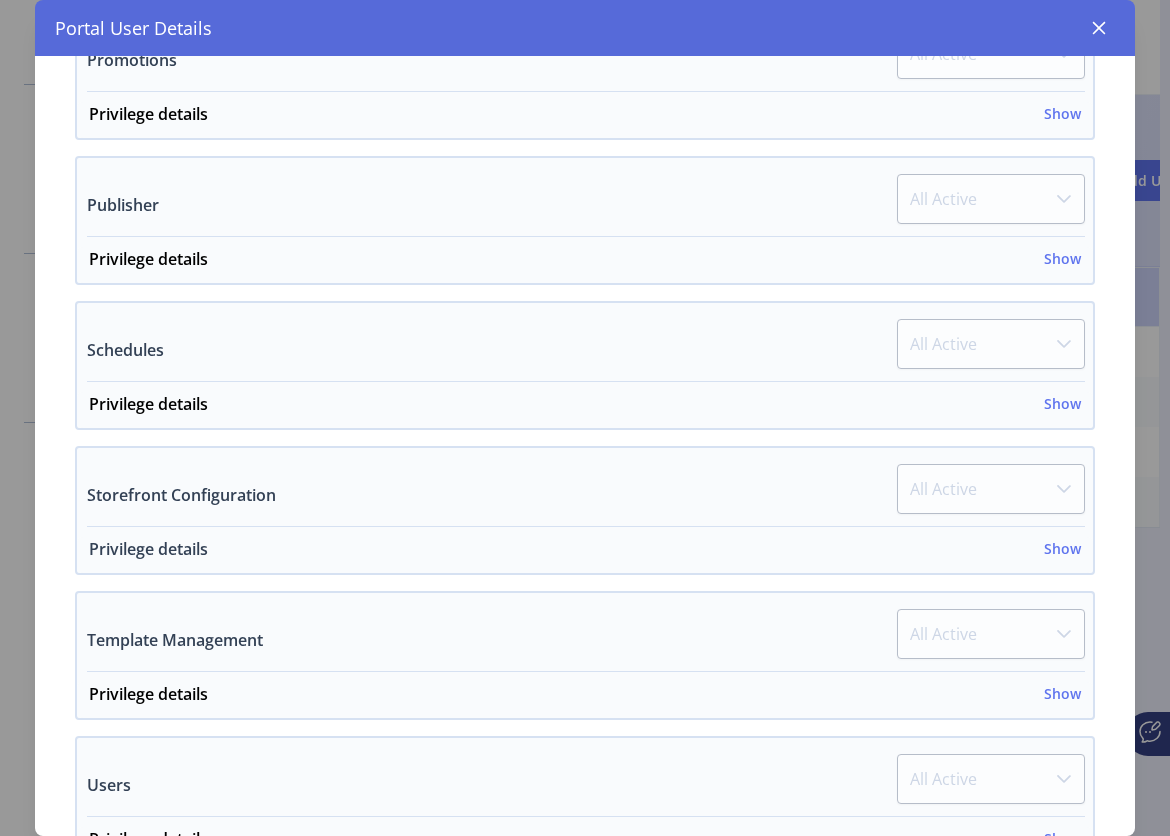 scroll, scrollTop: 1593, scrollLeft: 0, axis: vertical 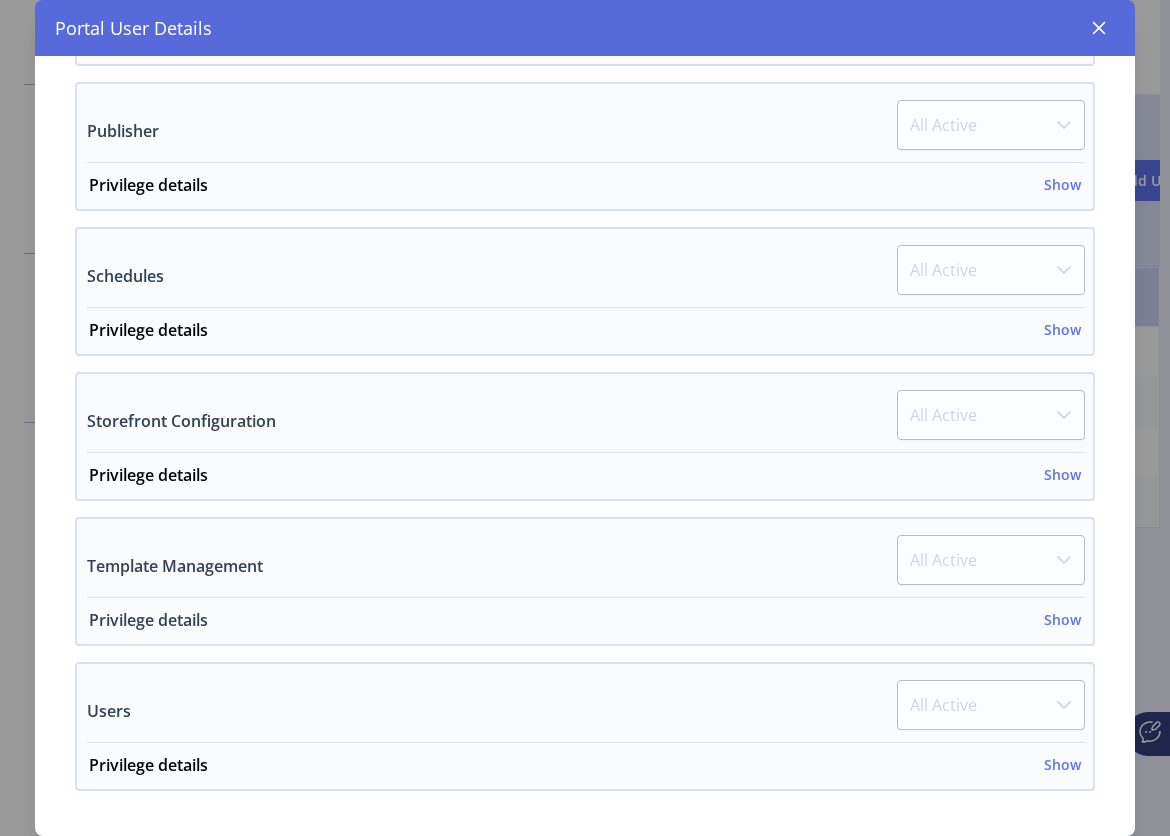 click on "Show" at bounding box center (1062, 619) 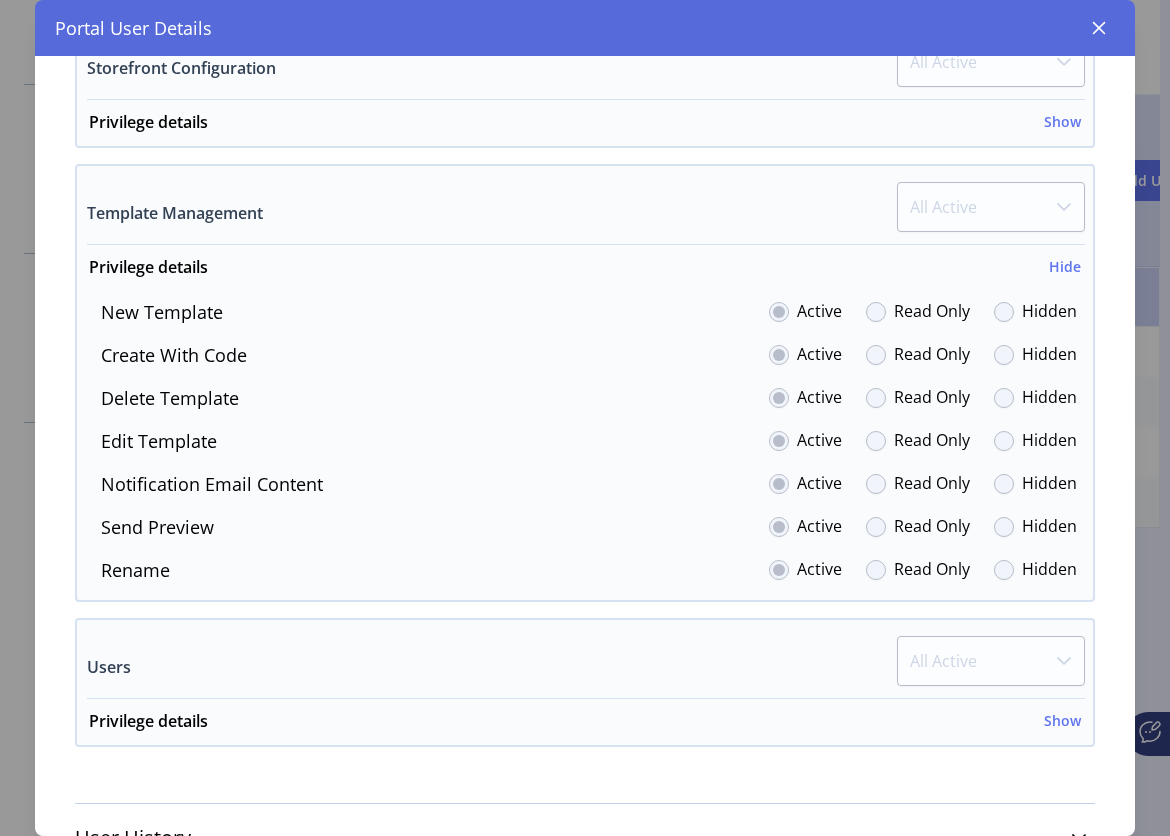 scroll, scrollTop: 1950, scrollLeft: 0, axis: vertical 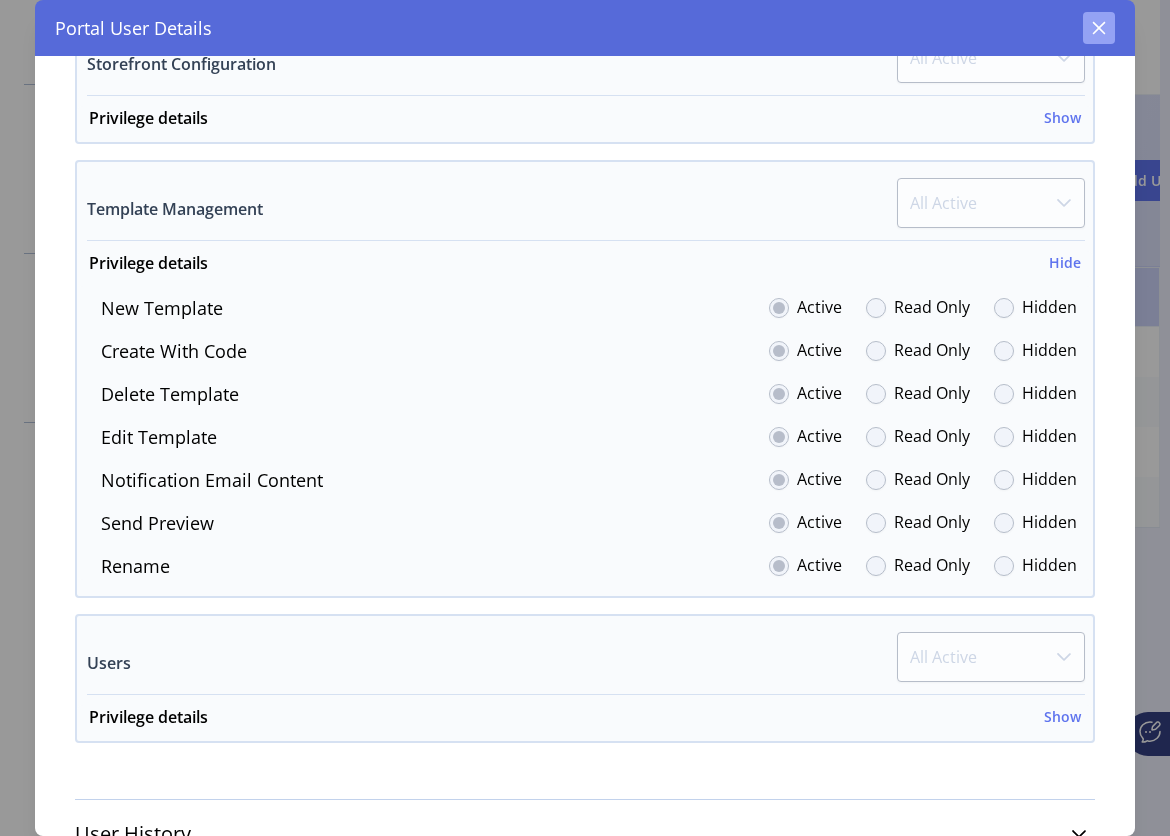 click 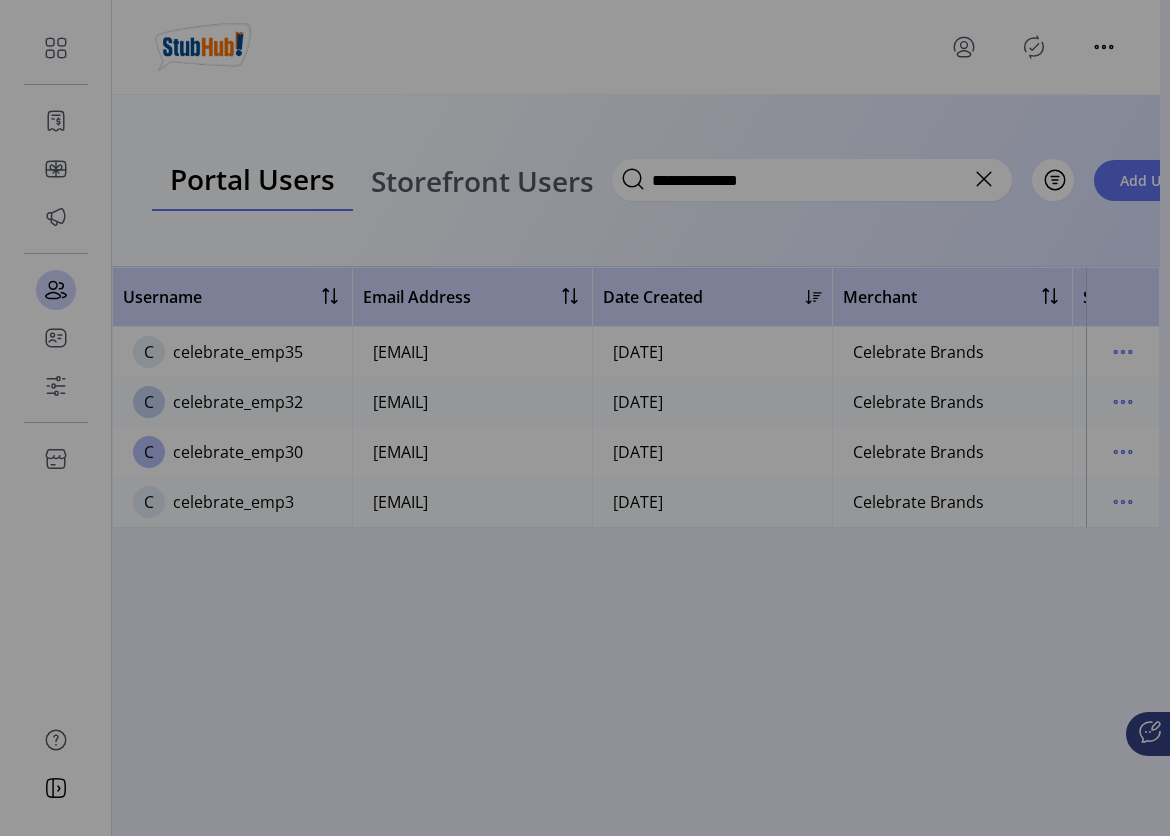 scroll, scrollTop: 3589, scrollLeft: 0, axis: vertical 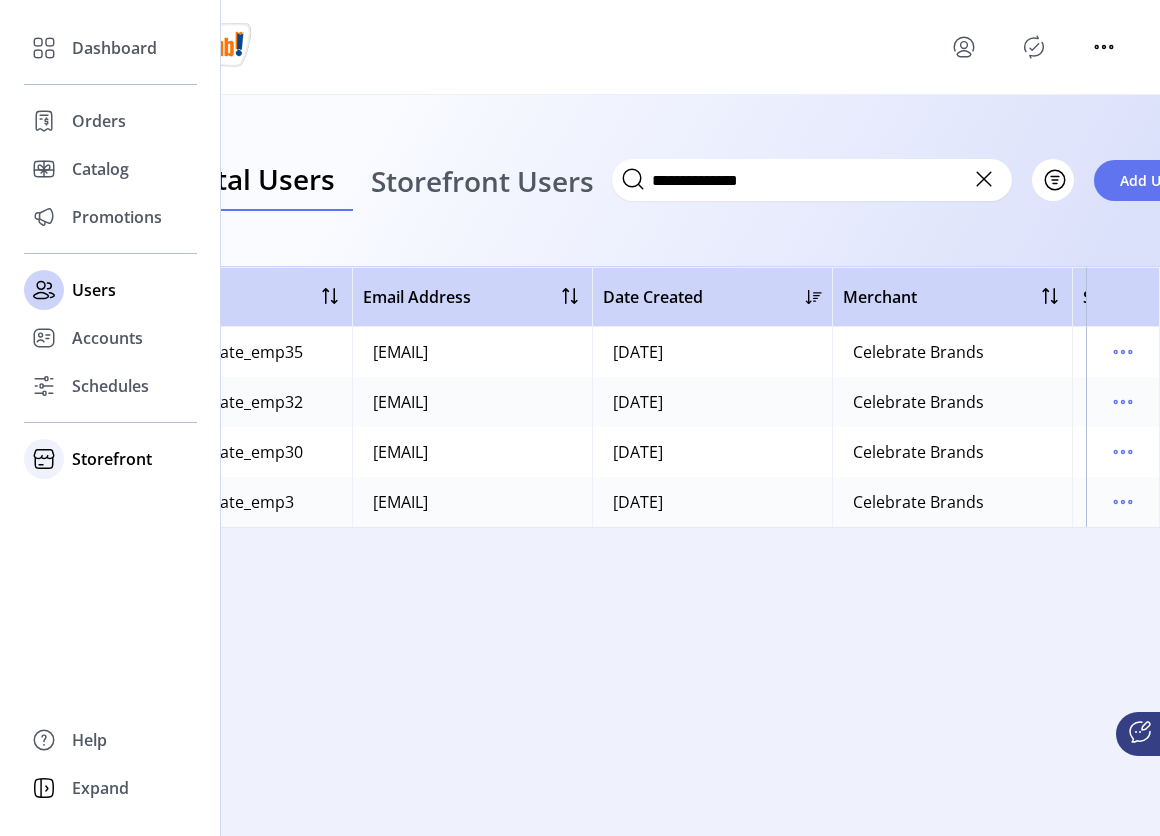 click on "Storefront" 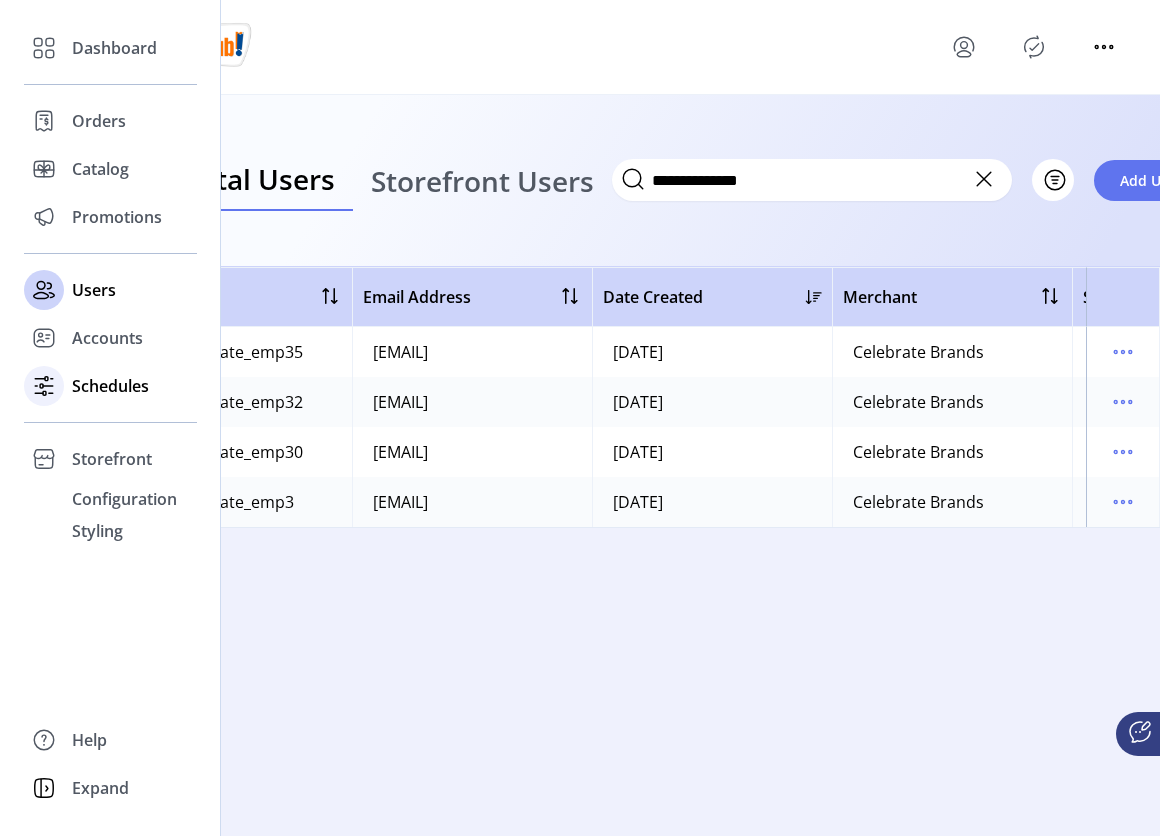 click on "Schedules" 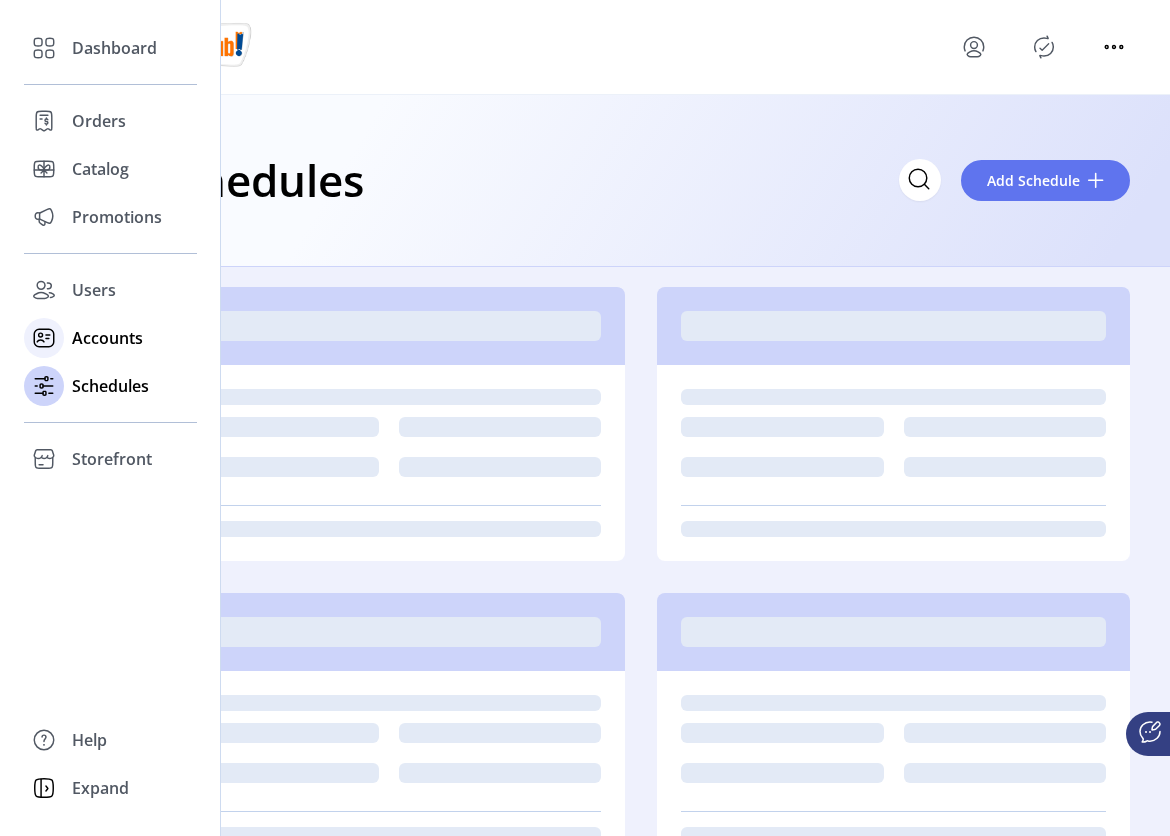 click on "Accounts" 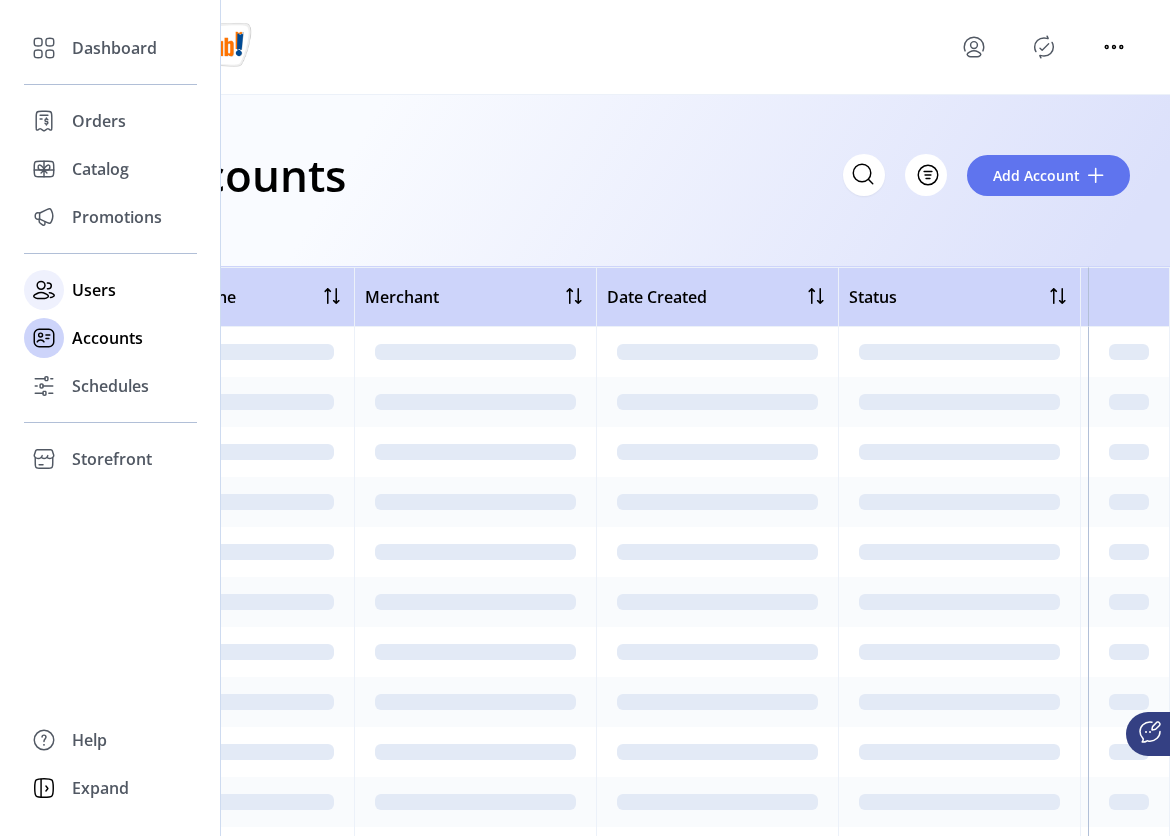 click on "Users" 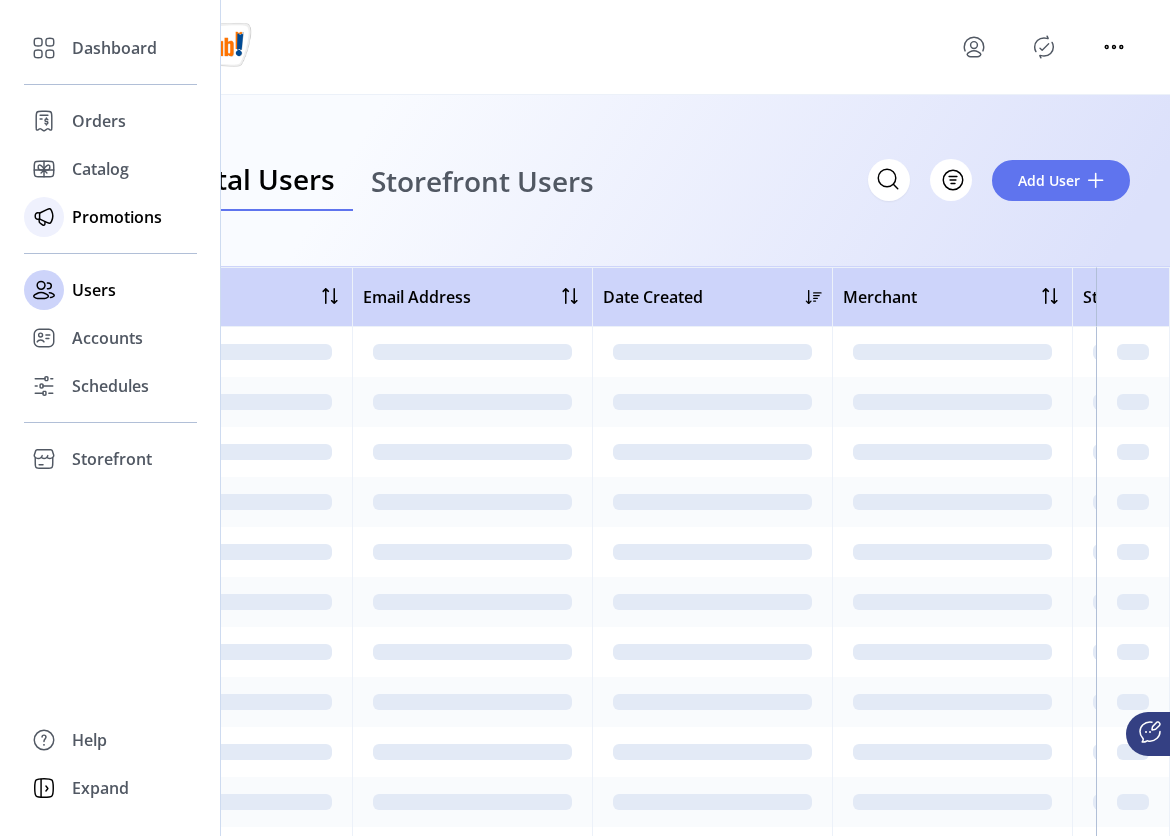 click on "Promotions" 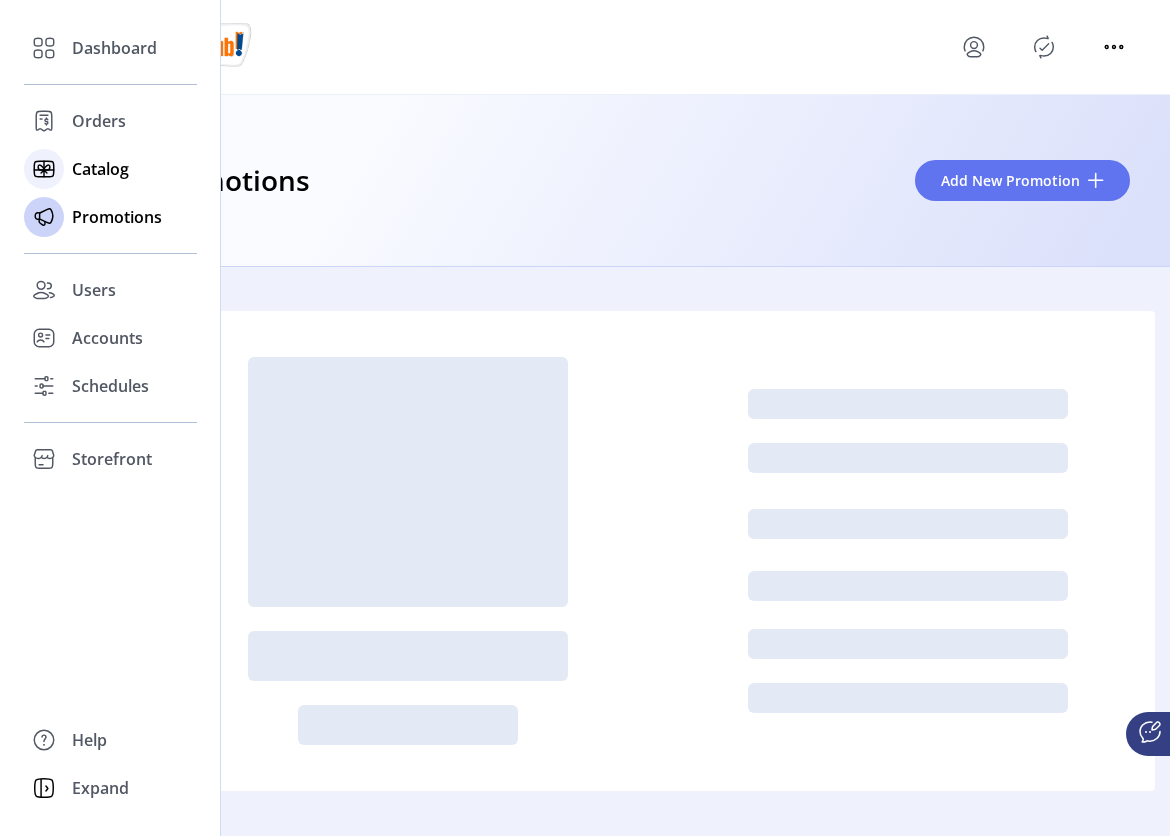 click on "Catalog" 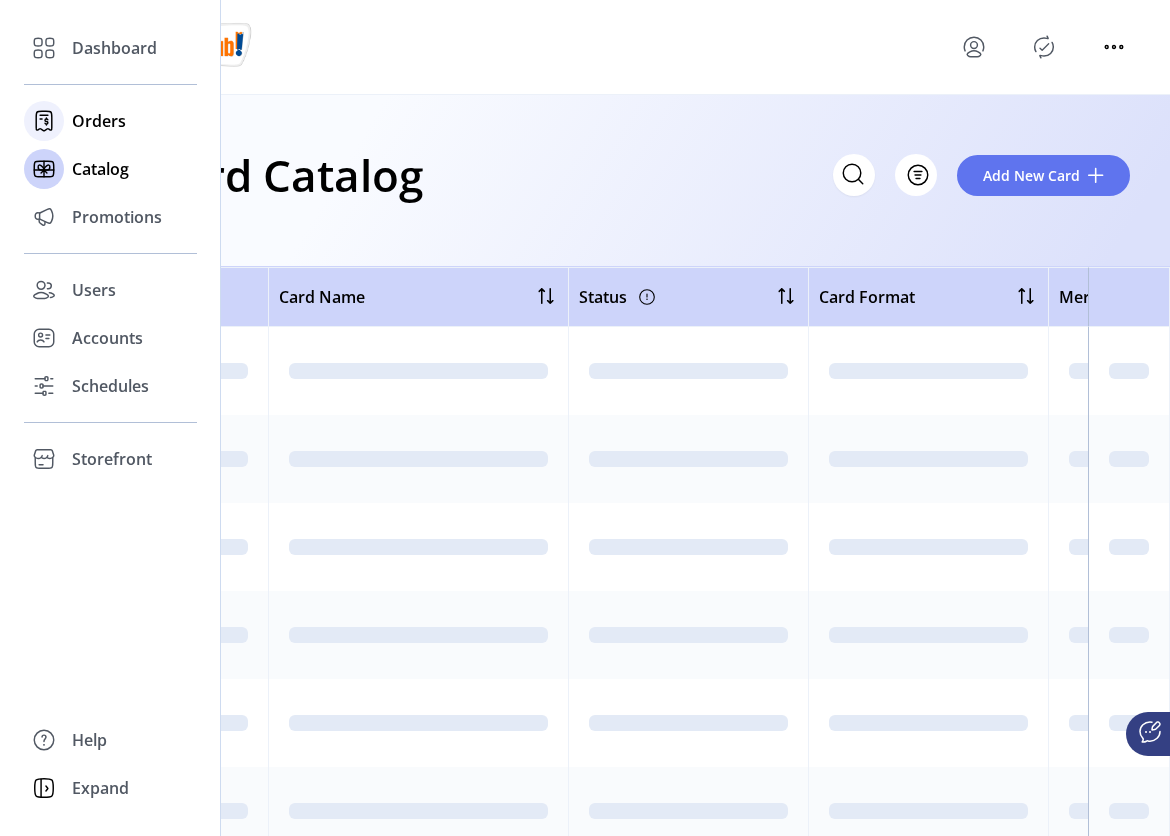 click on "Orders" 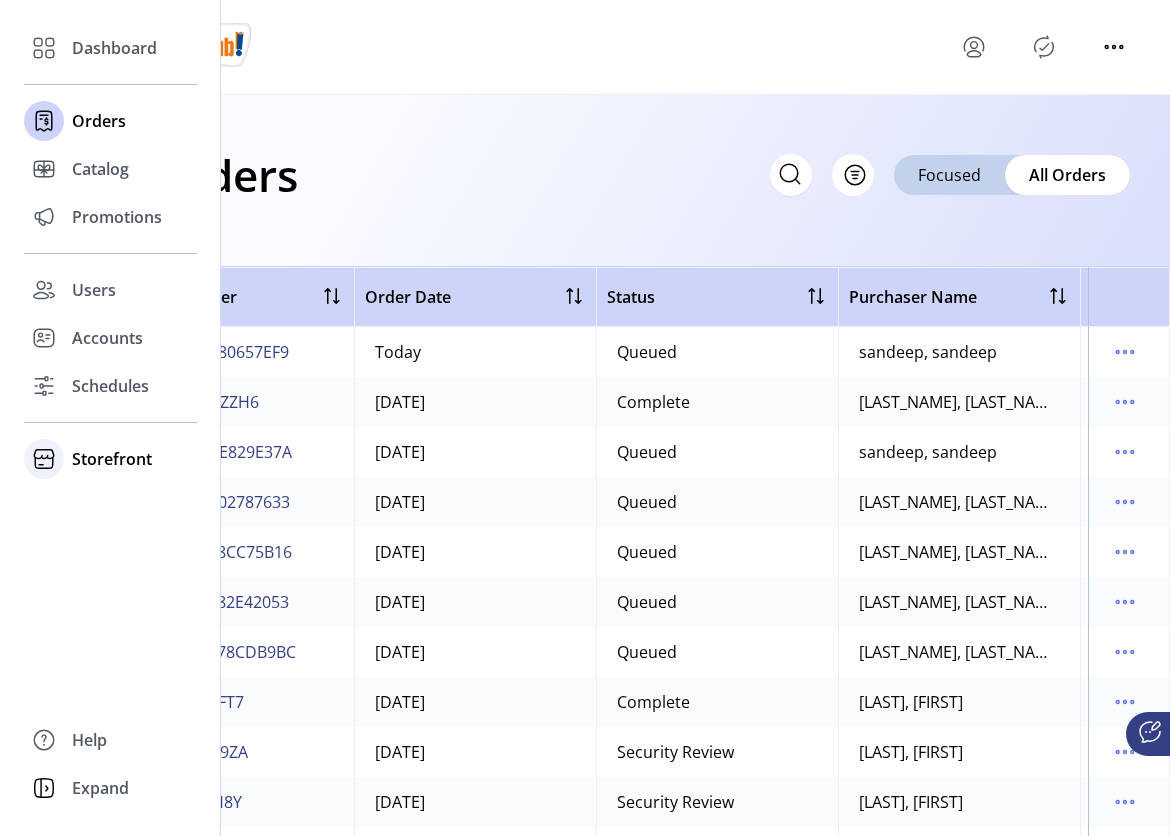 click on "Storefront" 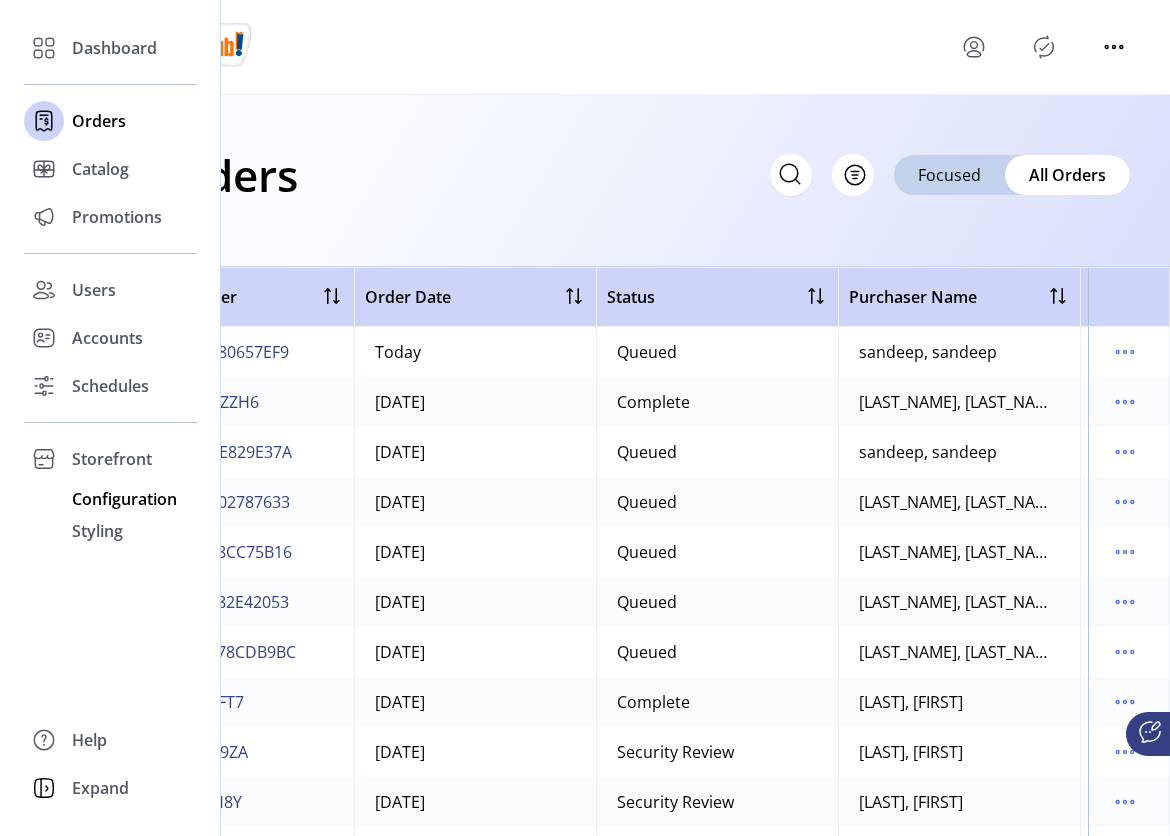 click on "Configuration" 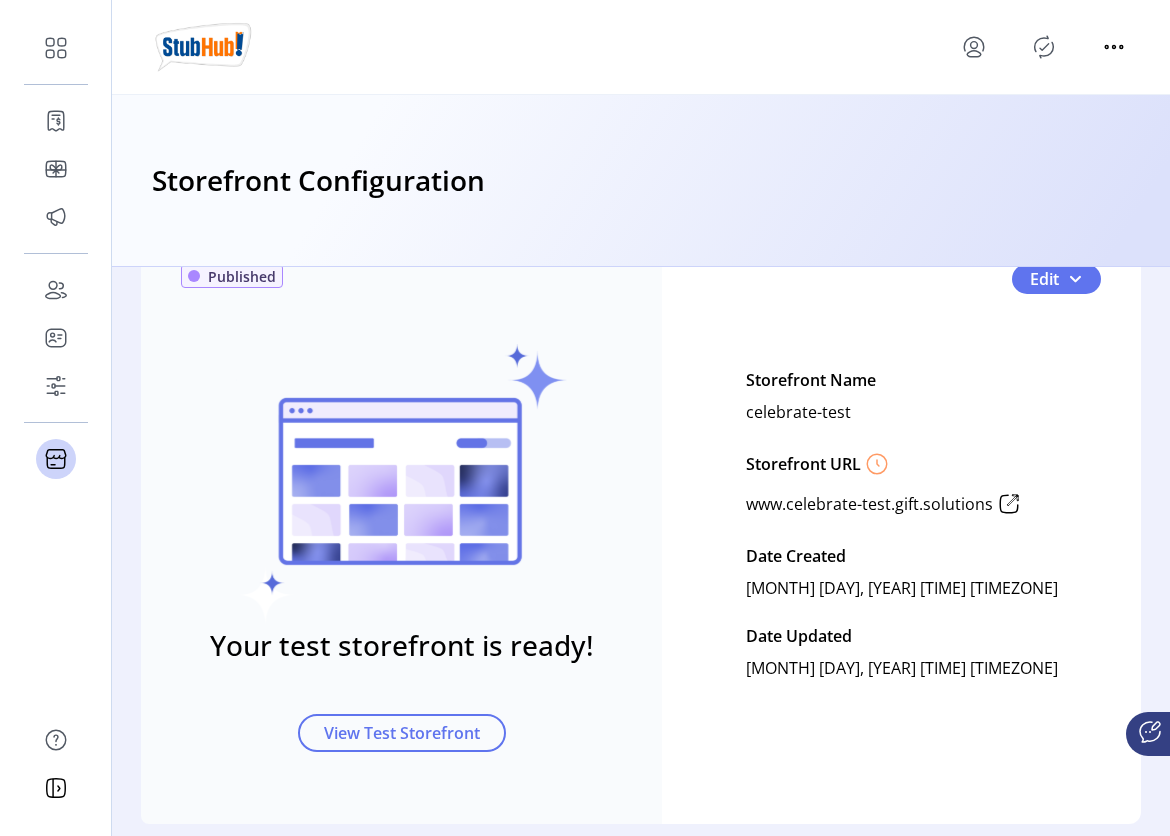 scroll, scrollTop: 0, scrollLeft: 0, axis: both 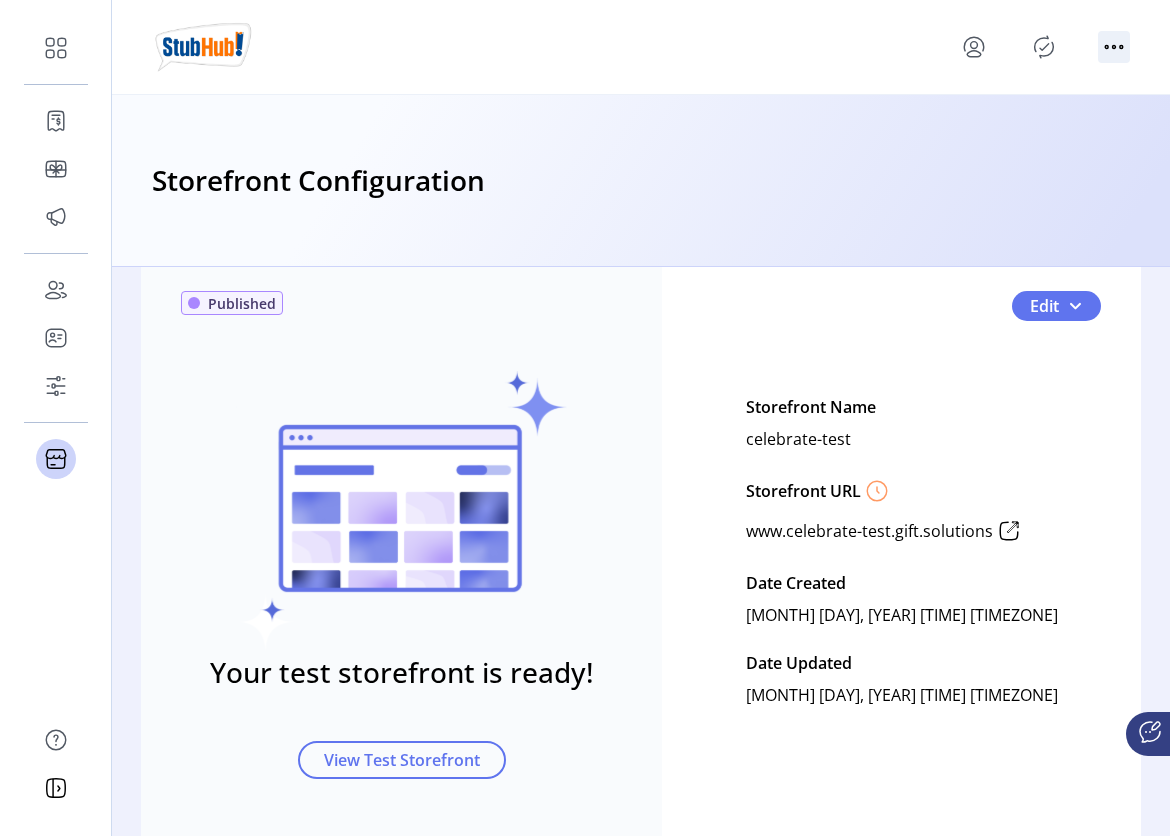 click 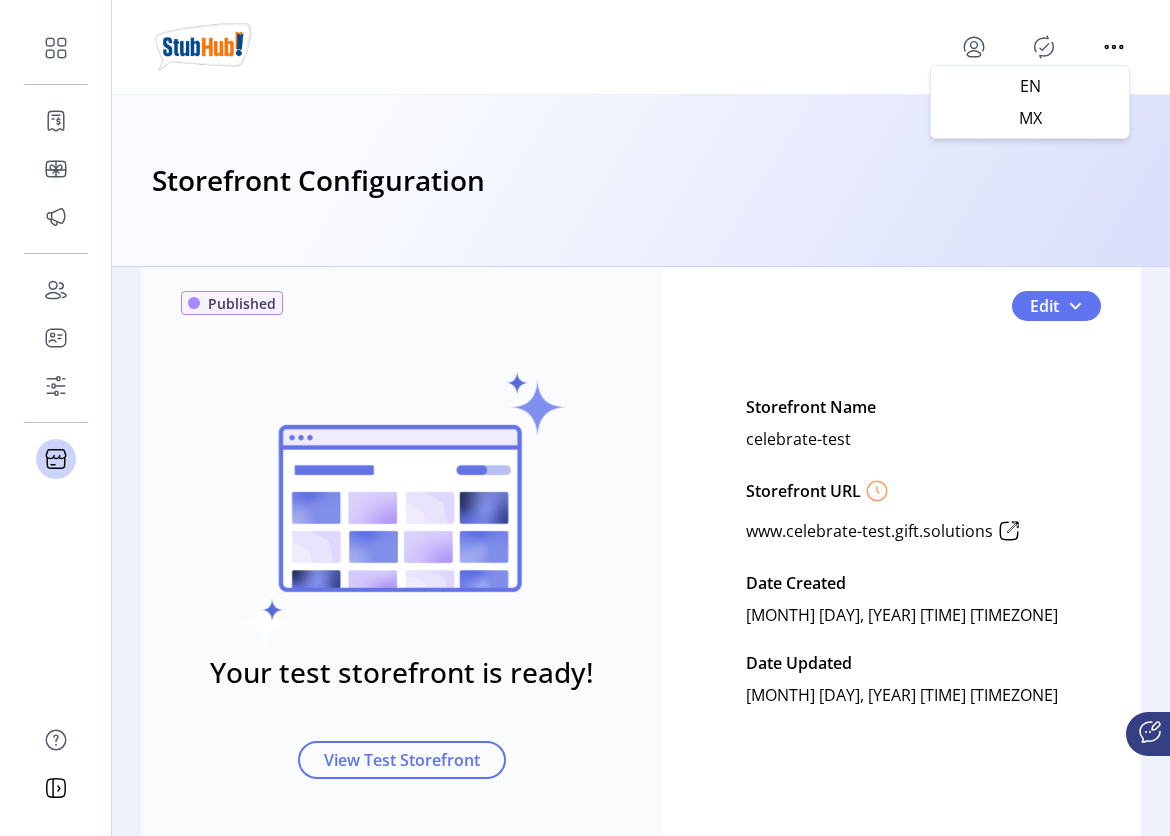 click 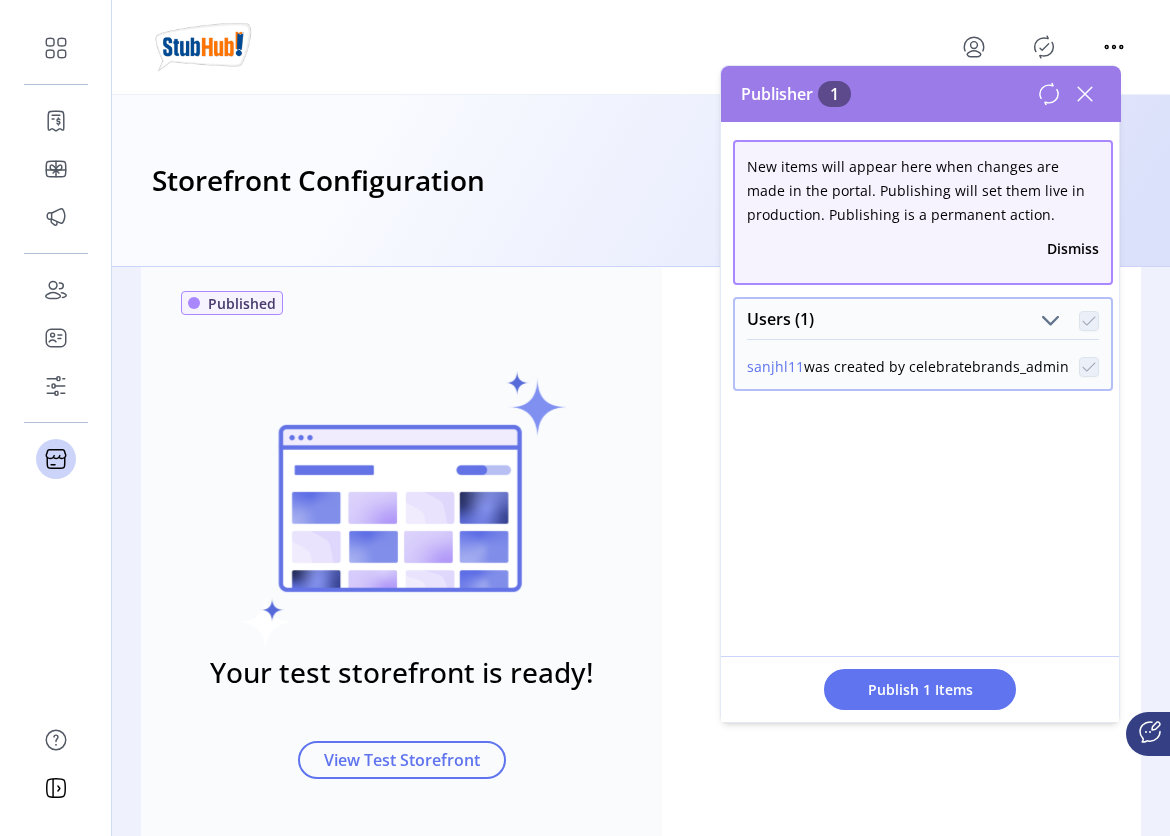 click 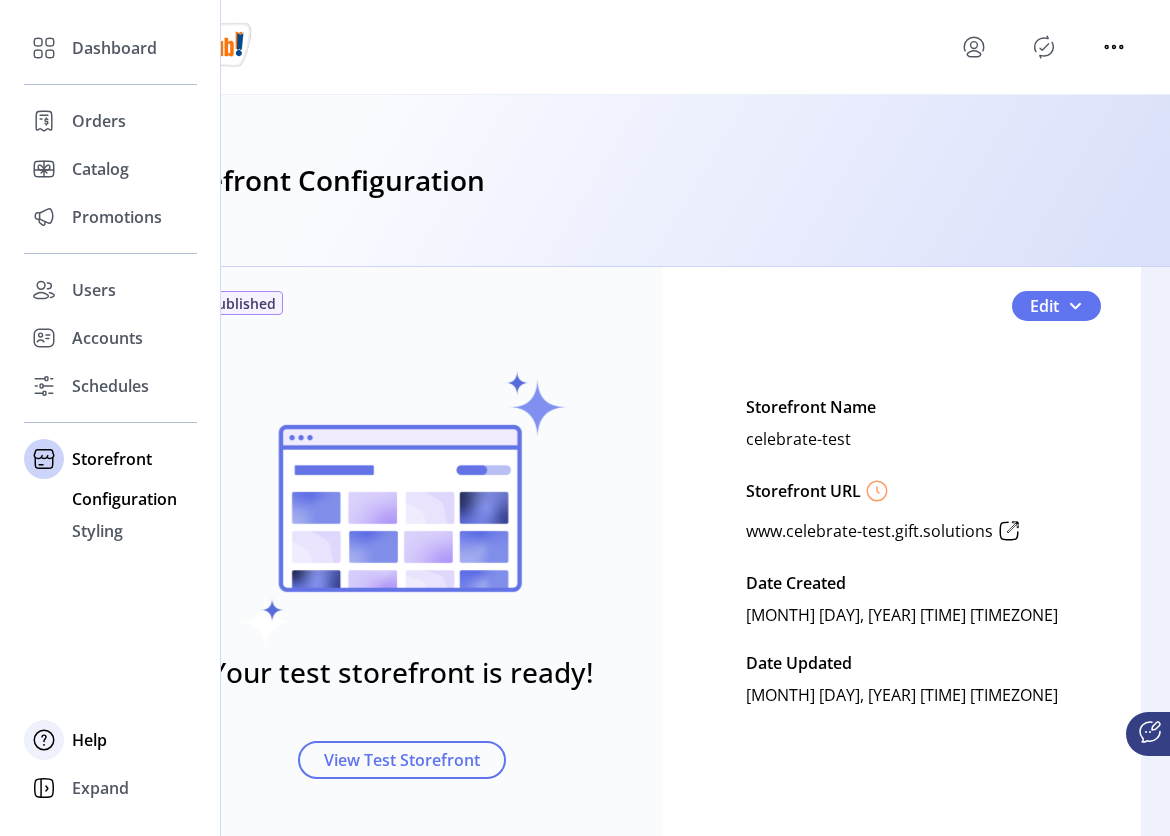 click 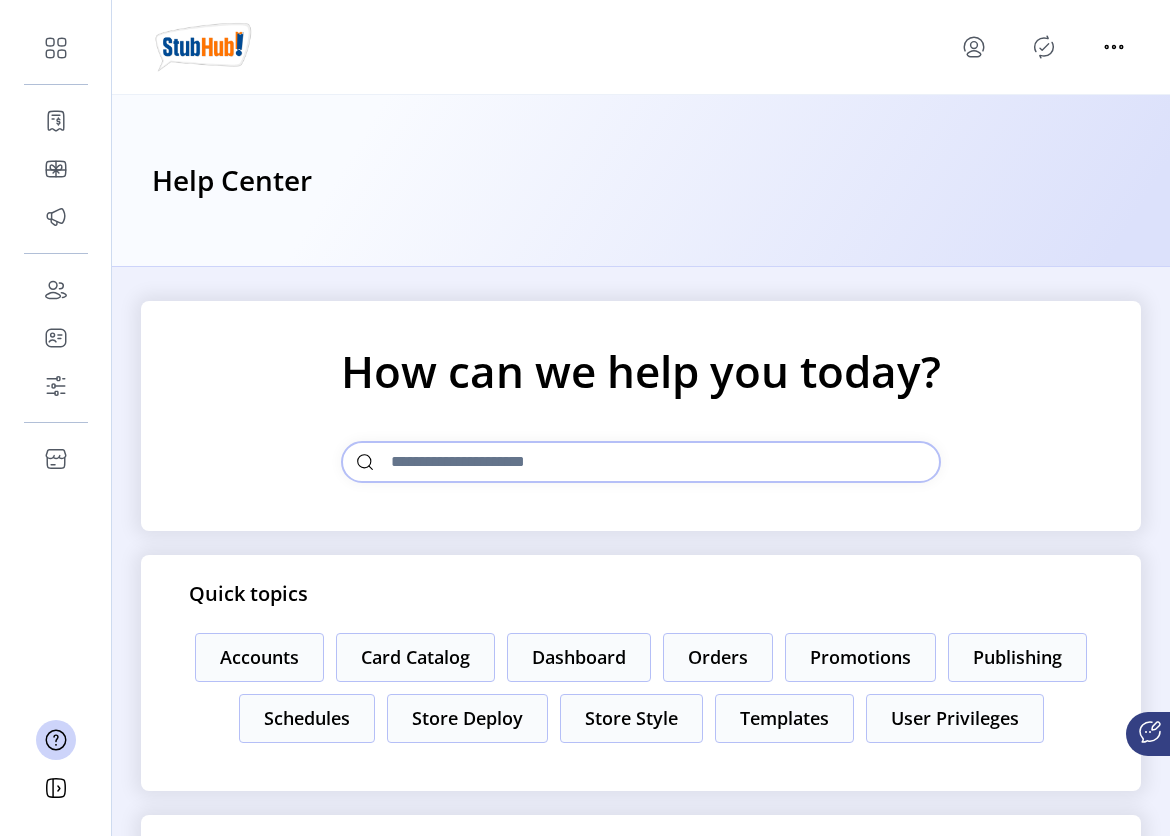 scroll, scrollTop: 34, scrollLeft: 0, axis: vertical 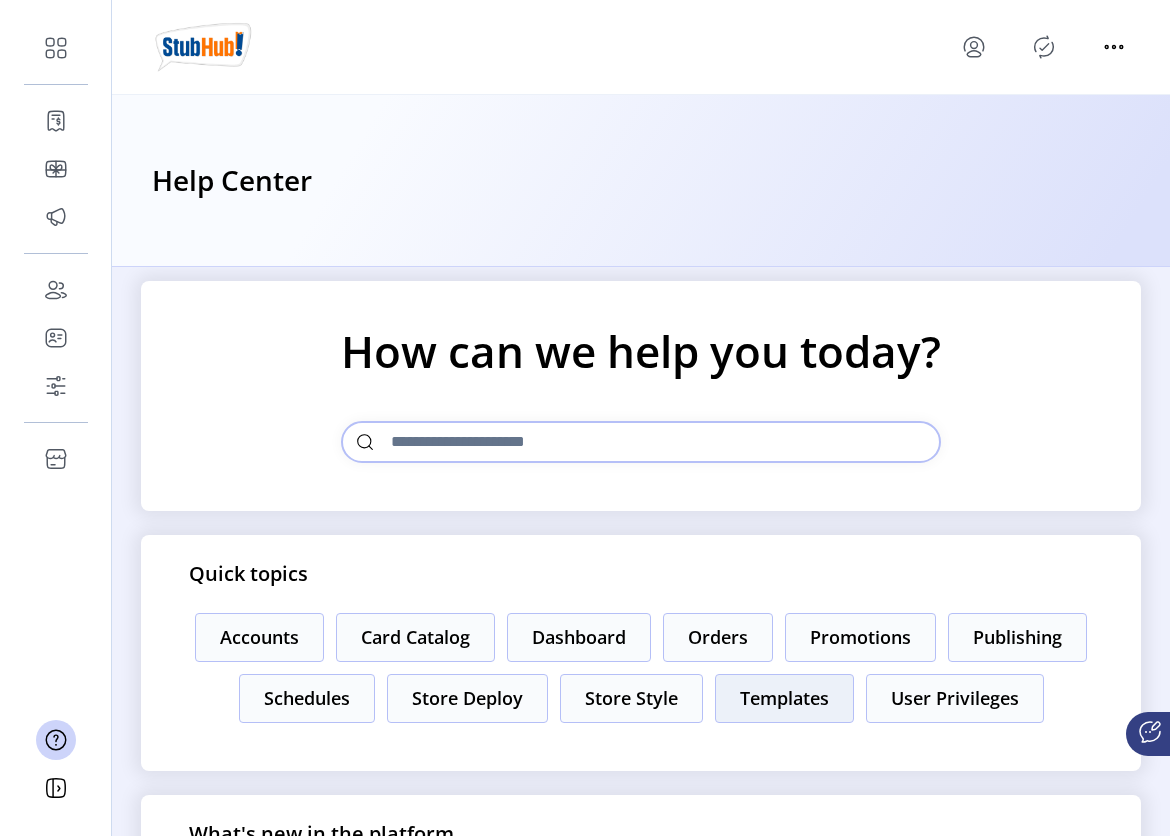 click on "Templates" 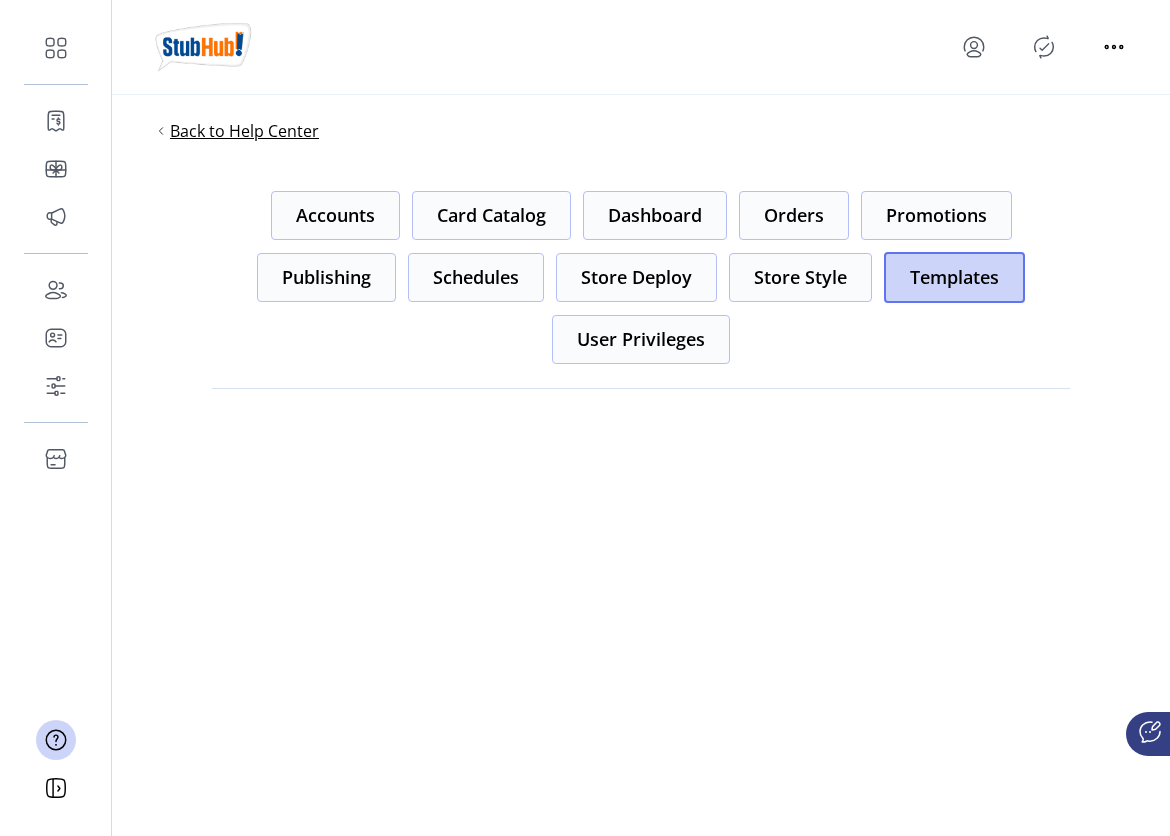 click on "Back to Help Center" 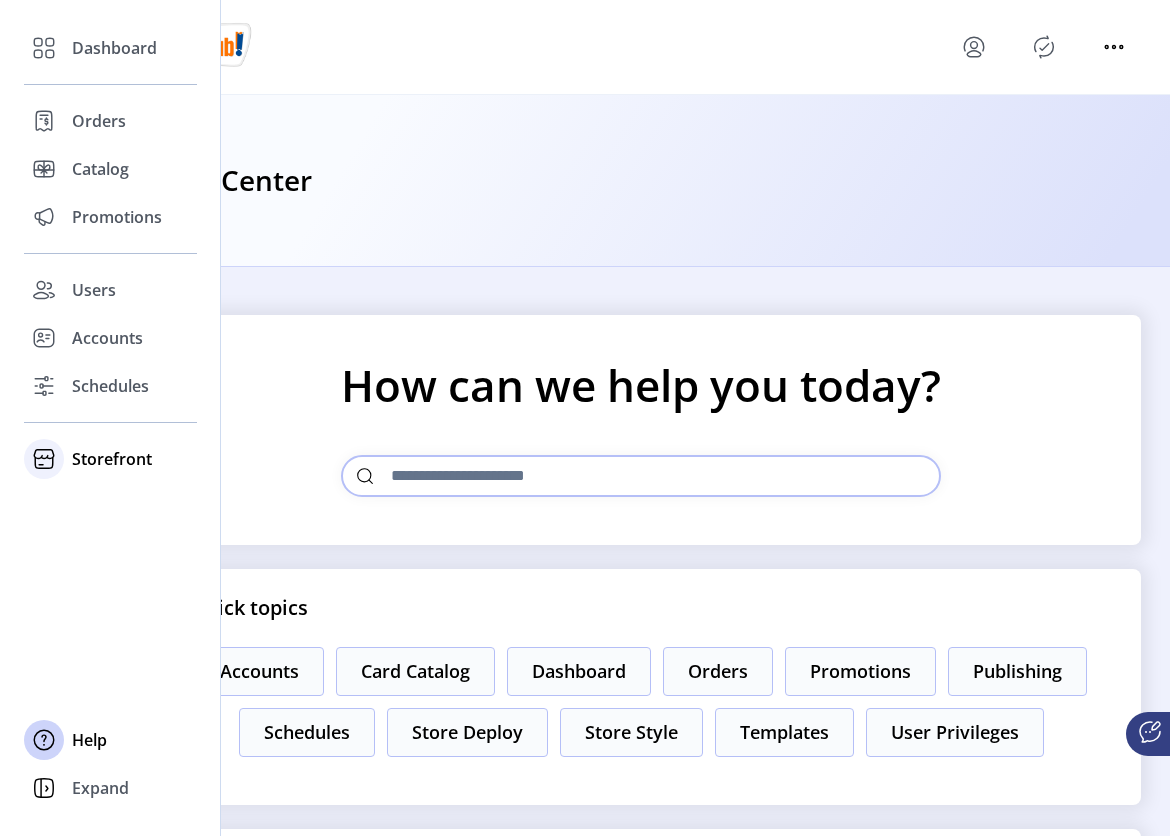 click 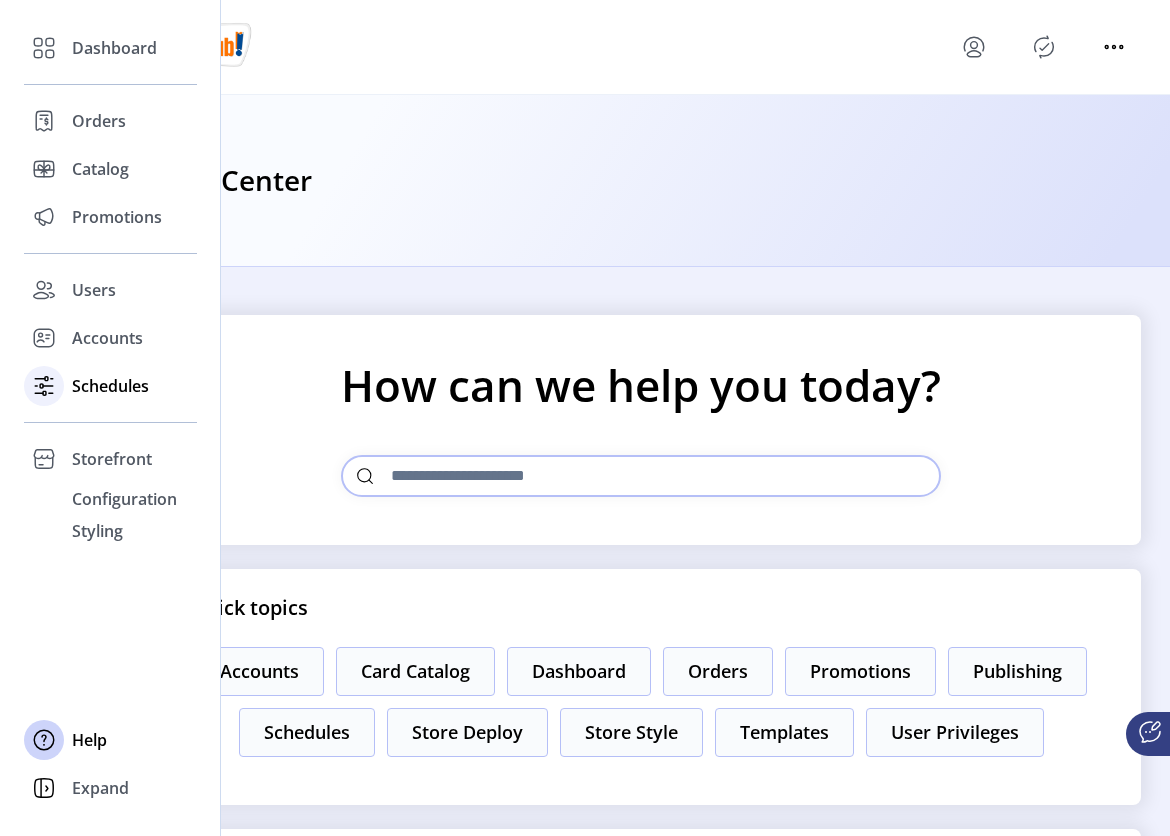 click on "Schedules" 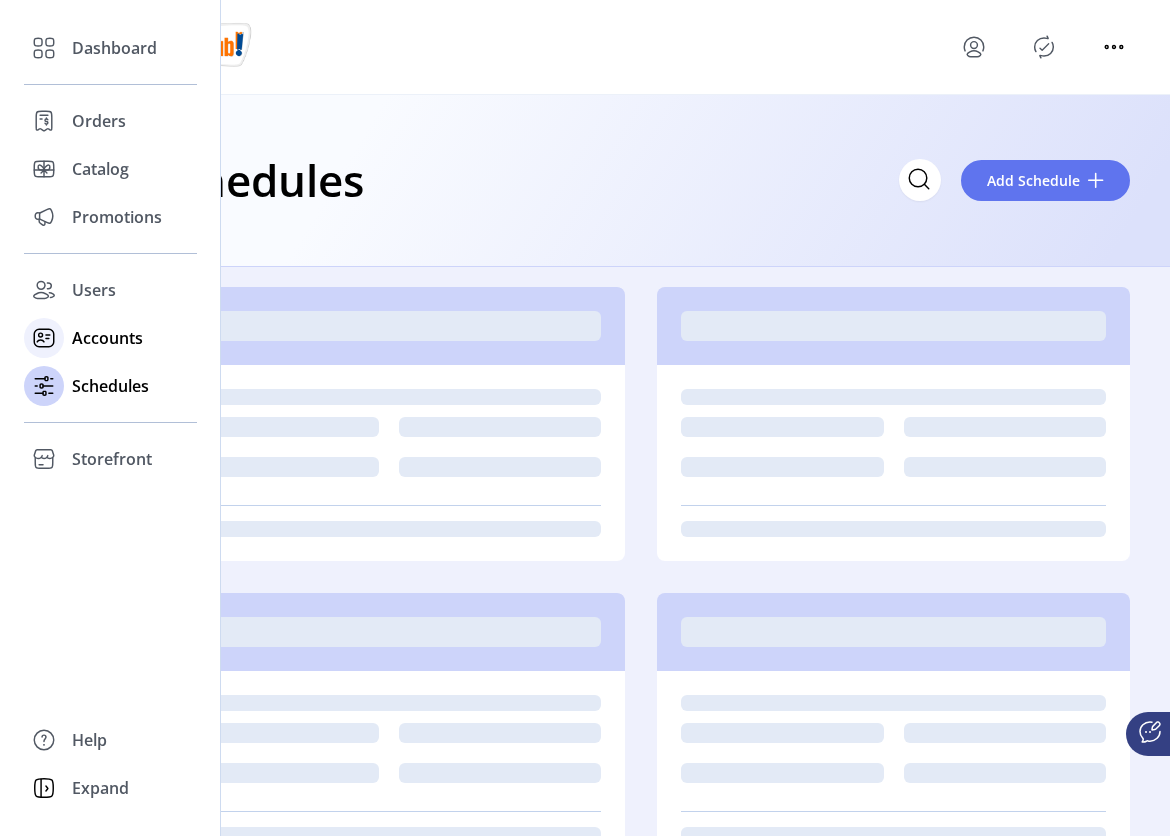 click on "Accounts" 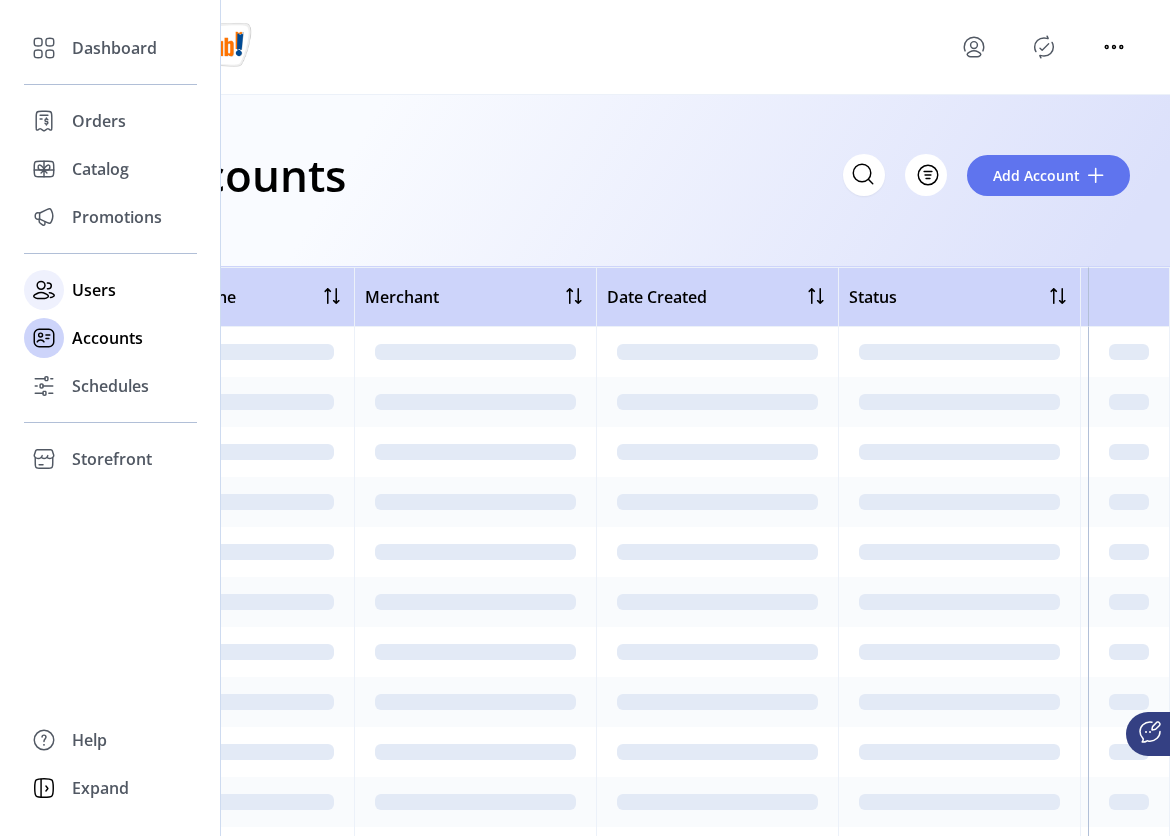 click on "Users" 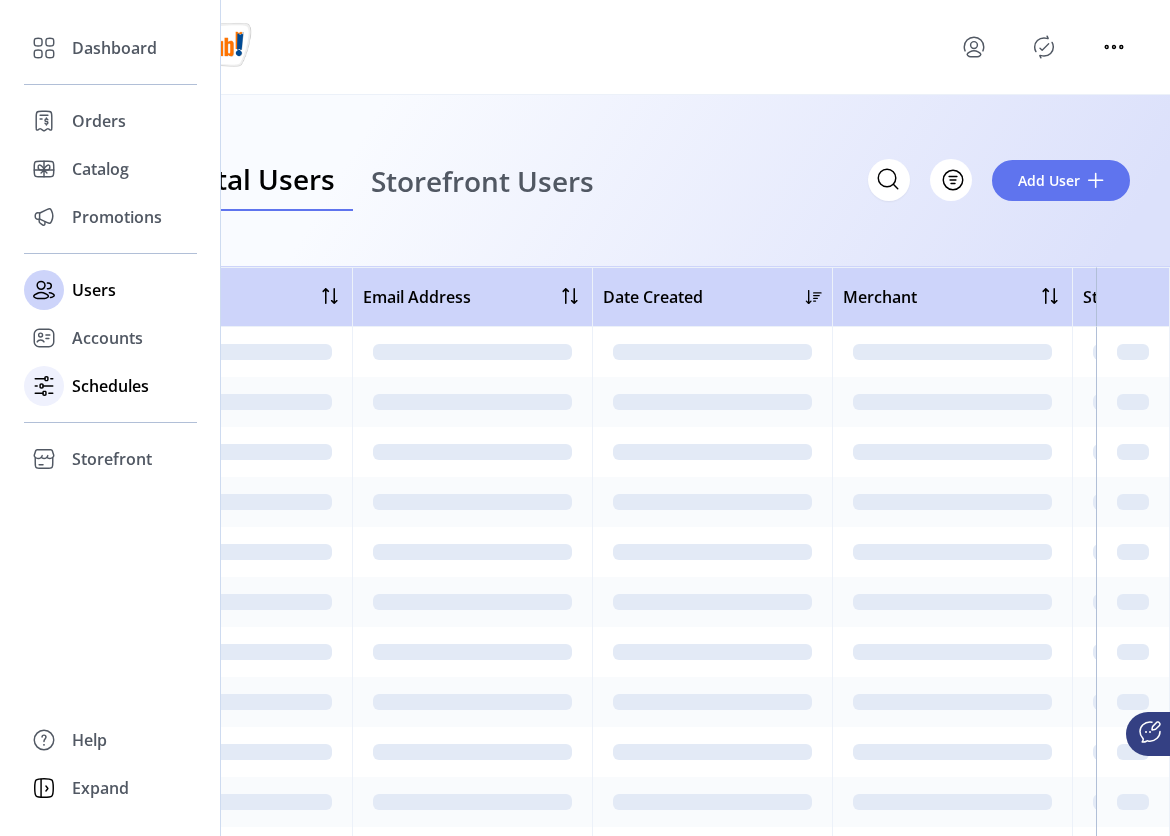 click on "Schedules" 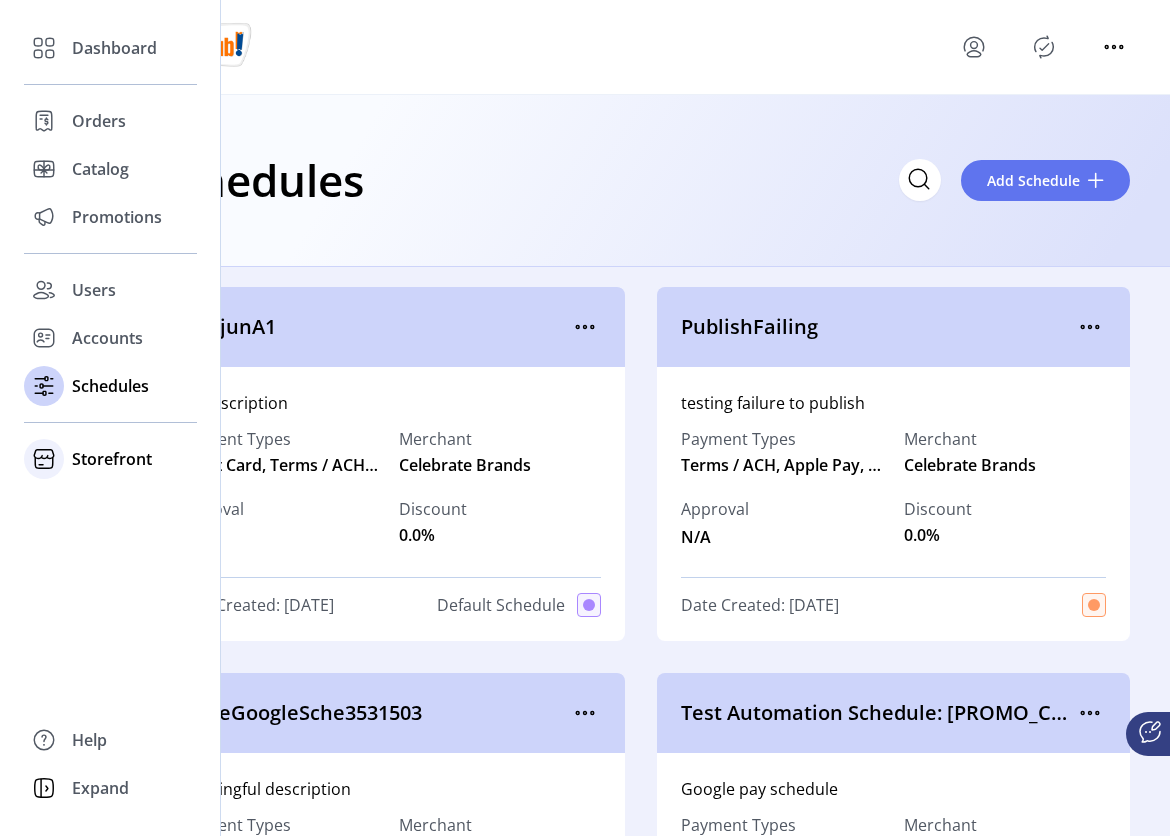 click on "Storefront" 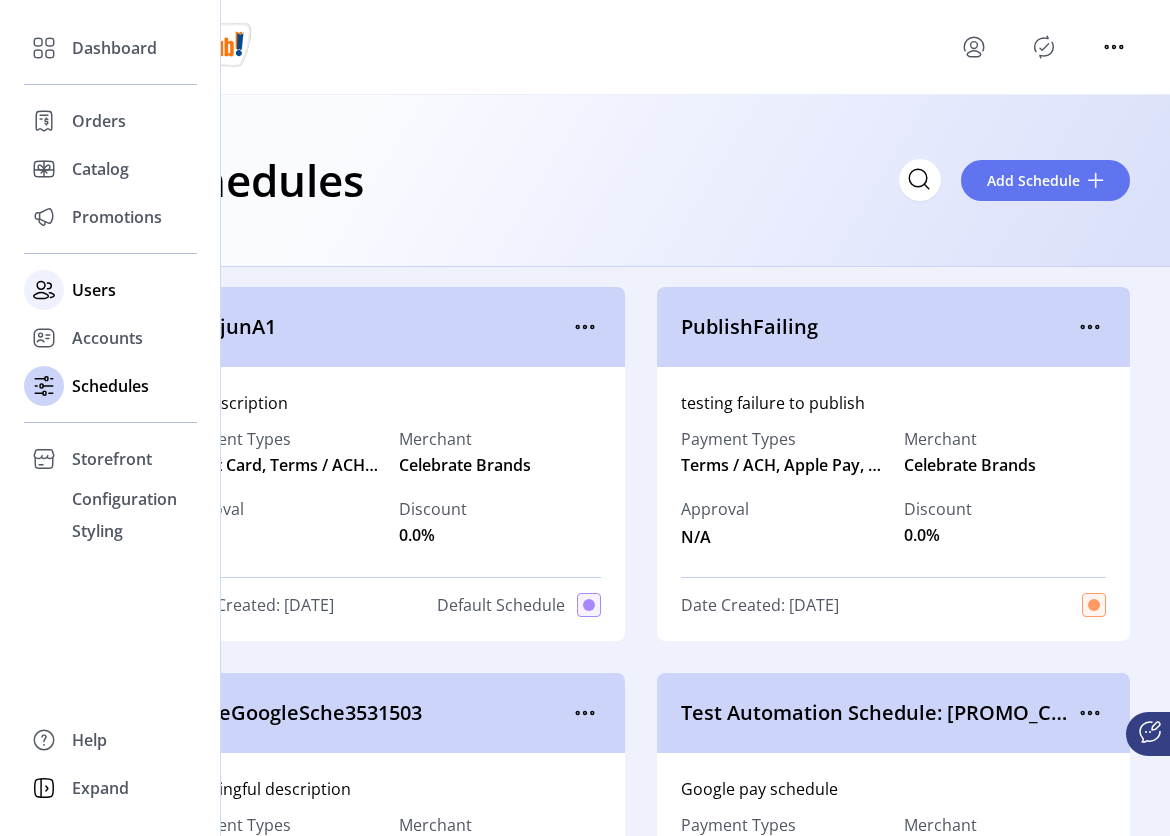 click on "Users" 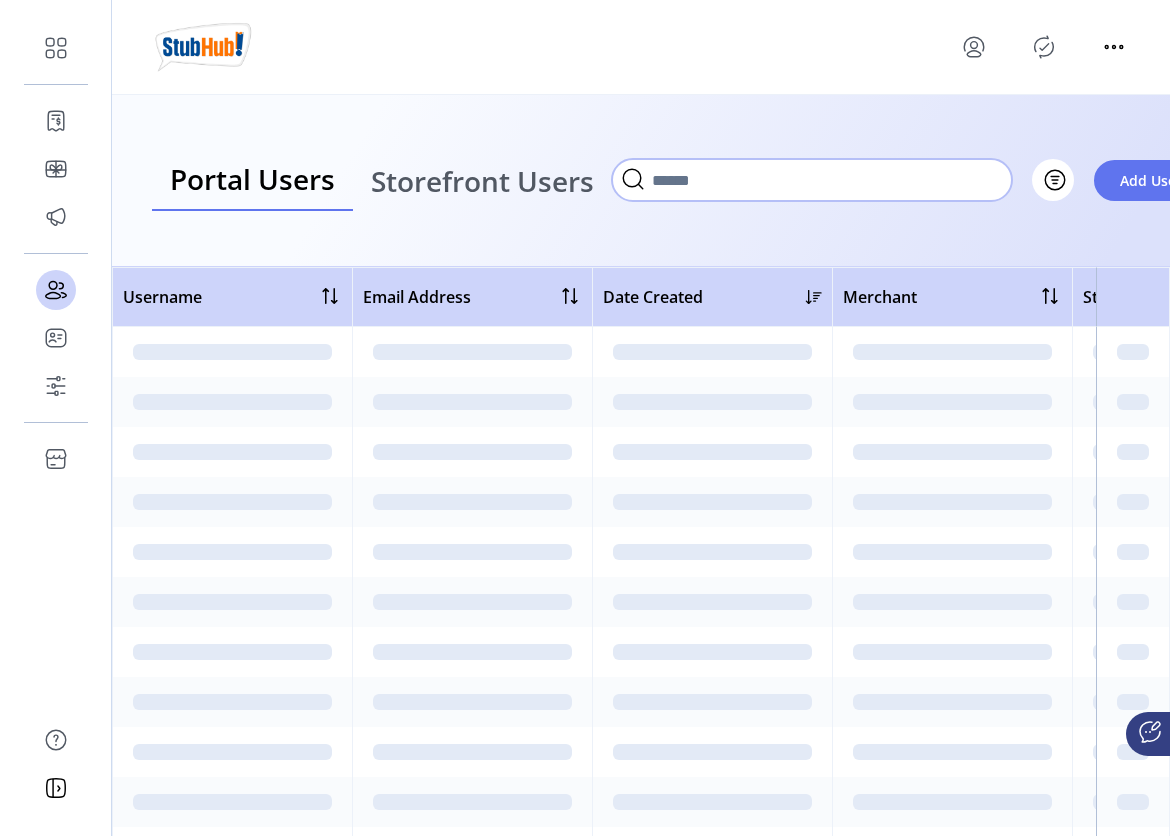 click 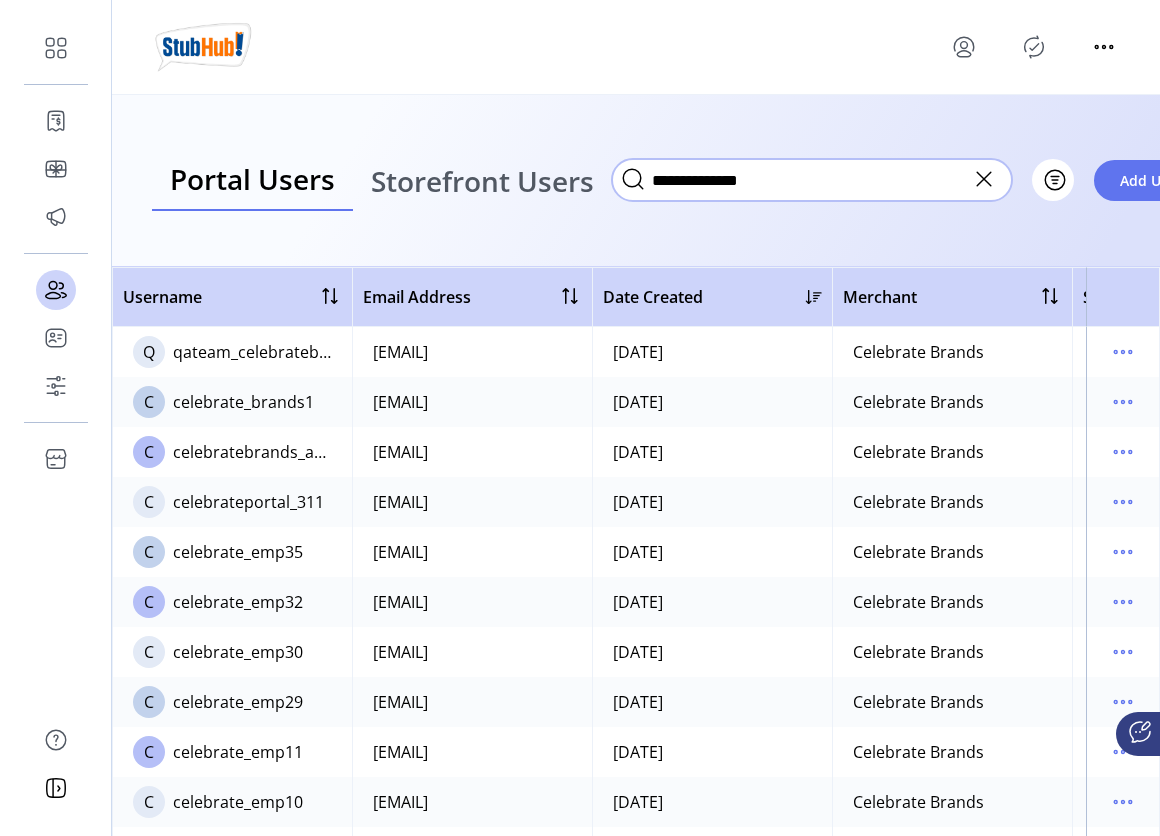 type on "**********" 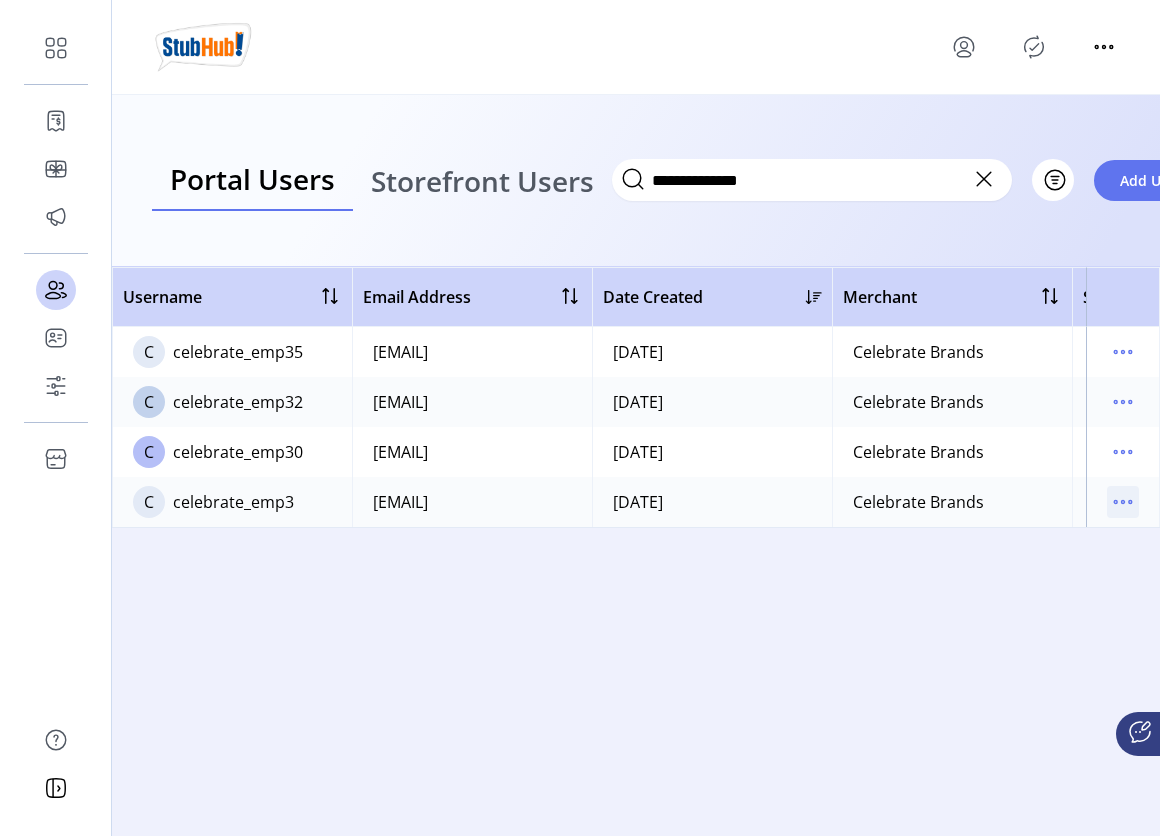 click 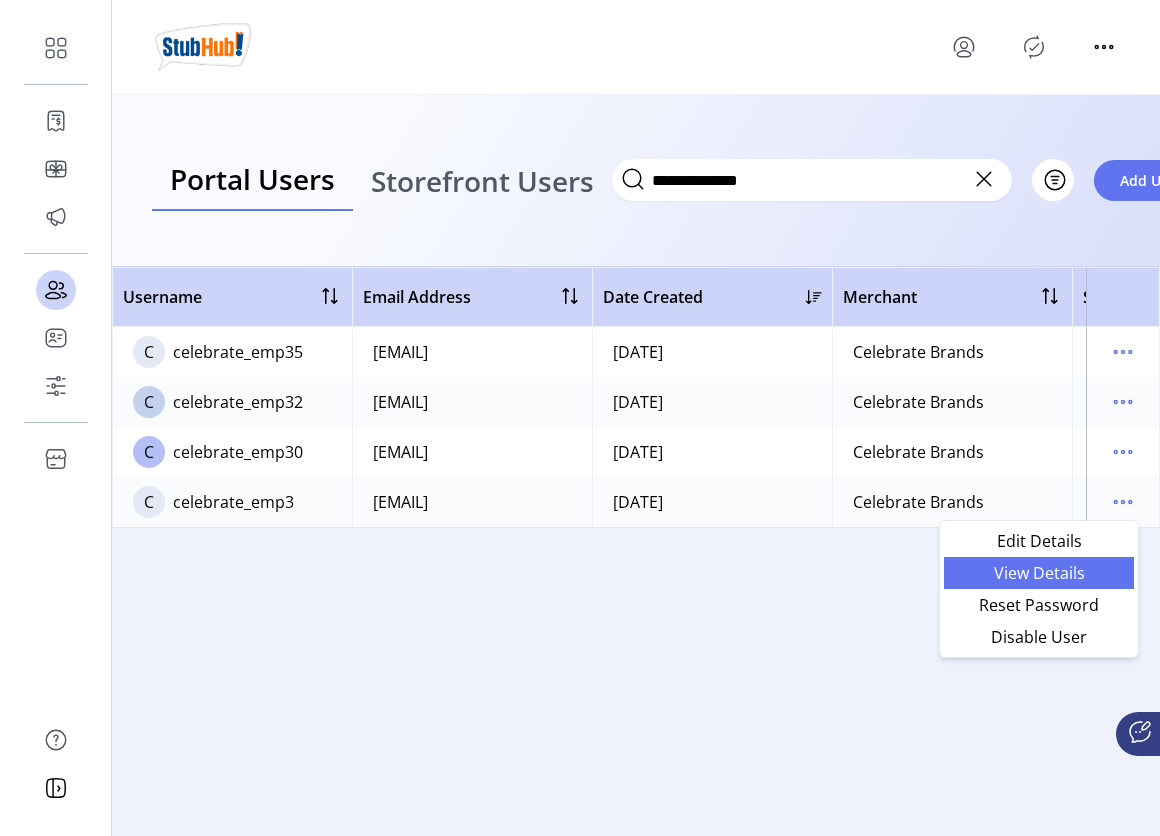 click on "View Details" at bounding box center (1039, 573) 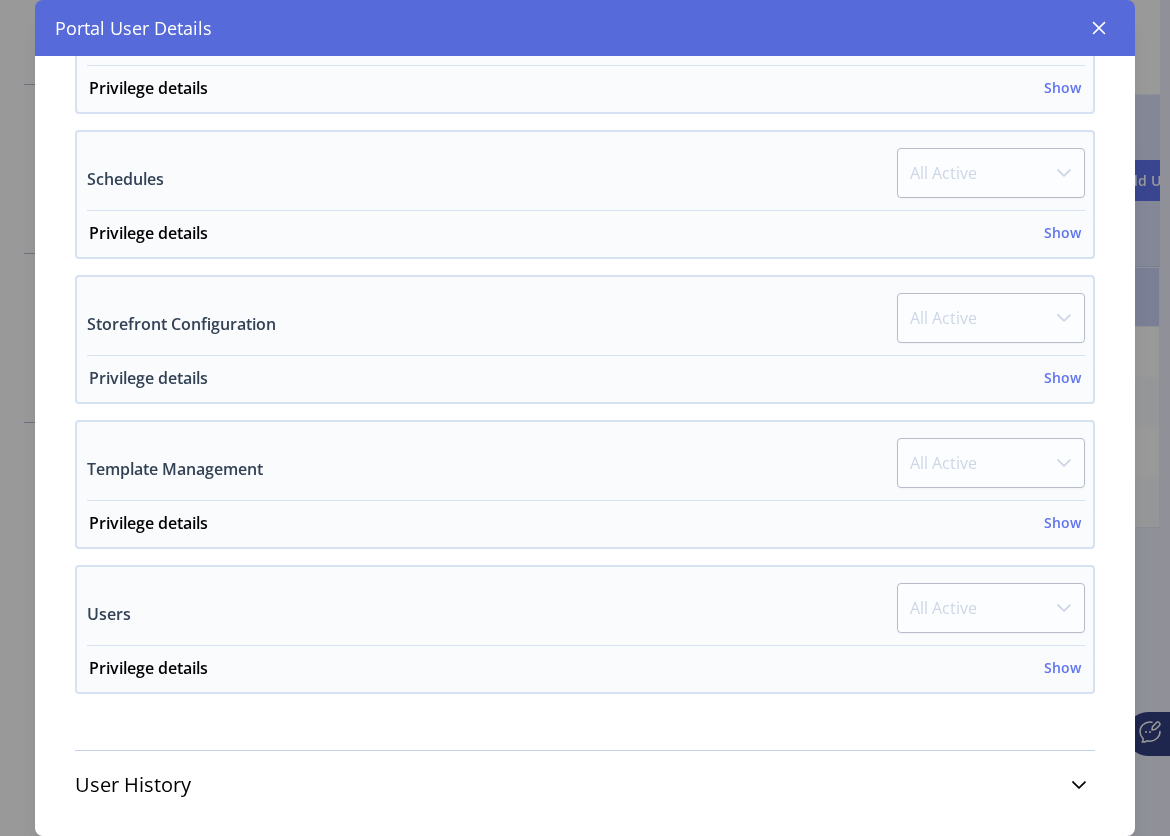 scroll, scrollTop: 1225, scrollLeft: 0, axis: vertical 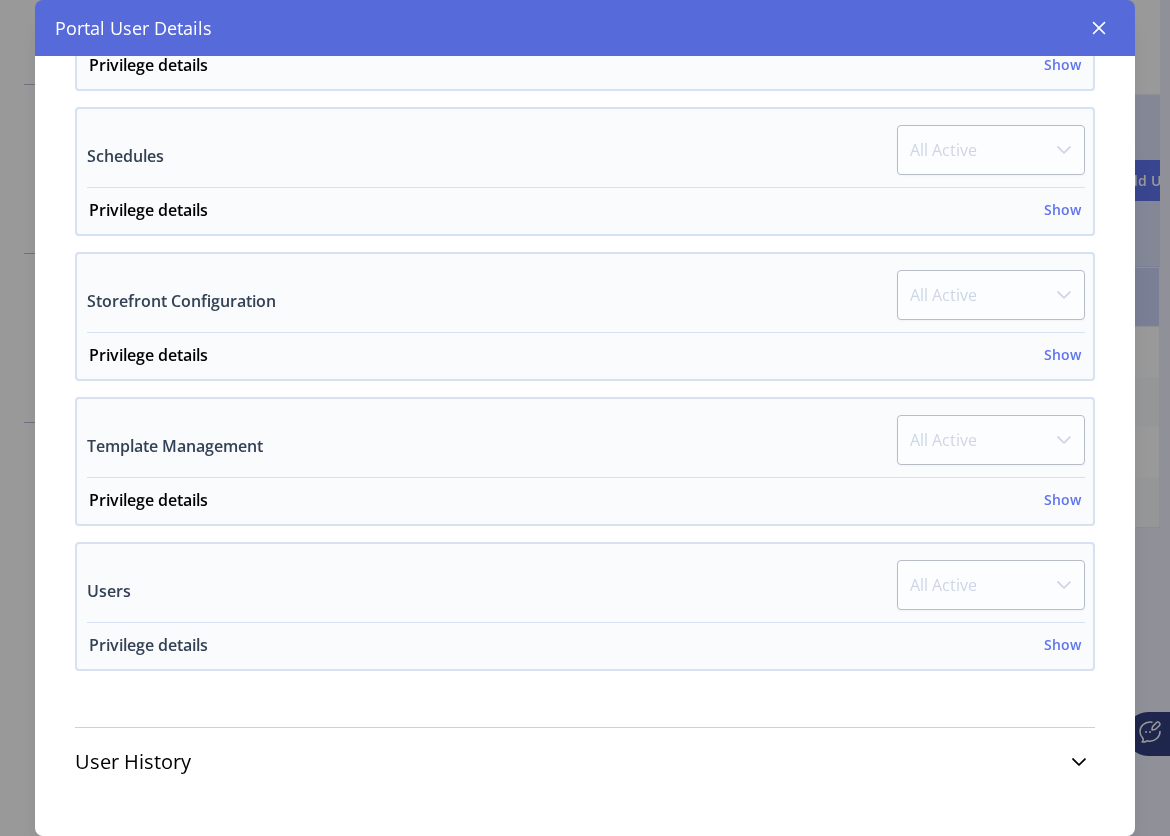 click on "Show" at bounding box center [1062, 644] 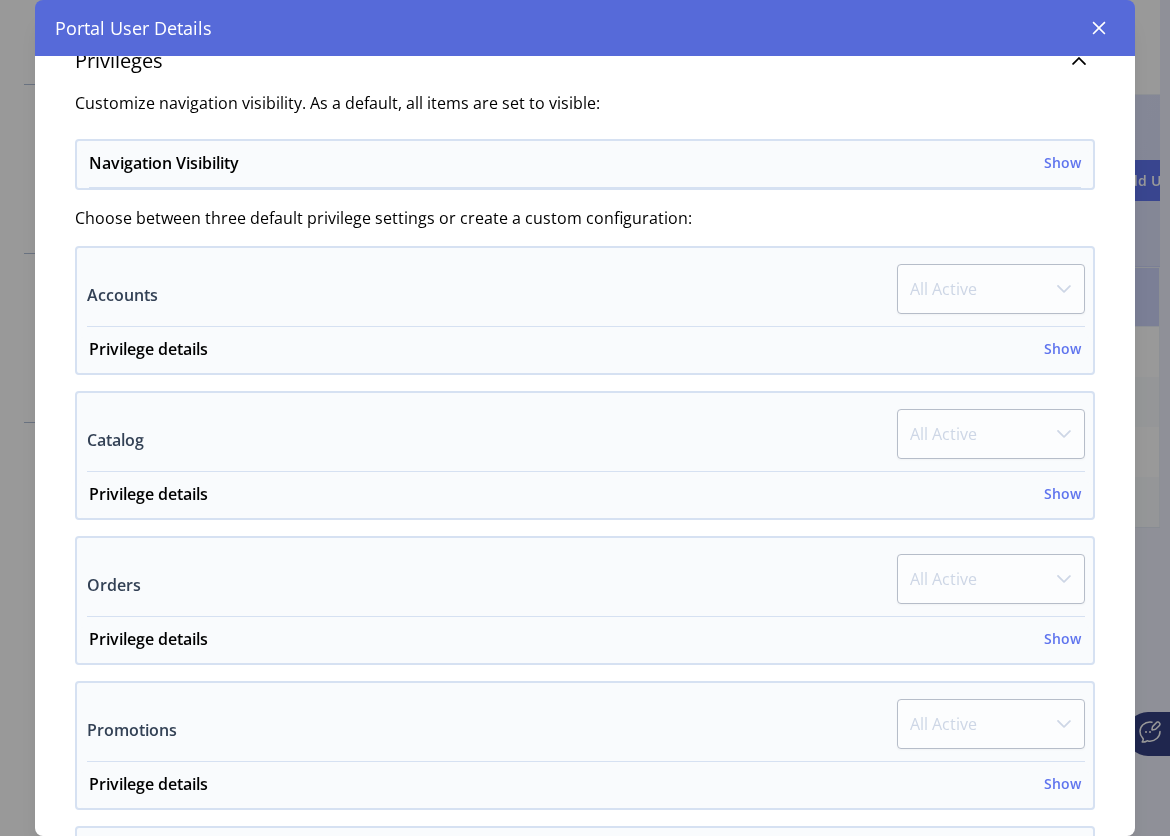 scroll, scrollTop: 0, scrollLeft: 0, axis: both 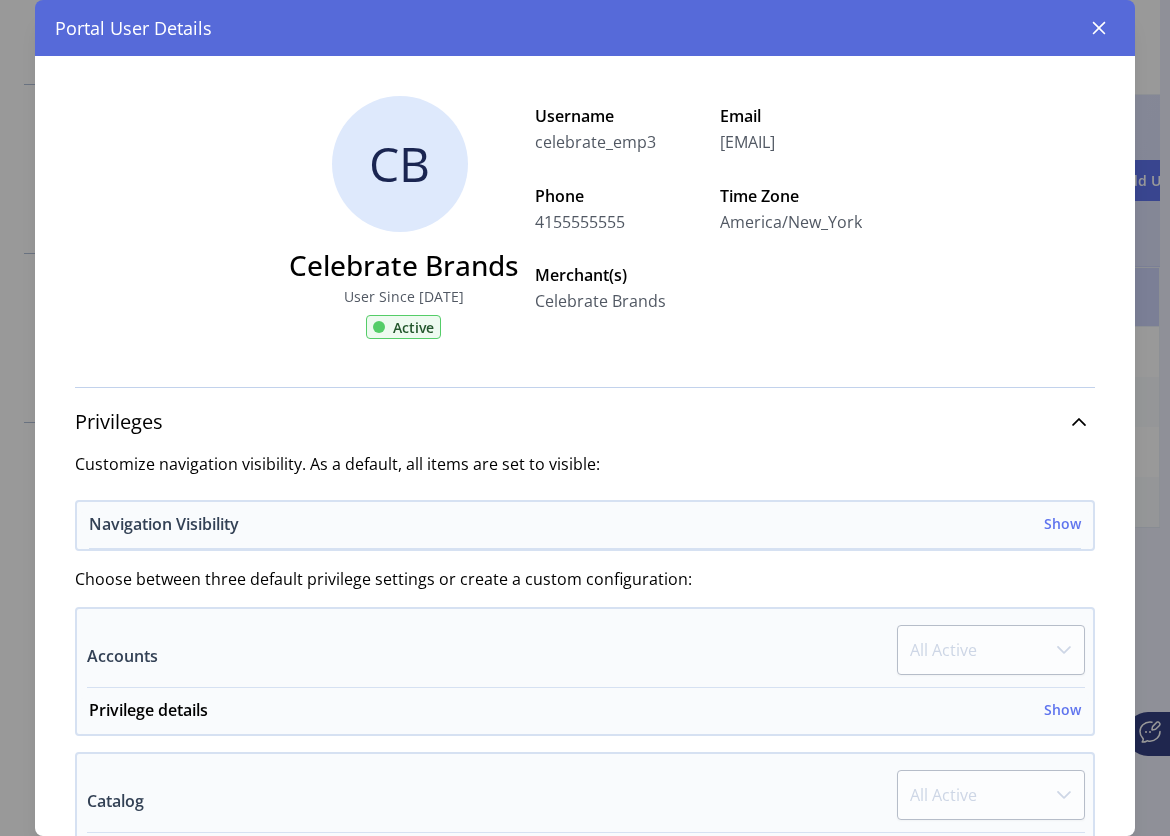 click on "Show" at bounding box center (1062, 523) 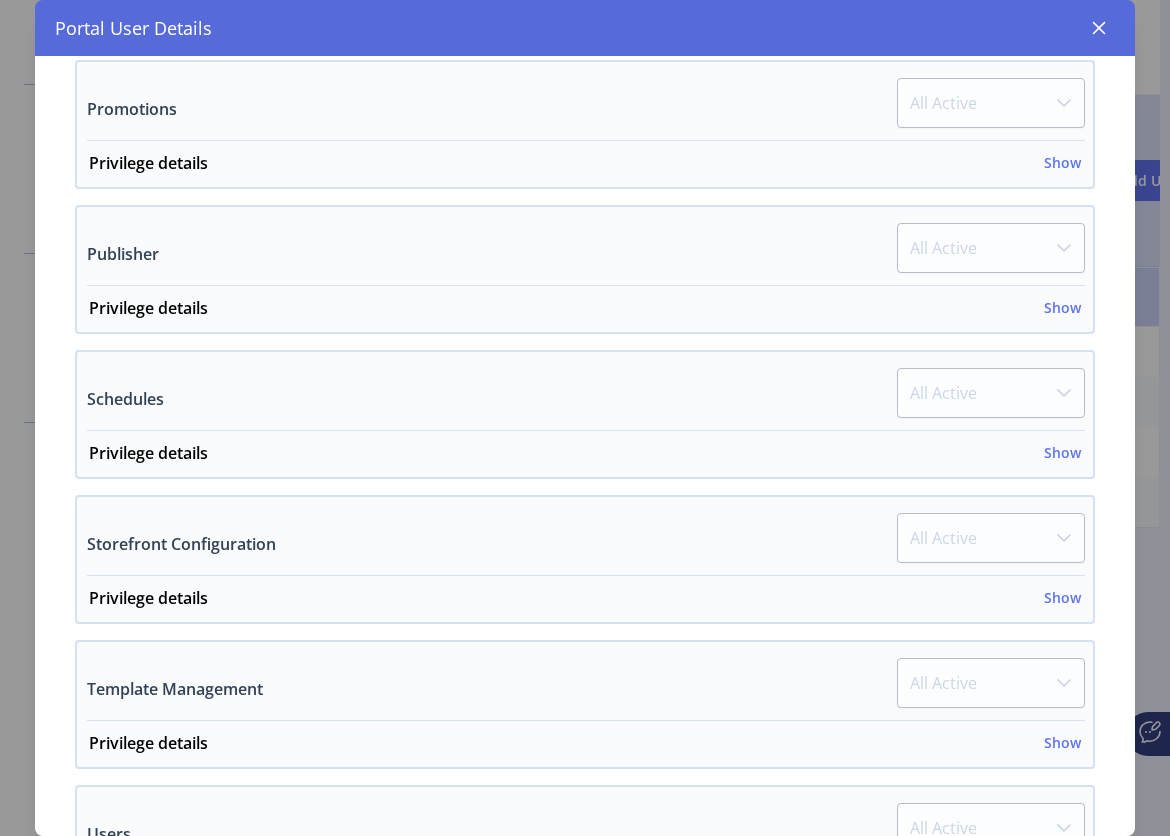 scroll, scrollTop: 1808, scrollLeft: 0, axis: vertical 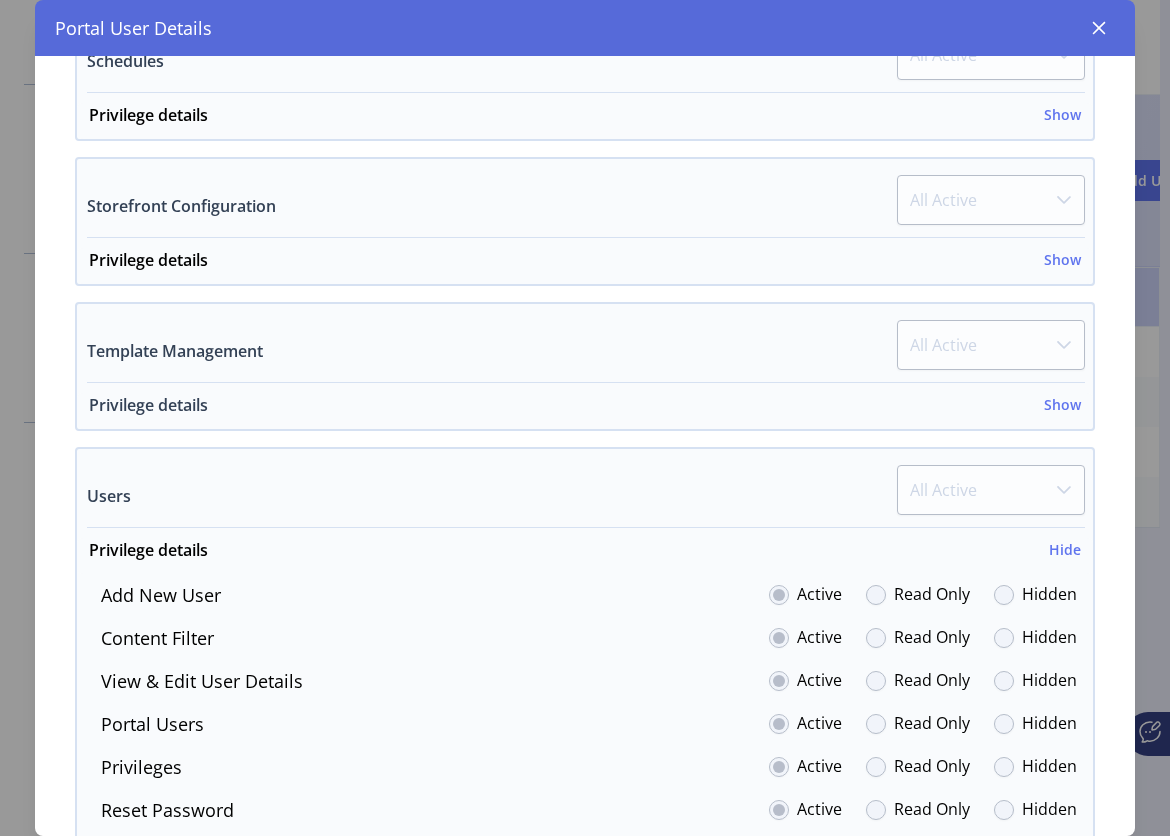 click on "Show" at bounding box center (1062, 404) 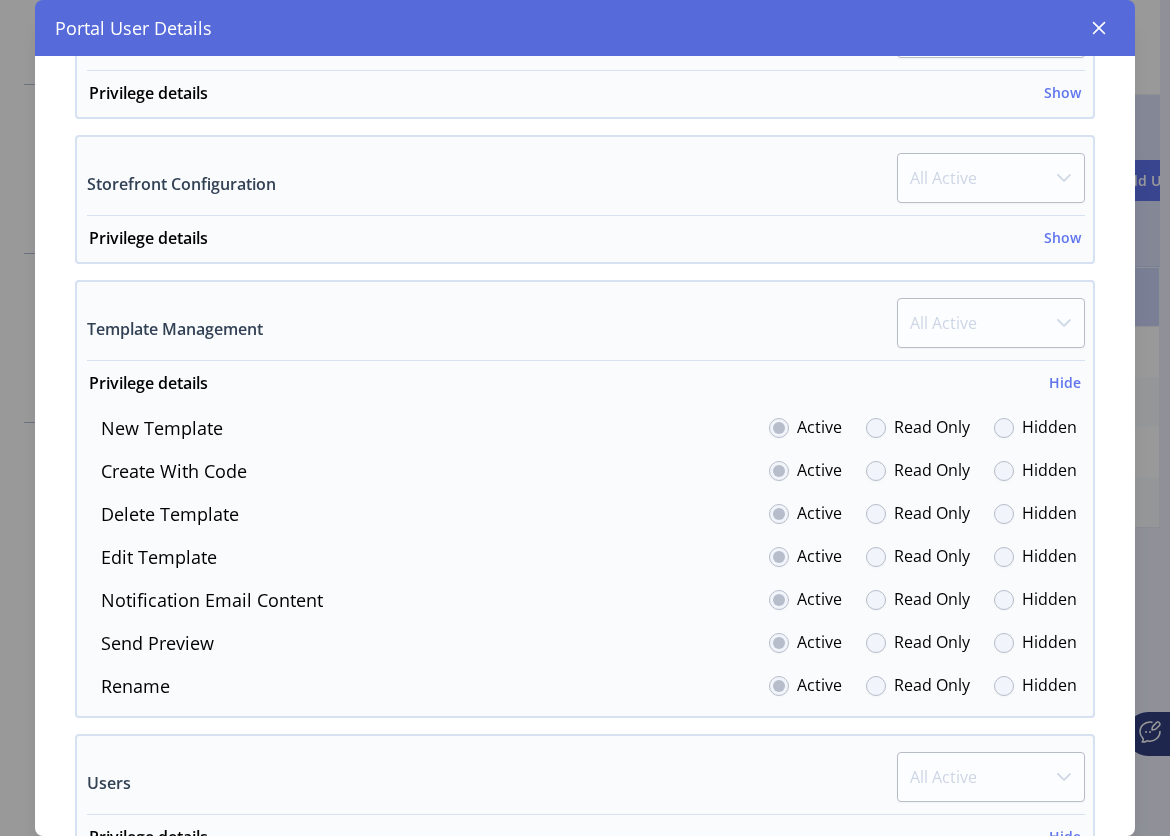 scroll, scrollTop: 1846, scrollLeft: 0, axis: vertical 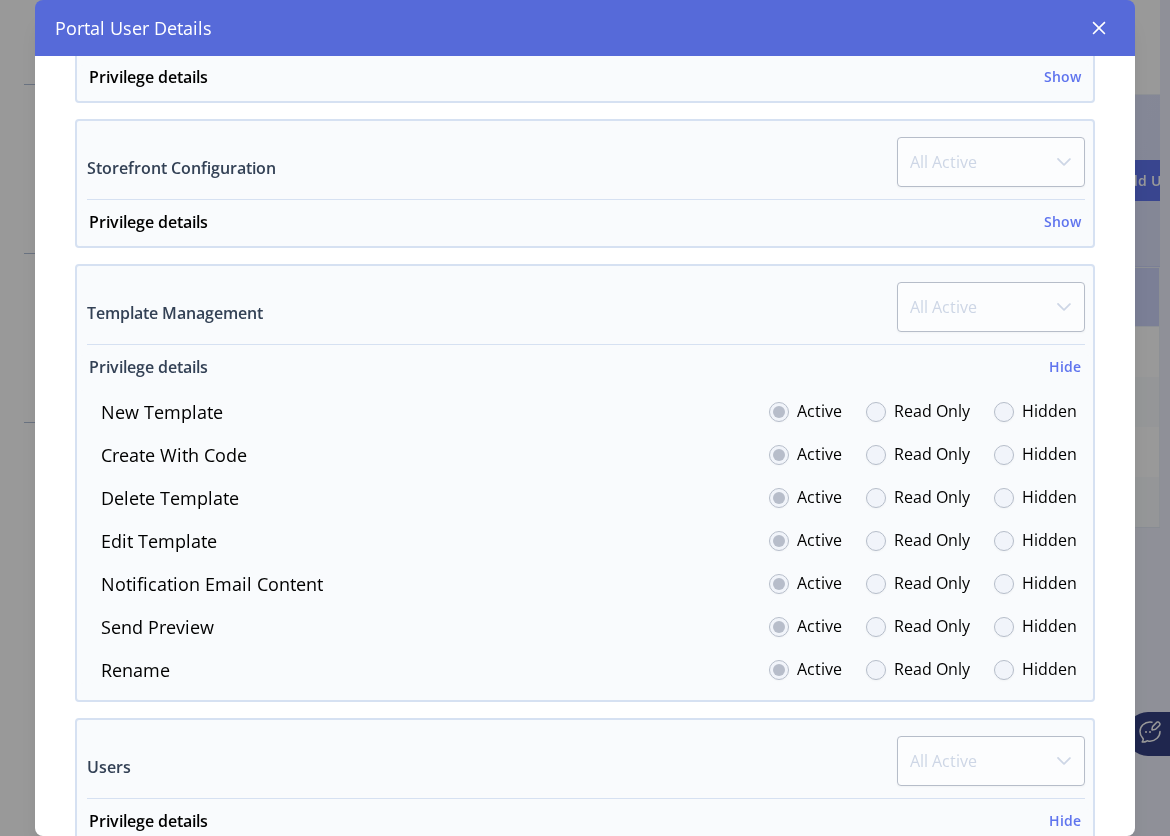drag, startPoint x: 579, startPoint y: 276, endPoint x: 303, endPoint y: 361, distance: 288.79233 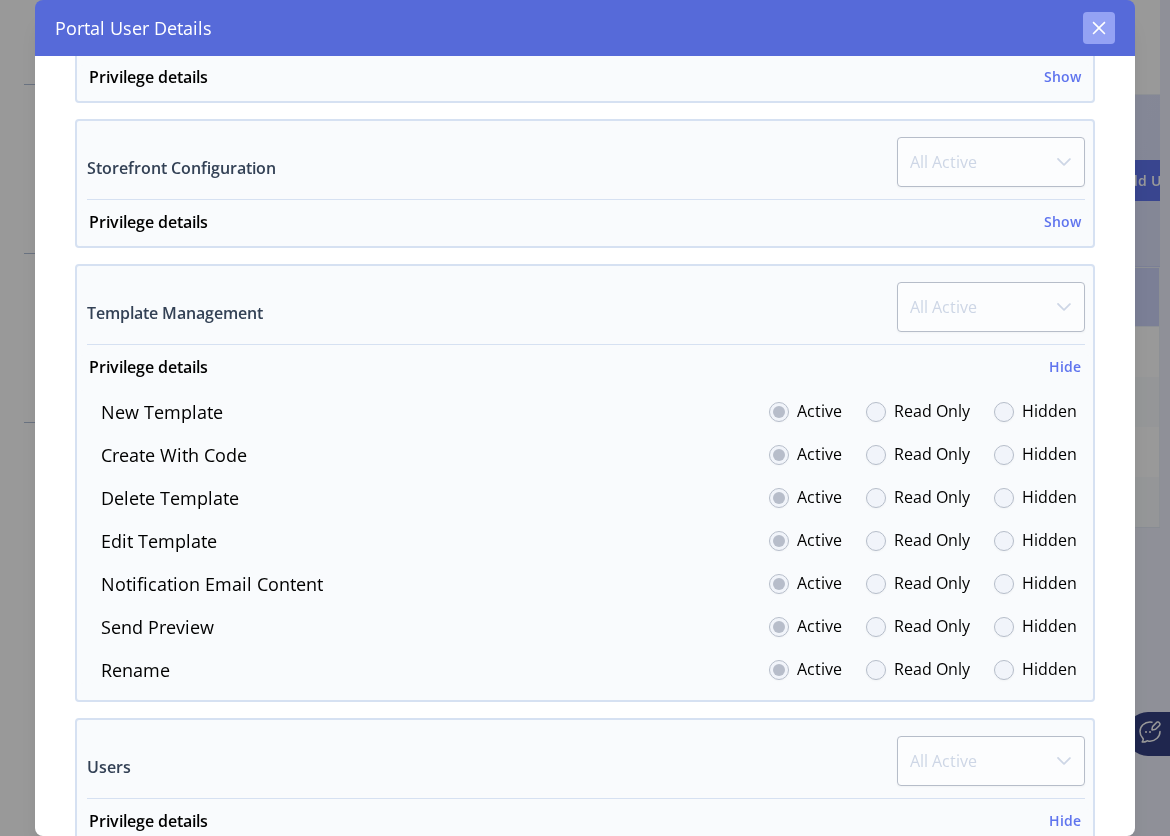 click 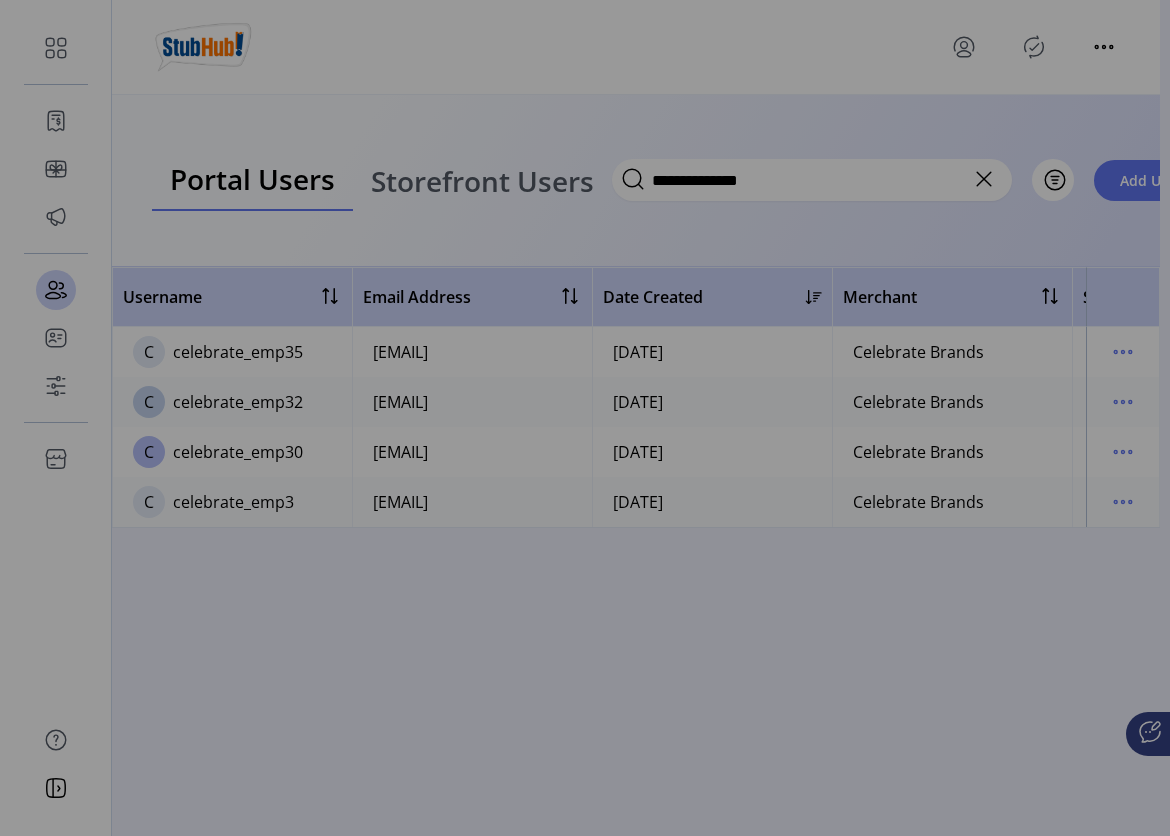 scroll, scrollTop: 3176, scrollLeft: 0, axis: vertical 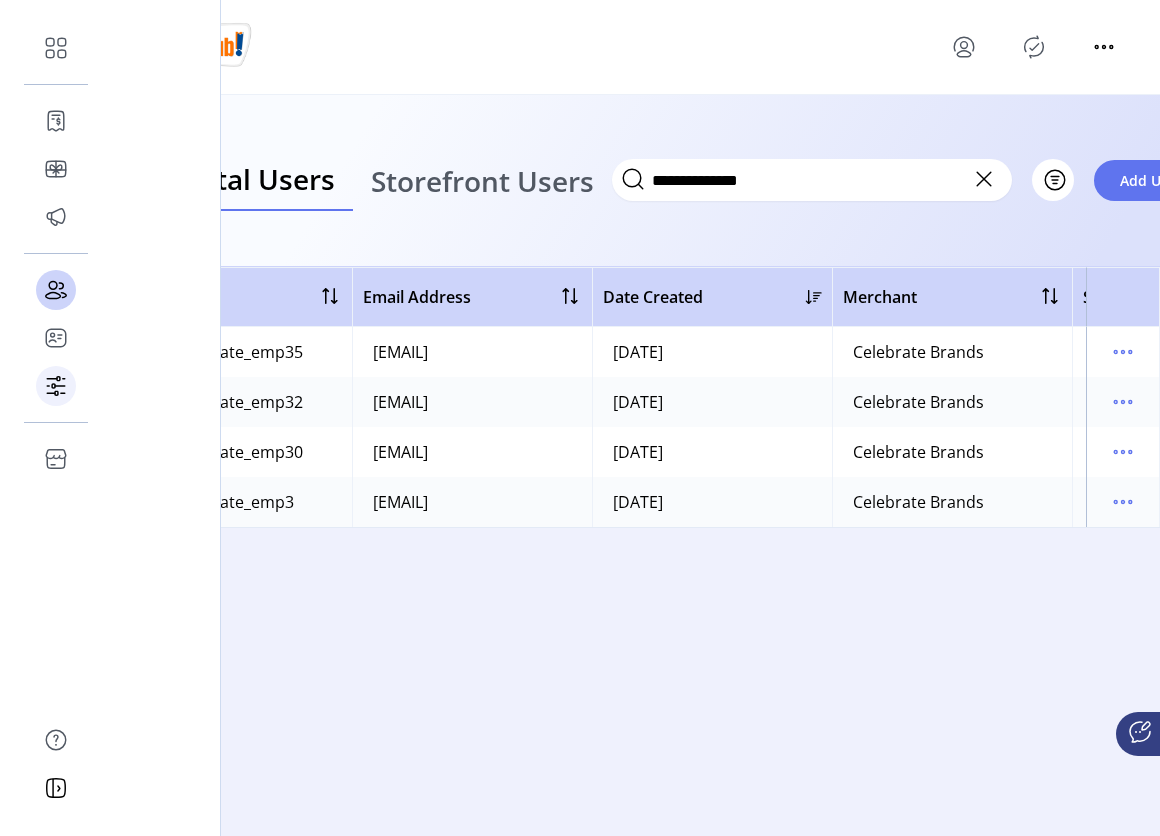 click 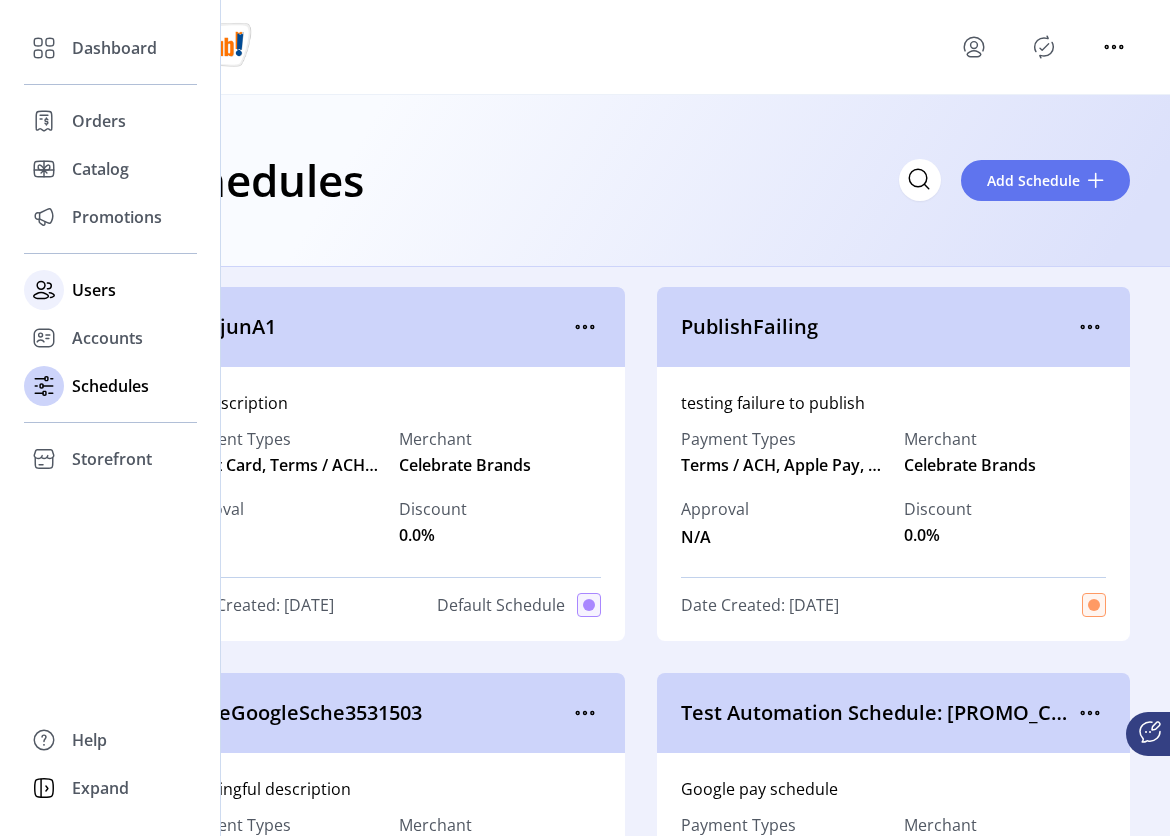 click 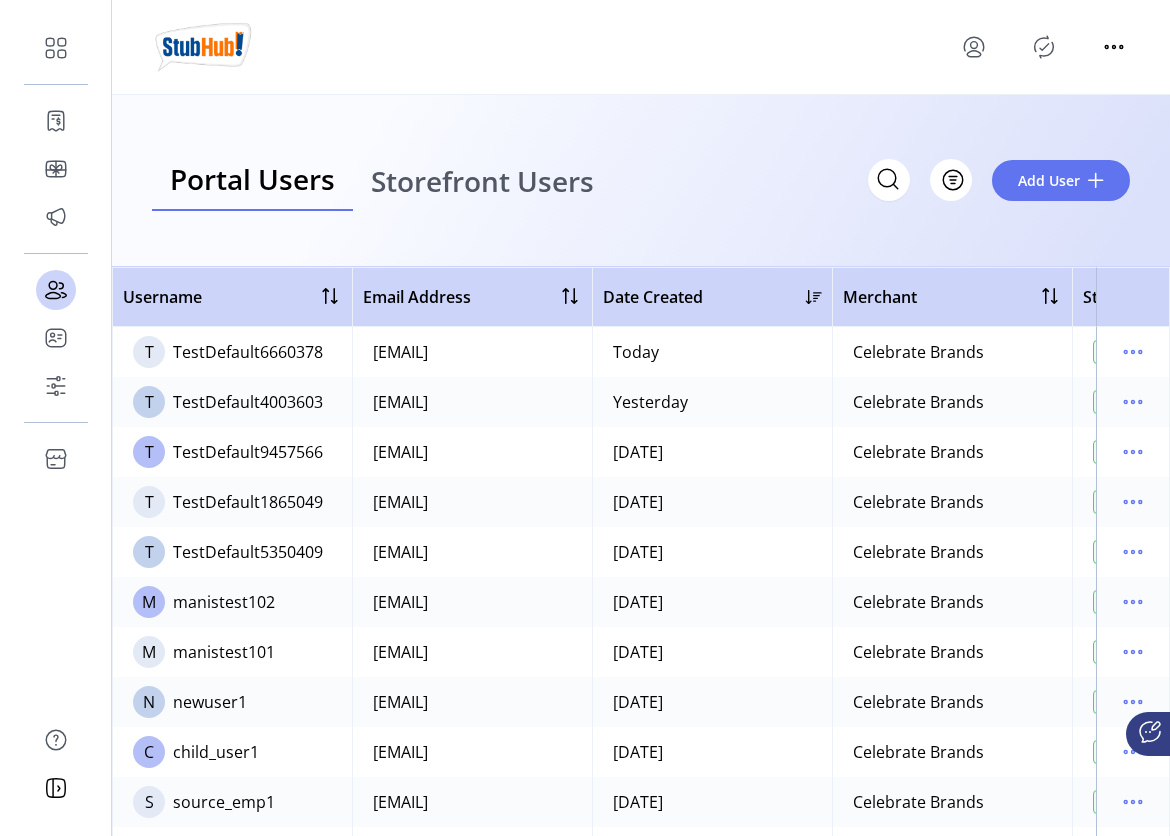 click 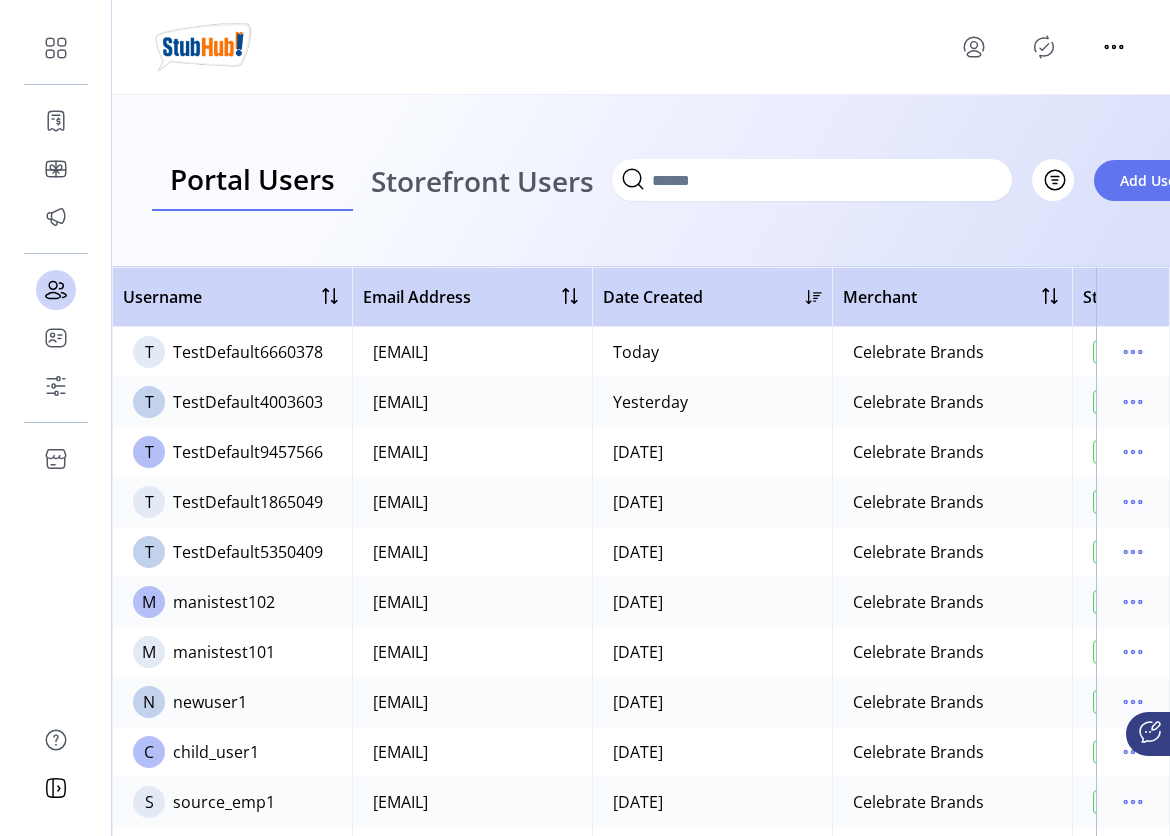 click 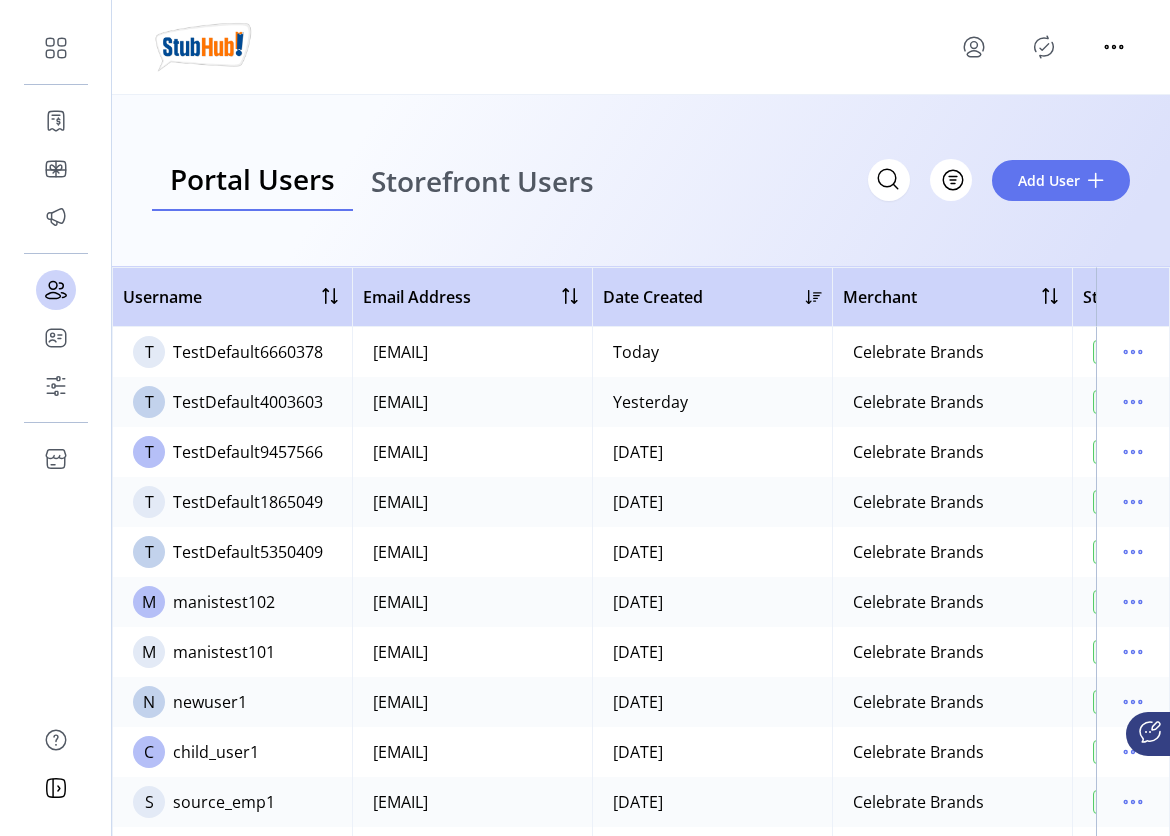 click 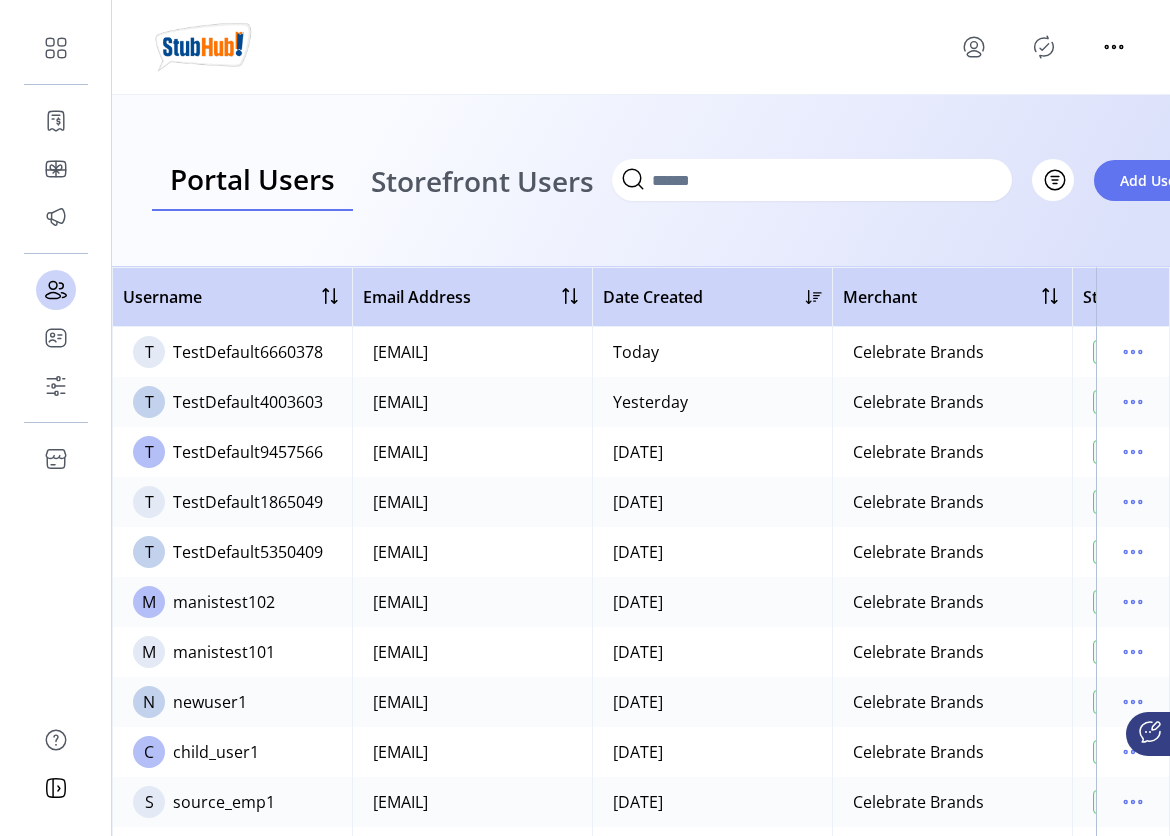 click 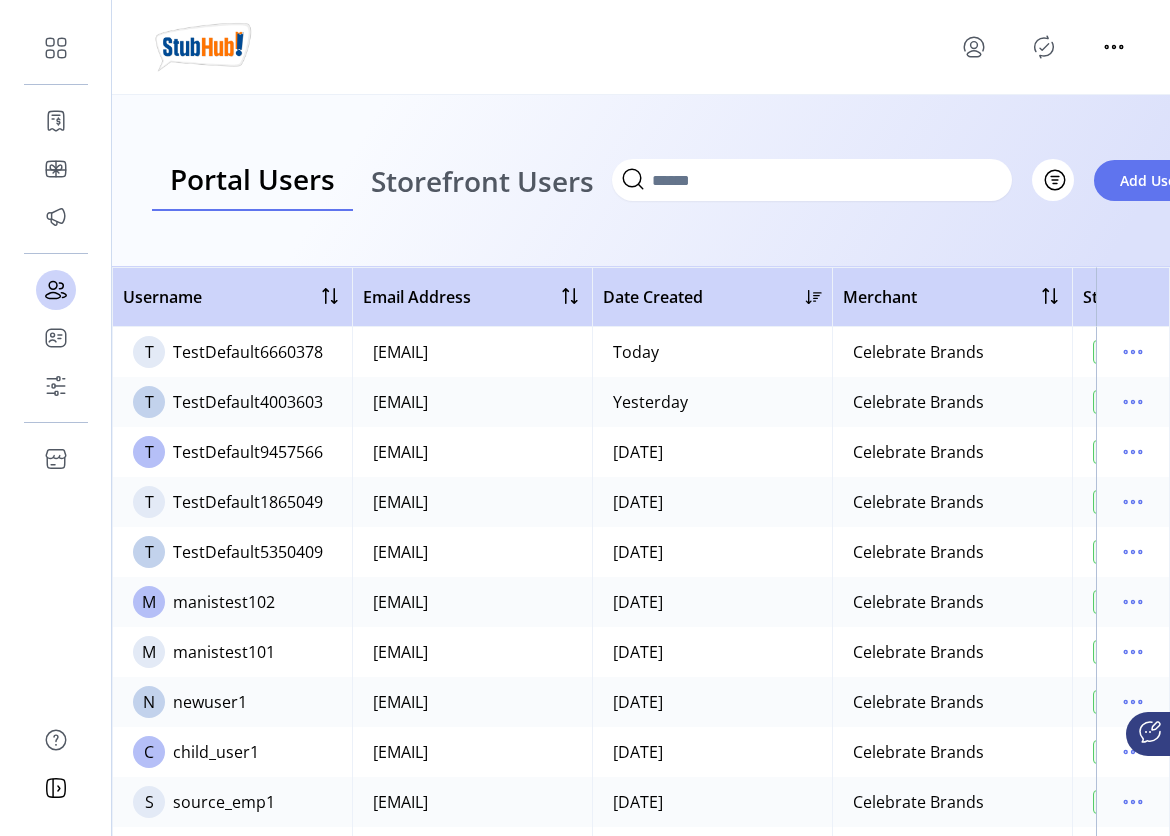 click 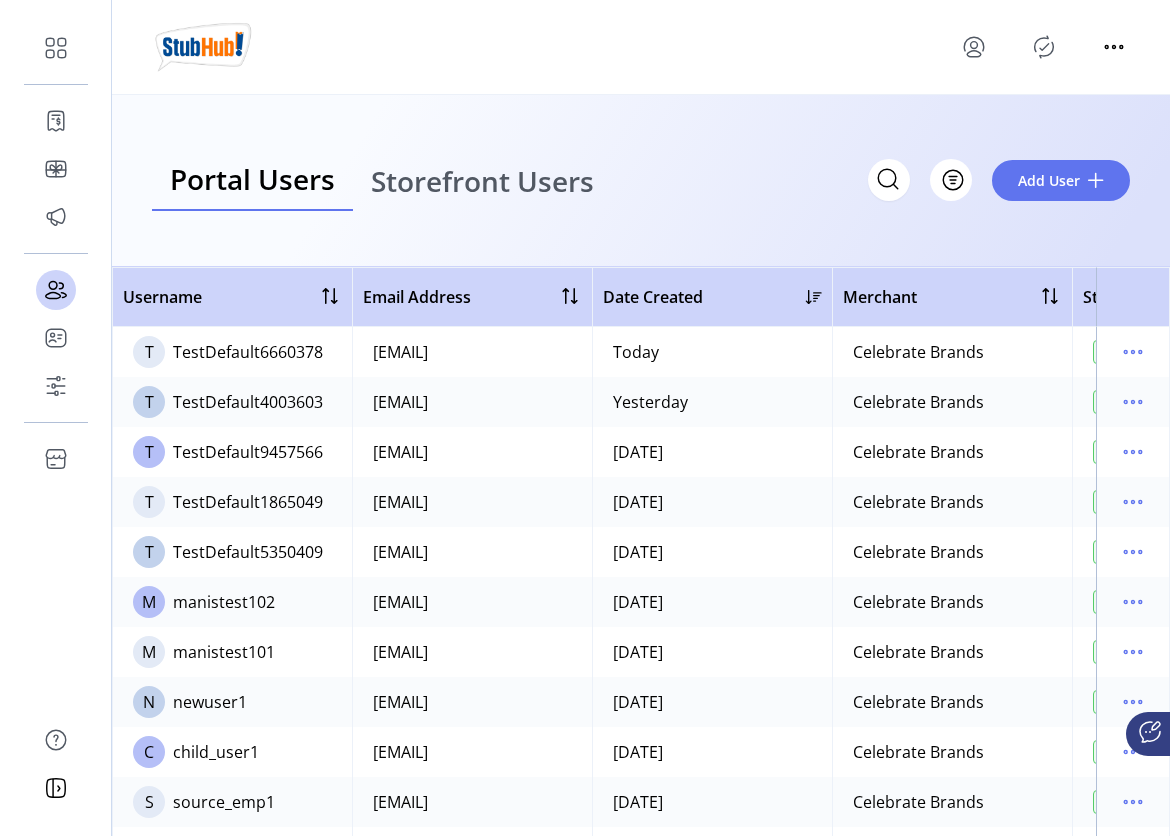 click 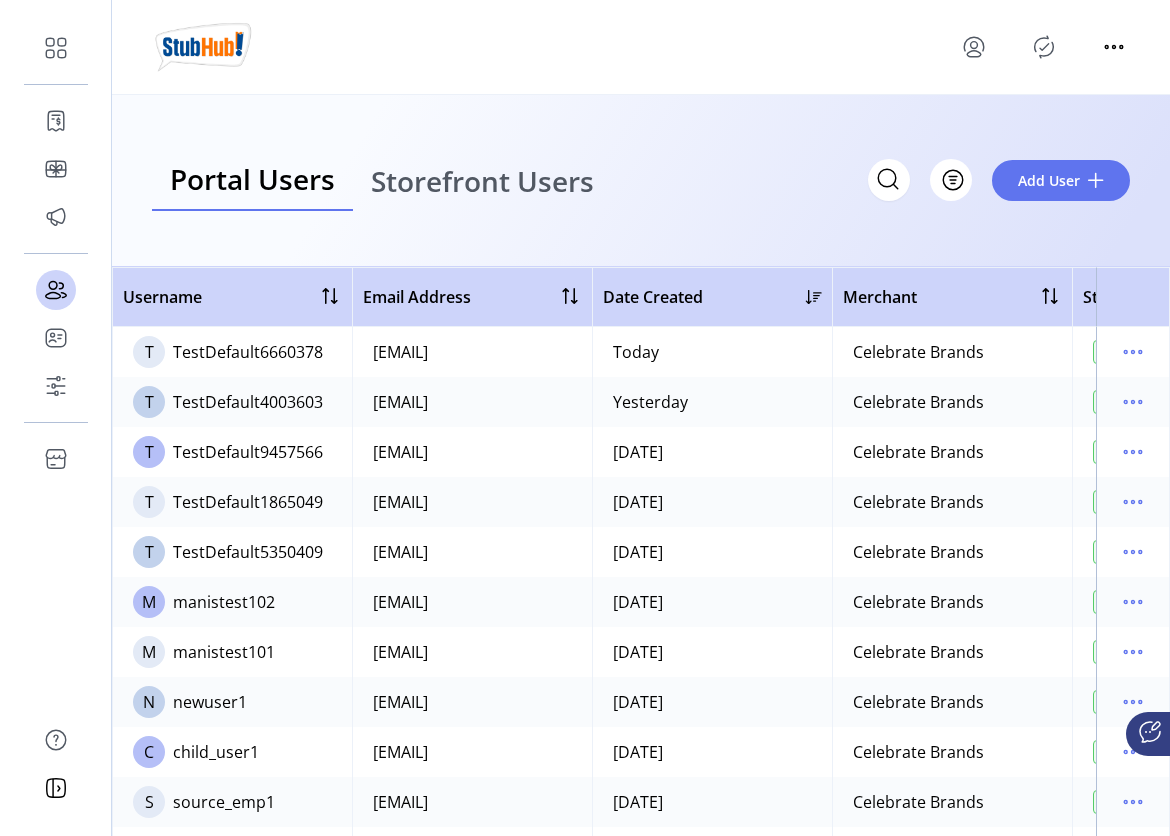 scroll, scrollTop: 485, scrollLeft: 0, axis: vertical 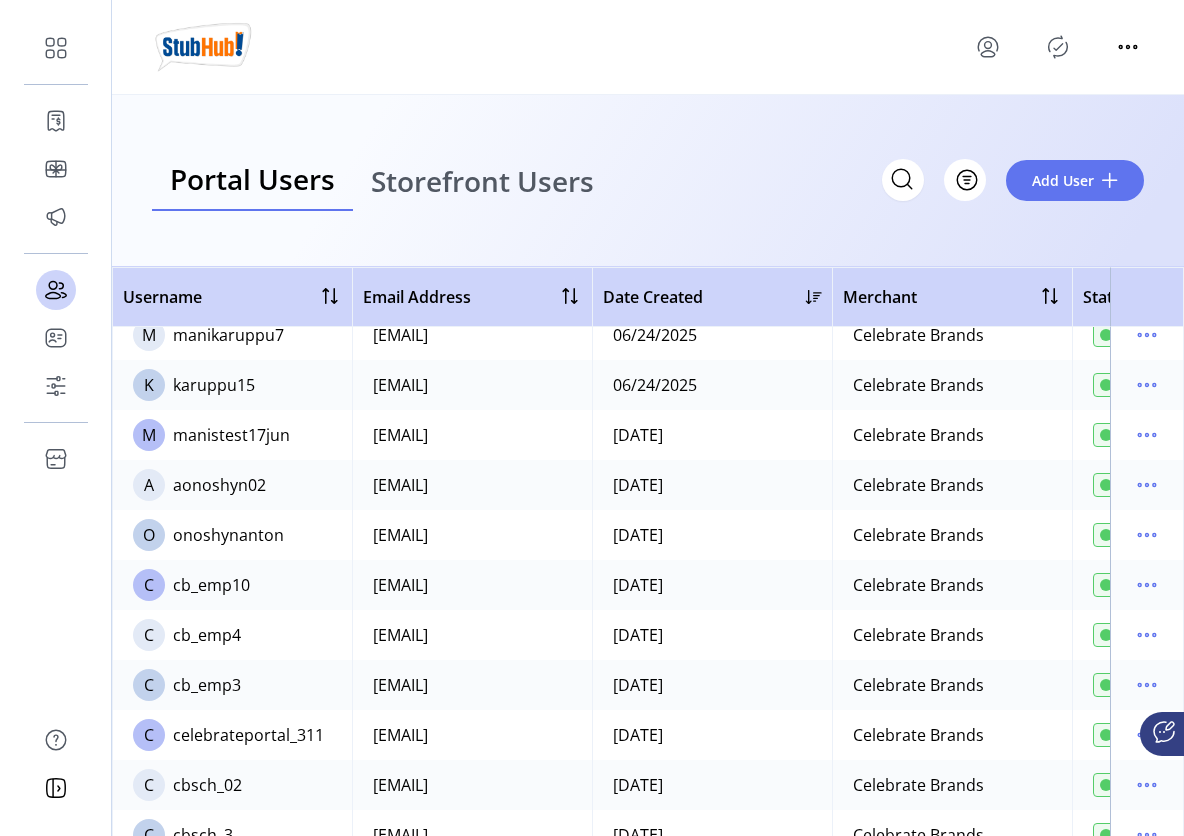 click 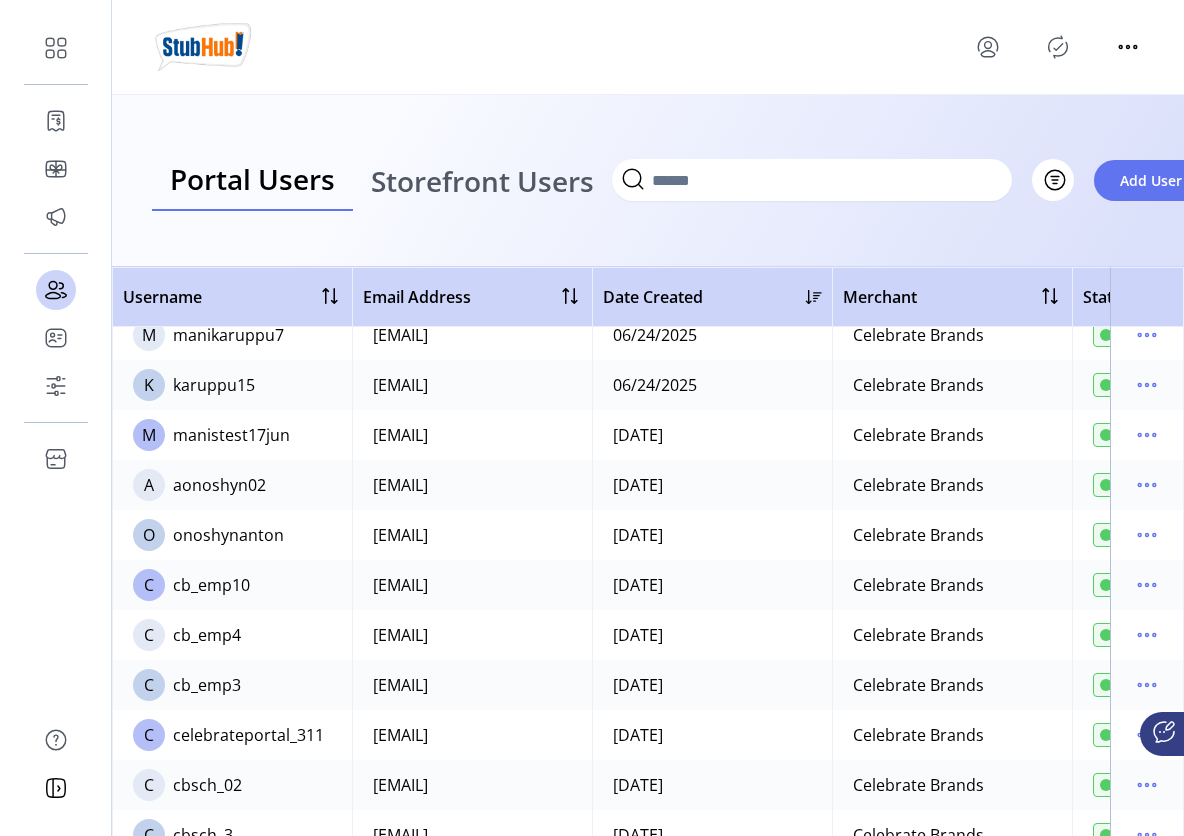 click 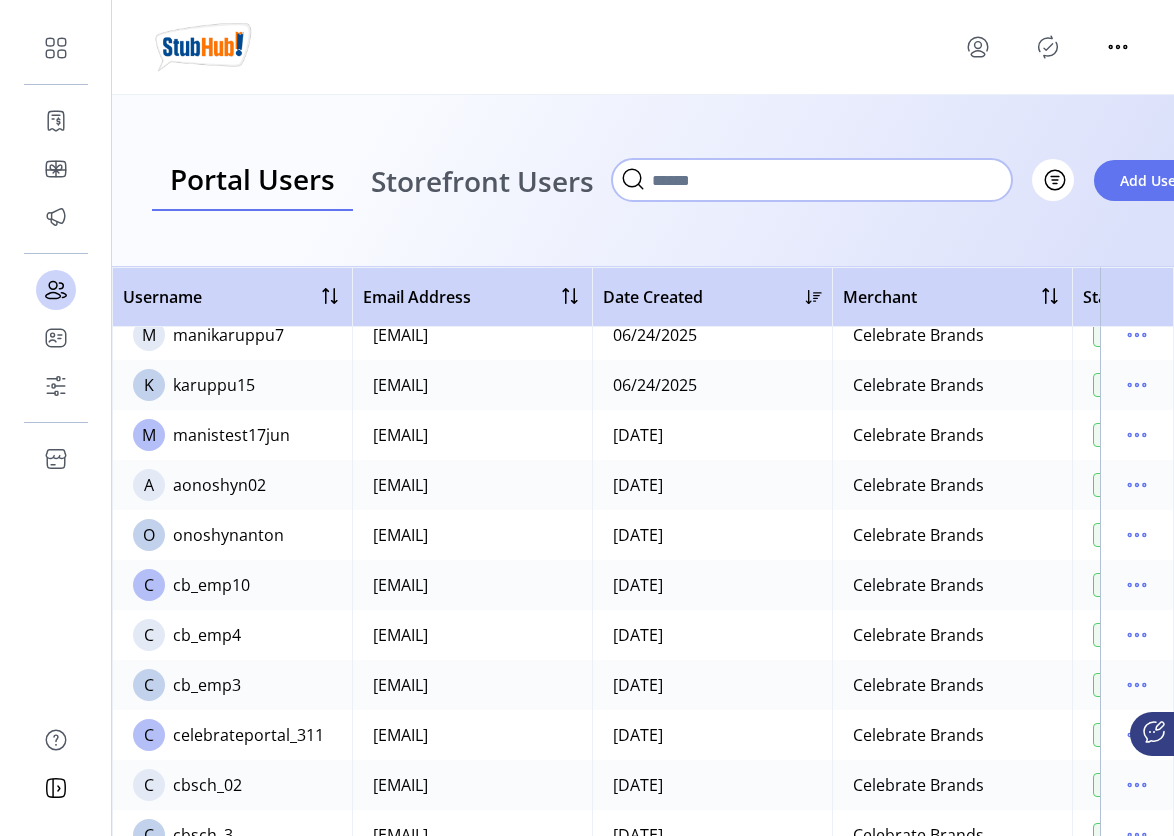 click 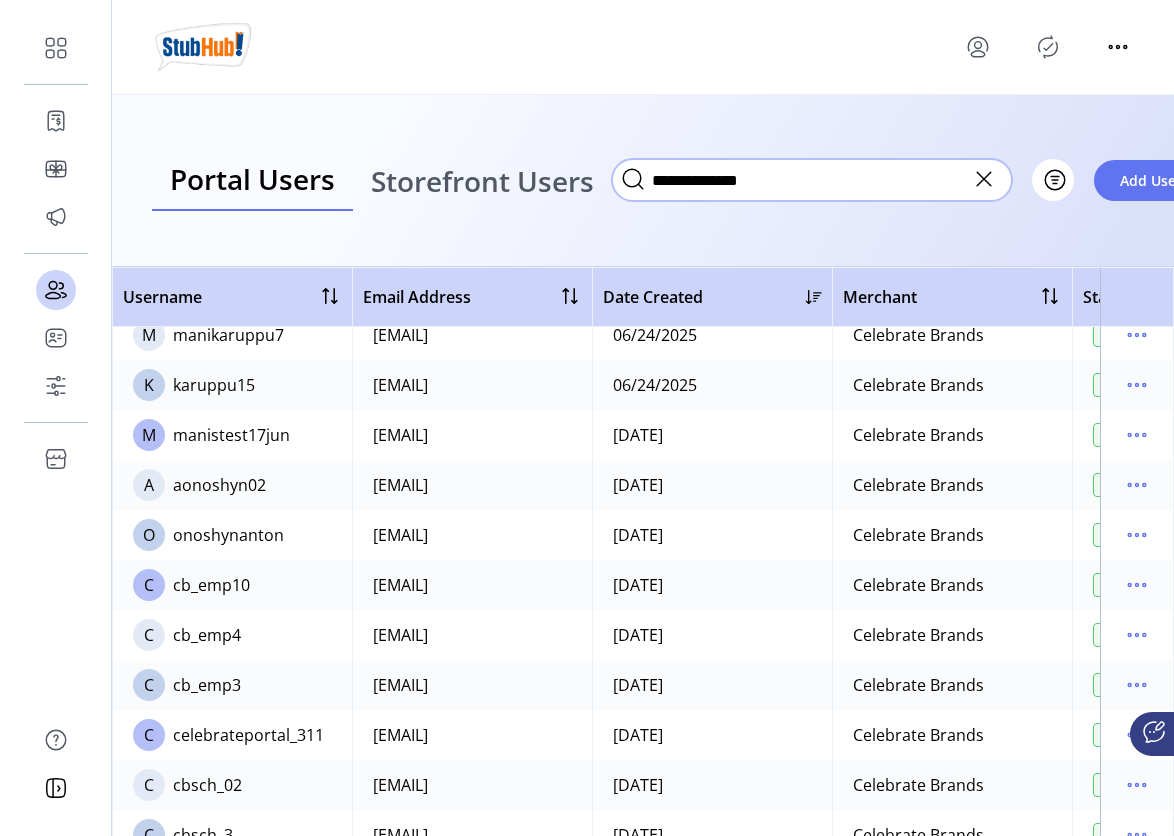 type on "**********" 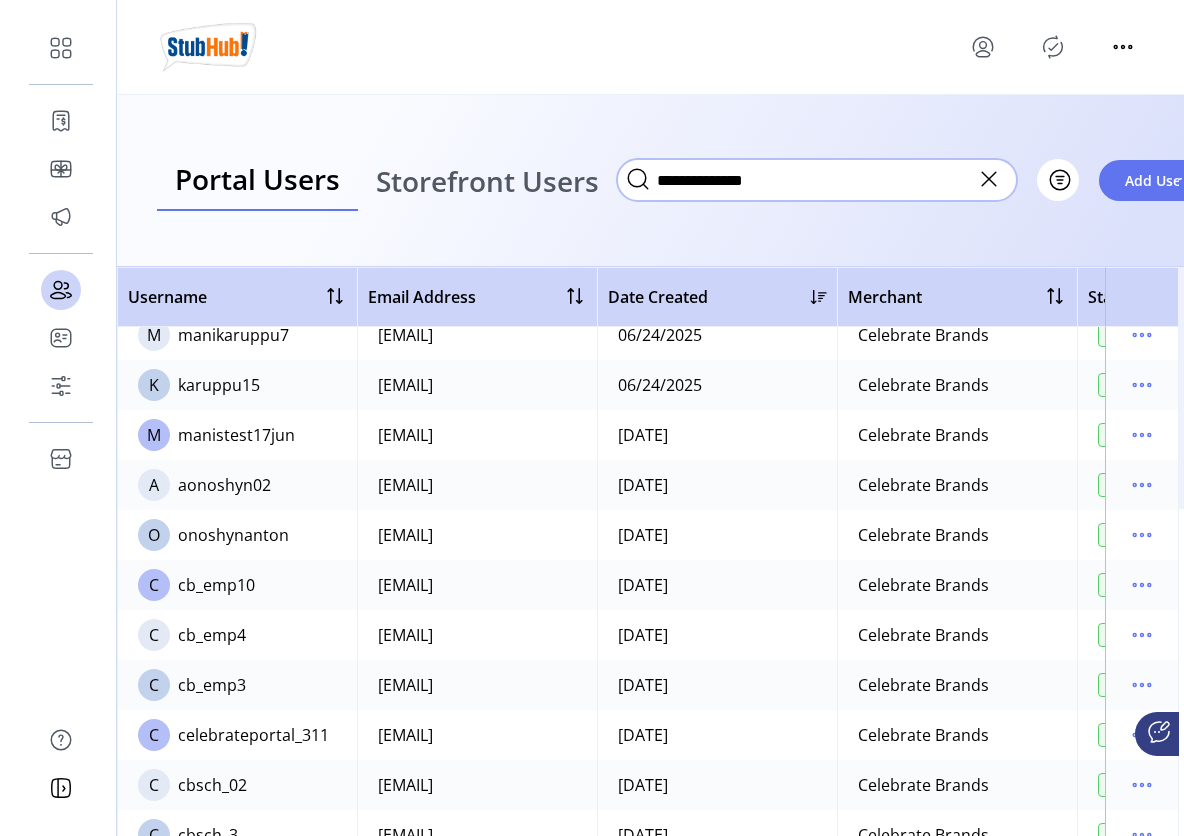 scroll, scrollTop: 0, scrollLeft: 0, axis: both 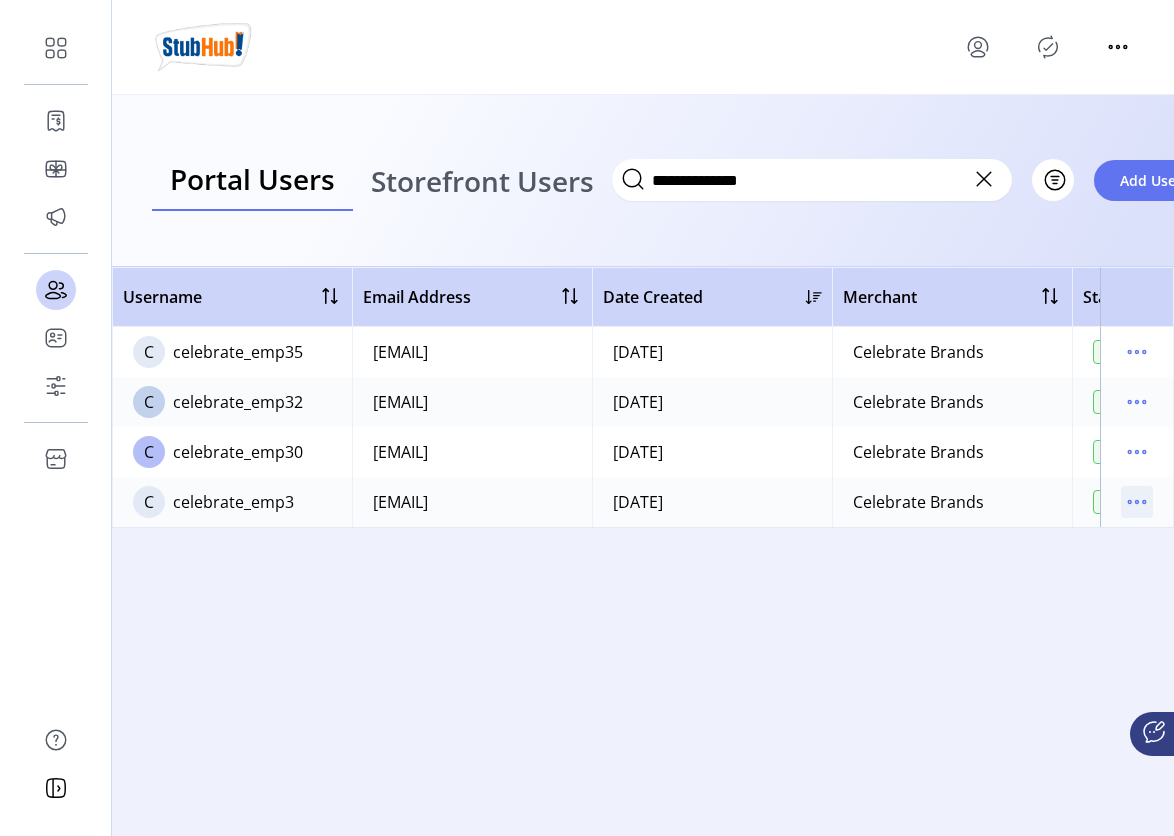 click 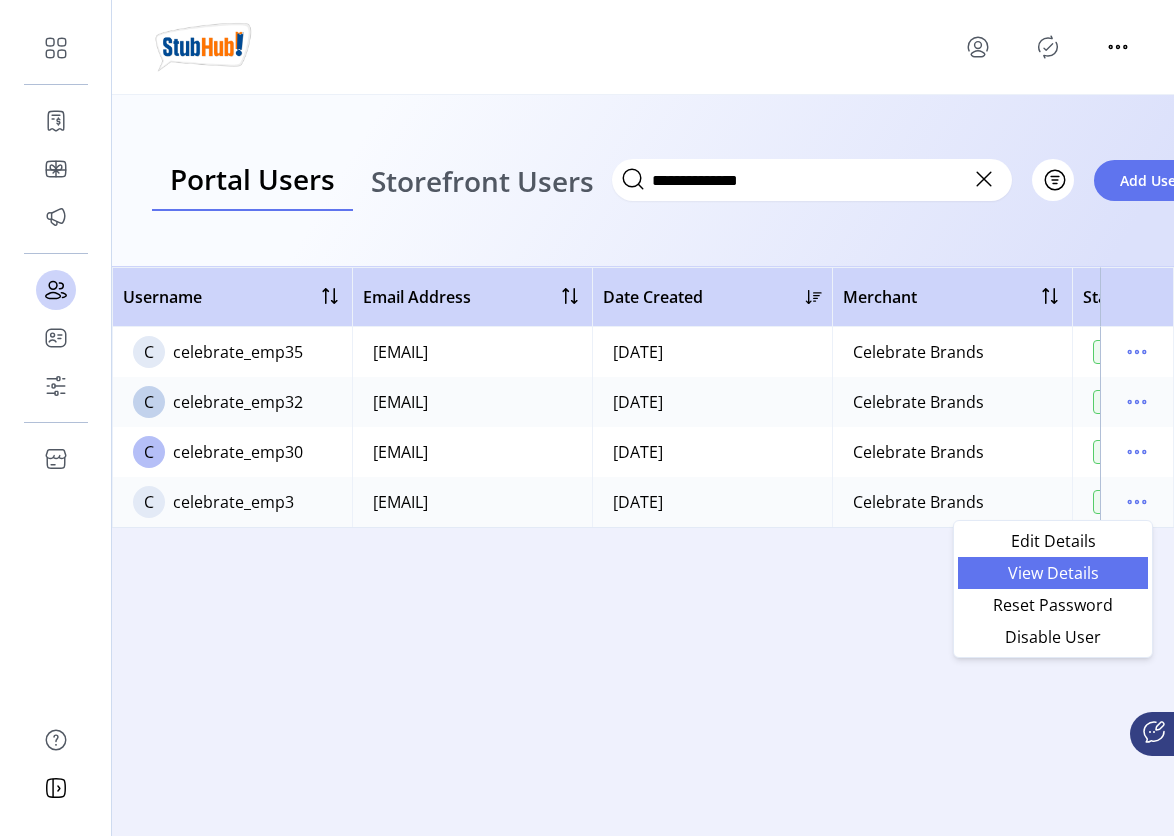 click on "View Details" at bounding box center (1053, 573) 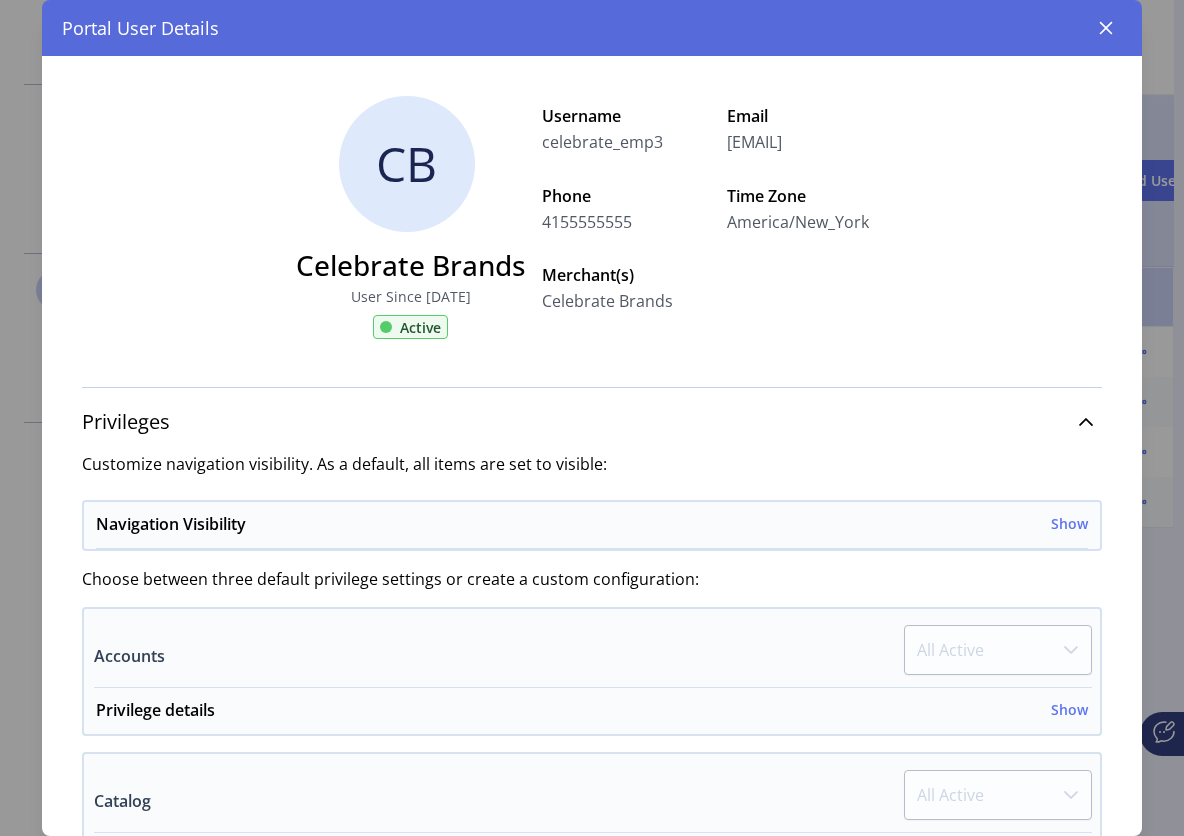 scroll, scrollTop: 0, scrollLeft: 0, axis: both 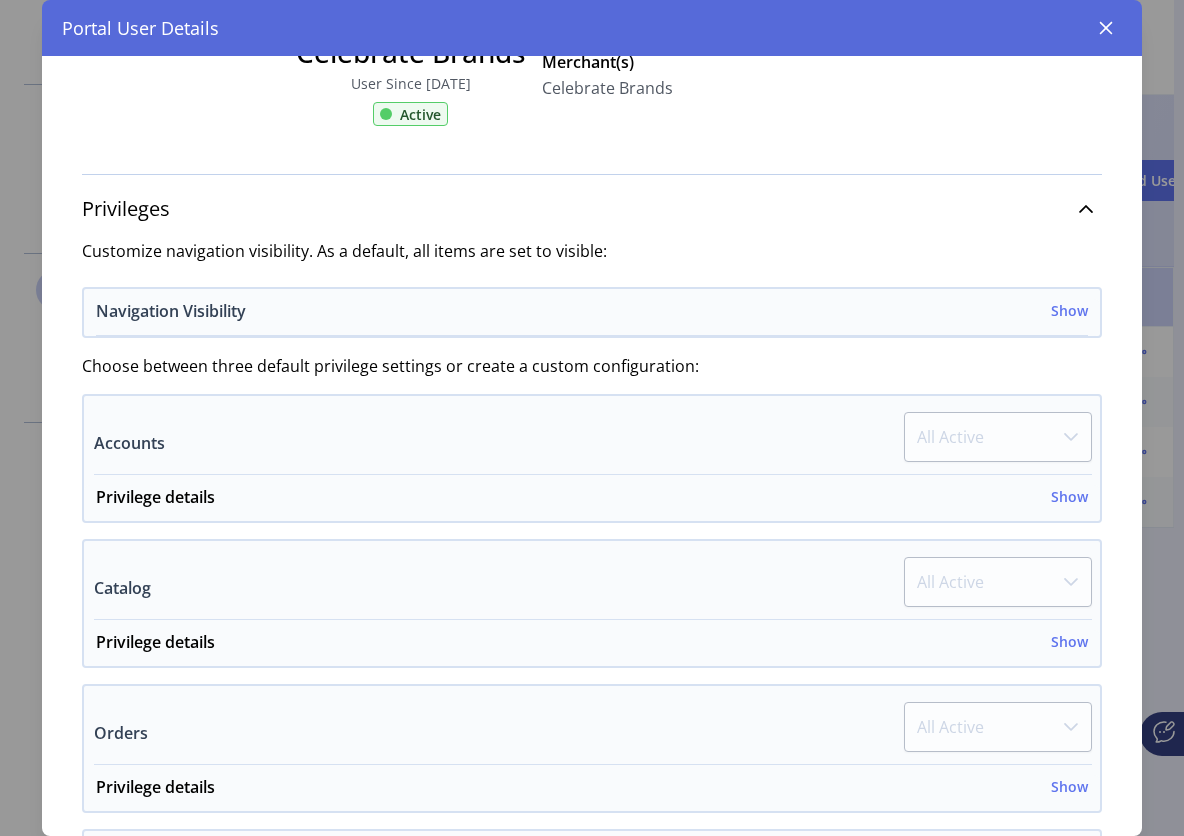 click on "Show" at bounding box center (1069, 310) 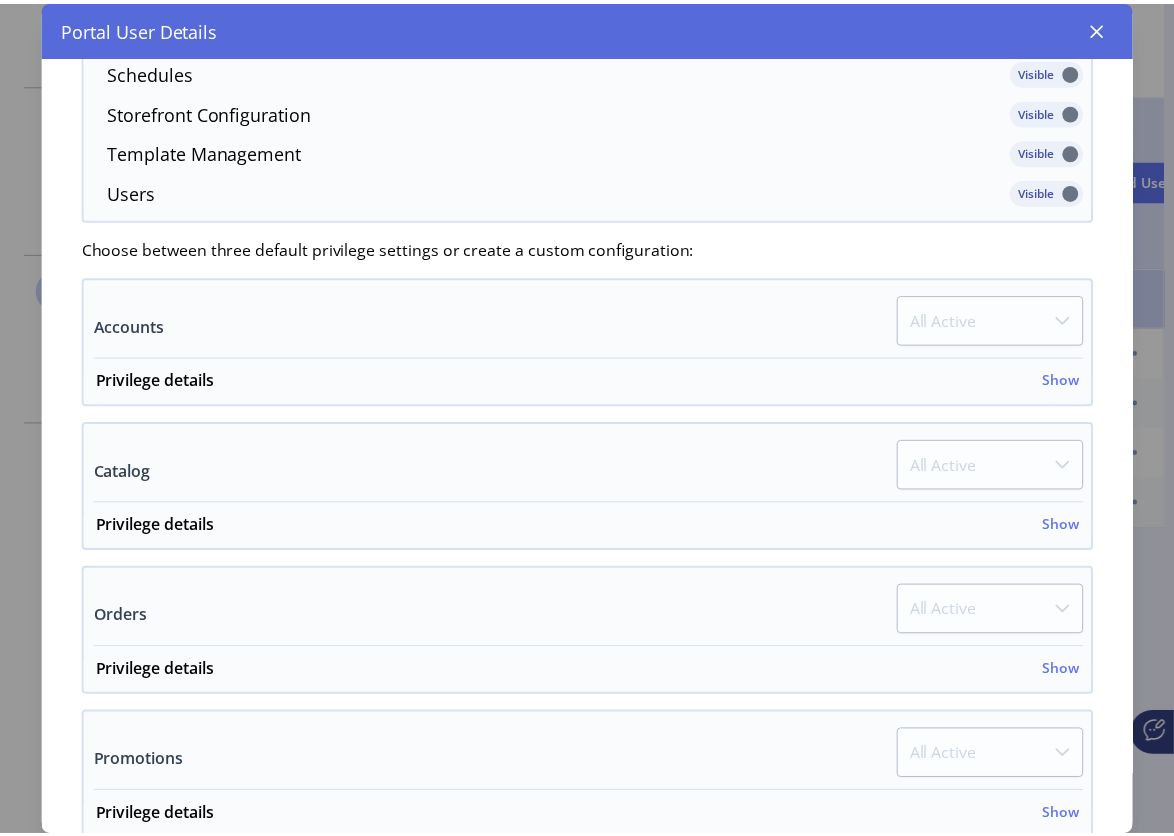 scroll, scrollTop: 927, scrollLeft: 0, axis: vertical 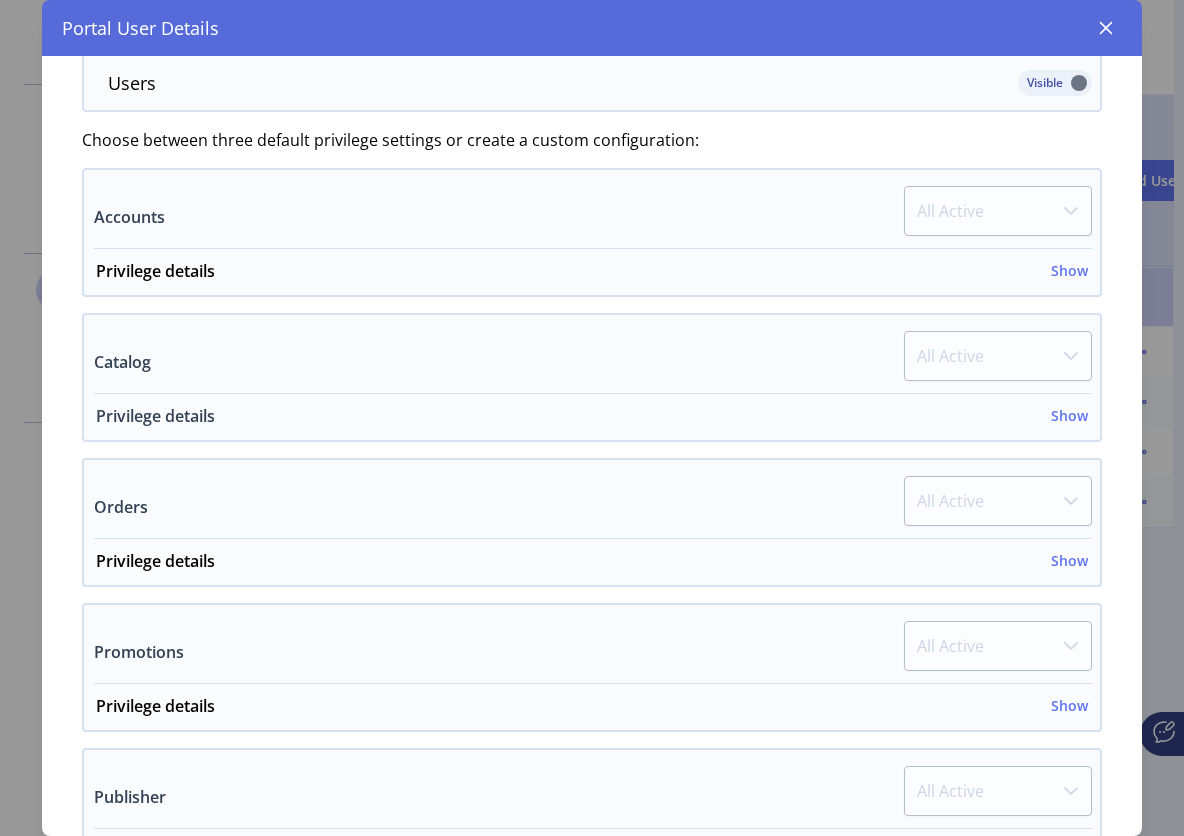 click on "Show" at bounding box center (1069, 415) 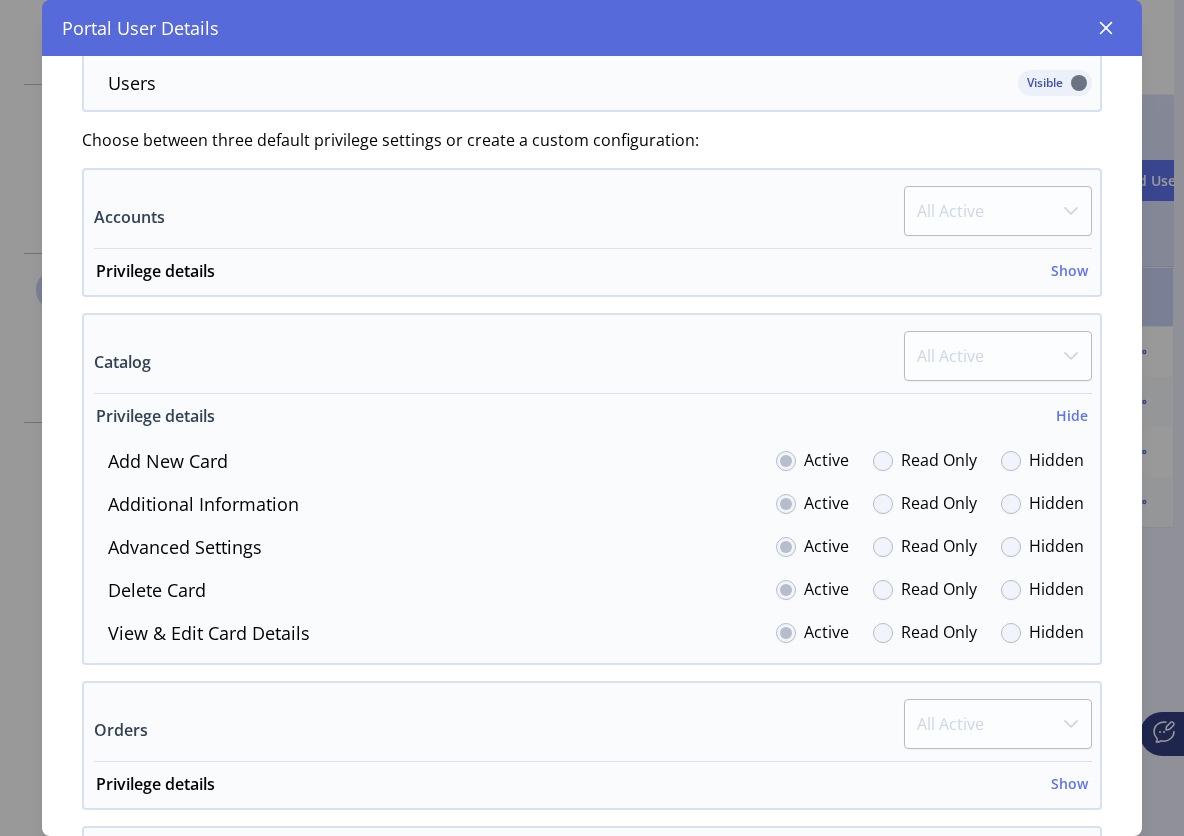 click on "Hide" at bounding box center [1072, 415] 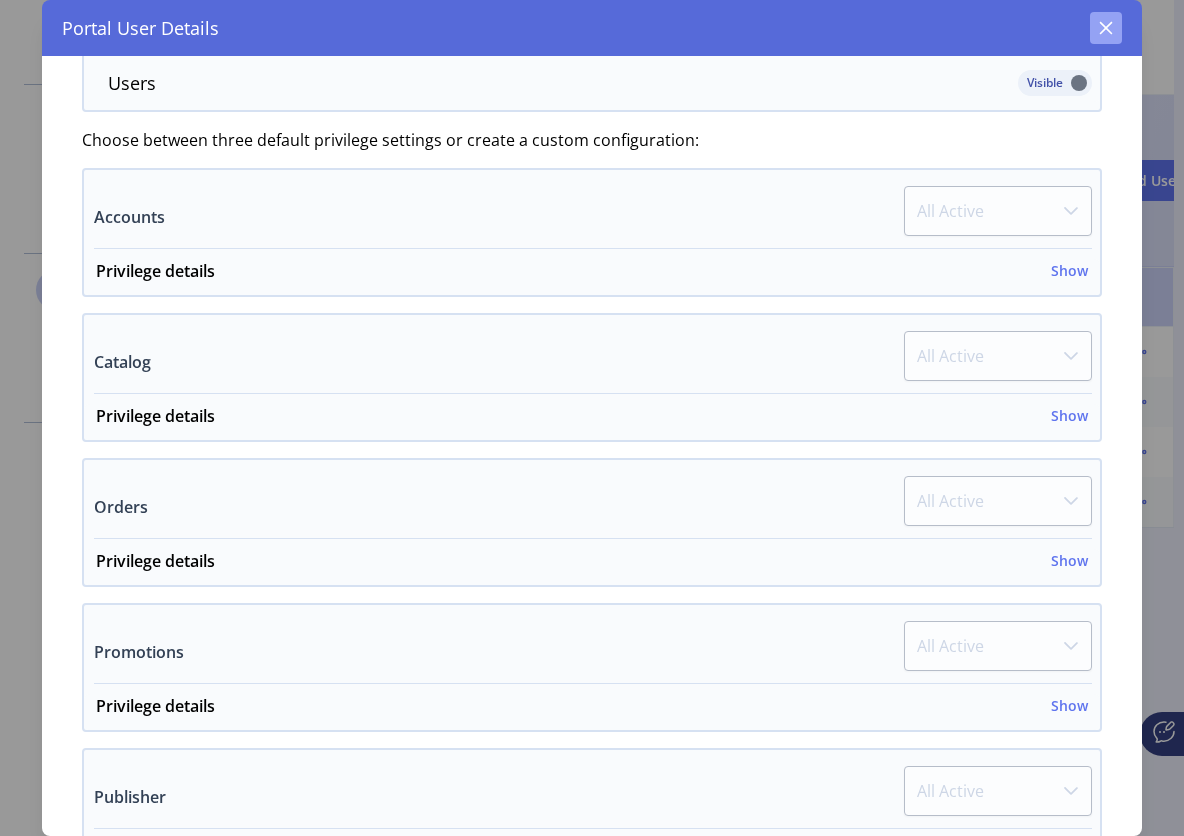 click 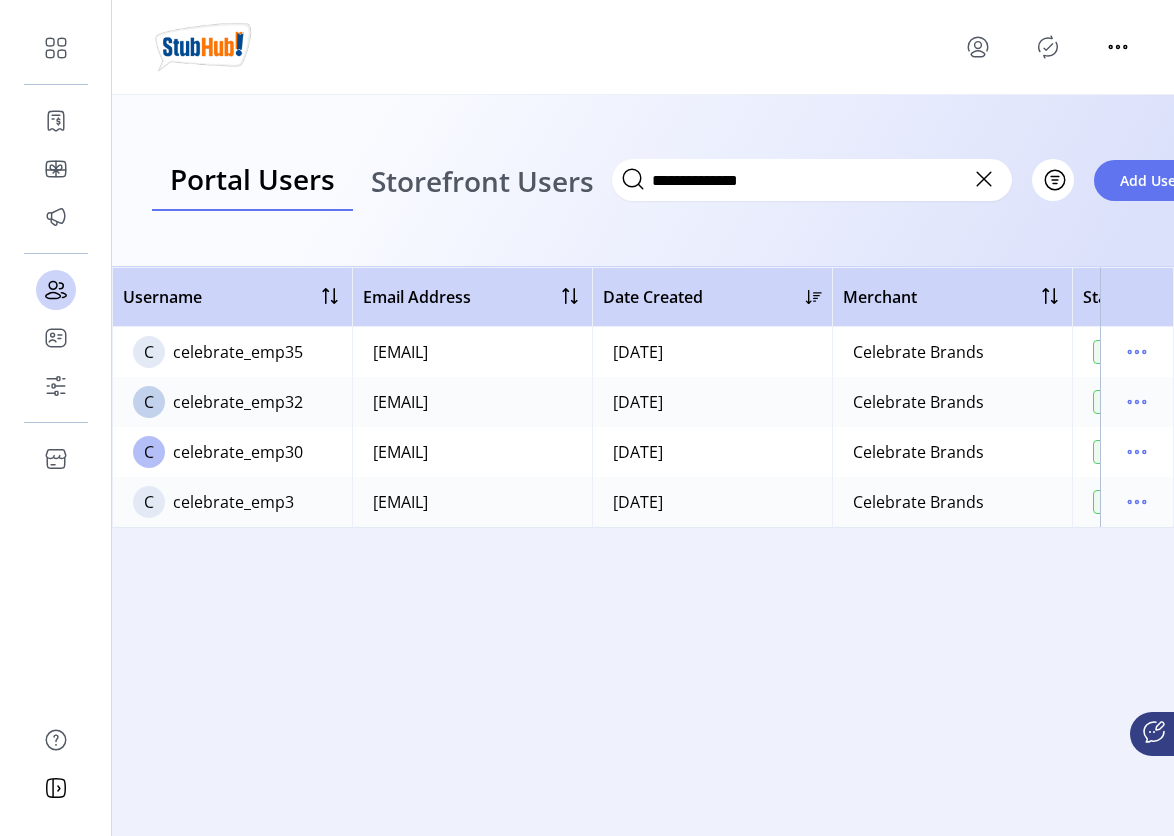 click at bounding box center (1048, 47) 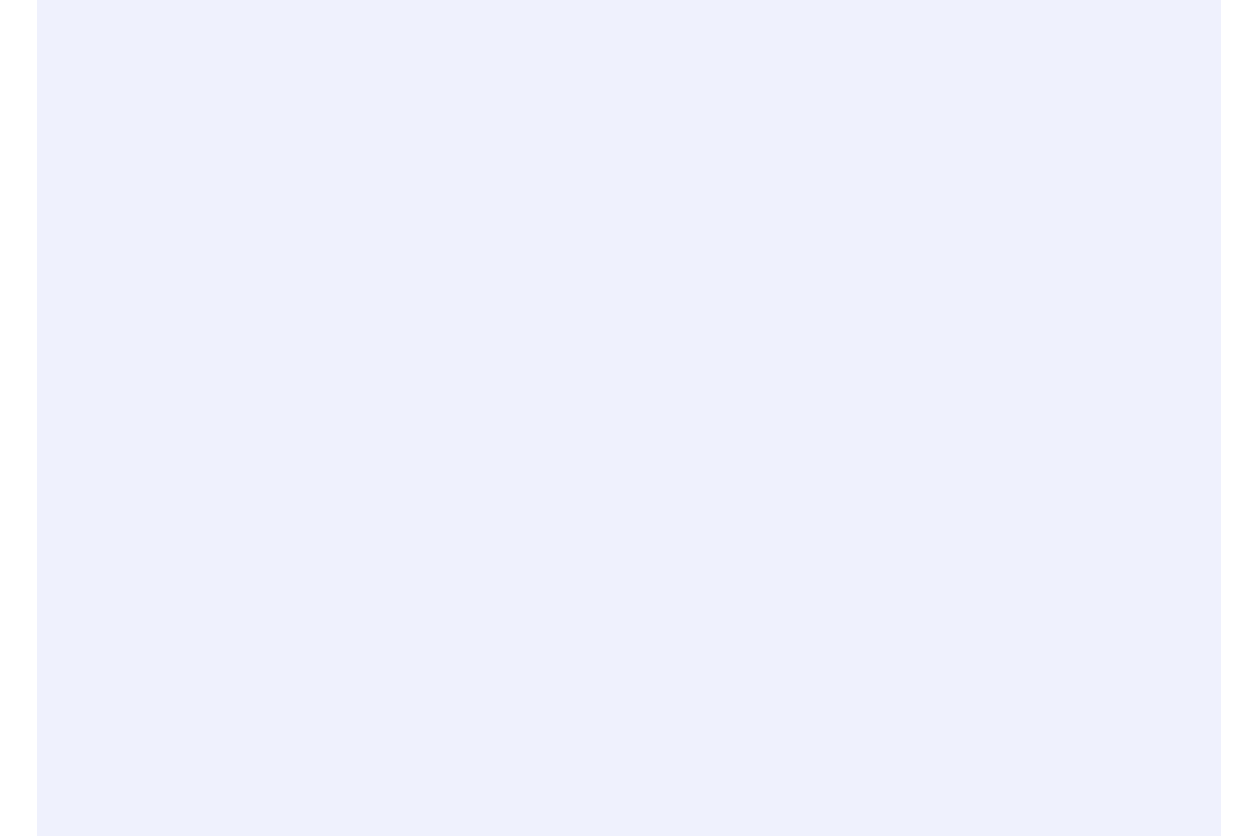 scroll, scrollTop: 0, scrollLeft: 0, axis: both 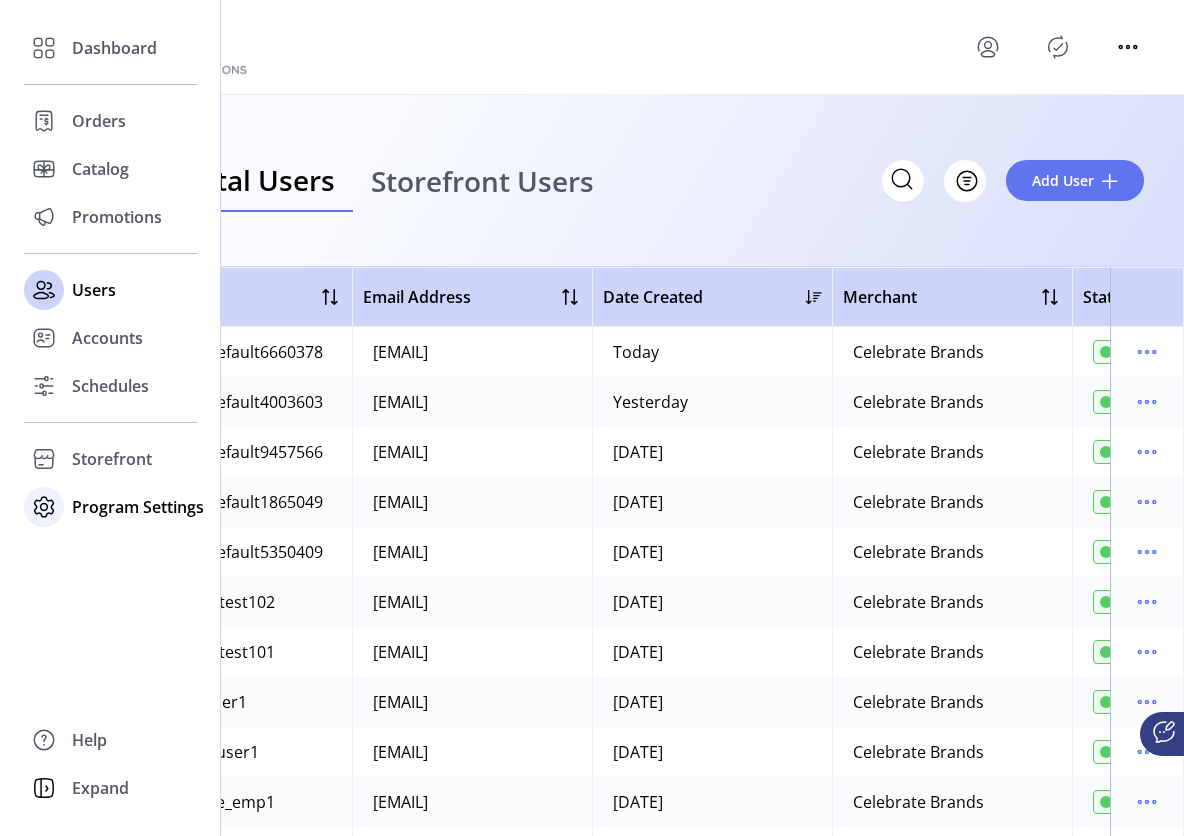 click on "Program Settings" 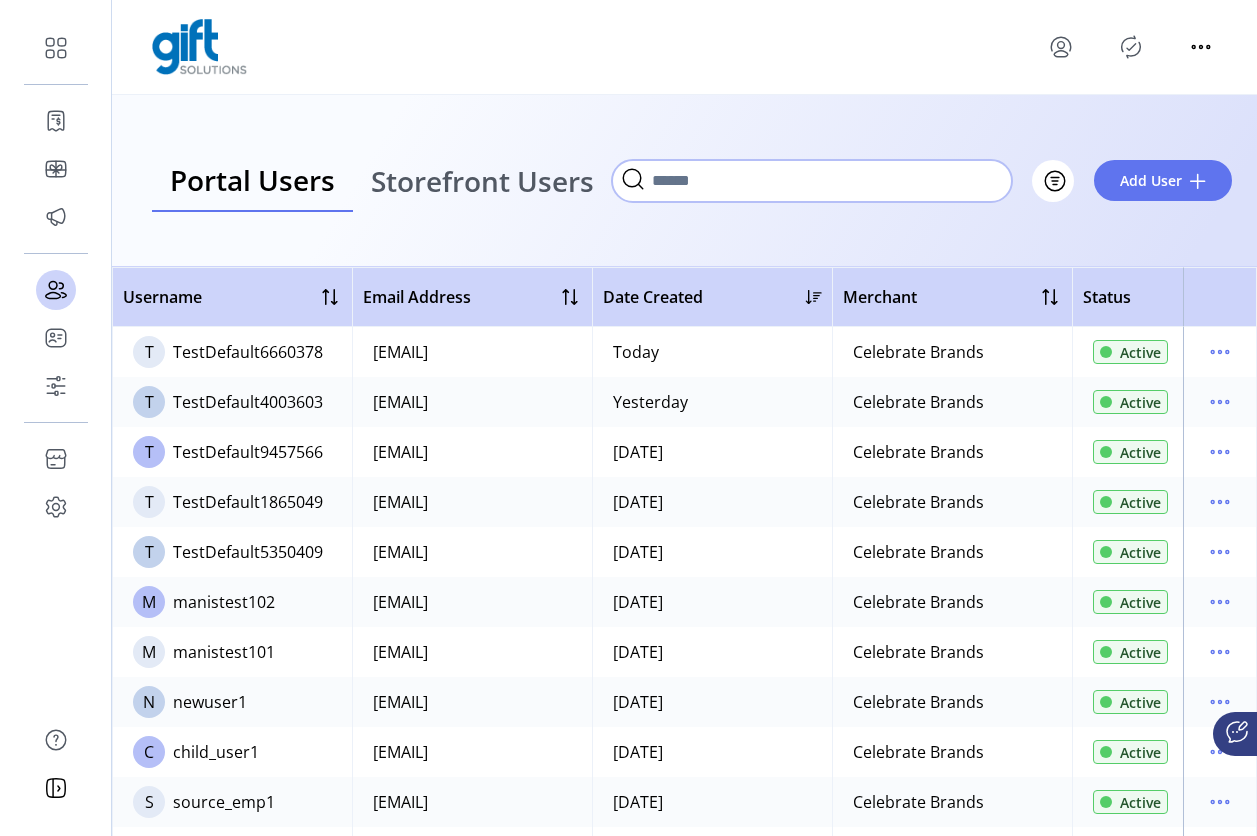 click 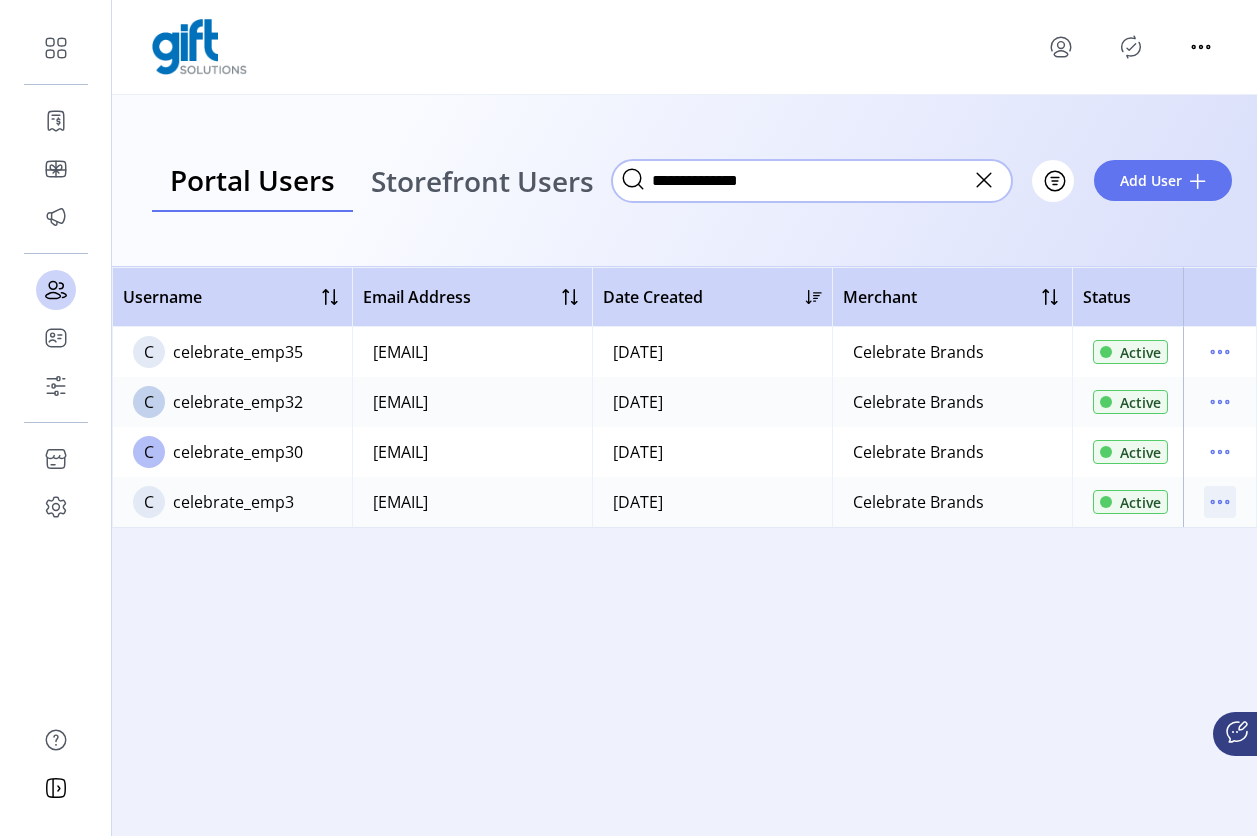type on "**********" 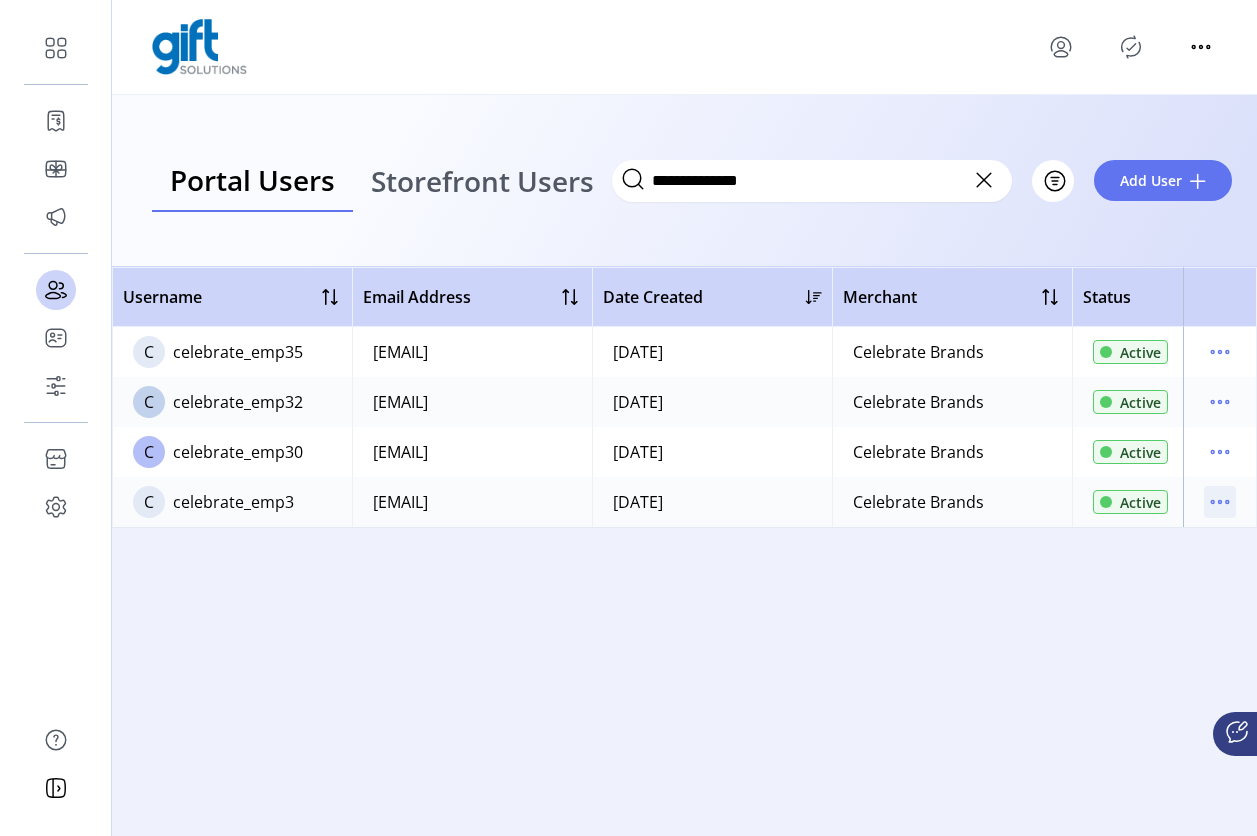 click 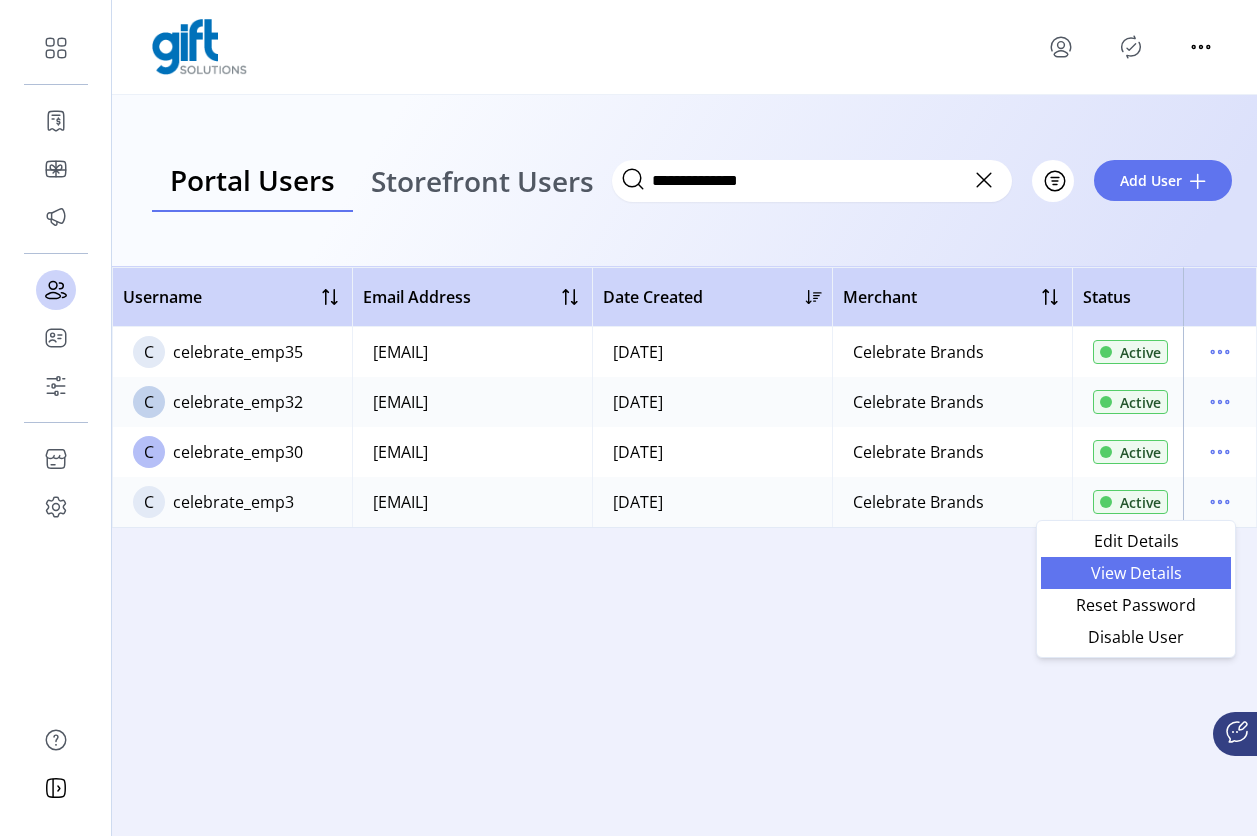 click on "View Details" at bounding box center [1136, 573] 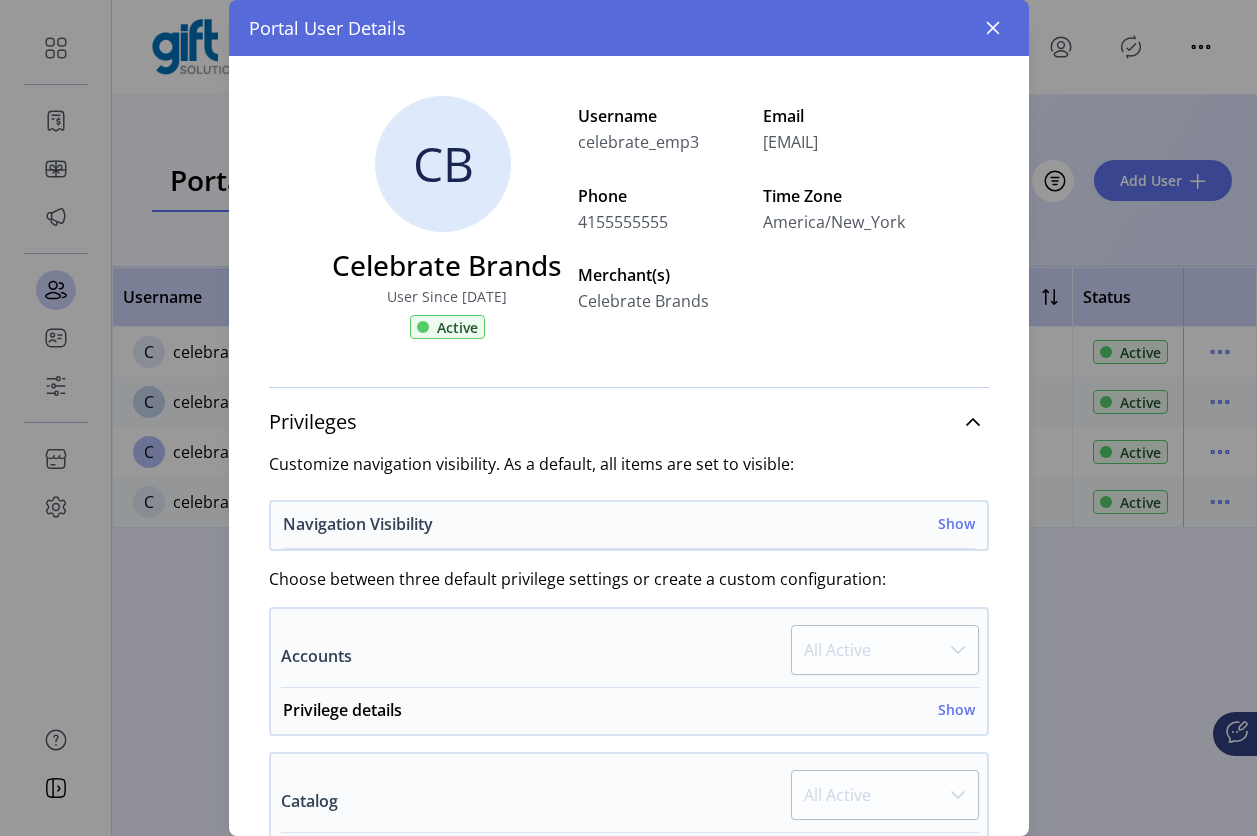 click on "Show" at bounding box center [956, 523] 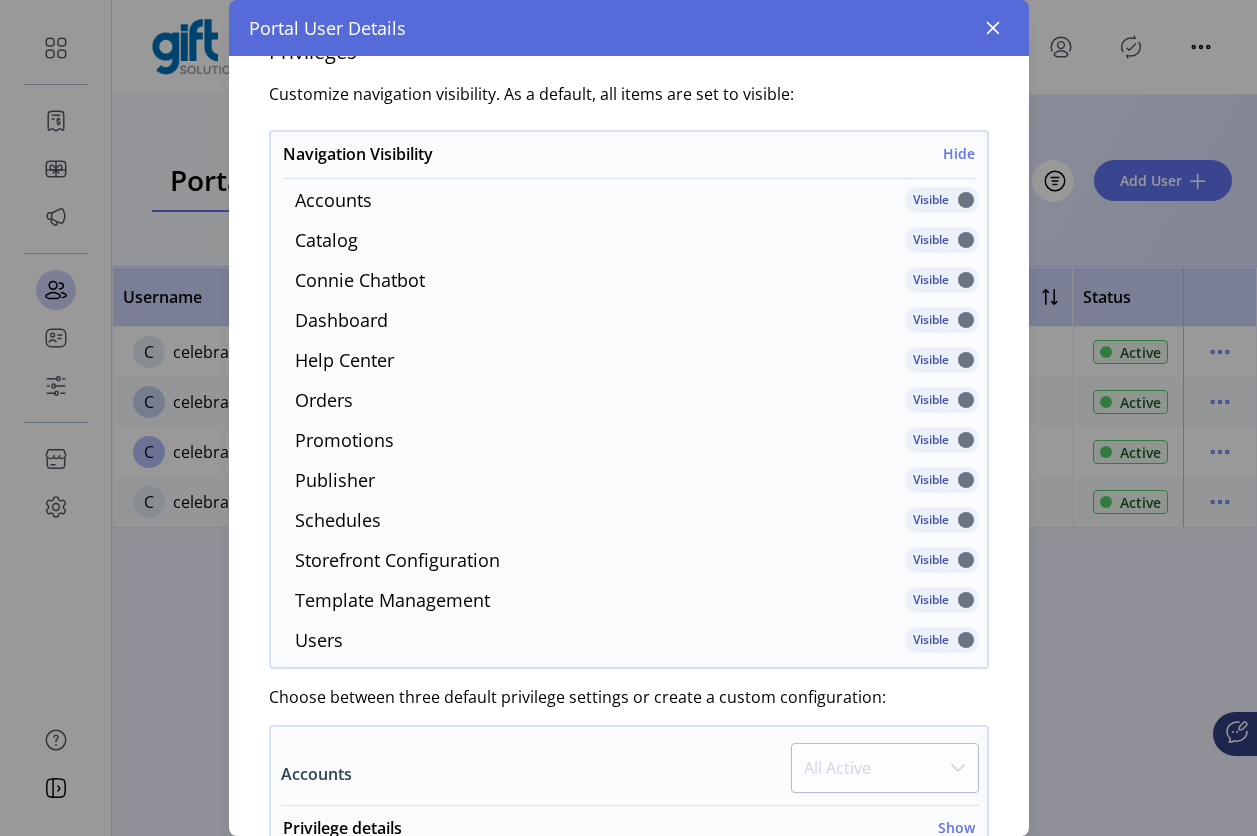 scroll, scrollTop: 350, scrollLeft: 0, axis: vertical 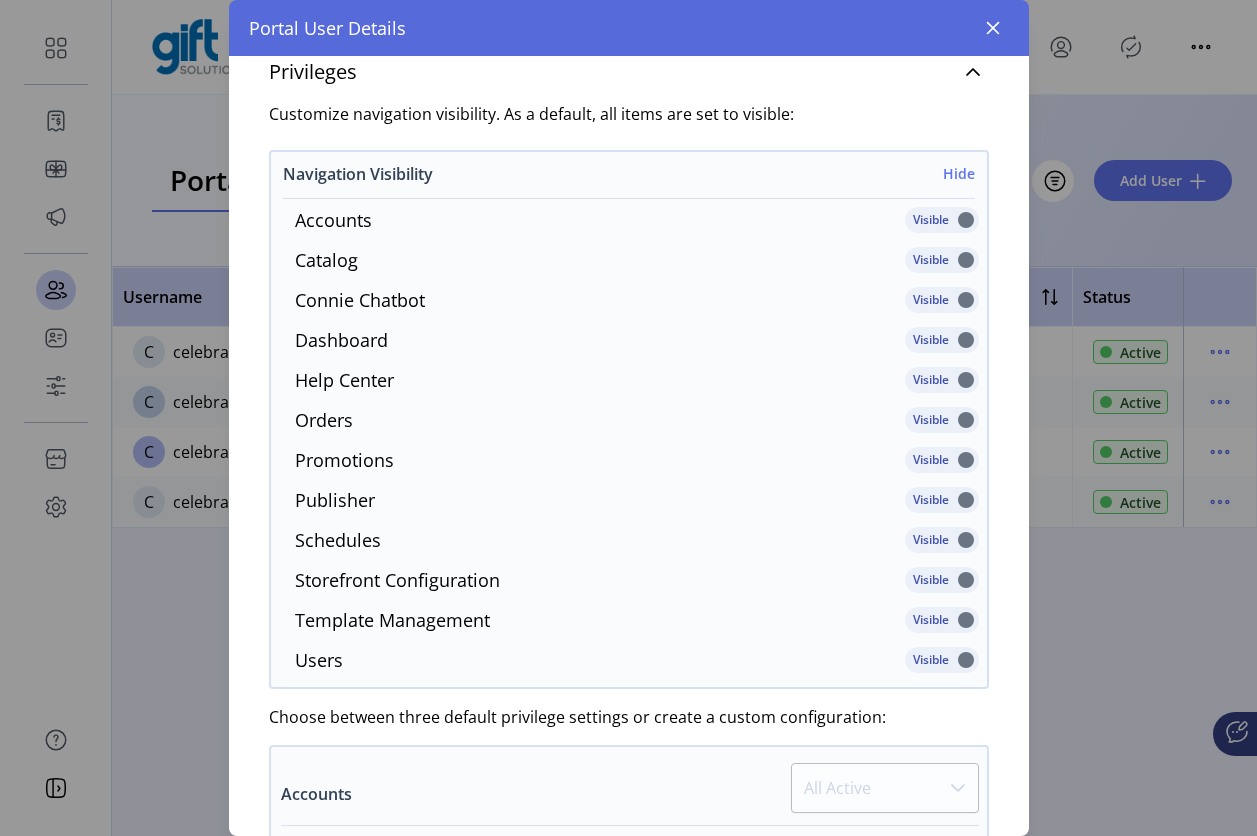 click on "Hide" at bounding box center (959, 173) 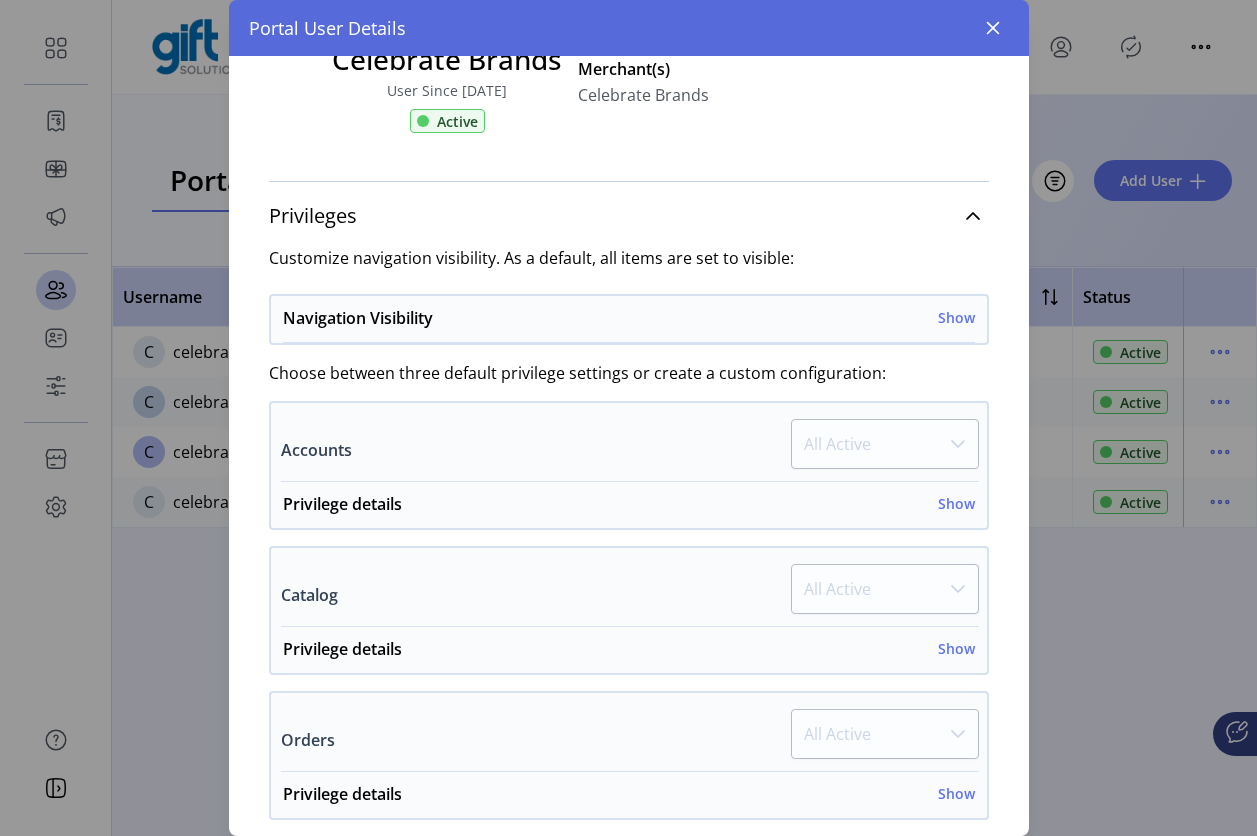 scroll, scrollTop: 0, scrollLeft: 0, axis: both 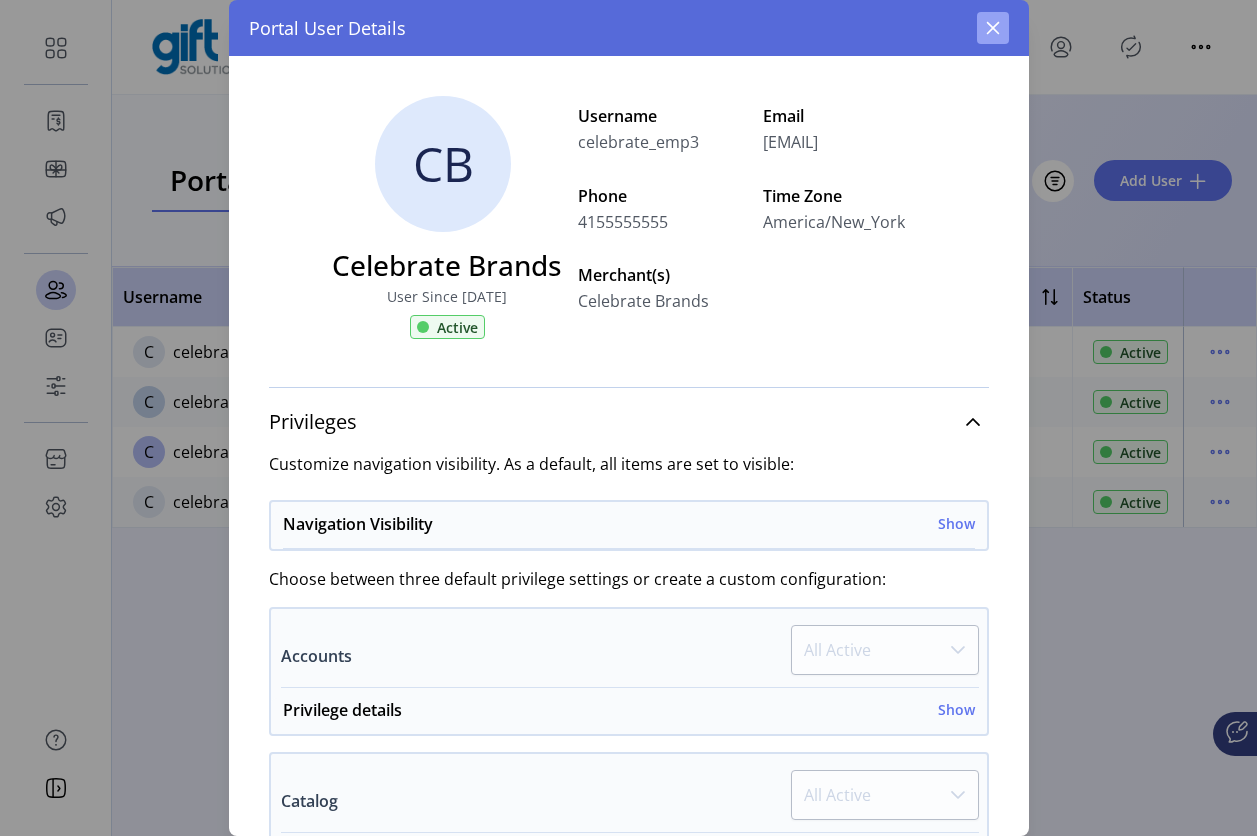 click 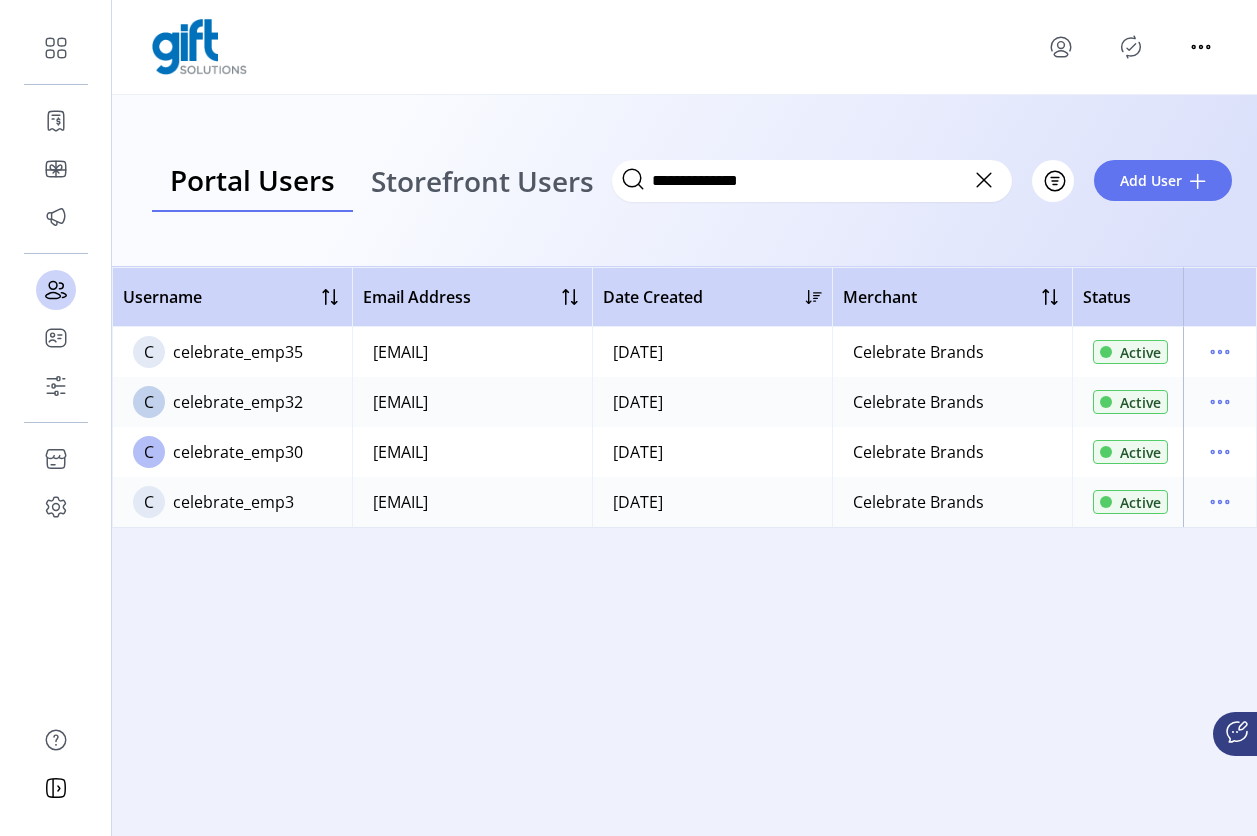 click 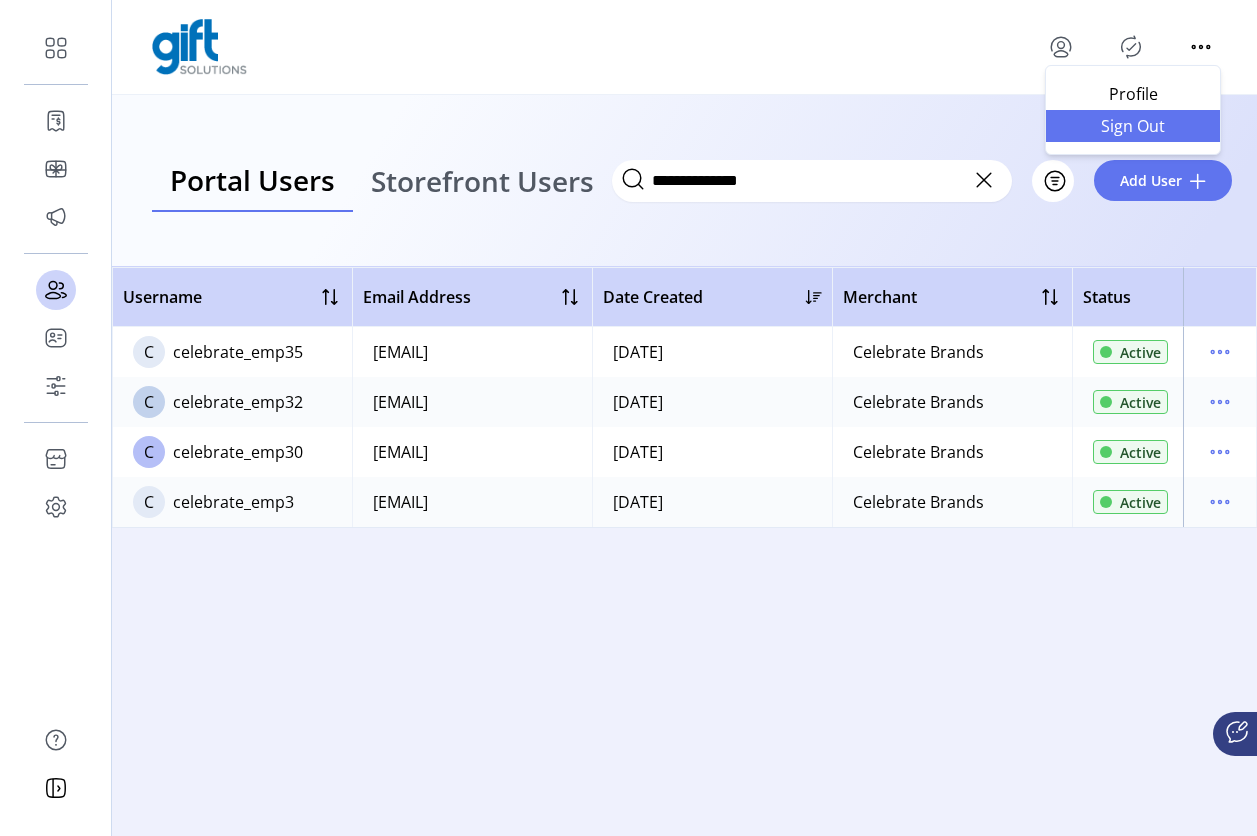 click on "Sign Out" at bounding box center (1133, 126) 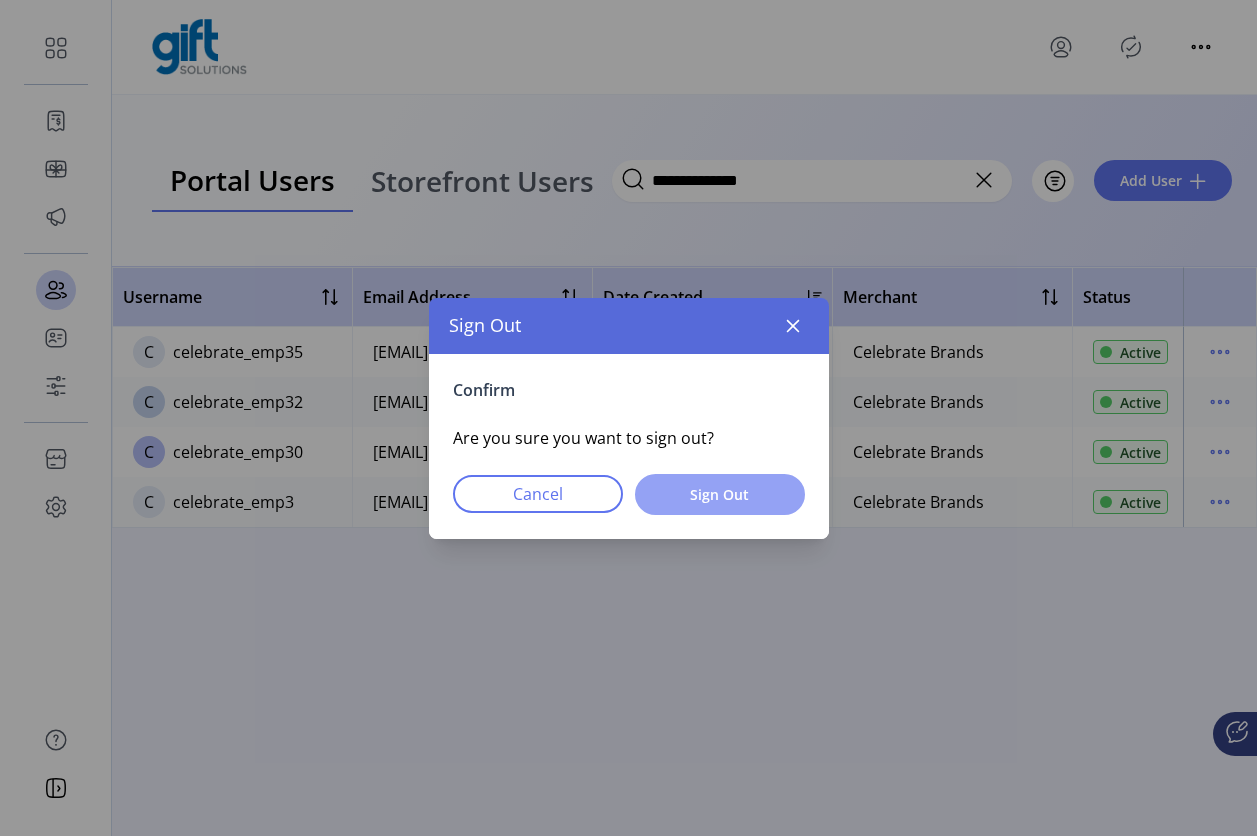 click on "Sign Out" at bounding box center (720, 494) 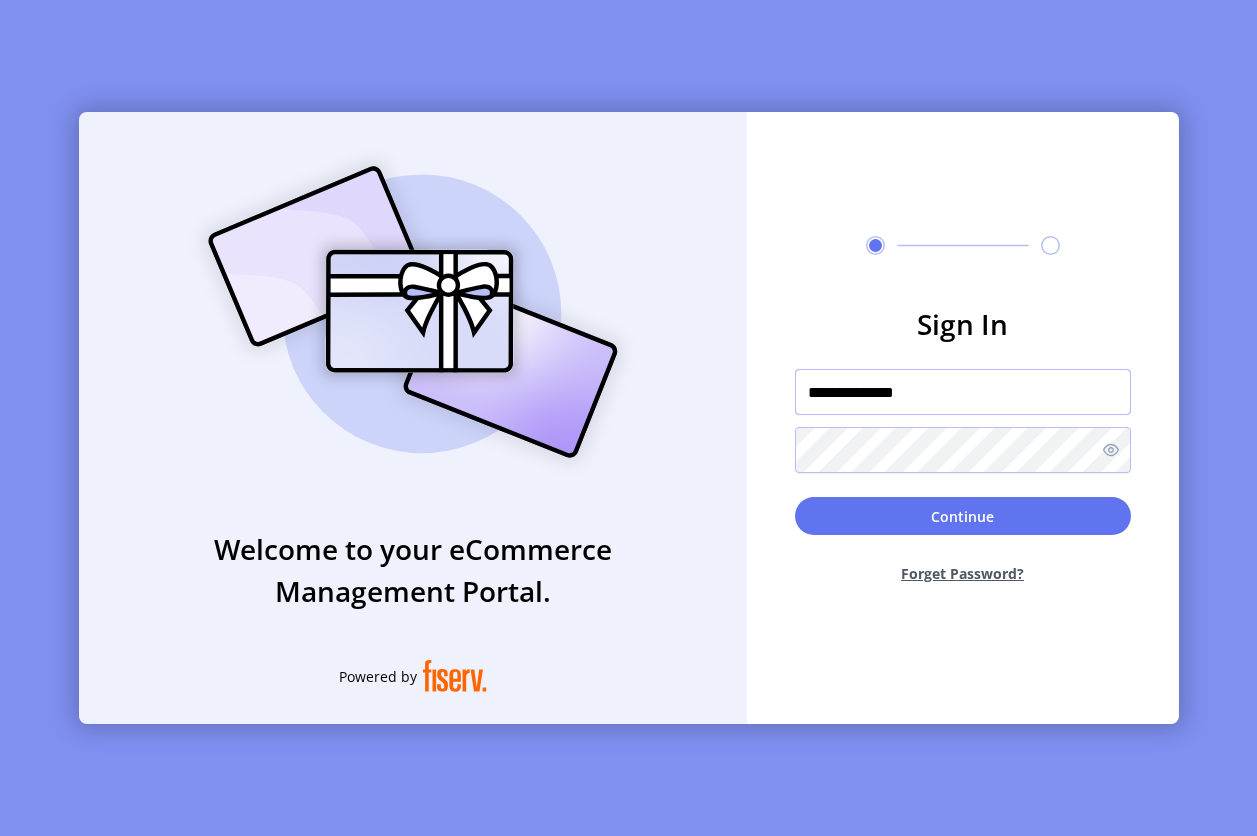 drag, startPoint x: 921, startPoint y: 397, endPoint x: 717, endPoint y: 395, distance: 204.0098 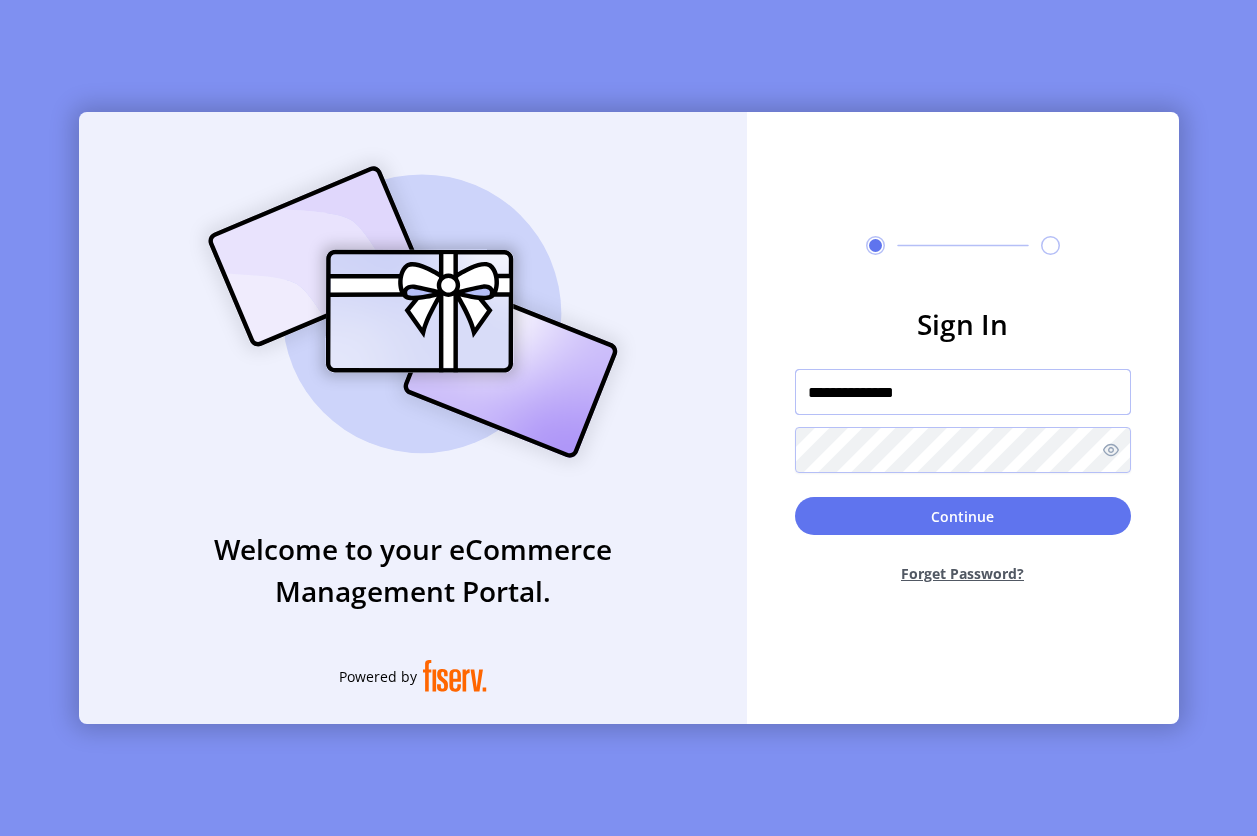 click on "**********" 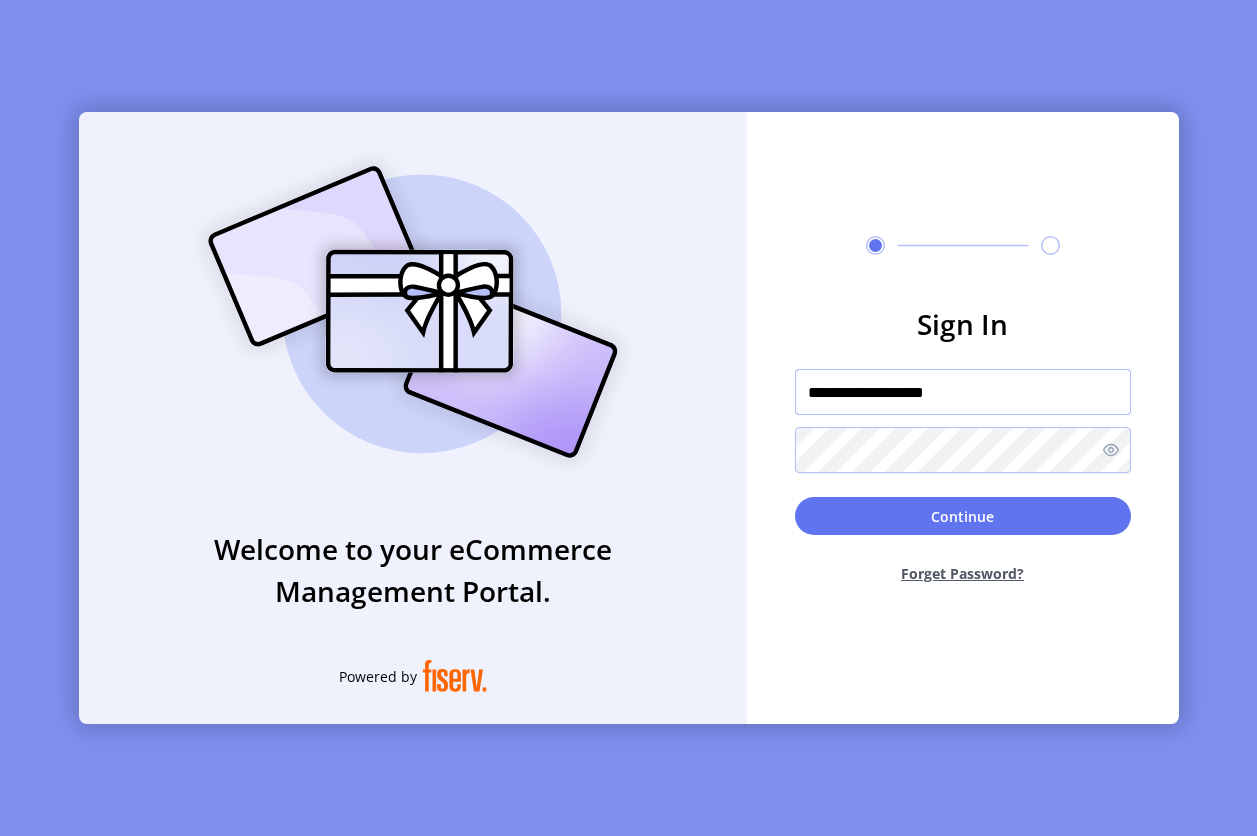type on "**********" 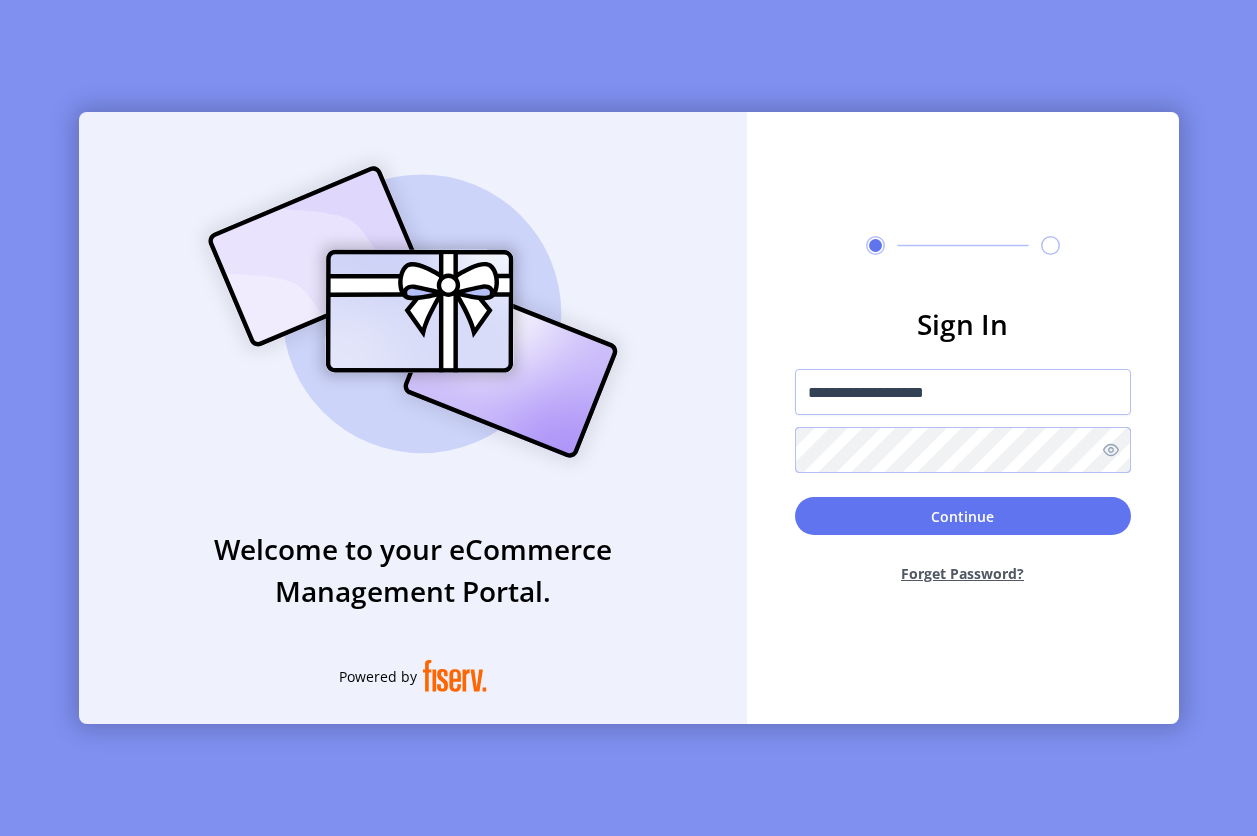click on "**********" 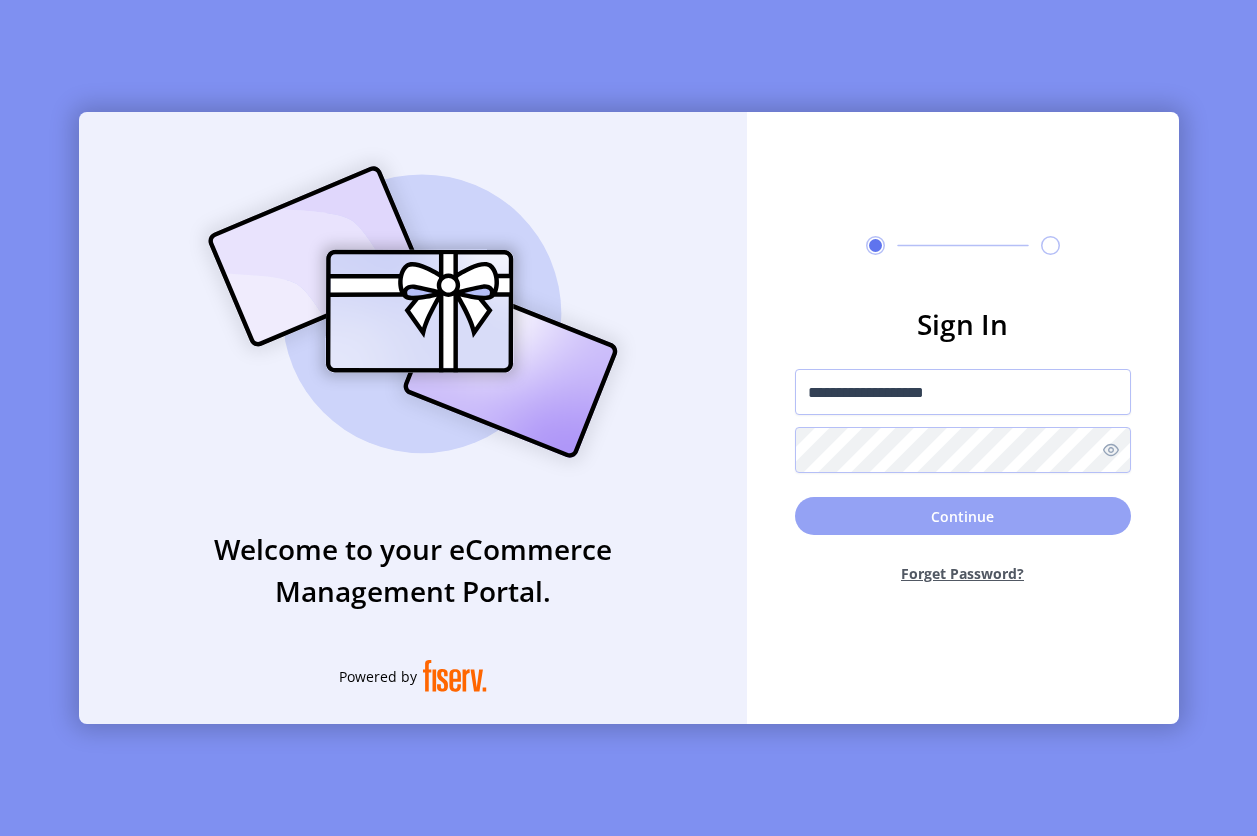 click on "Continue" 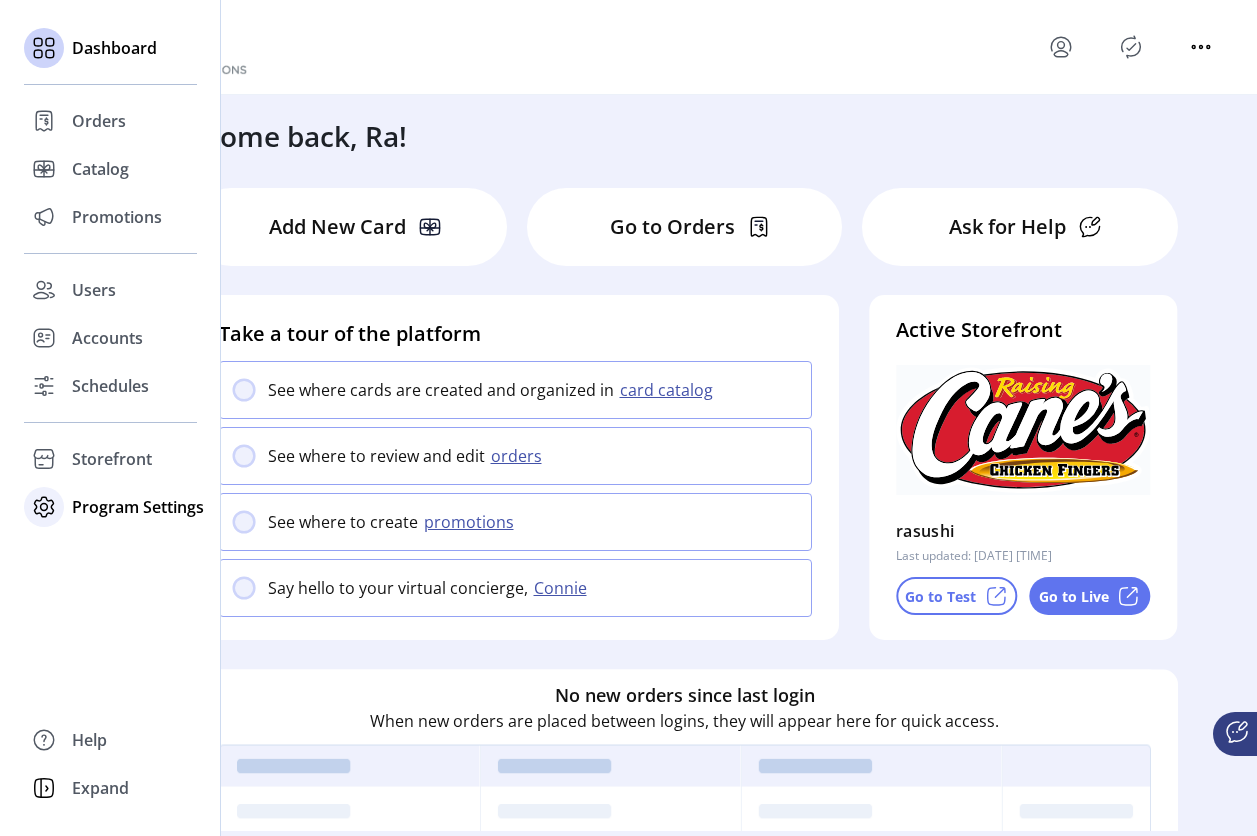 click on "Program Settings" 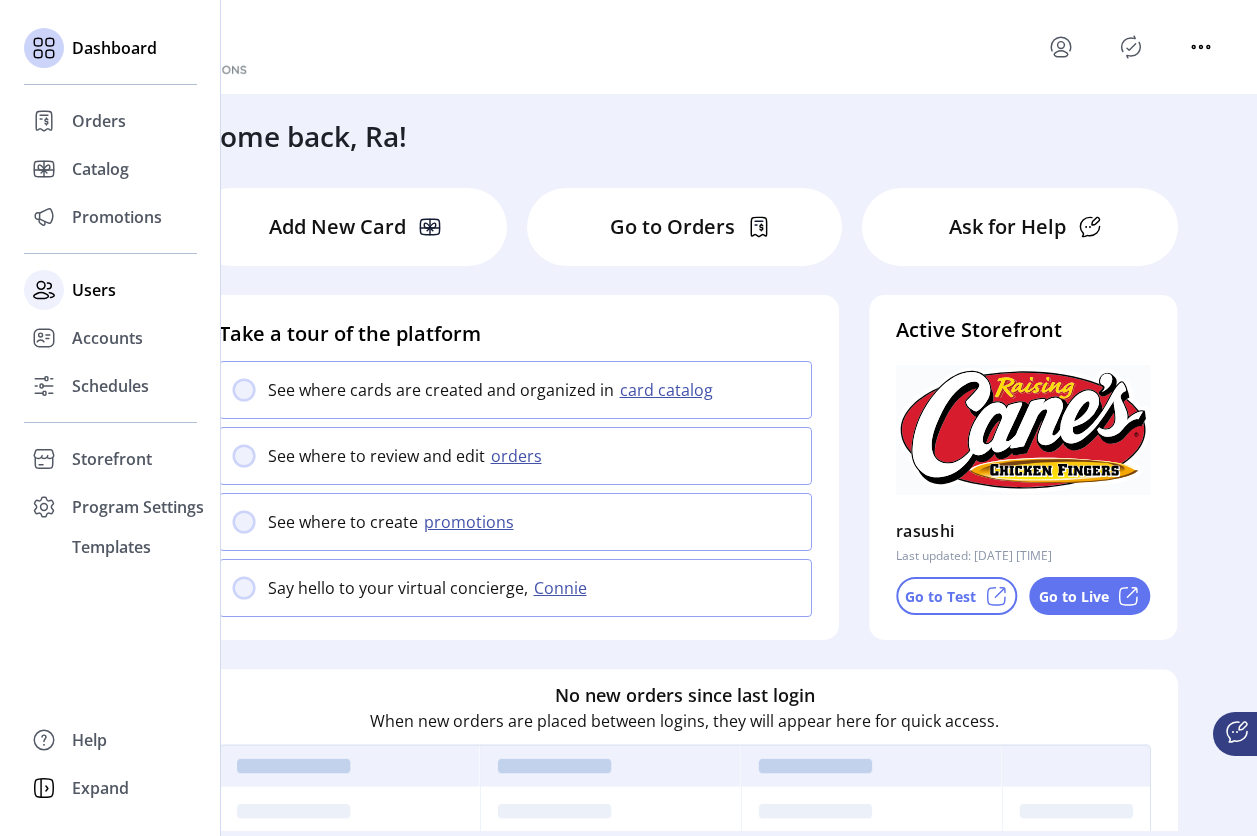 click on "Users" 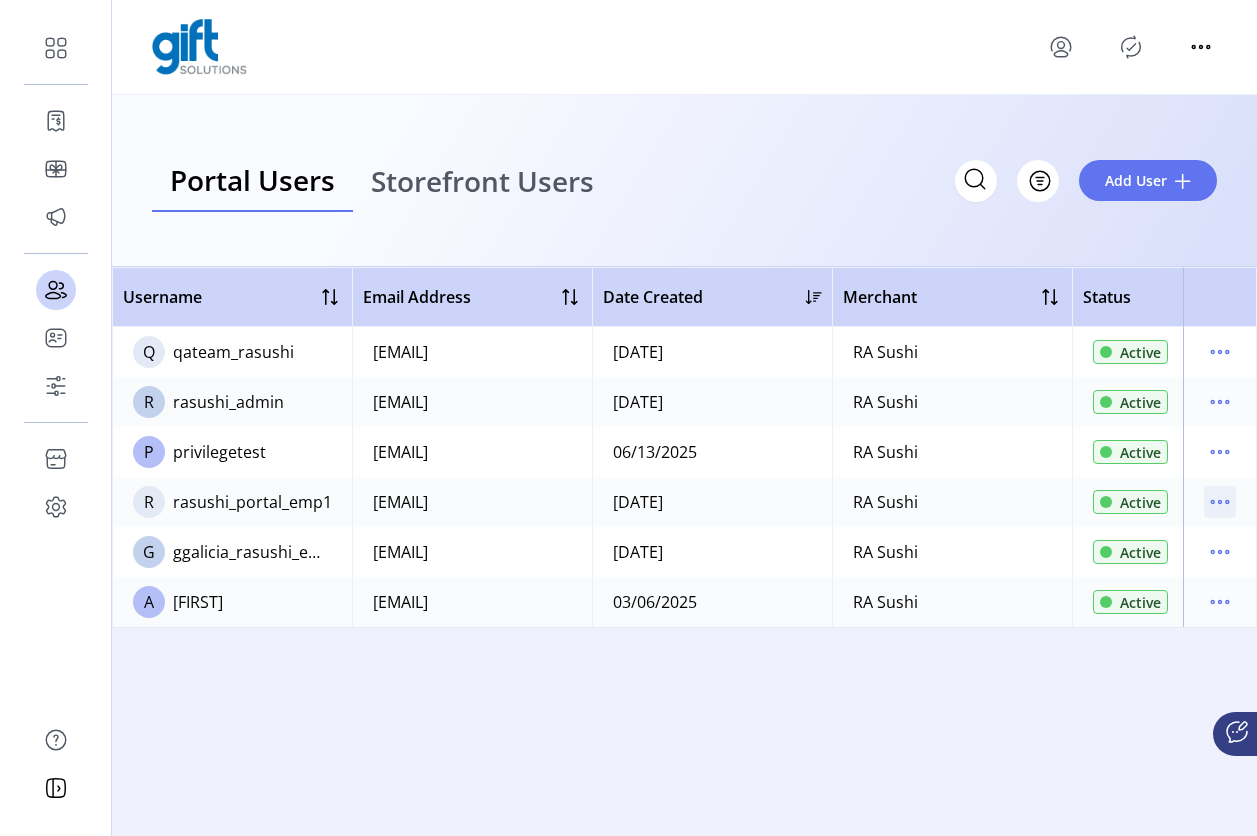 click 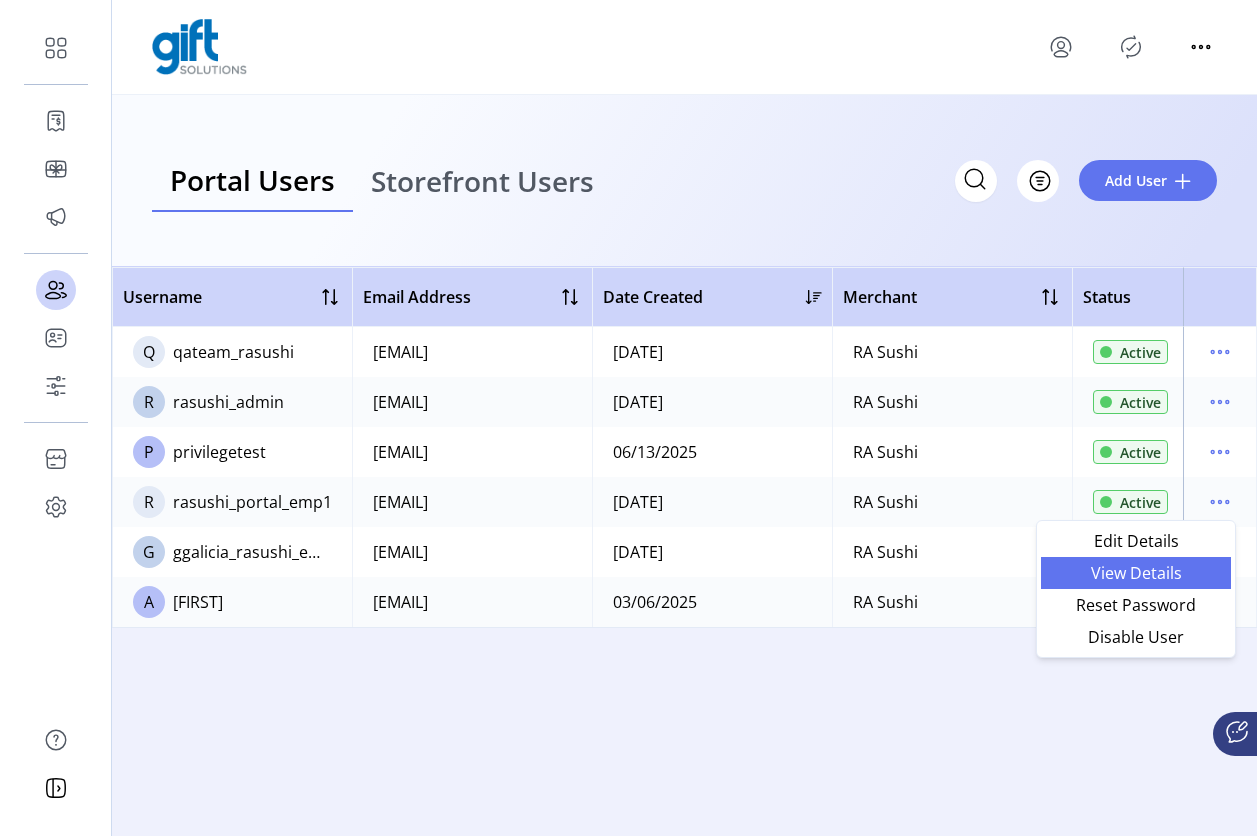 click on "View Details" at bounding box center [1136, 573] 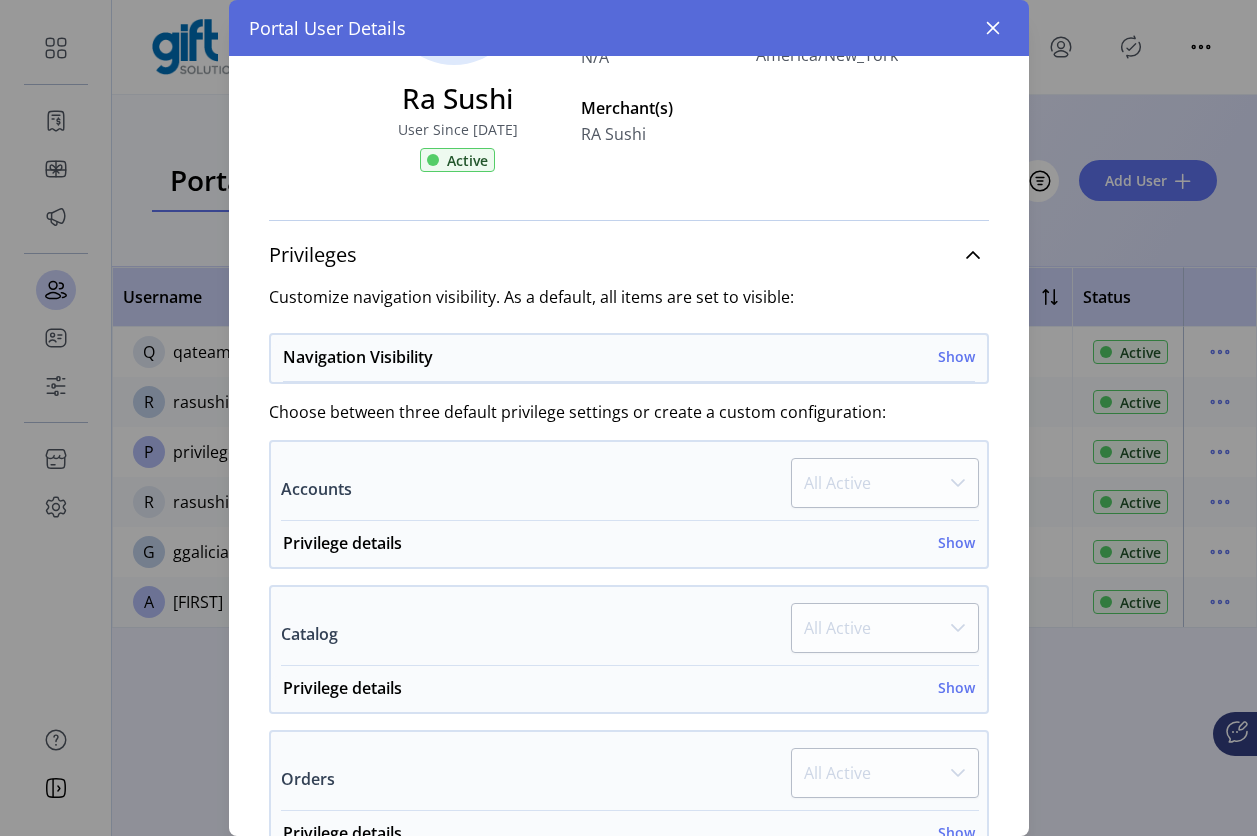scroll, scrollTop: 0, scrollLeft: 0, axis: both 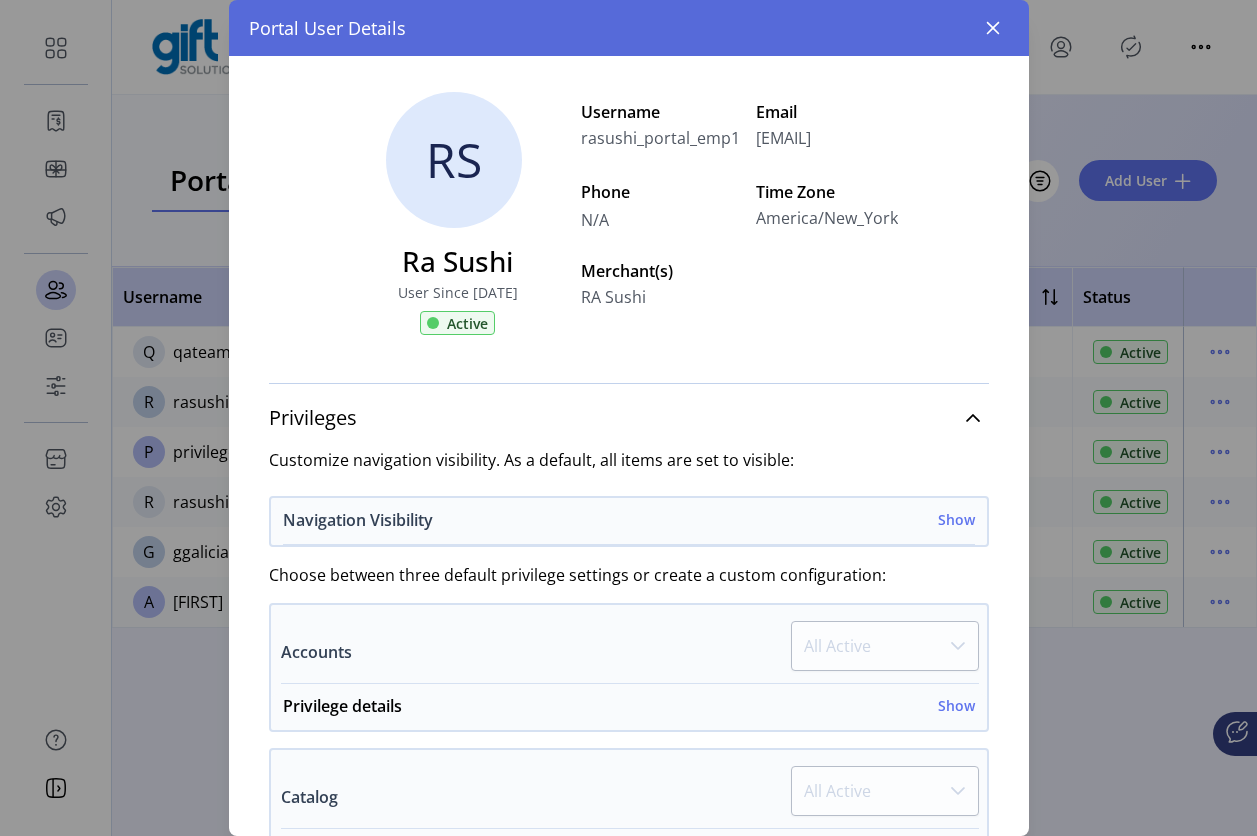 click on "Show" at bounding box center (956, 519) 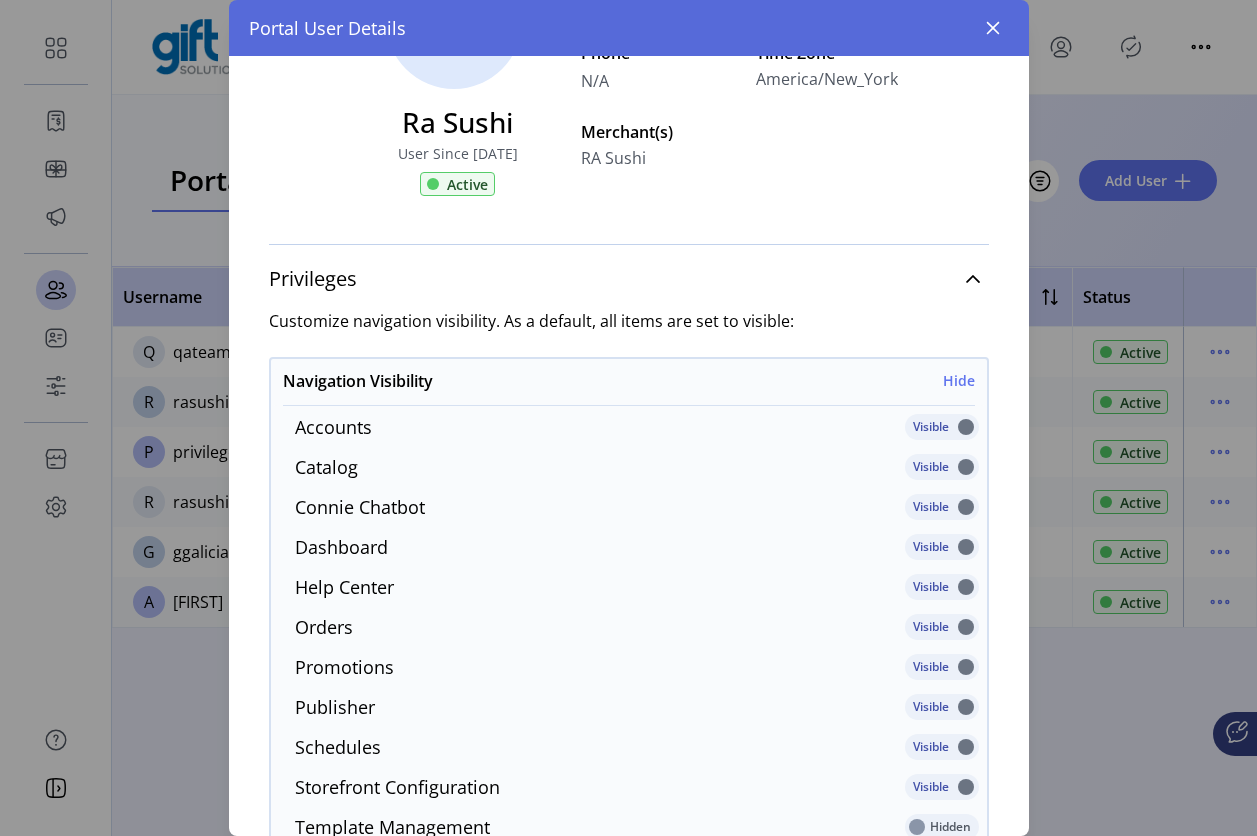 scroll, scrollTop: 256, scrollLeft: 0, axis: vertical 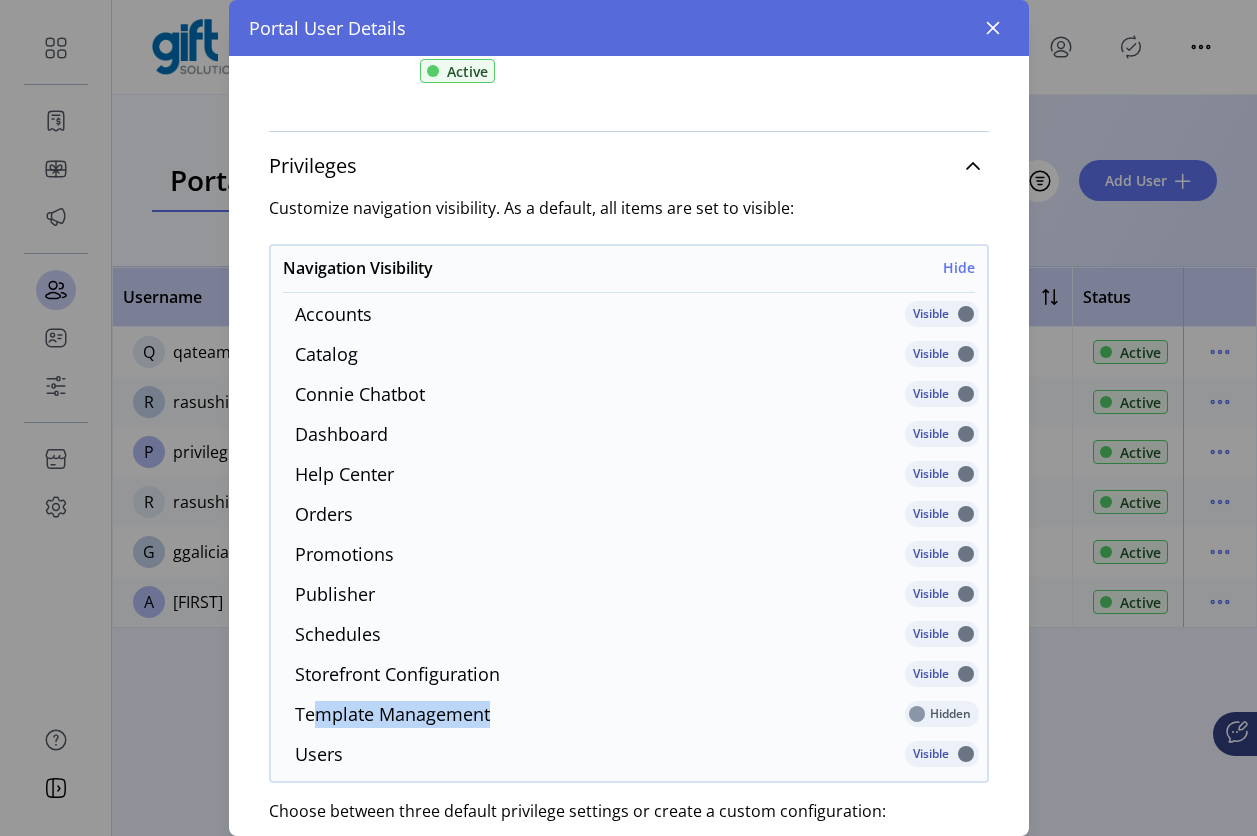 drag, startPoint x: 506, startPoint y: 721, endPoint x: 470, endPoint y: 717, distance: 36.221542 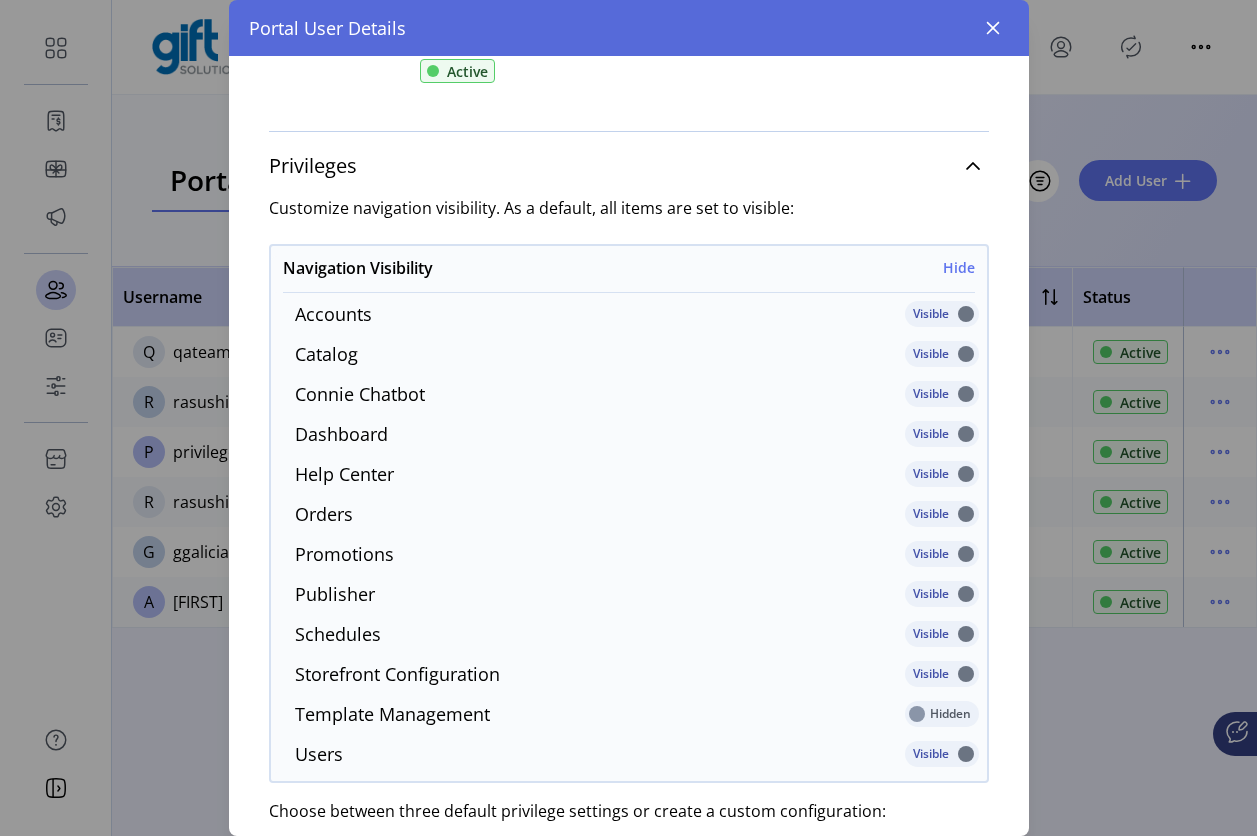 click on "Hidden" at bounding box center [942, 717] 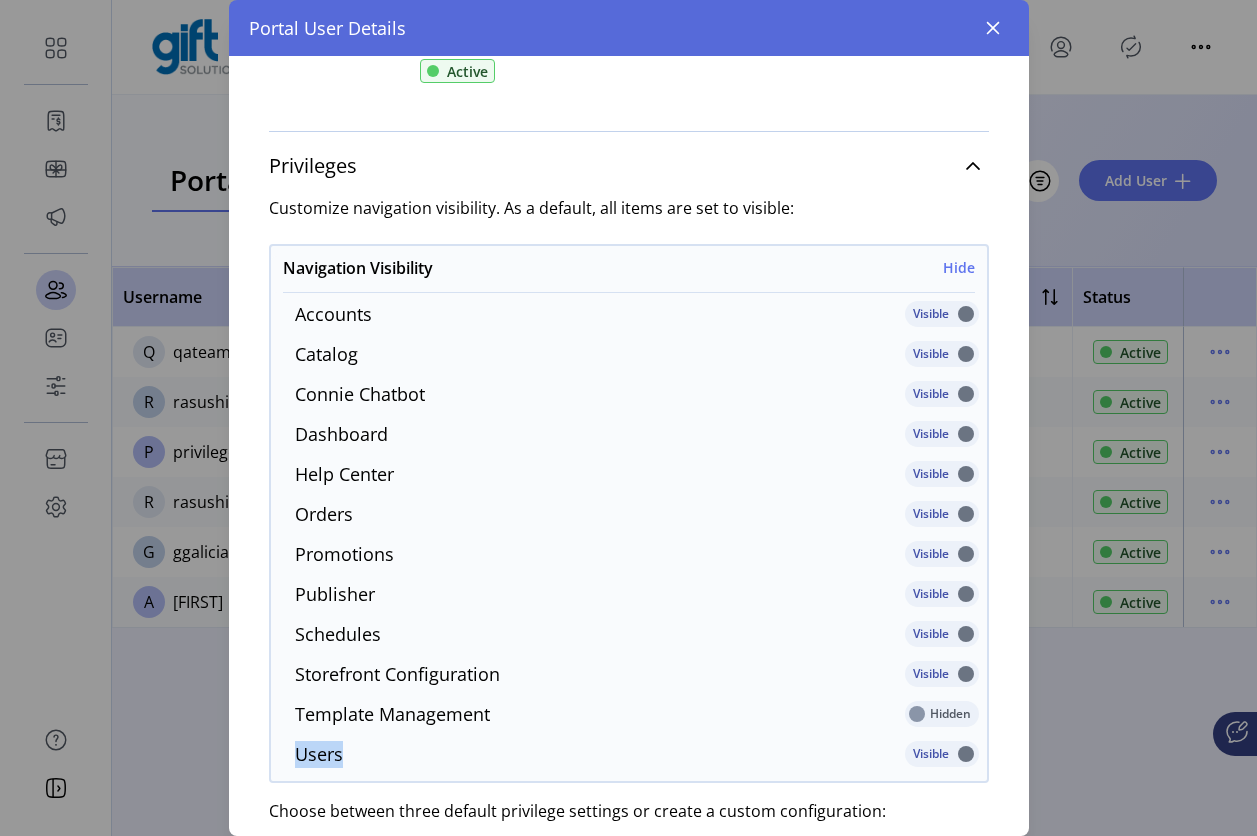 click at bounding box center [942, 721] 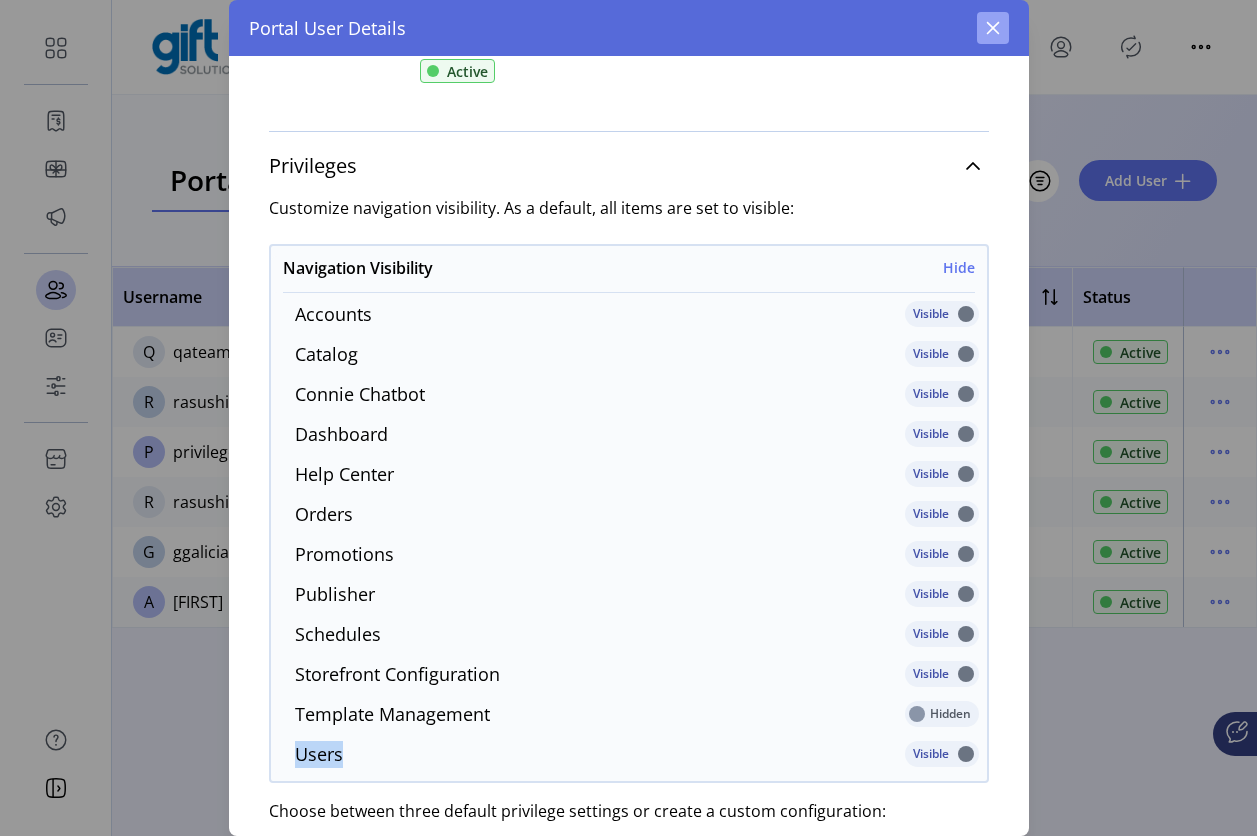 click 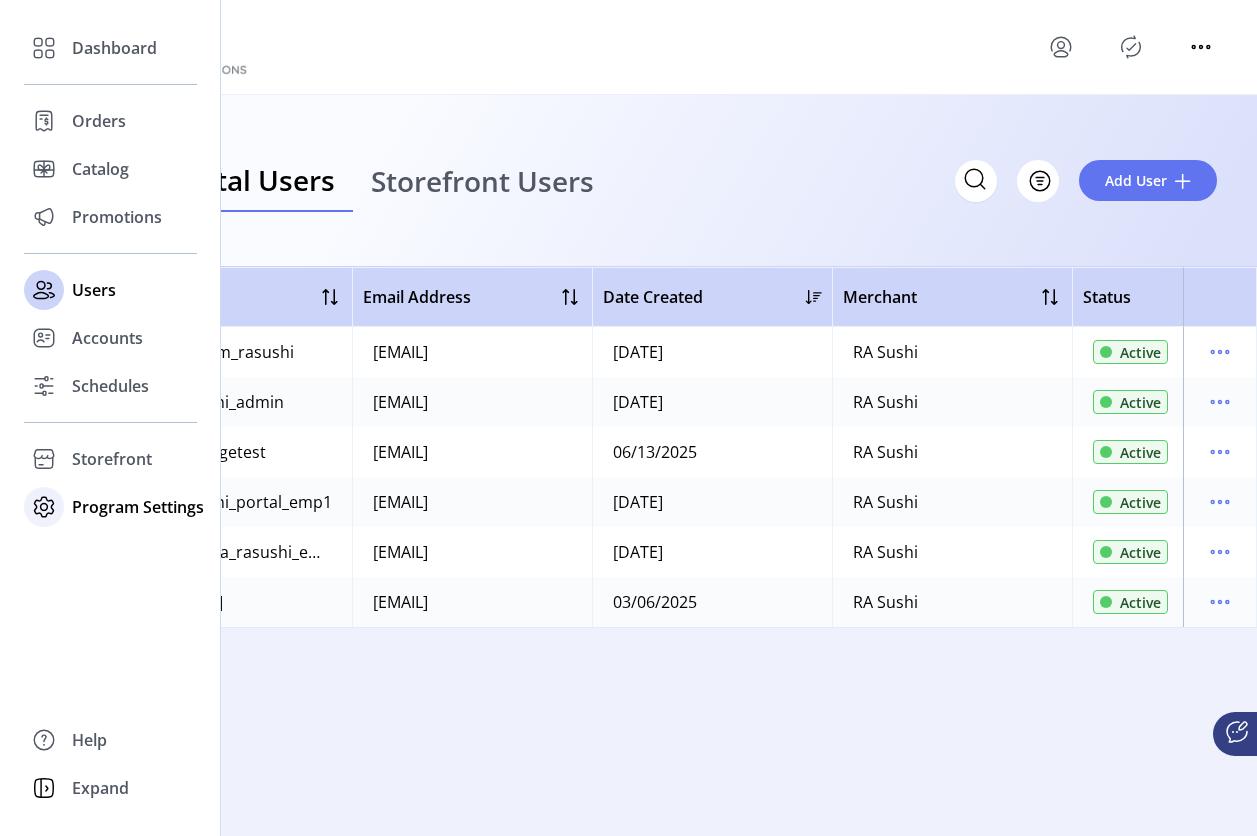 click on "Program Settings" 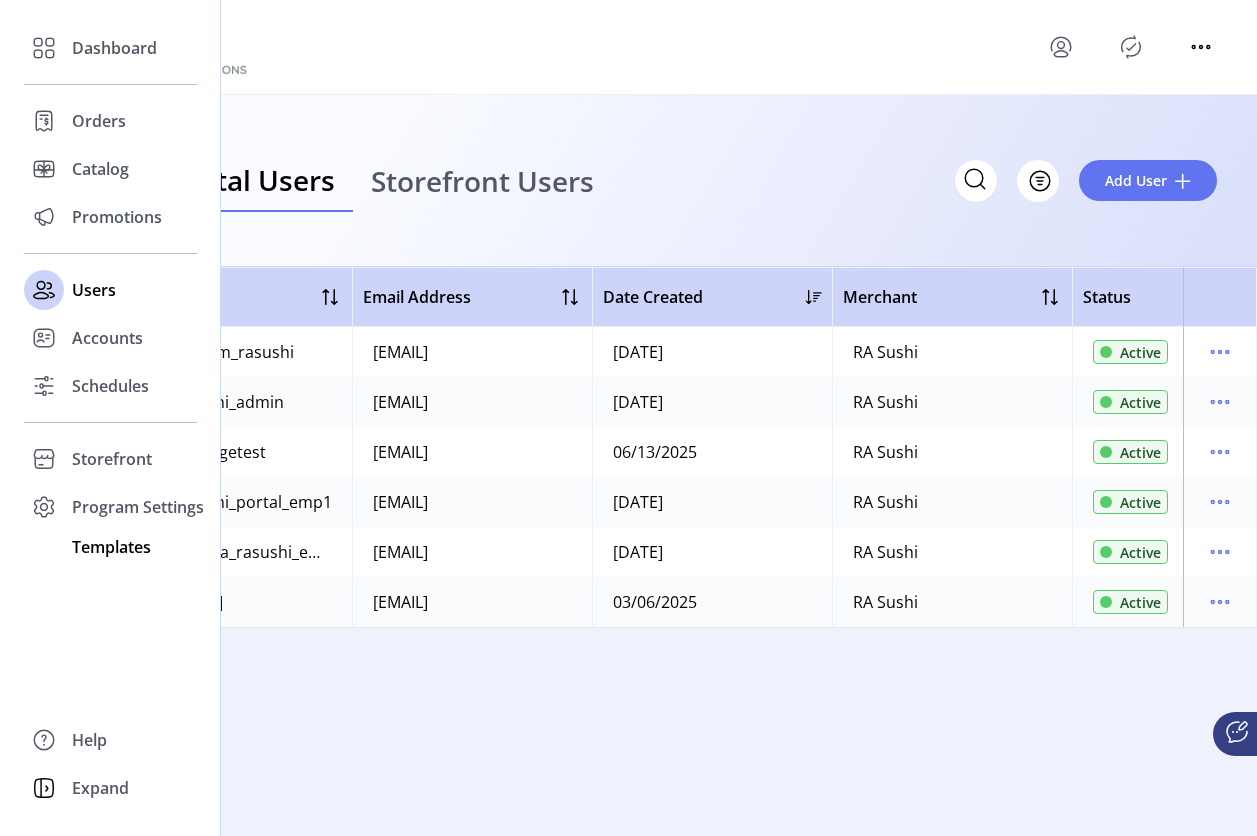 click on "Templates" 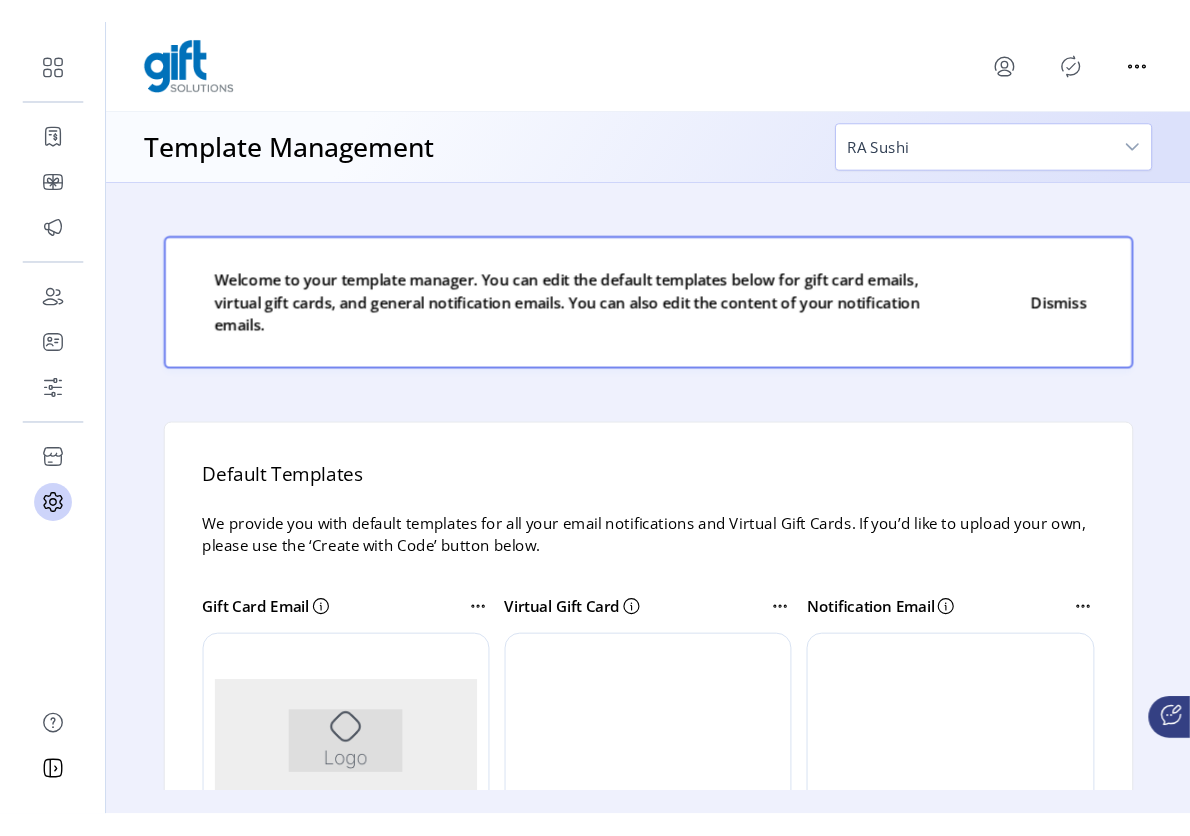 scroll, scrollTop: 0, scrollLeft: 0, axis: both 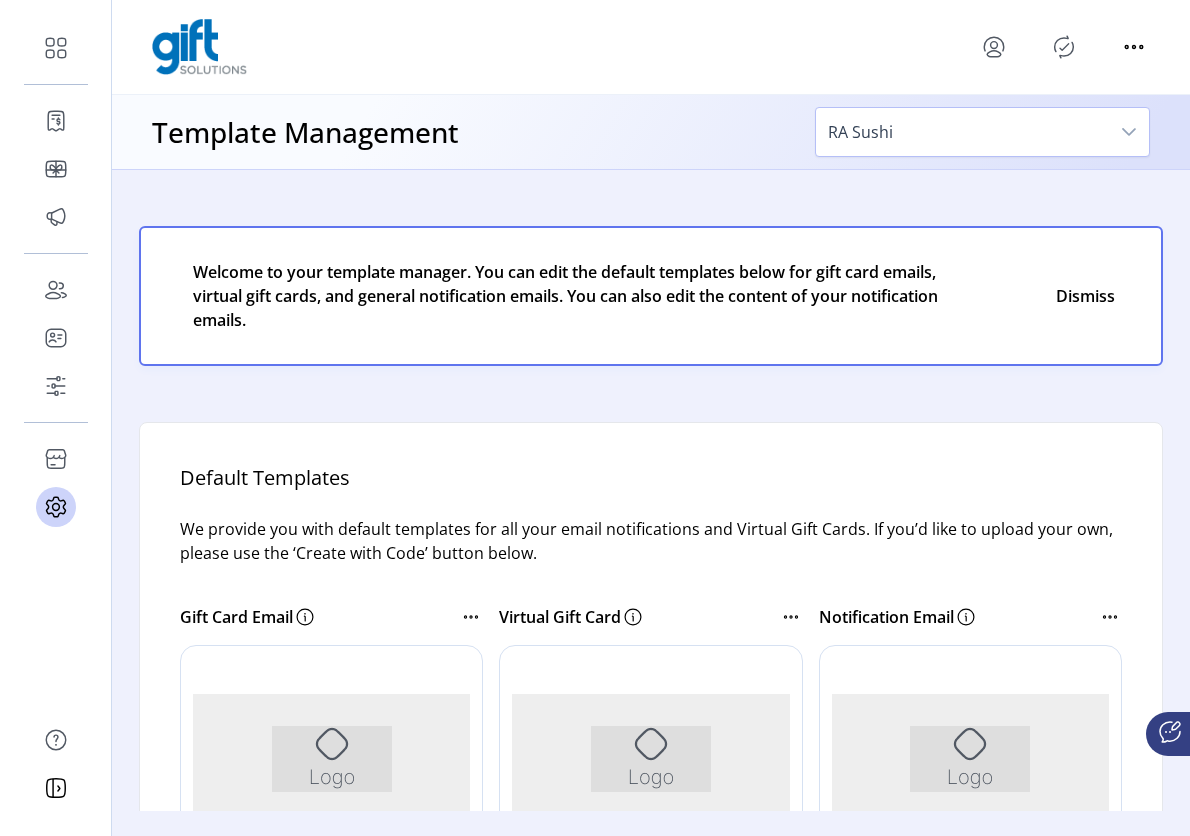 click on "Welcome to your template manager. You can edit the default templates below for gift card emails, virtual gift cards, and general notification emails. You can also edit the content of your notification emails." 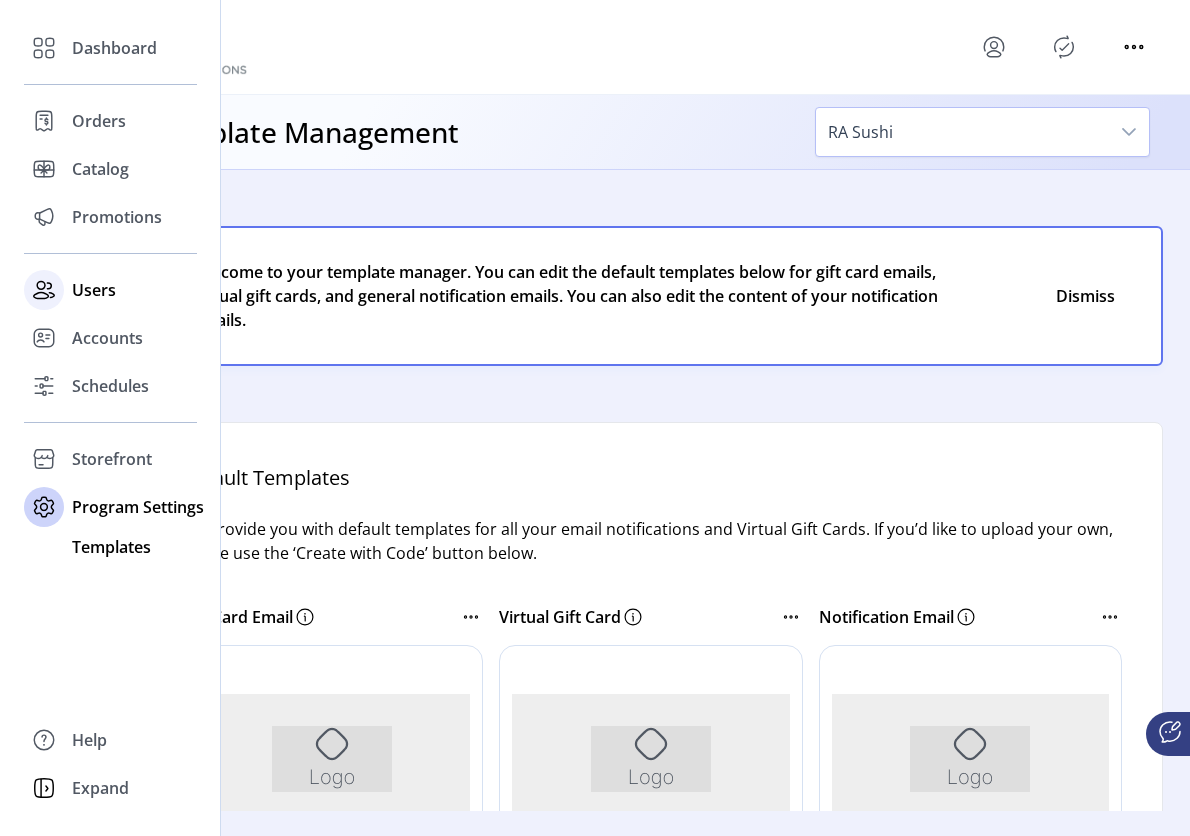click on "Users" 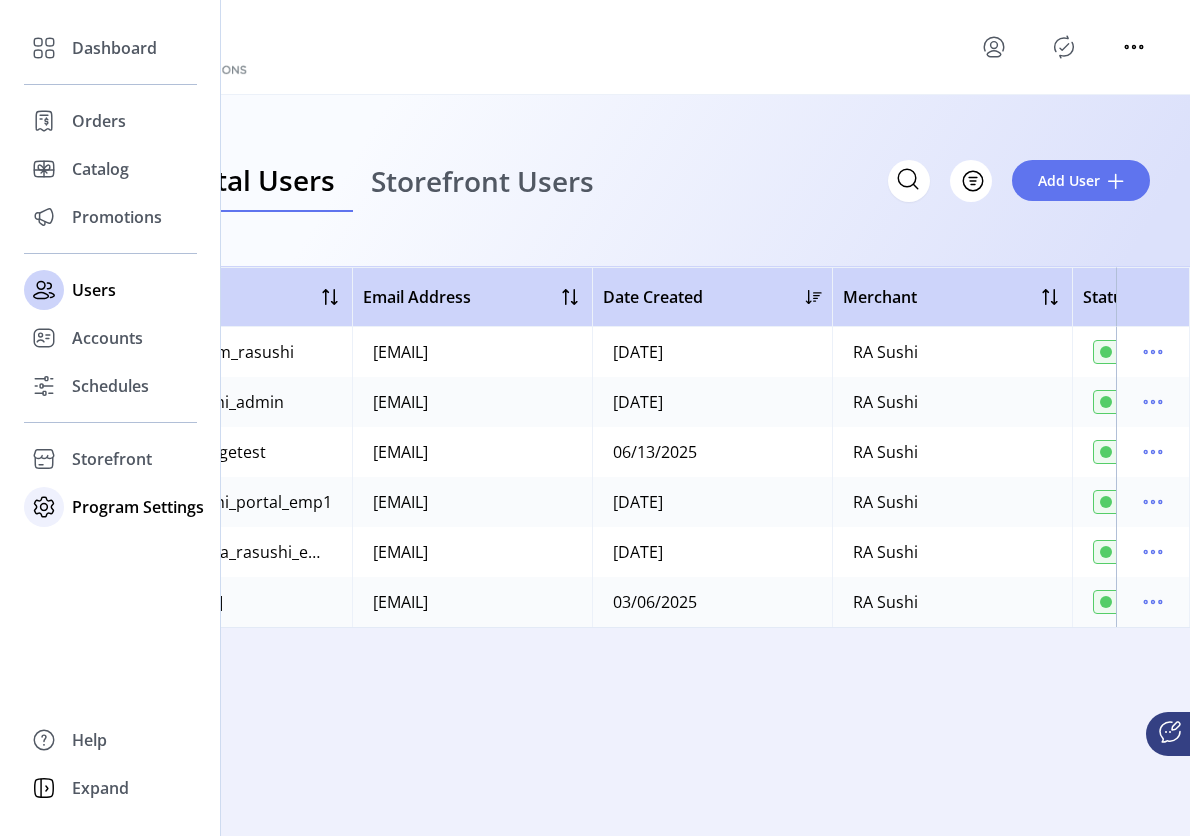 click on "Program Settings" 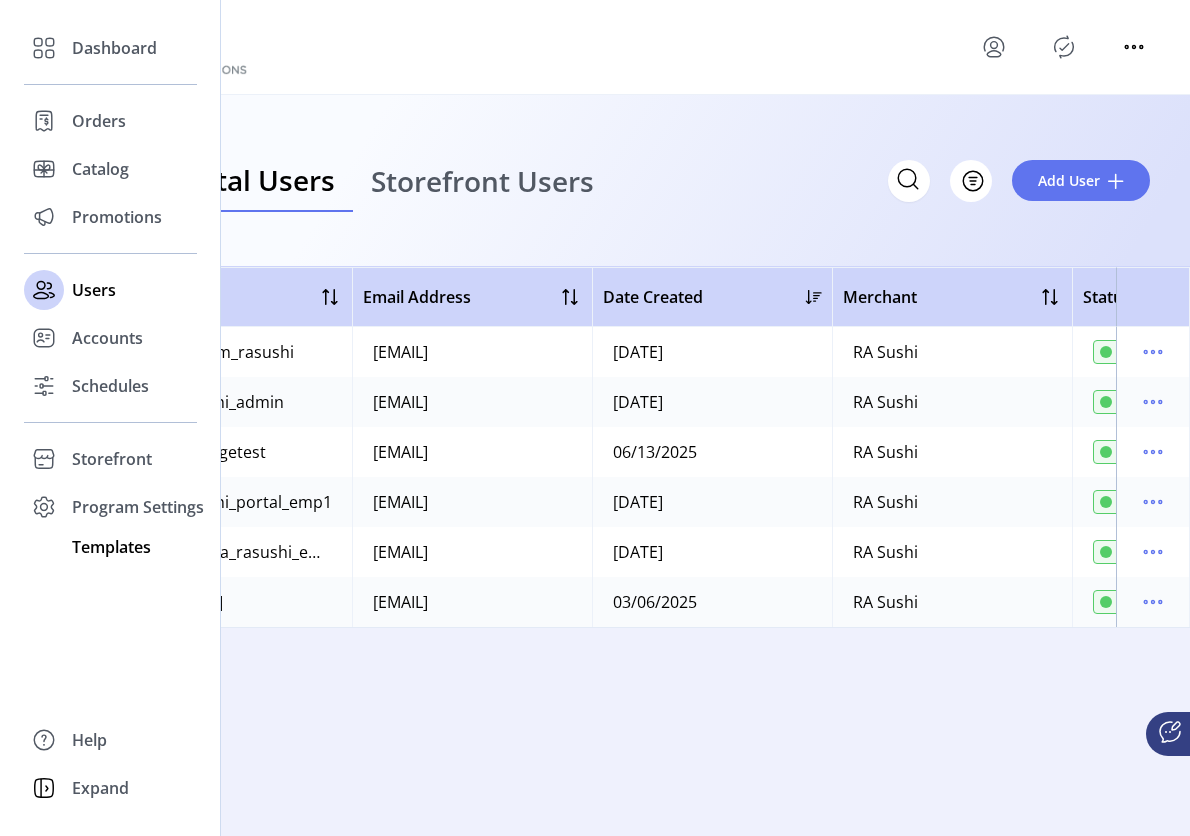 click on "Templates" 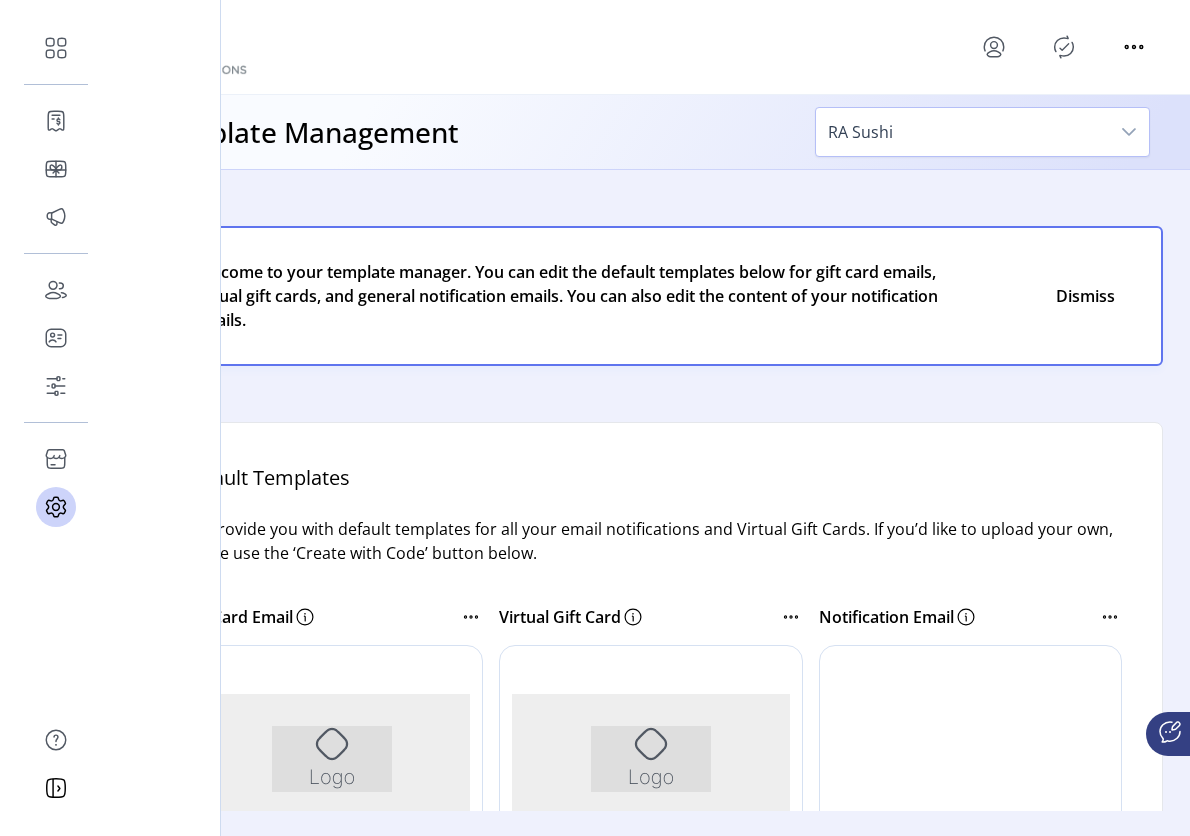 scroll, scrollTop: 0, scrollLeft: 0, axis: both 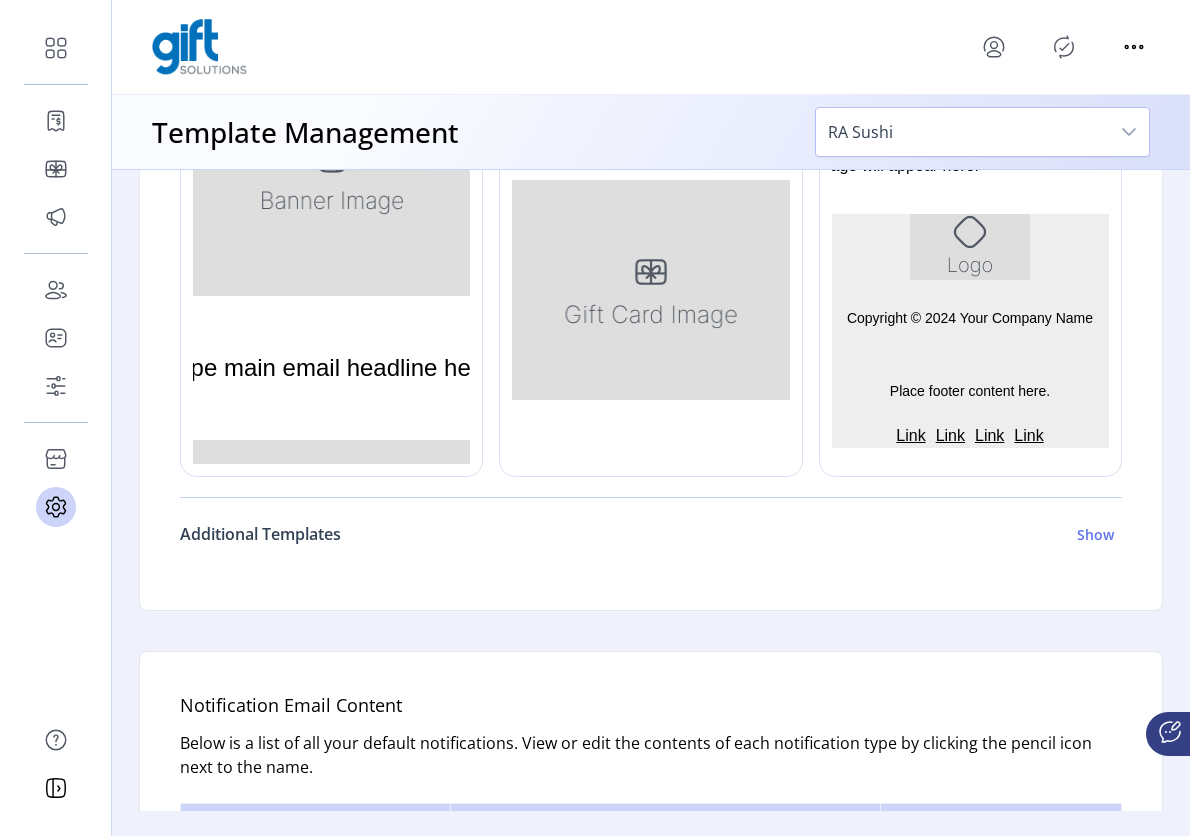 click on "Show" at bounding box center [1095, 534] 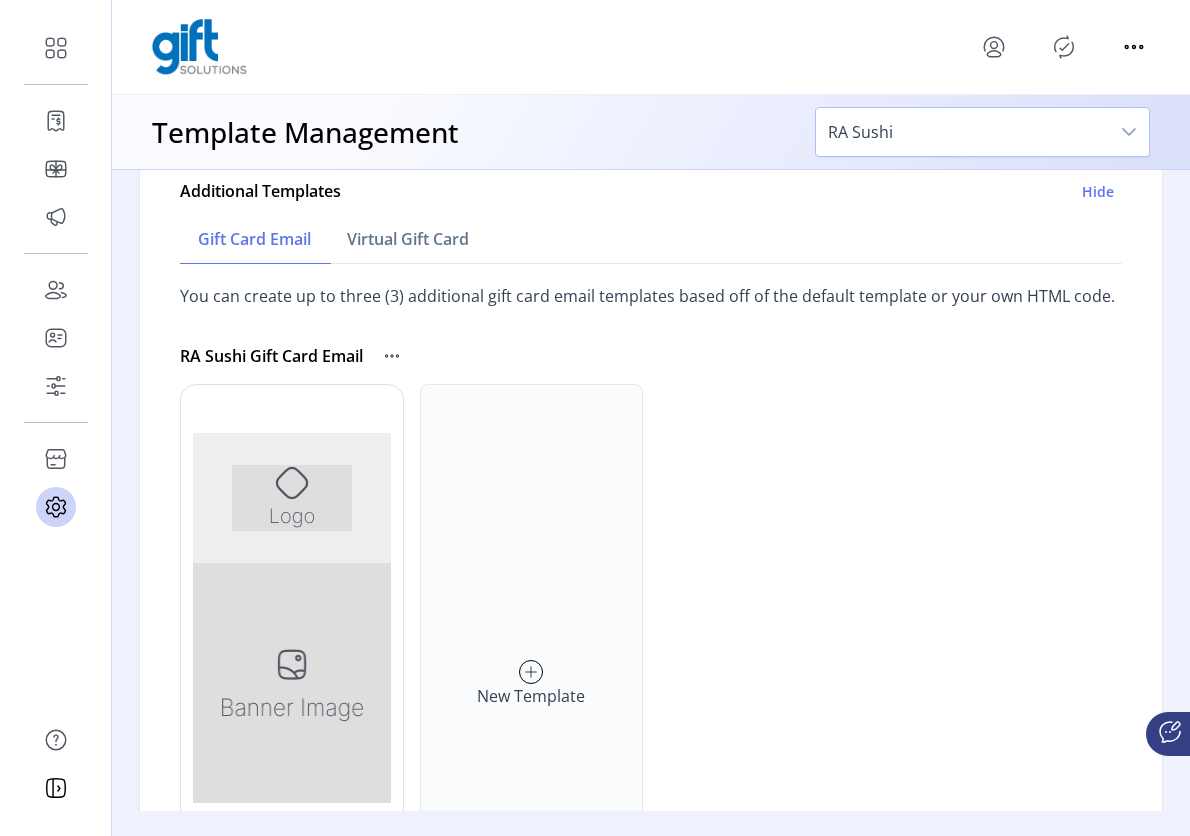 scroll, scrollTop: 1035, scrollLeft: 0, axis: vertical 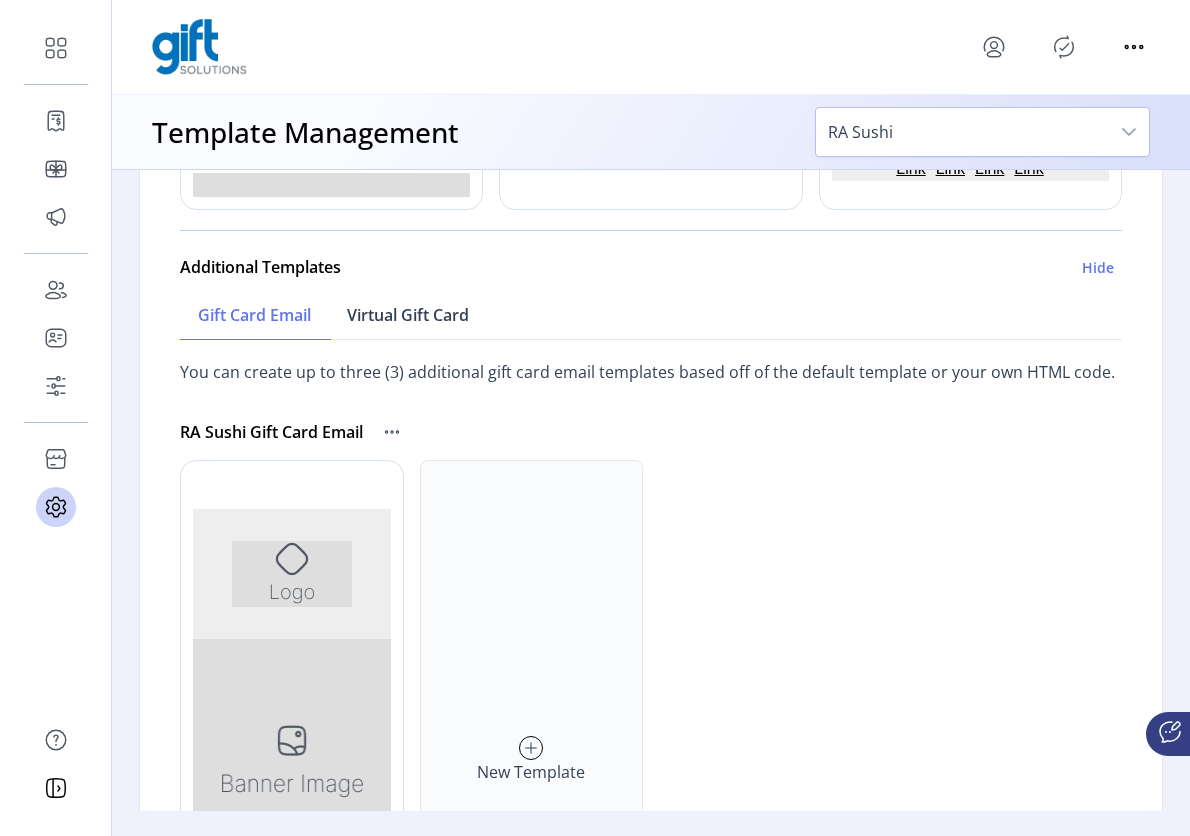 click on "Virtual Gift Card" at bounding box center (408, 315) 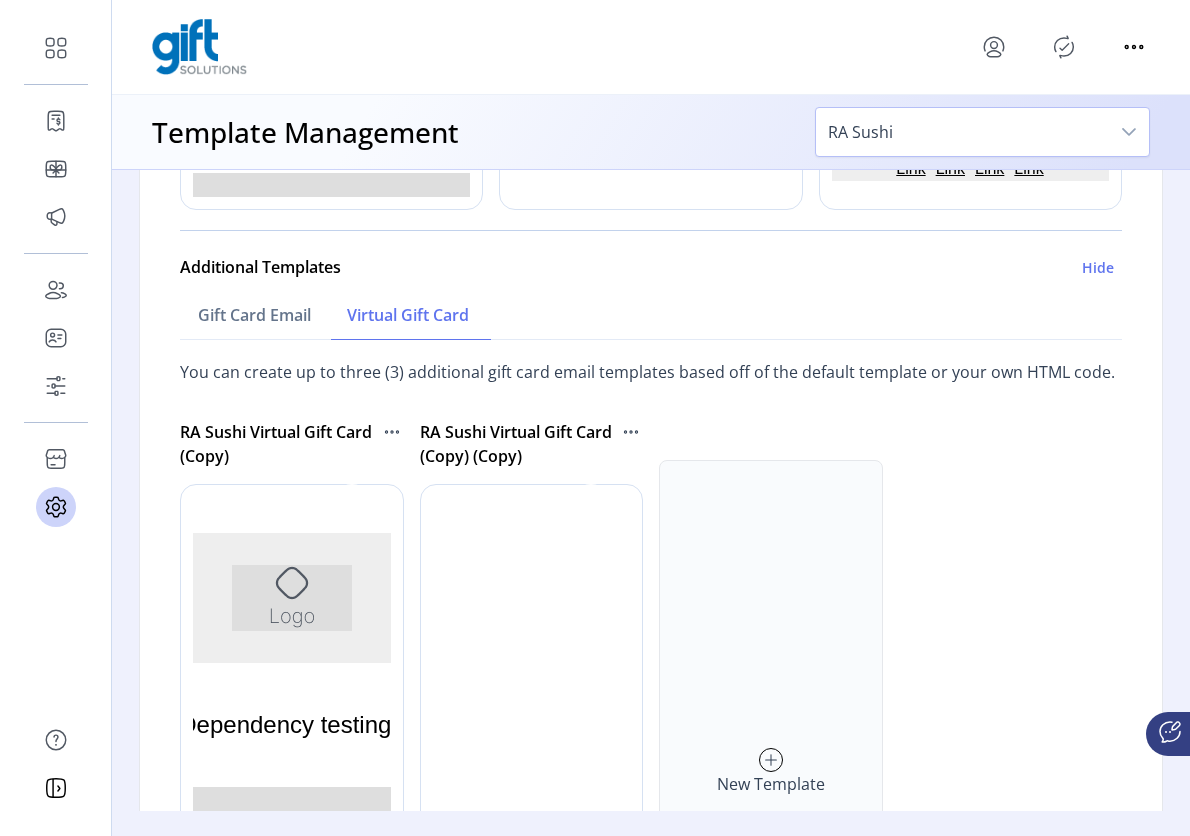 scroll, scrollTop: 0, scrollLeft: 0, axis: both 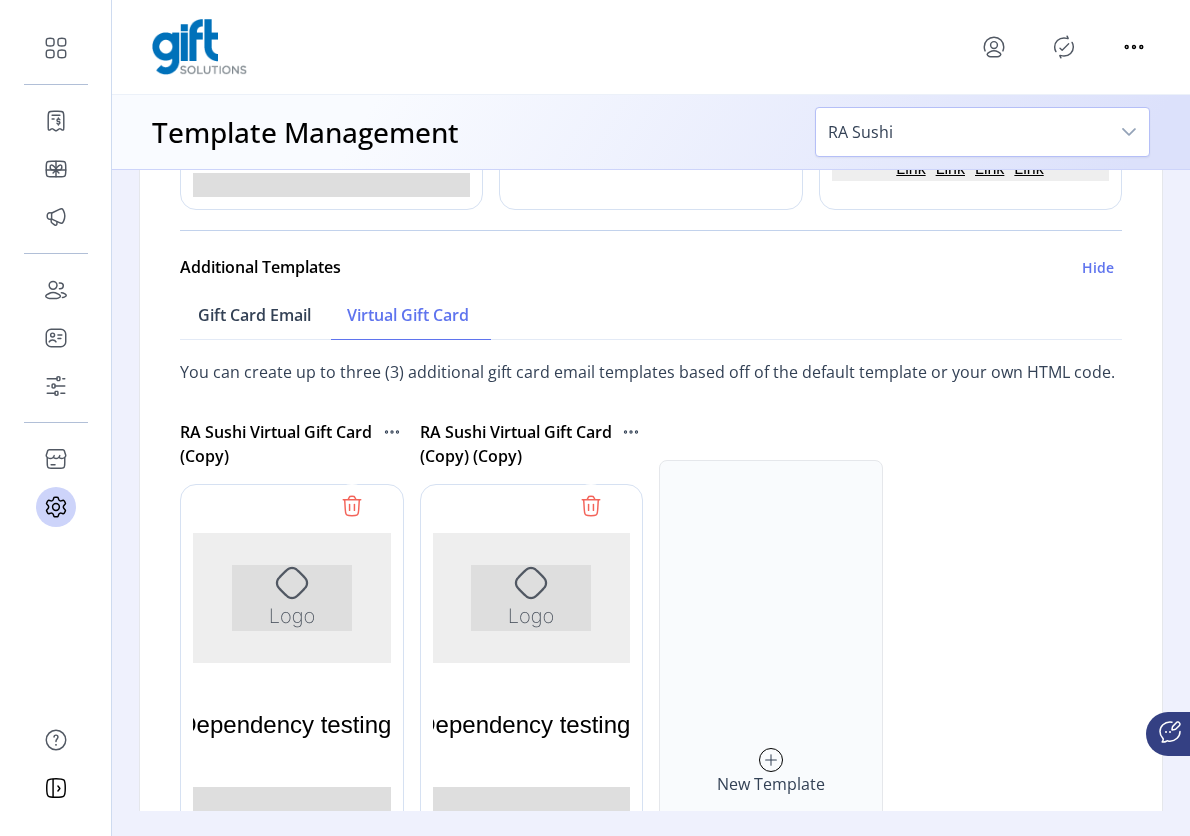 click on "Gift Card Email" at bounding box center (254, 315) 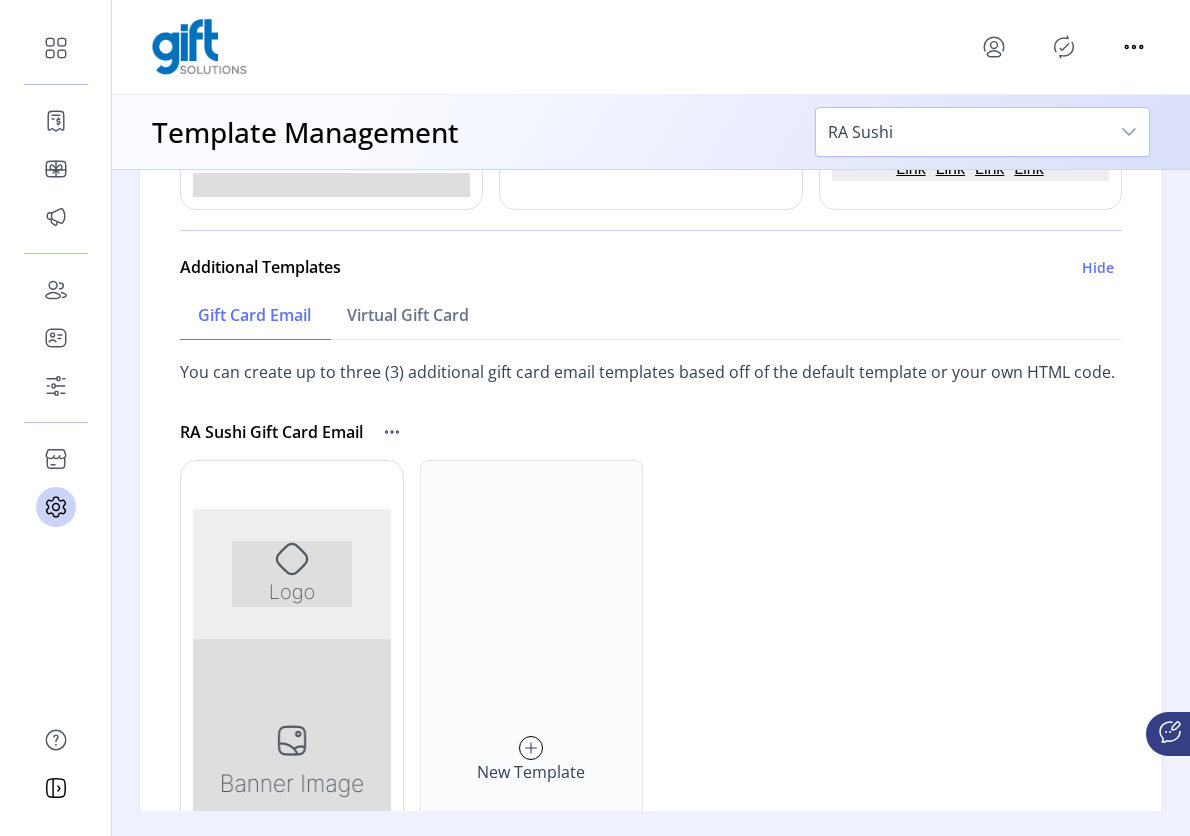 scroll, scrollTop: 0, scrollLeft: 0, axis: both 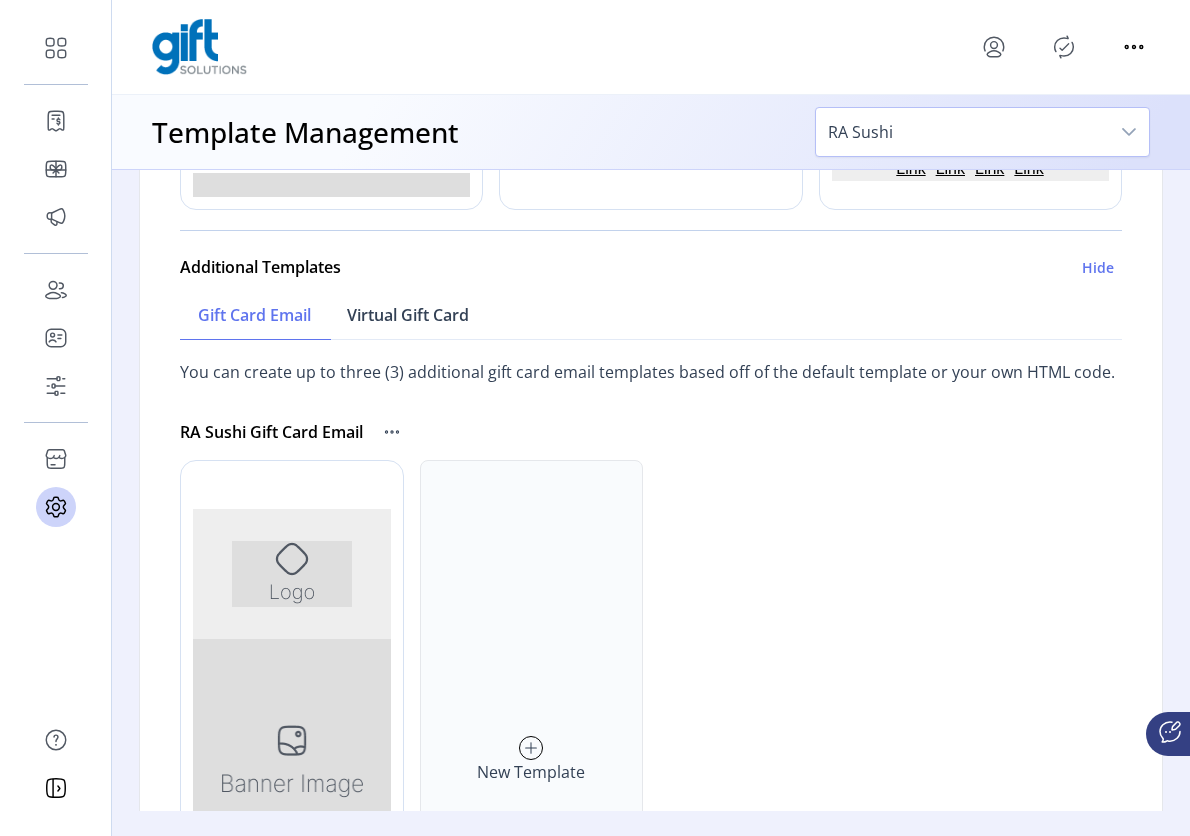 click on "Virtual Gift Card" at bounding box center [408, 315] 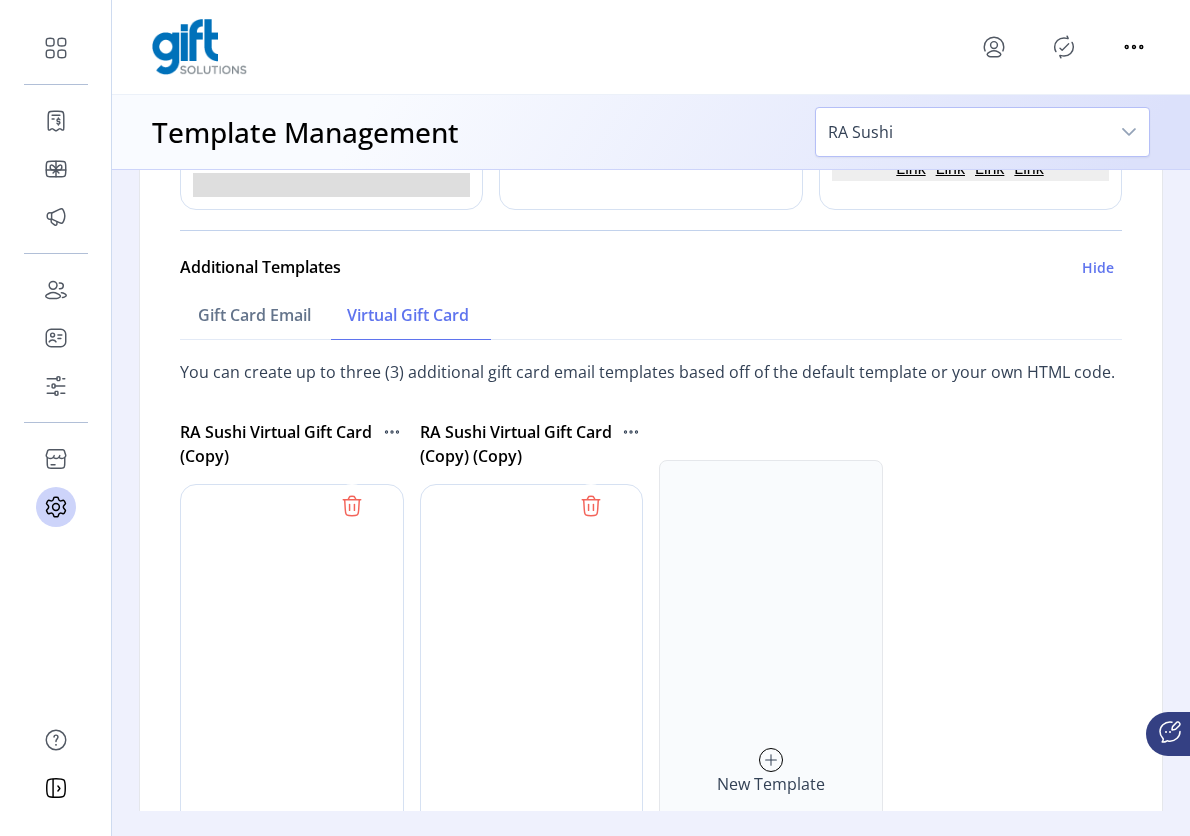 scroll, scrollTop: 0, scrollLeft: 0, axis: both 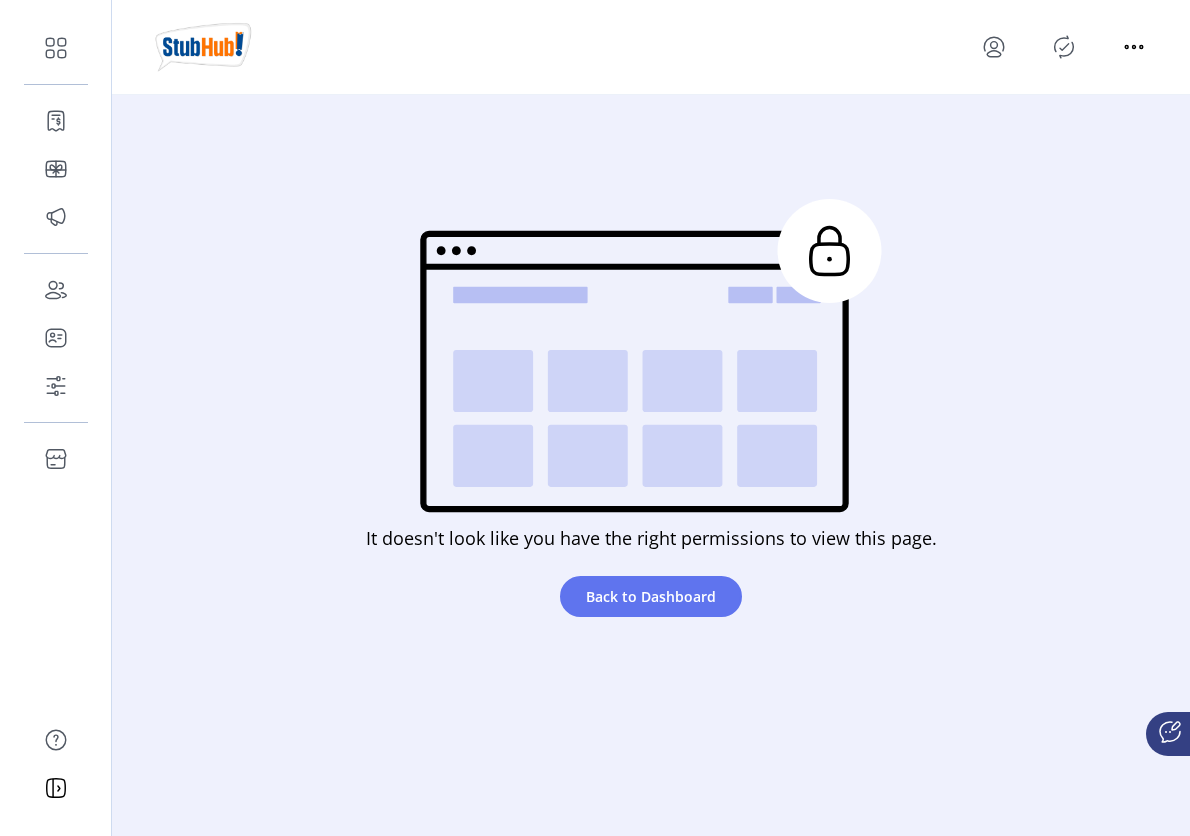 click 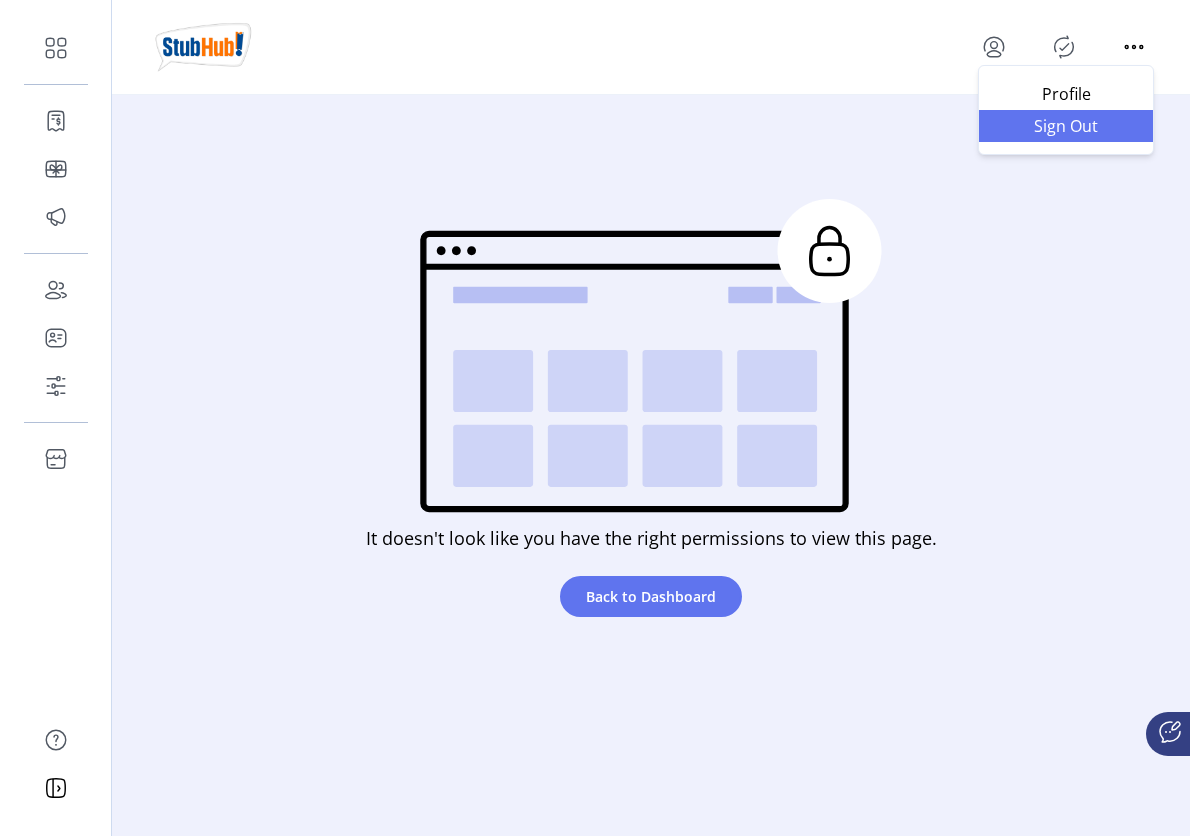 click on "Sign Out" at bounding box center [1066, 126] 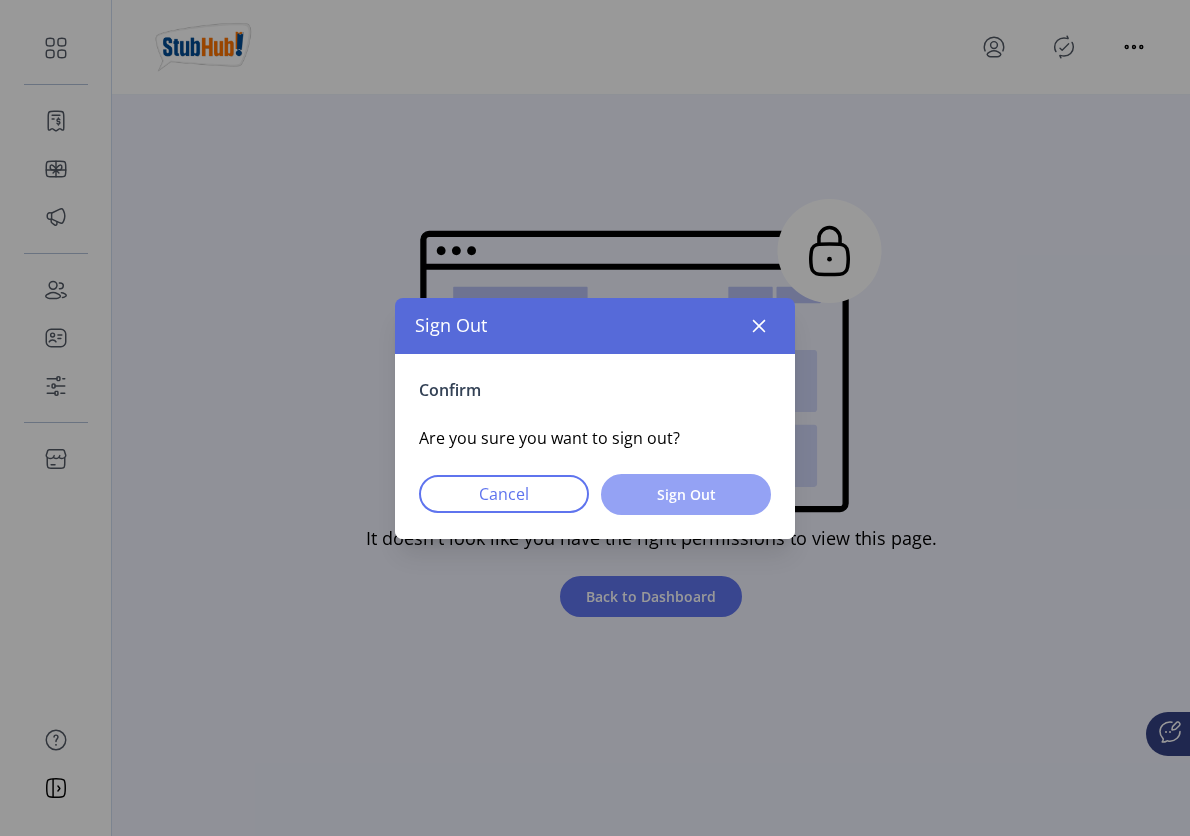 click on "Sign Out" at bounding box center [686, 494] 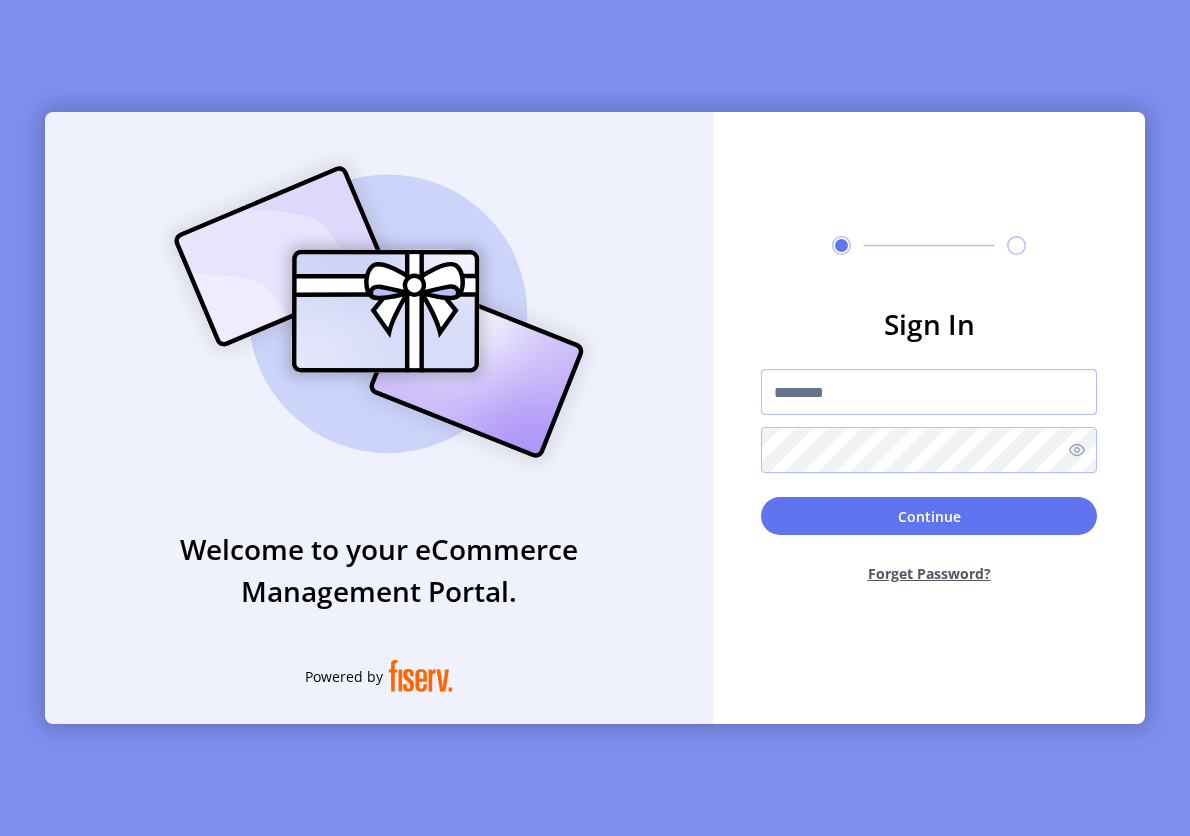 type on "**********" 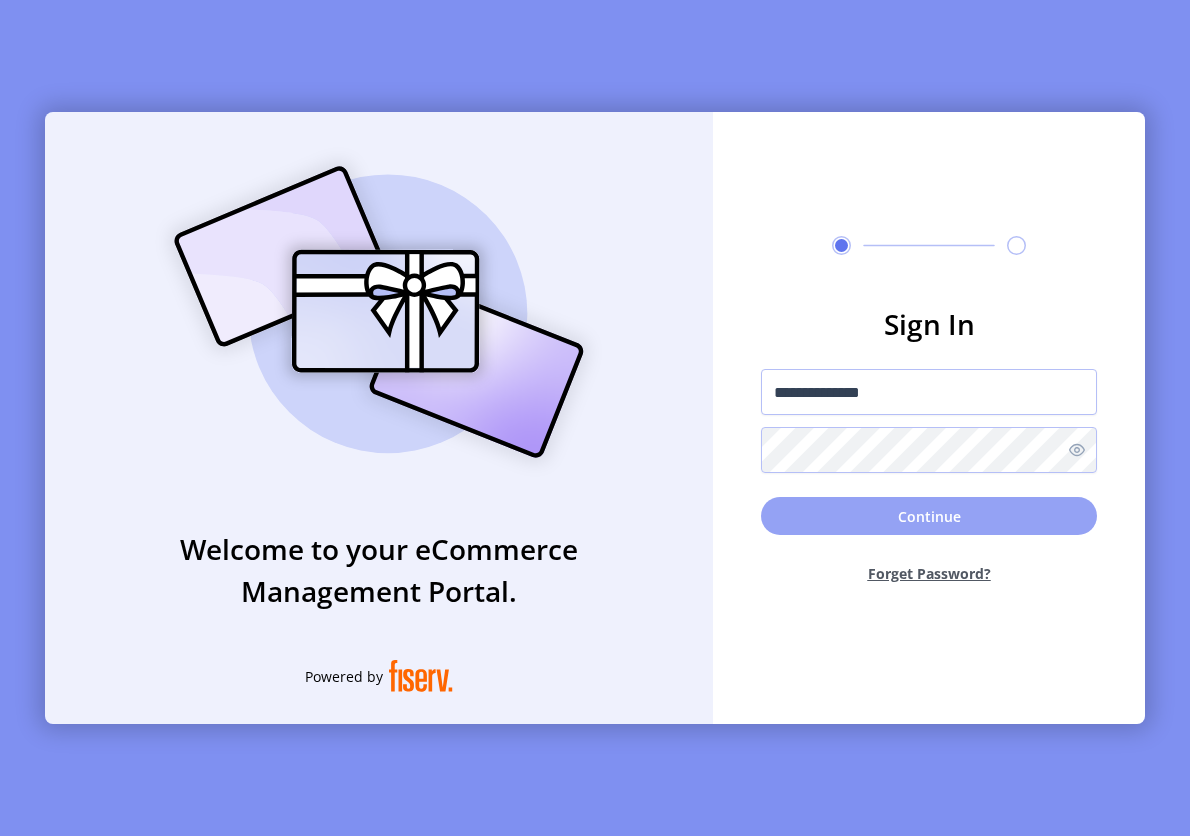click on "Continue" 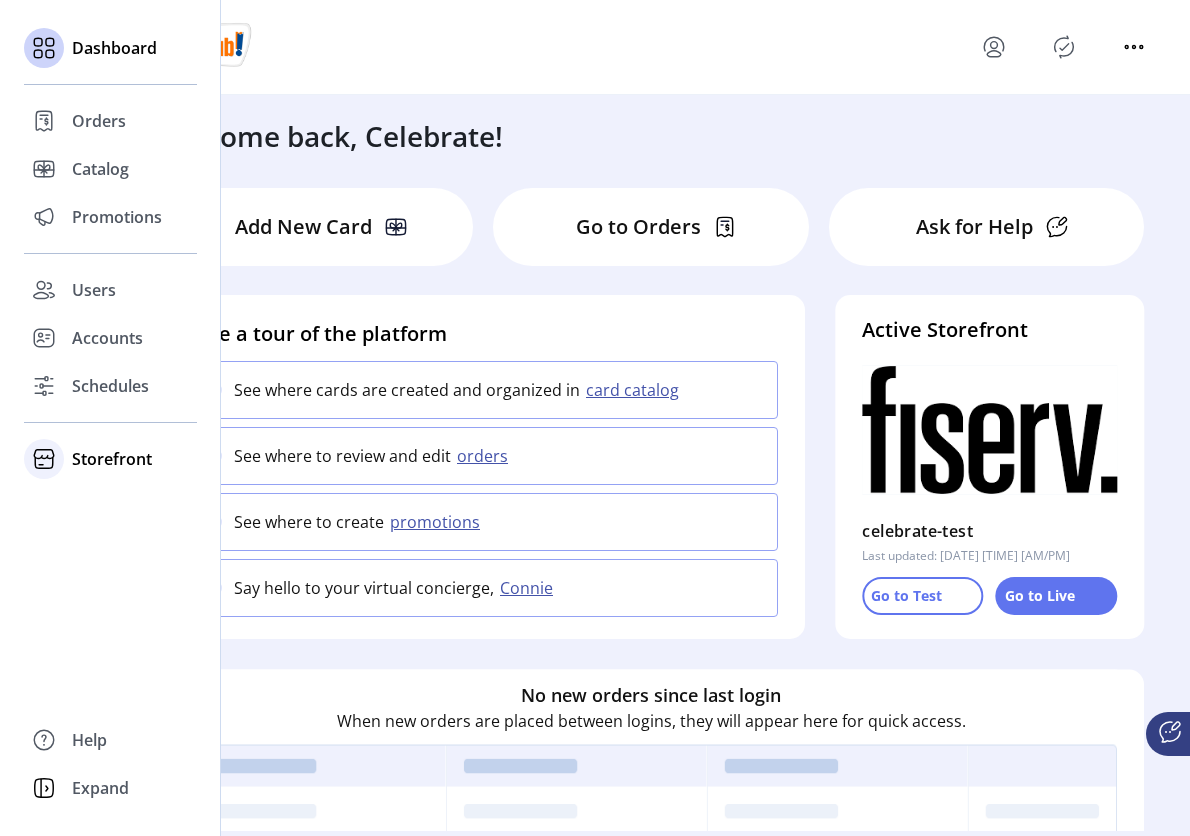 click on "Storefront" 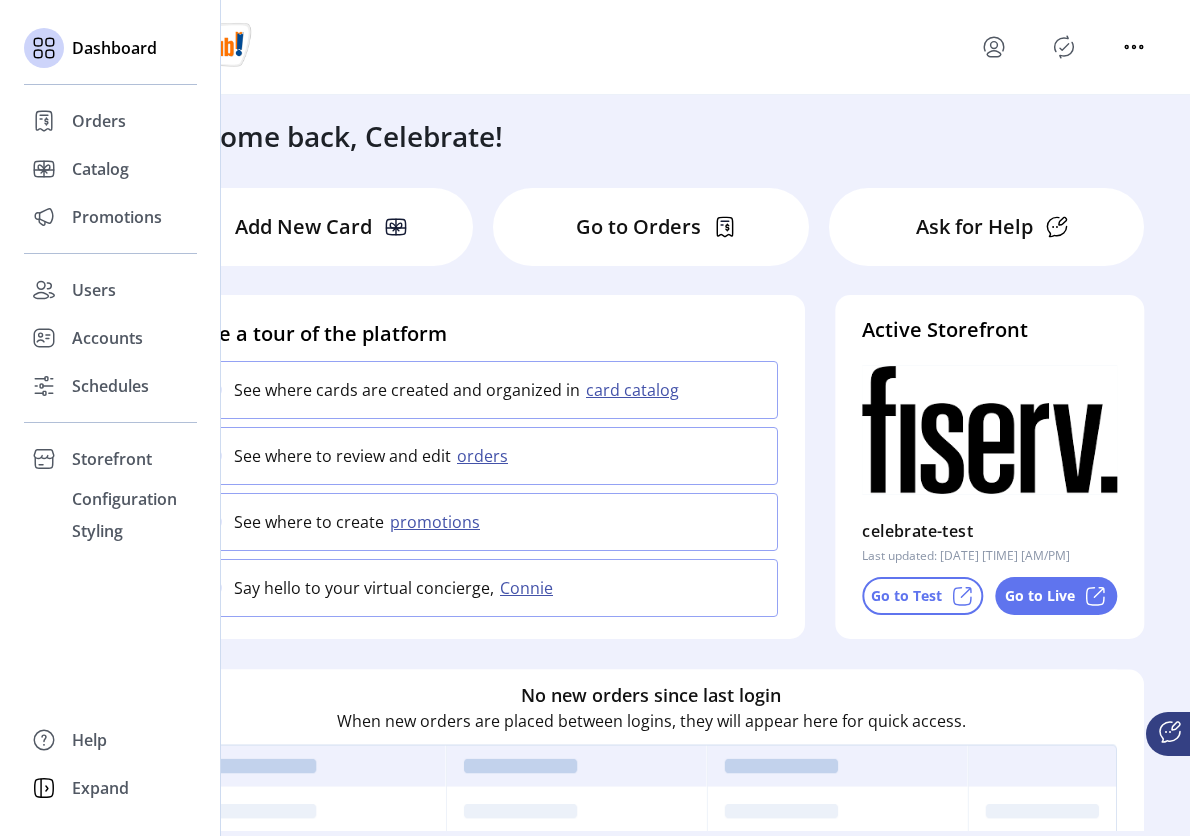 click on "Dashboard
Orders
Catalog
Promotions
Users
Accounts
Schedules
Storefront Configuration Styling
Help
Expand" 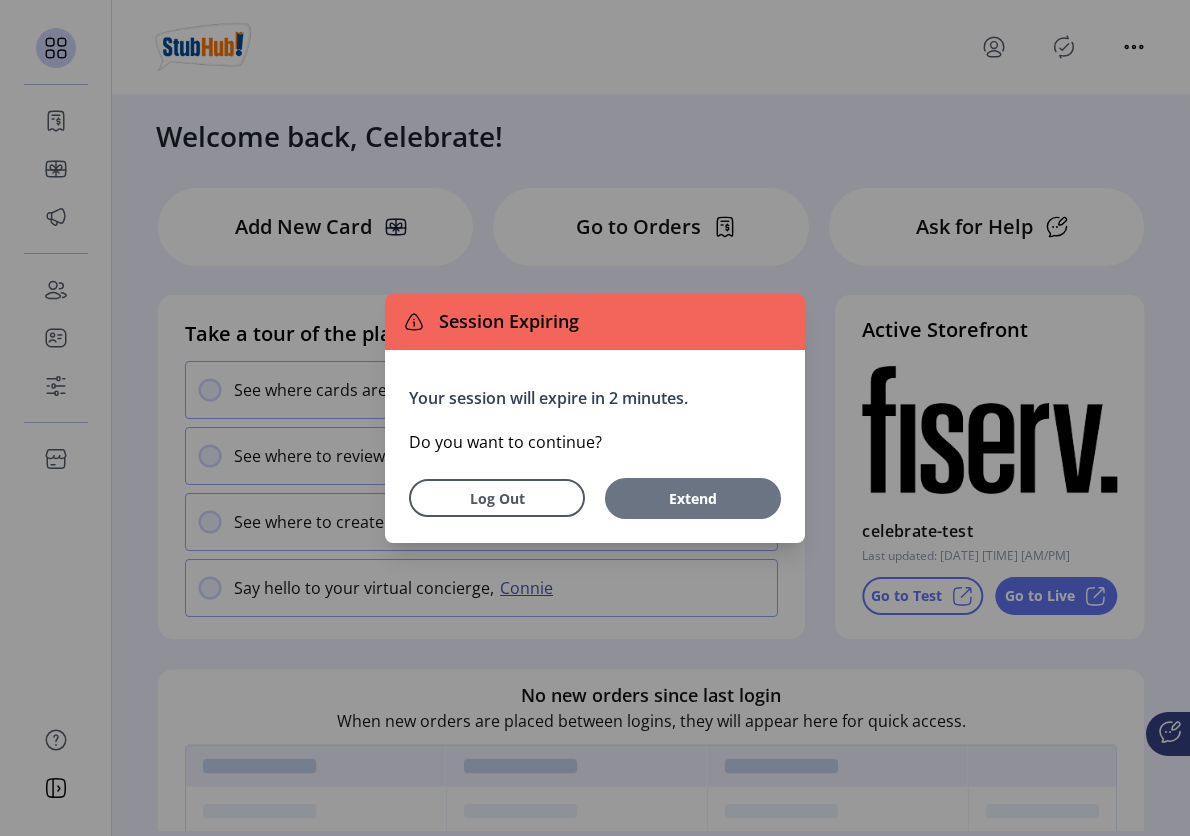 click on "Extend" at bounding box center [693, 498] 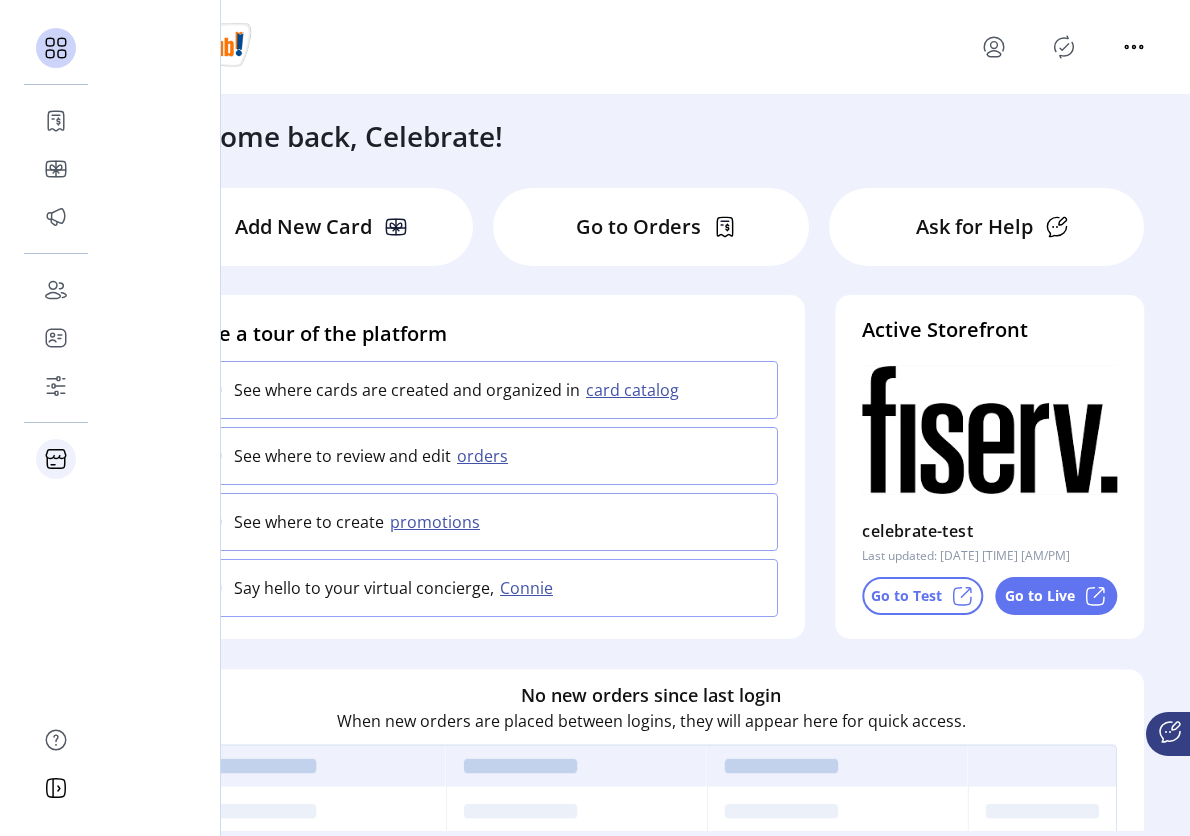 click on "Storefront" 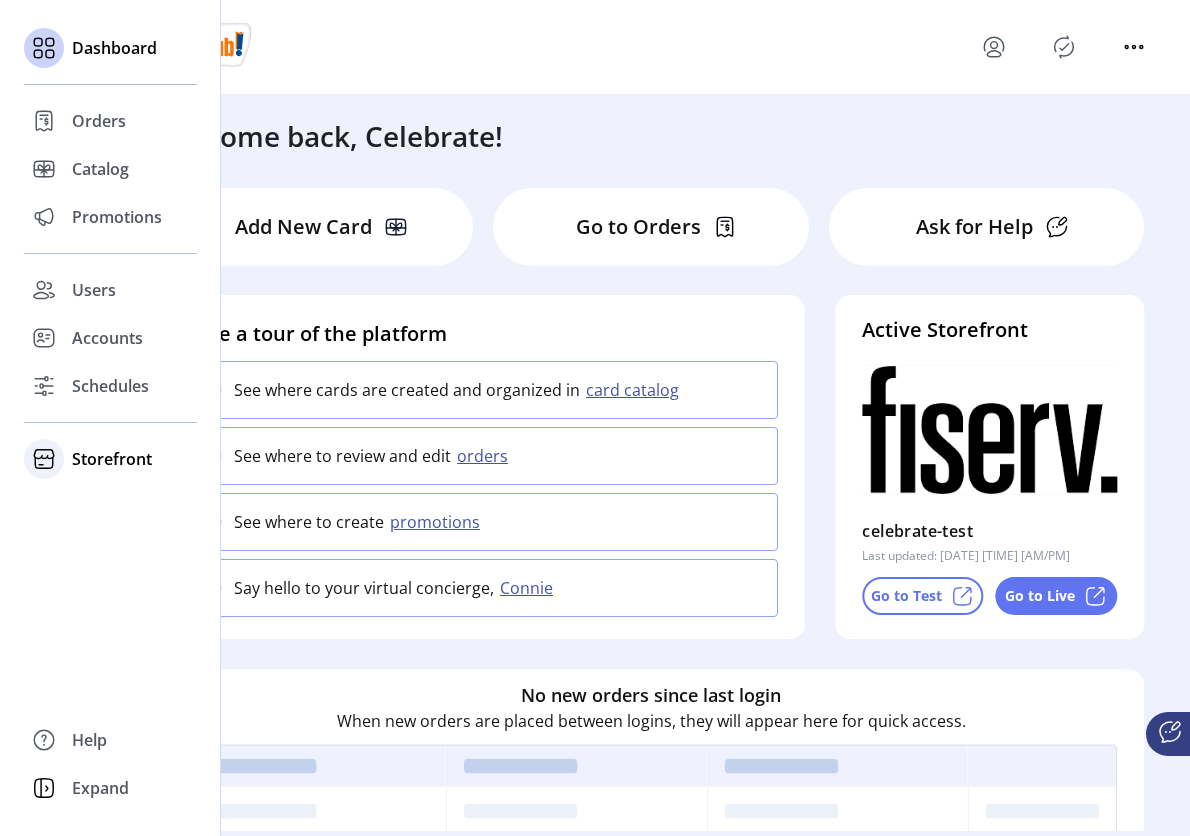 click on "Storefront" 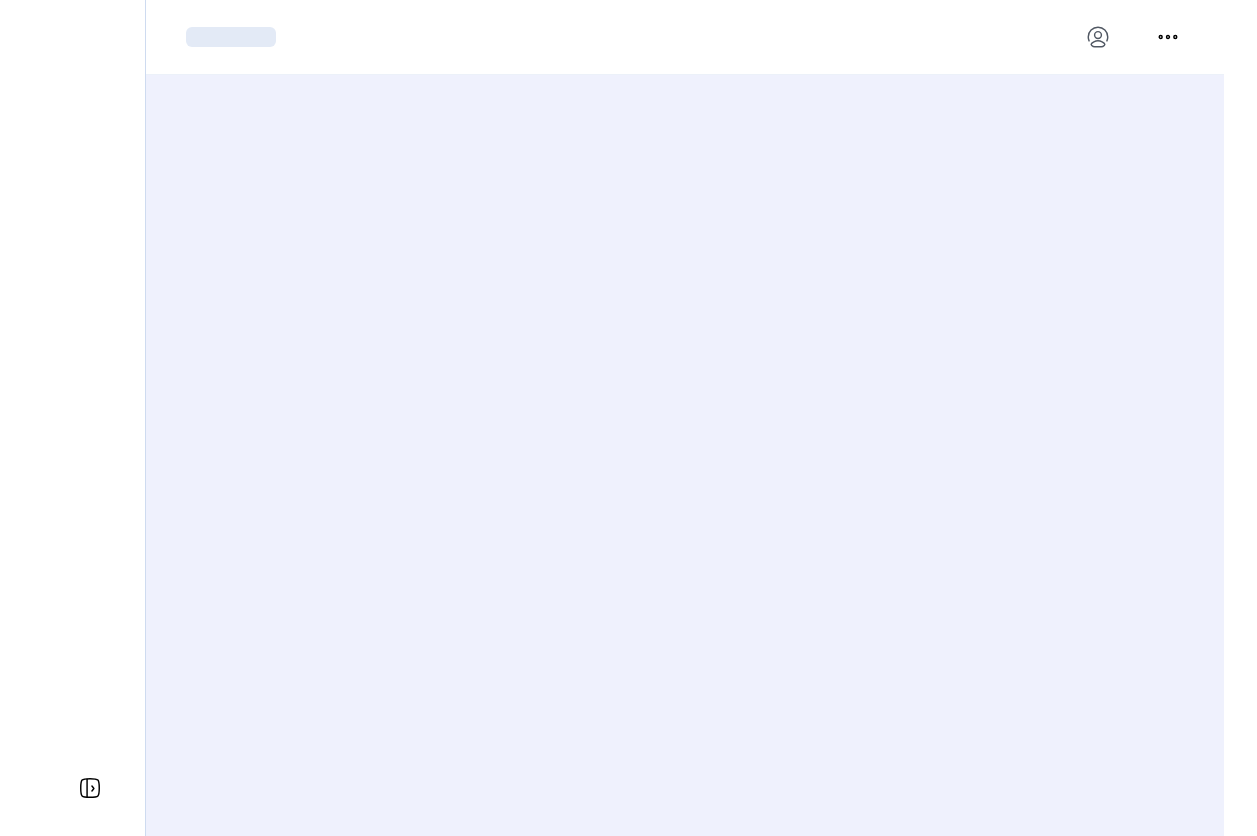 scroll, scrollTop: 0, scrollLeft: 0, axis: both 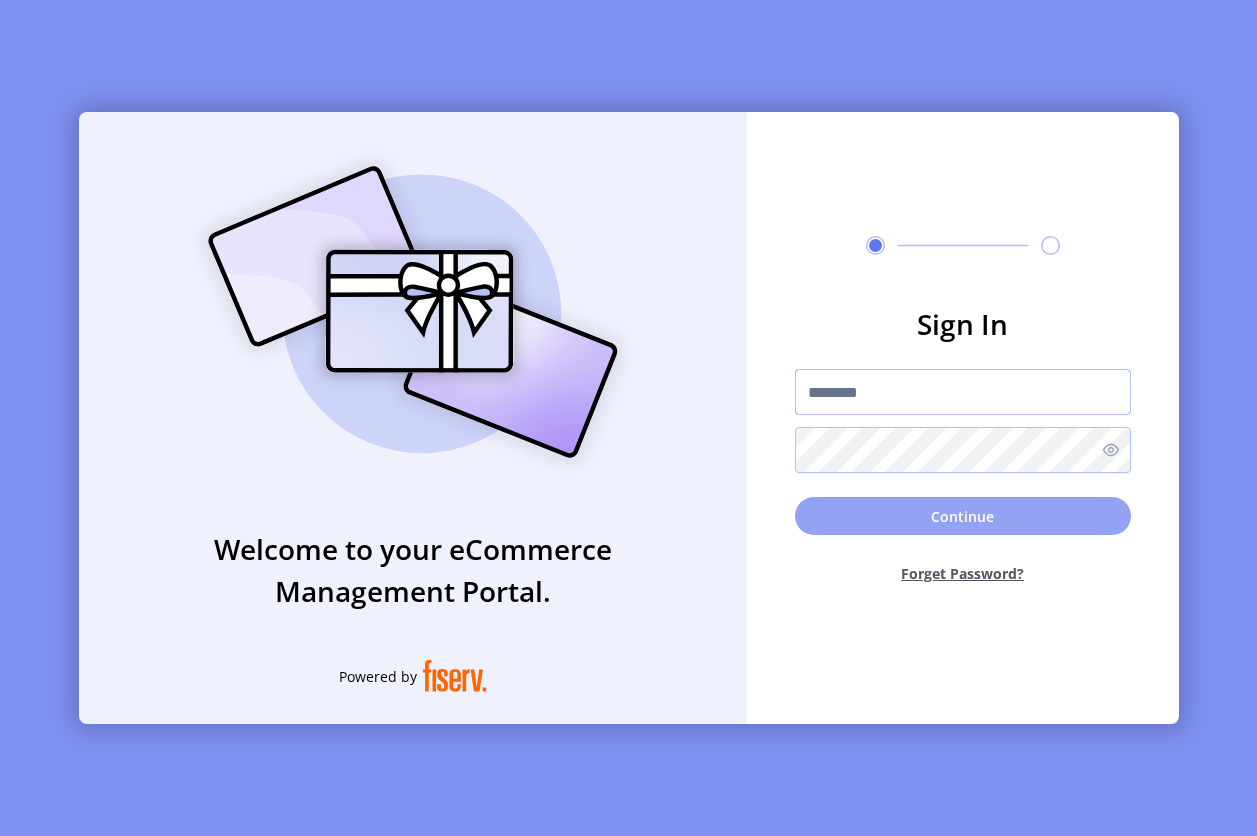 type on "**********" 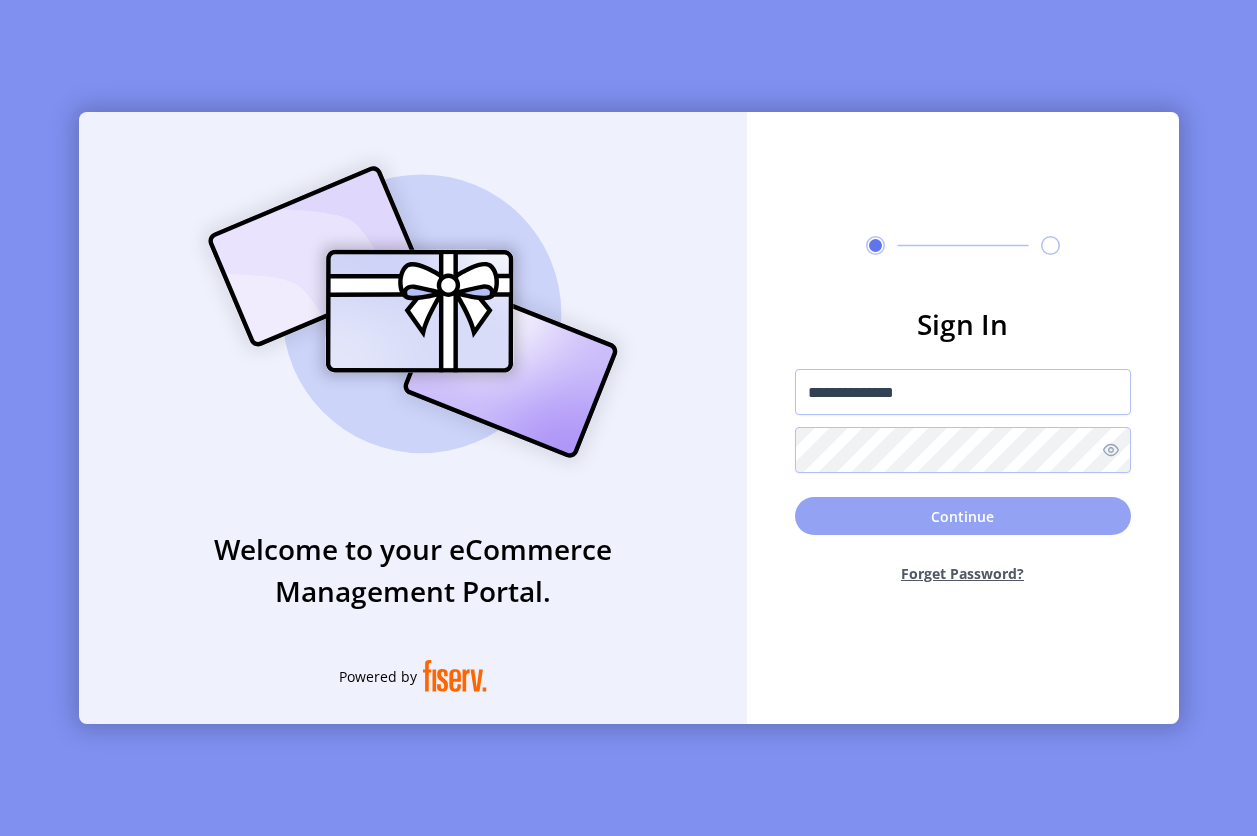 click on "Continue" 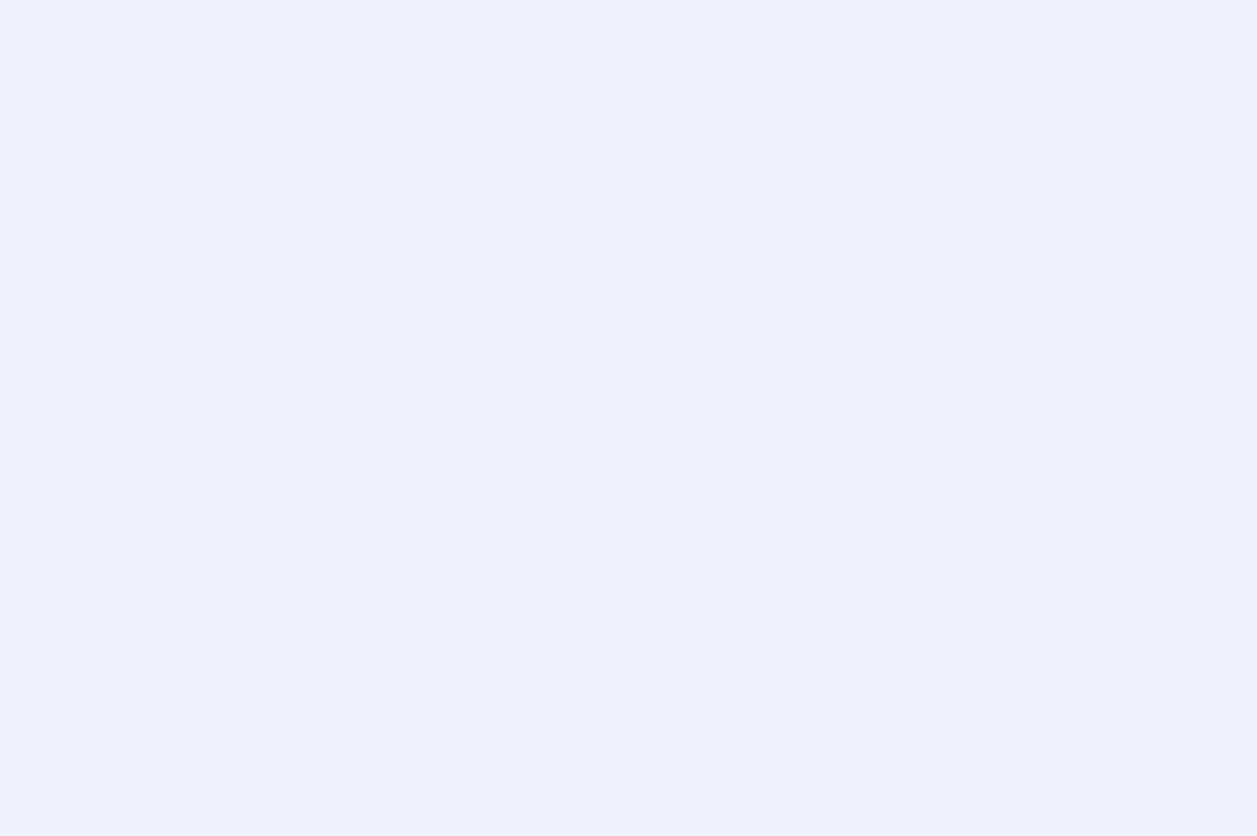 scroll, scrollTop: 0, scrollLeft: 0, axis: both 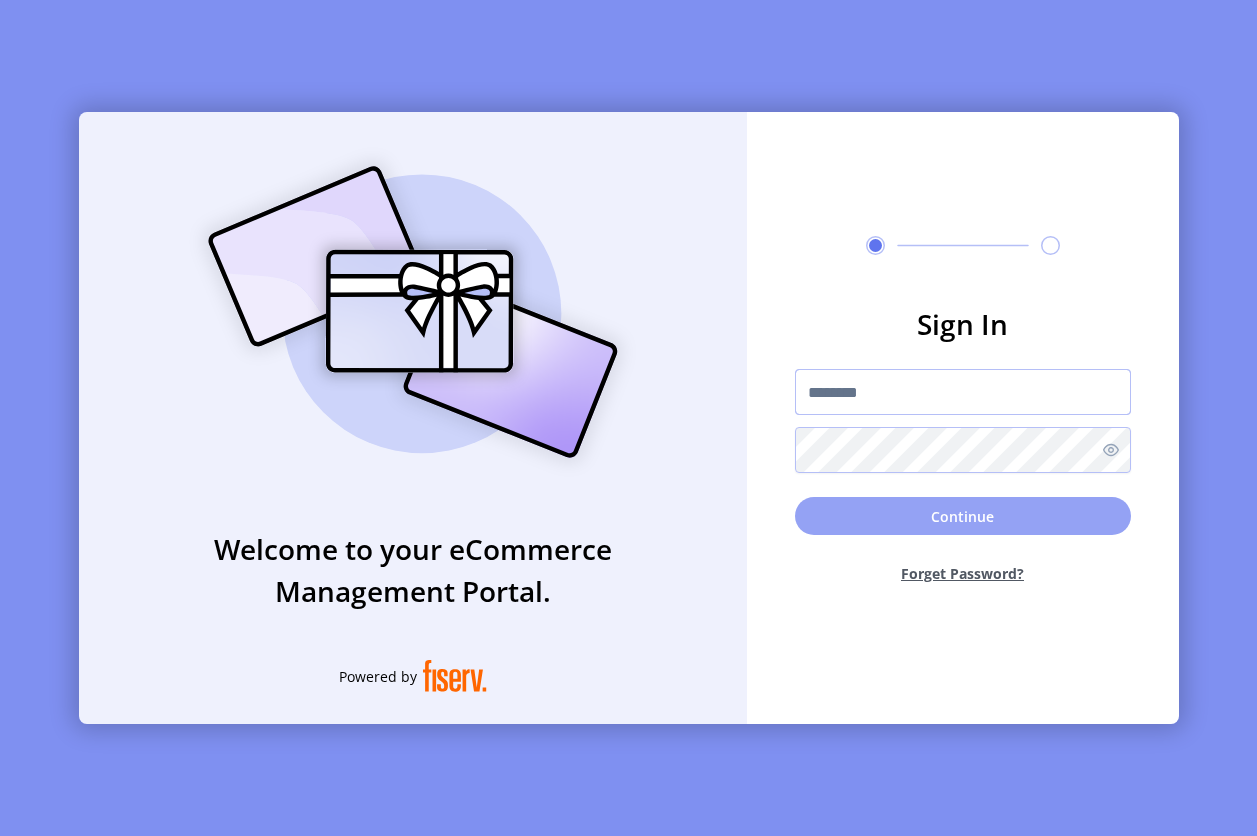 type on "**********" 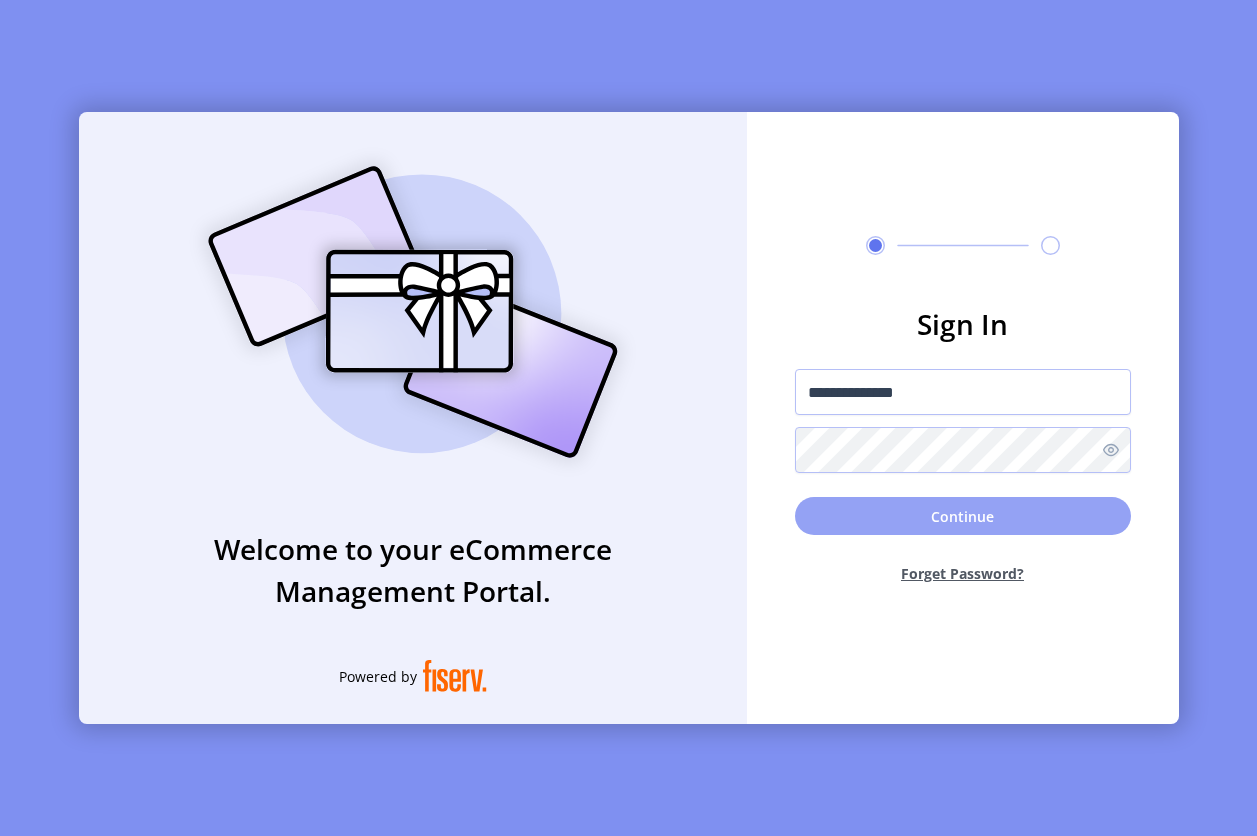 click on "Continue" 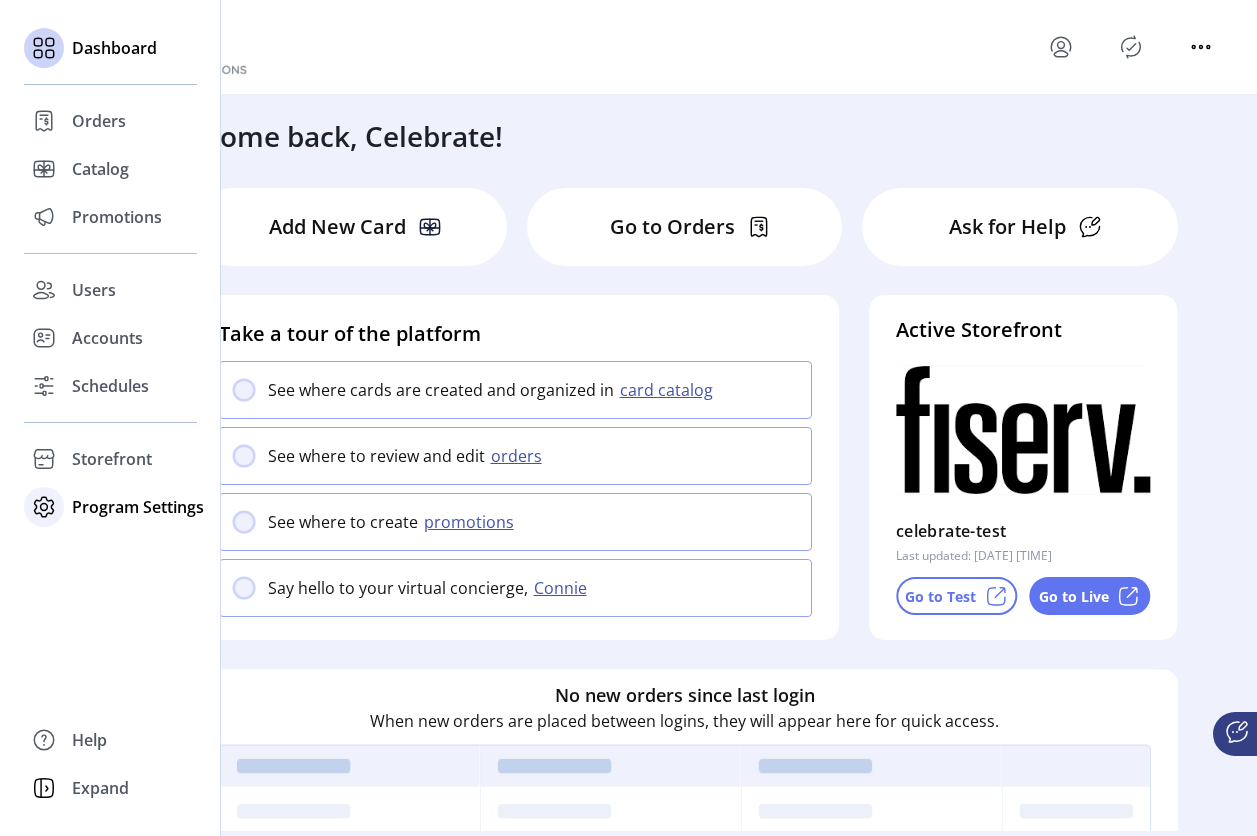 click on "Program Settings" 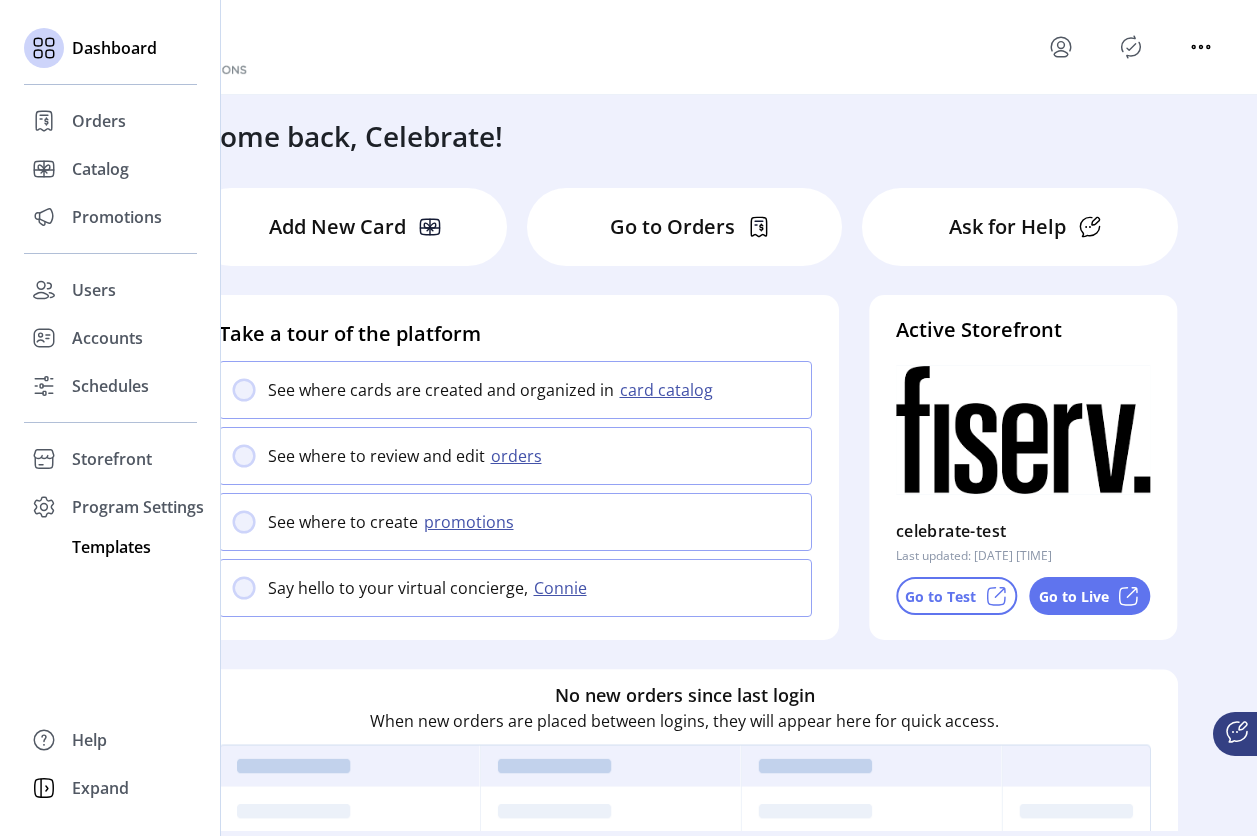 click on "Templates" 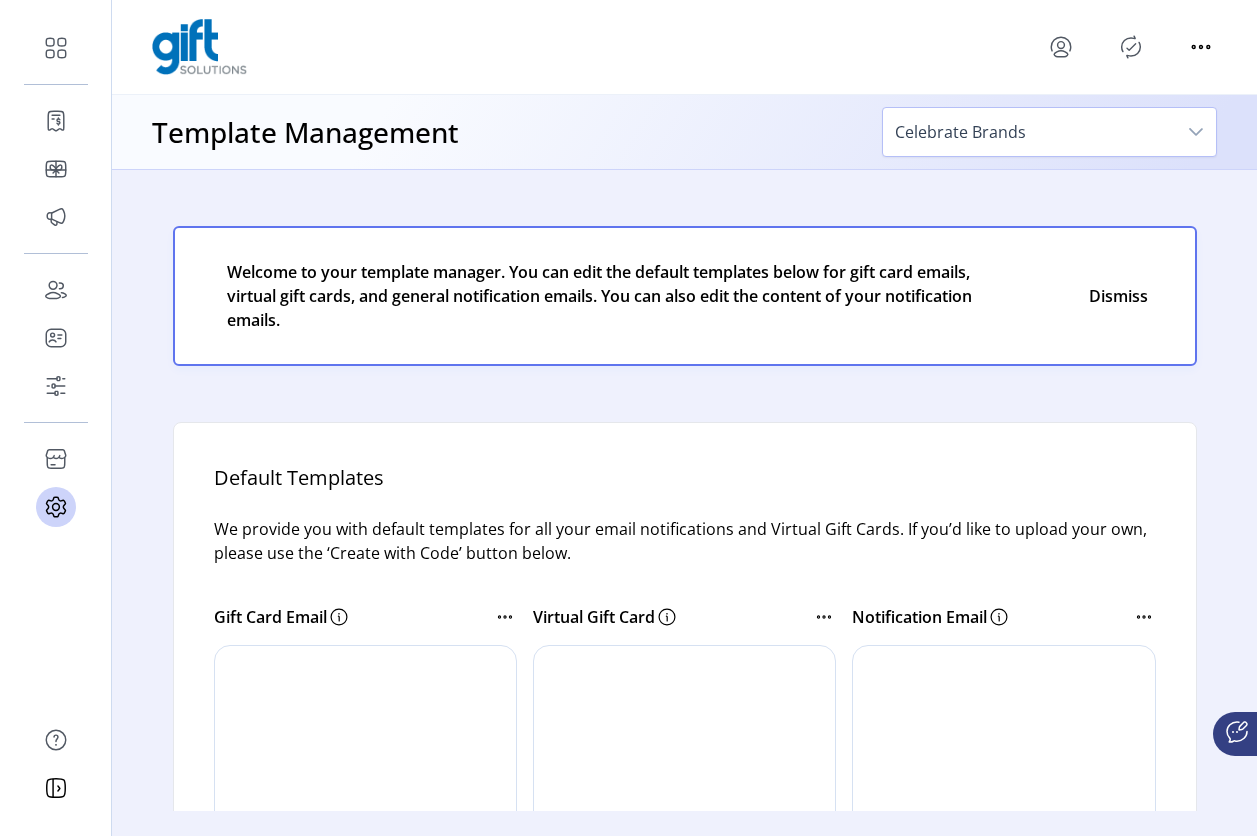 click 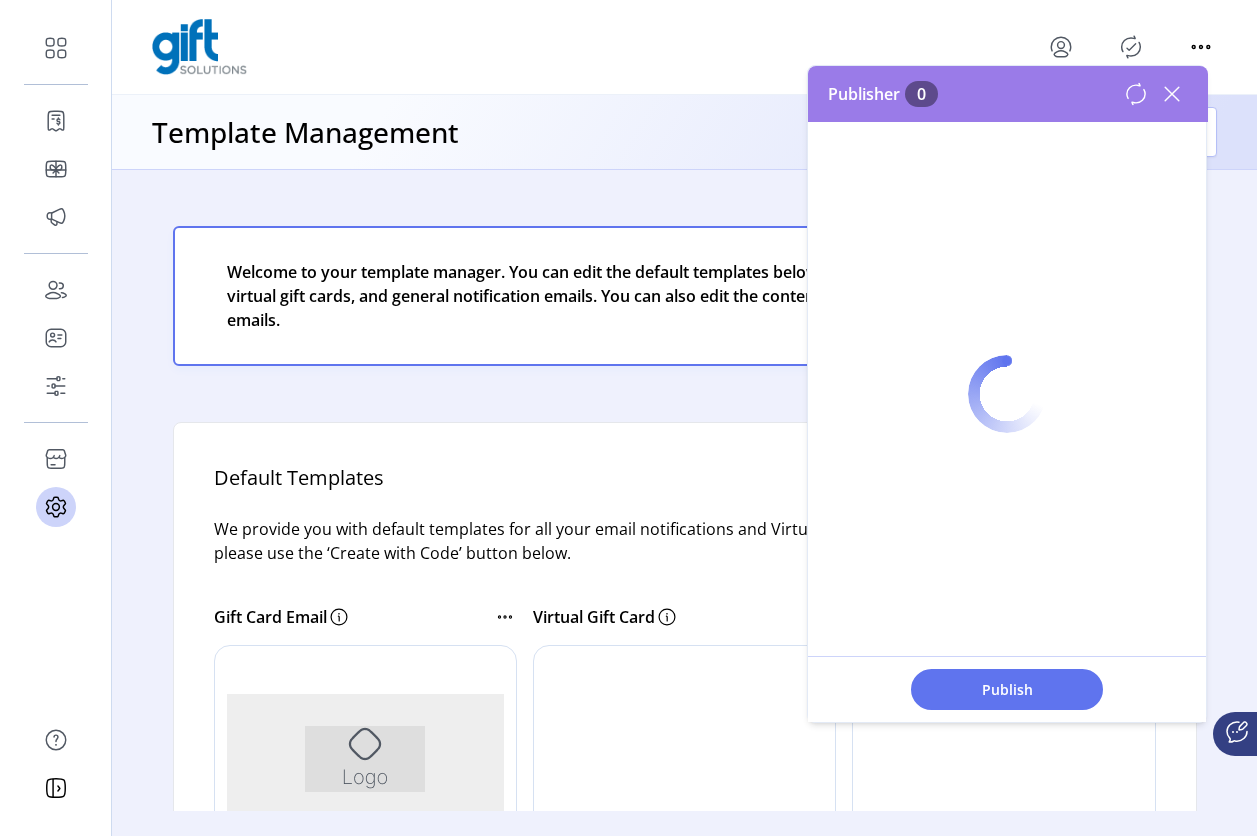 scroll, scrollTop: 0, scrollLeft: 0, axis: both 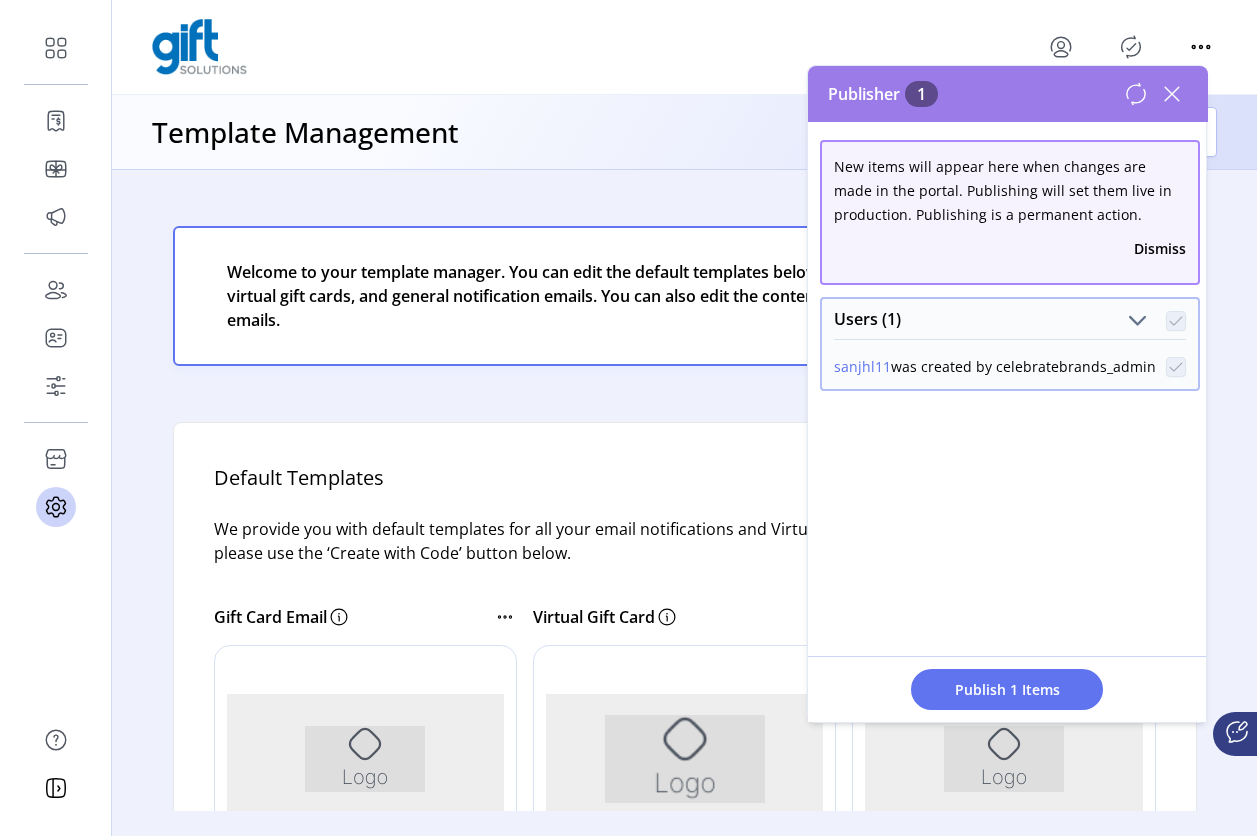 click 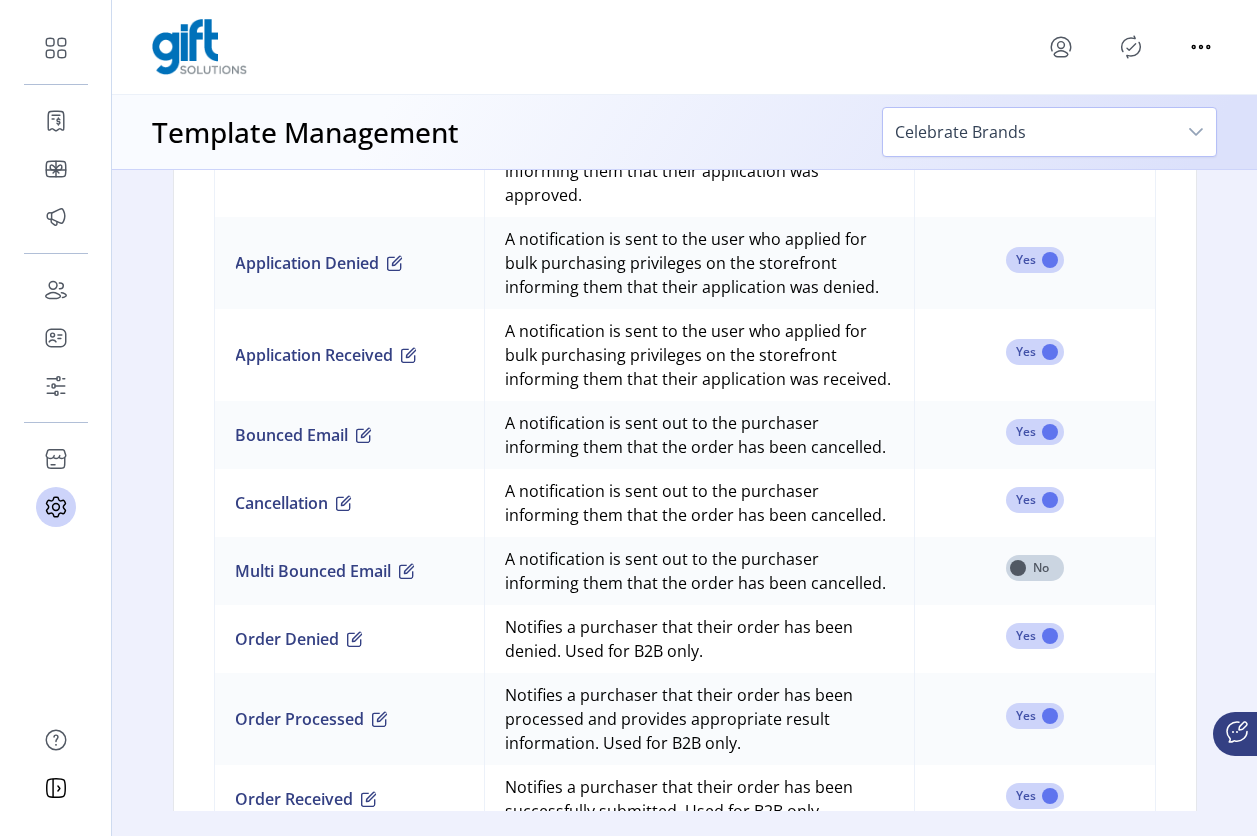 scroll, scrollTop: 969, scrollLeft: 0, axis: vertical 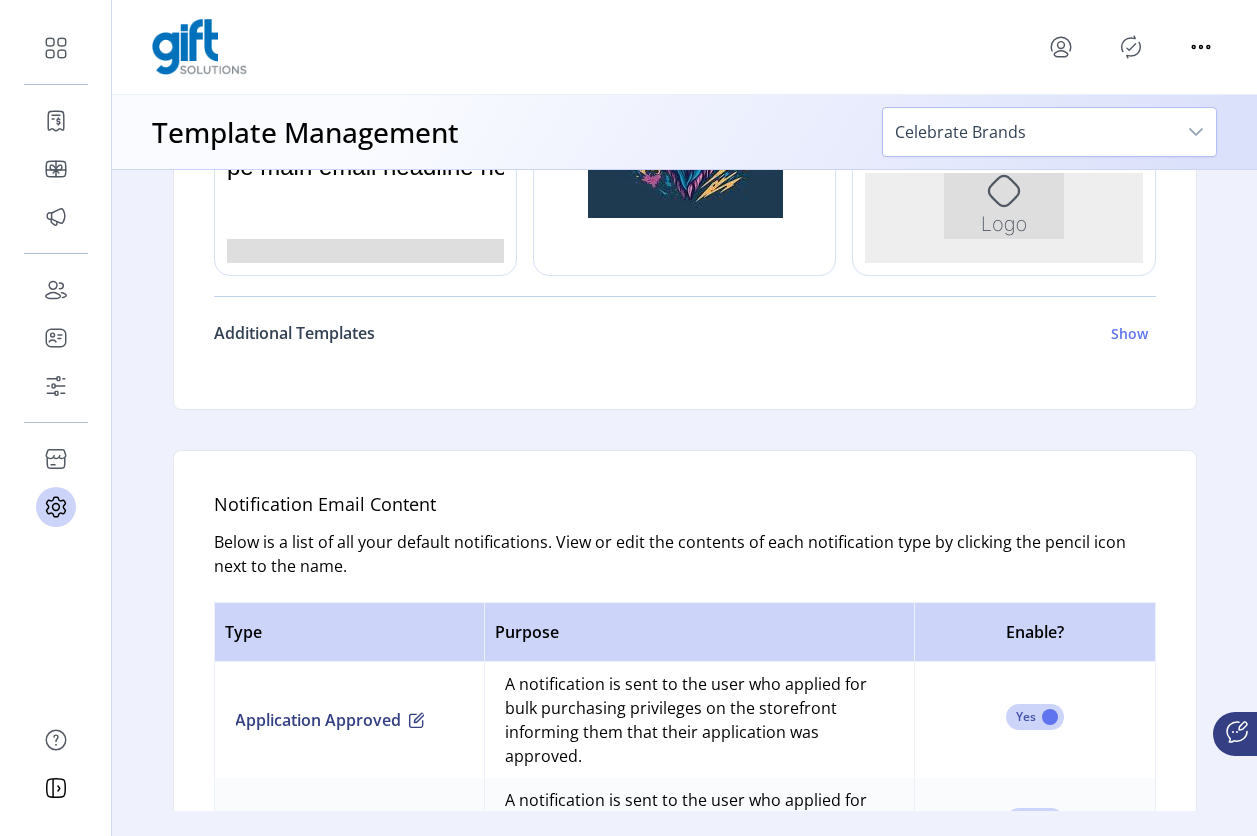 click on "Show" at bounding box center [1129, 333] 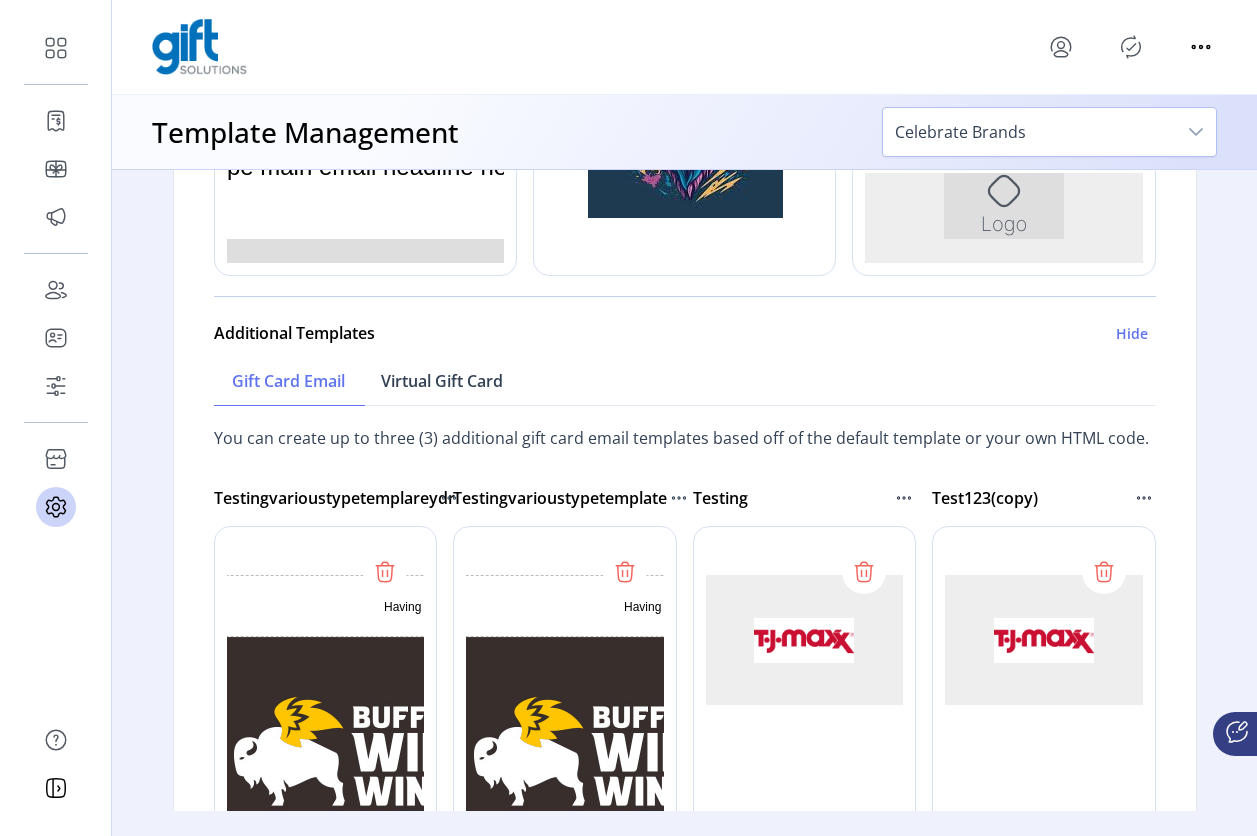 click on "Virtual Gift Card" at bounding box center (442, 381) 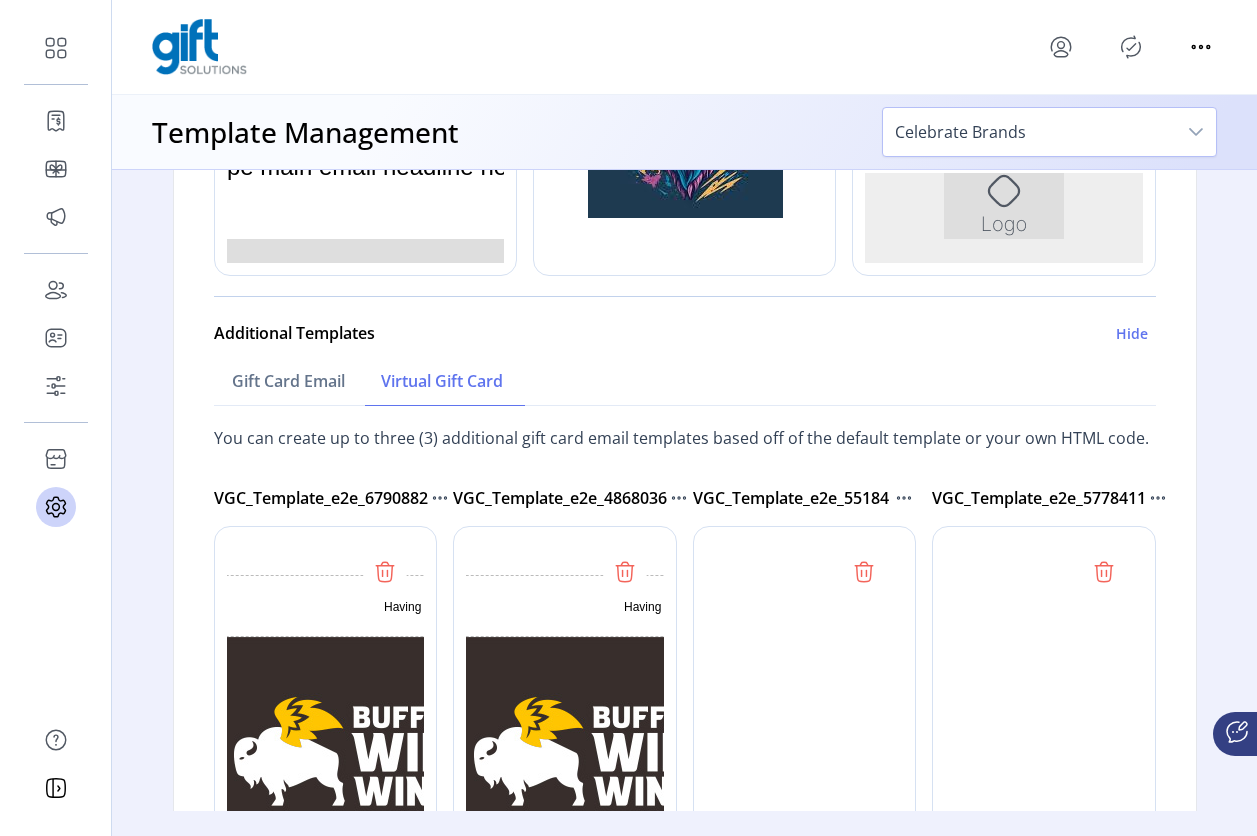 scroll, scrollTop: 0, scrollLeft: 0, axis: both 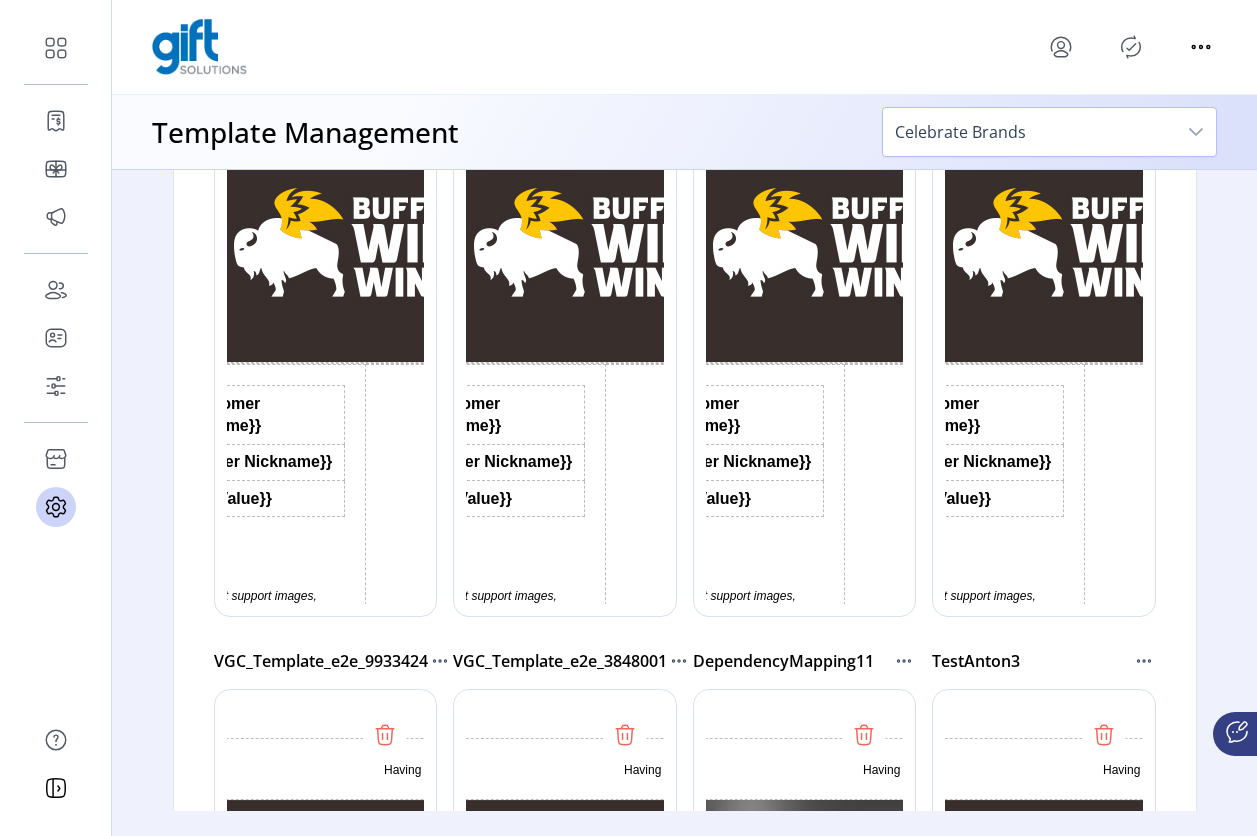 click 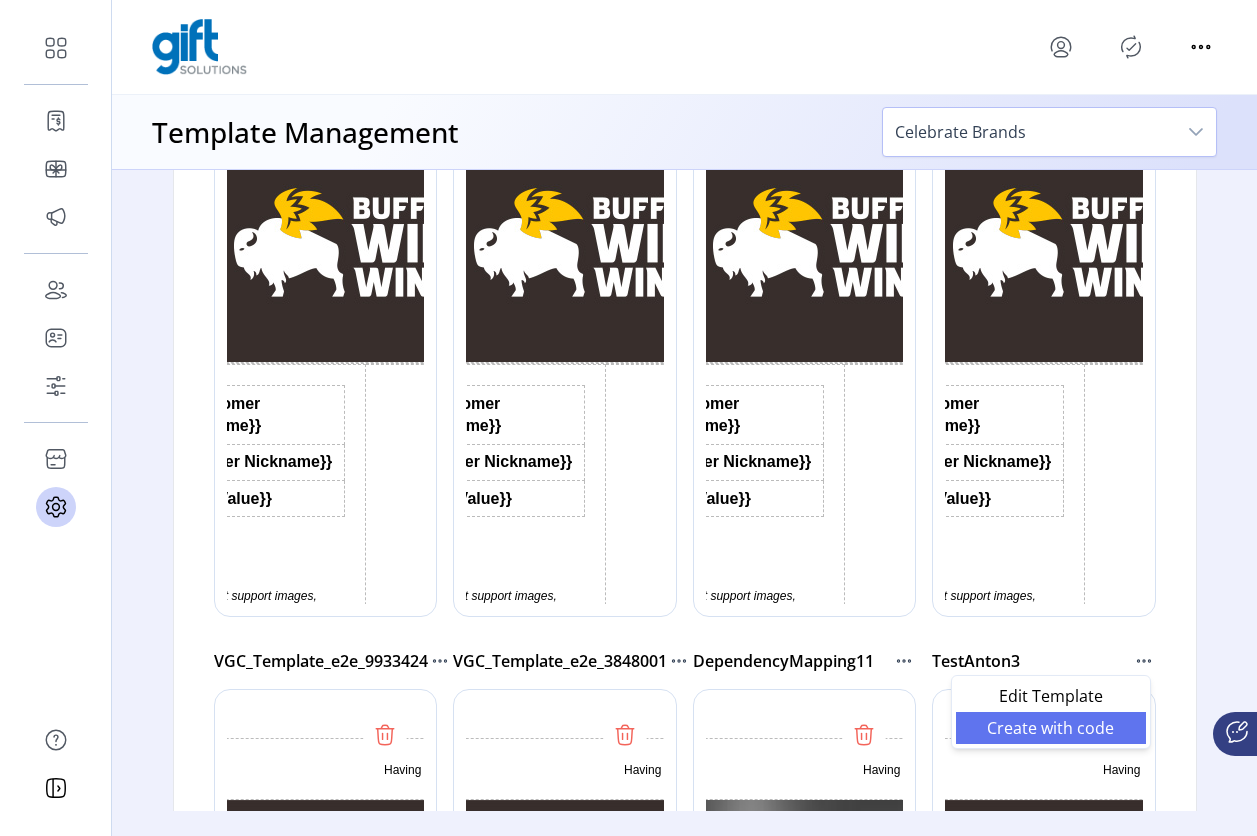 click on "Create with code" at bounding box center (1051, 728) 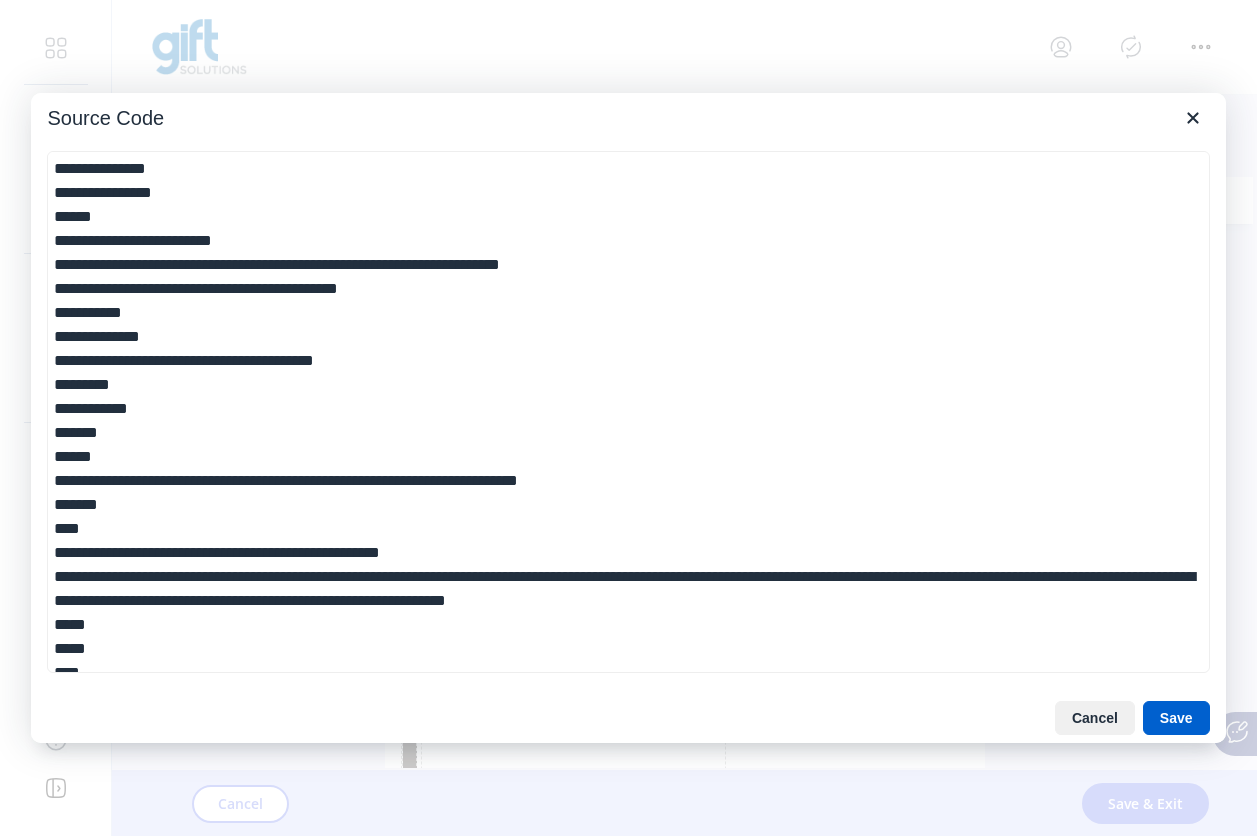 click on "Save" at bounding box center (1176, 718) 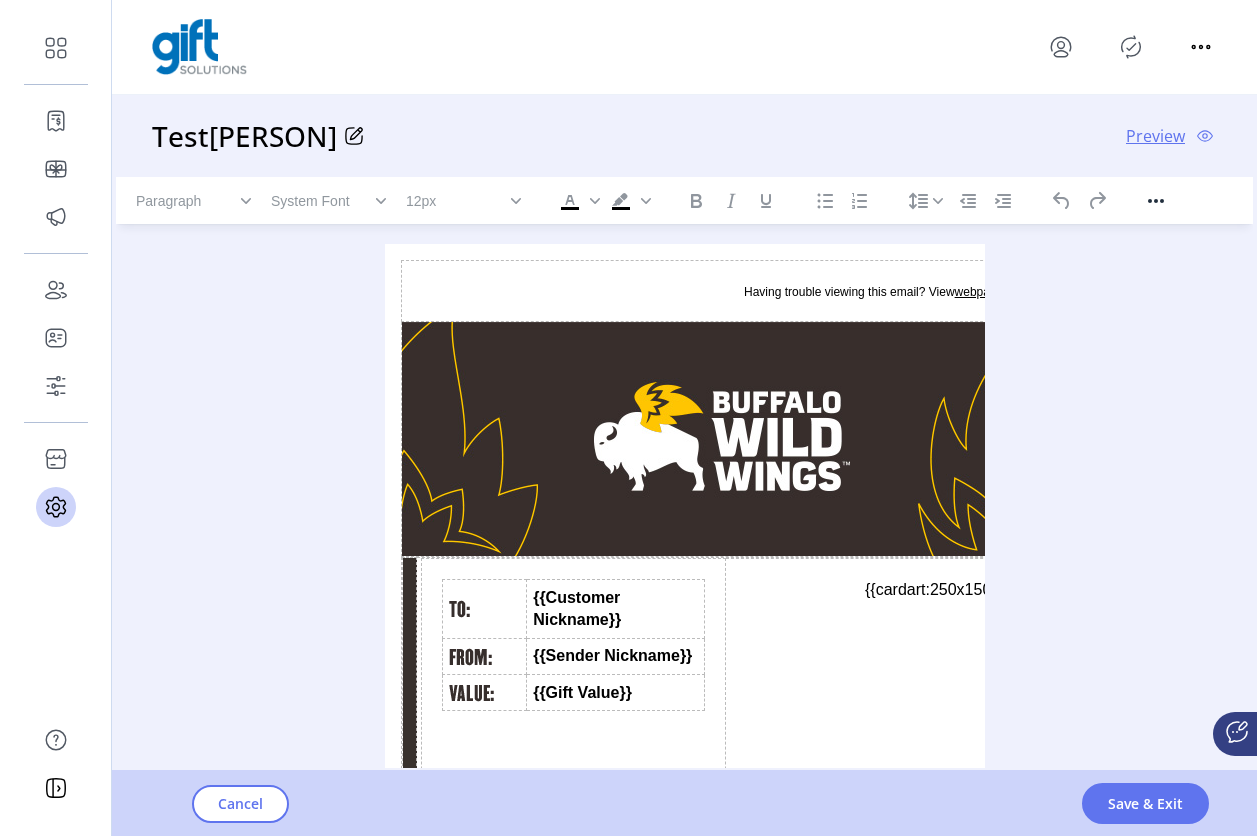 click on "TestAnton3(copy)" 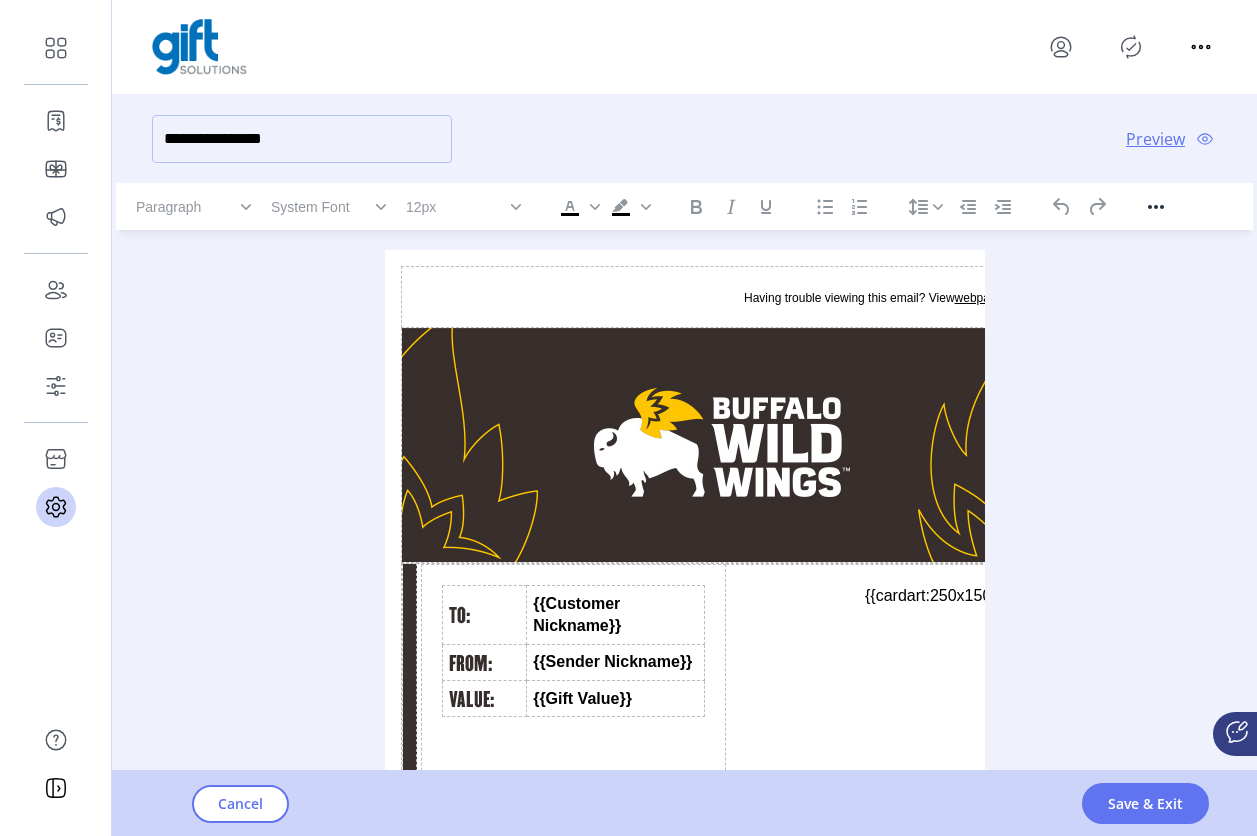 click on "**********" 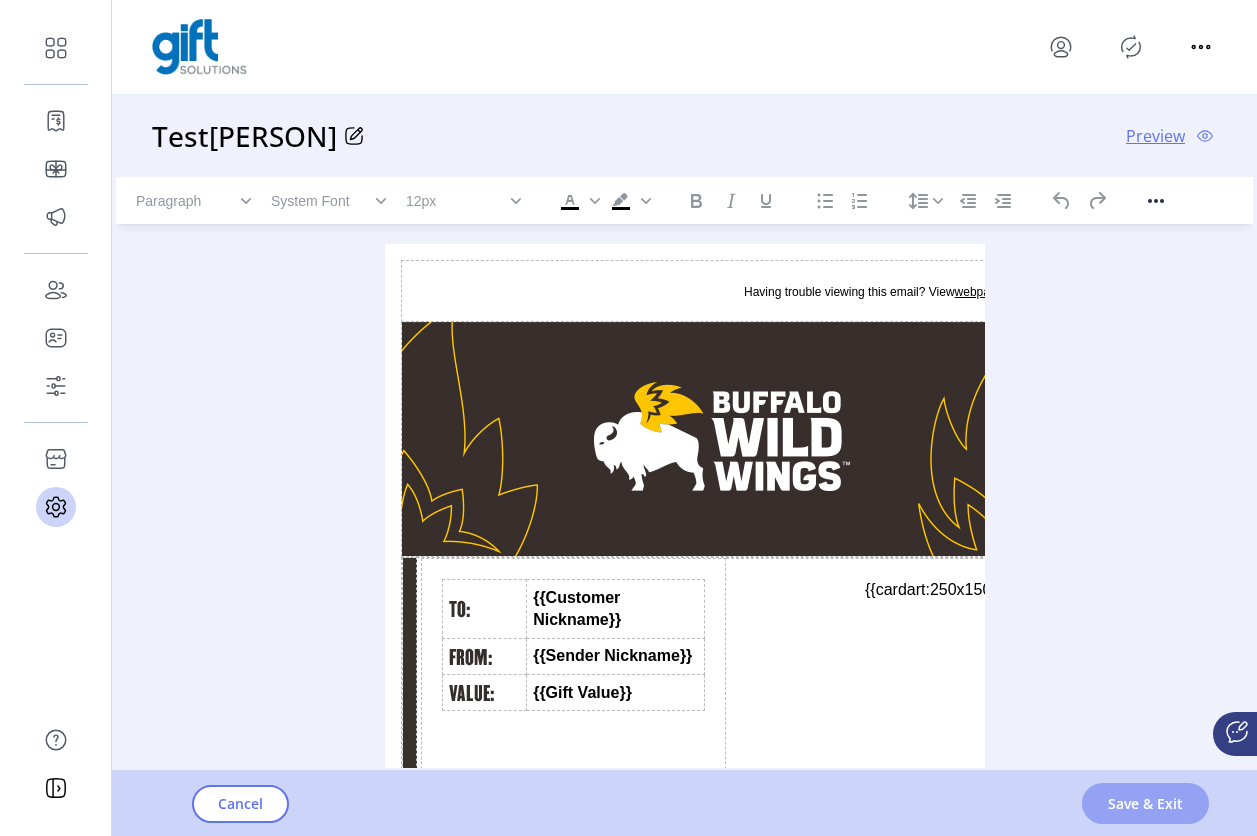 click on "Save & Exit" 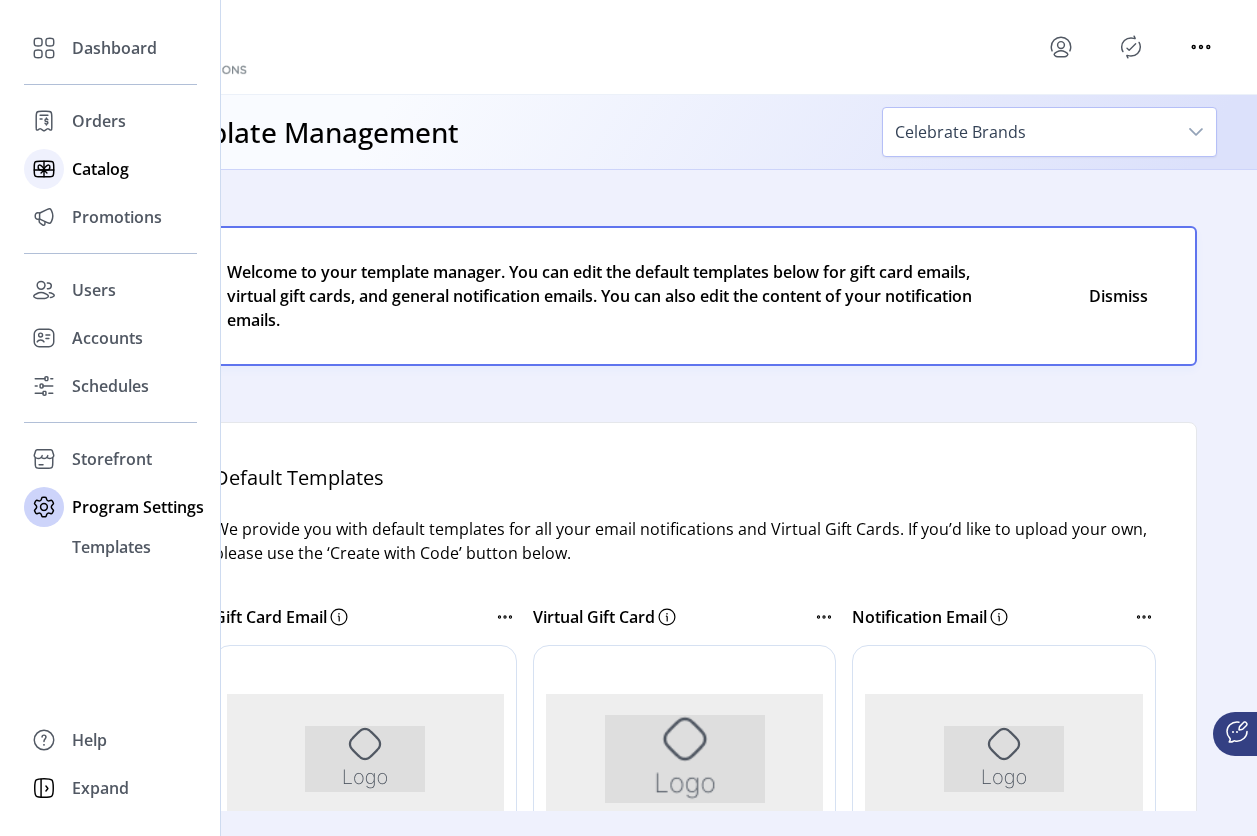 click on "Catalog" 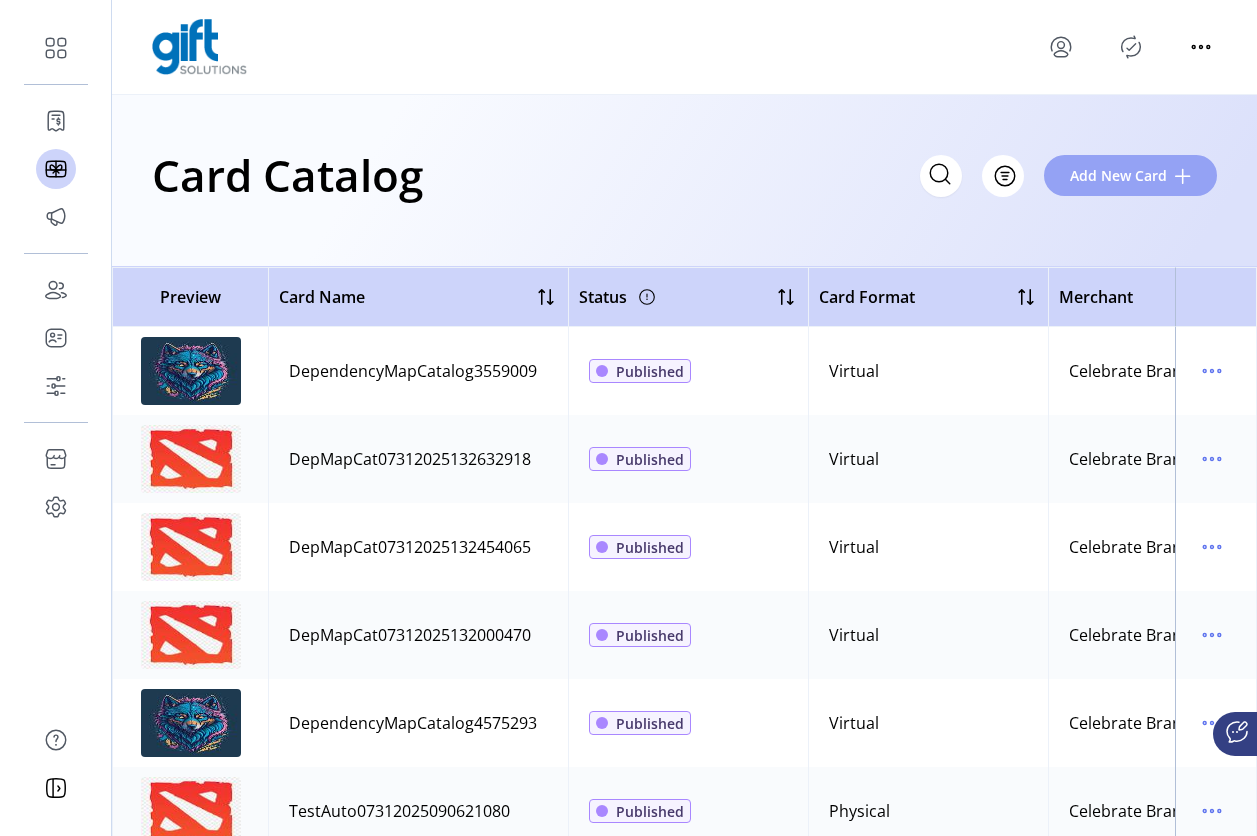 click 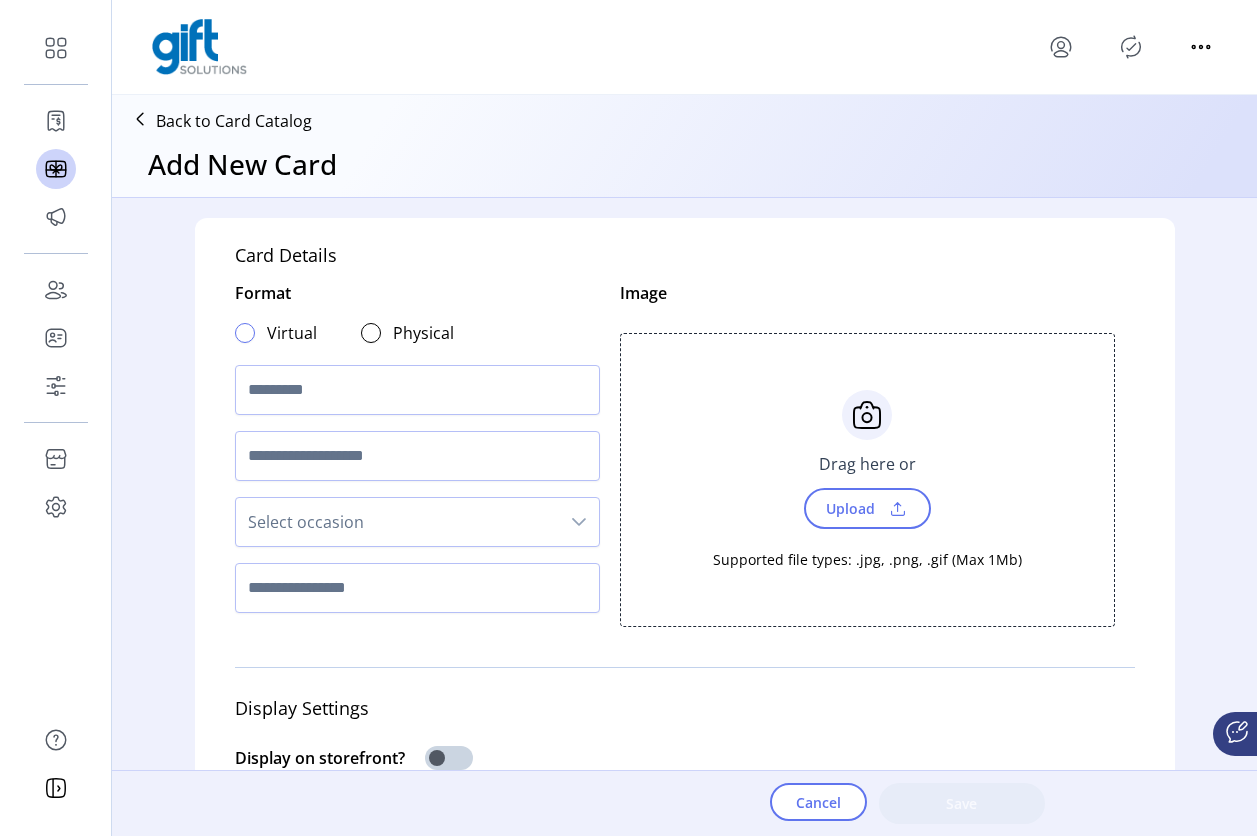 click 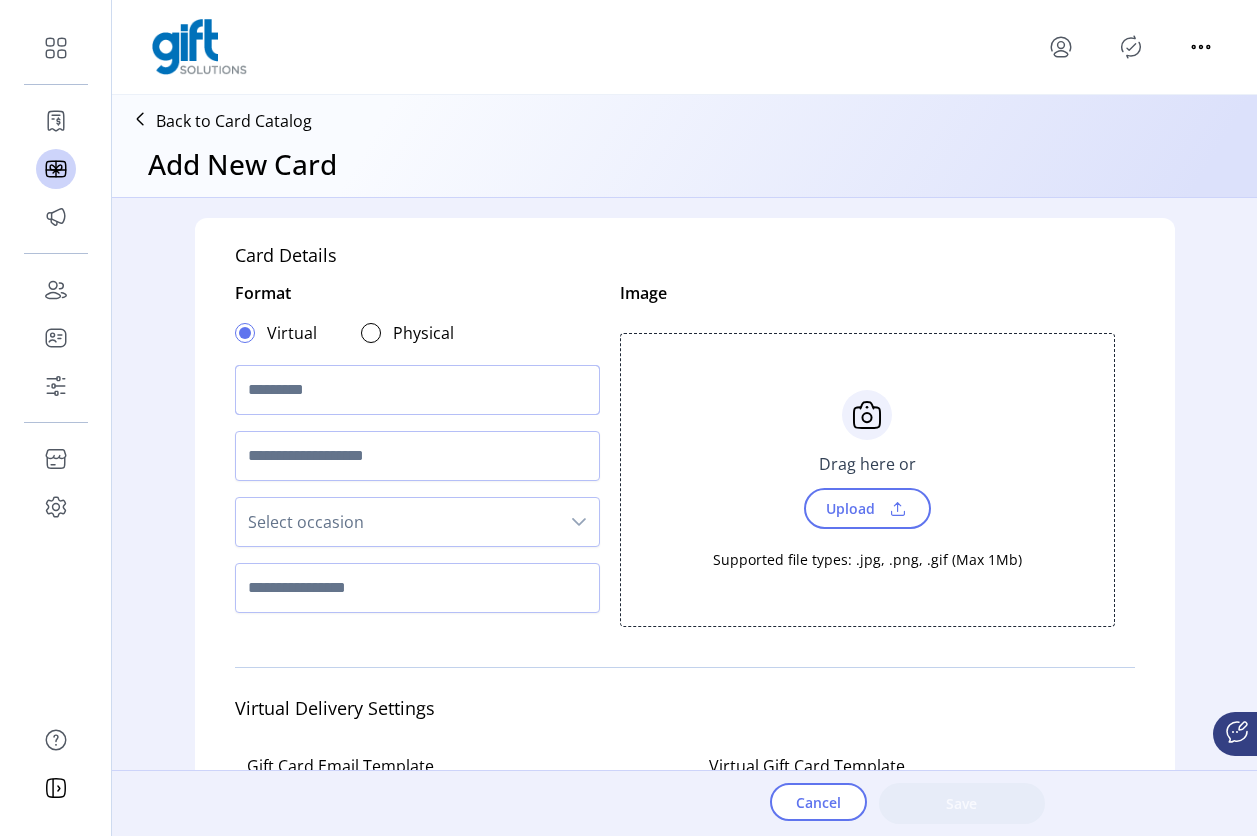click 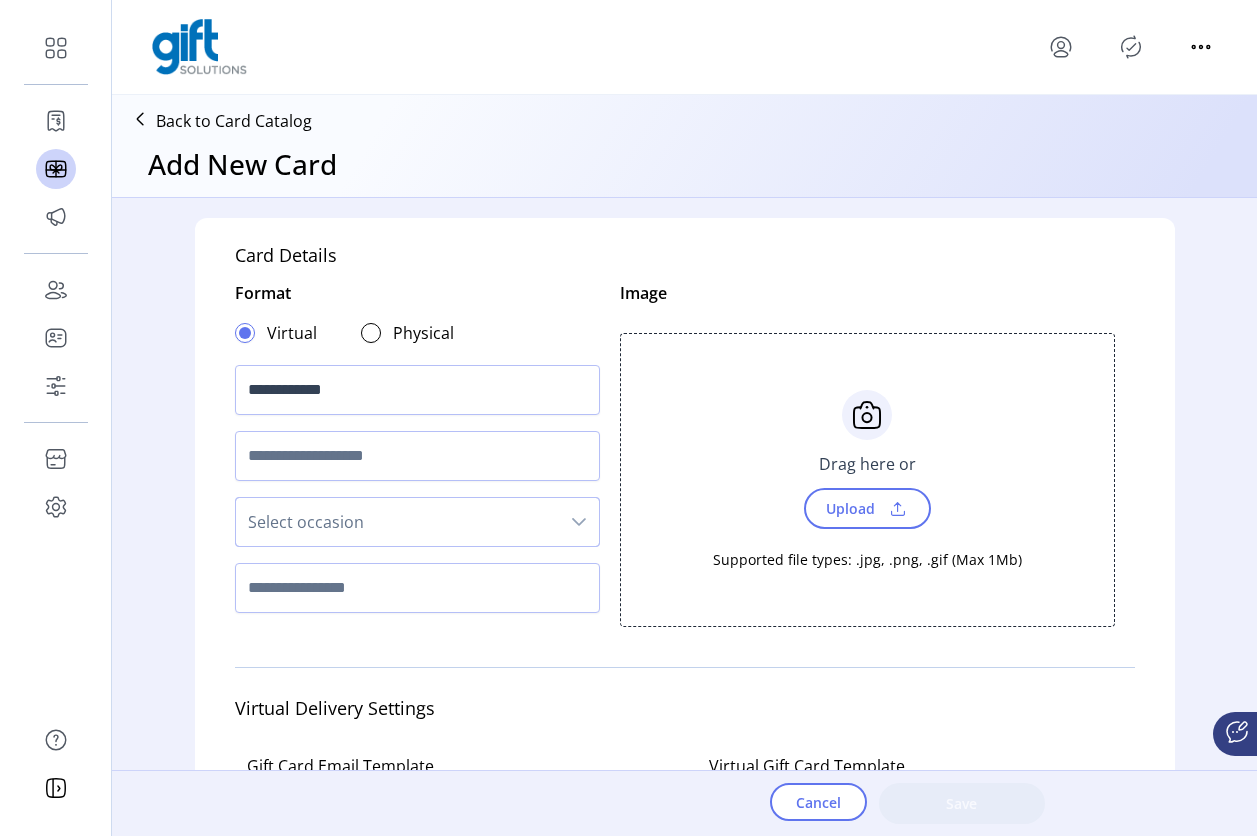 click on "Select occasion" at bounding box center [397, 522] 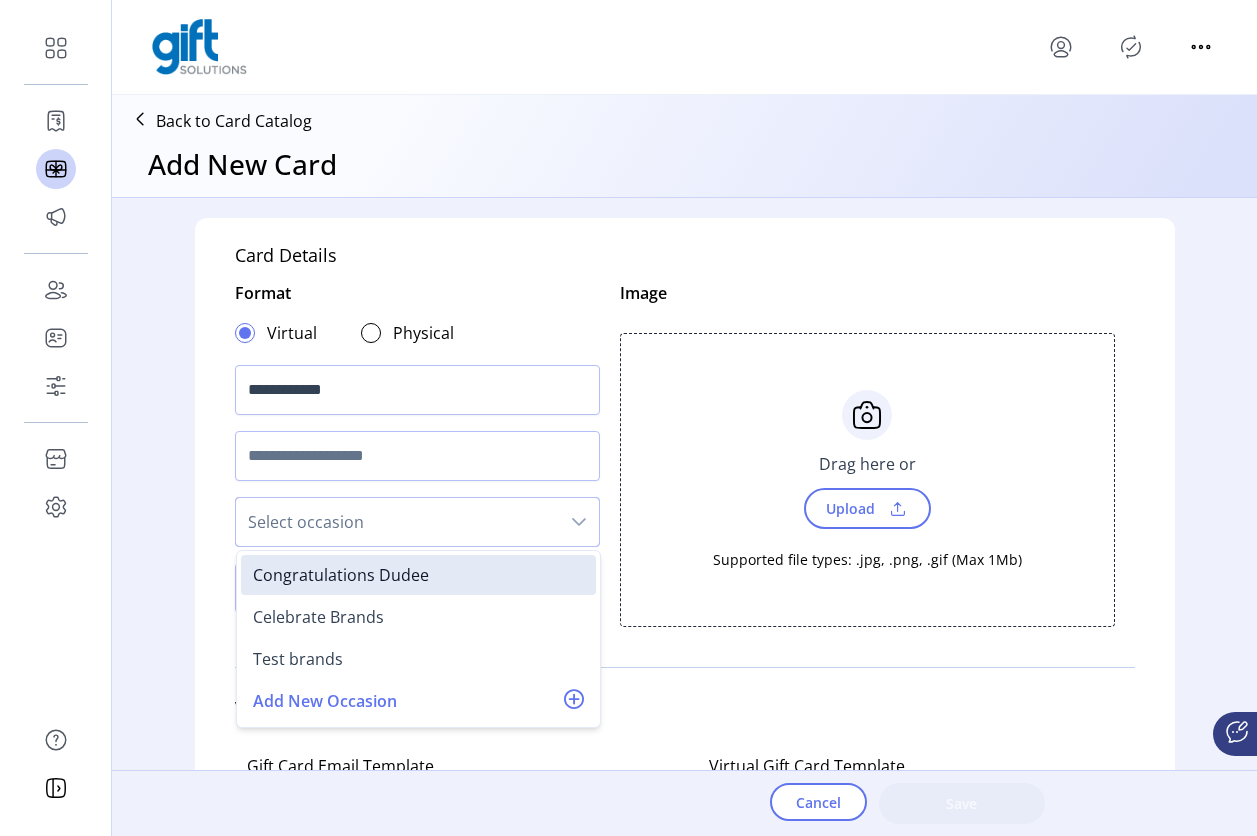 click on "Select occasion" at bounding box center [397, 522] 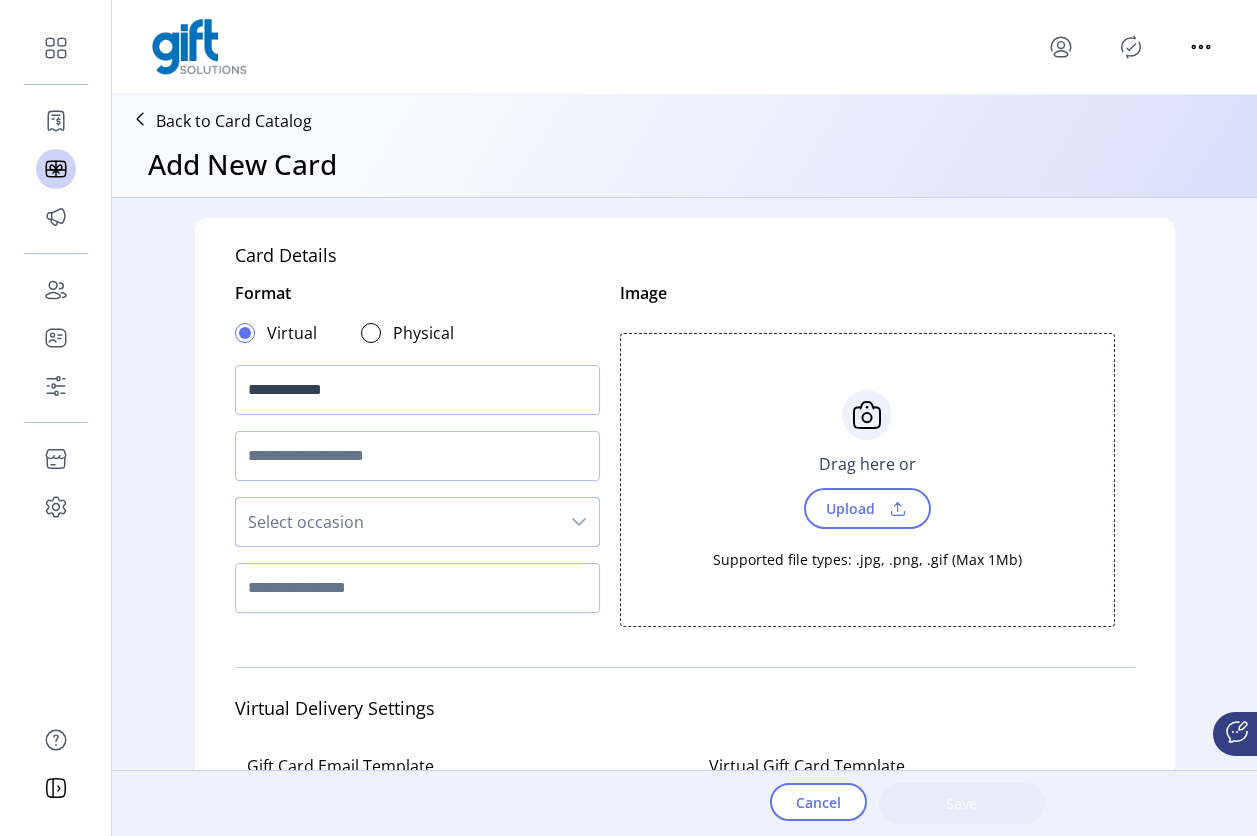 click on "Upload" 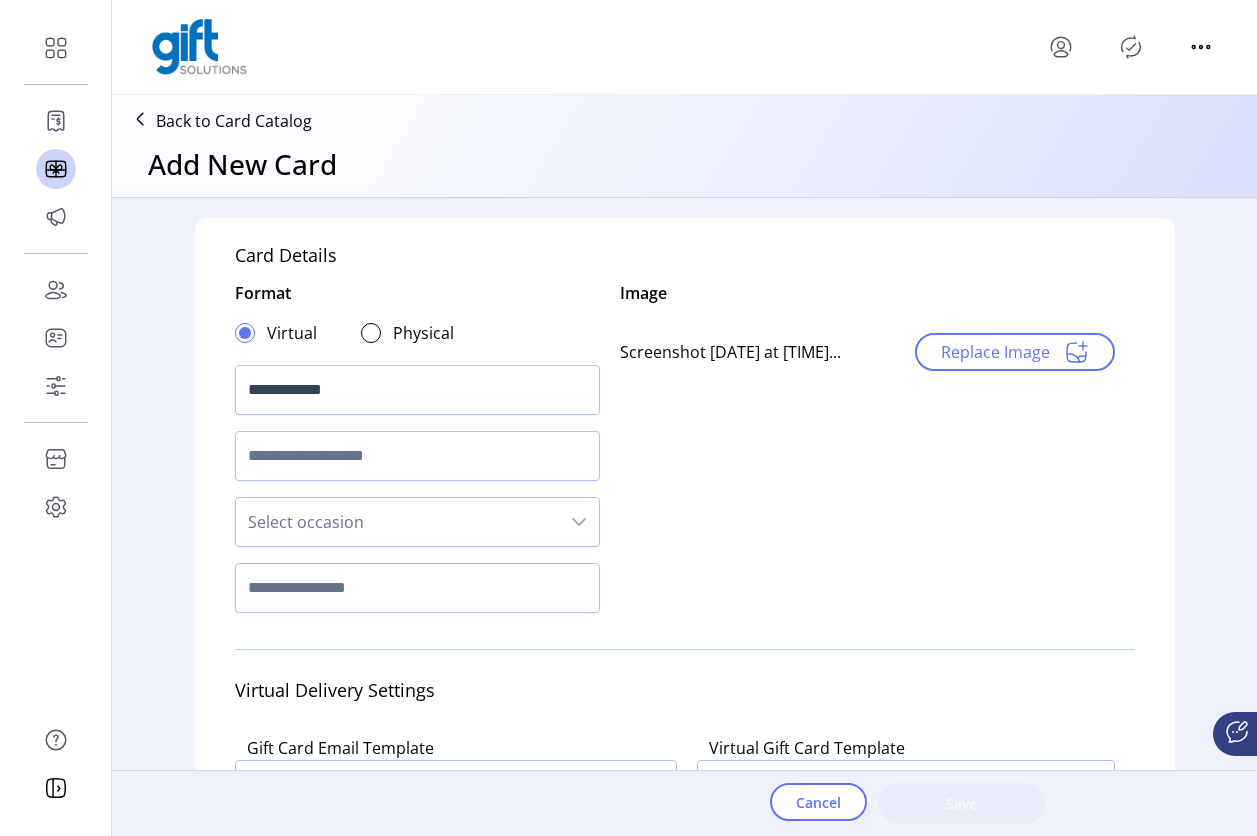 click 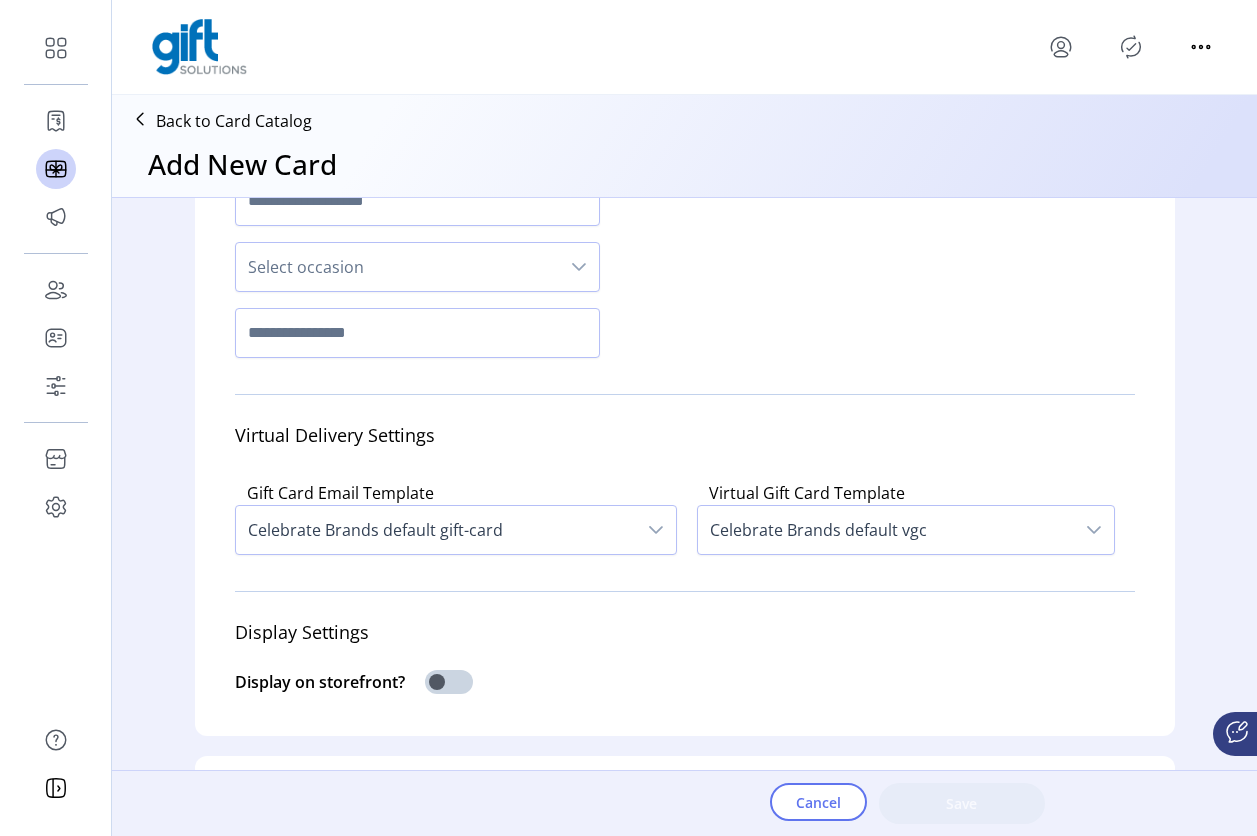 scroll, scrollTop: 397, scrollLeft: 0, axis: vertical 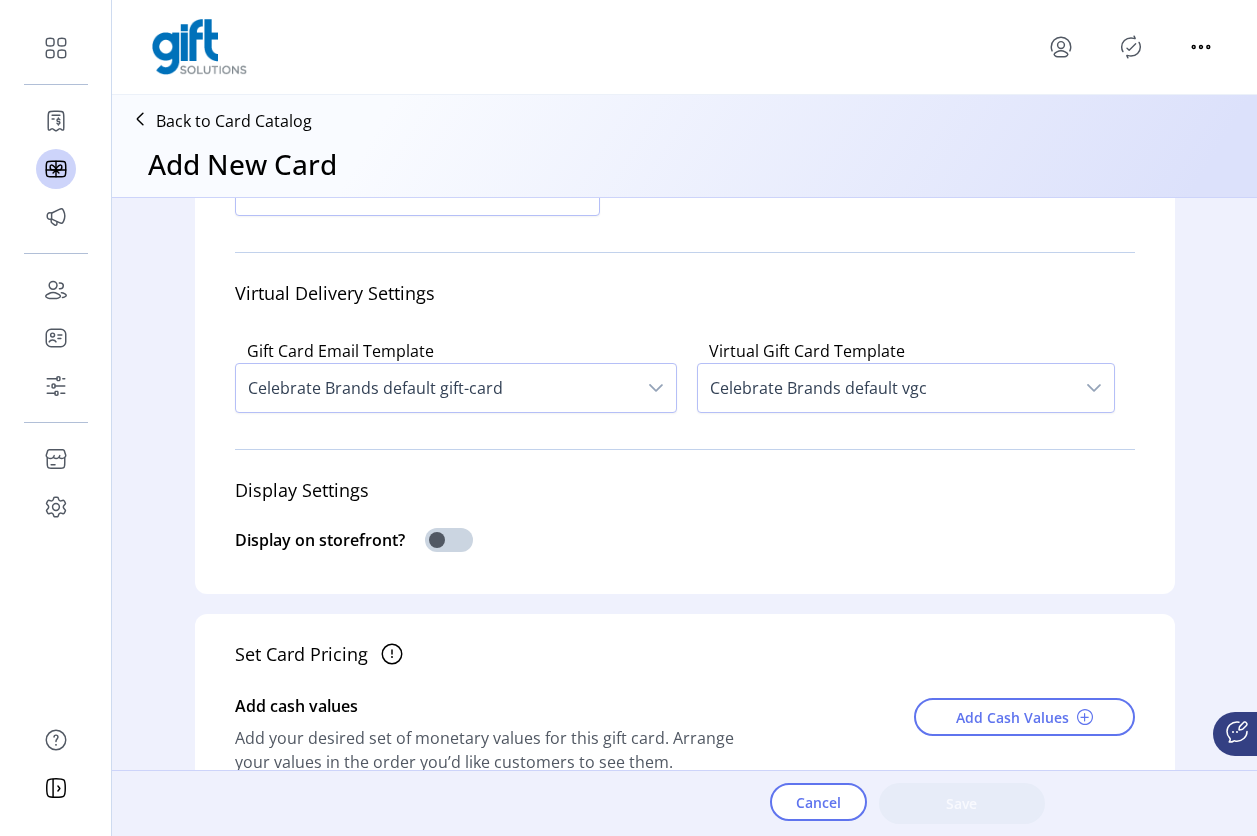 click on "Celebrate Brands default vgc" at bounding box center [886, 388] 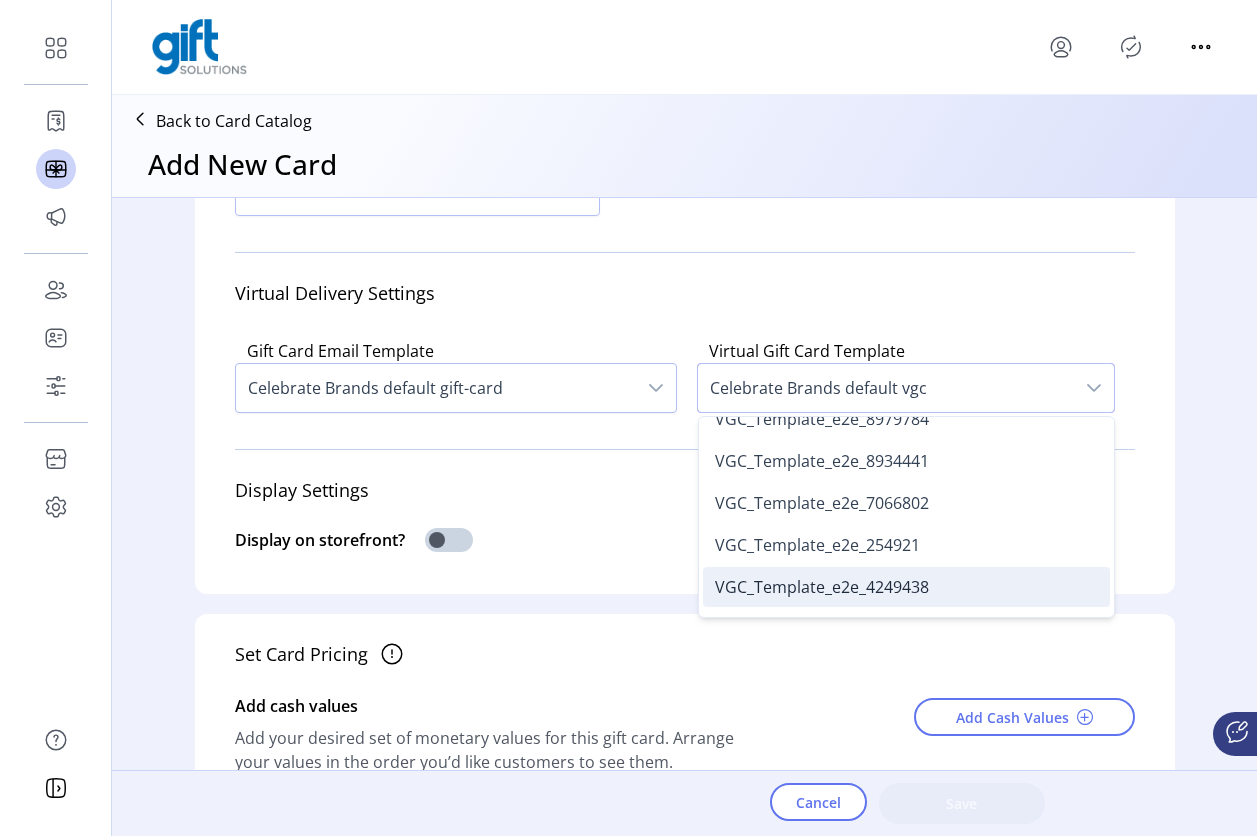 scroll, scrollTop: 942, scrollLeft: 0, axis: vertical 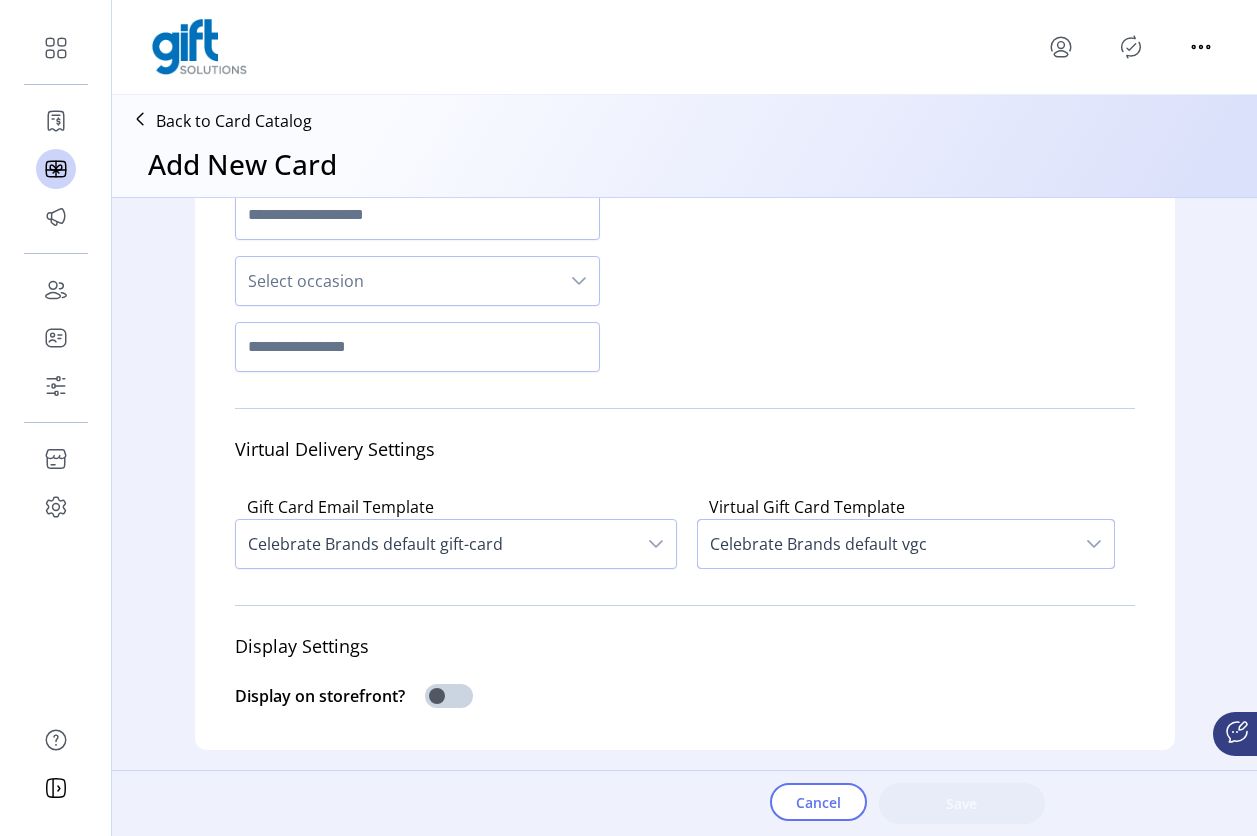 click on "Celebrate Brands default vgc" at bounding box center (886, 544) 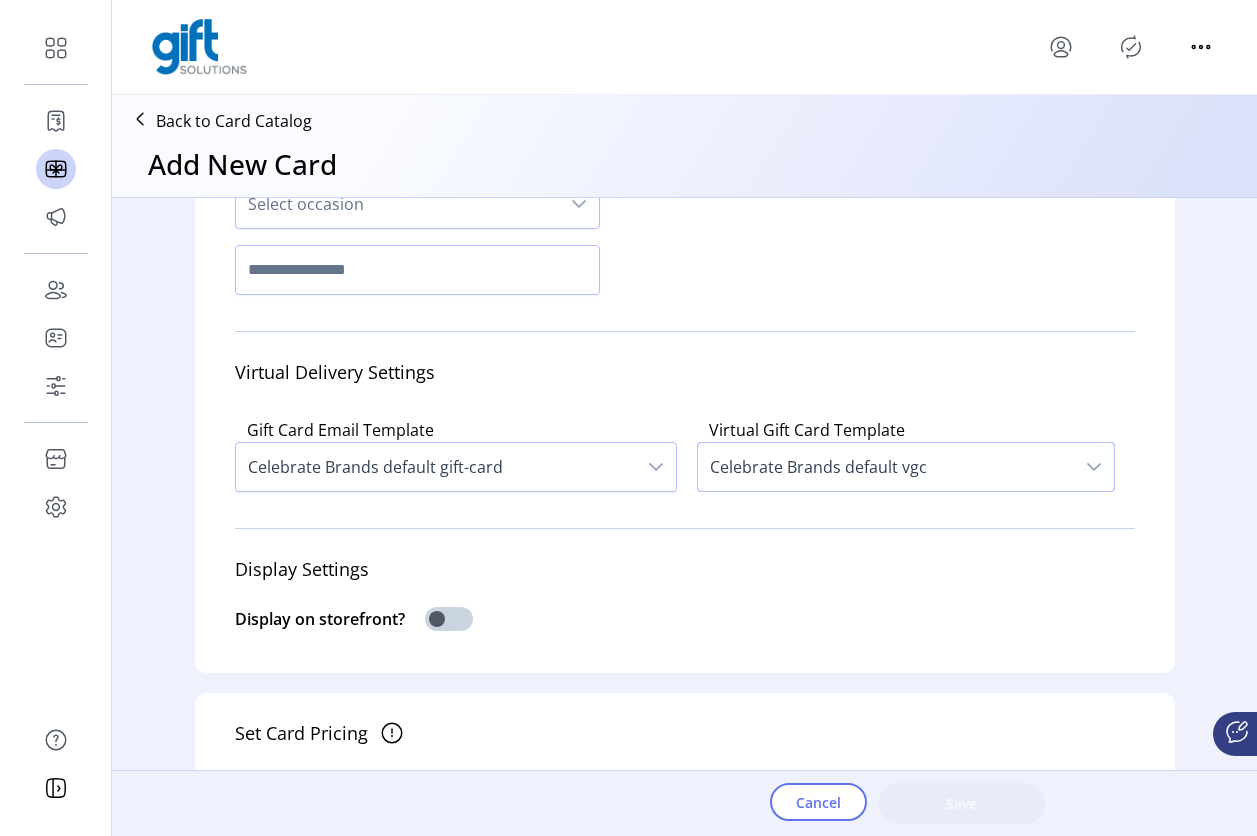 scroll, scrollTop: 0, scrollLeft: 0, axis: both 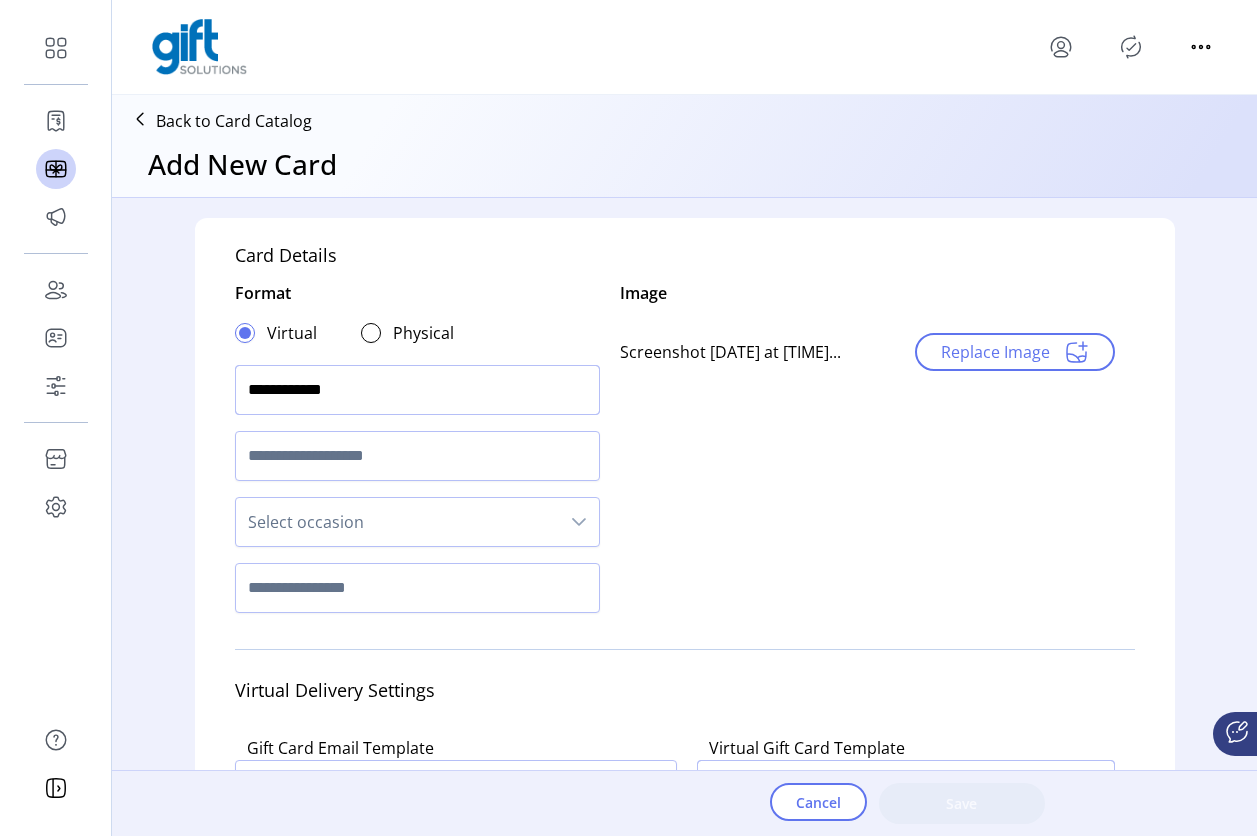 click on "**********" 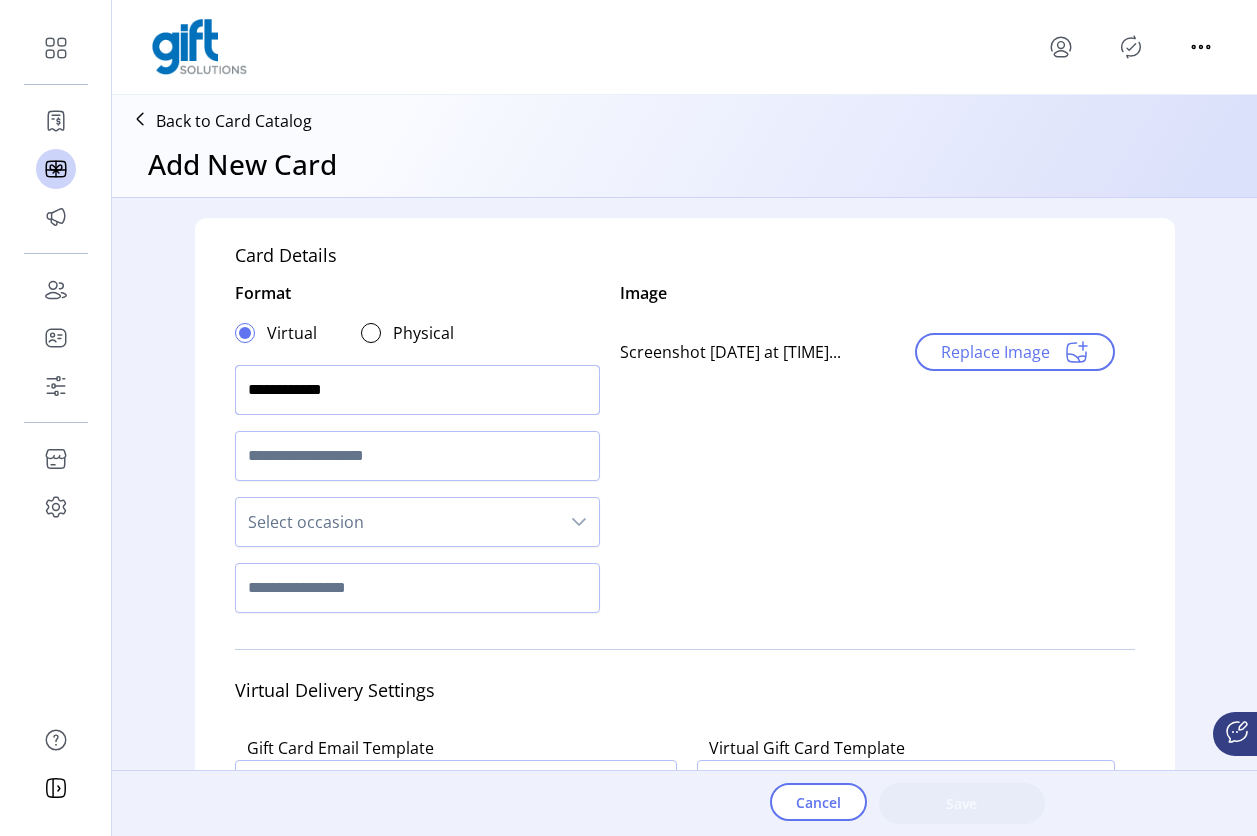 type on "**********" 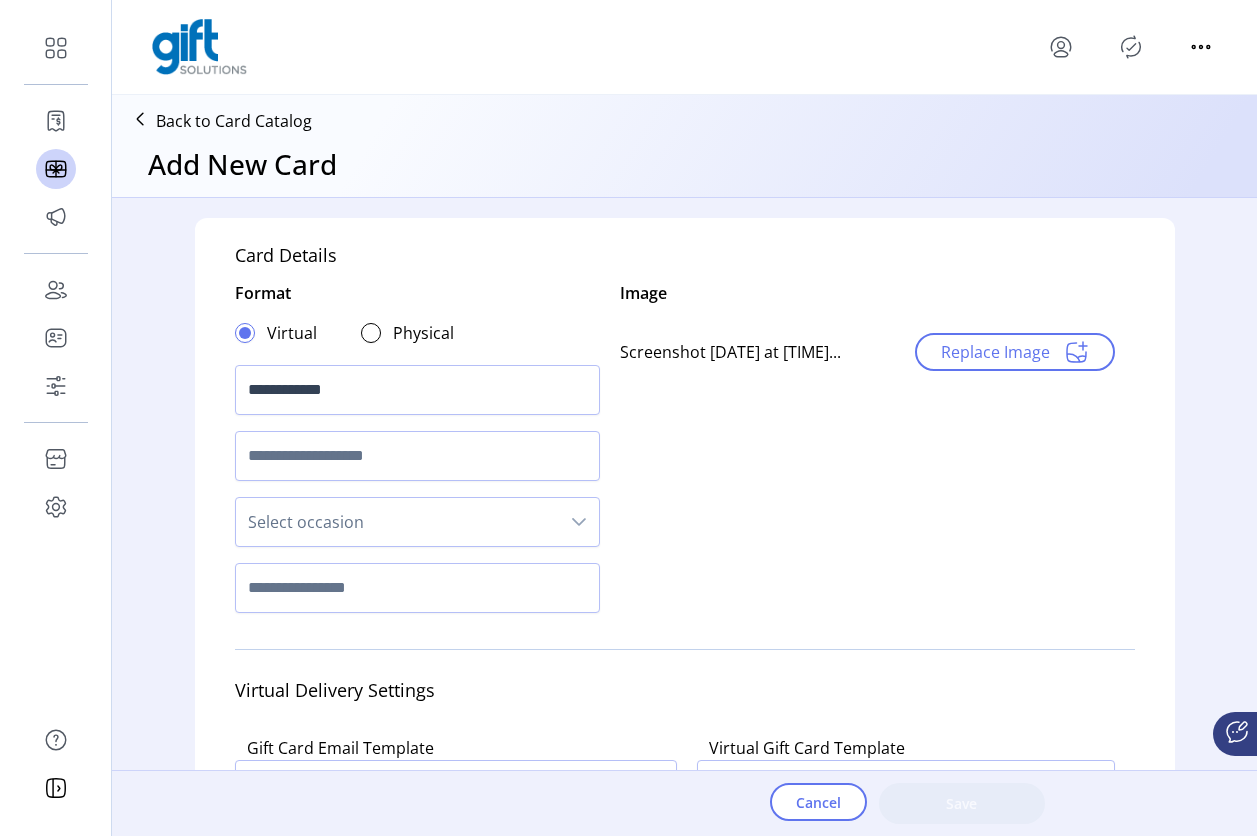 click 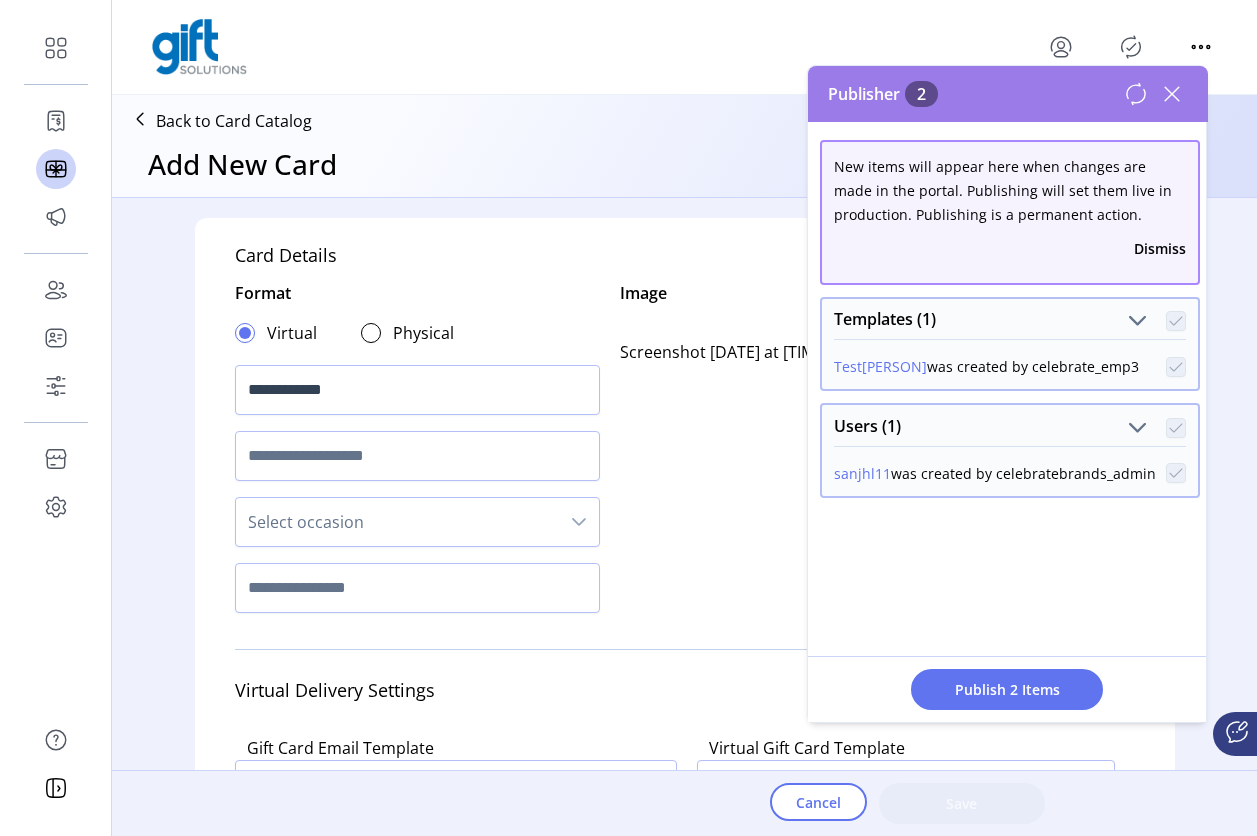 click 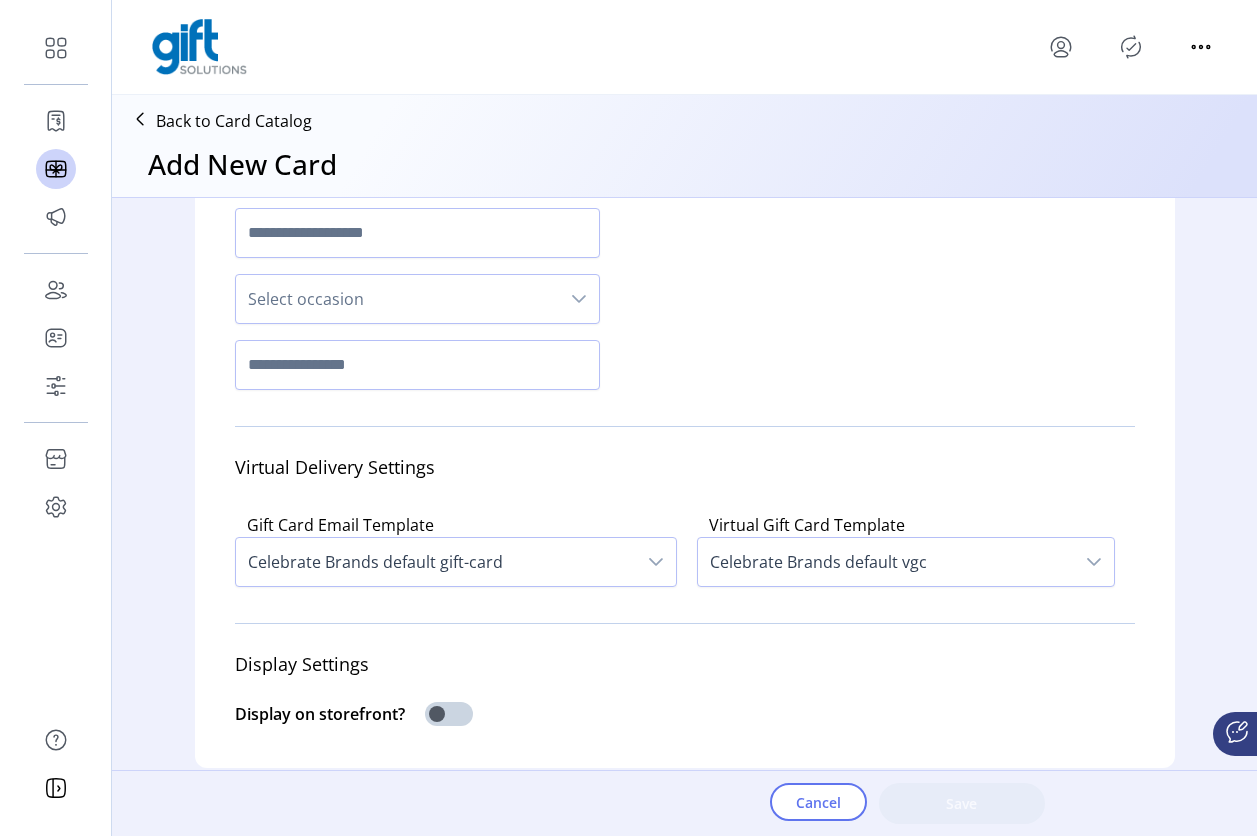 scroll, scrollTop: 240, scrollLeft: 0, axis: vertical 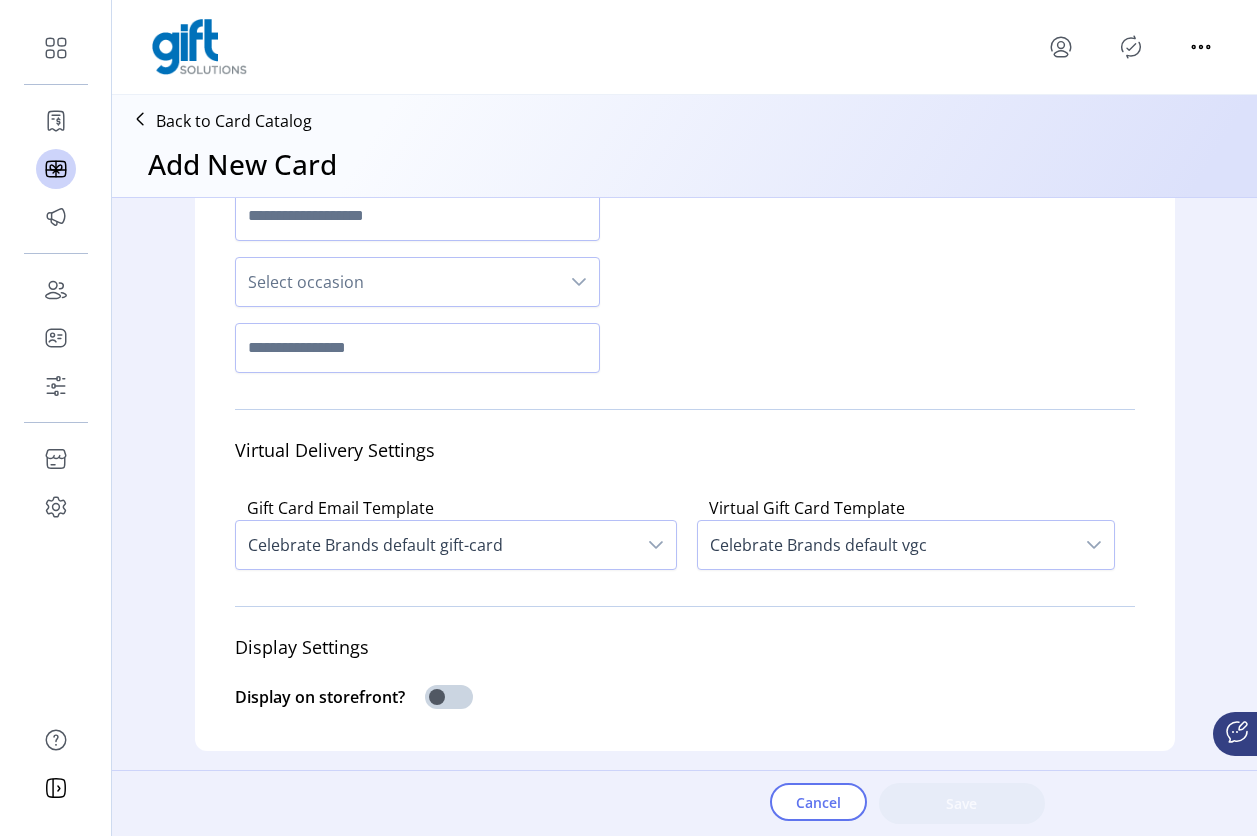 click on "Celebrate Brands default vgc" at bounding box center [886, 545] 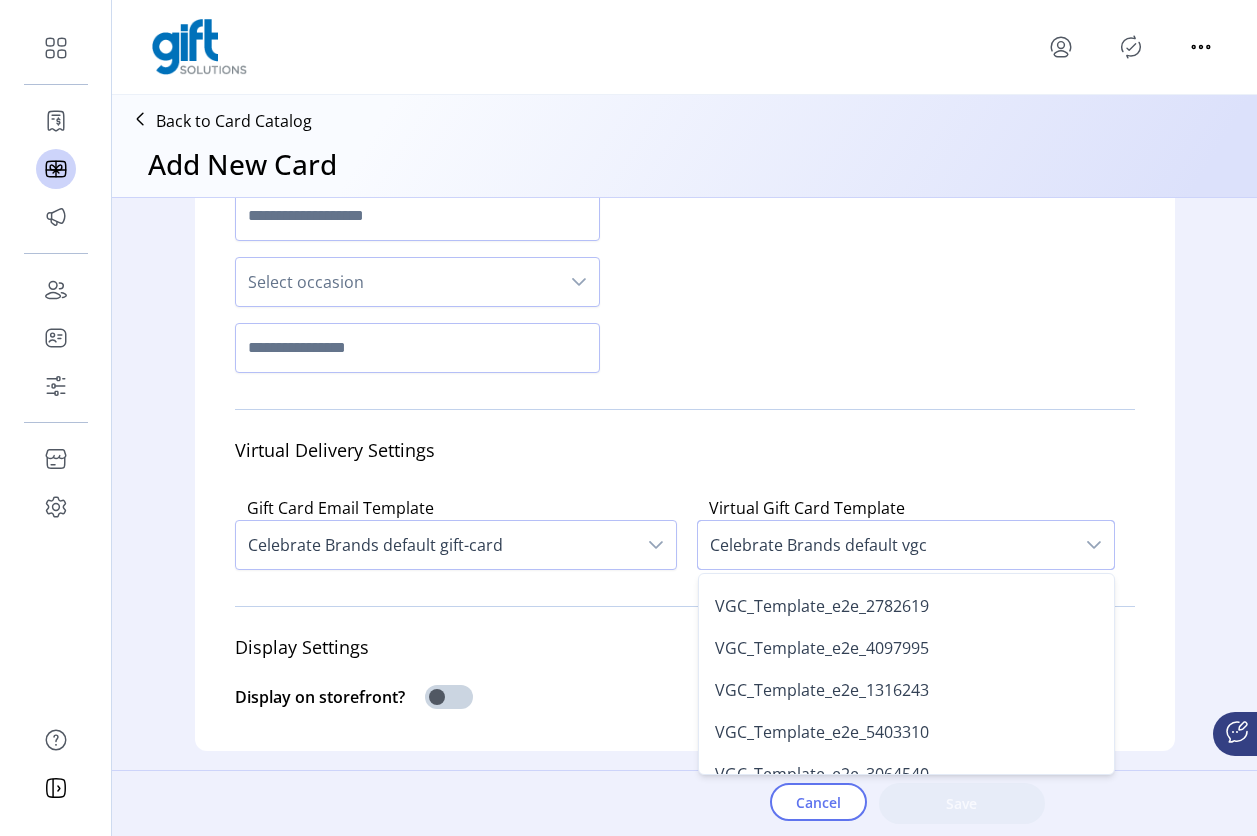 scroll, scrollTop: 942, scrollLeft: 0, axis: vertical 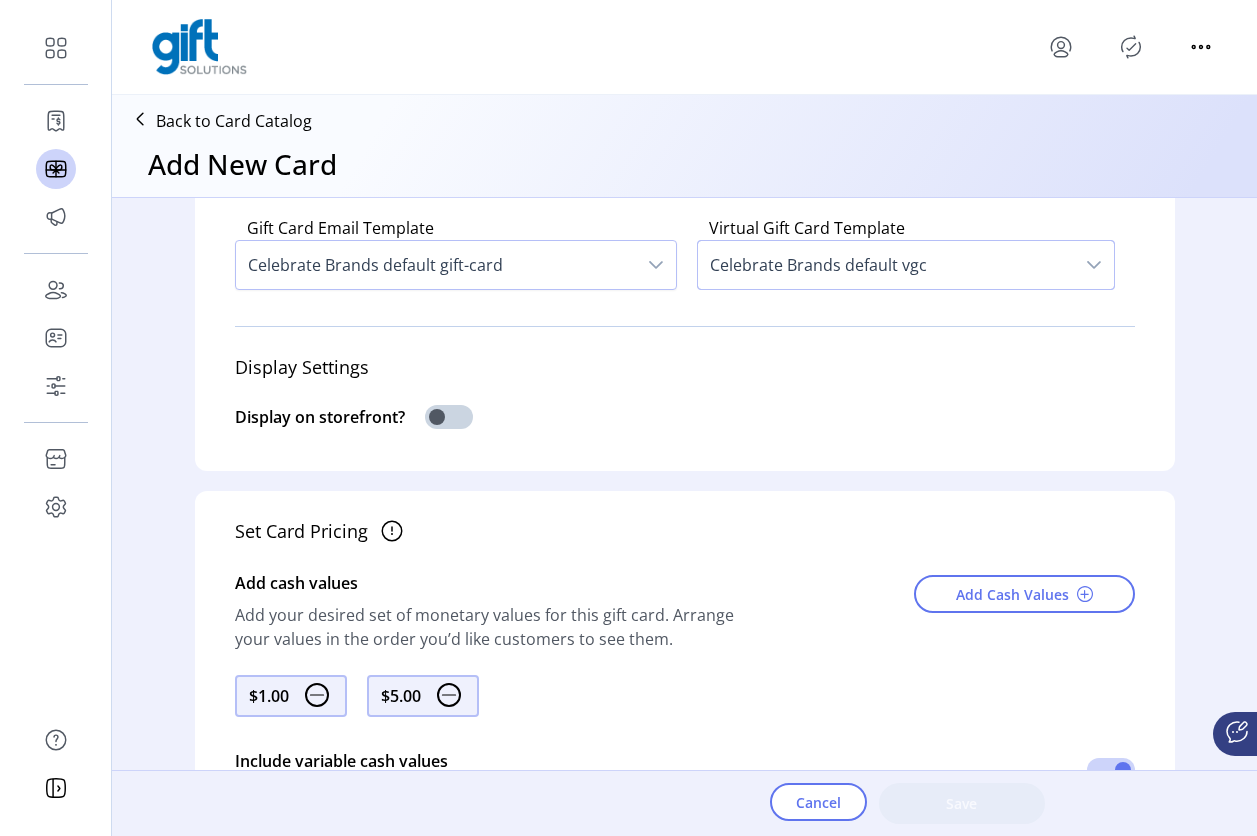 click 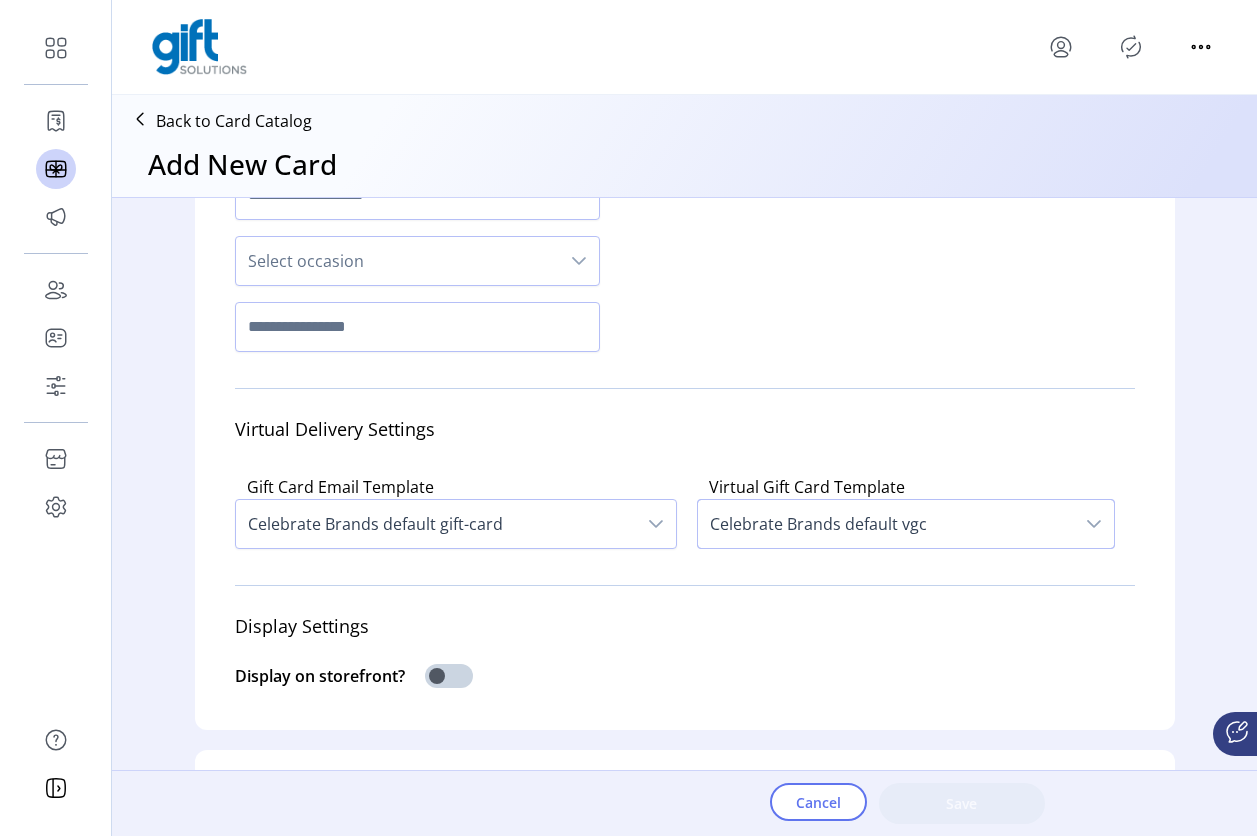 scroll, scrollTop: 290, scrollLeft: 0, axis: vertical 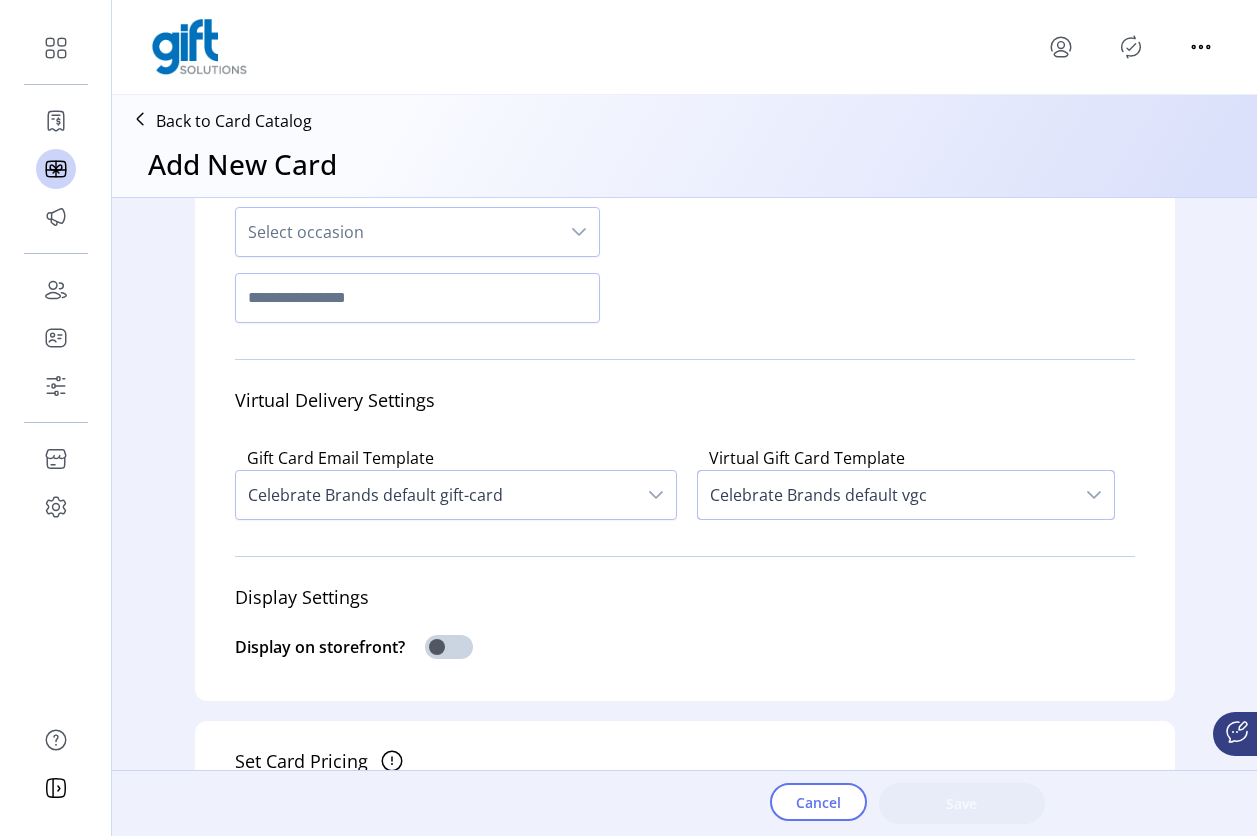 click at bounding box center (1094, 495) 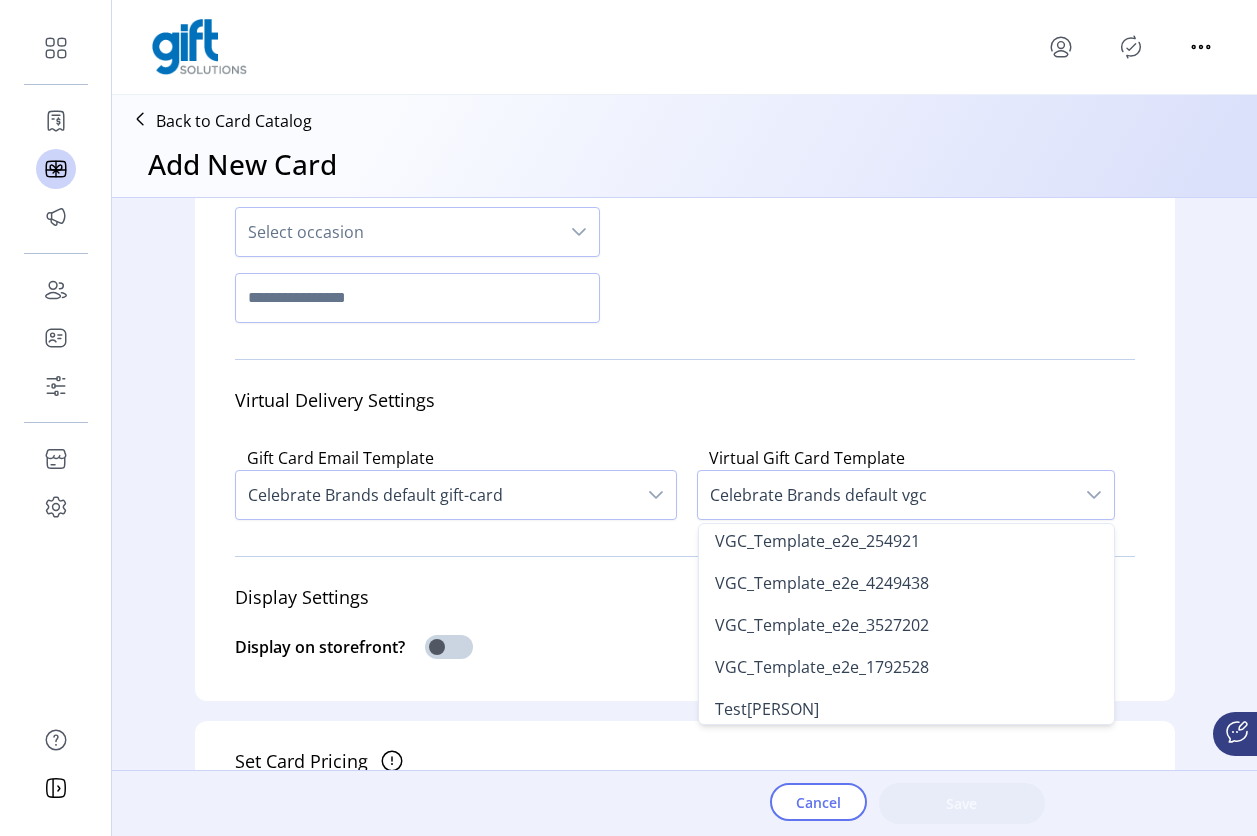 scroll, scrollTop: 942, scrollLeft: 0, axis: vertical 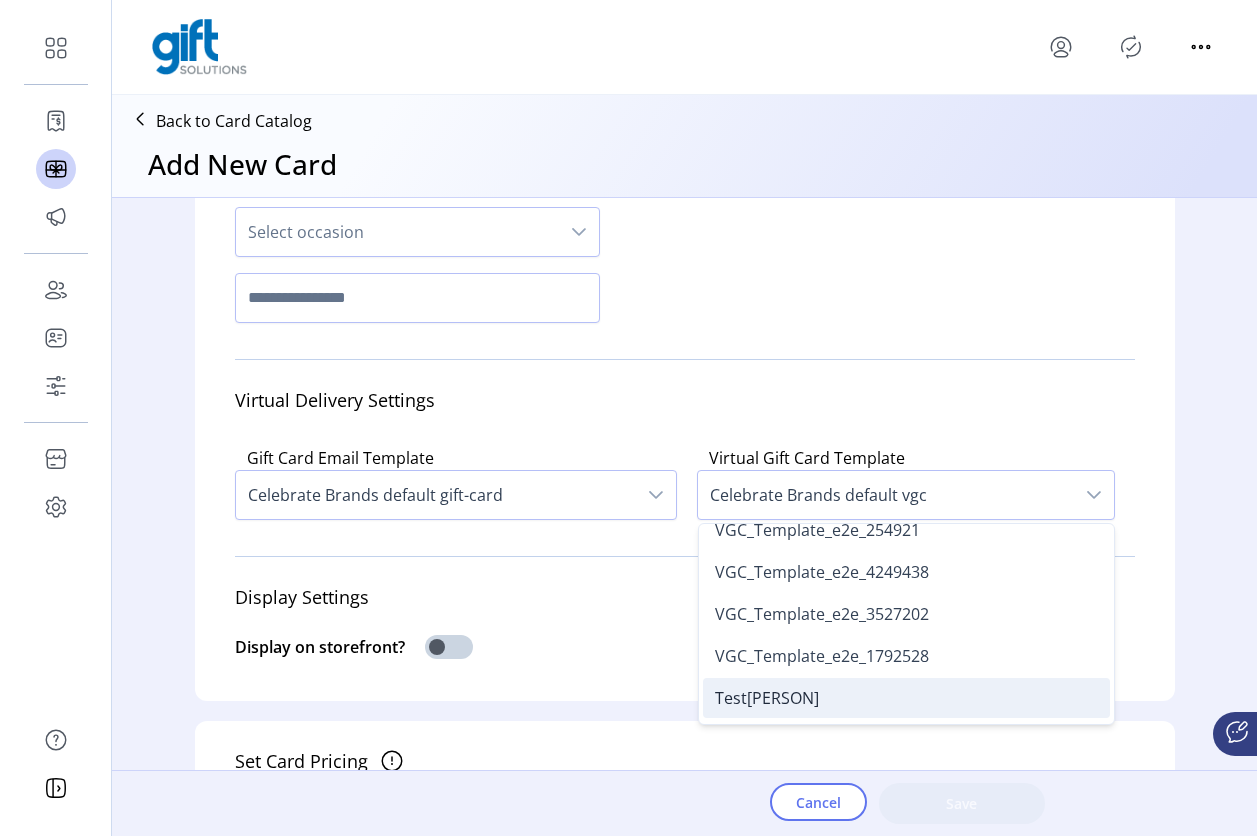 click on "TestAnton4" at bounding box center [767, 698] 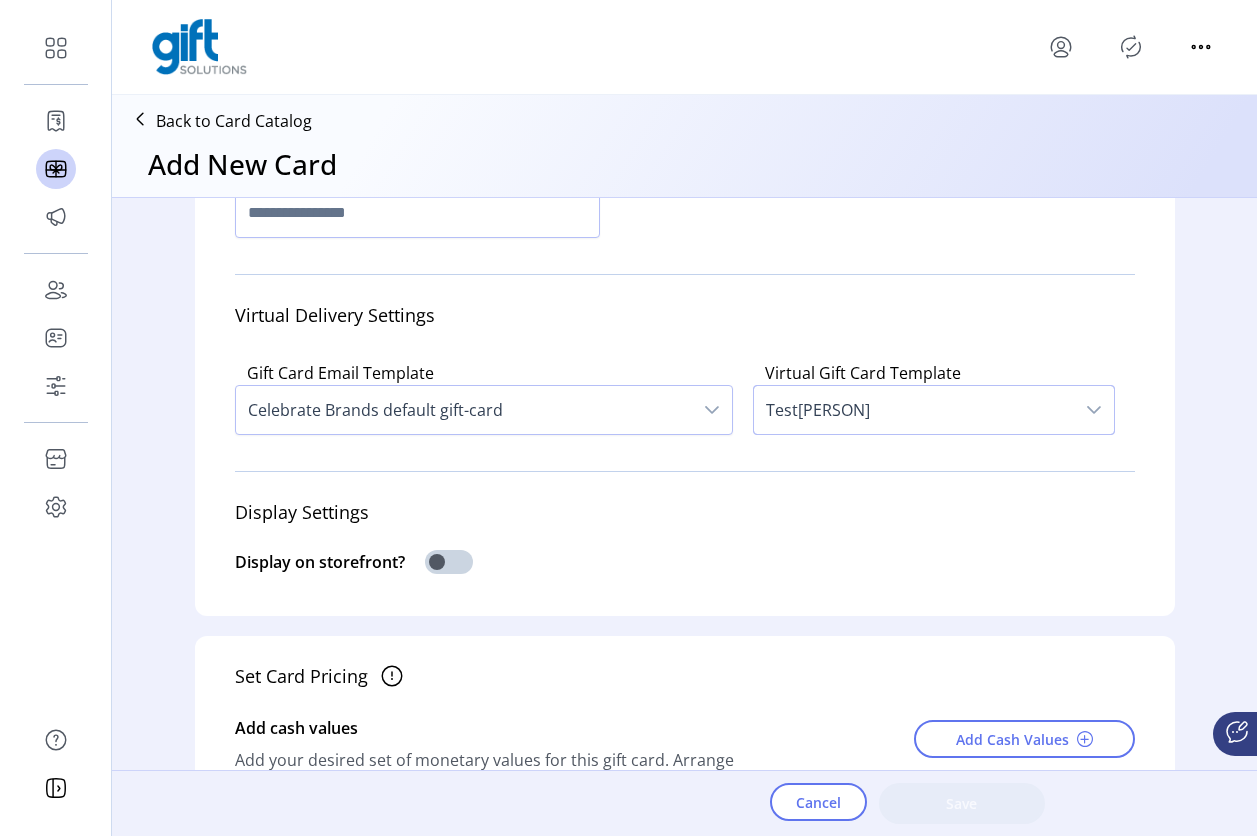 scroll, scrollTop: 446, scrollLeft: 0, axis: vertical 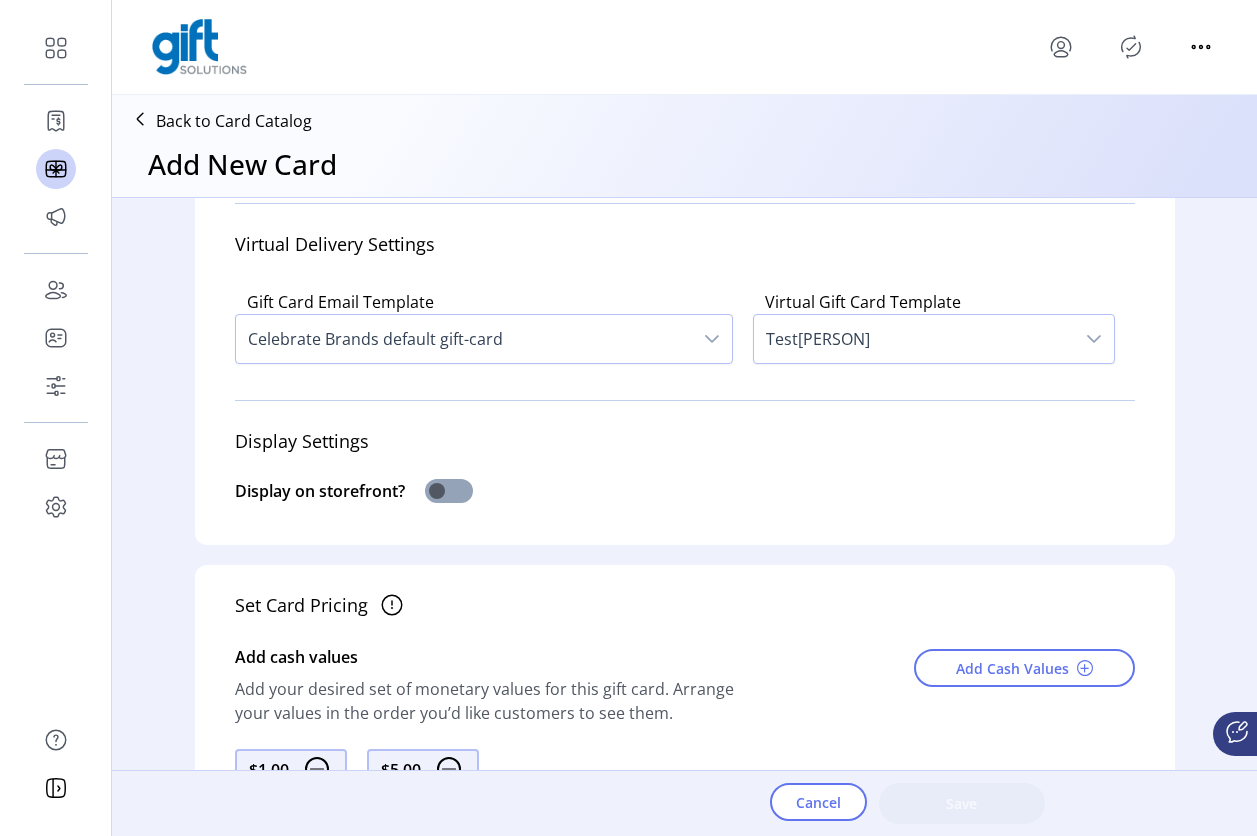 click 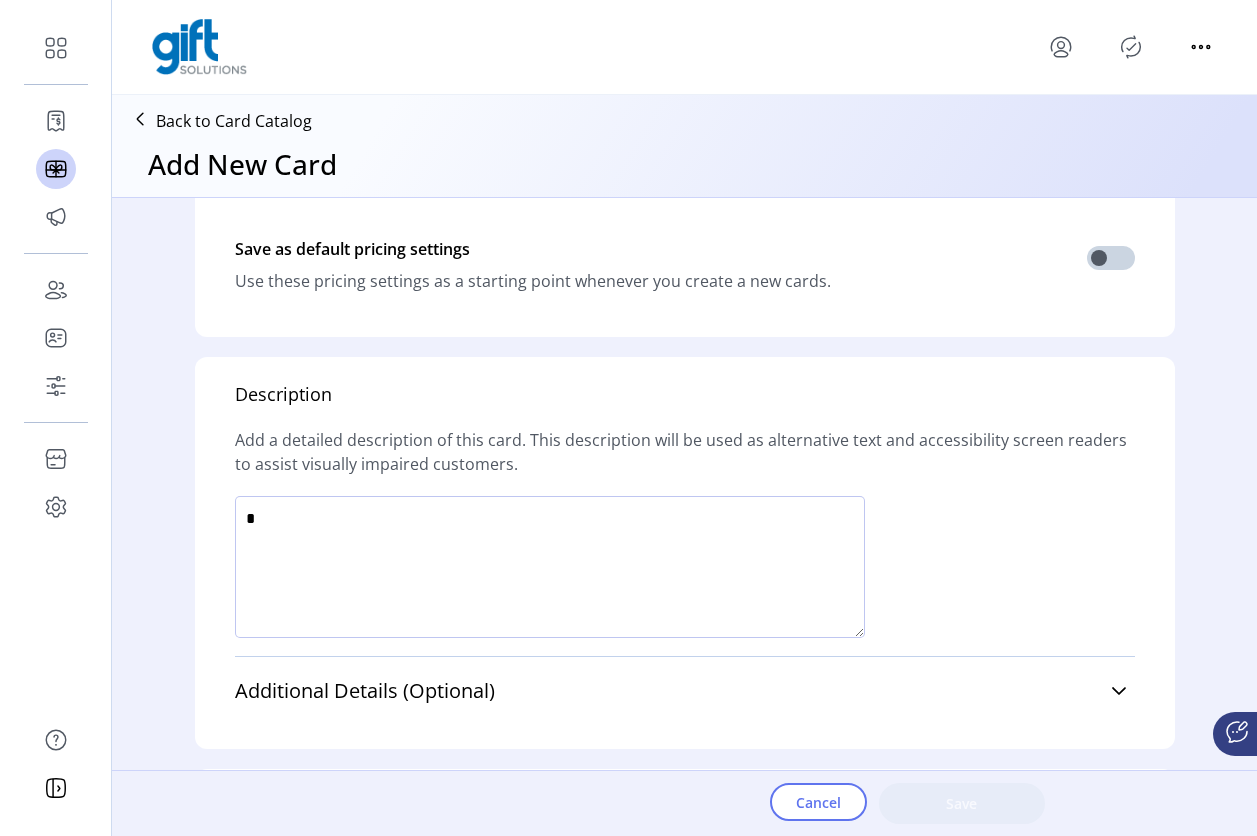 scroll, scrollTop: 1366, scrollLeft: 0, axis: vertical 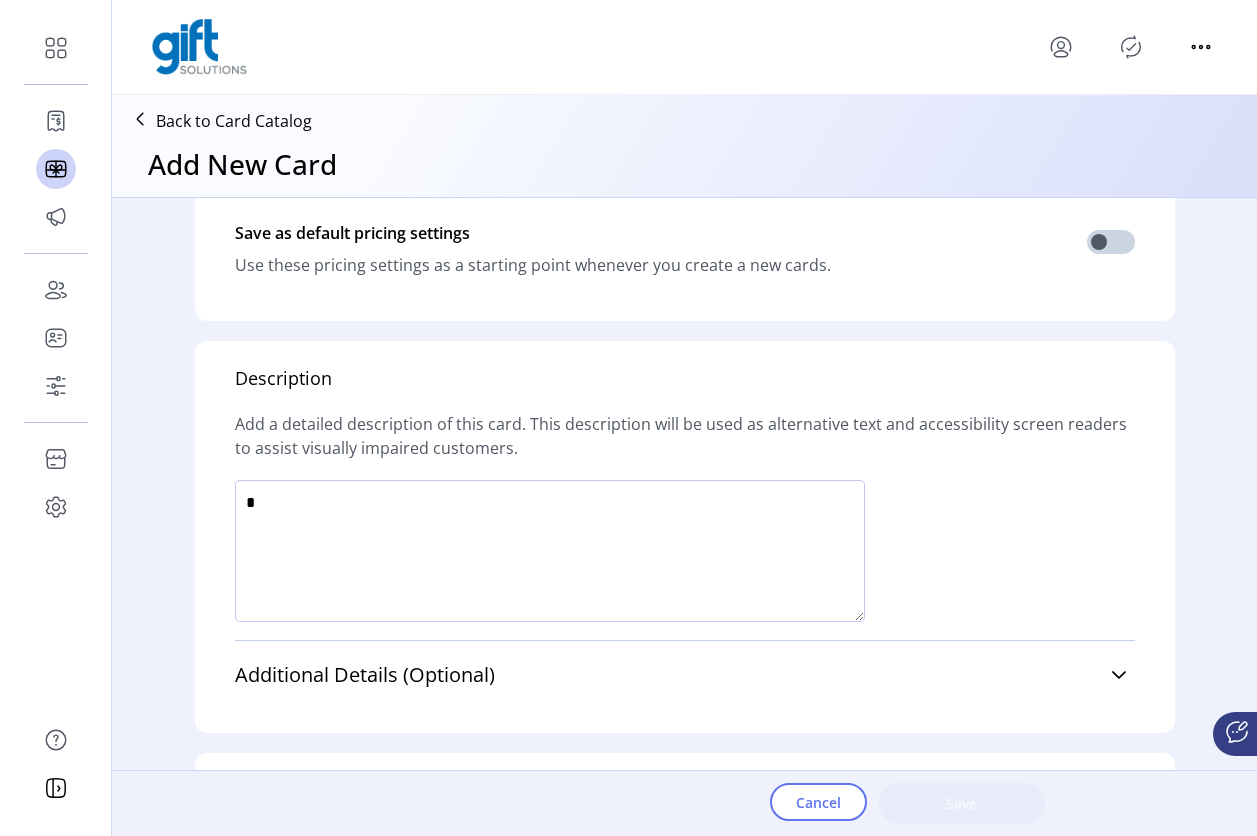 click 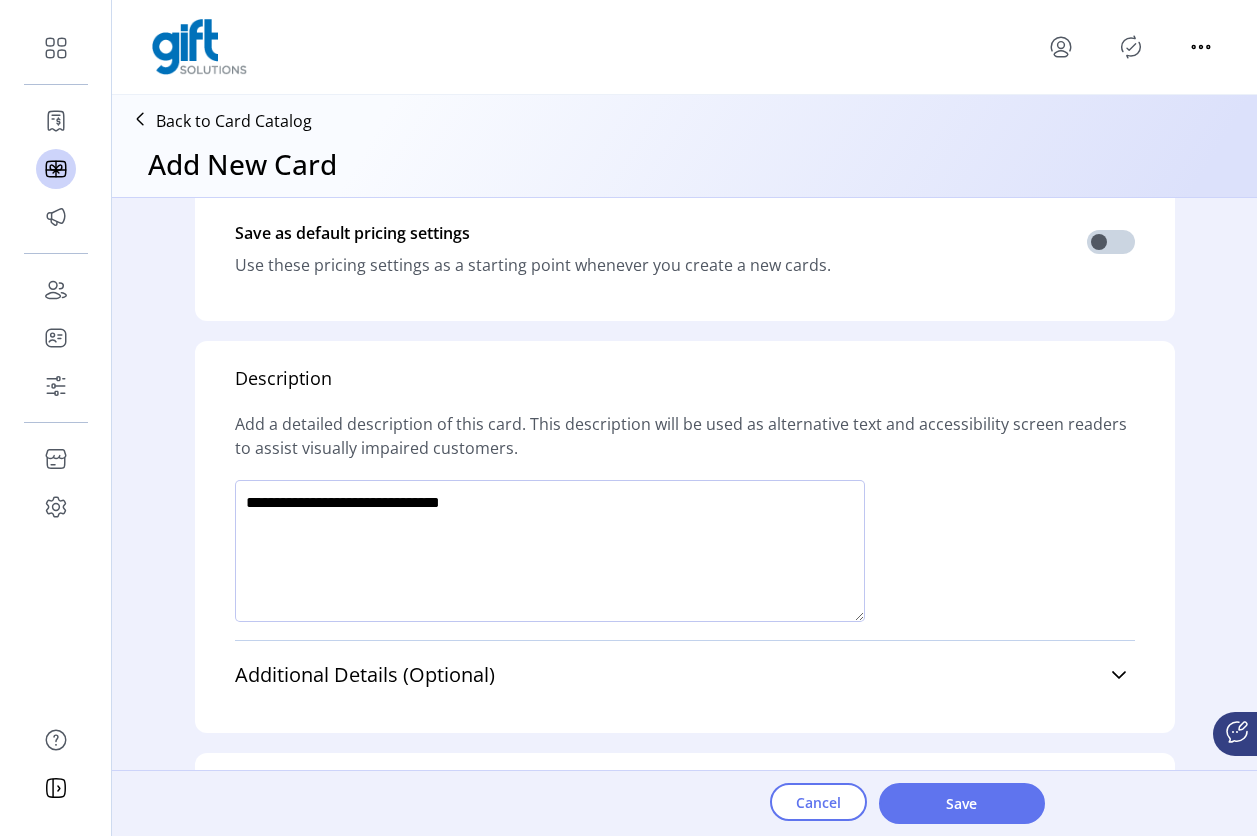 click 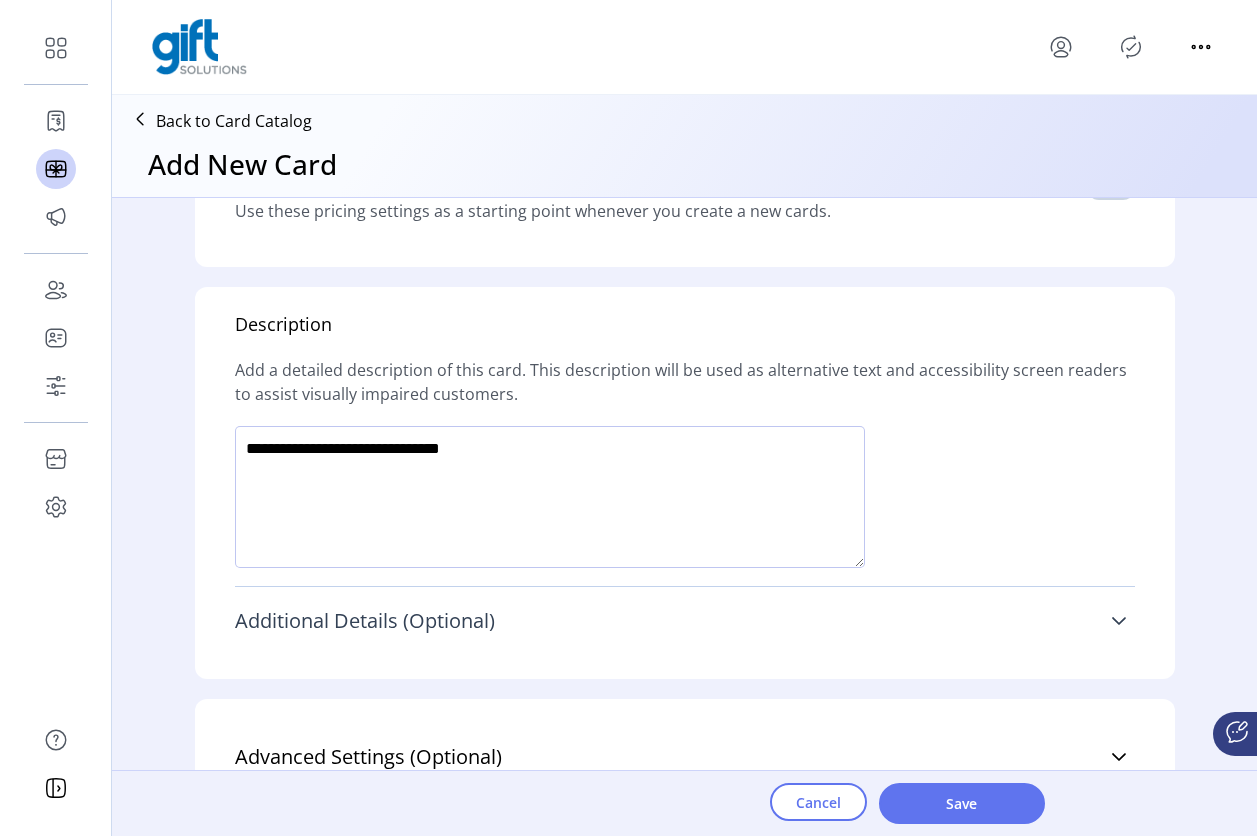 scroll, scrollTop: 1489, scrollLeft: 0, axis: vertical 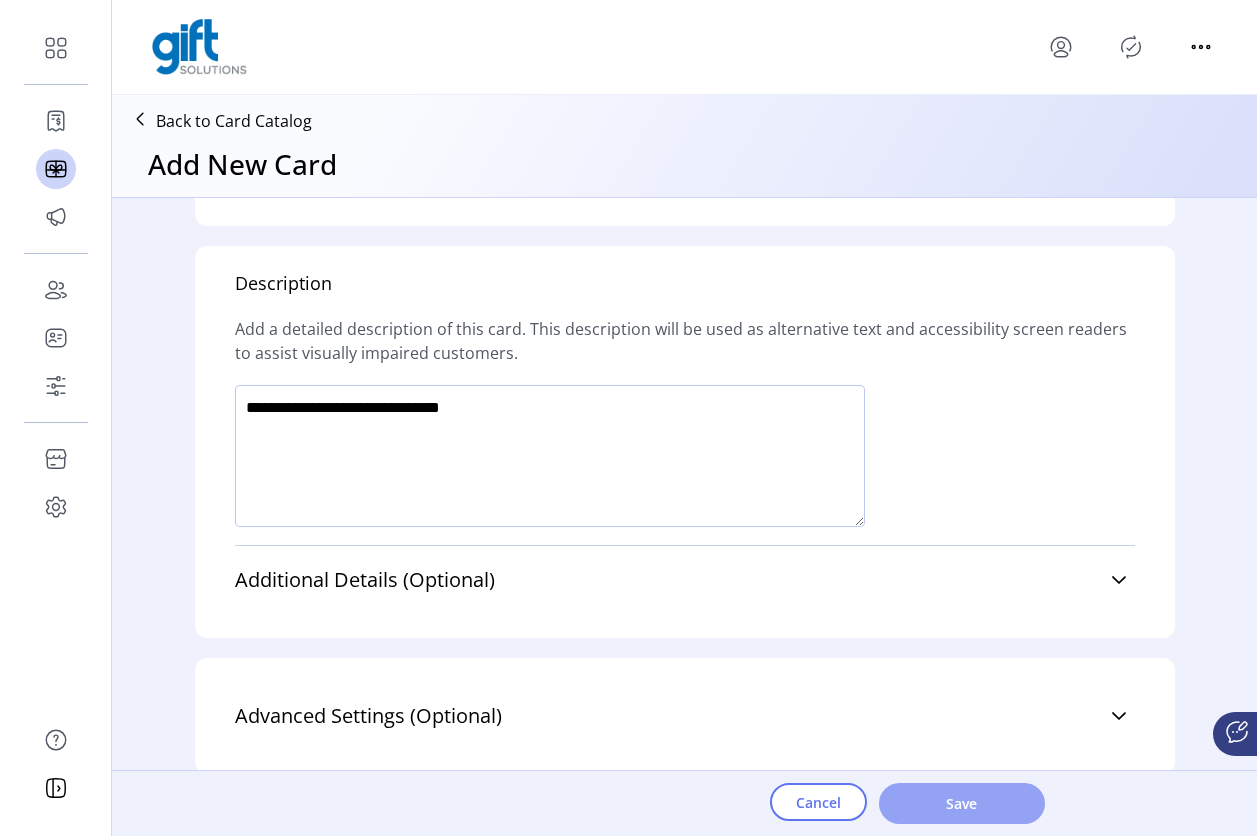 type on "**********" 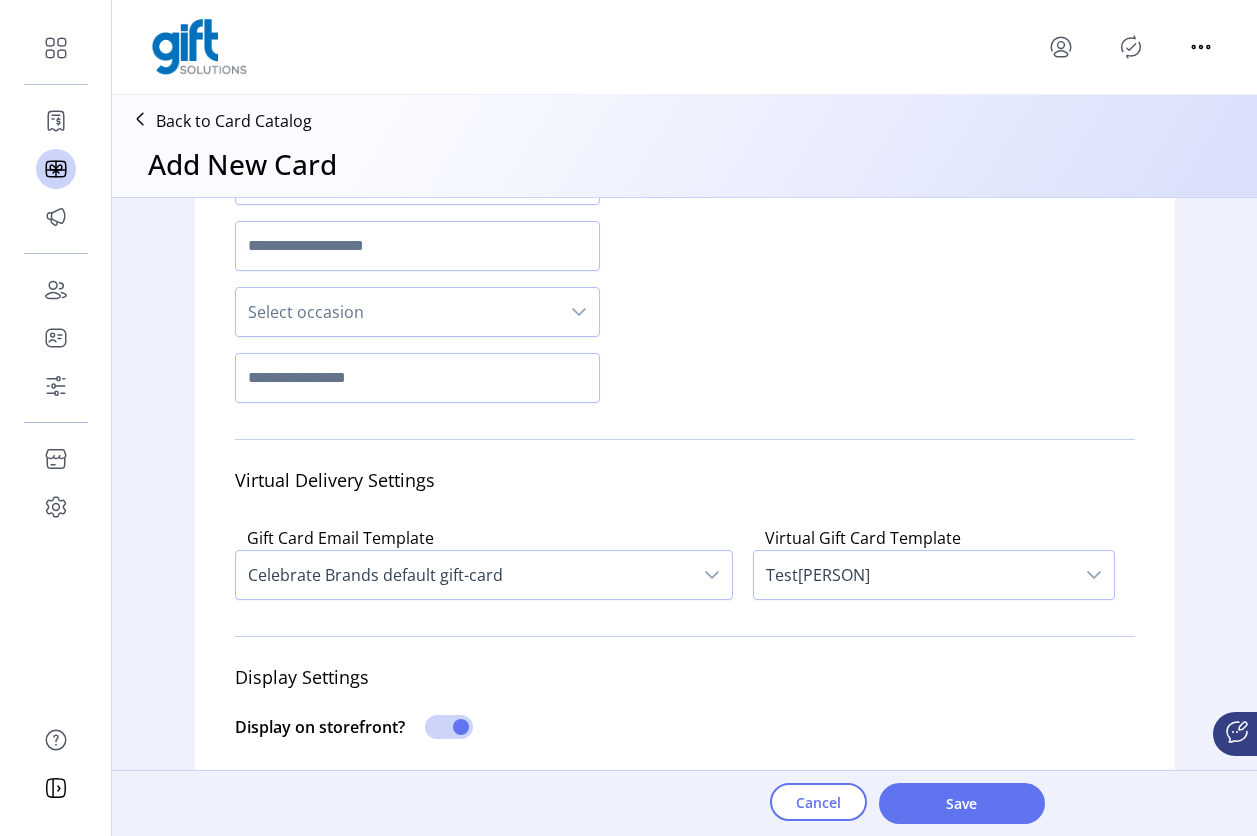 scroll, scrollTop: 0, scrollLeft: 0, axis: both 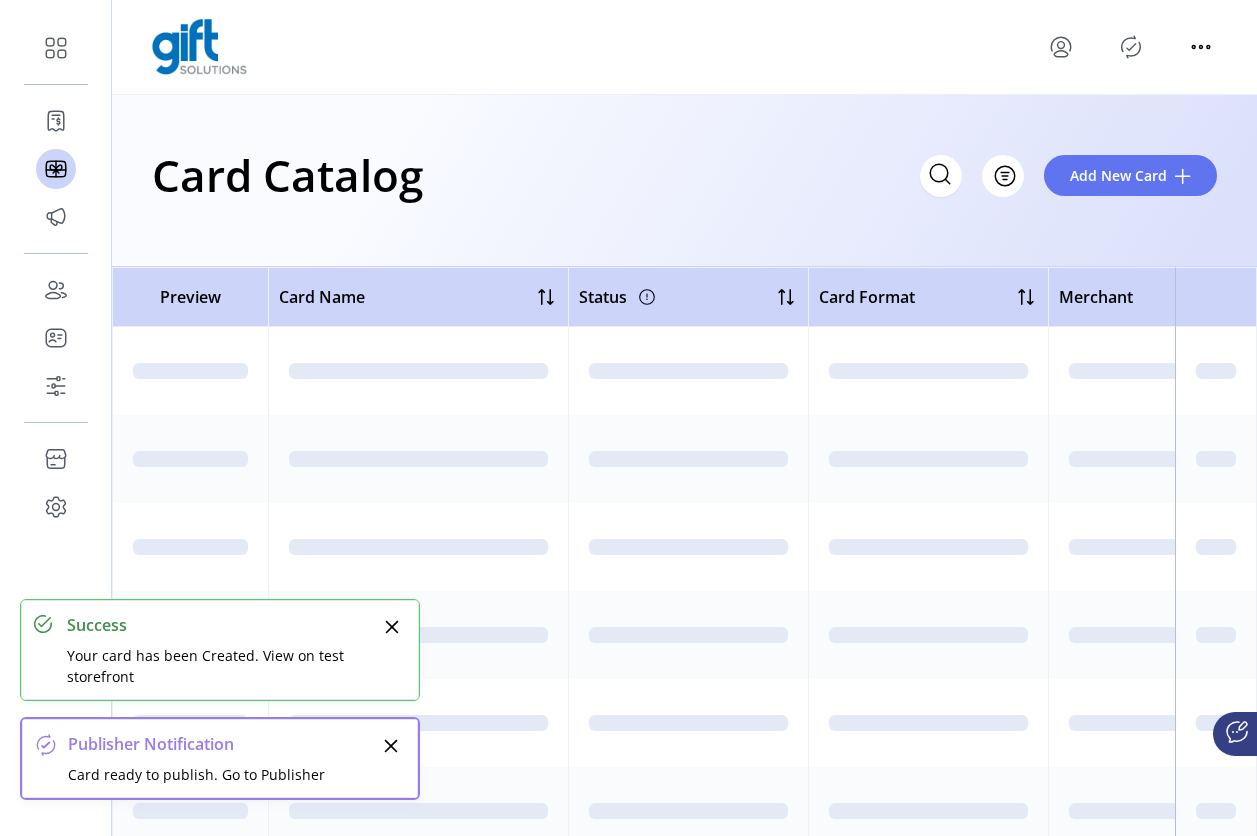 click 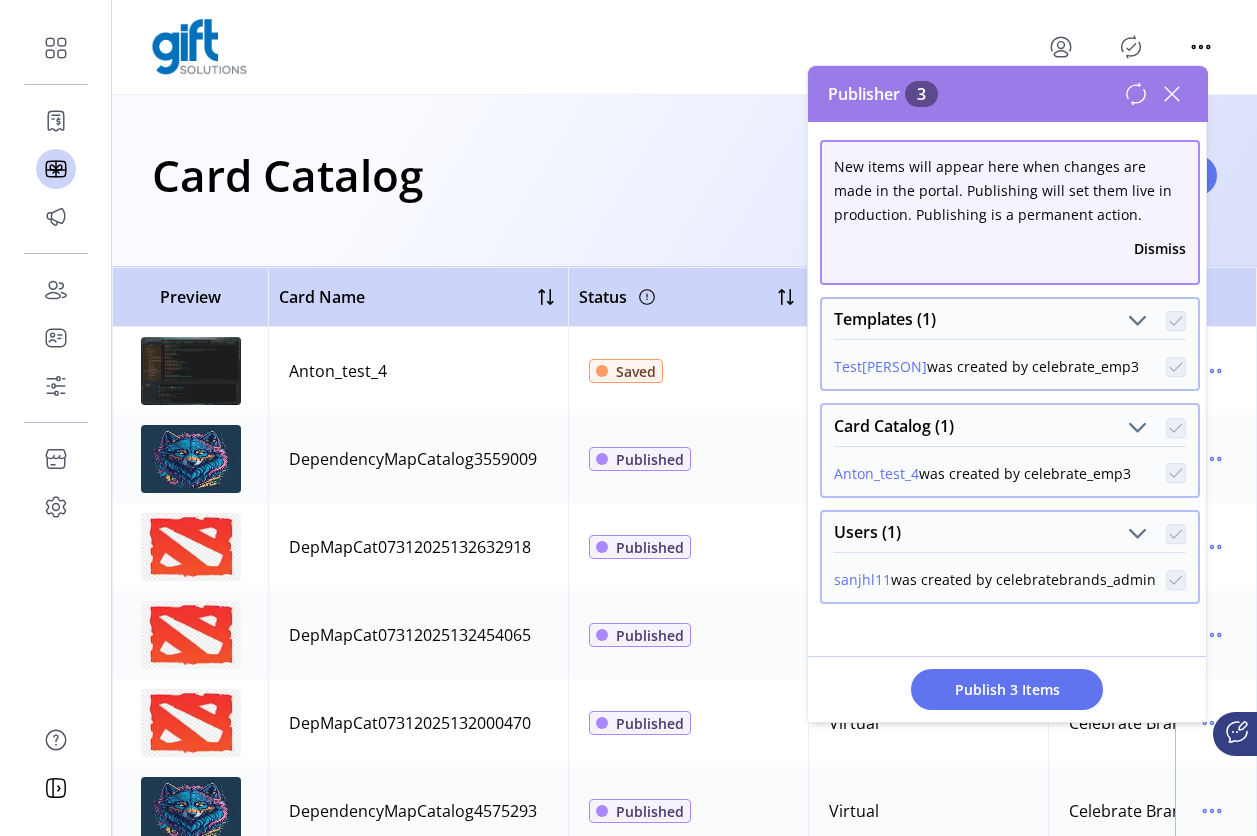 click 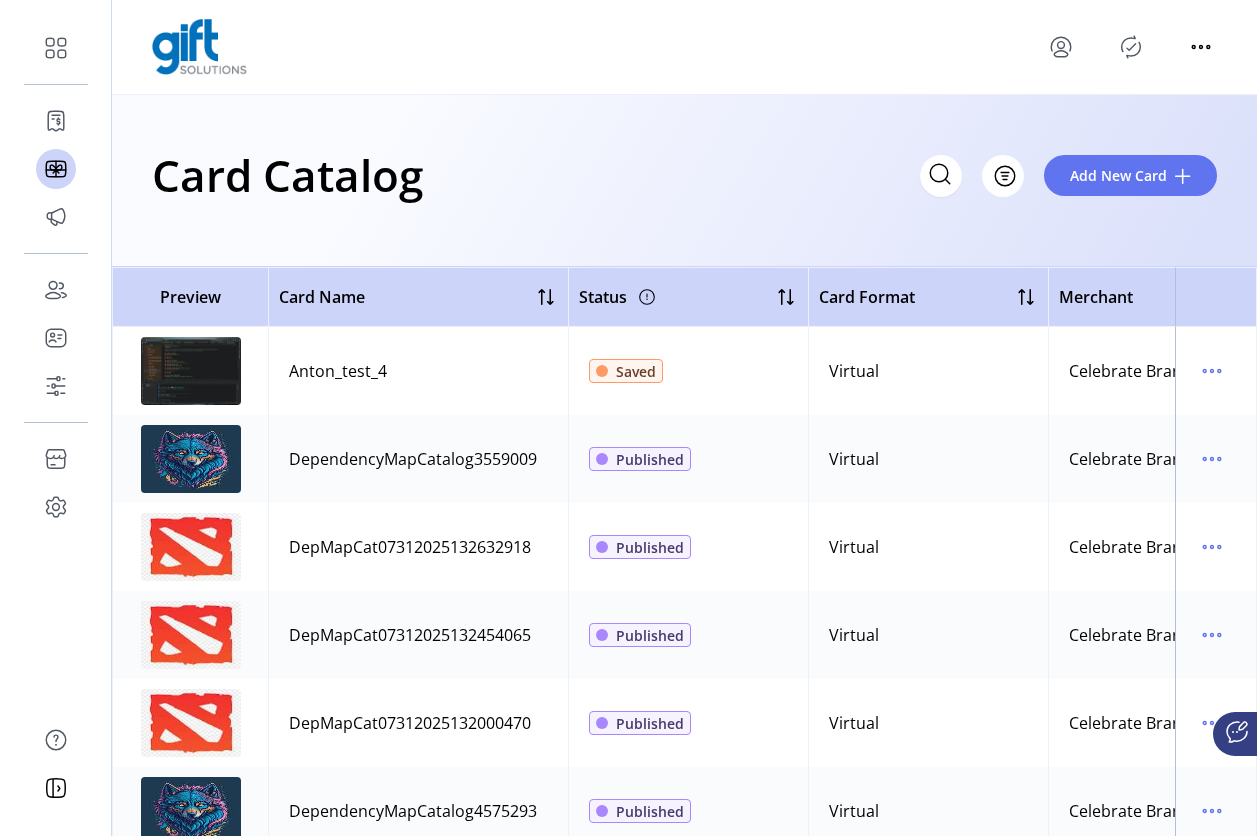click 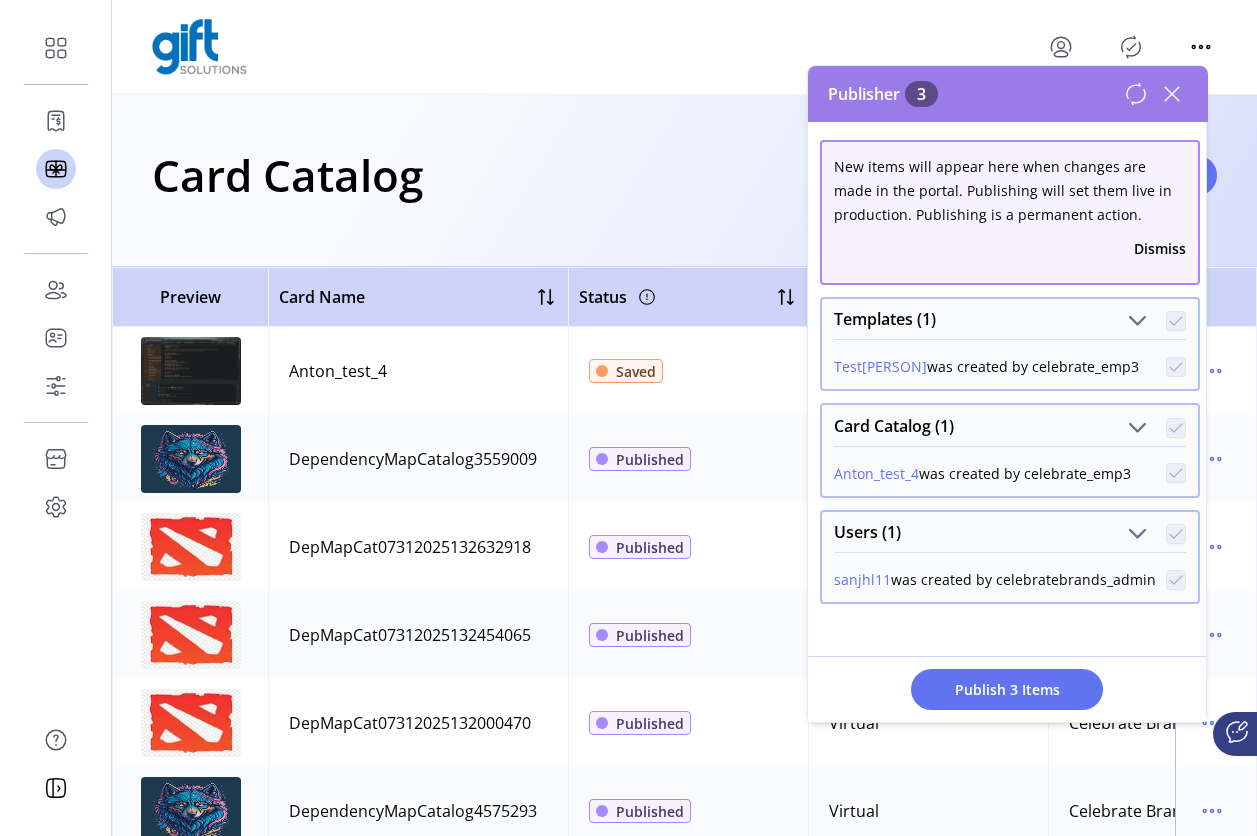 click 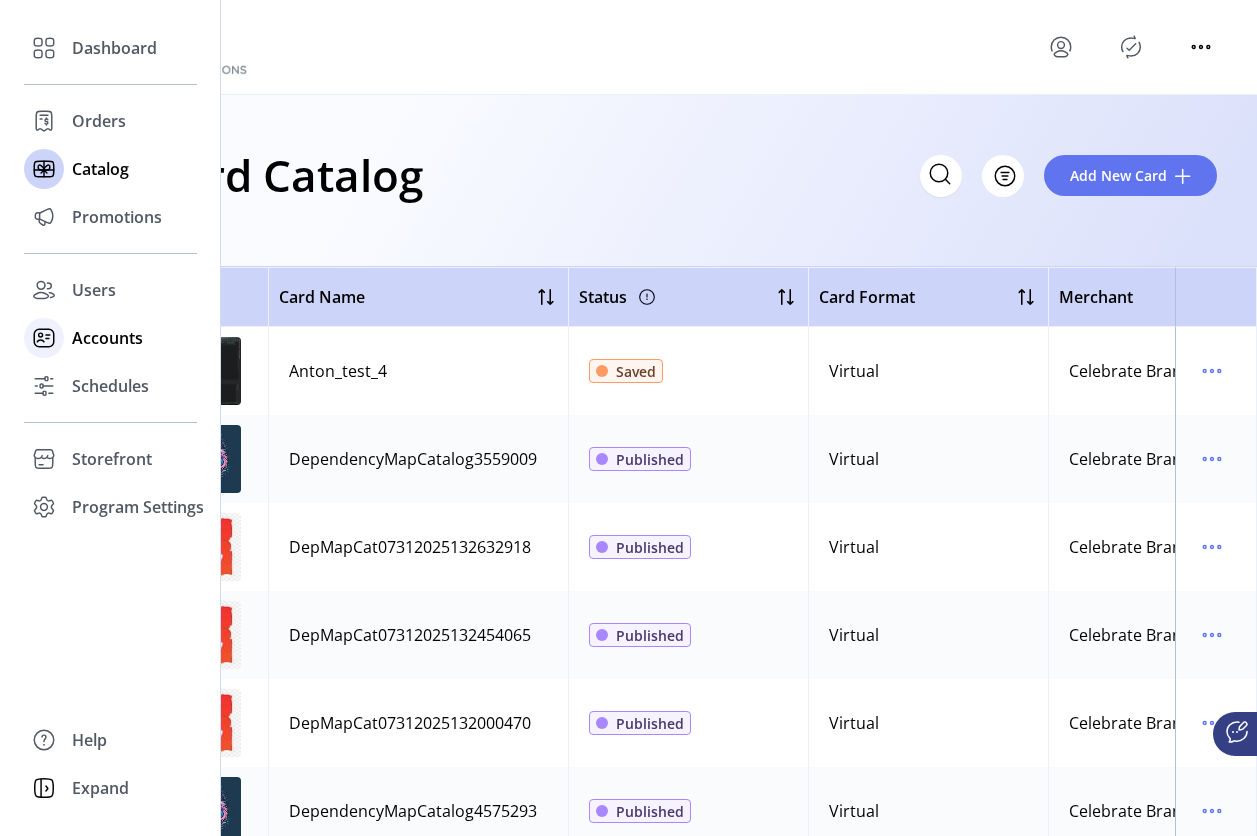 click 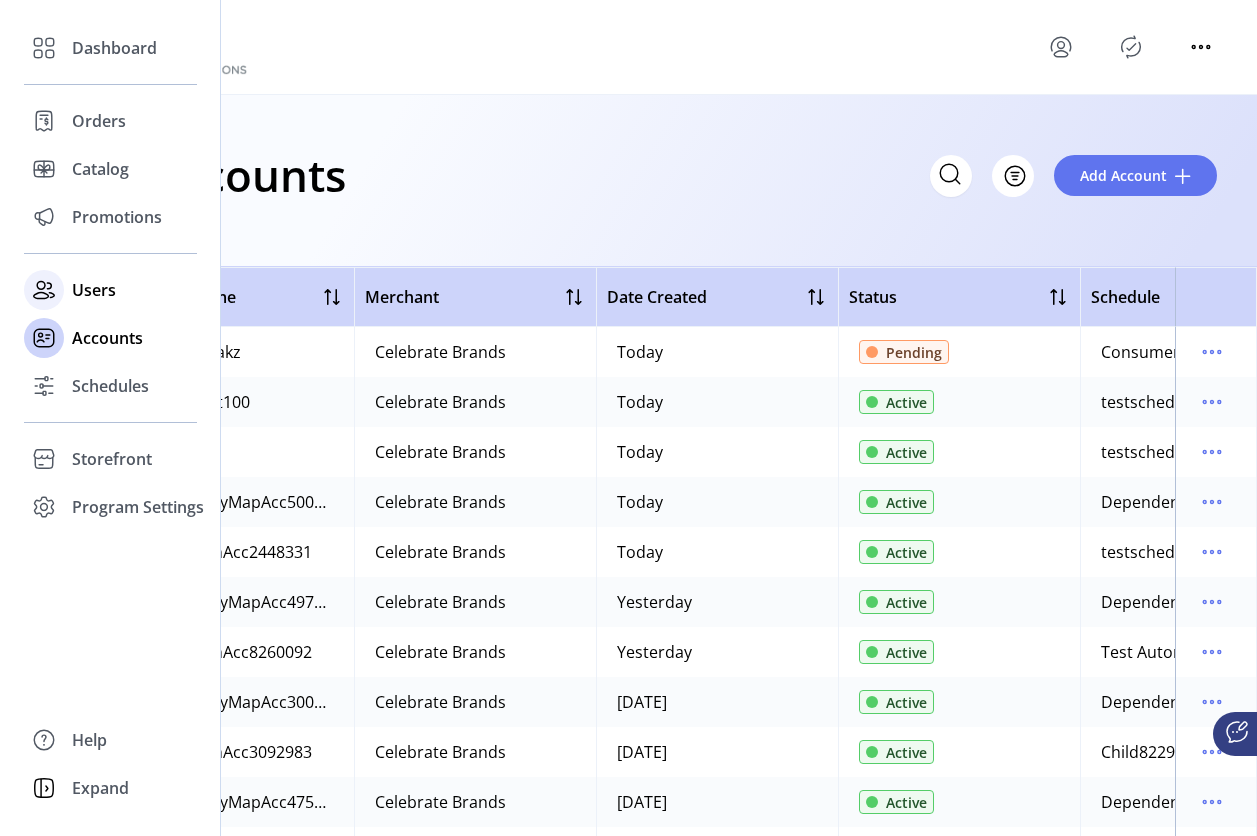 click on "Users" 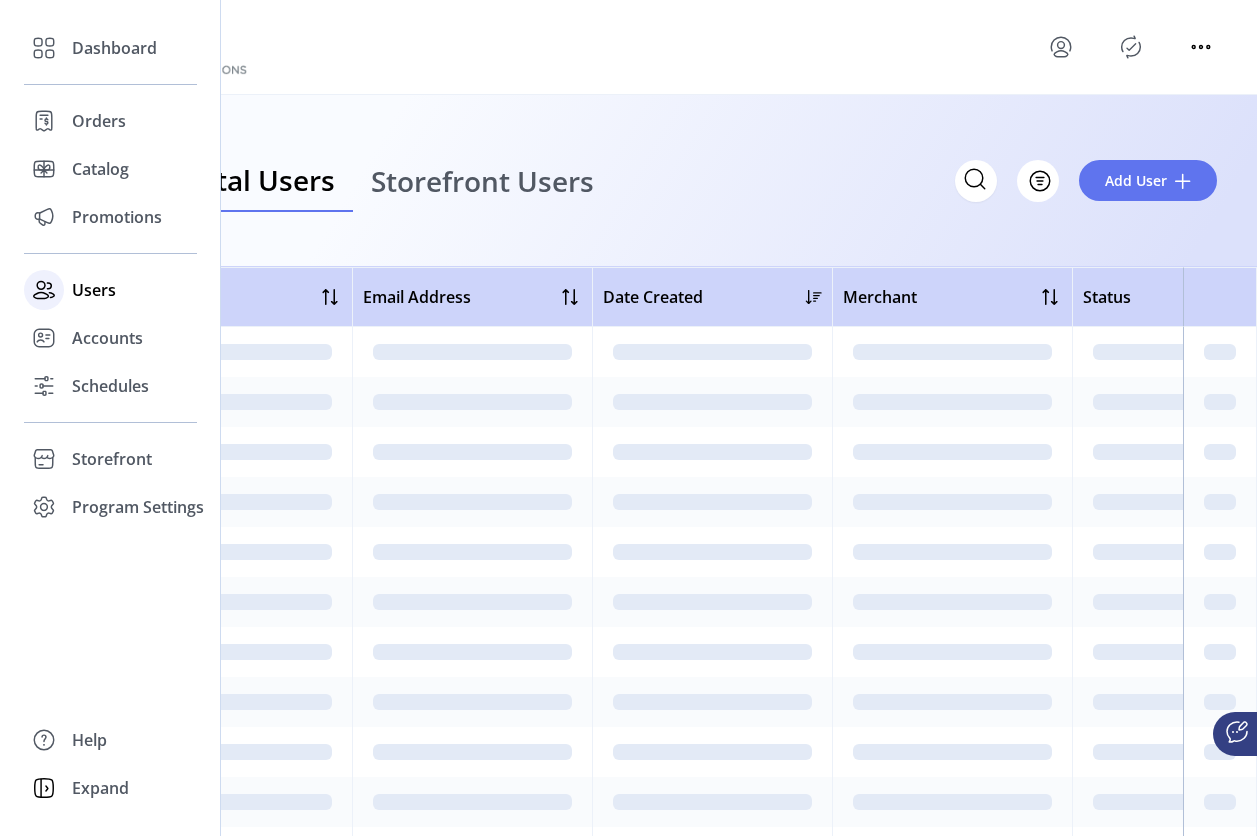 click on "Users" 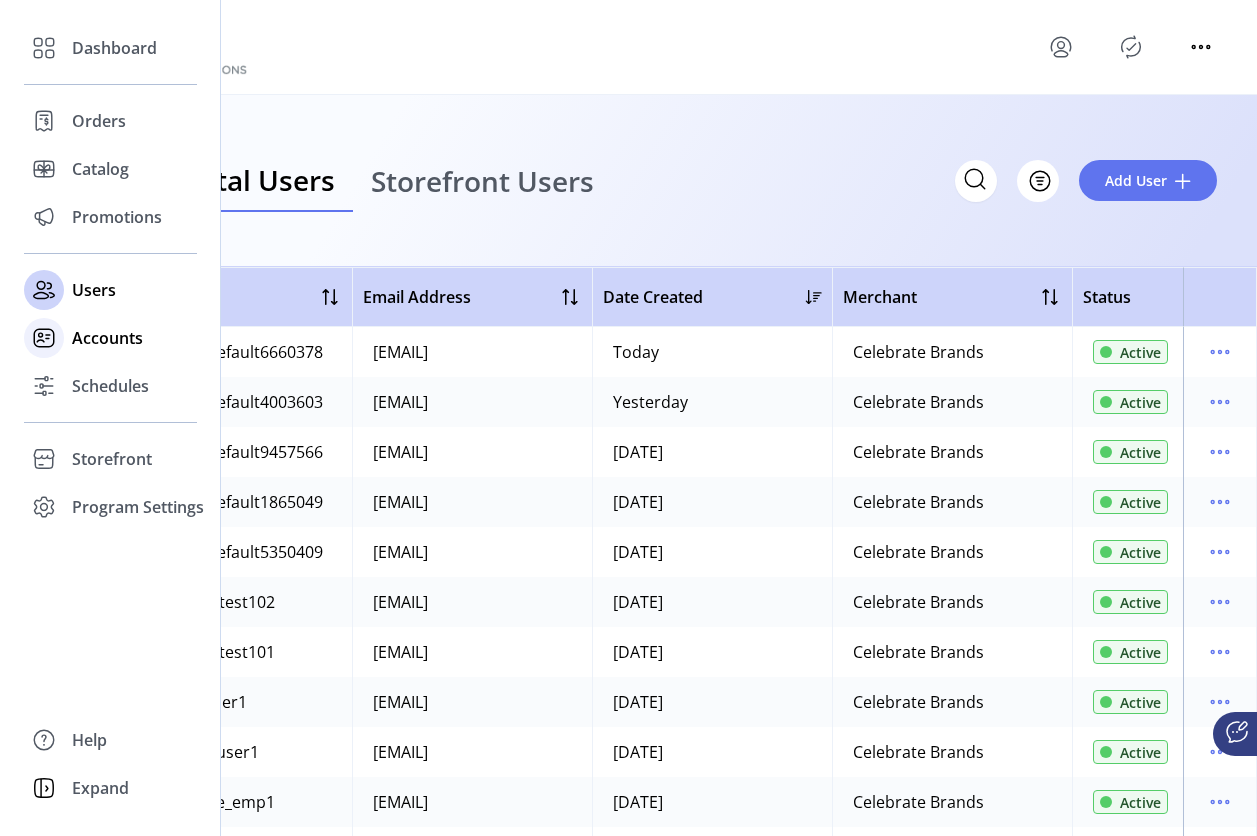 drag, startPoint x: 65, startPoint y: 356, endPoint x: 89, endPoint y: 351, distance: 24.5153 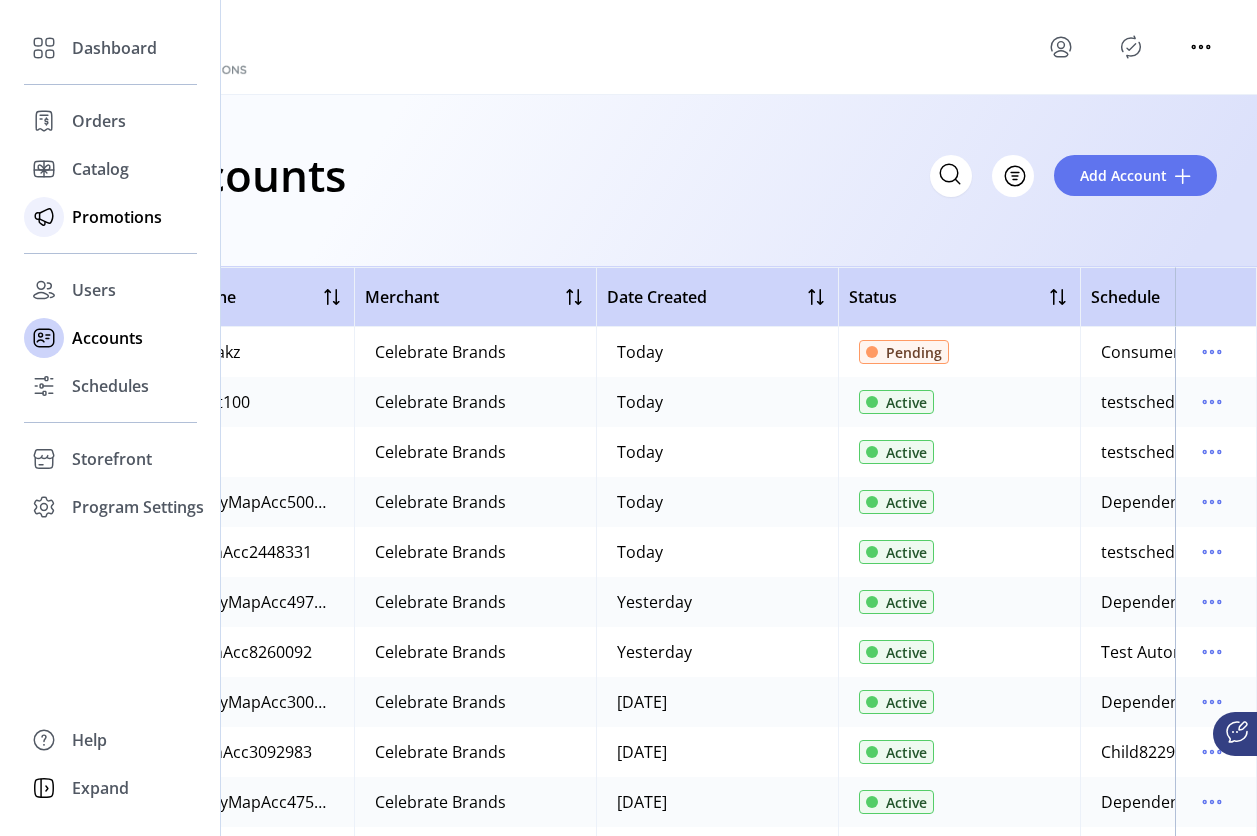 click on "Promotions" 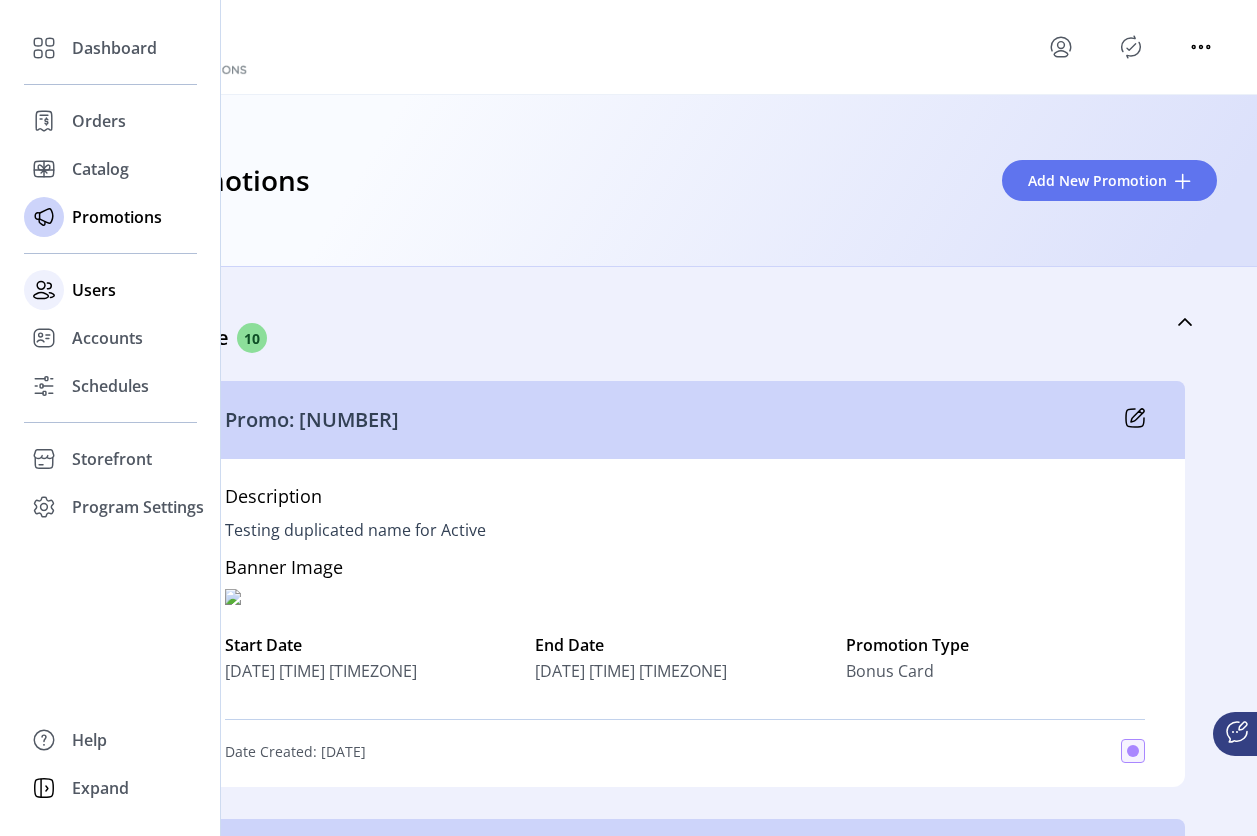 click 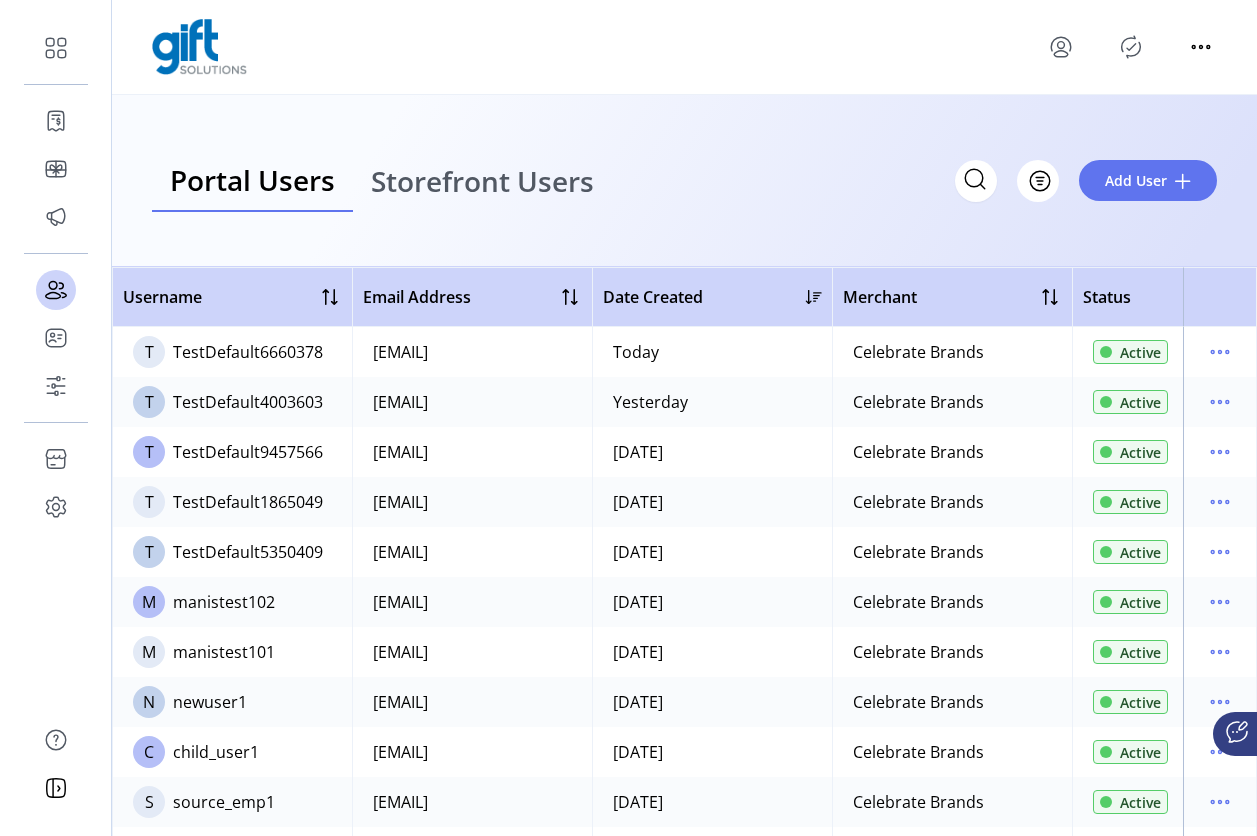 click 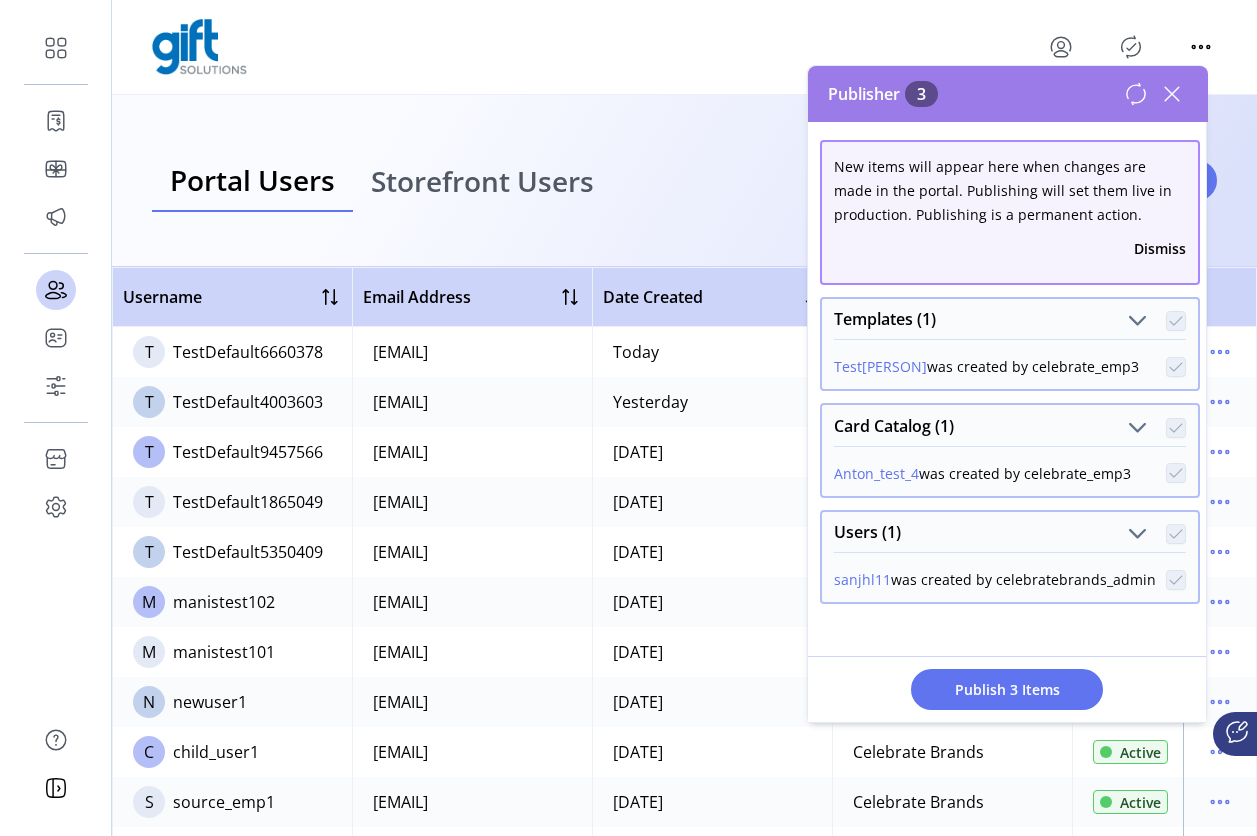 click 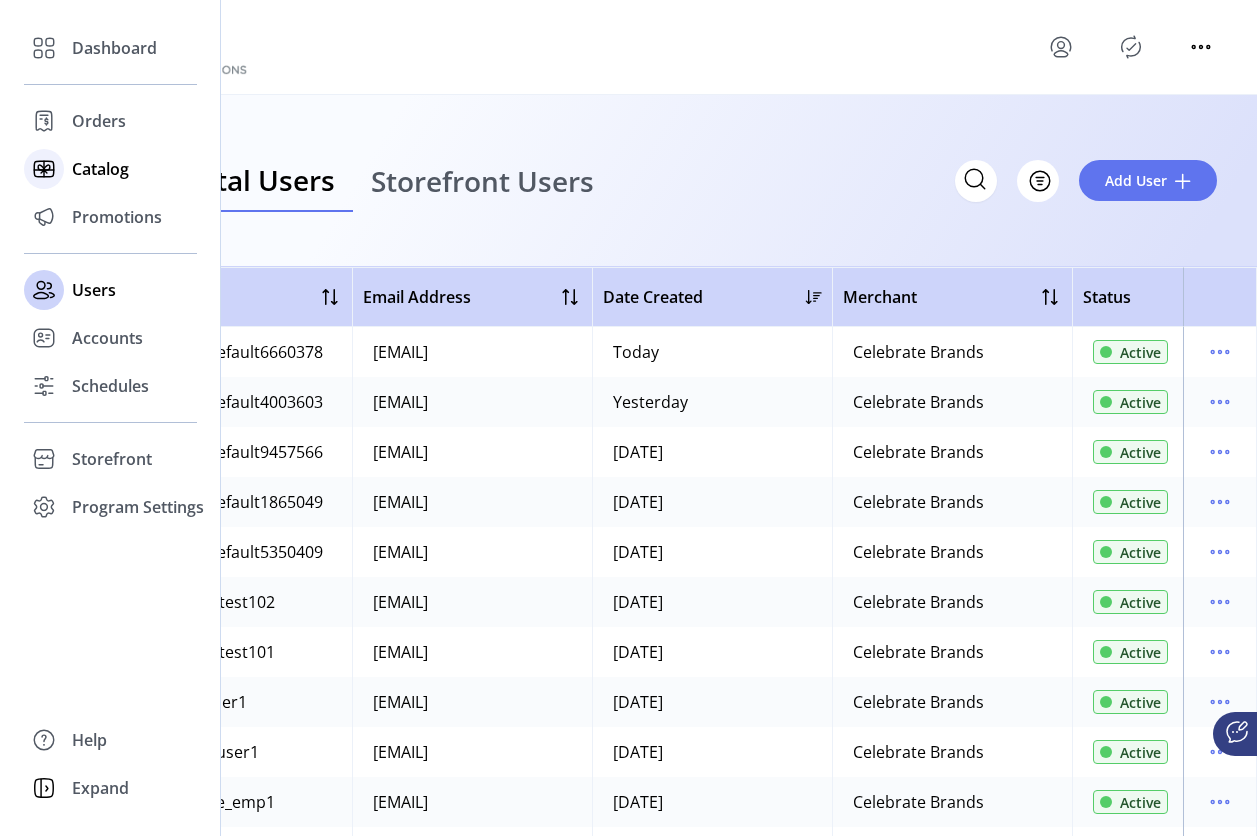 click on "Catalog" 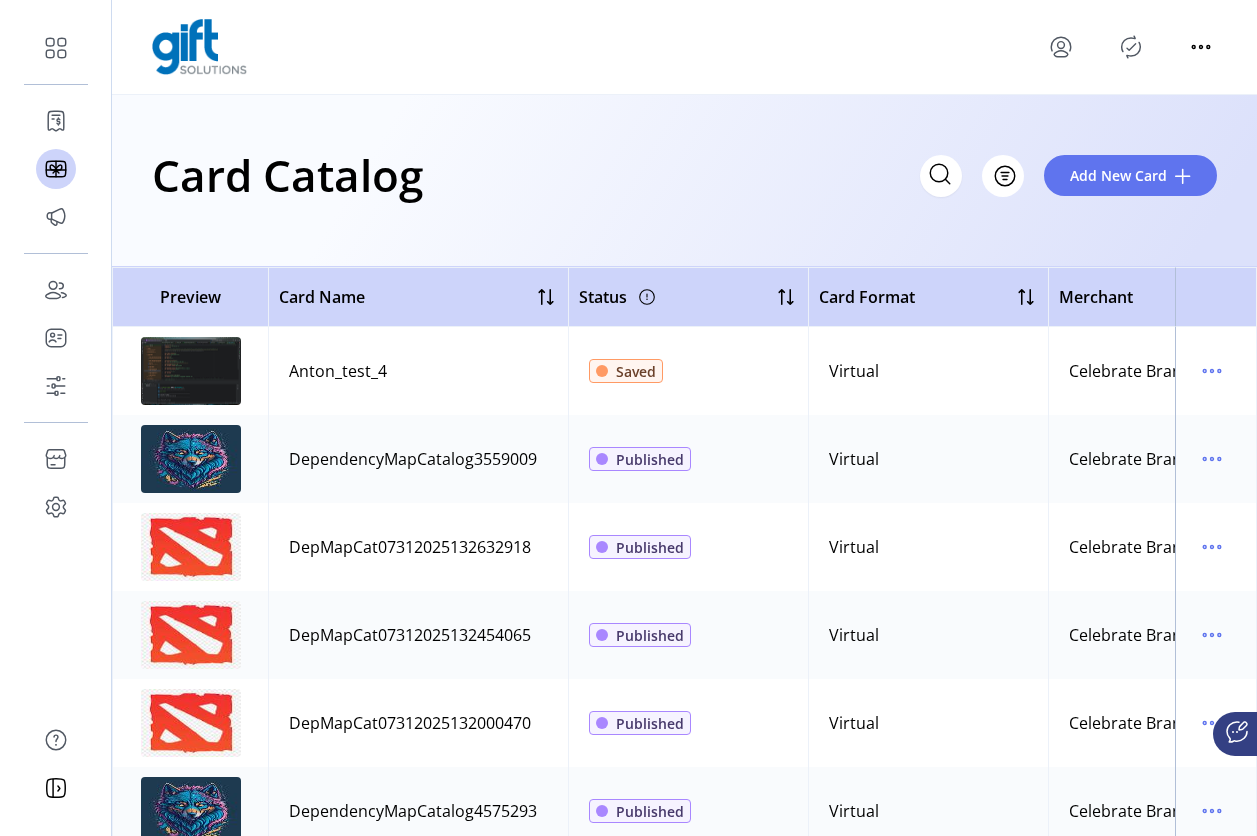 click 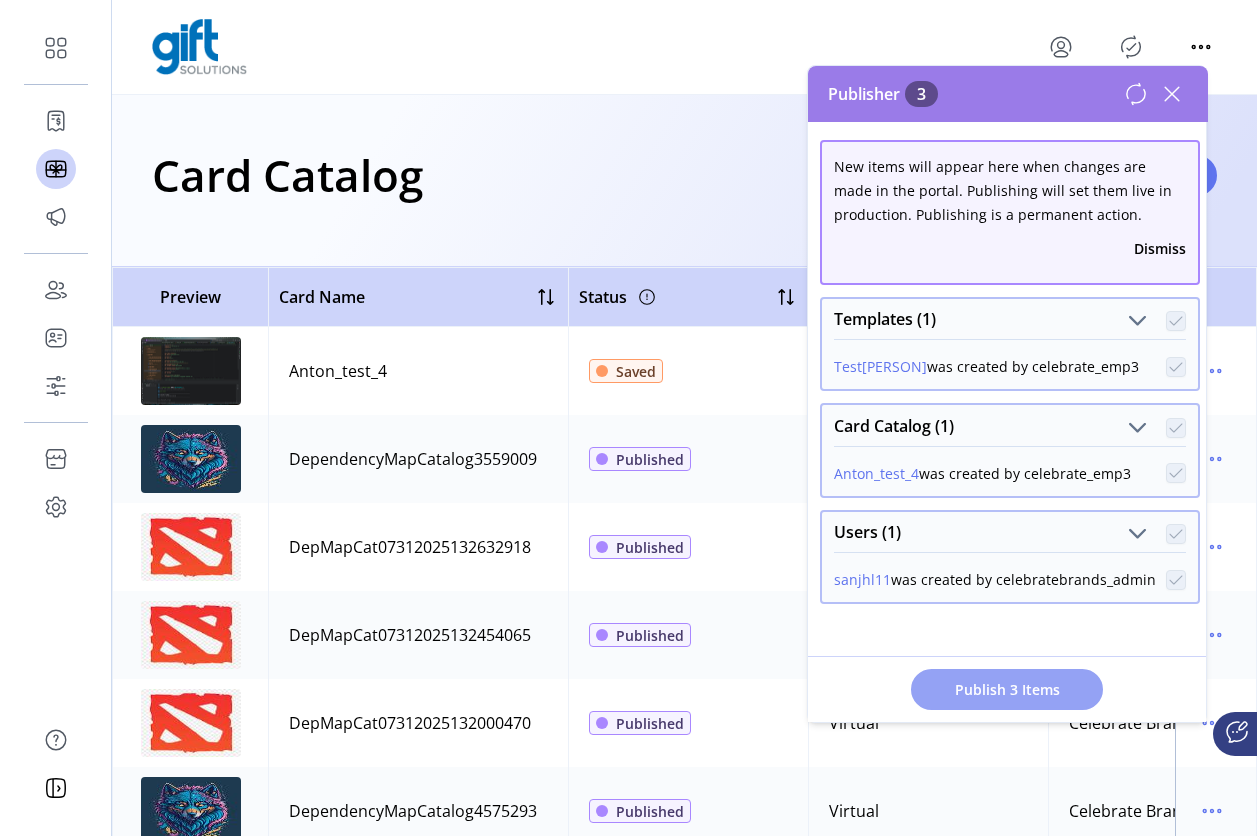 click on "Publish 3 Items" at bounding box center [1007, 689] 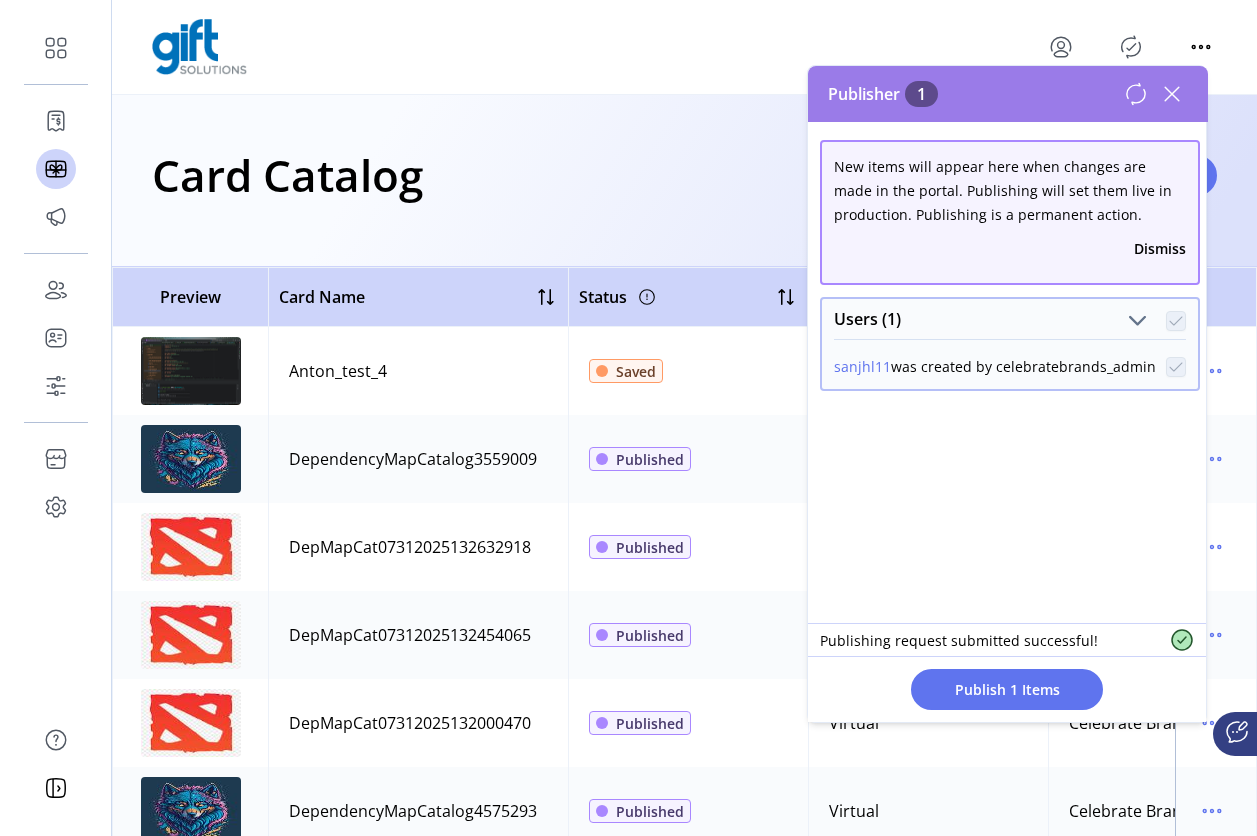 click 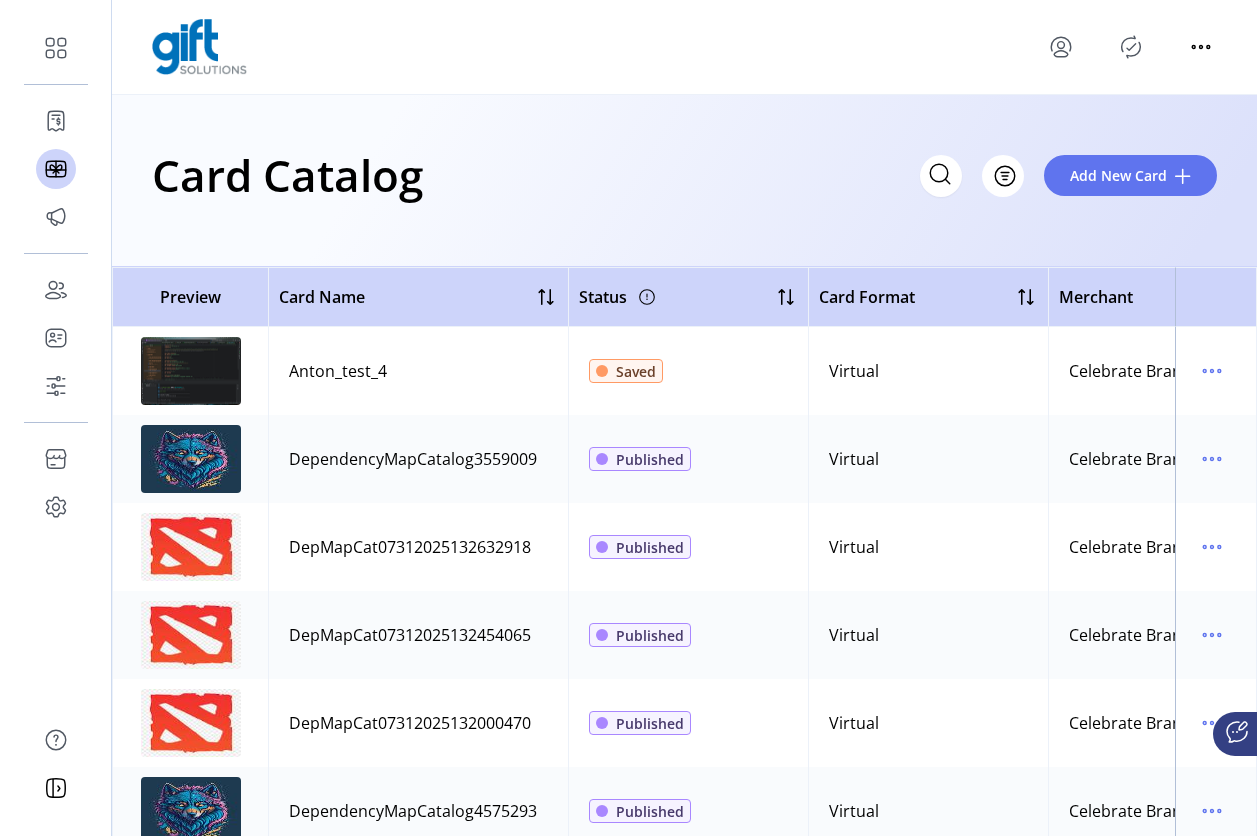 click 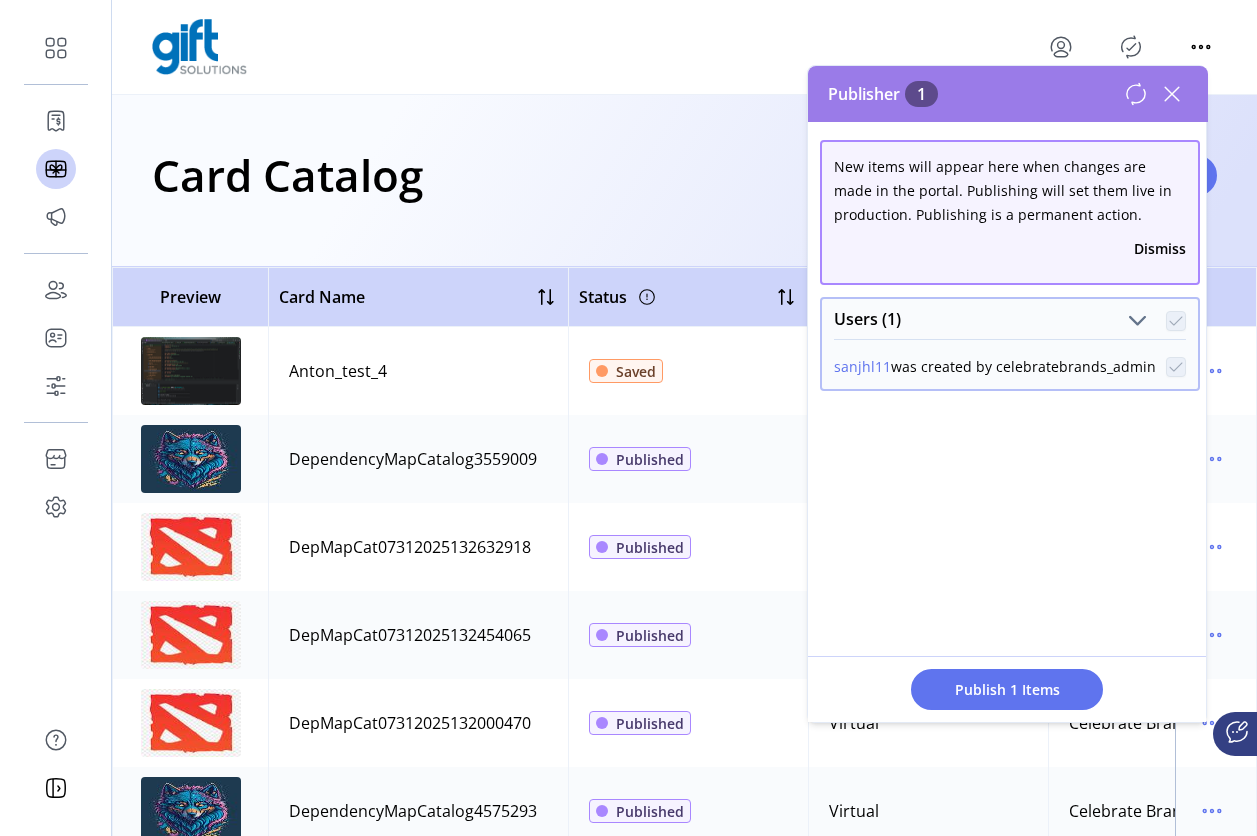 click 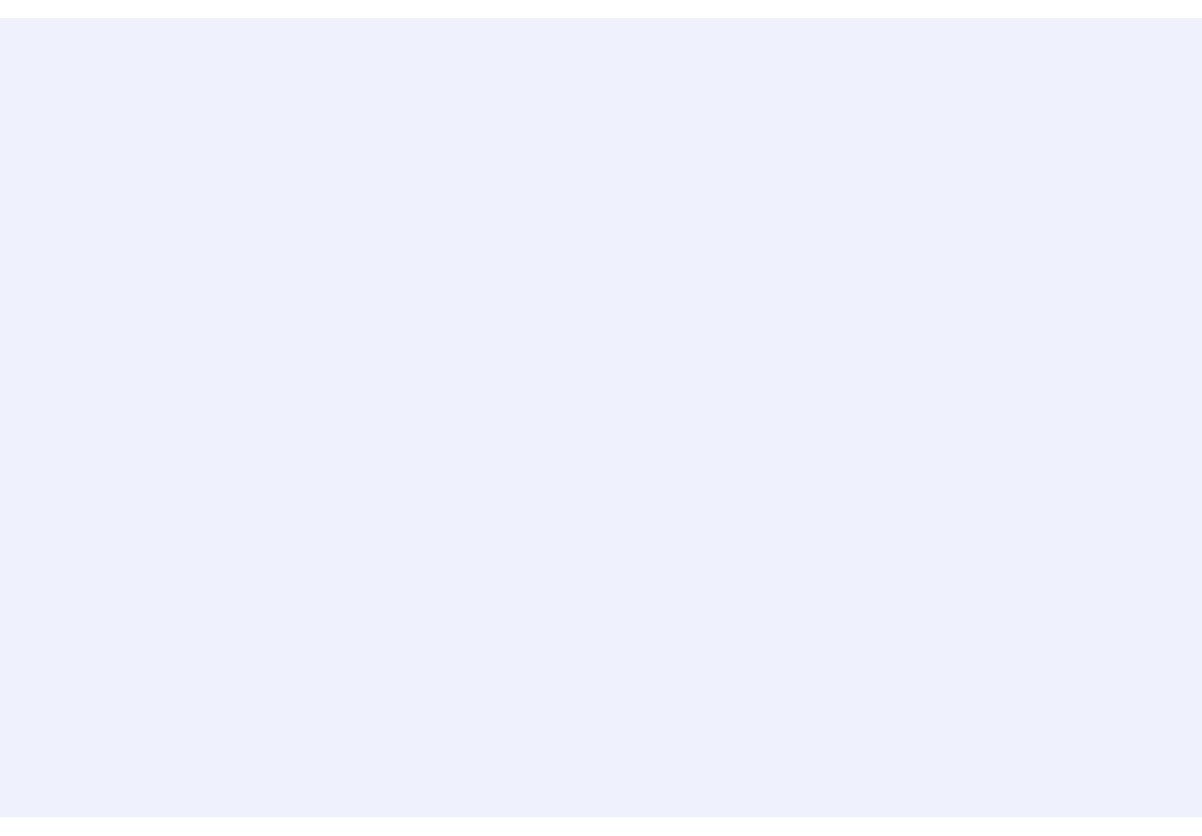 scroll, scrollTop: 0, scrollLeft: 0, axis: both 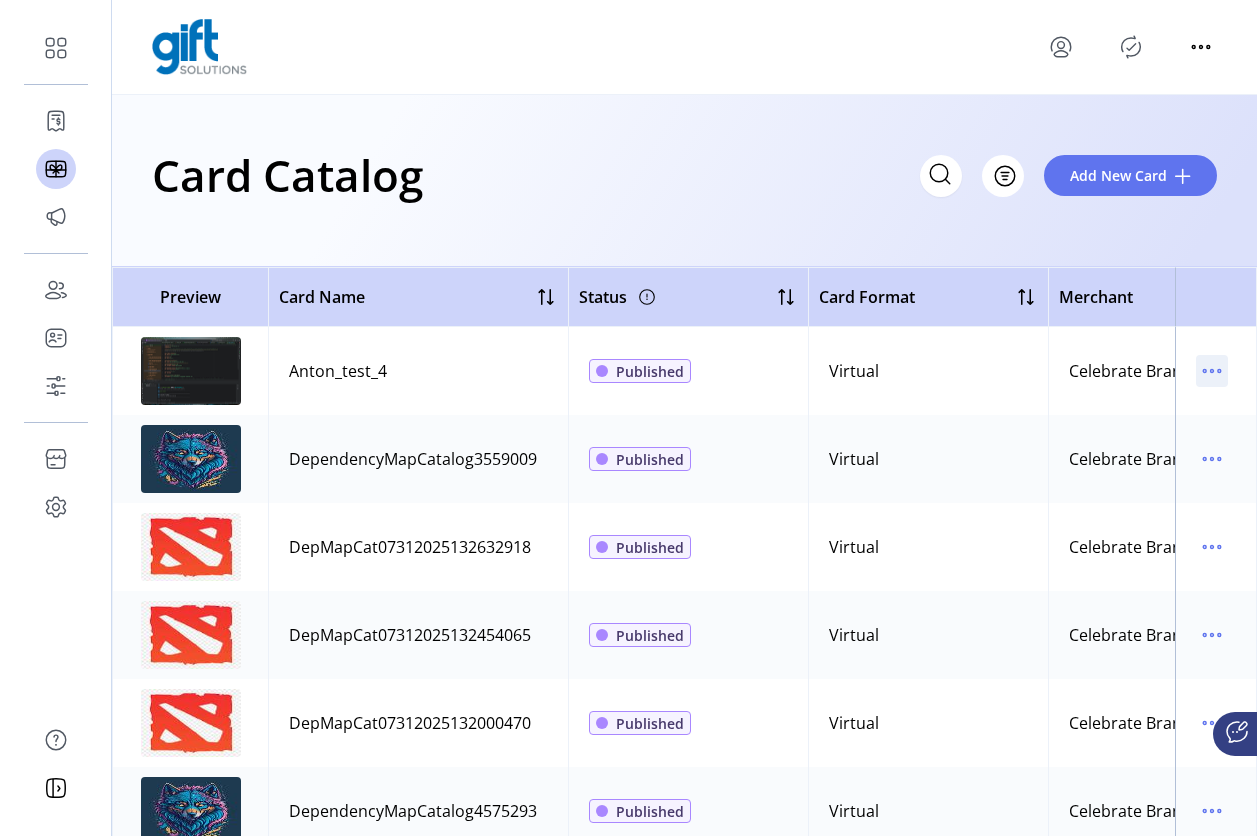 click 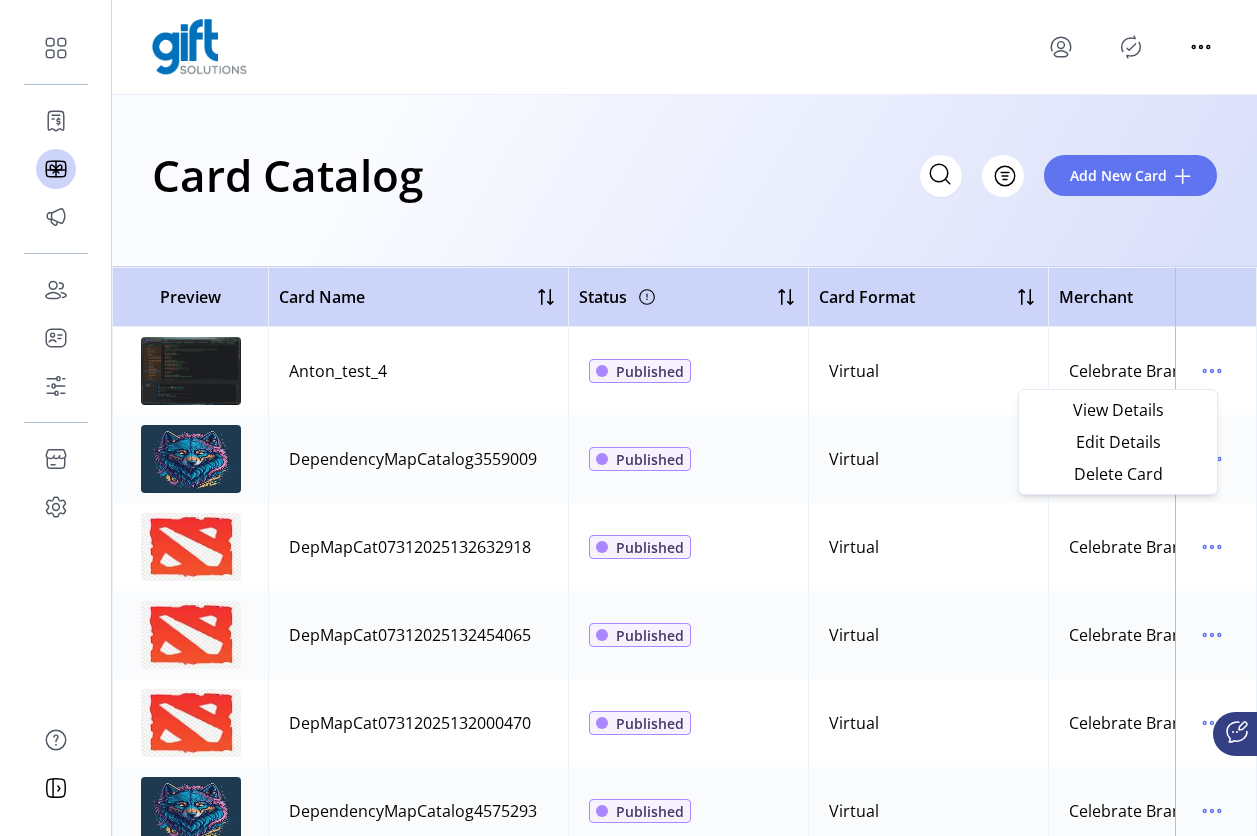click on "Card Catalog
Filter Add New Card" 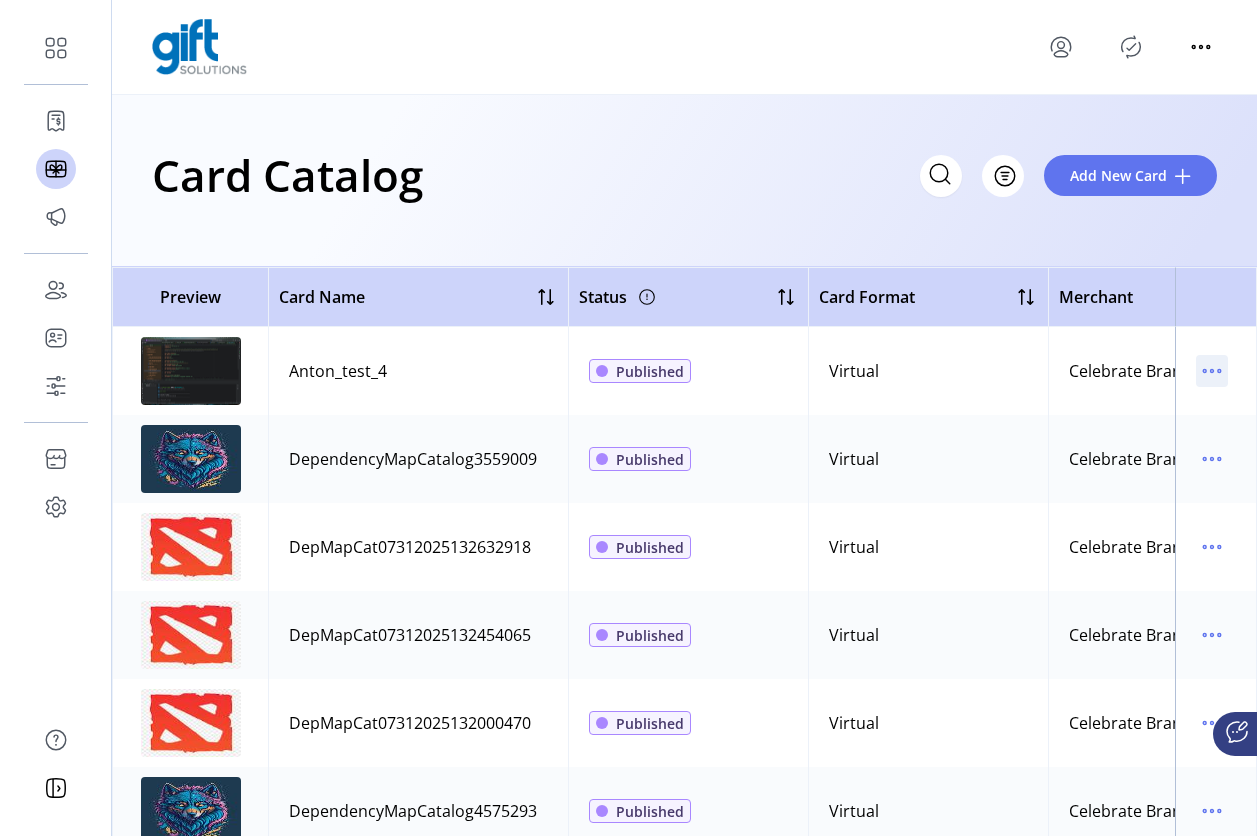 click 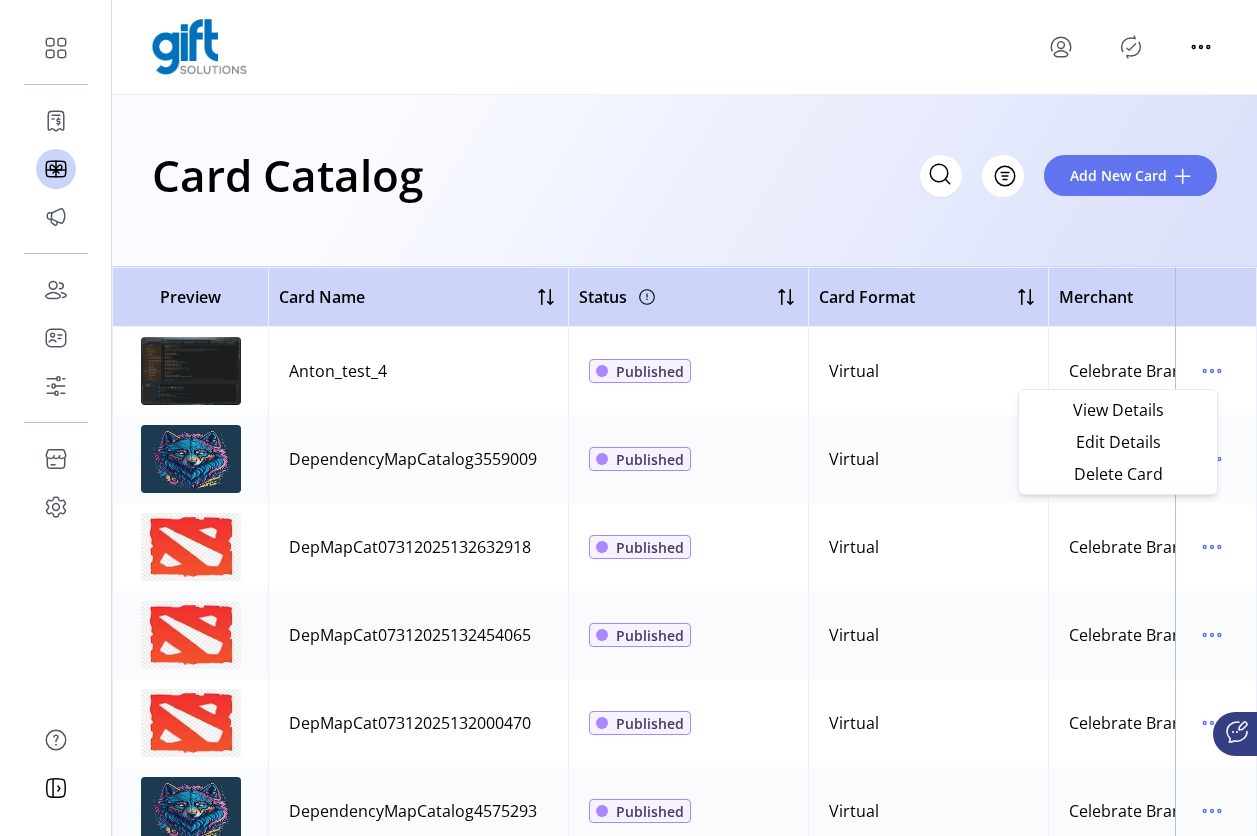 click 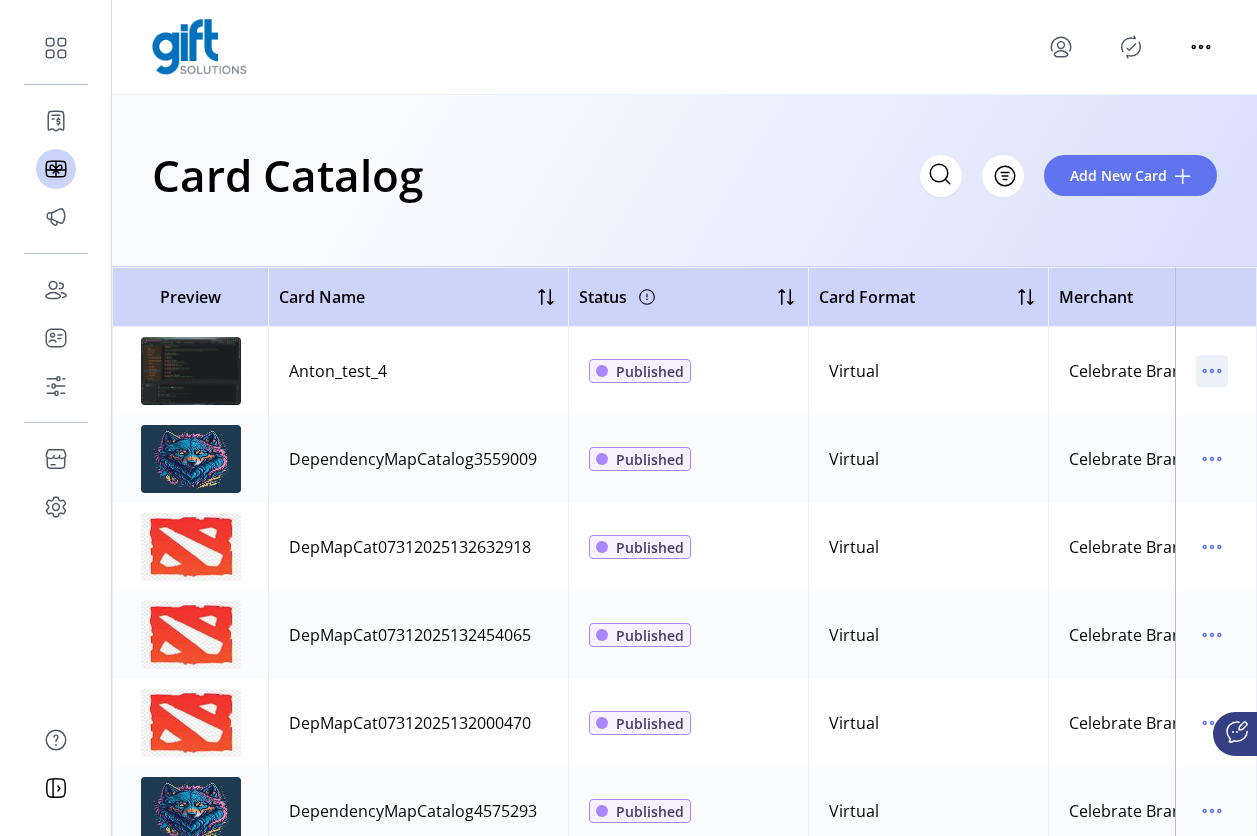 click 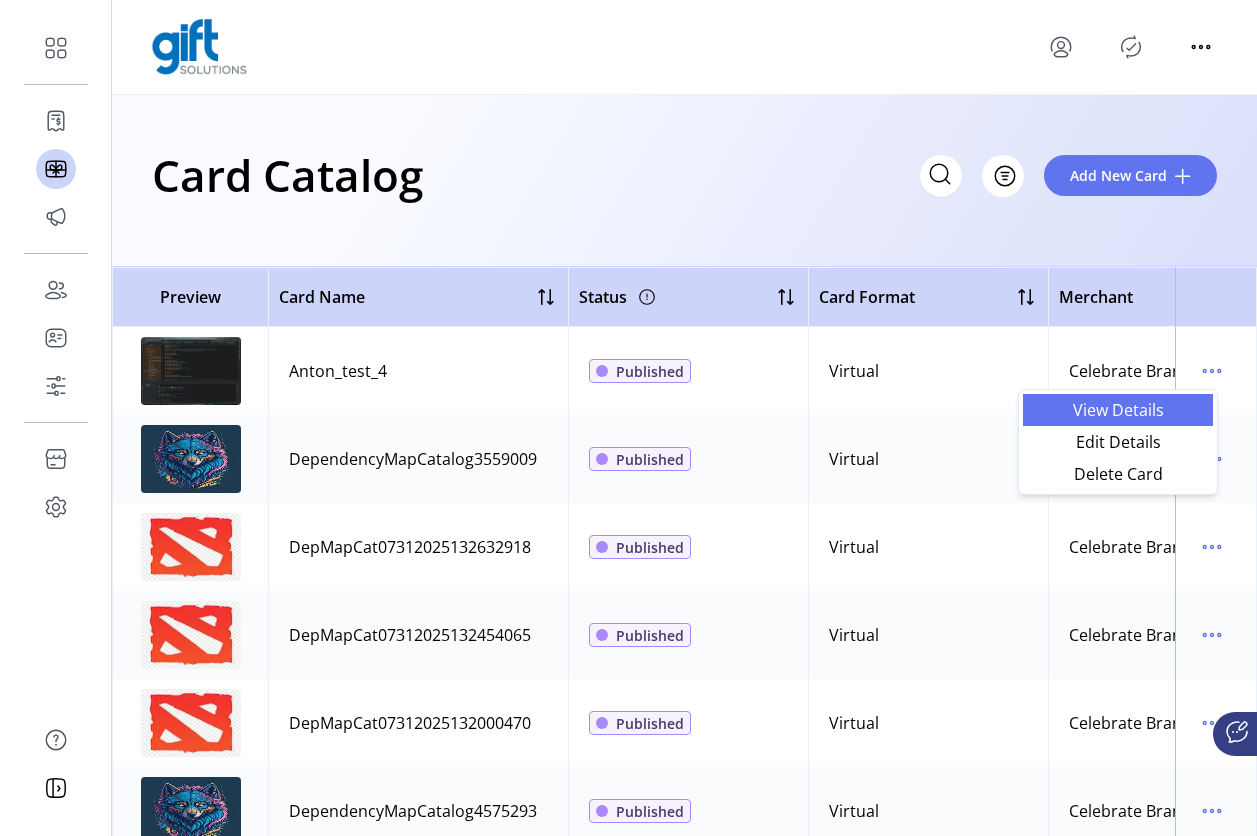 click on "View Details" at bounding box center (1118, 410) 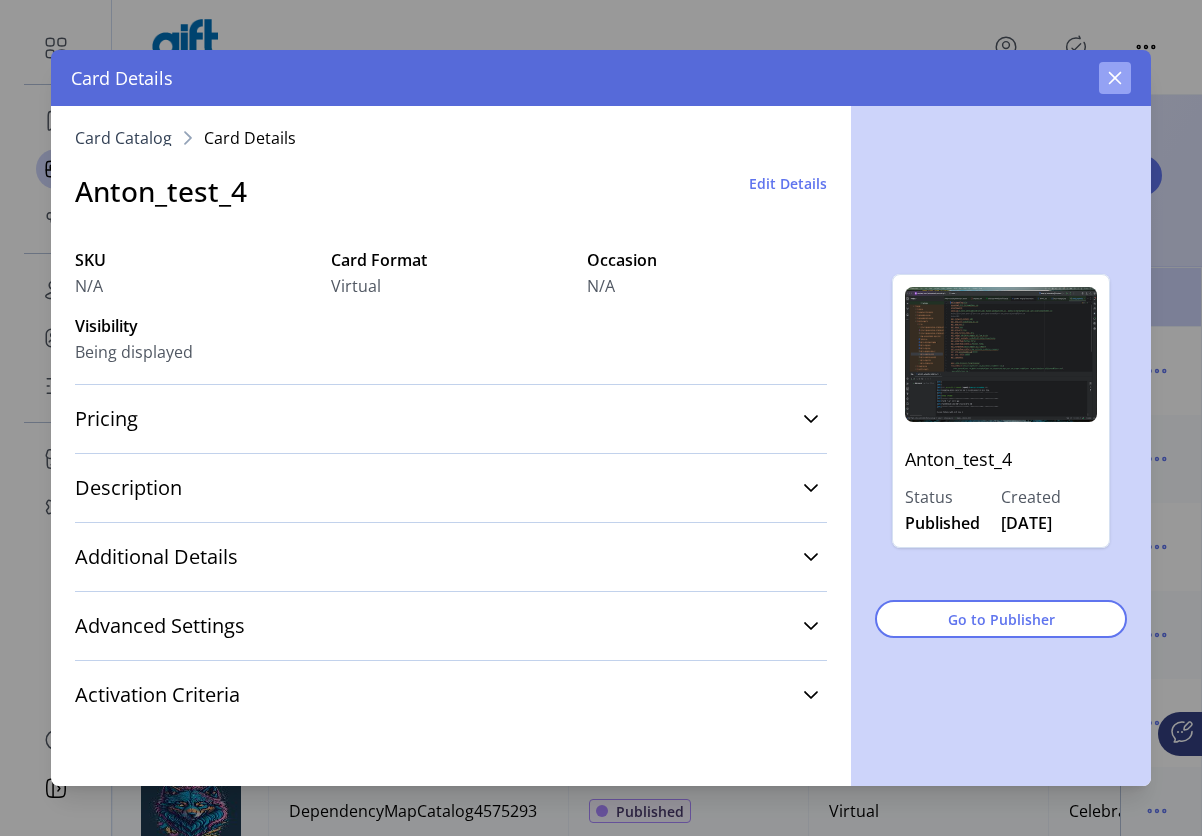 click 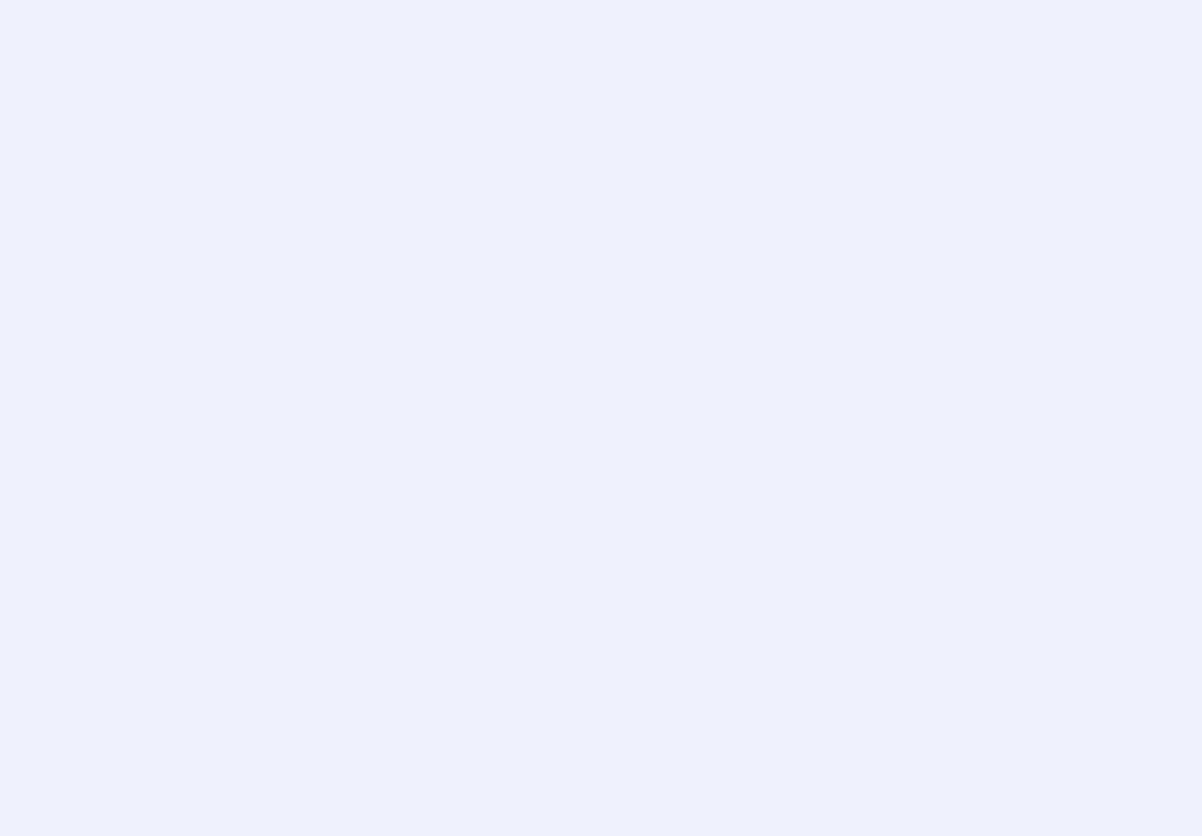 scroll, scrollTop: 0, scrollLeft: 0, axis: both 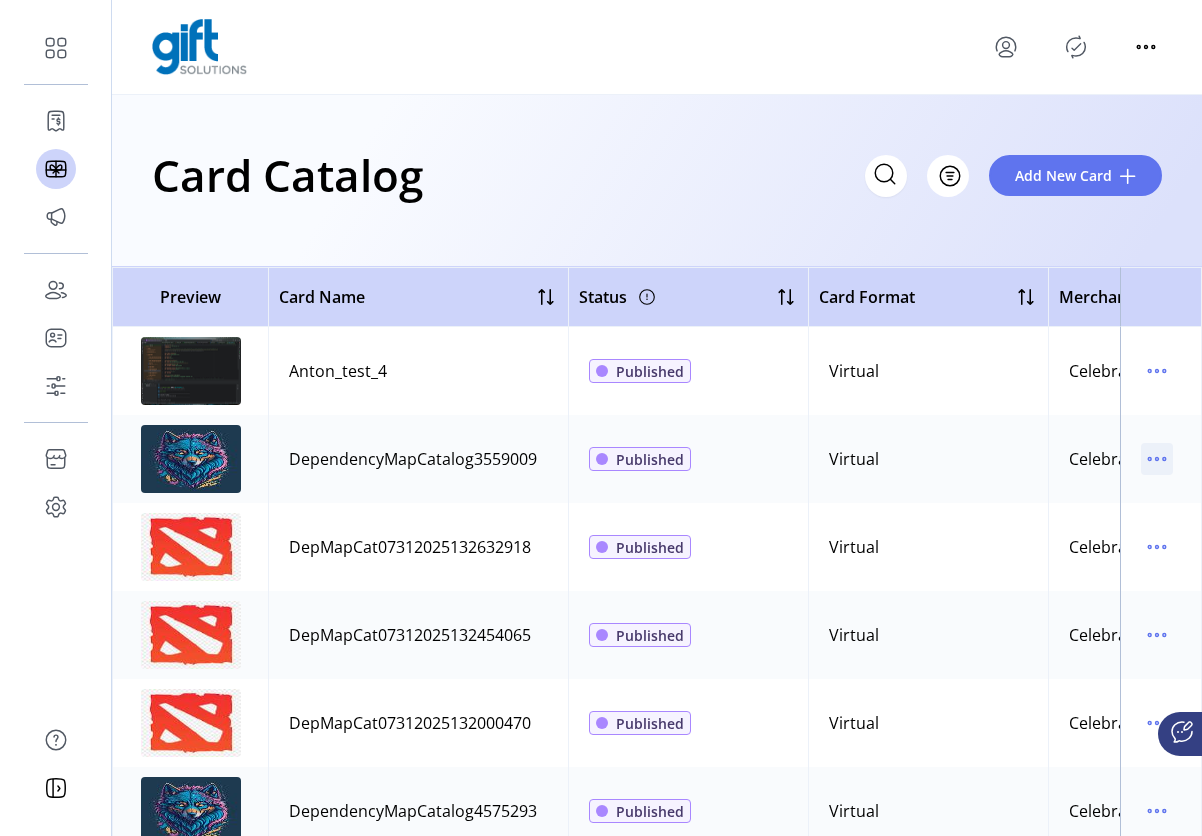 click 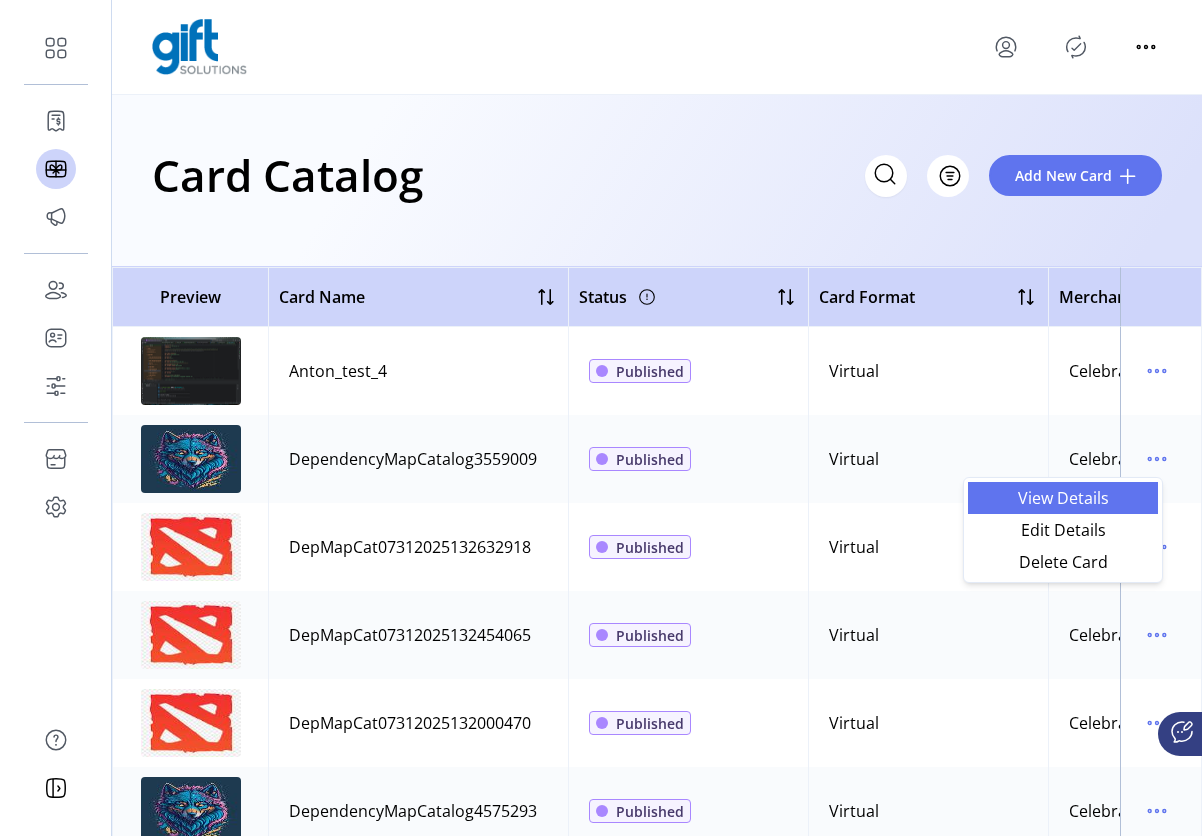 click on "View Details" at bounding box center [1063, 498] 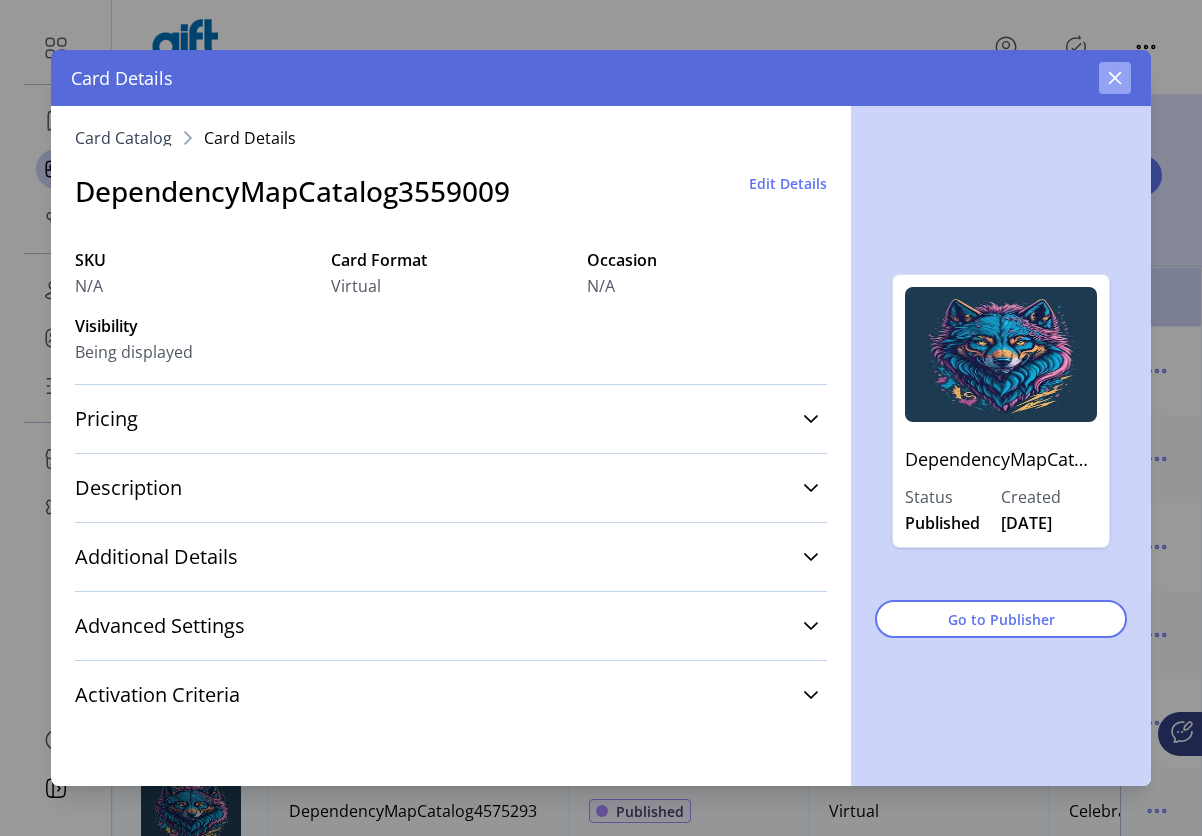 click 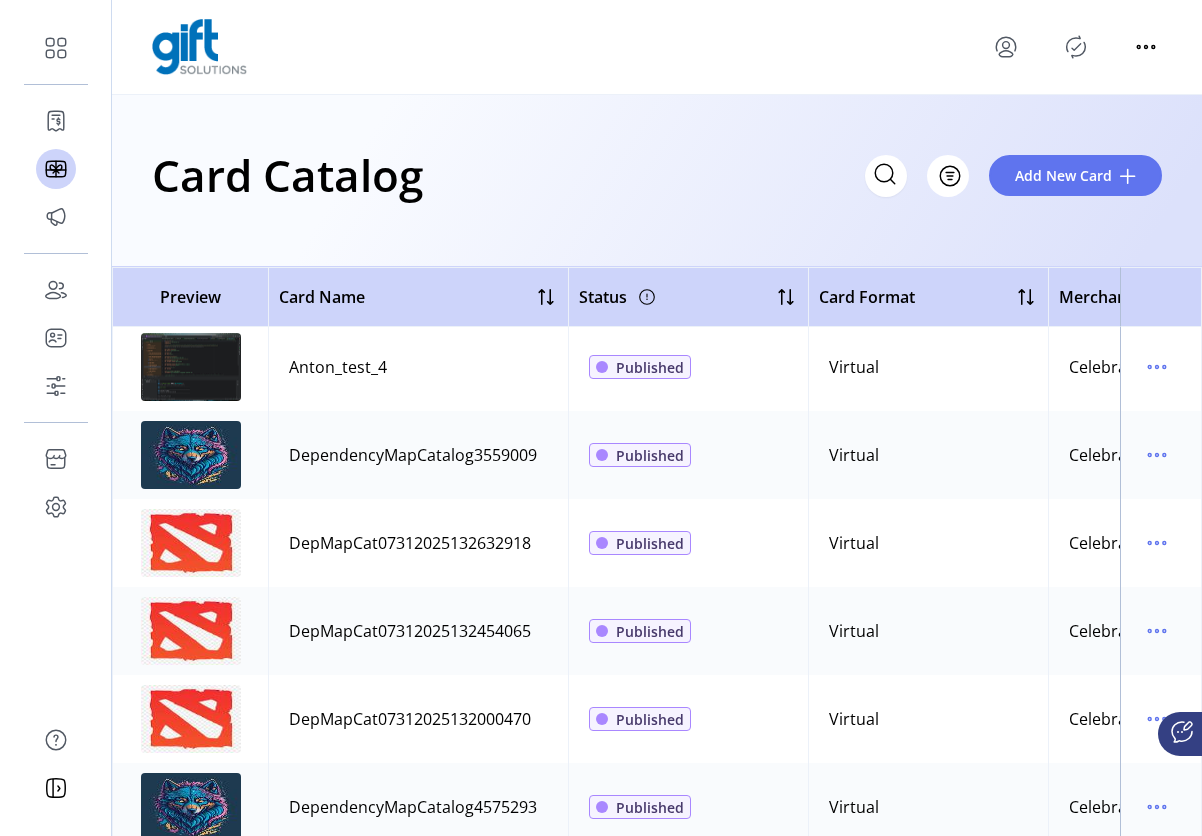 scroll, scrollTop: 44, scrollLeft: 0, axis: vertical 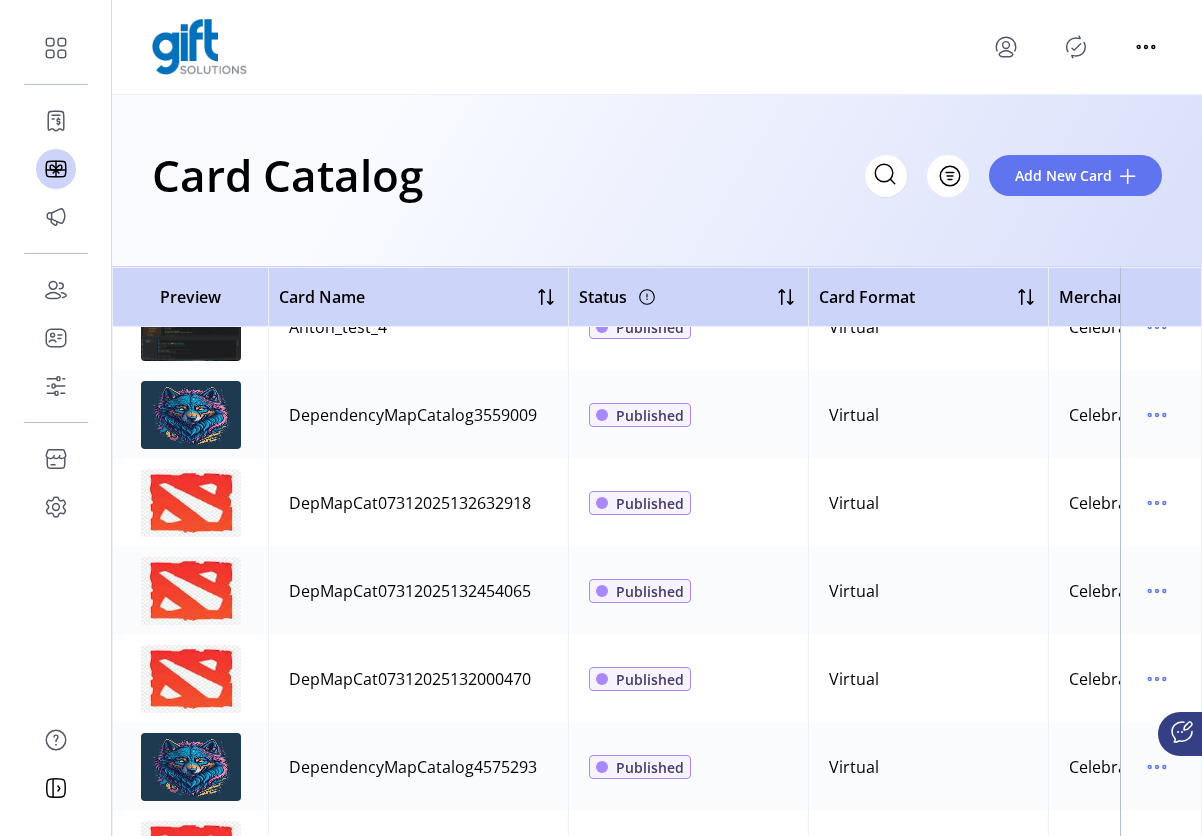 click 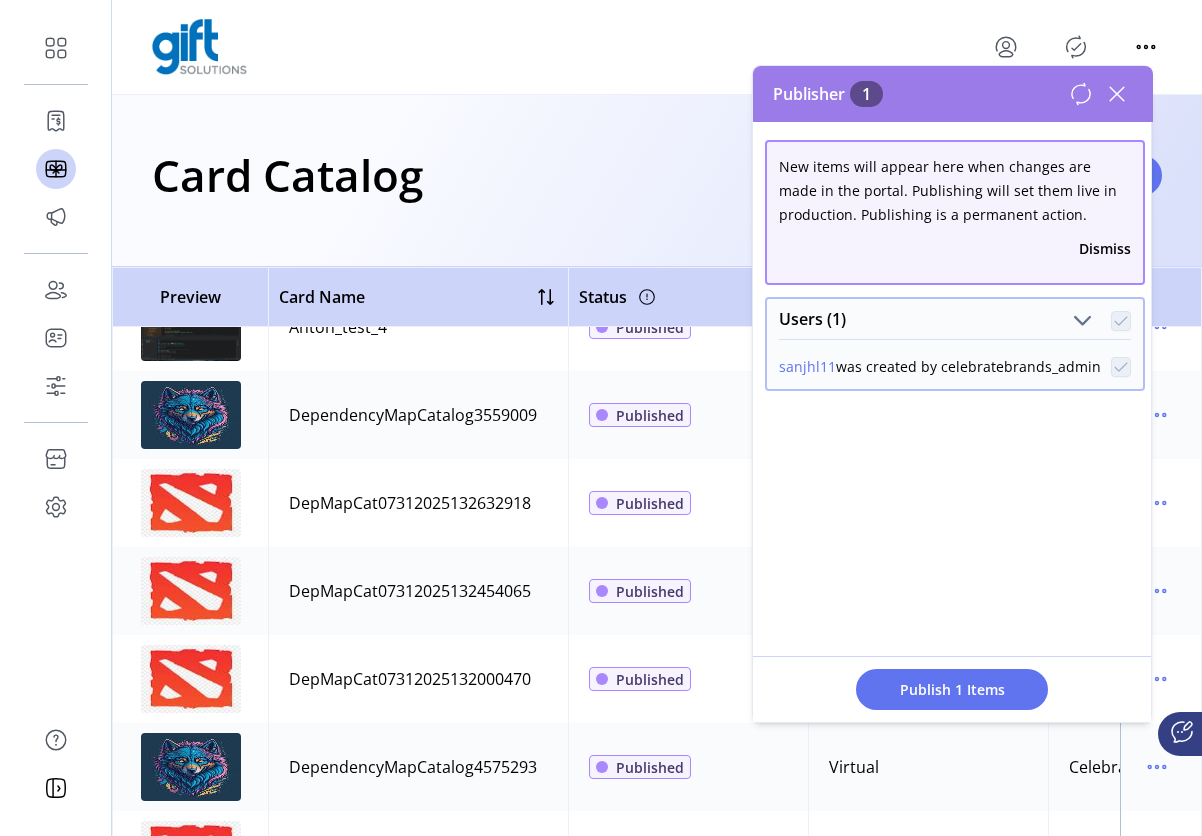 click at bounding box center [1101, 94] 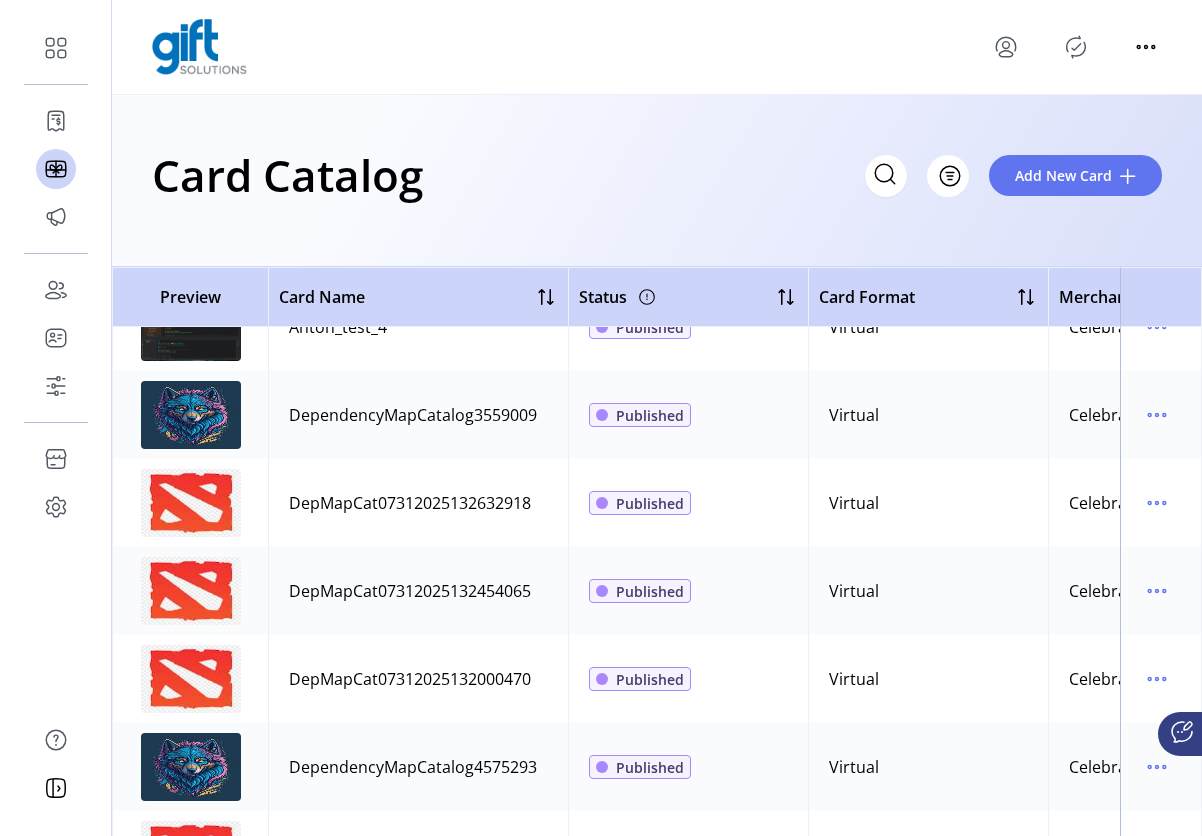 click 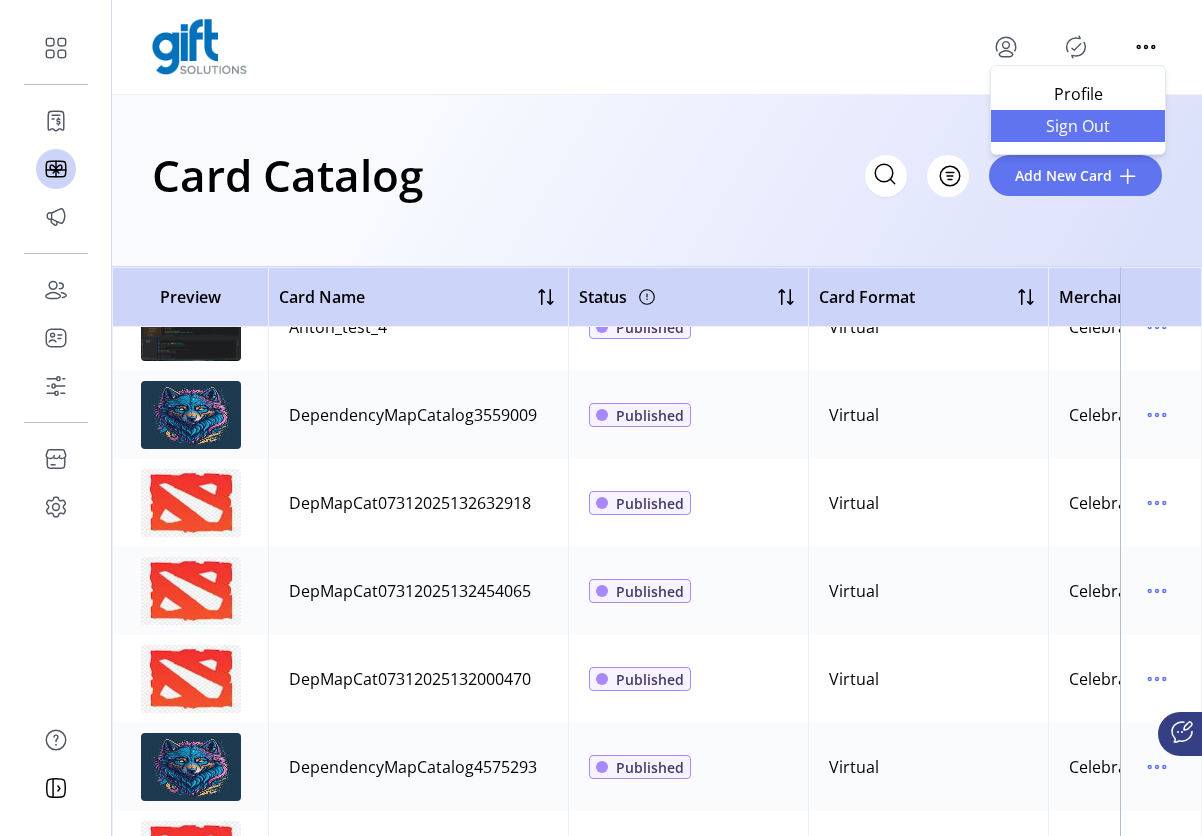 click on "Sign Out" at bounding box center (1078, 126) 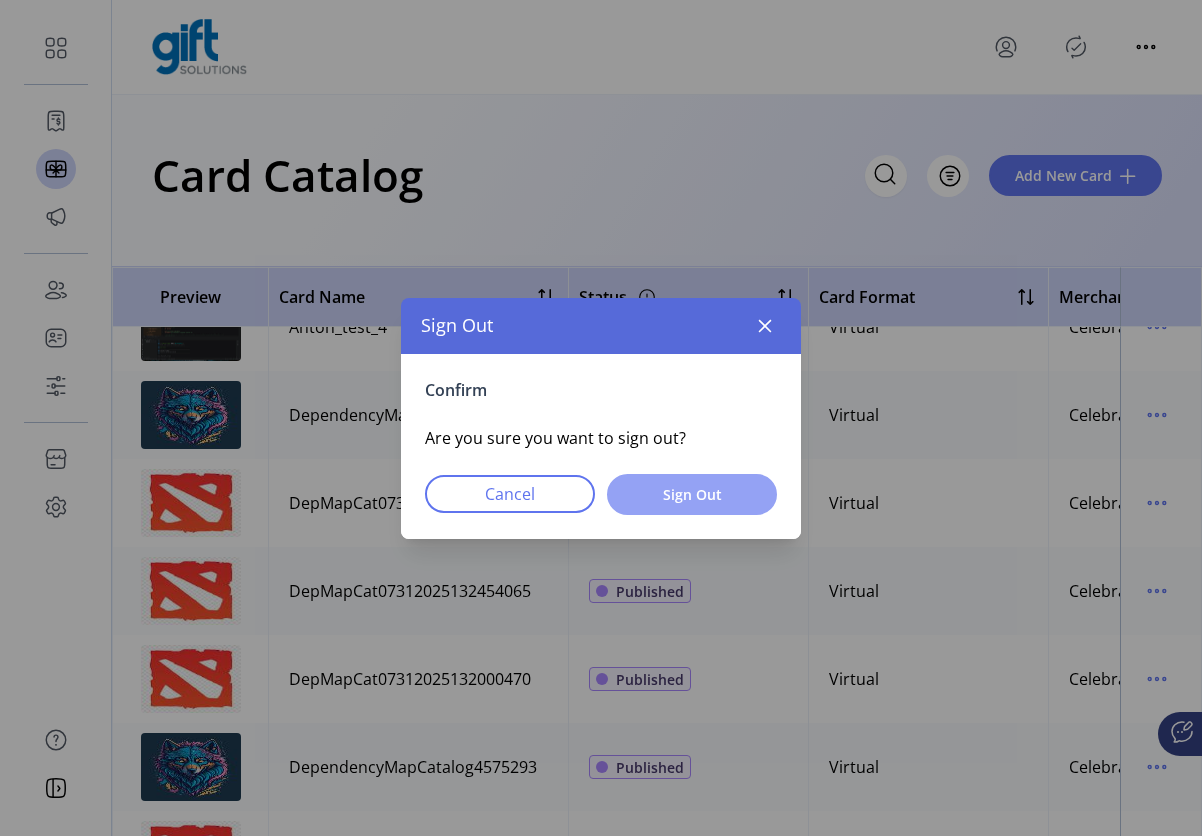 click on "Sign Out" at bounding box center [692, 494] 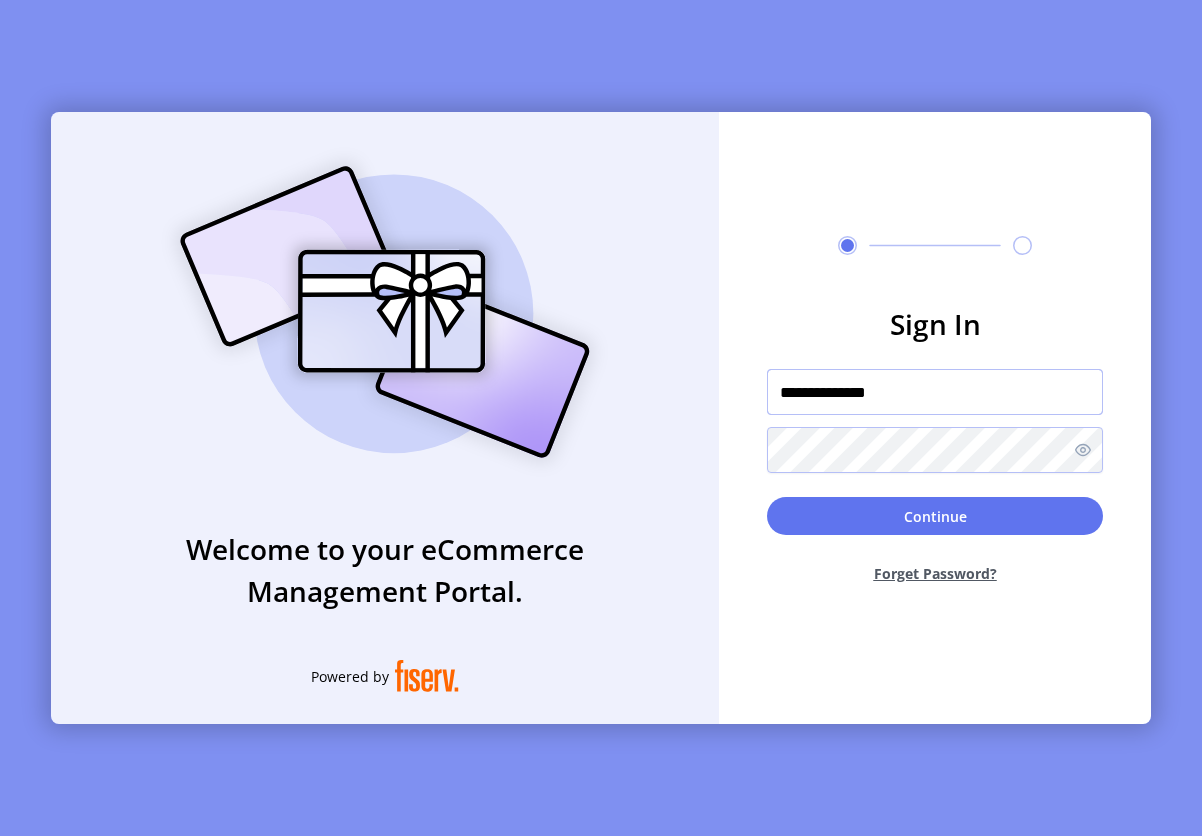 drag, startPoint x: 937, startPoint y: 392, endPoint x: 612, endPoint y: 395, distance: 325.01385 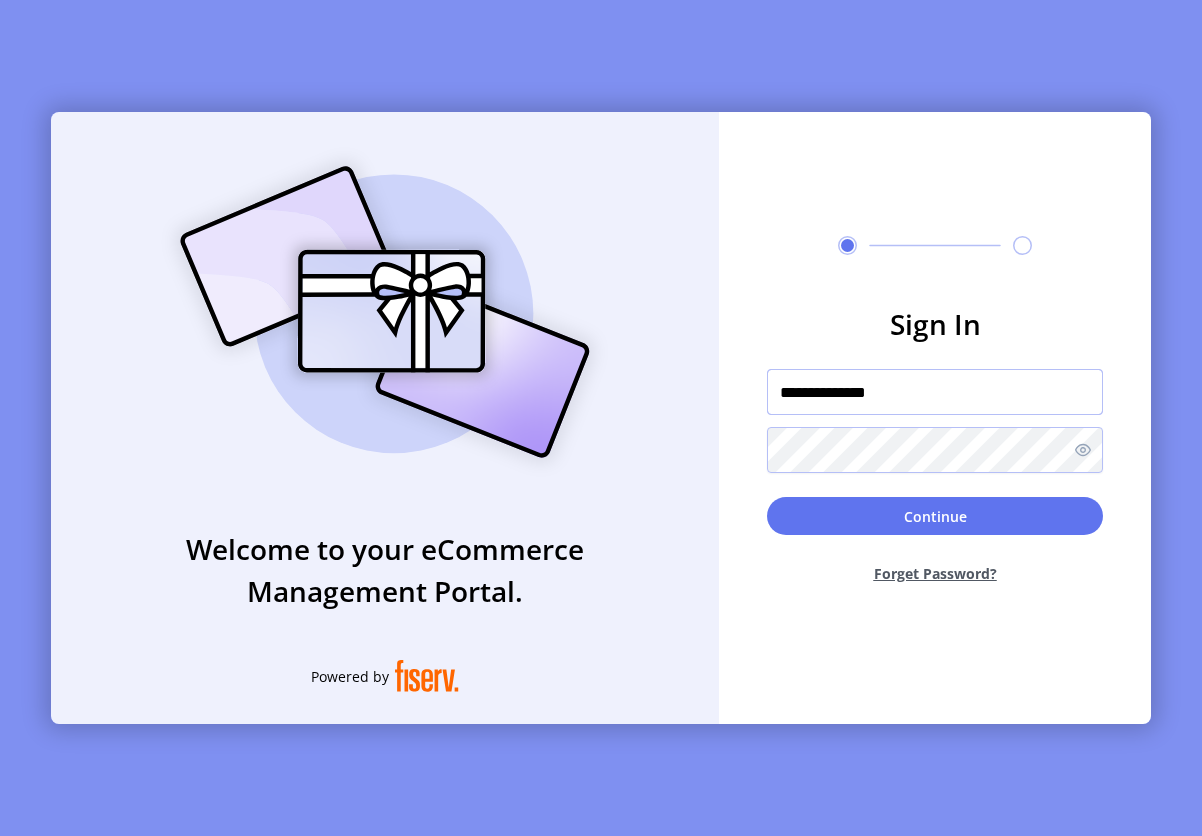 click on "**********" 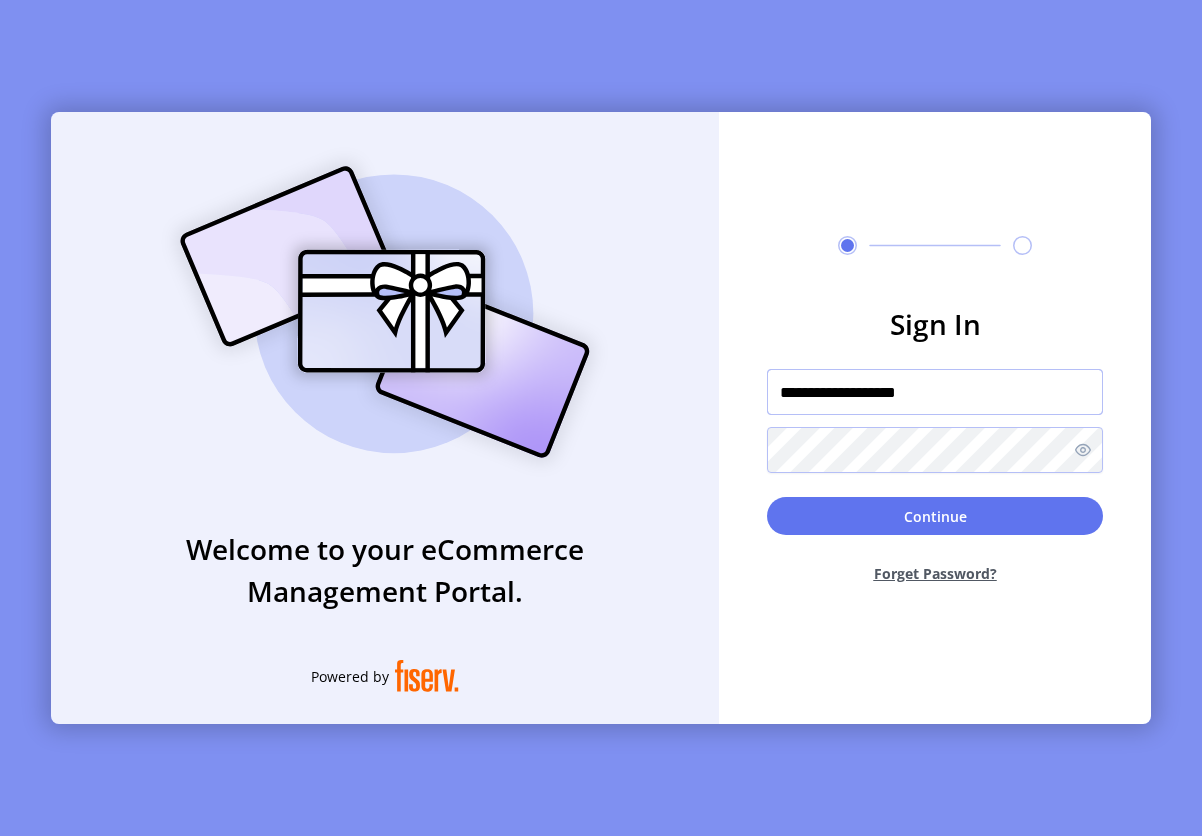 type on "**********" 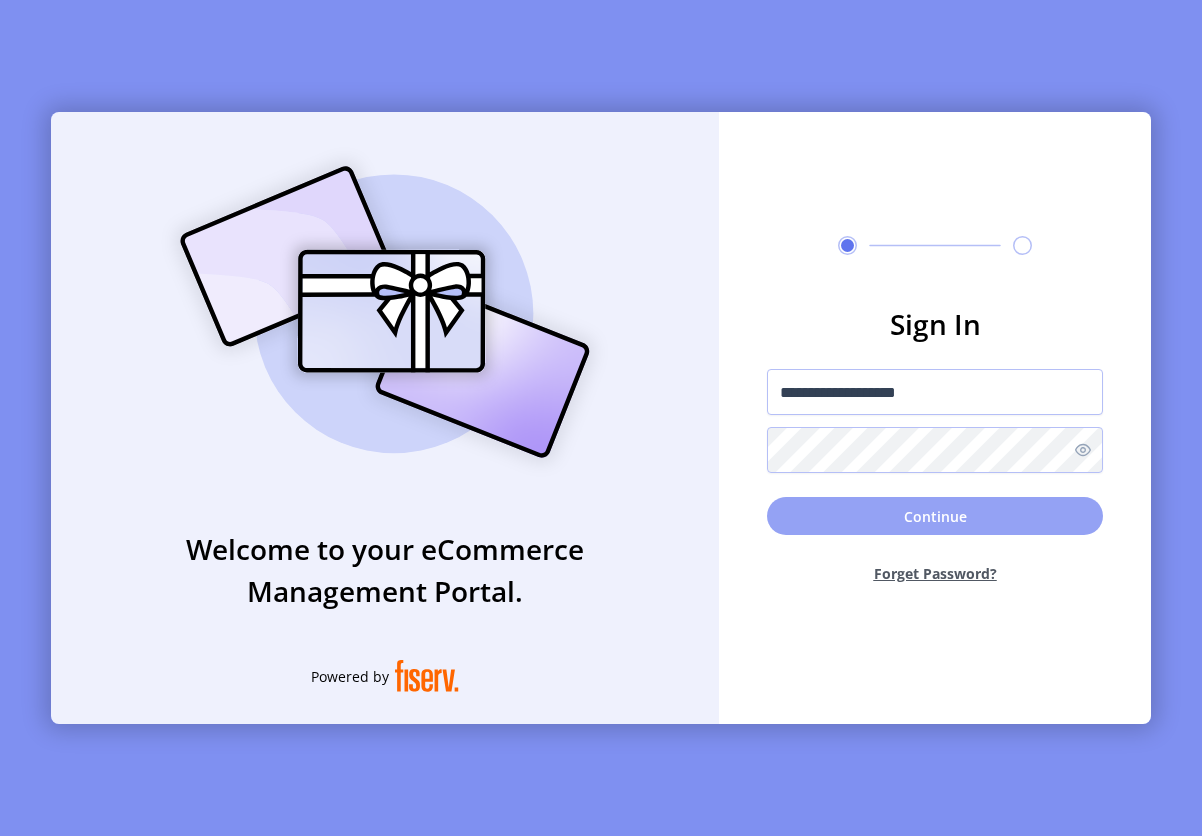 click on "Continue" 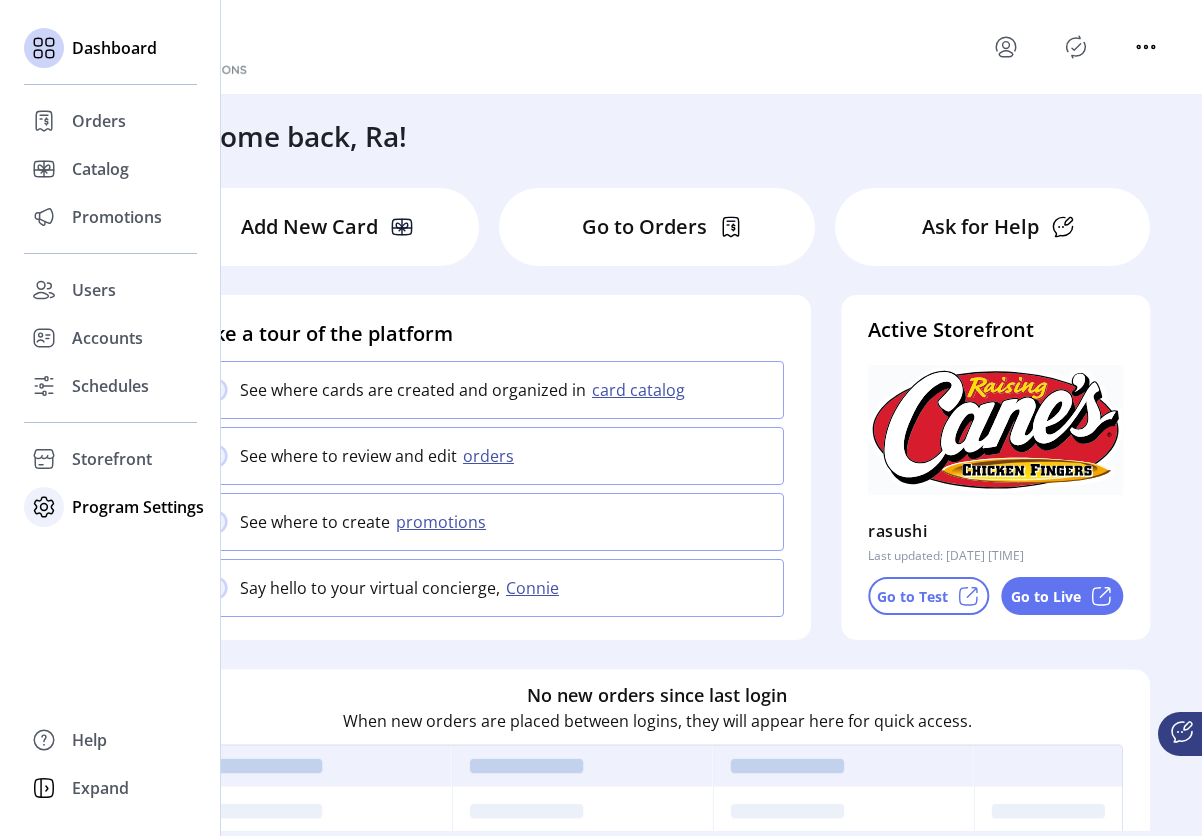 click on "Program Settings" 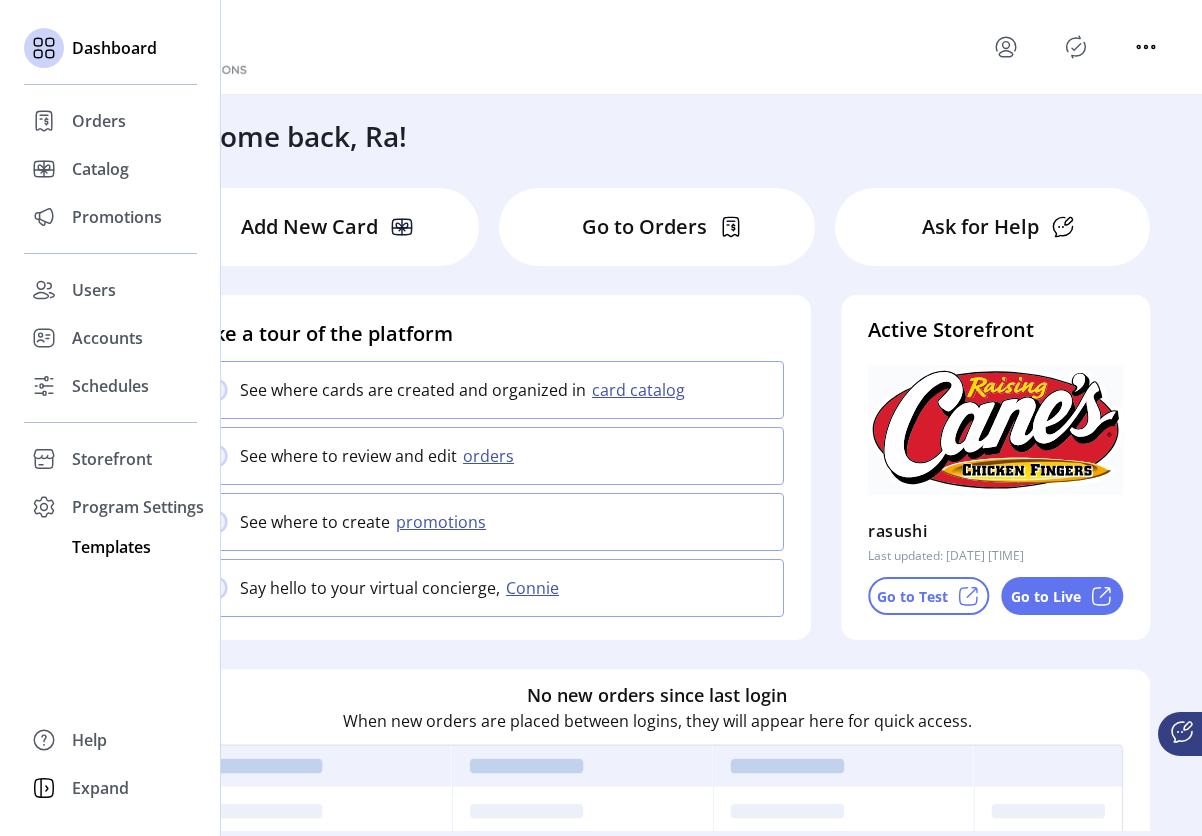 click on "Dashboard
Orders
Catalog
Promotions
Users
Accounts
Schedules
Storefront Configuration Styling
Program Settings Templates
Help
Expand" 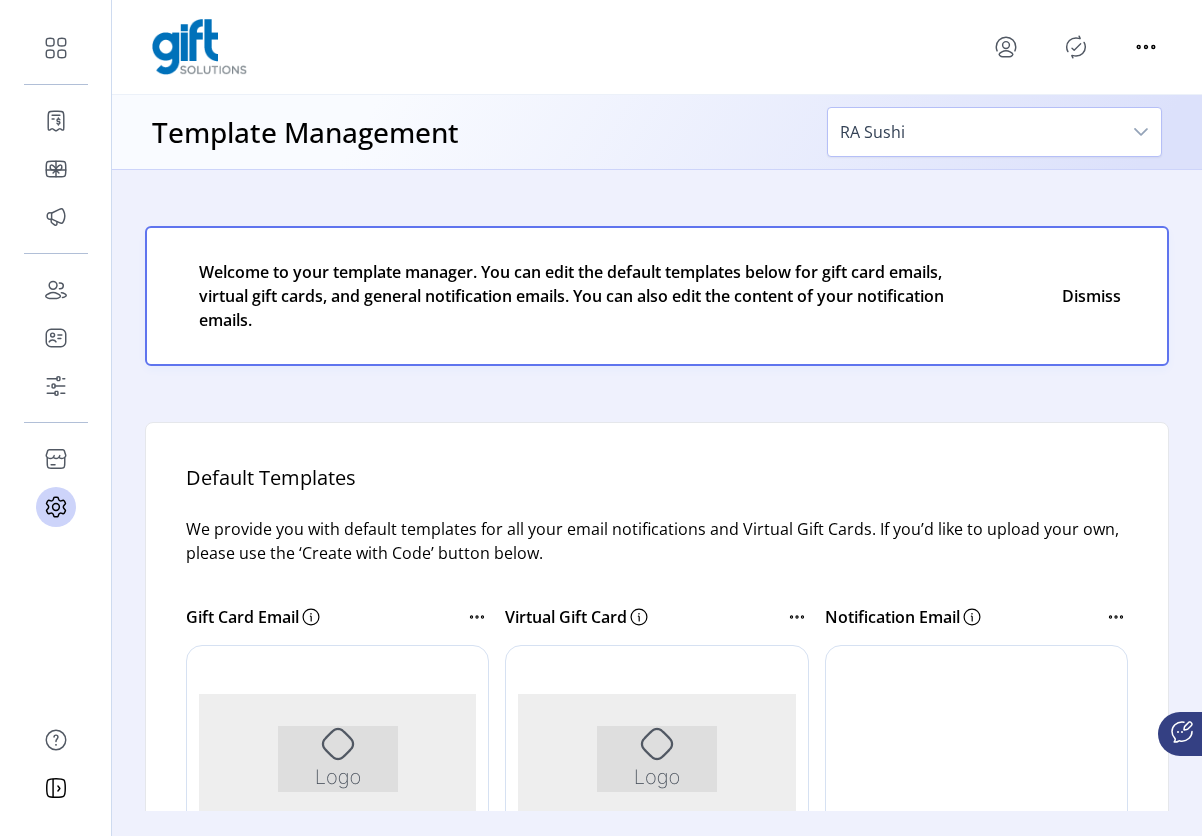scroll, scrollTop: 0, scrollLeft: 0, axis: both 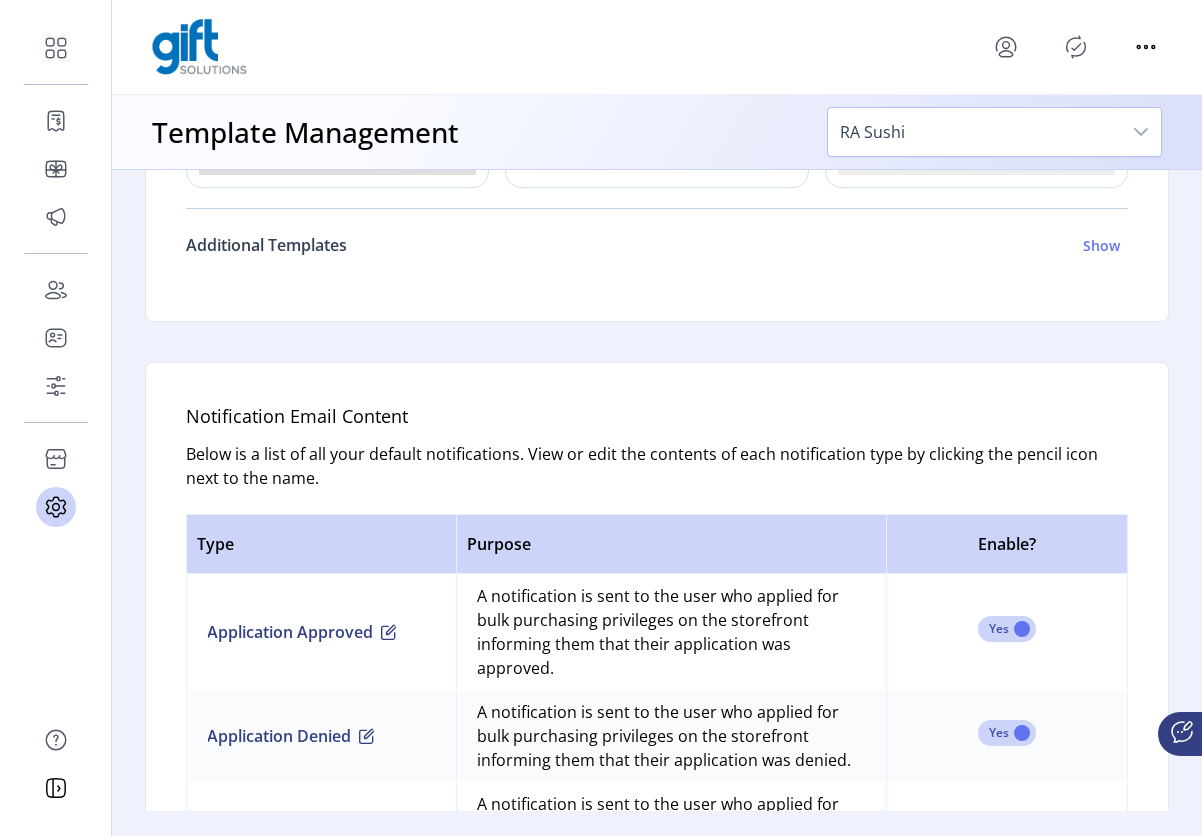 click on "Show" at bounding box center [1101, 245] 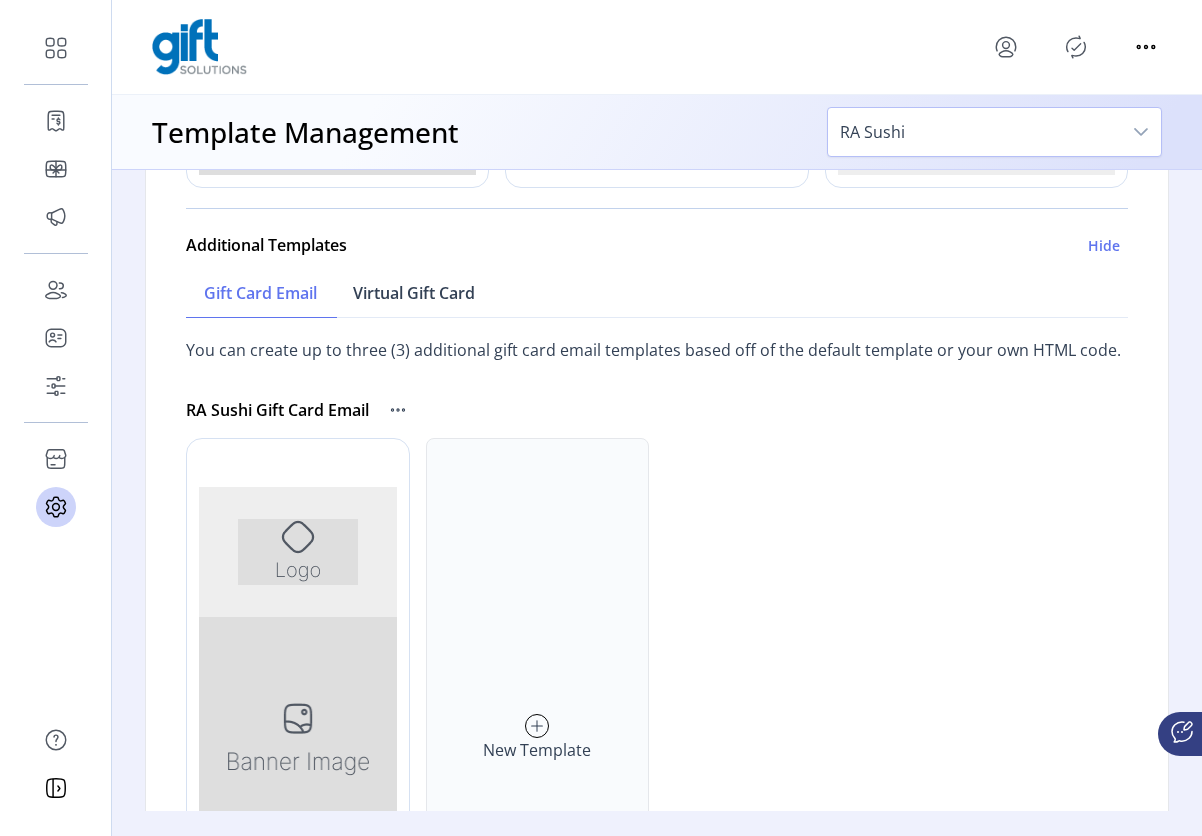 click on "Virtual Gift Card" at bounding box center (414, 293) 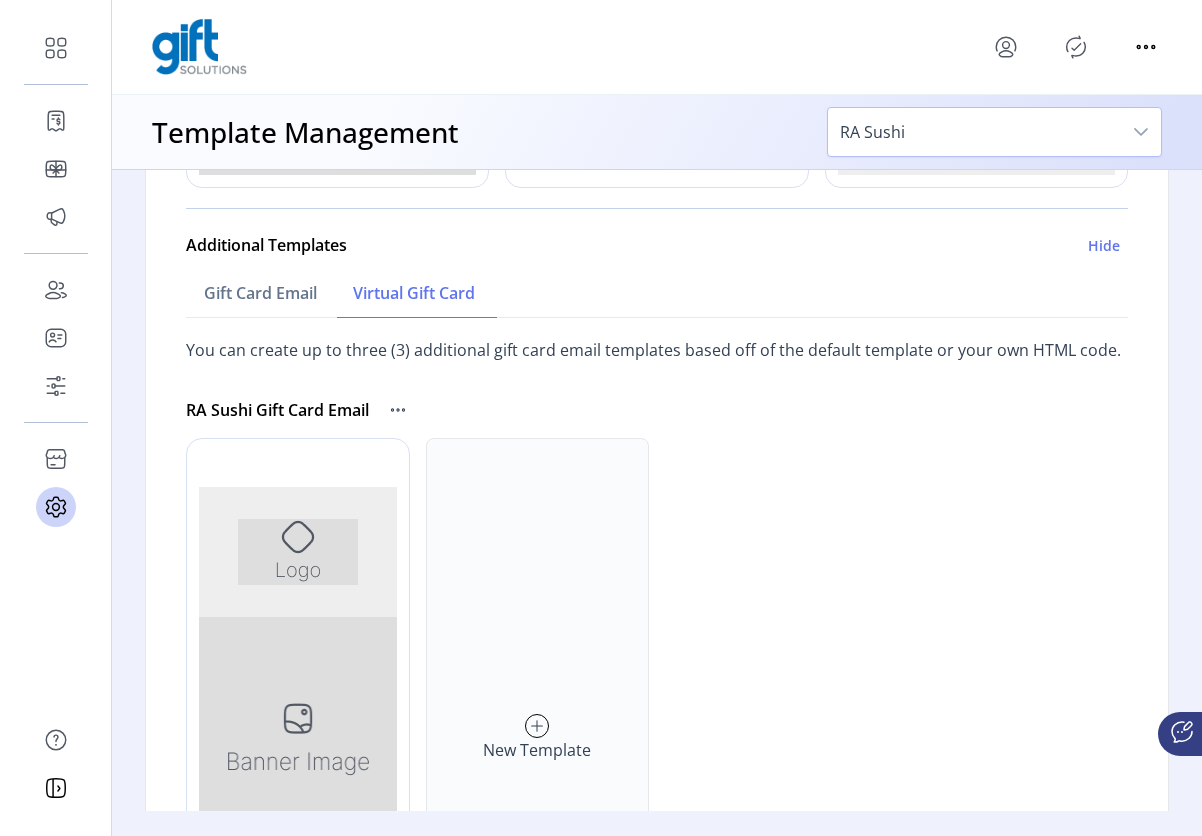 click on "Virtual Gift Card" at bounding box center [414, 293] 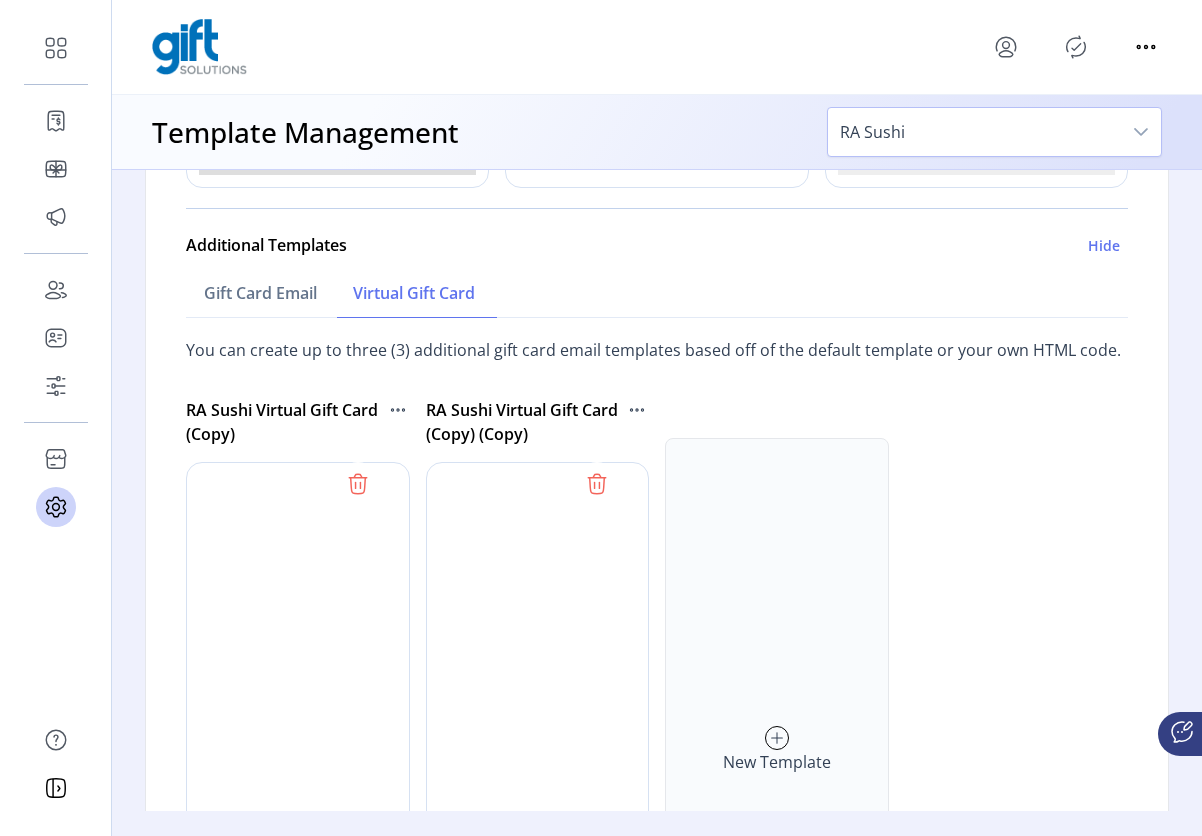 scroll, scrollTop: 0, scrollLeft: 0, axis: both 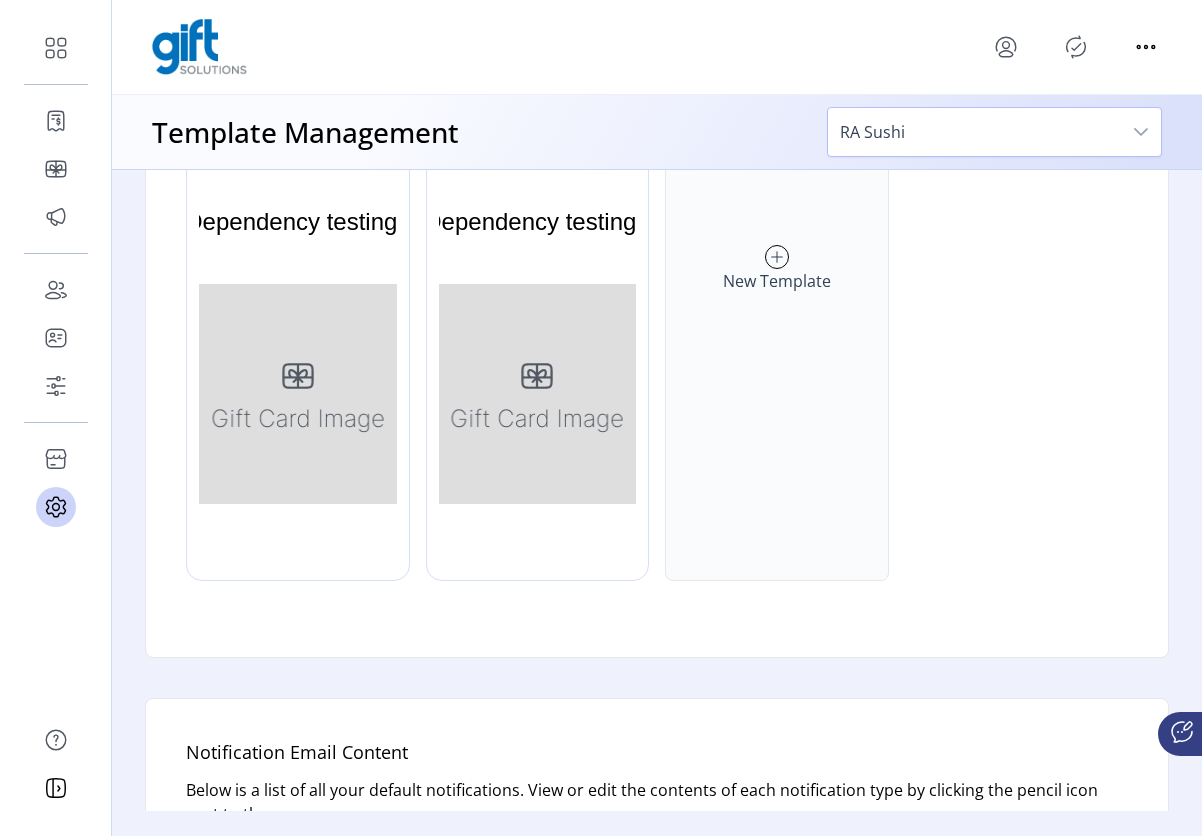 click 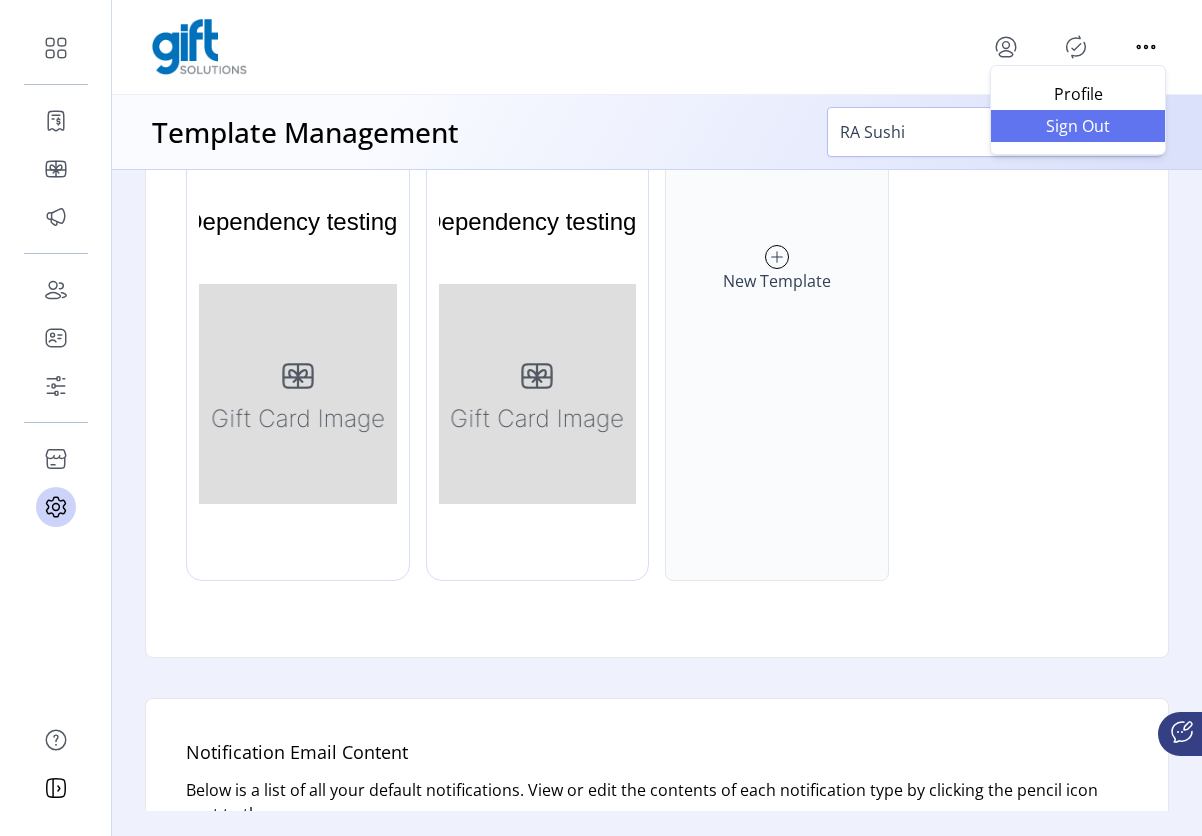 click on "Sign Out" at bounding box center (1078, 126) 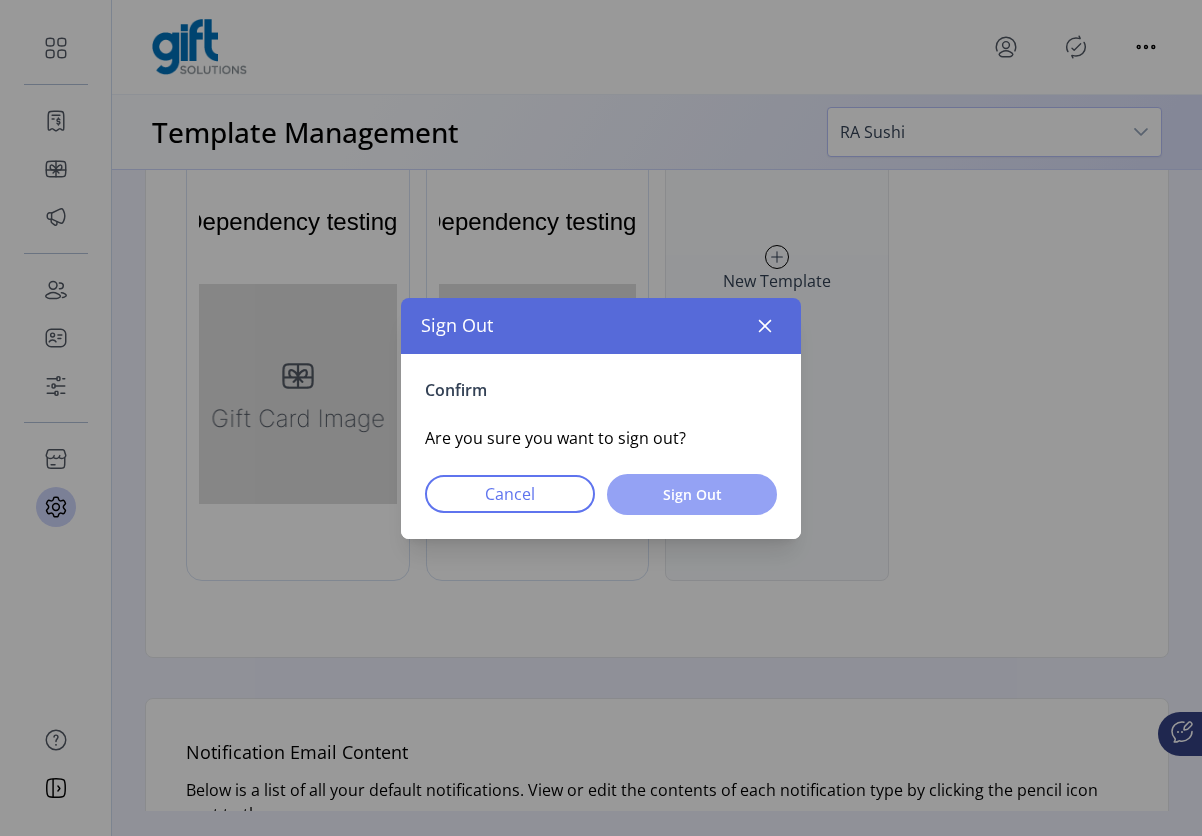click on "Sign Out" at bounding box center (692, 494) 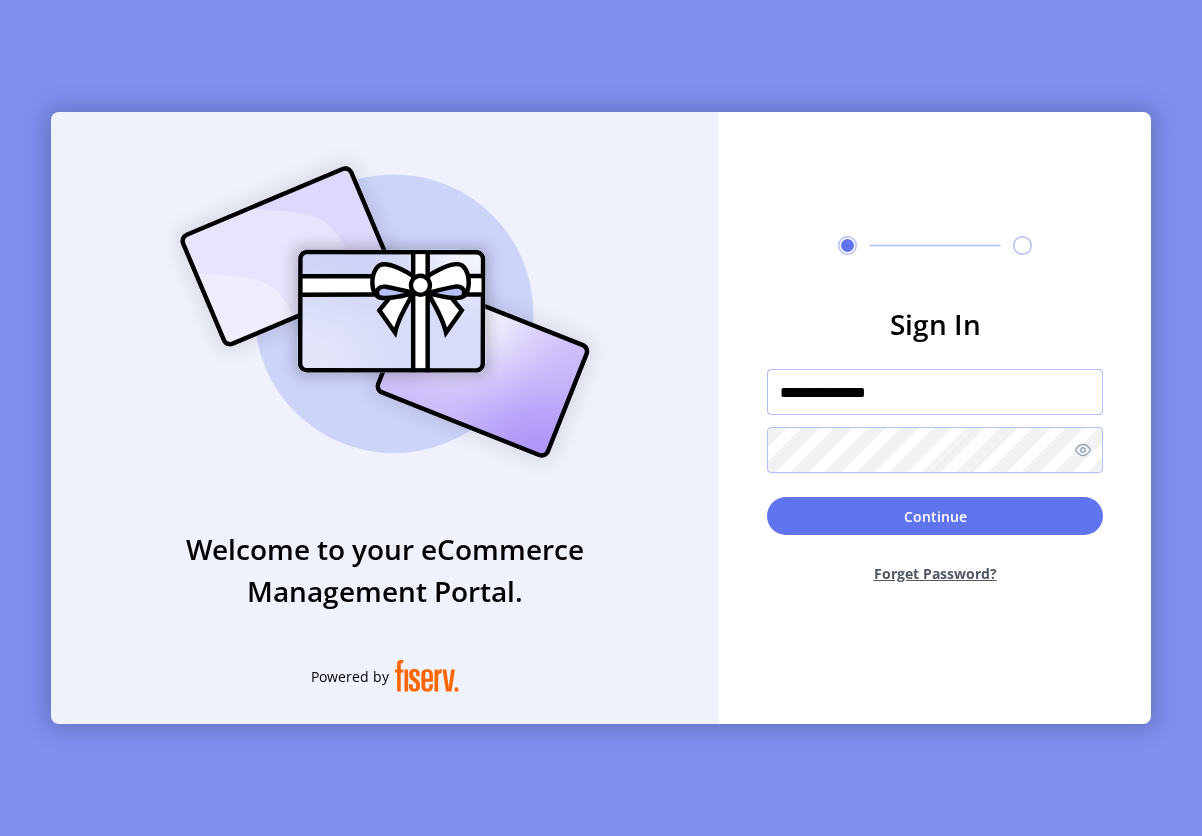 click on "**********" at bounding box center [935, 392] 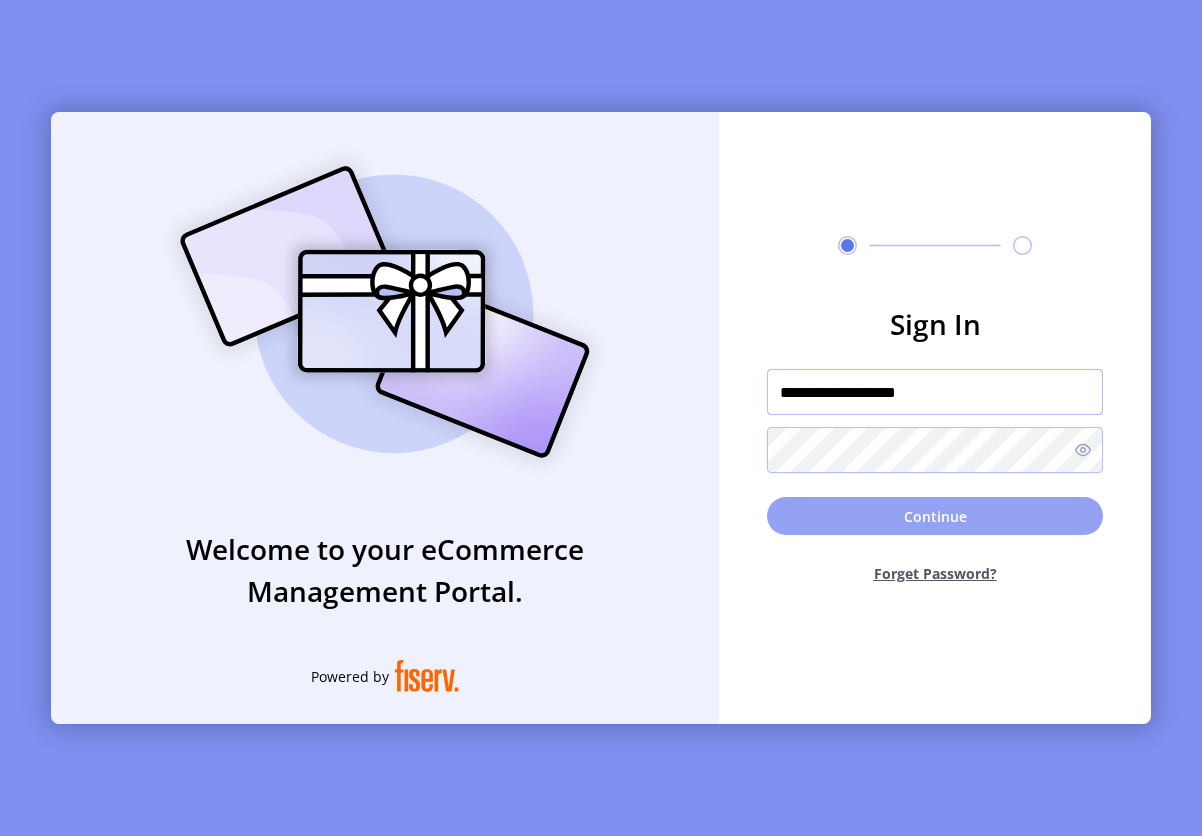 type on "**********" 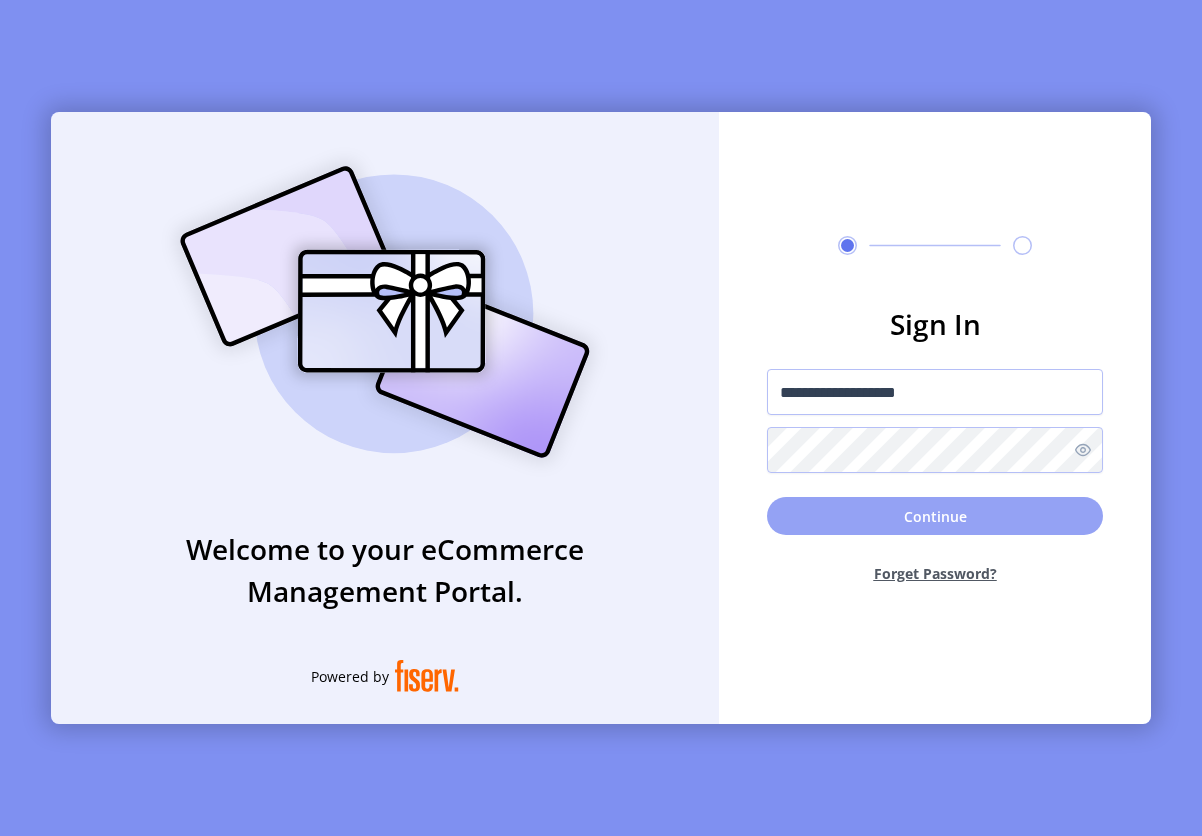 click on "Continue" 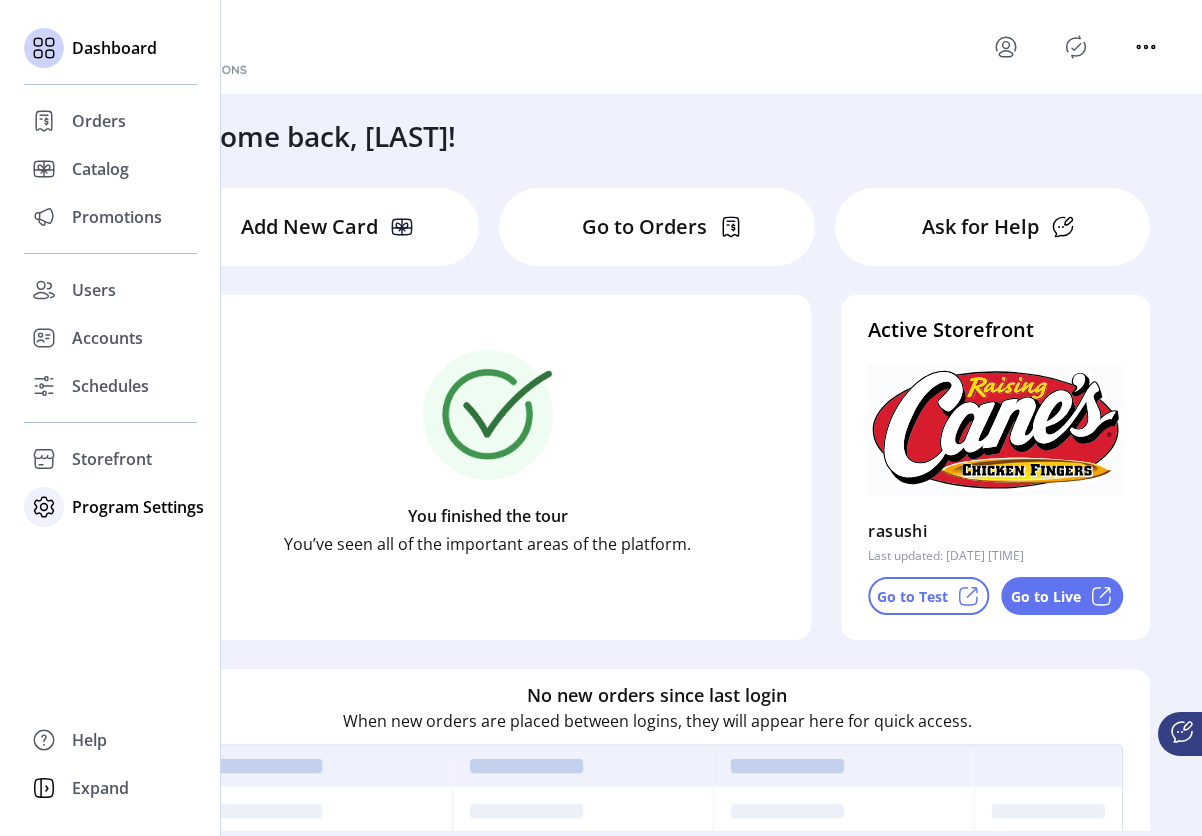 click on "Program Settings" 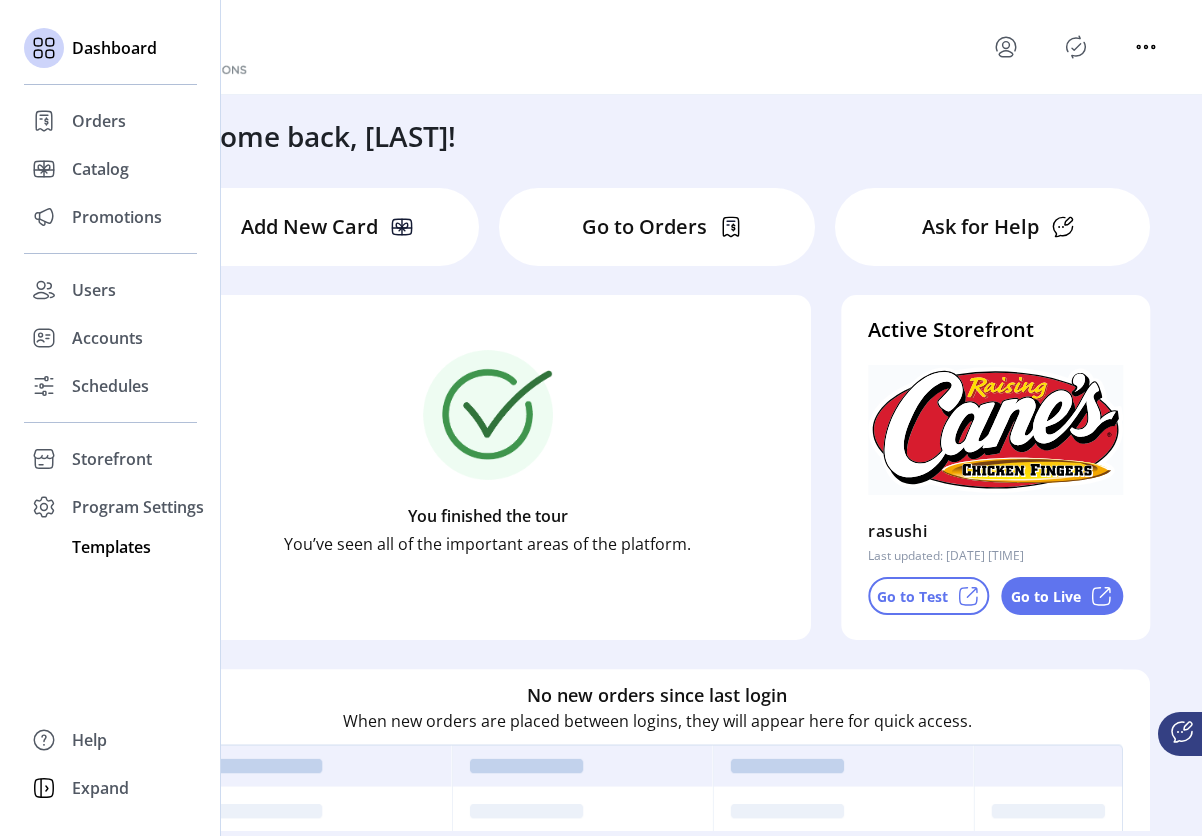 click on "Templates" 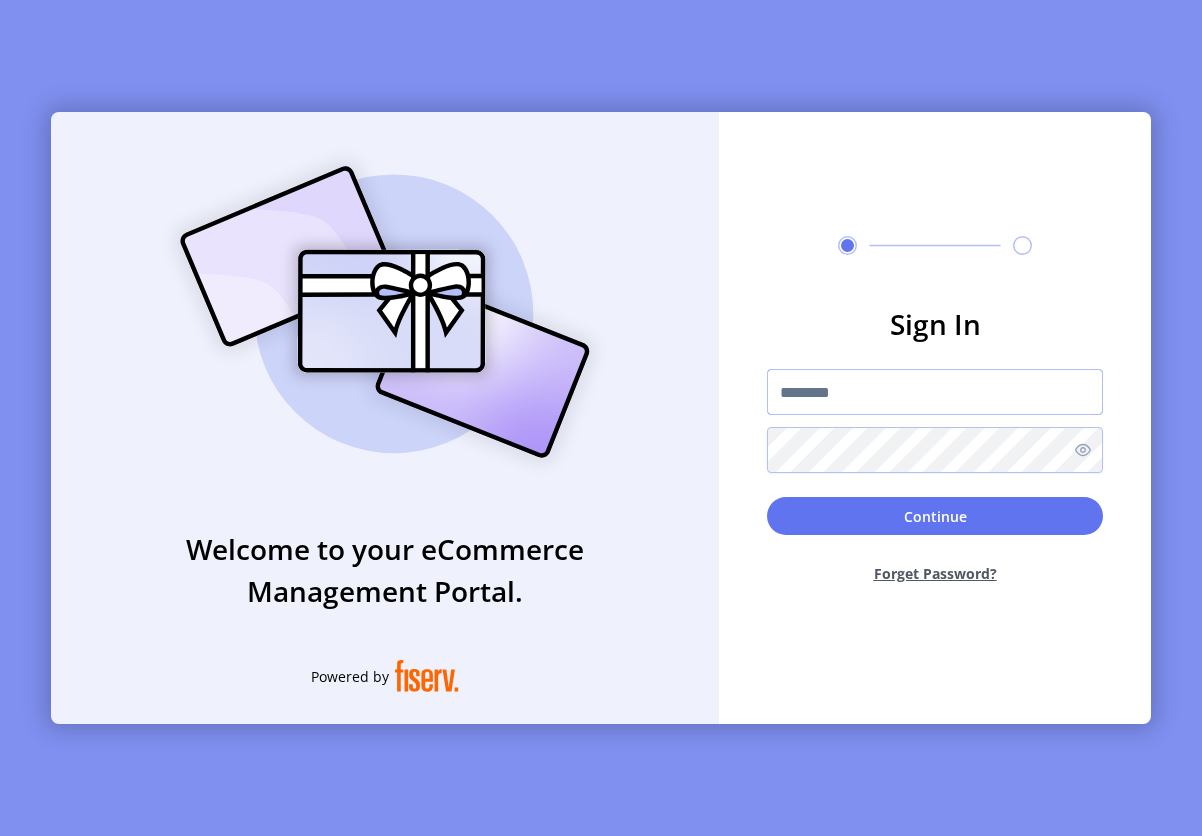 type on "**********" 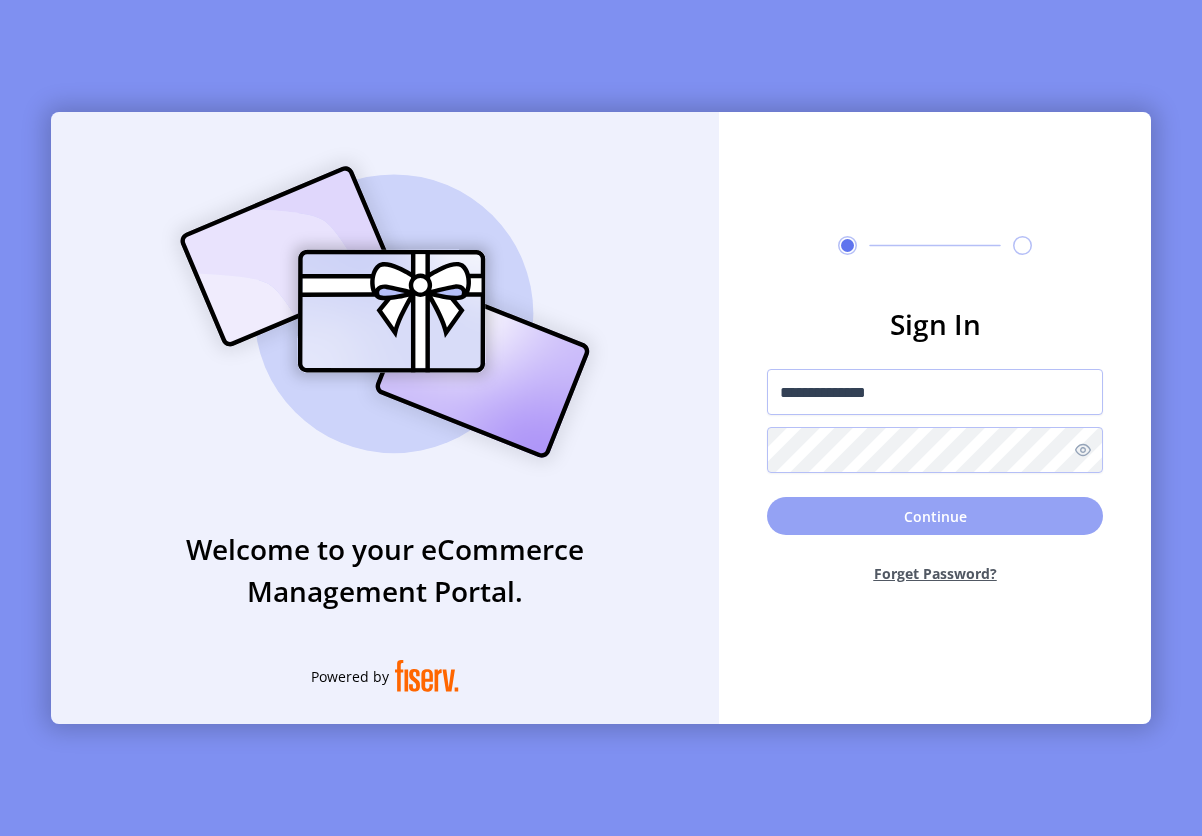 click on "Continue" 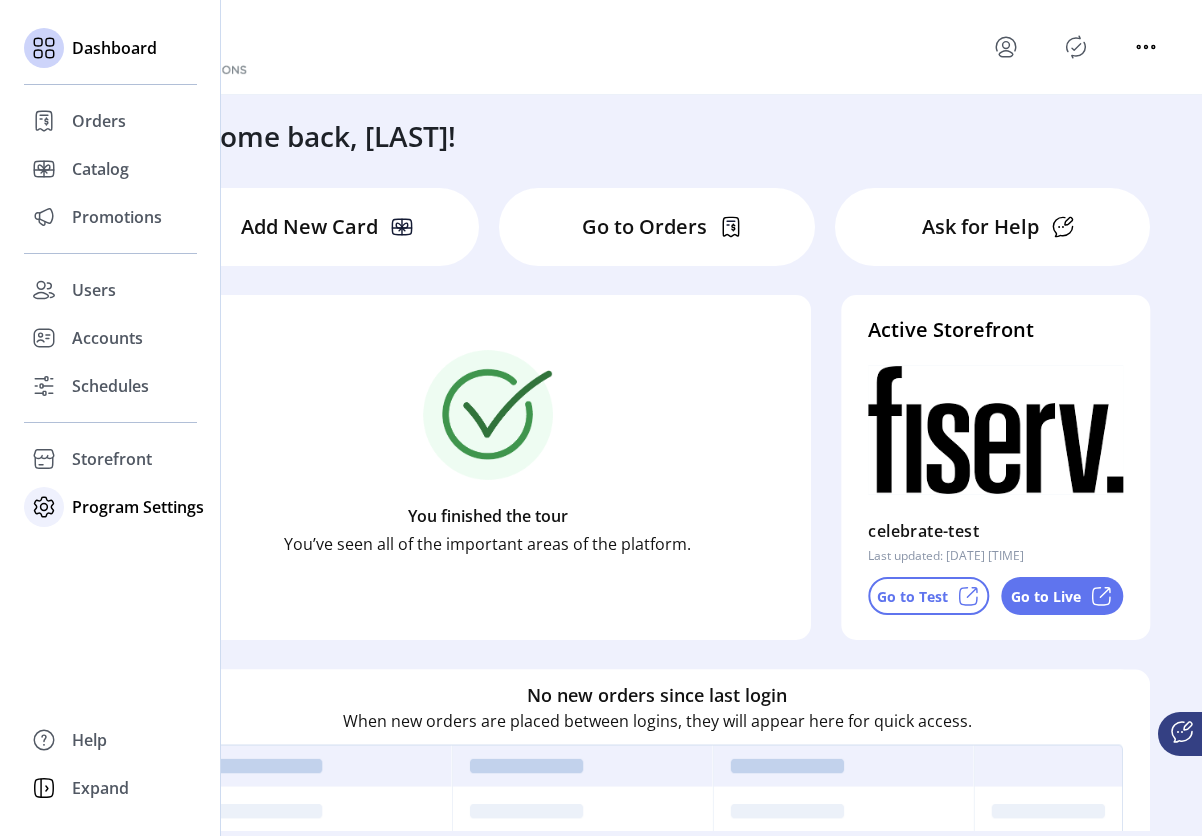 click on "Program Settings" 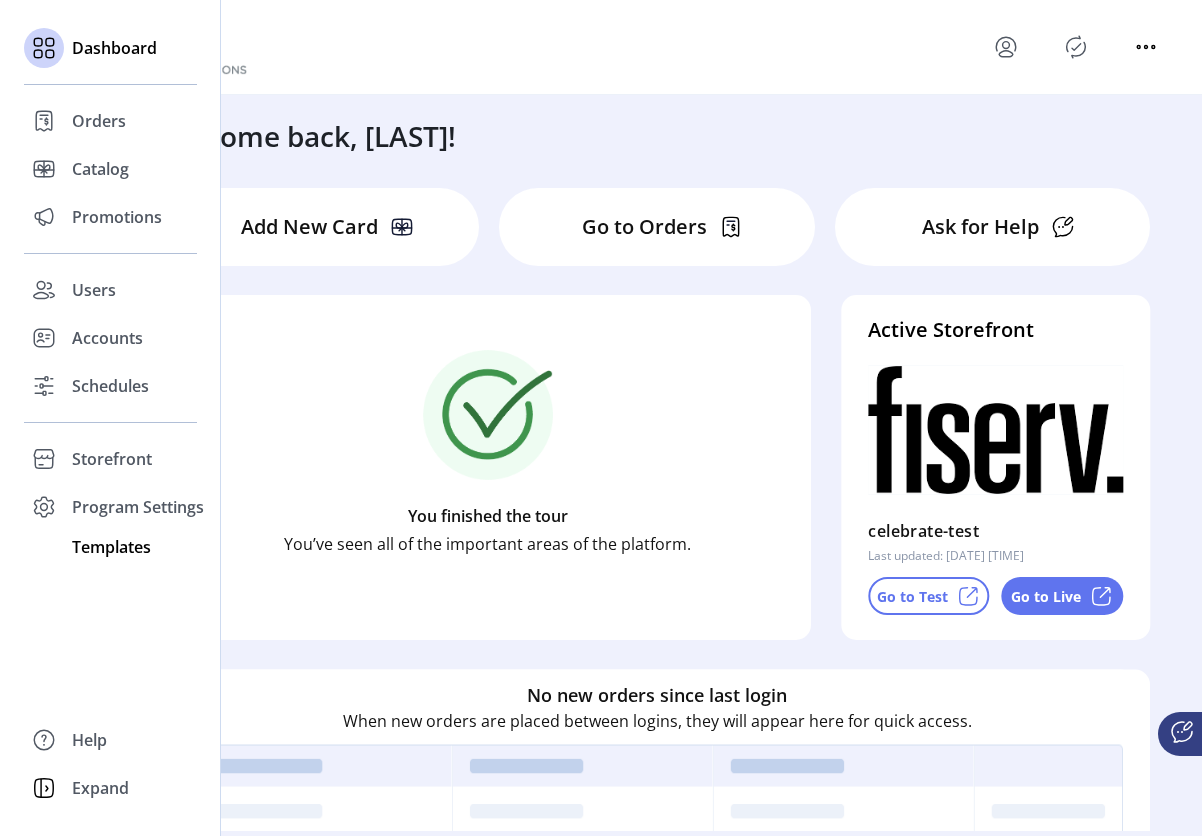click on "Templates" 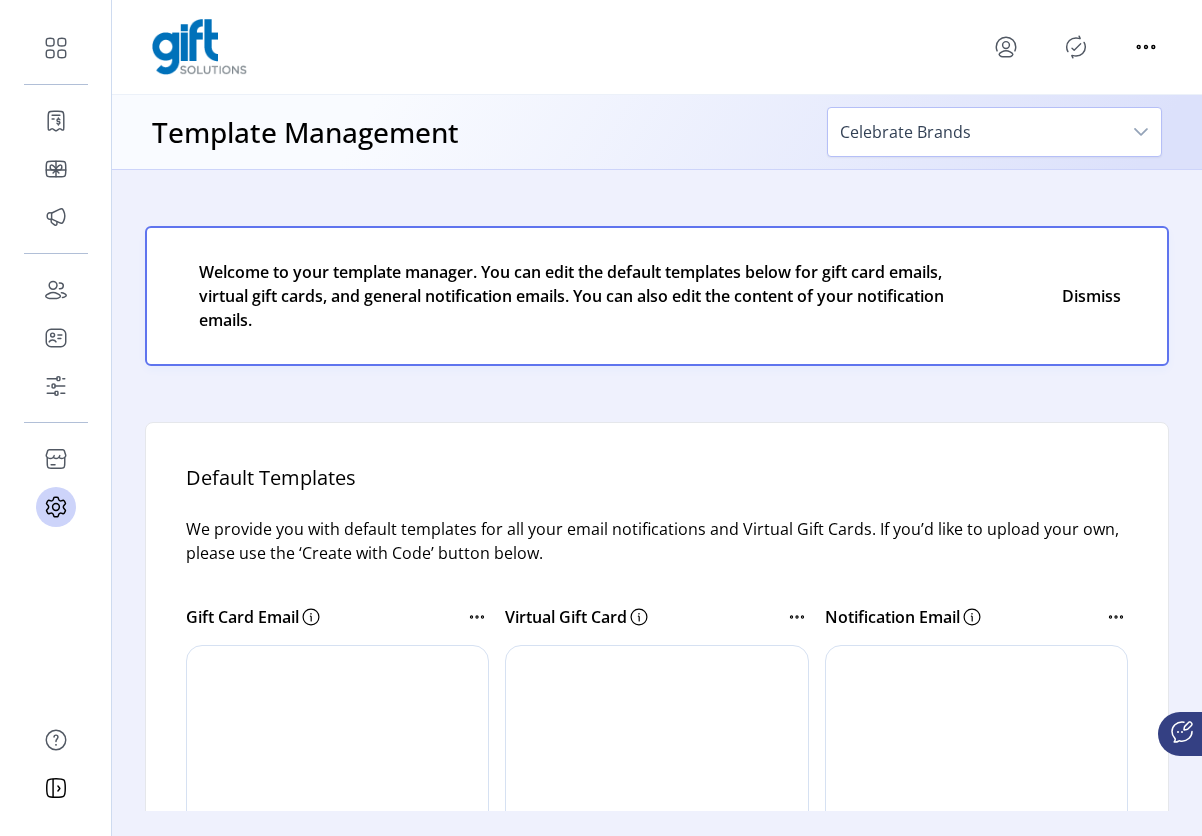 scroll, scrollTop: 0, scrollLeft: 0, axis: both 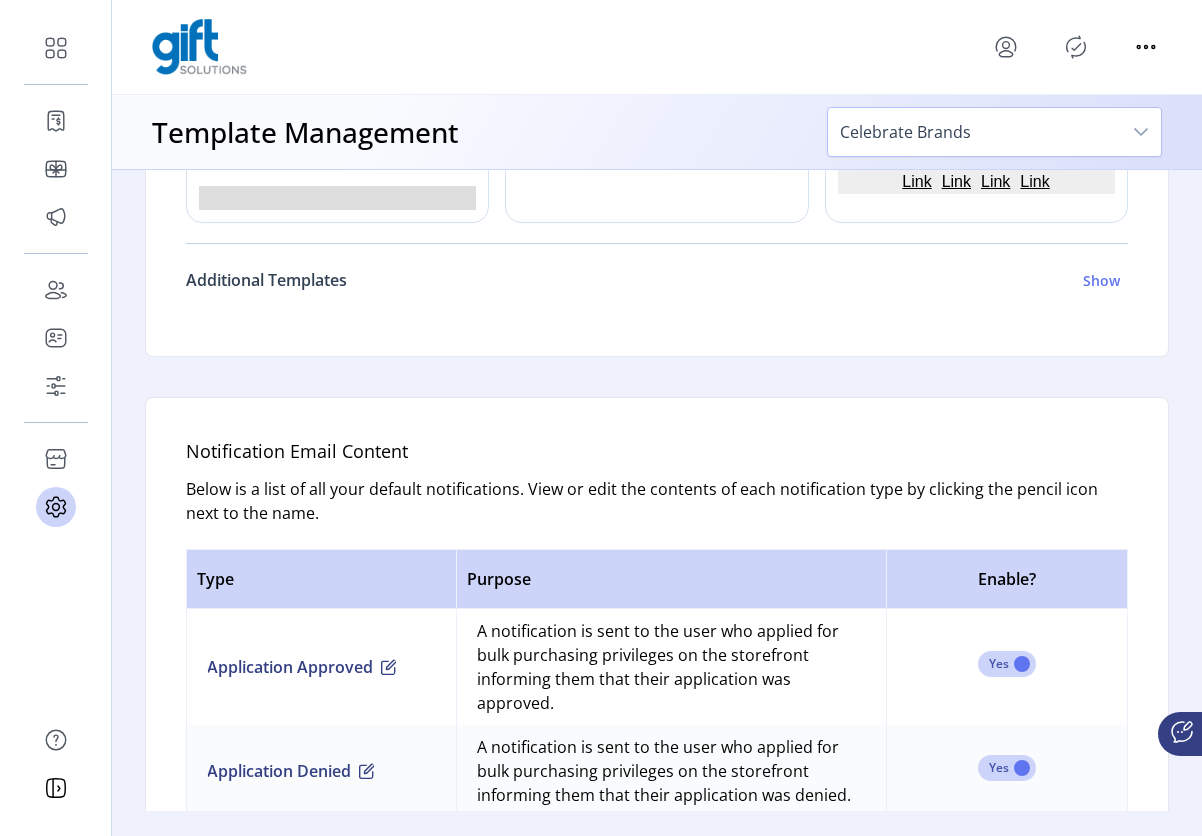click on "Additional Templates   Show" at bounding box center [657, 280] 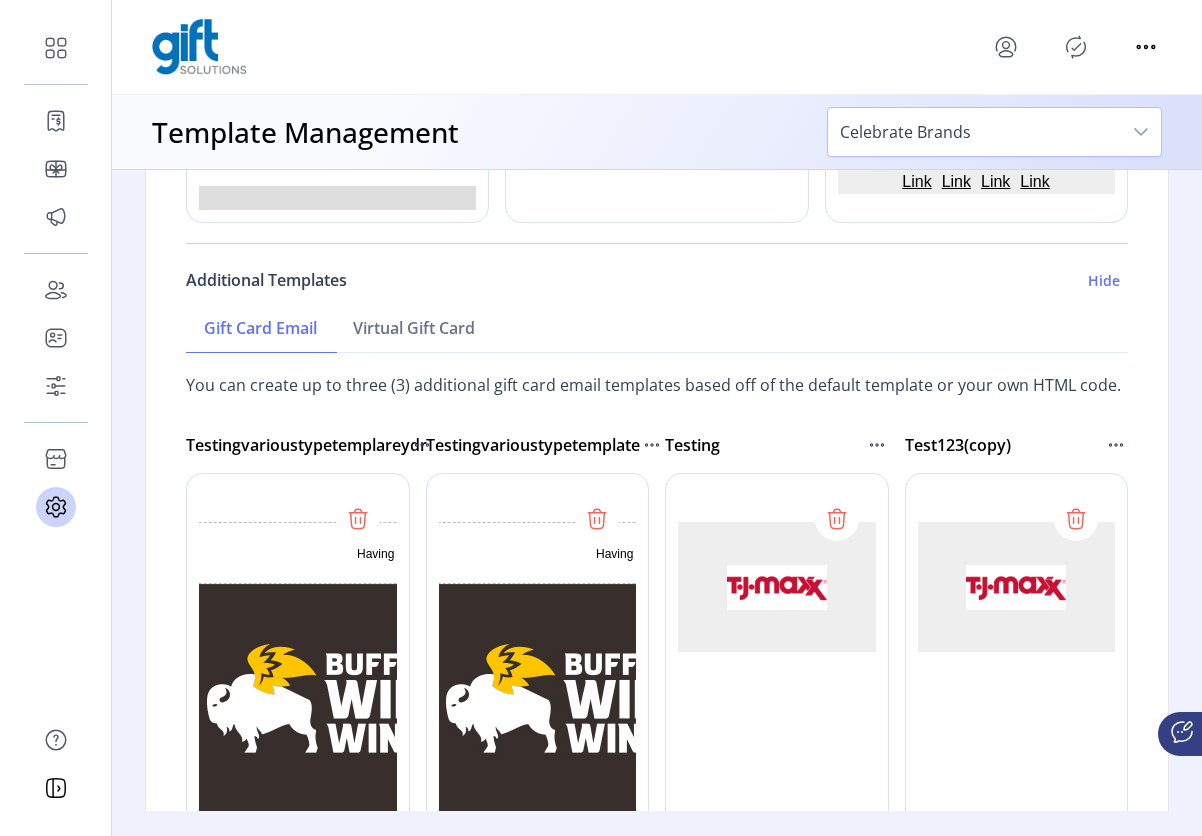 click on "Hide" at bounding box center [1104, 280] 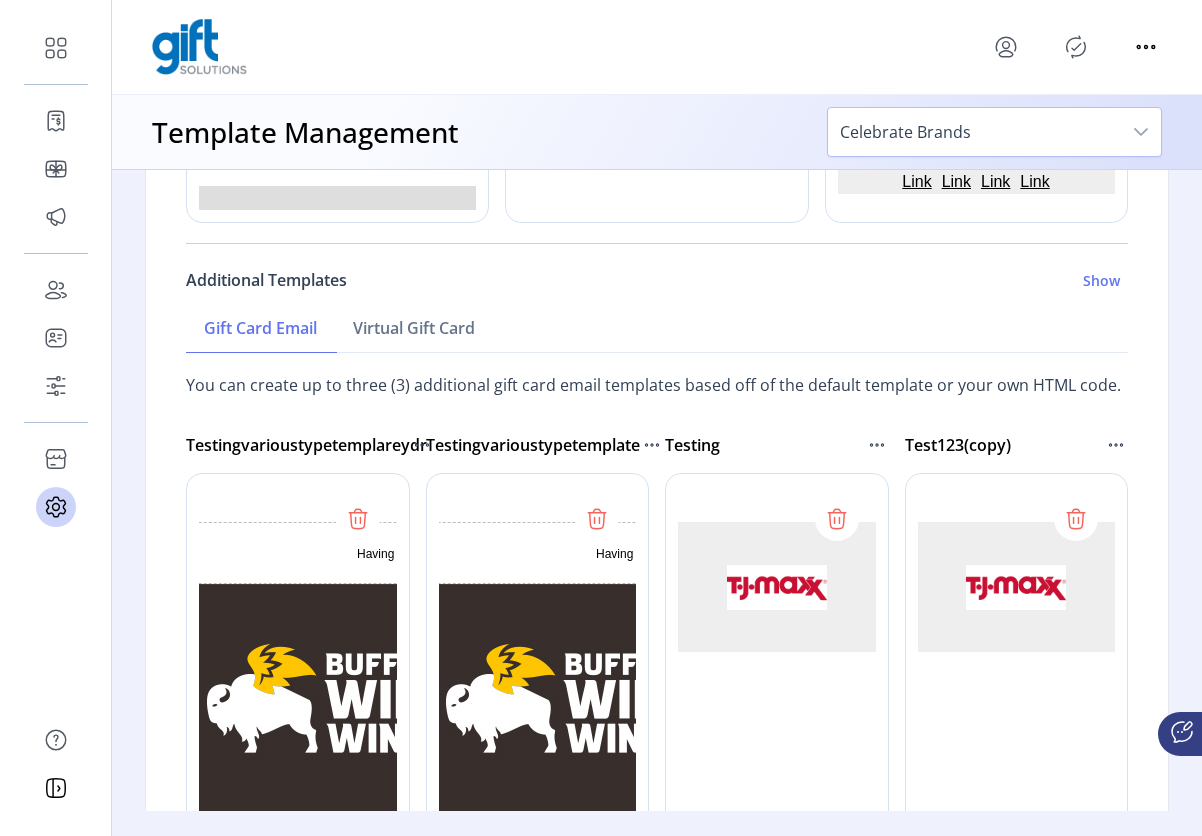 click on "Show" at bounding box center [1101, 280] 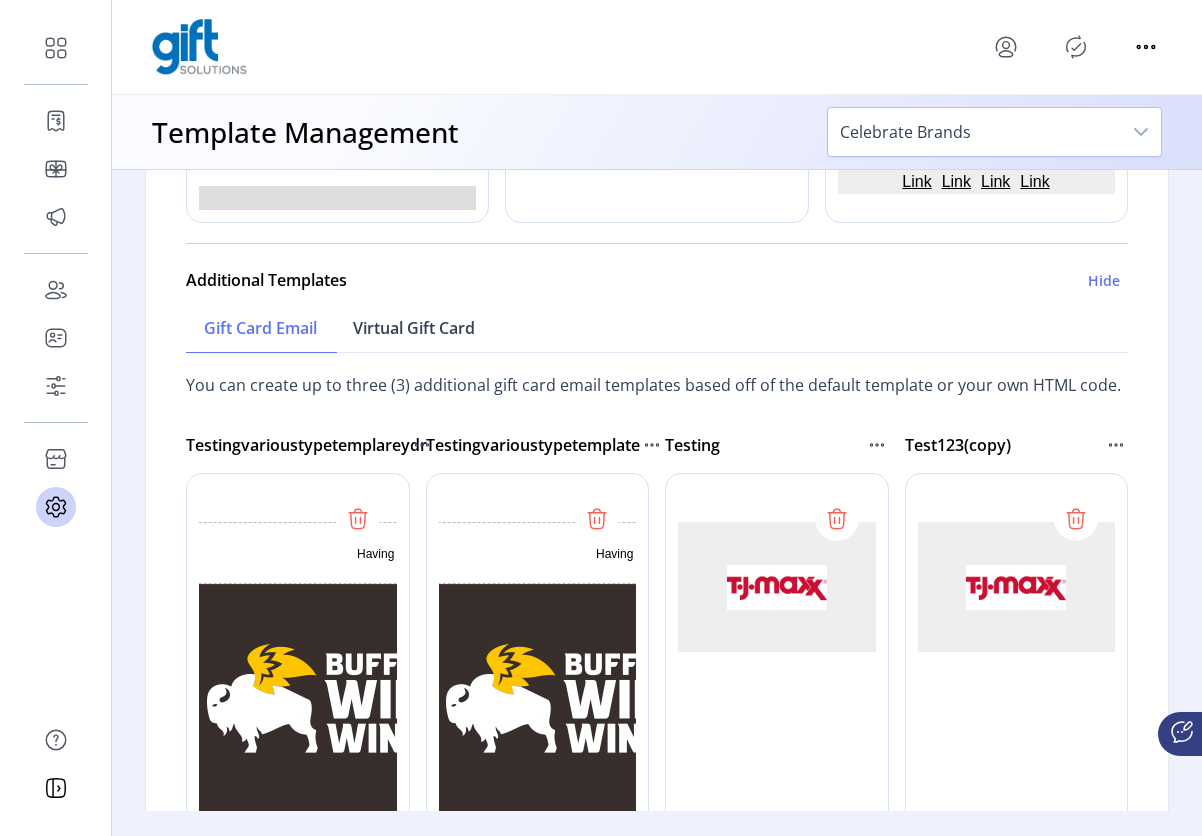 click on "Virtual Gift Card" at bounding box center [414, 328] 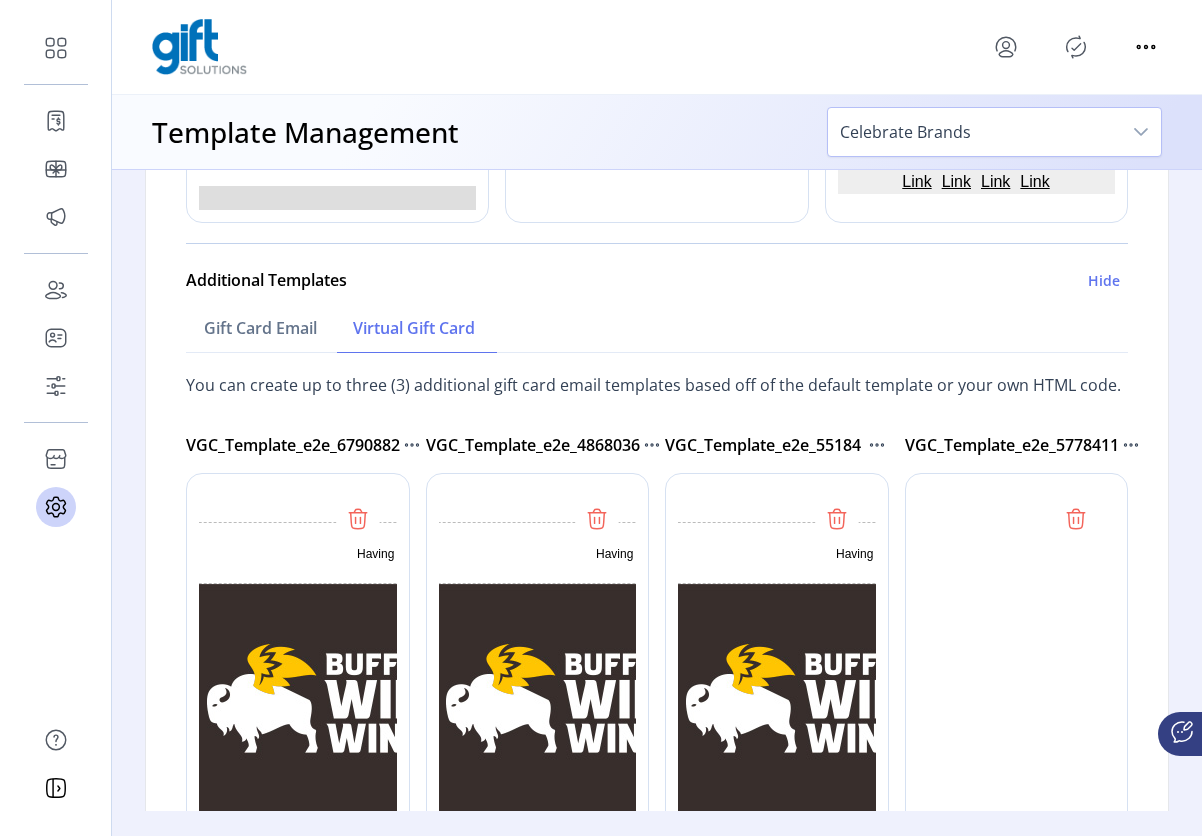 scroll, scrollTop: 0, scrollLeft: 0, axis: both 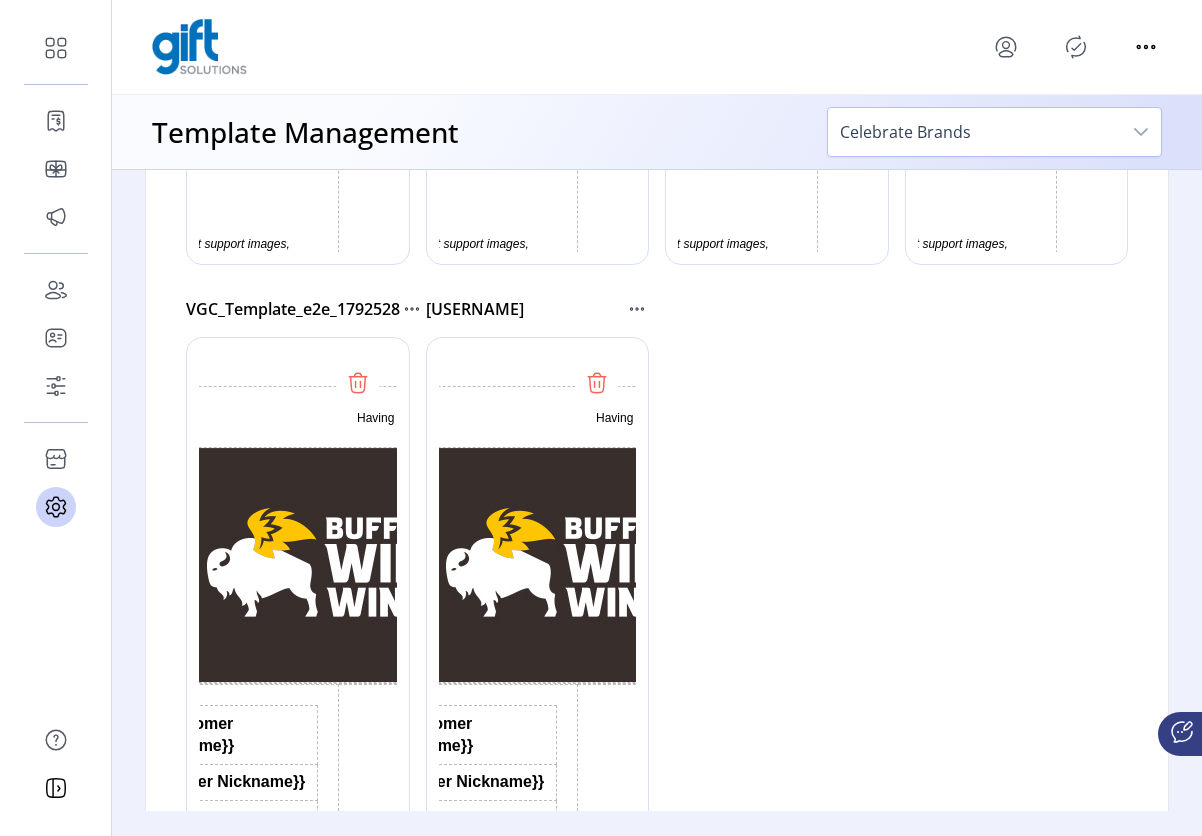 click 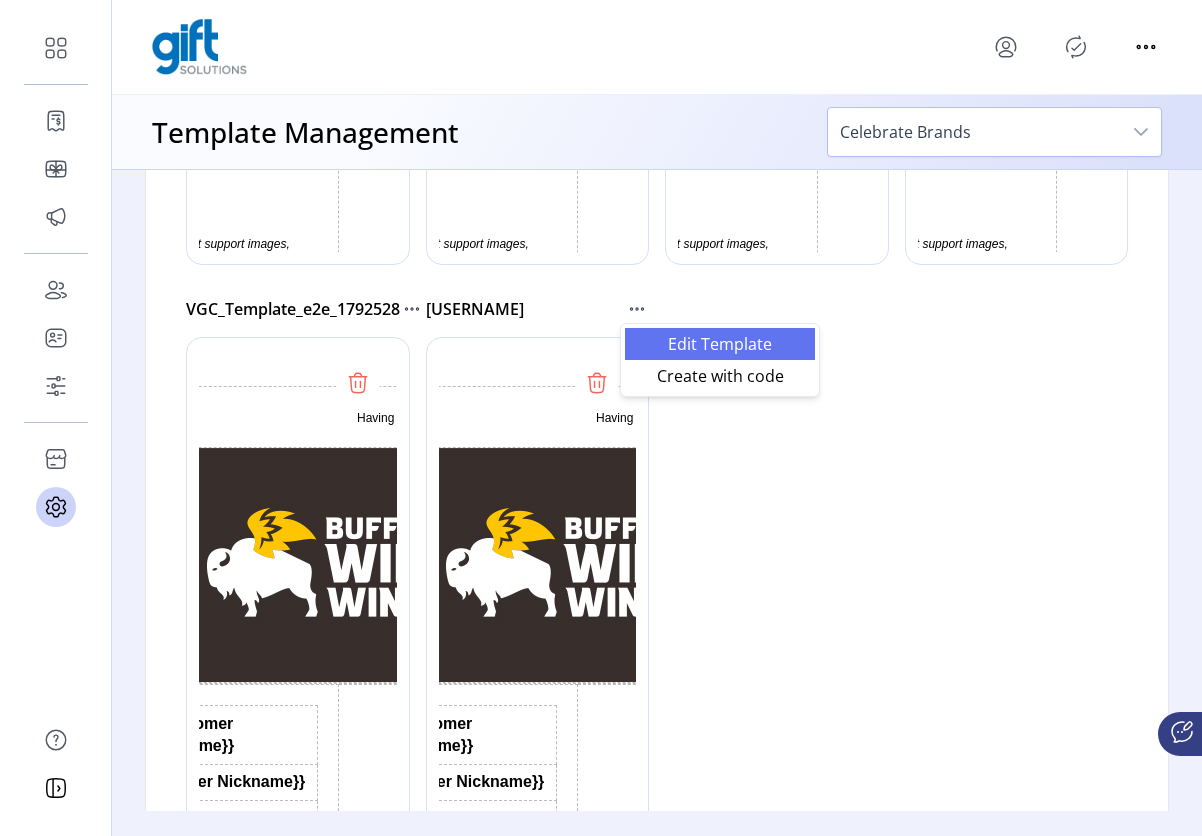 click on "Edit Template" at bounding box center [720, 344] 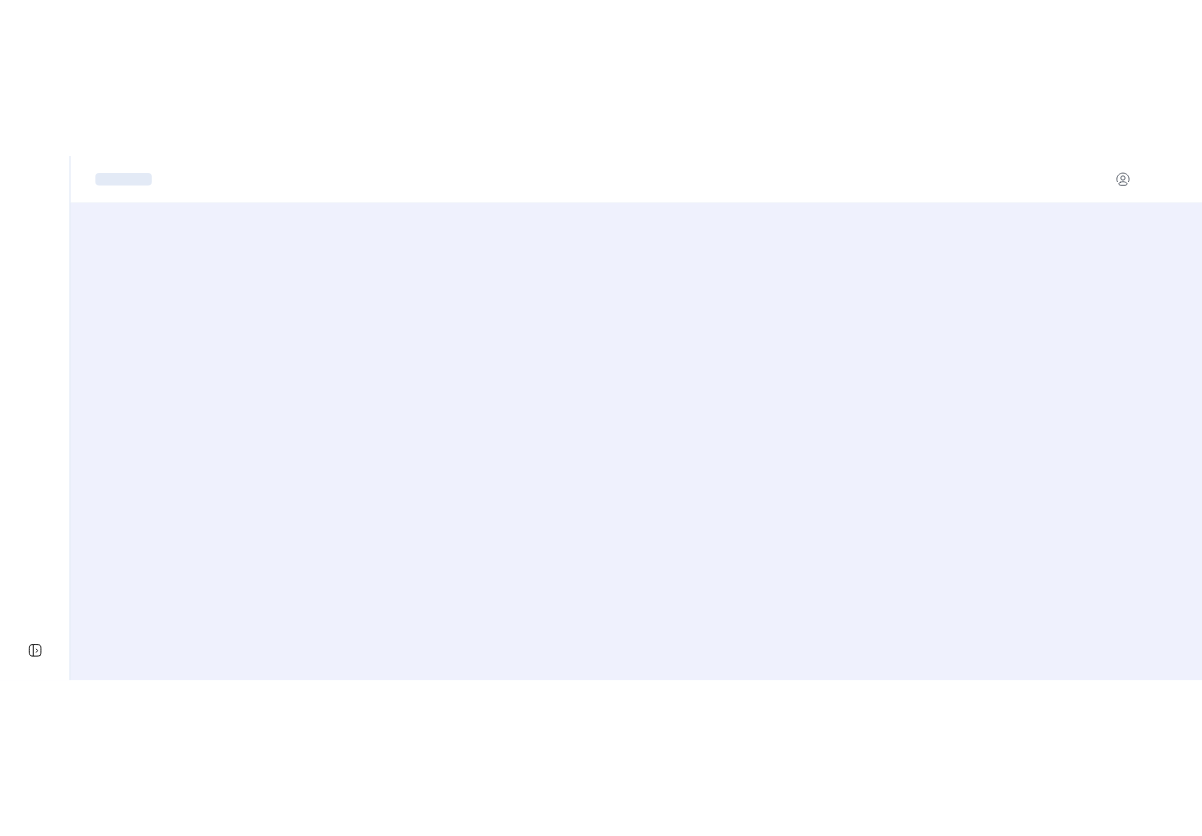 scroll, scrollTop: 0, scrollLeft: 0, axis: both 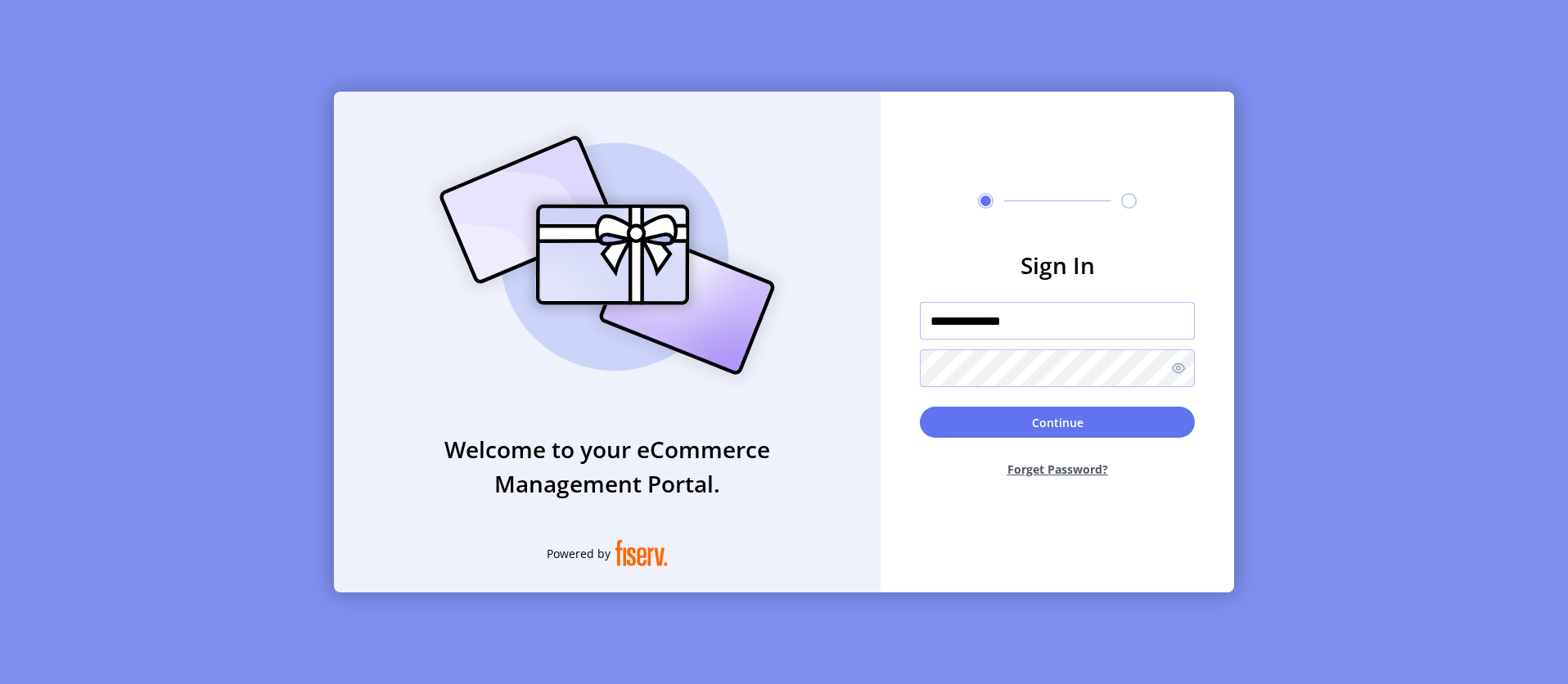 click on "**********" at bounding box center [1057, 321] 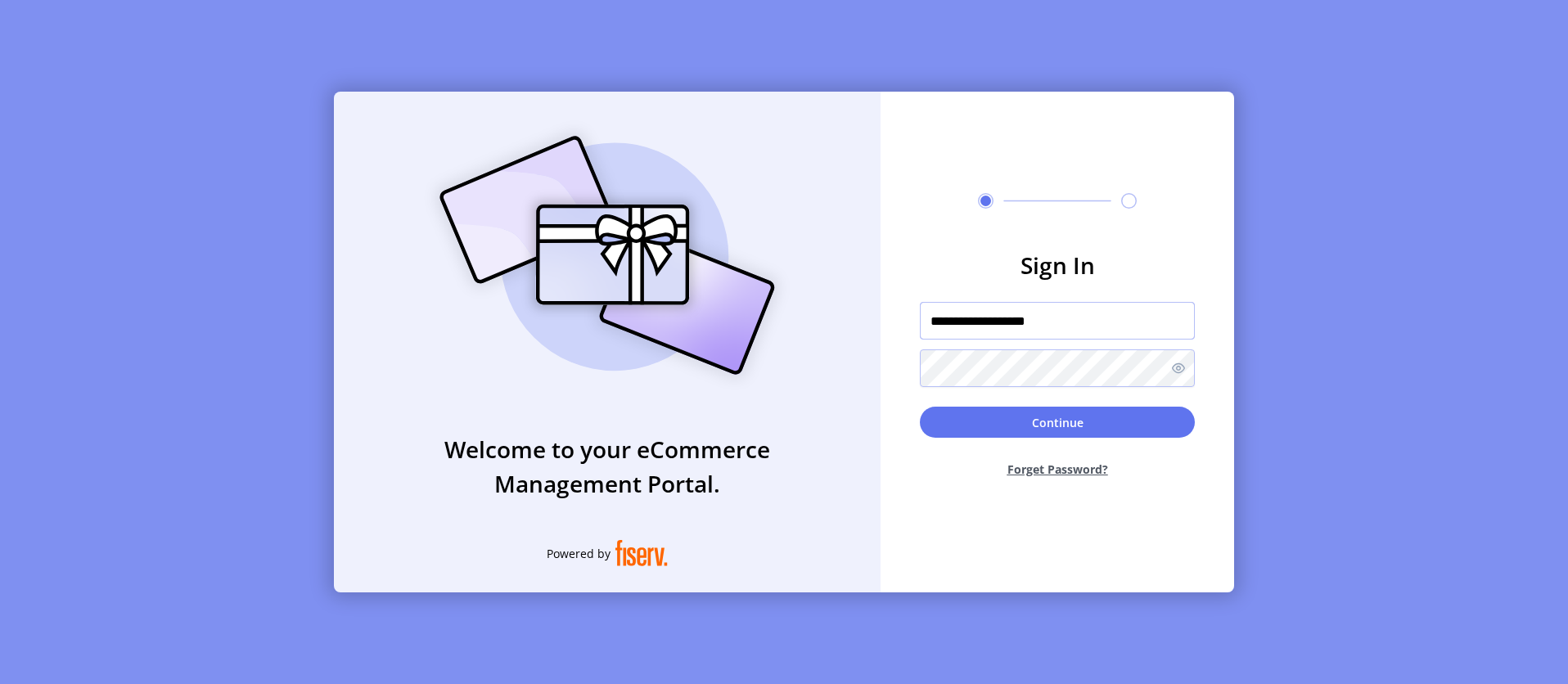 type on "**********" 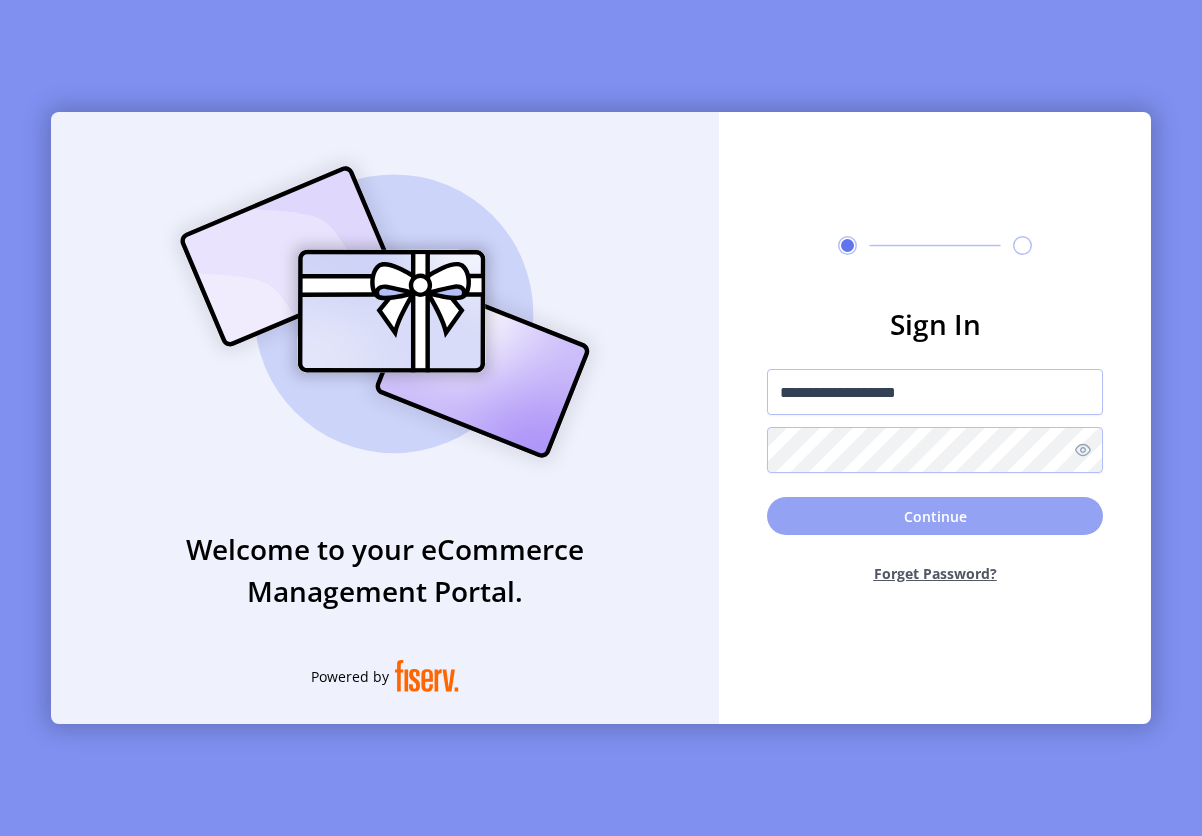 click on "Continue" 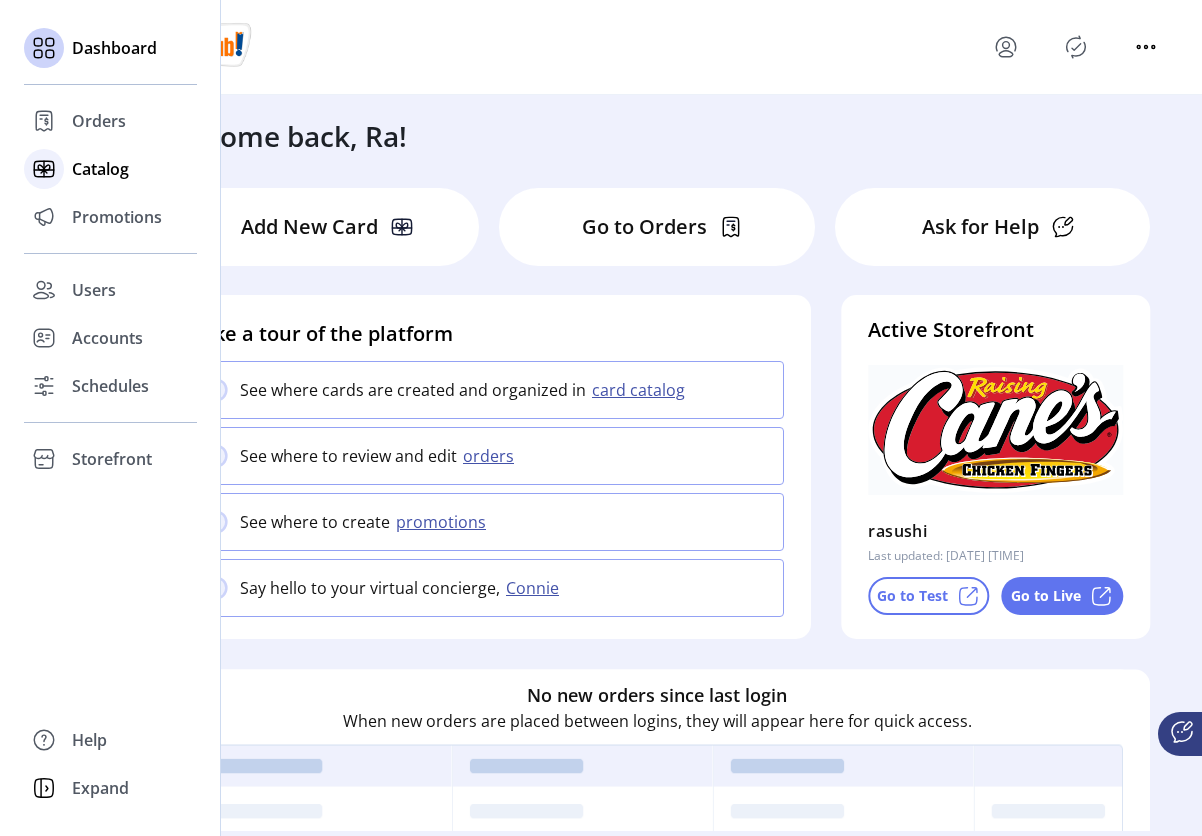 click on "Catalog" 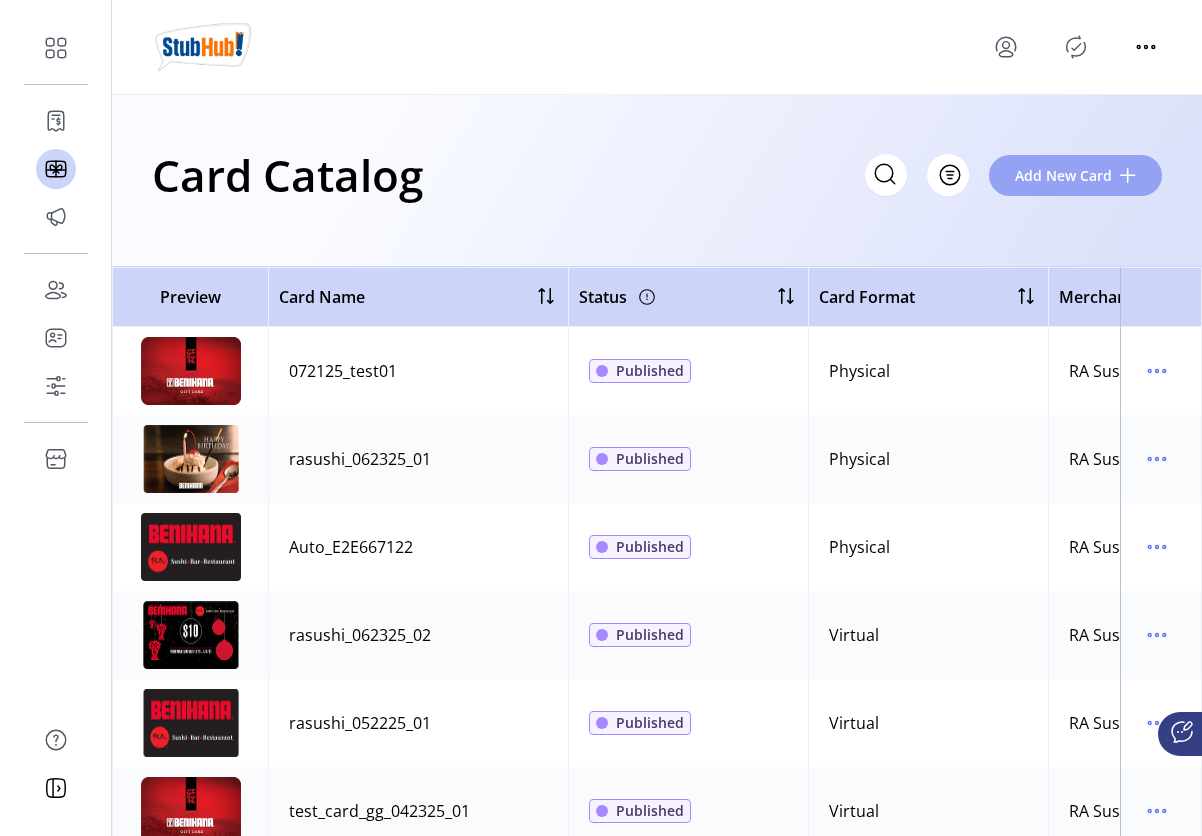 click on "Add New Card" 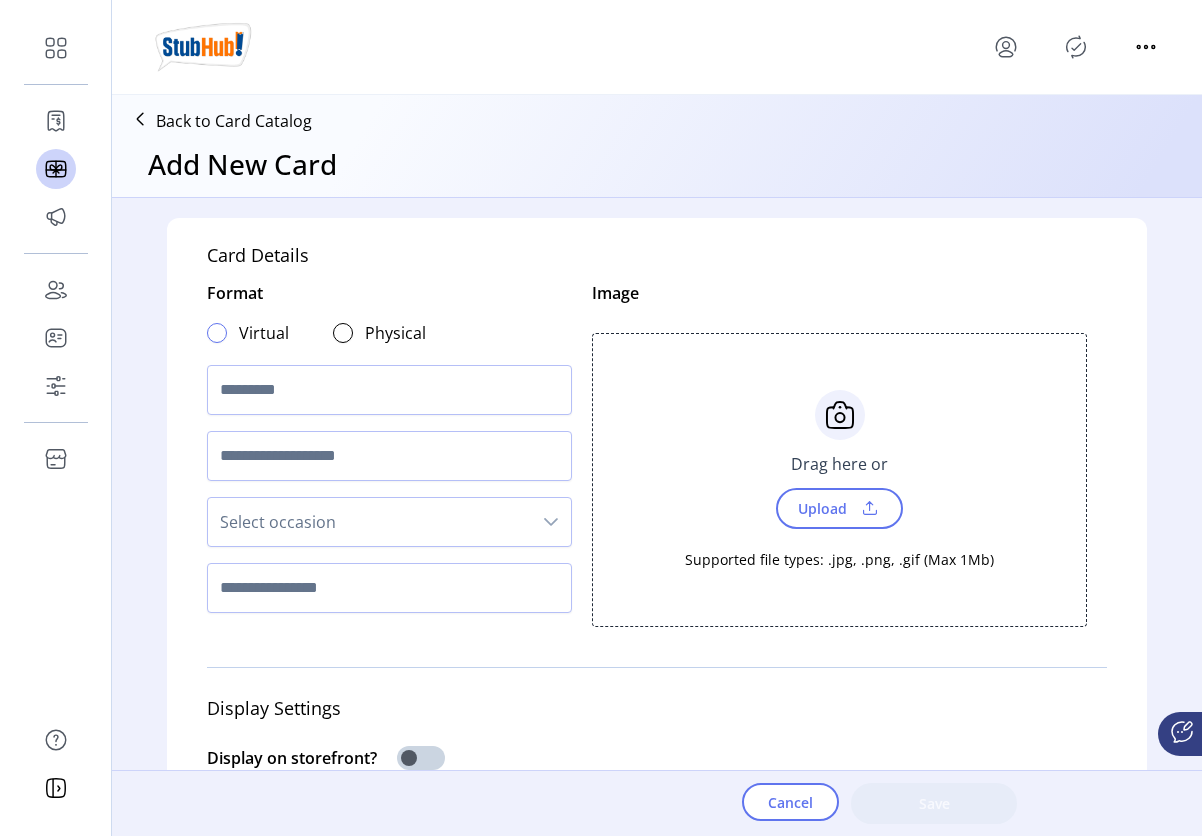 click 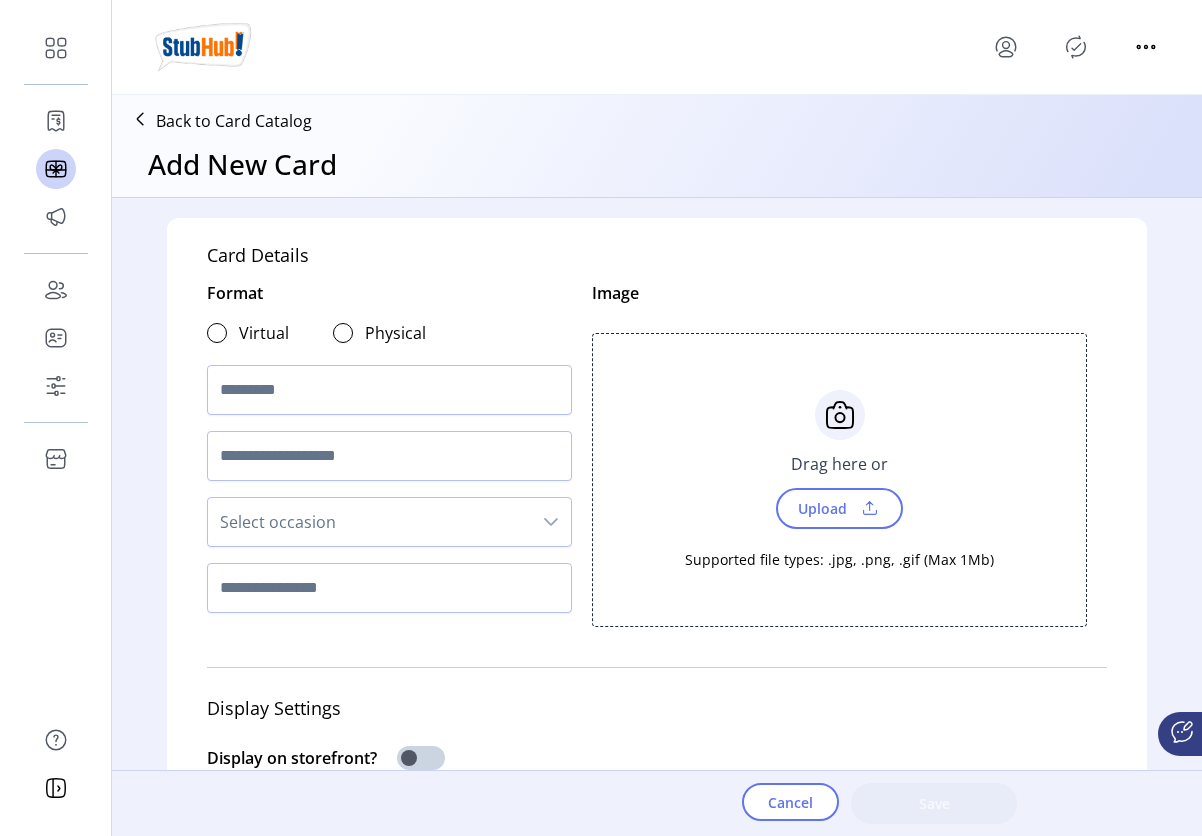 scroll, scrollTop: 12, scrollLeft: 7, axis: both 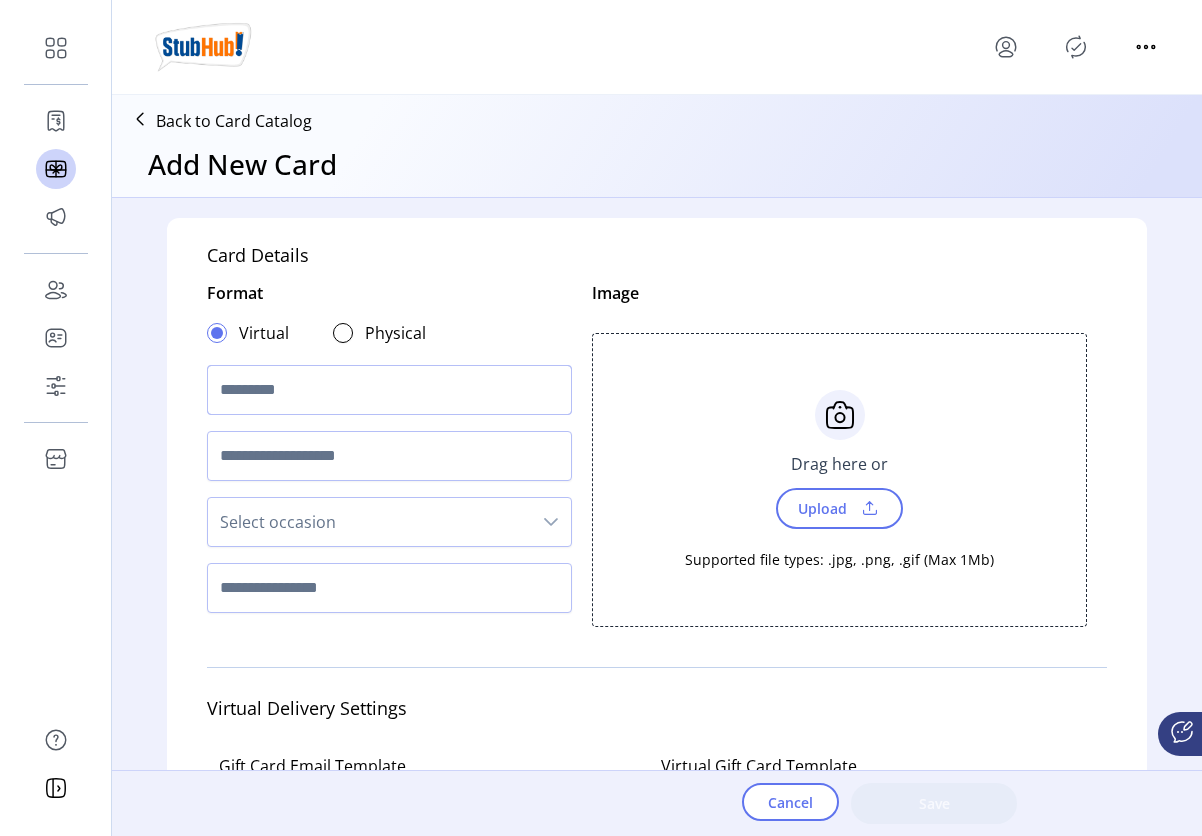 click 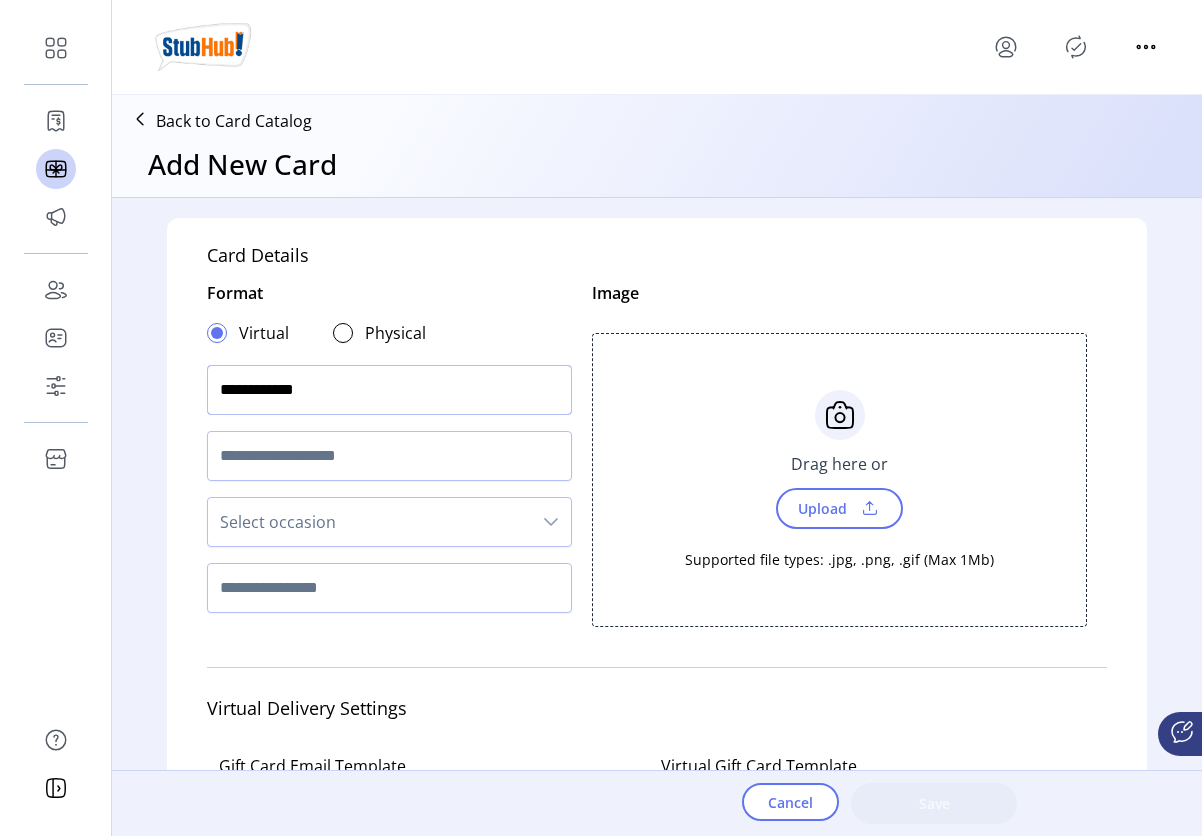 type on "**********" 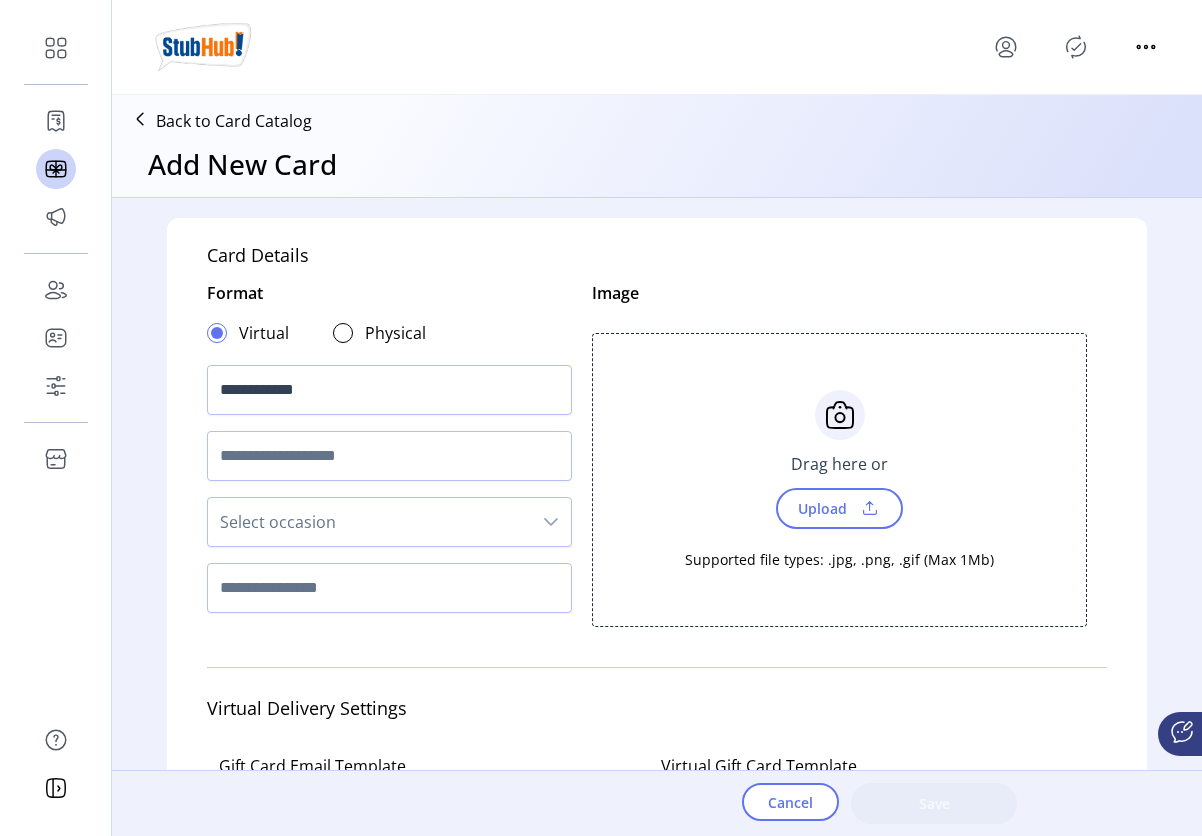 click on "Upload" 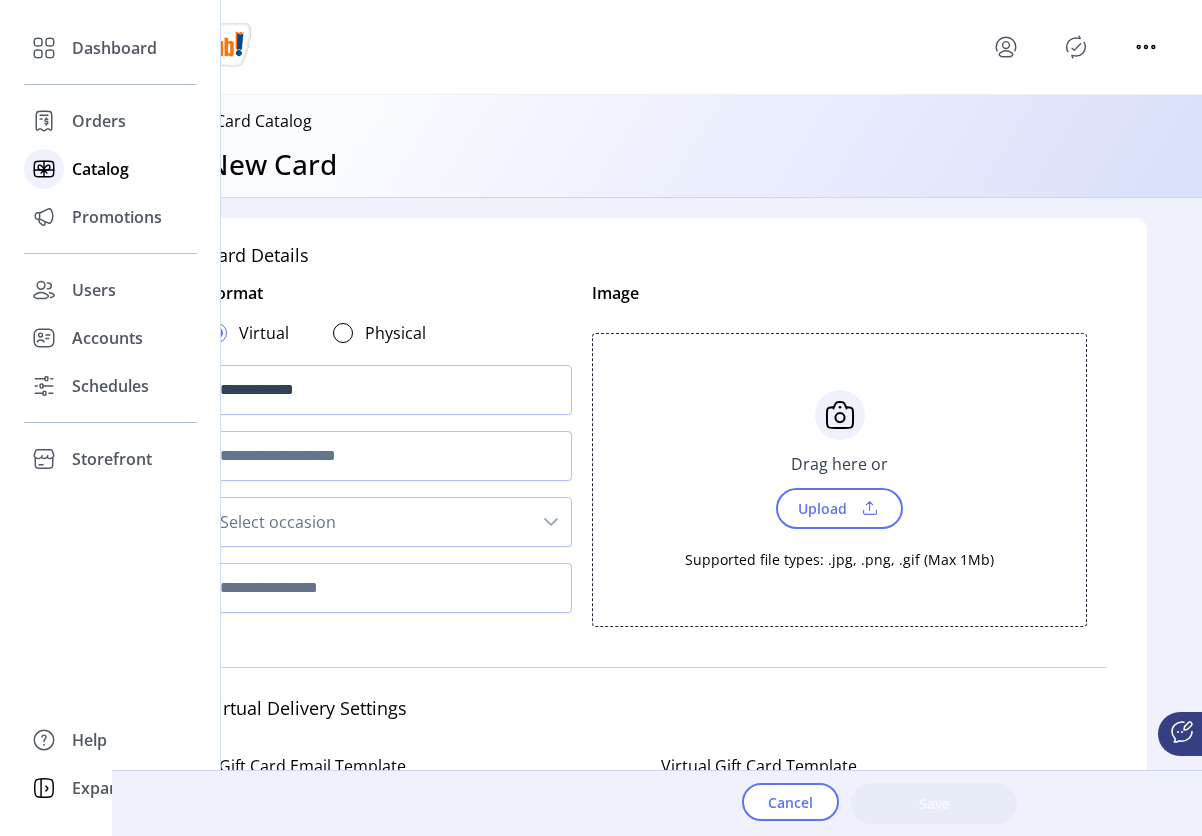click on "Catalog" 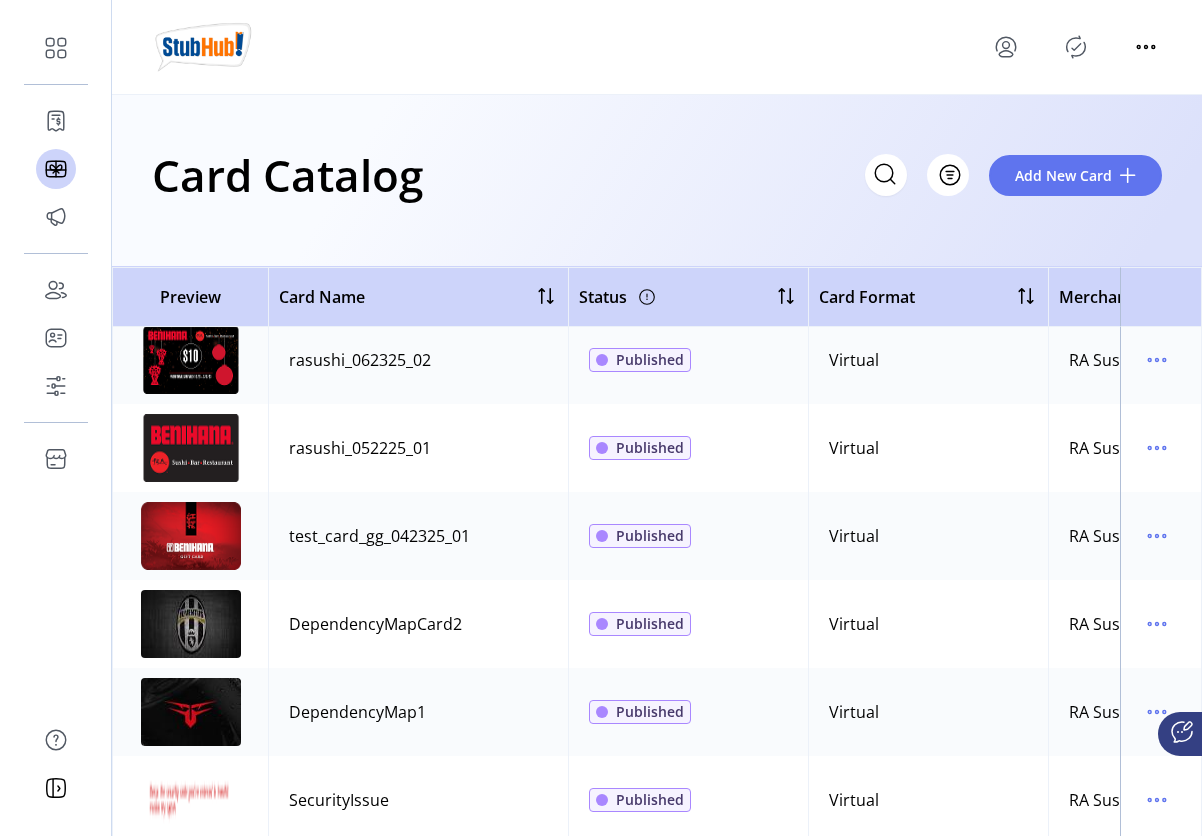 scroll, scrollTop: 372, scrollLeft: 0, axis: vertical 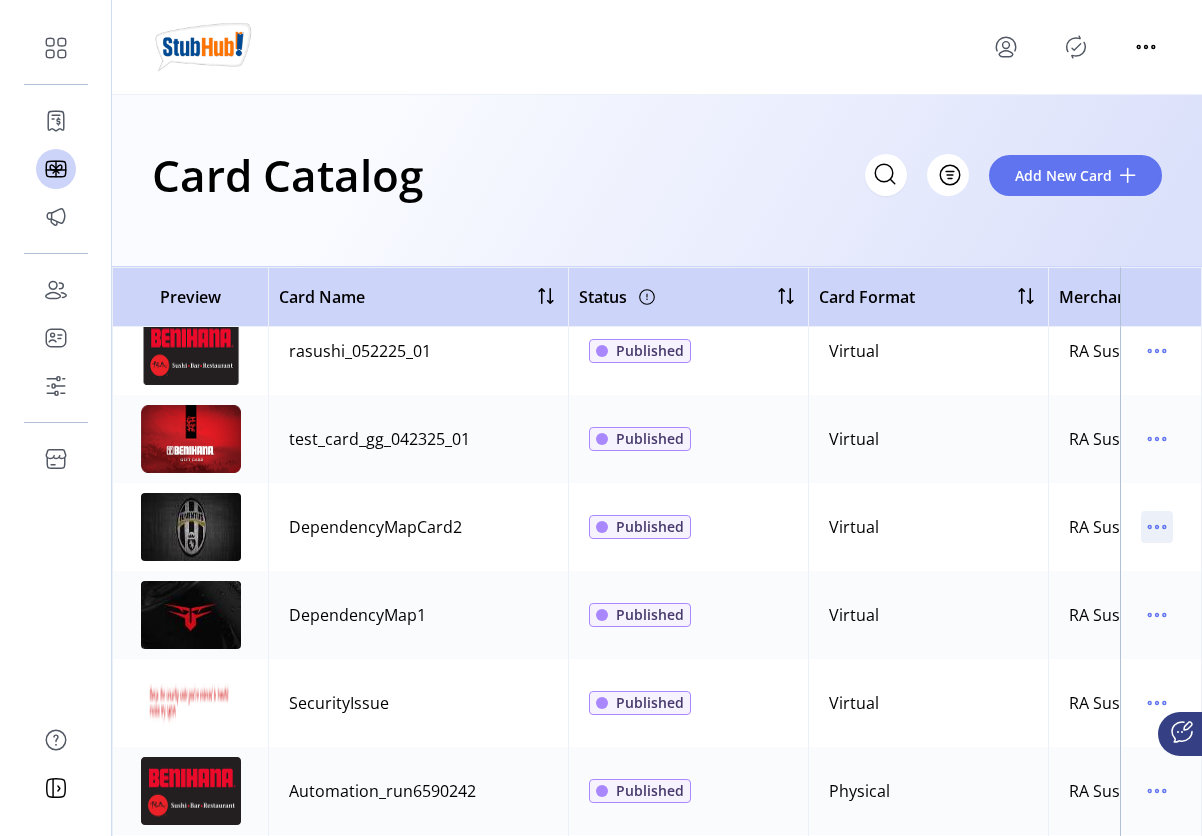 click 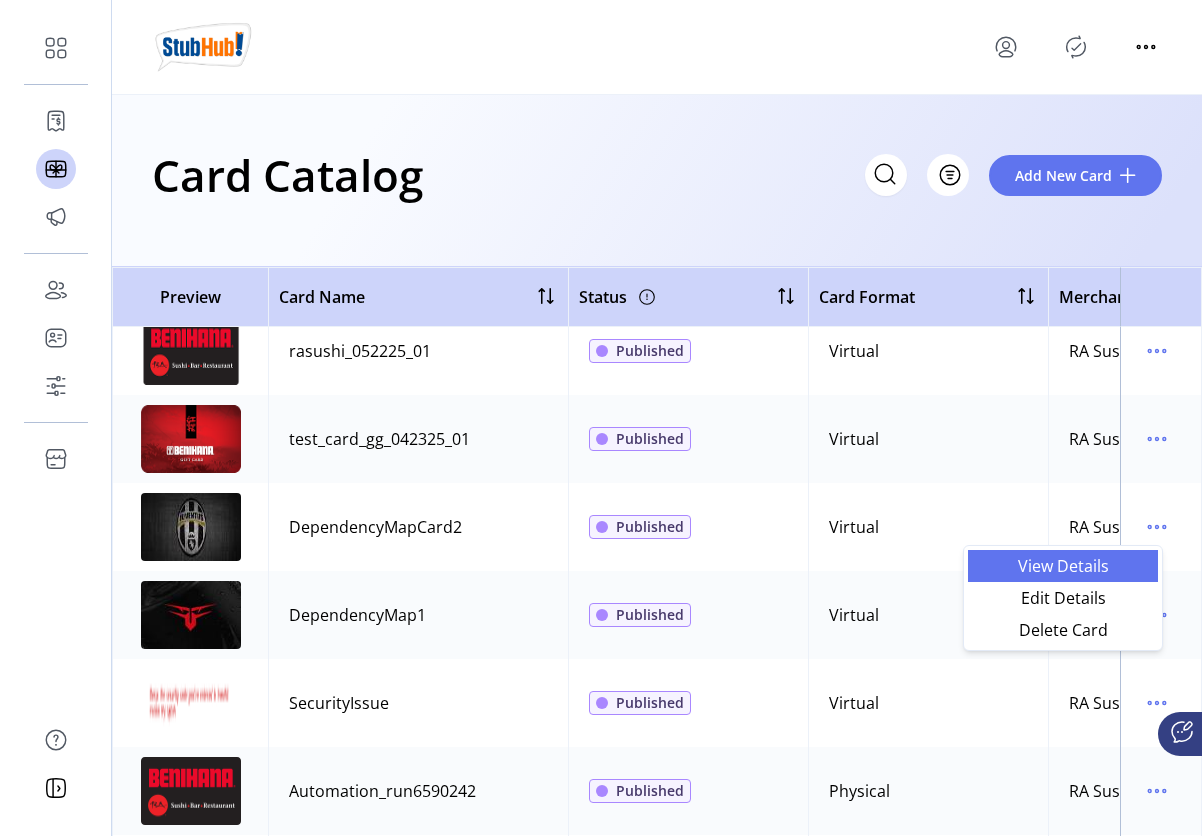 click on "View Details" at bounding box center [1063, 566] 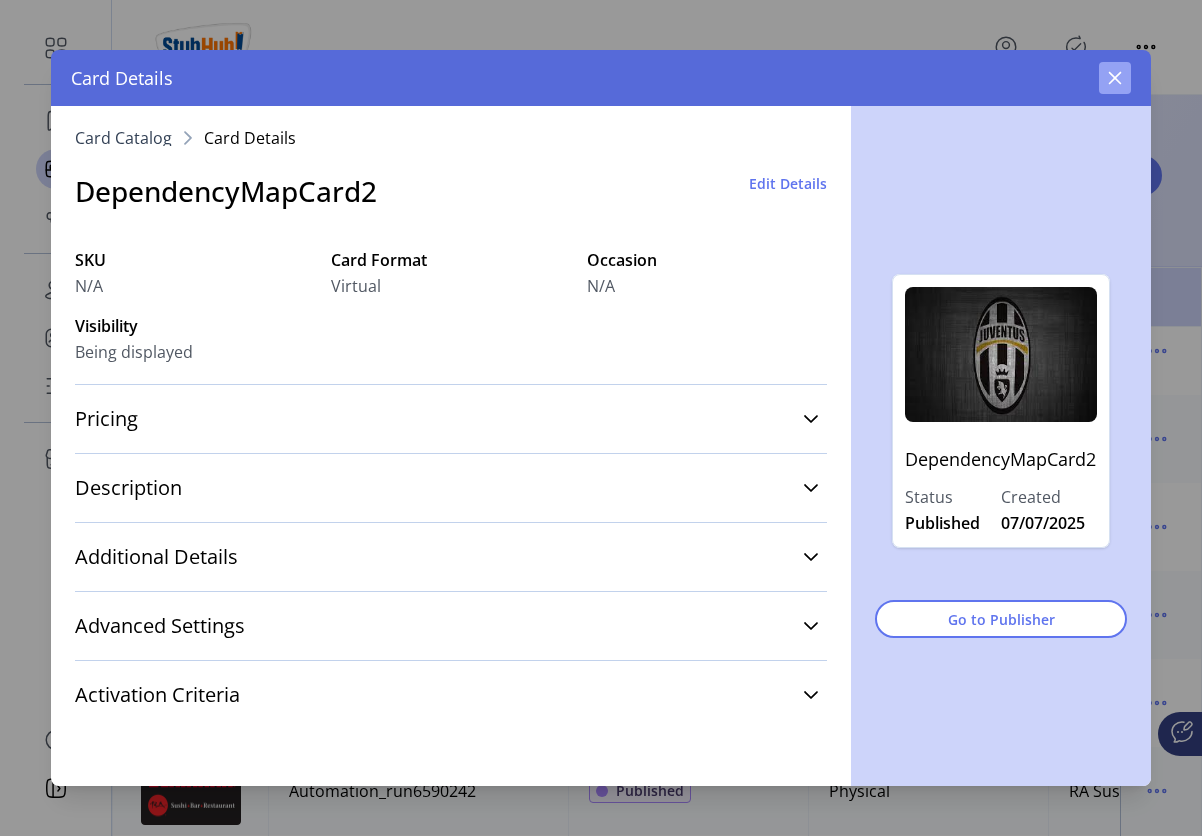click 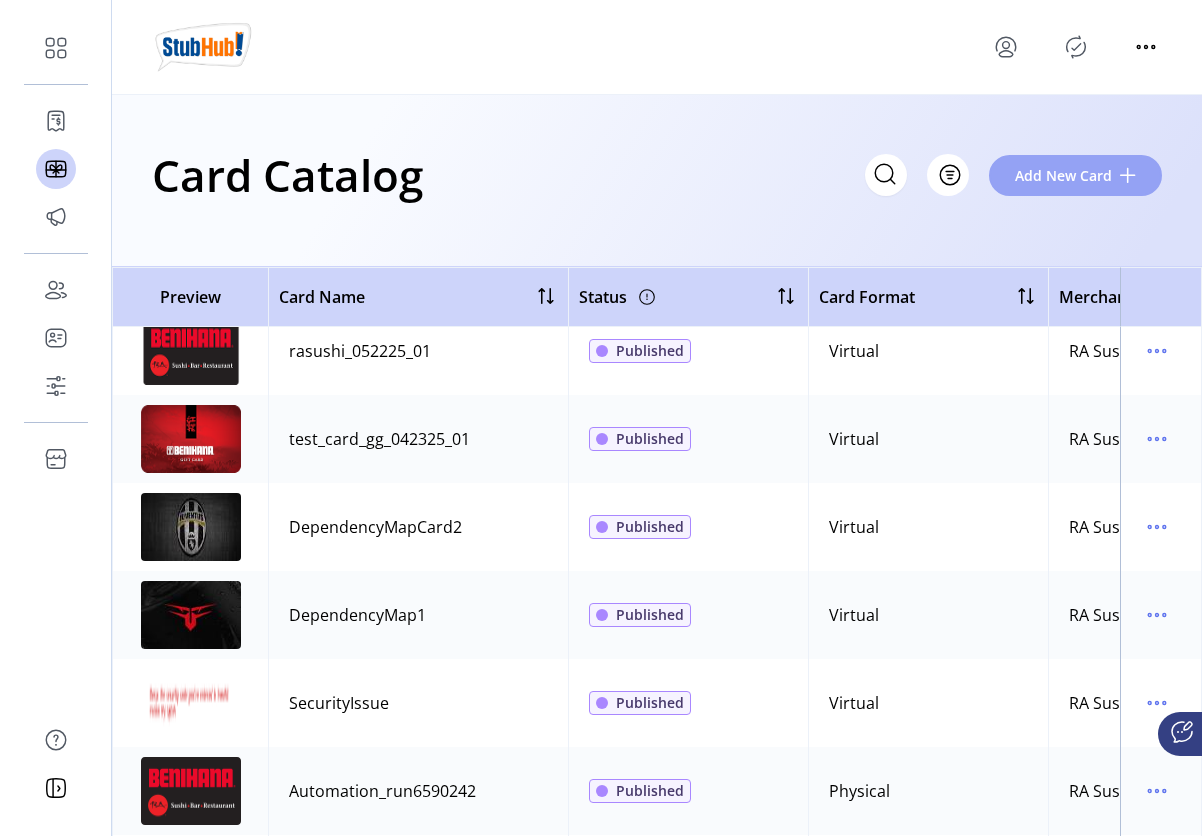 click on "Add New Card" 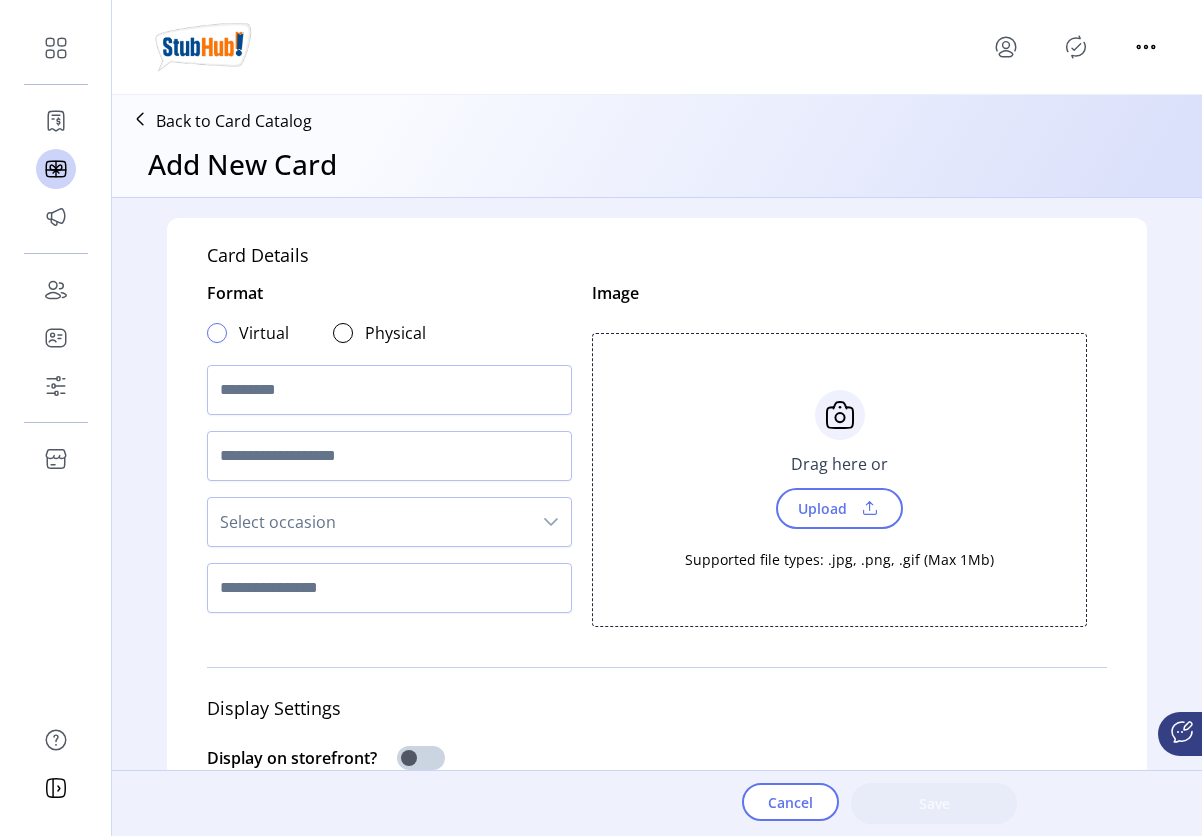 click 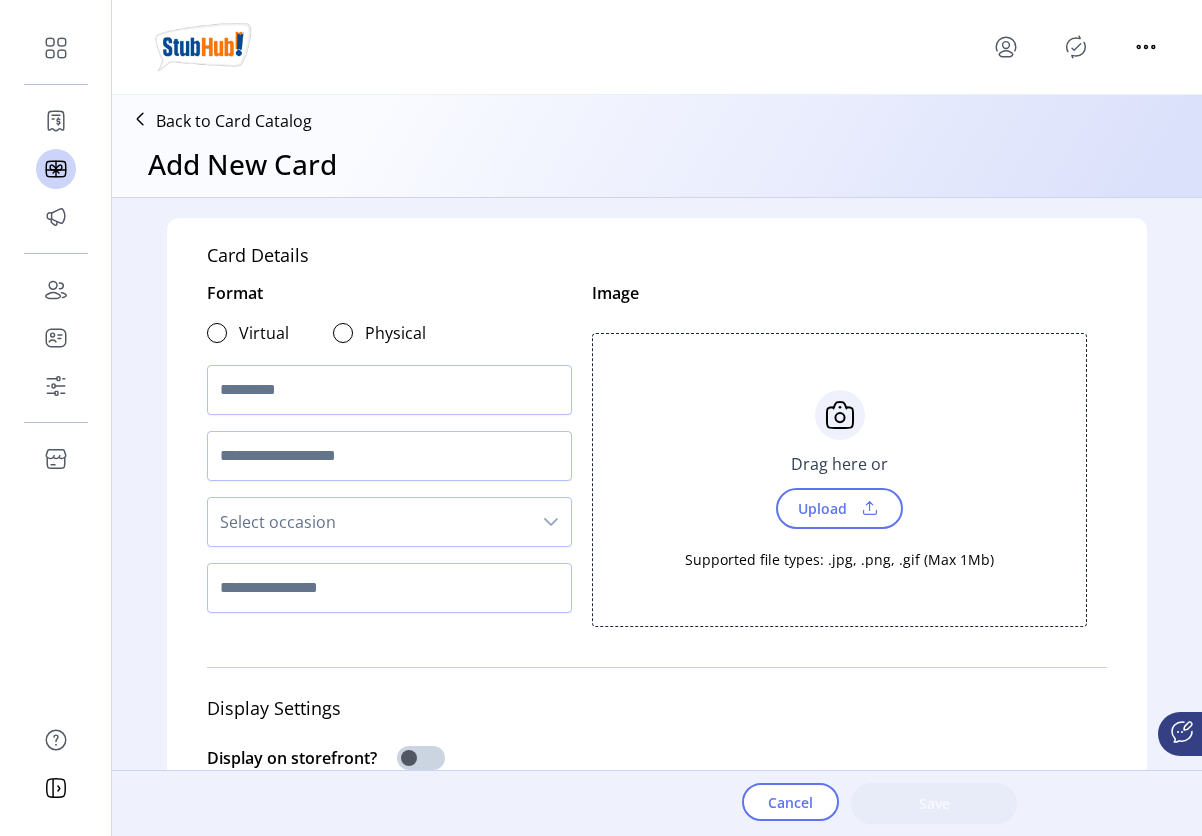 scroll, scrollTop: 12, scrollLeft: 7, axis: both 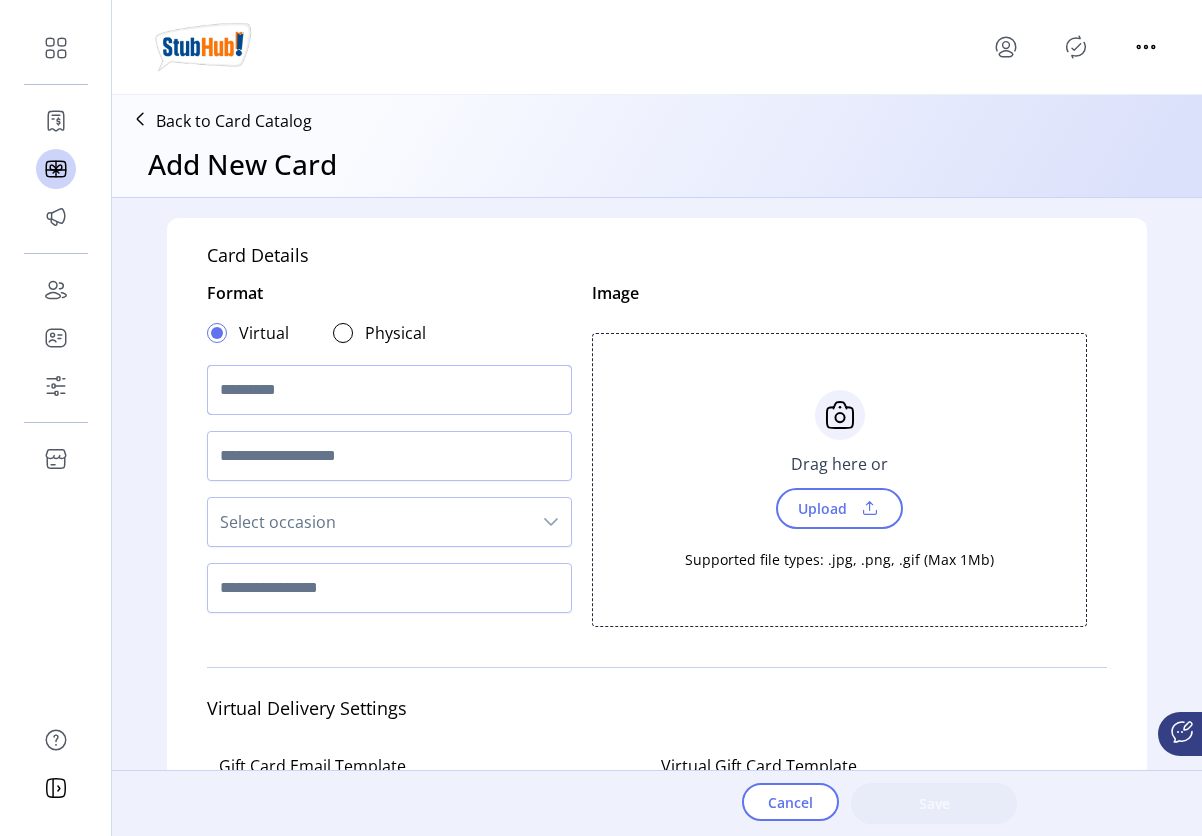 click 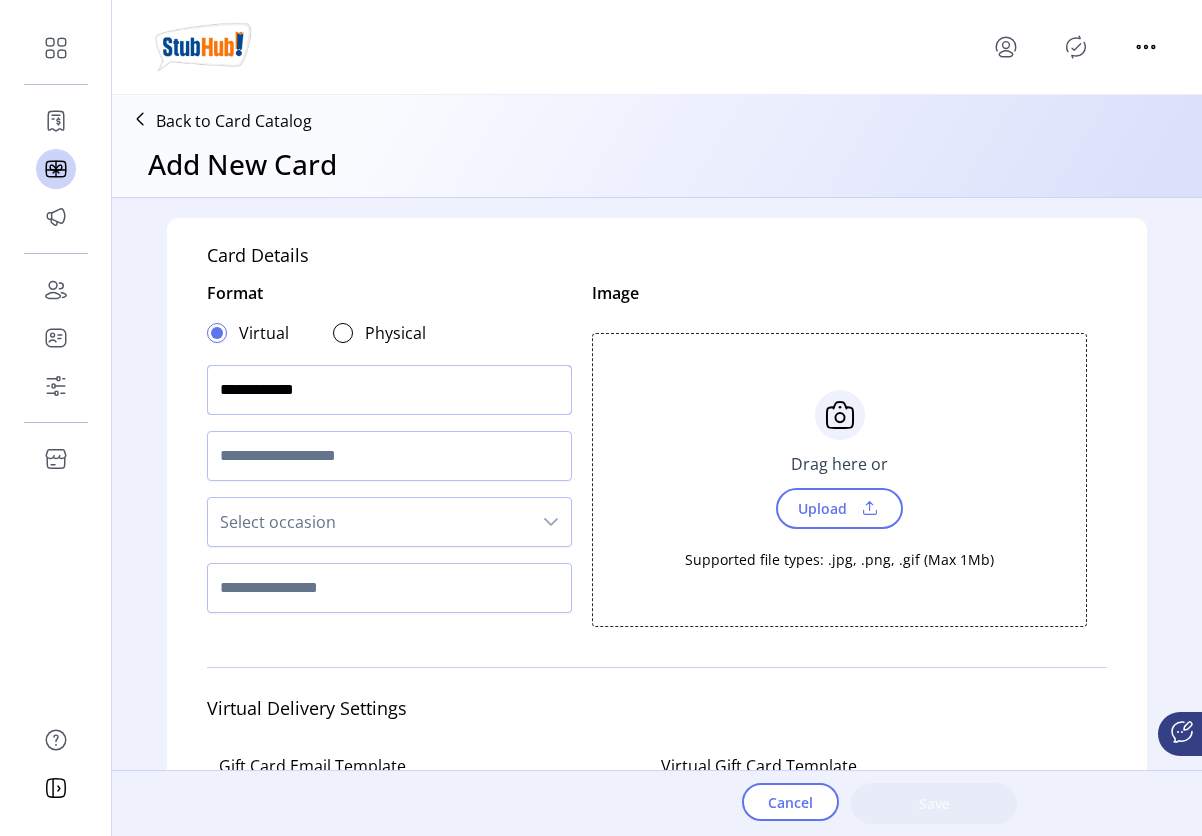 type on "**********" 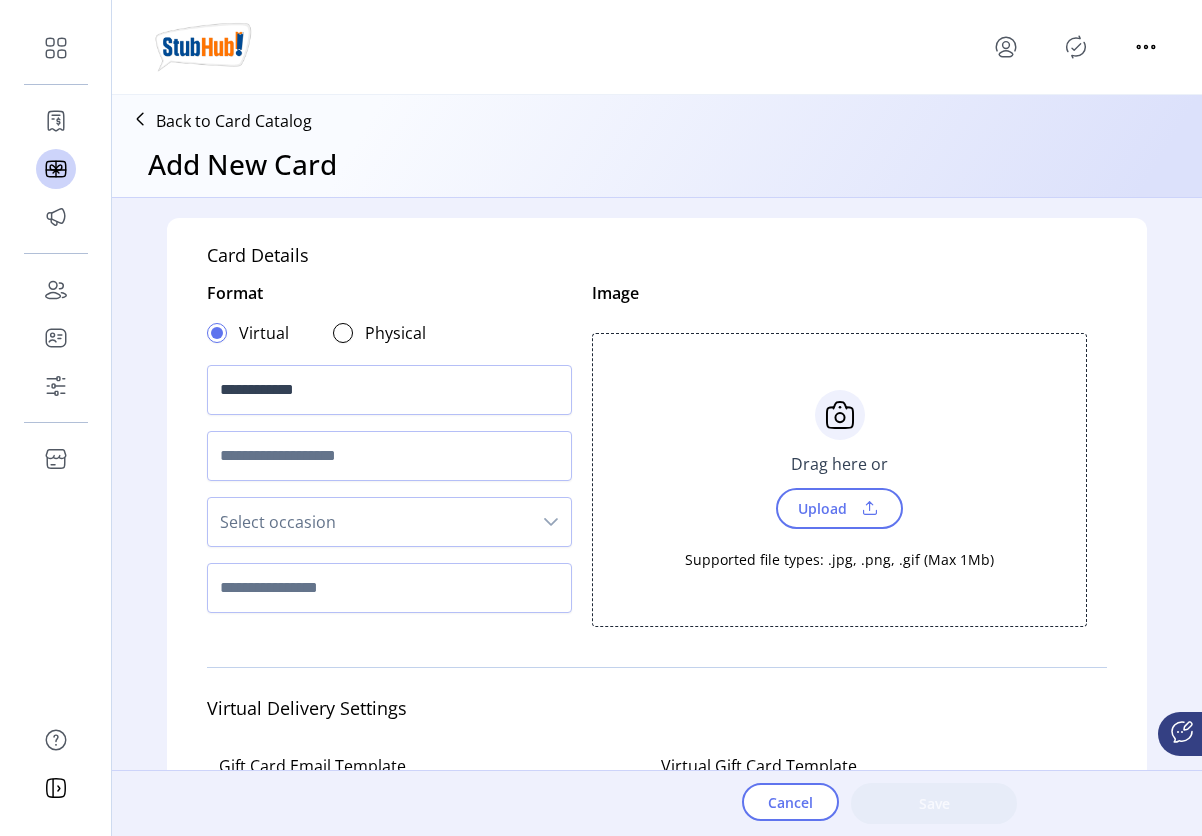 click 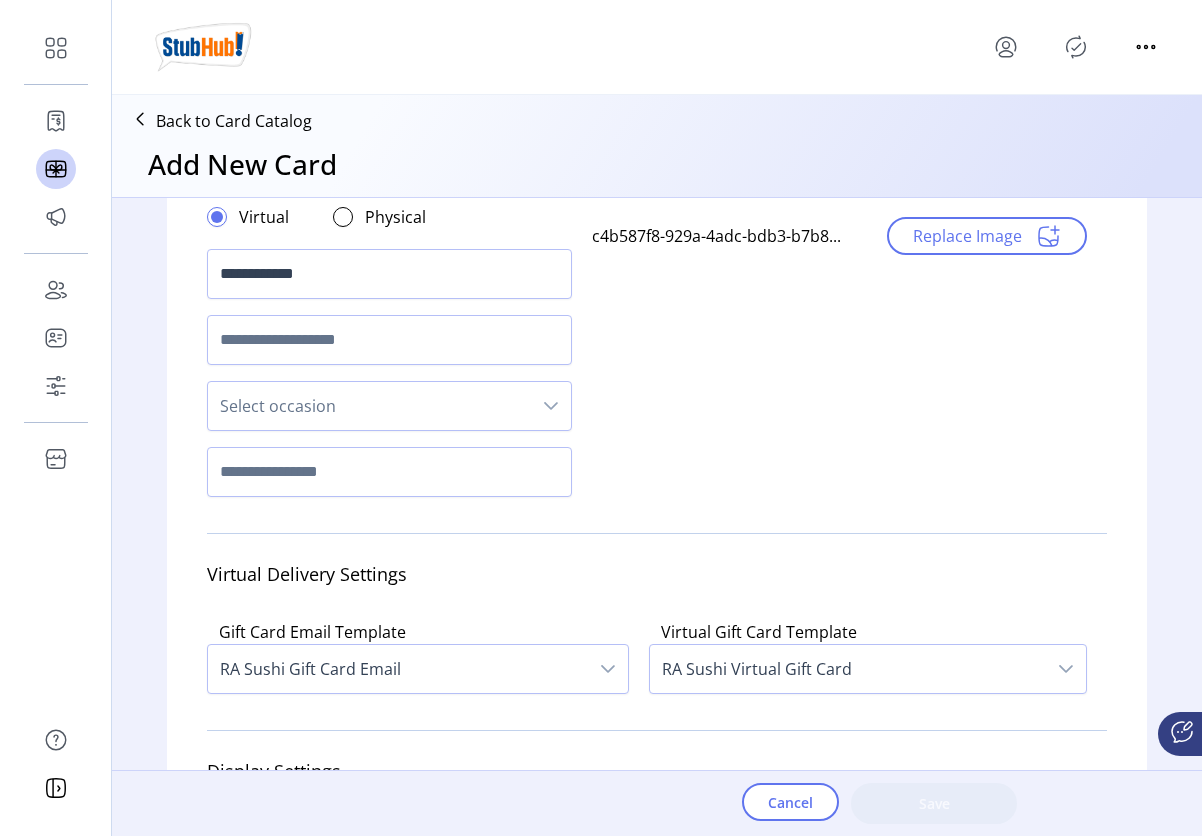 scroll, scrollTop: 381, scrollLeft: 0, axis: vertical 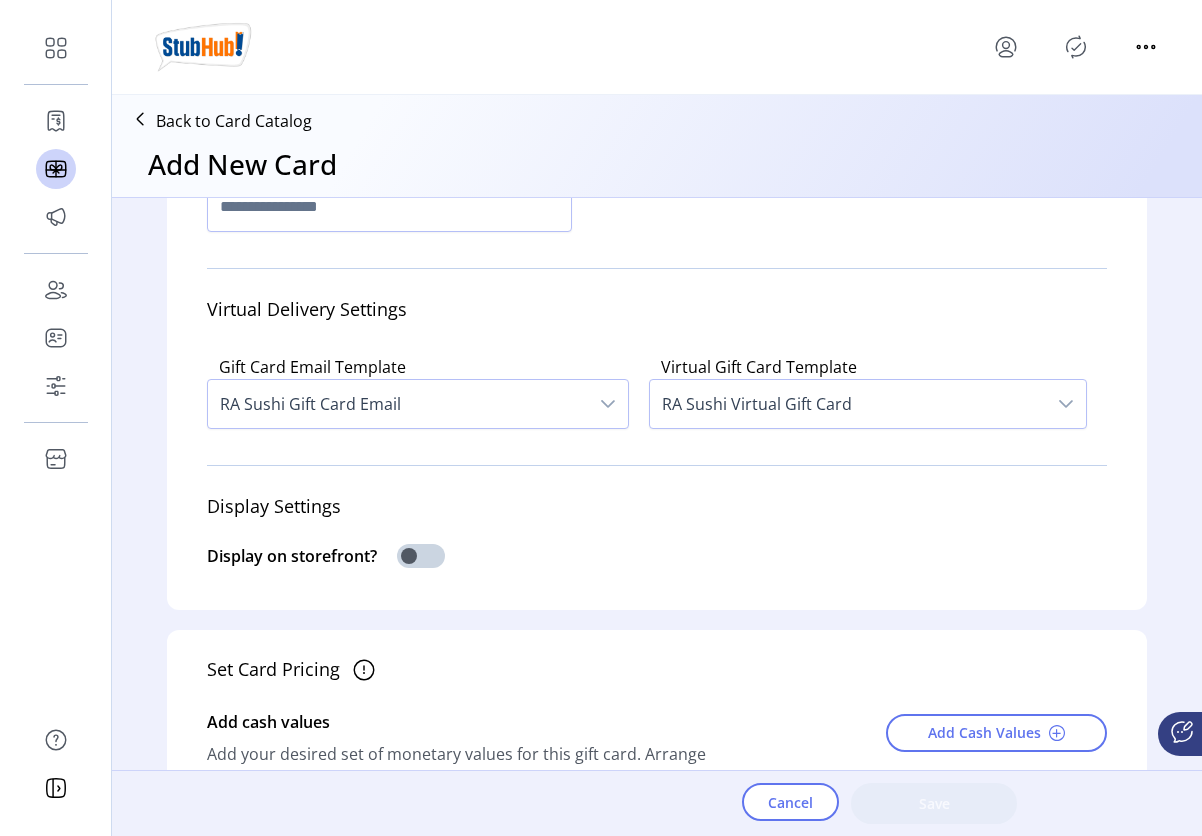 click 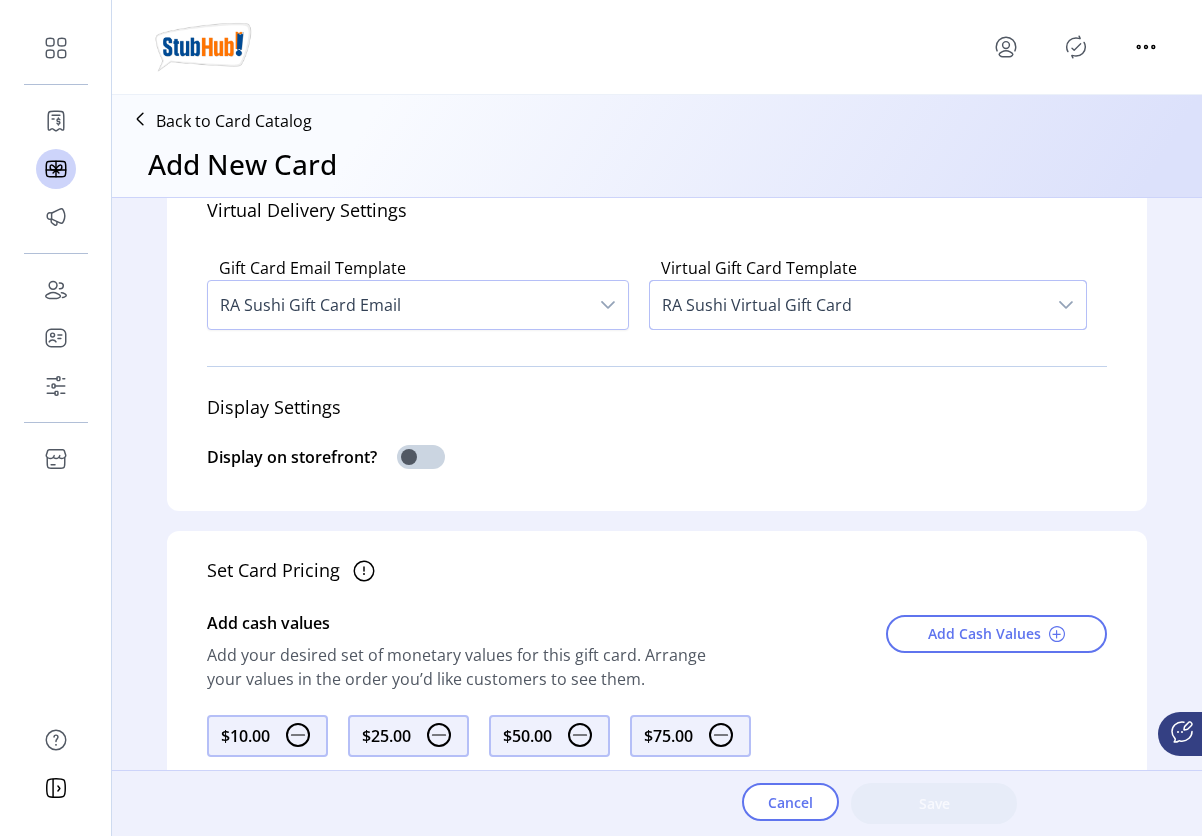 scroll, scrollTop: 491, scrollLeft: 0, axis: vertical 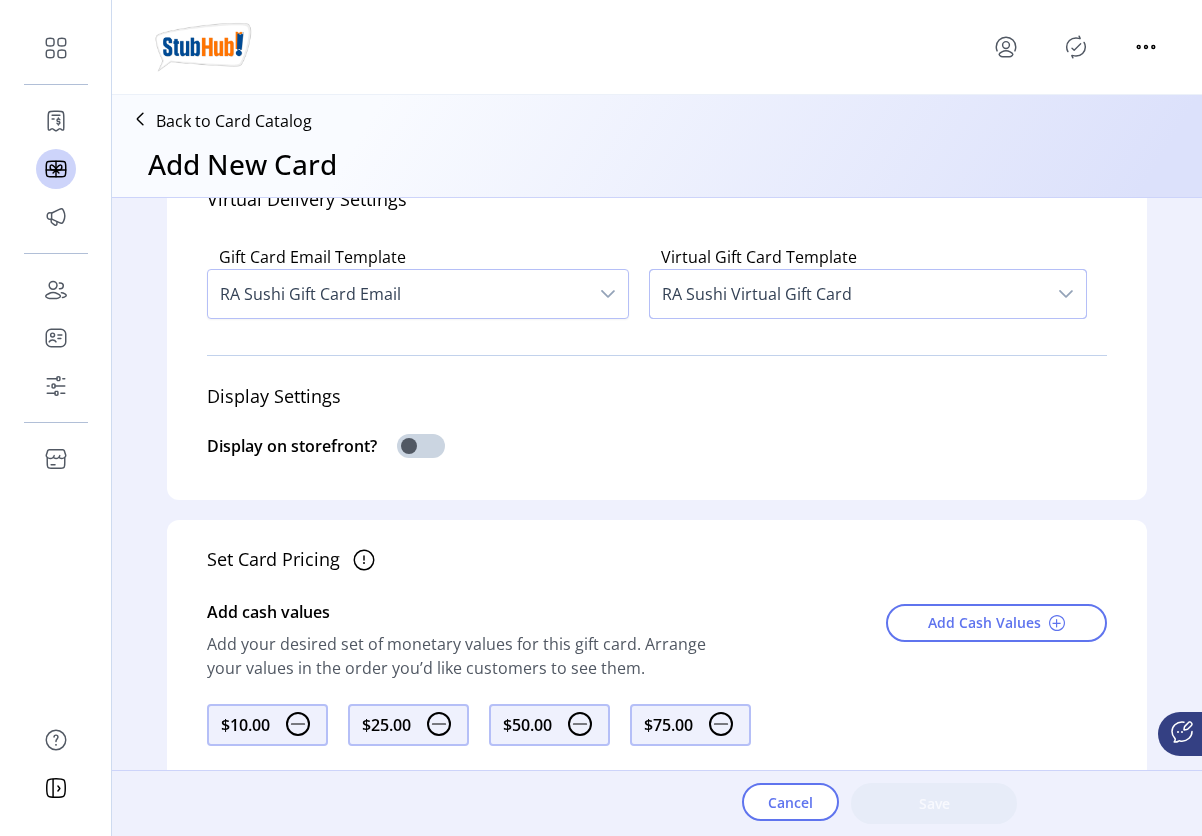 click on "RA Sushi Virtual Gift Card" at bounding box center [848, 294] 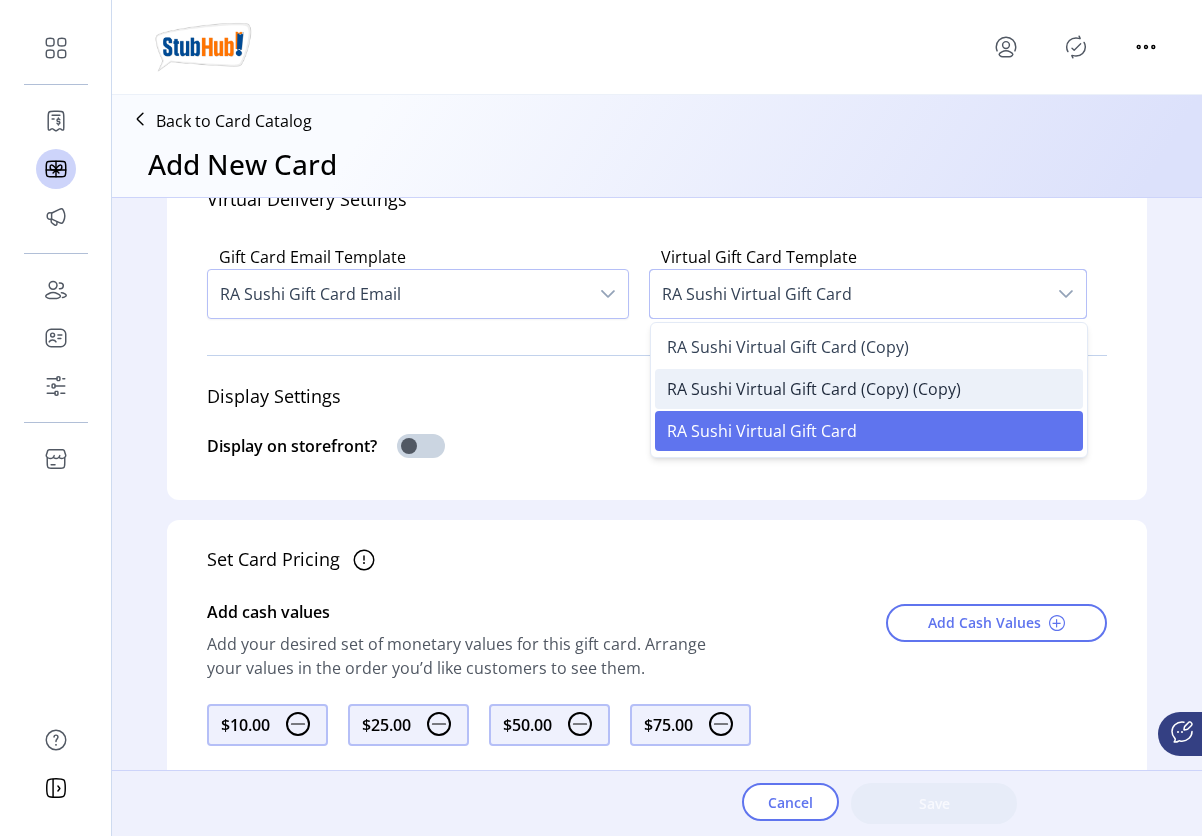 click on "RA Sushi Virtual Gift Card (Copy) (Copy)" at bounding box center (869, 389) 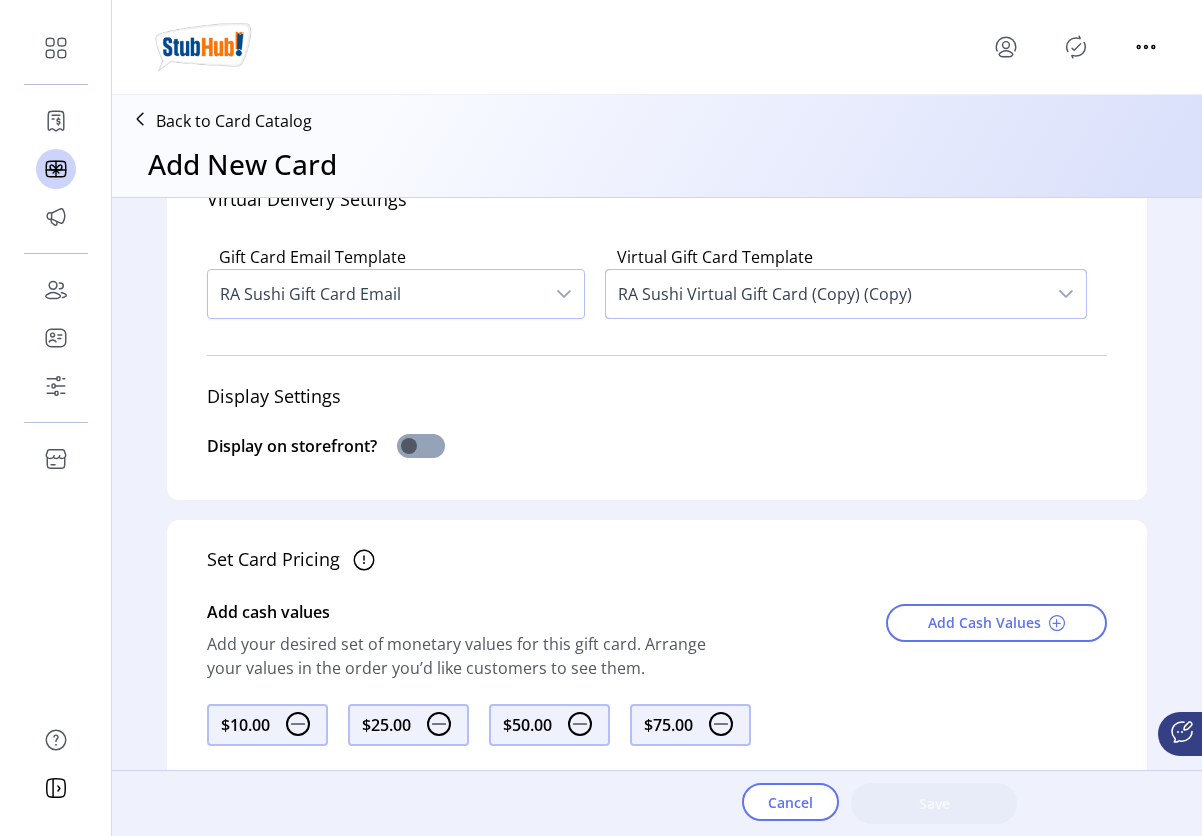 click 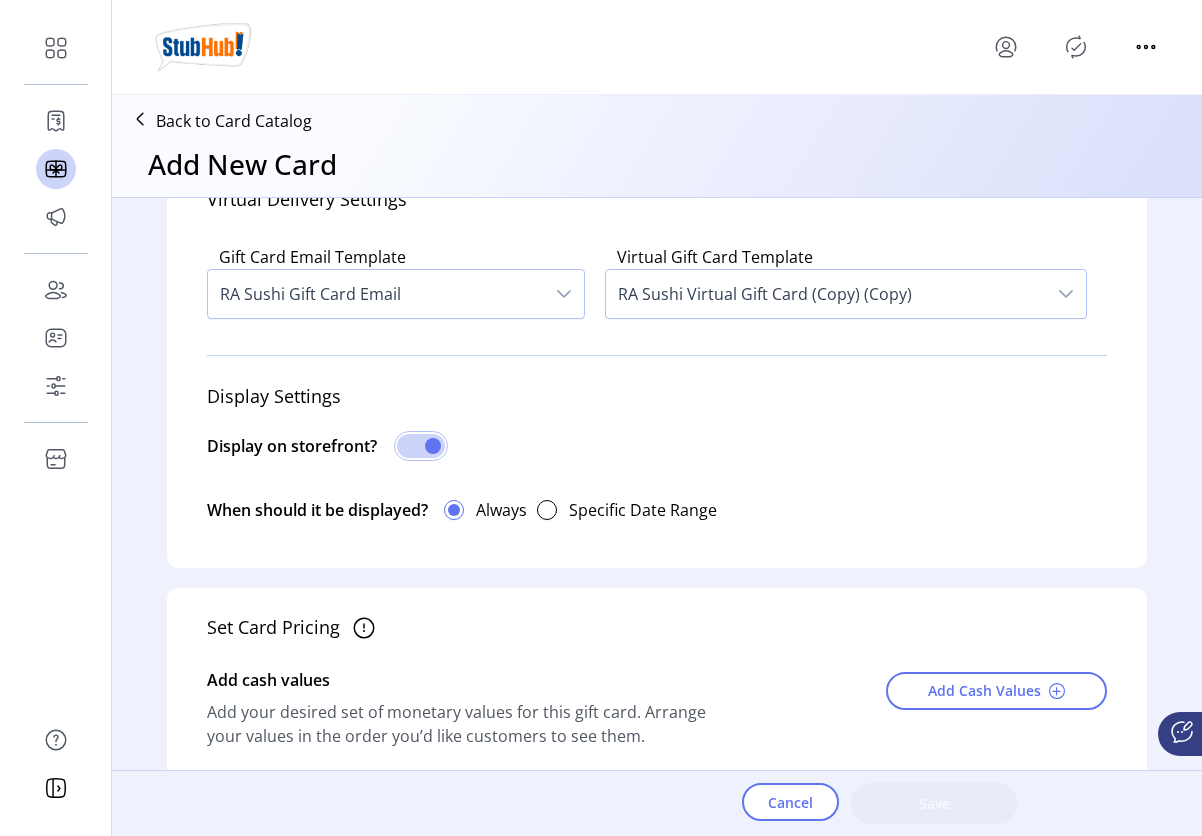 scroll, scrollTop: 12, scrollLeft: 7, axis: both 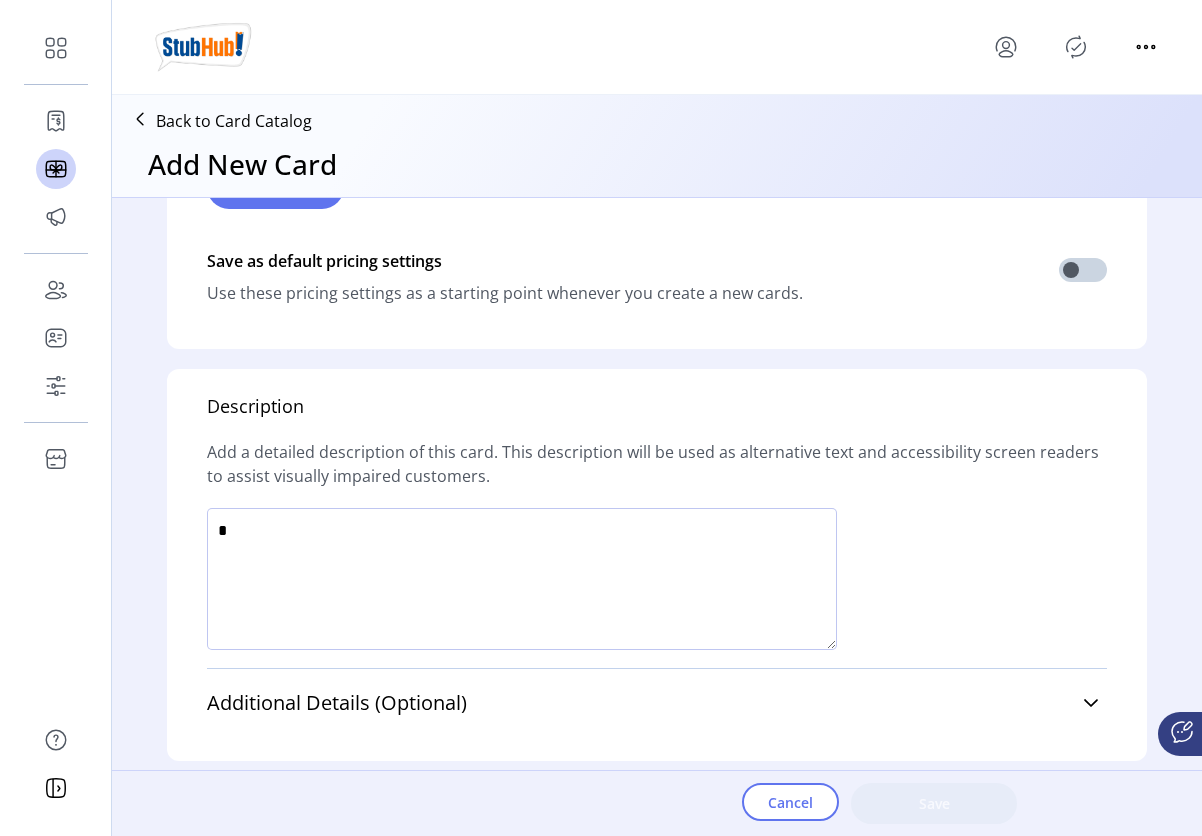 click 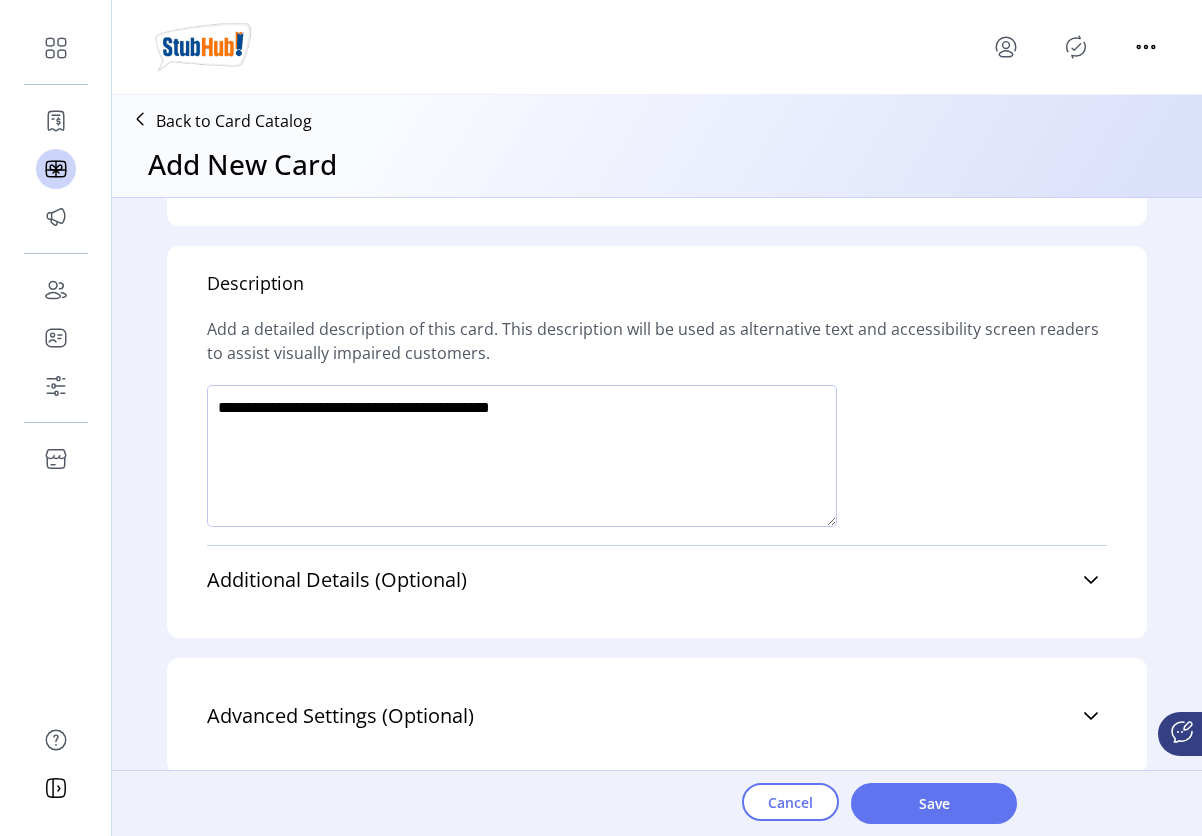 scroll, scrollTop: 1488, scrollLeft: 0, axis: vertical 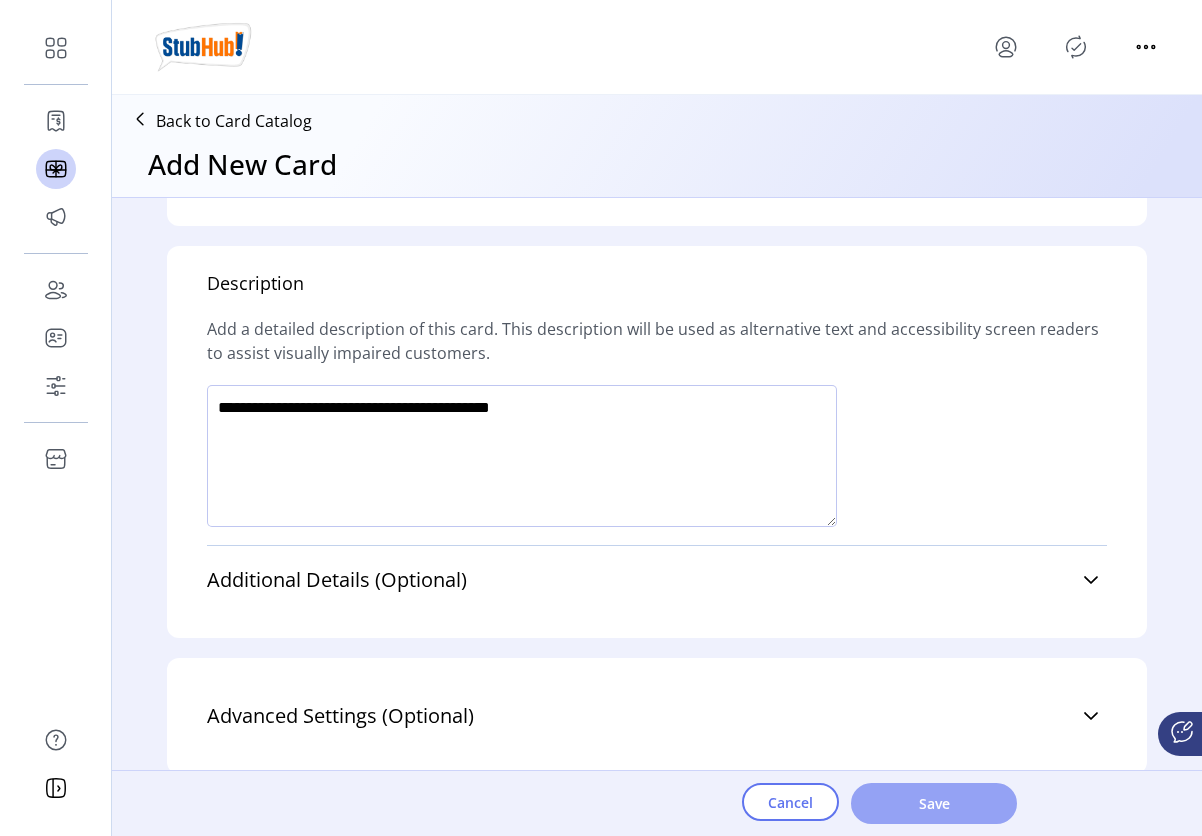 type on "**********" 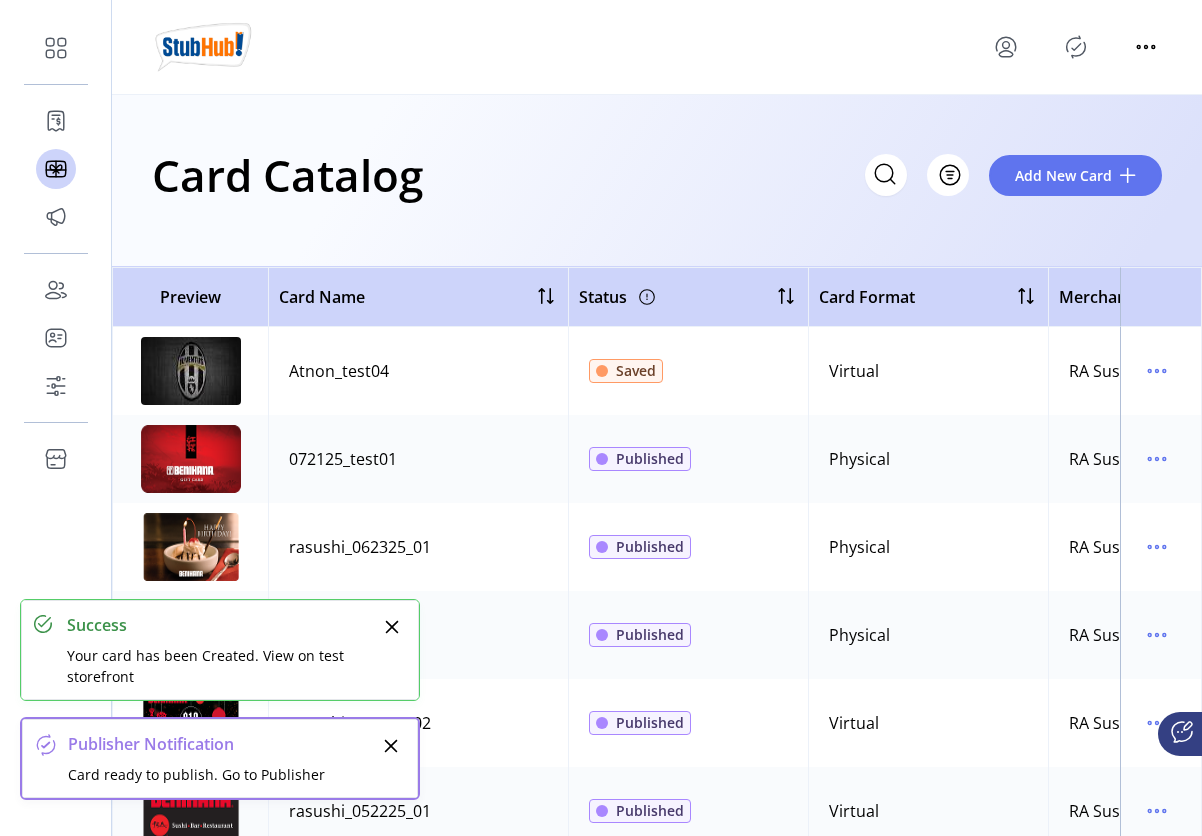 click 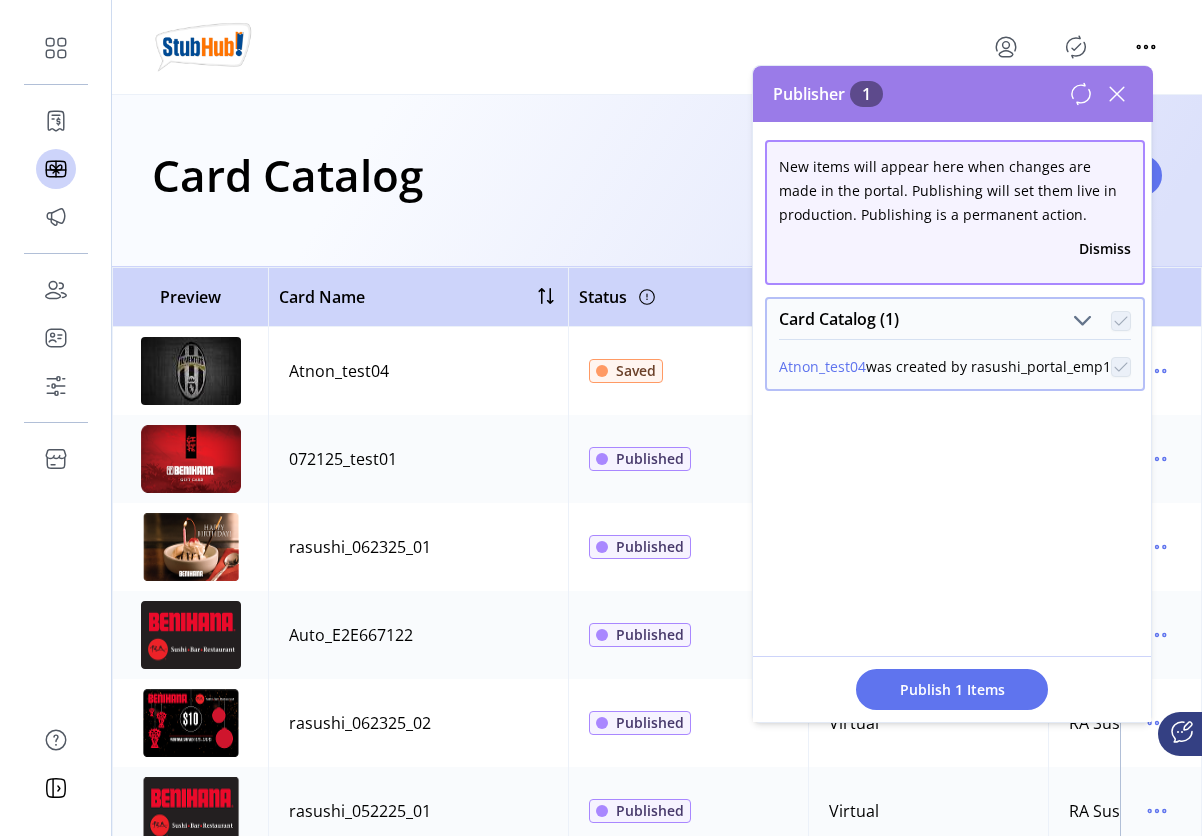 click on "Publish 1 Items" at bounding box center (952, 689) 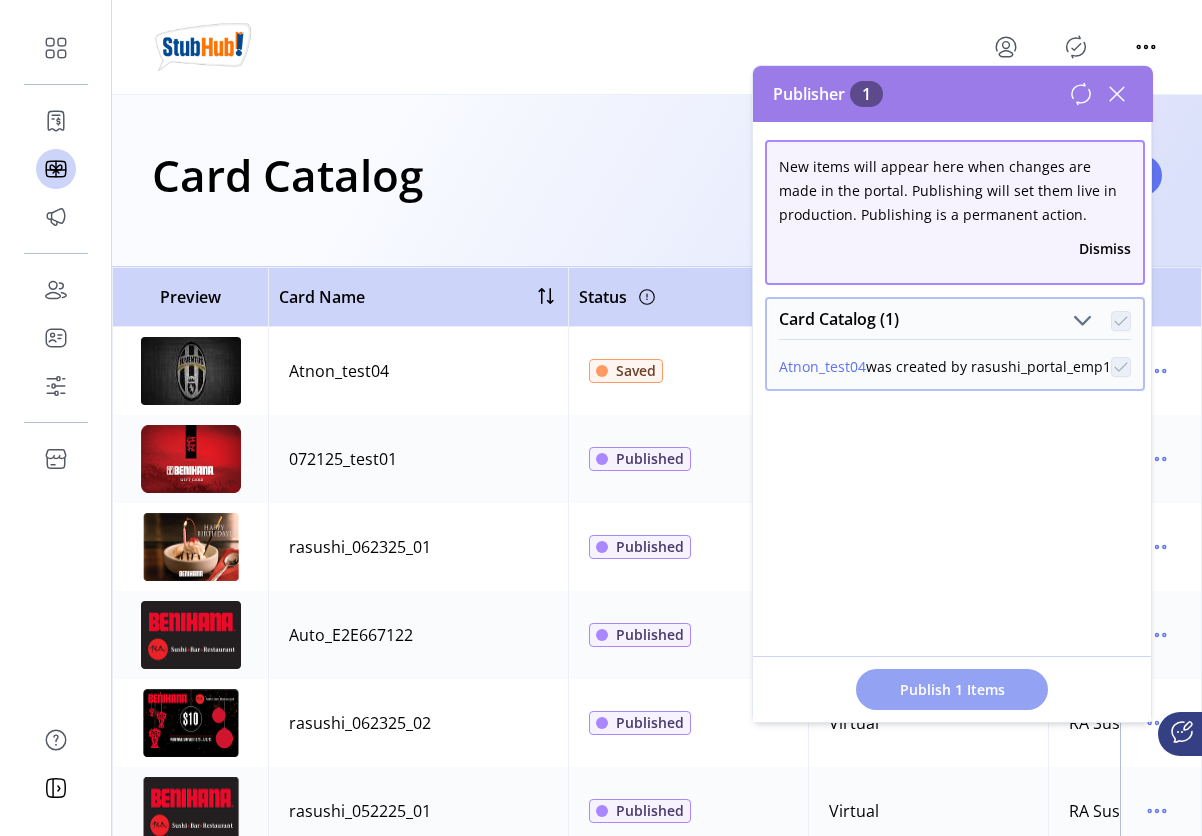 click on "Publish 1 Items" at bounding box center [952, 689] 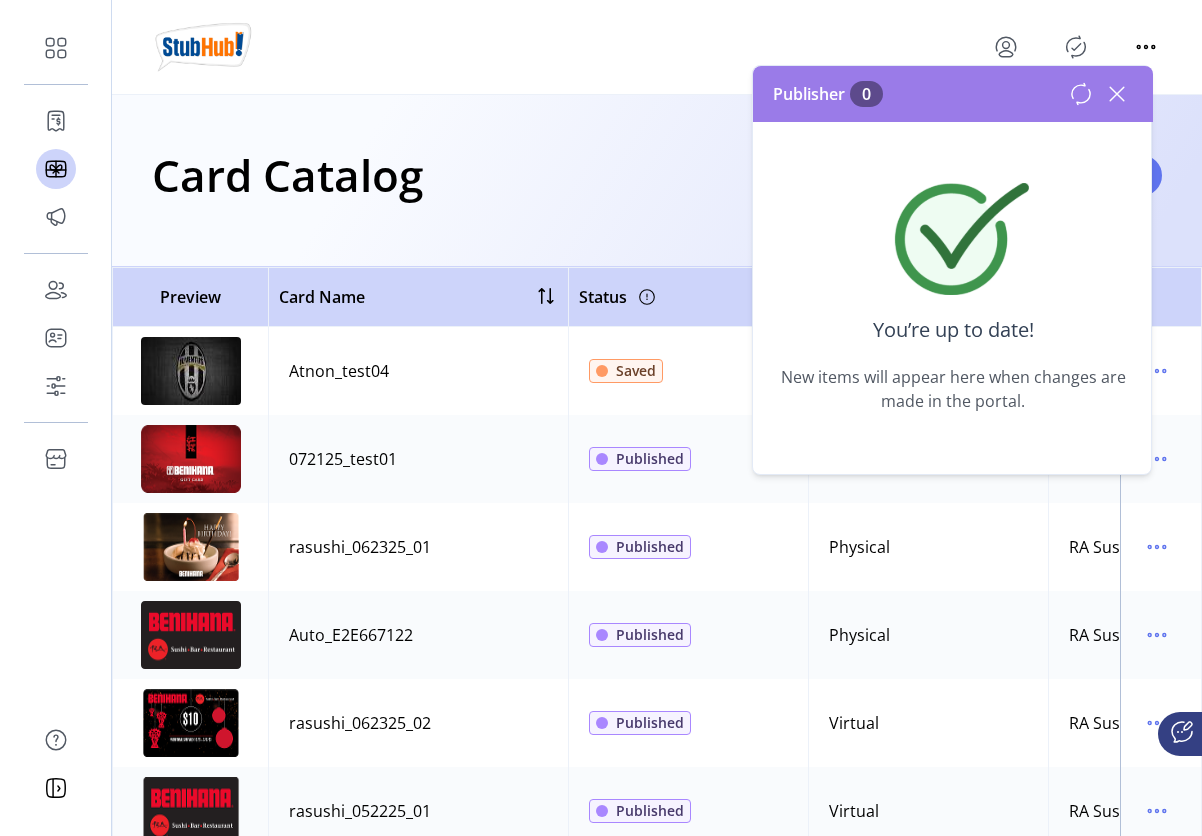 click 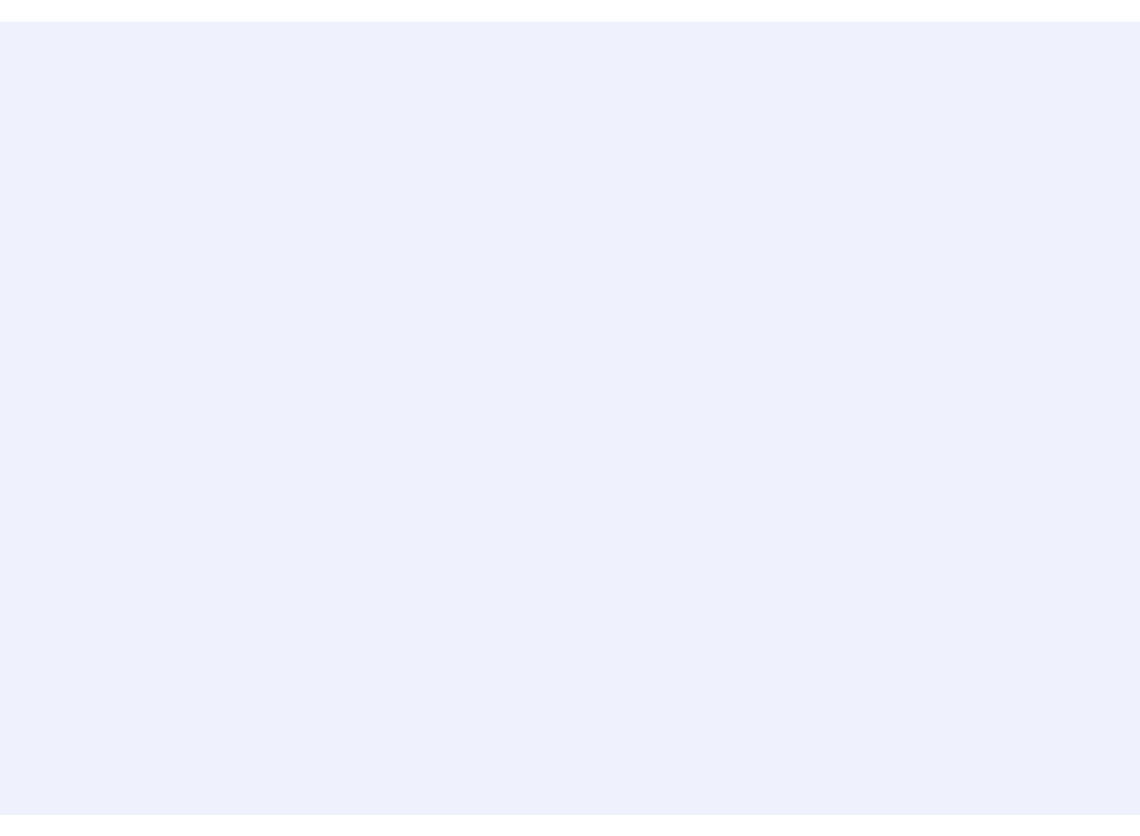 scroll, scrollTop: 0, scrollLeft: 0, axis: both 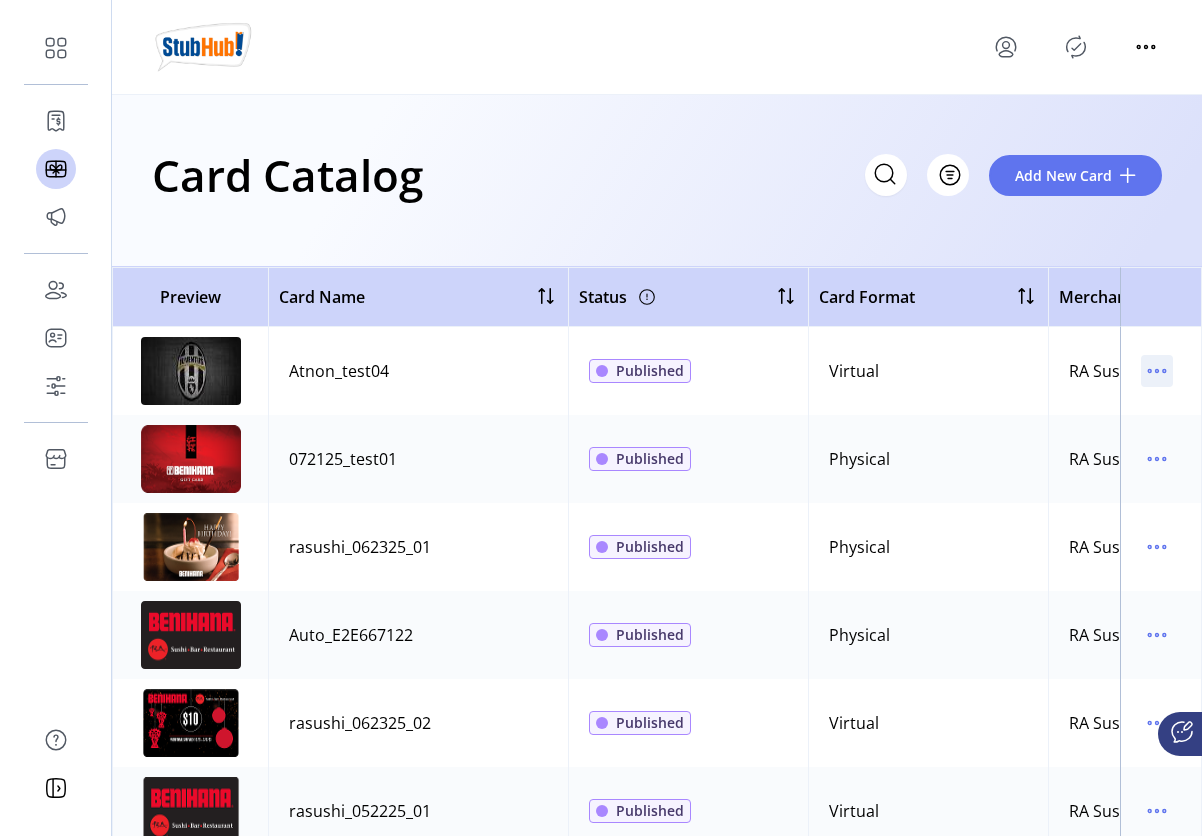 click 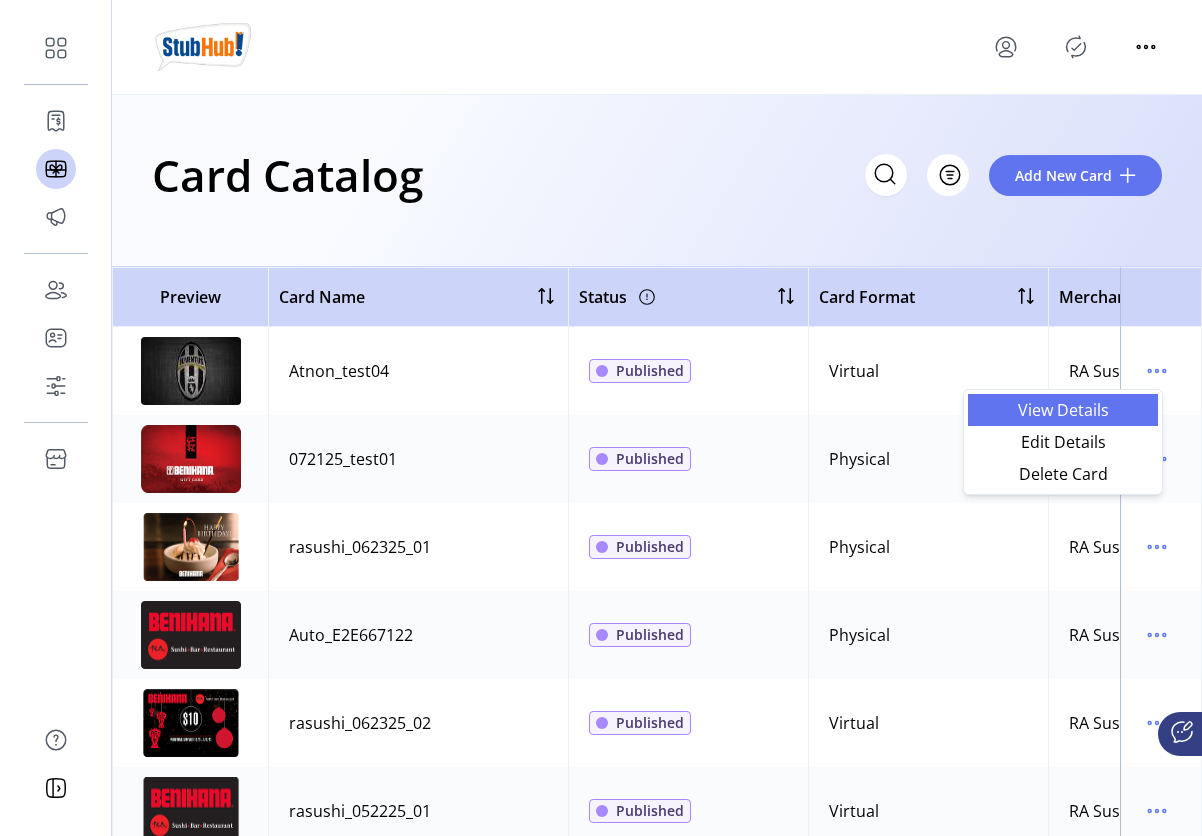 click on "View Details" at bounding box center (1063, 410) 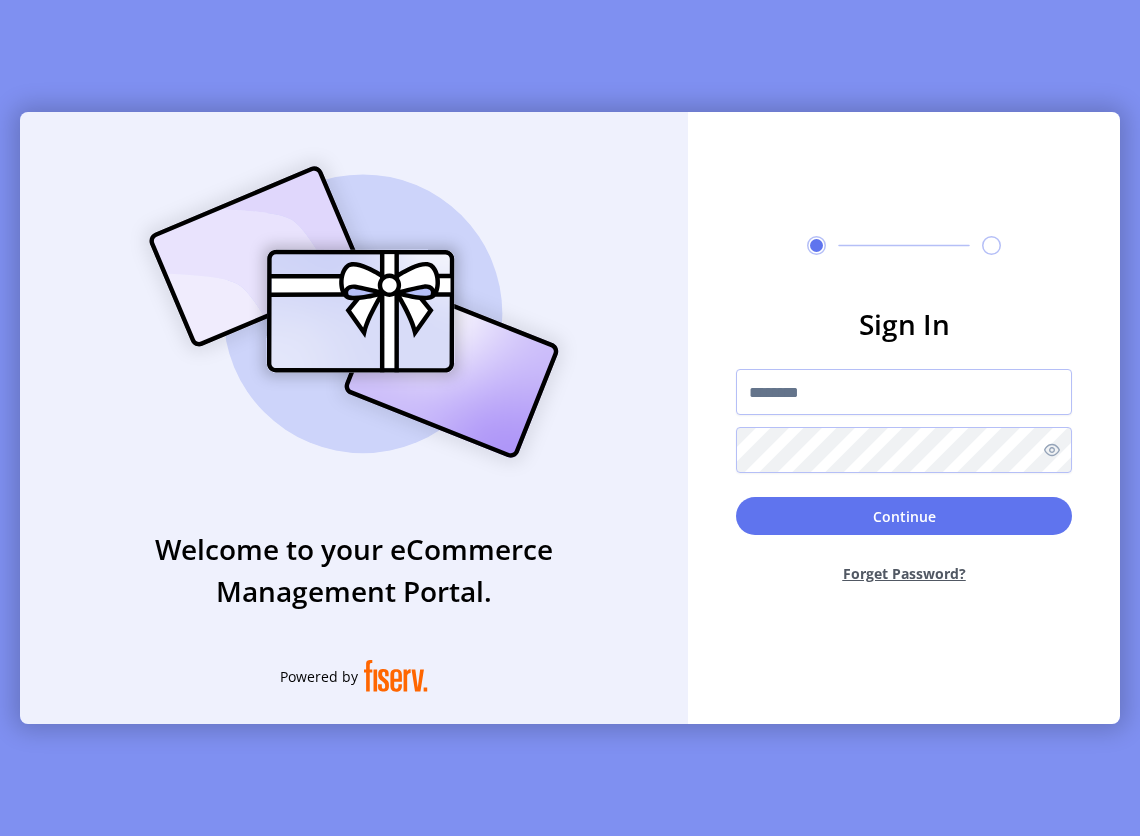 type on "**********" 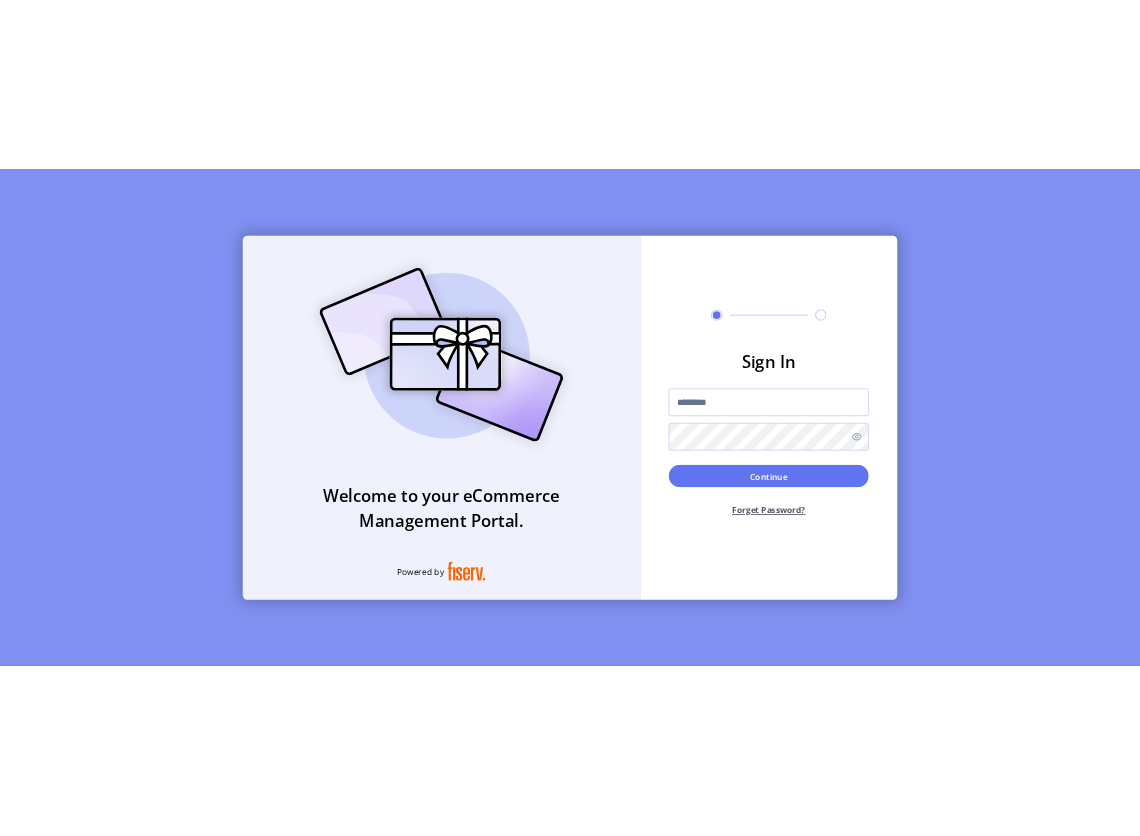 scroll, scrollTop: 0, scrollLeft: 0, axis: both 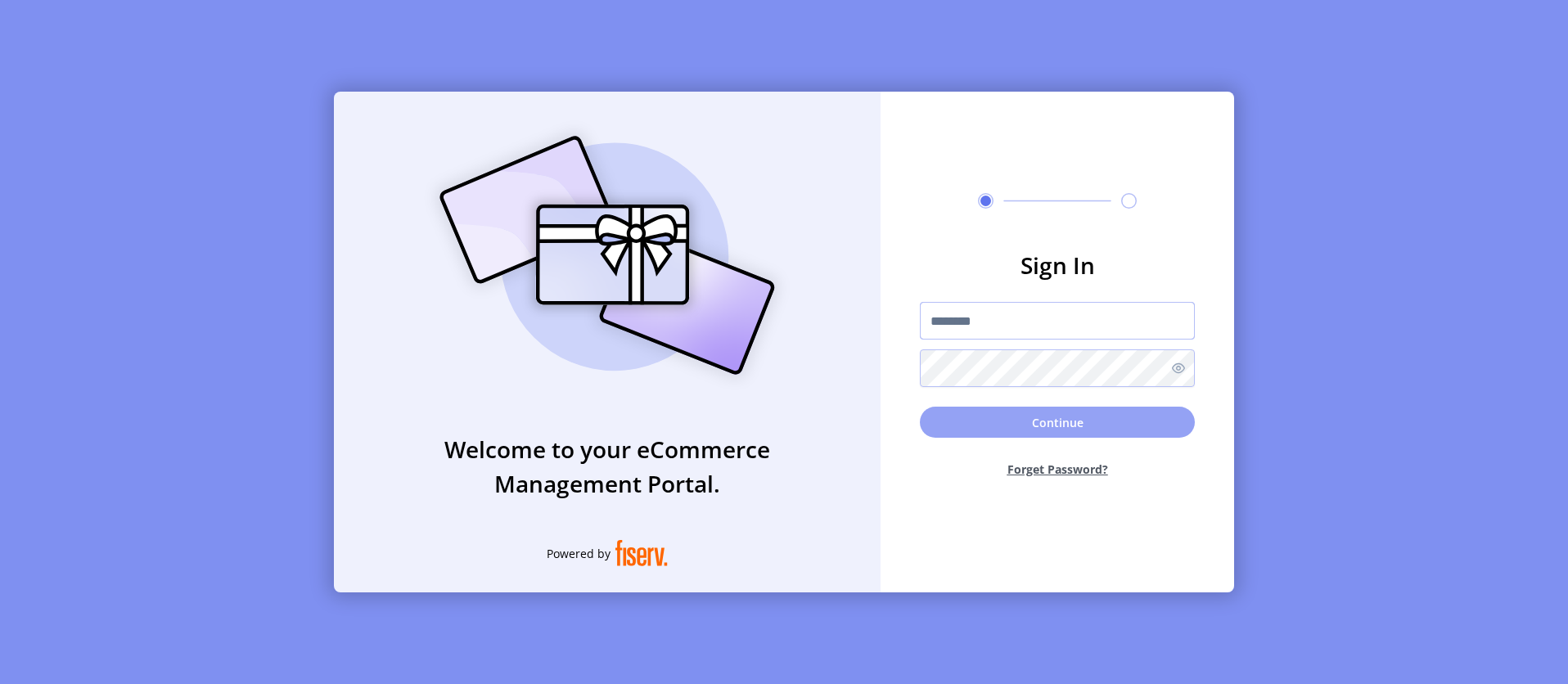 type on "**********" 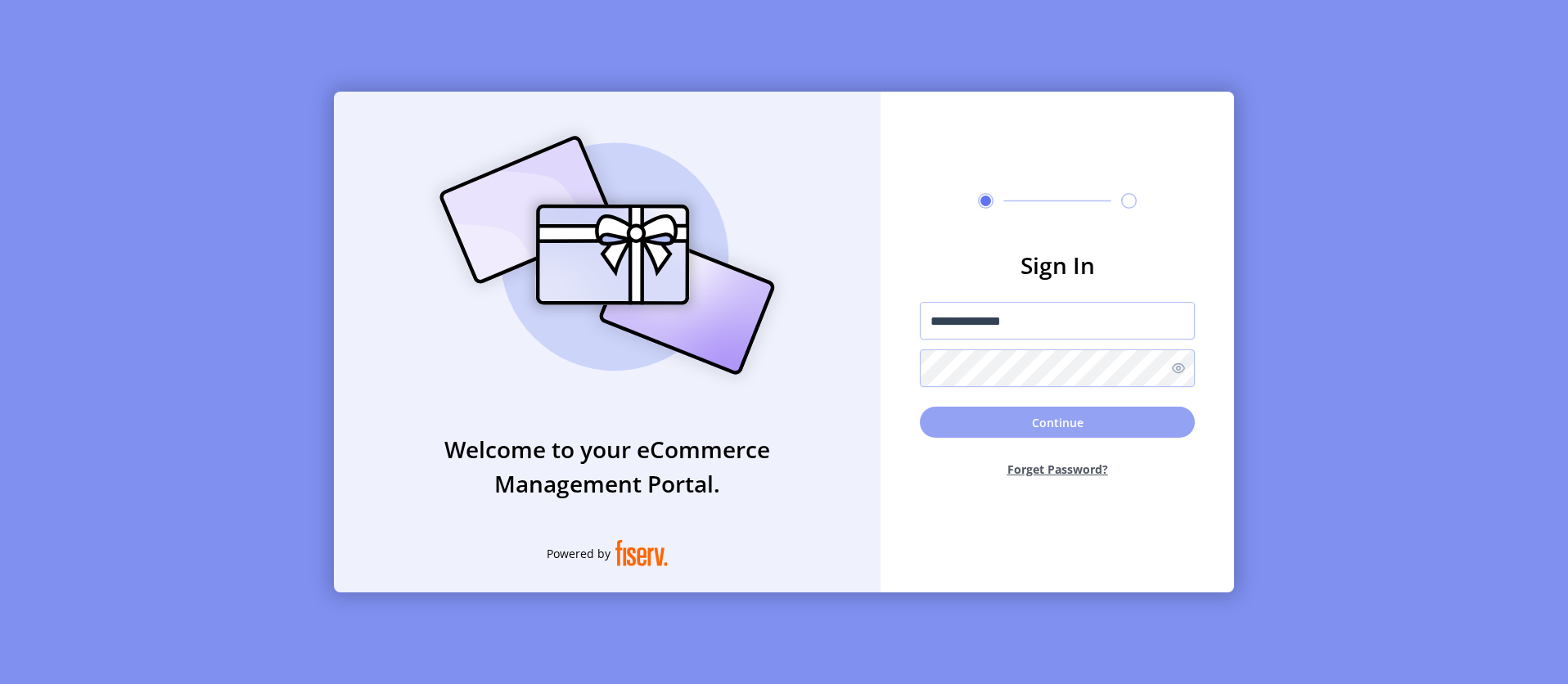 click on "Continue" 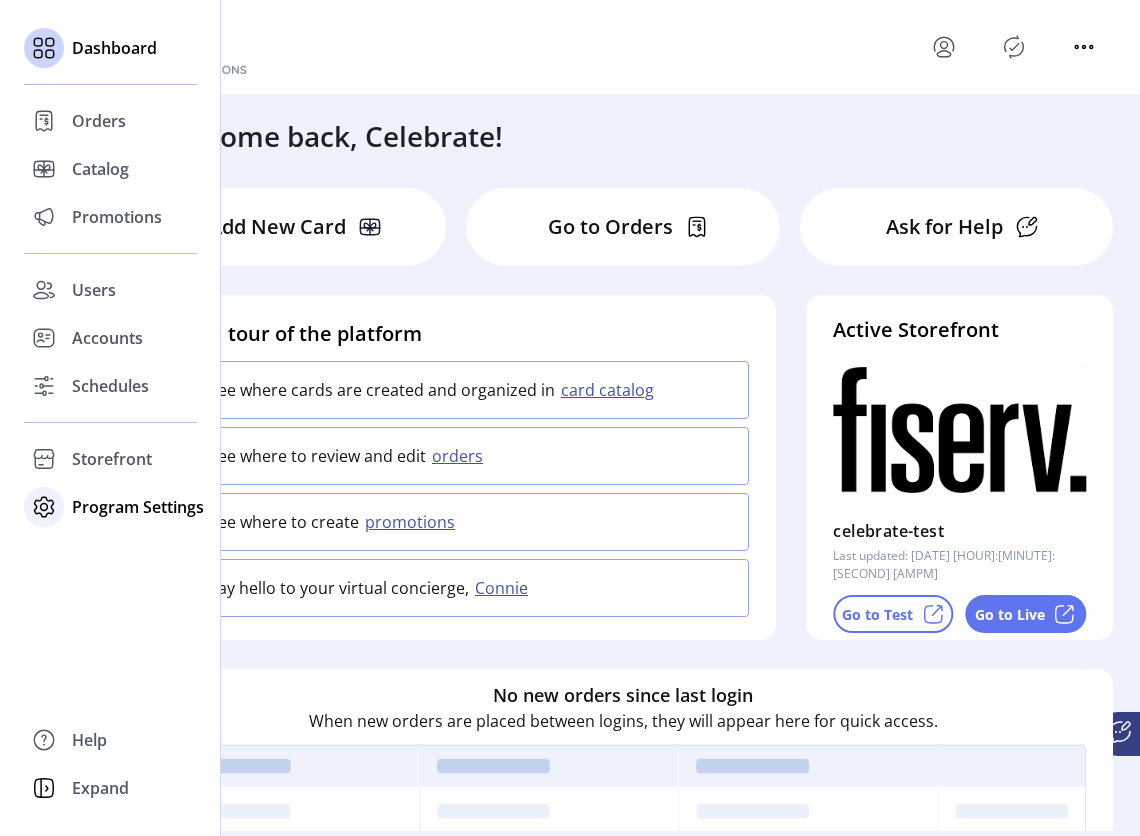 click on "Program Settings" 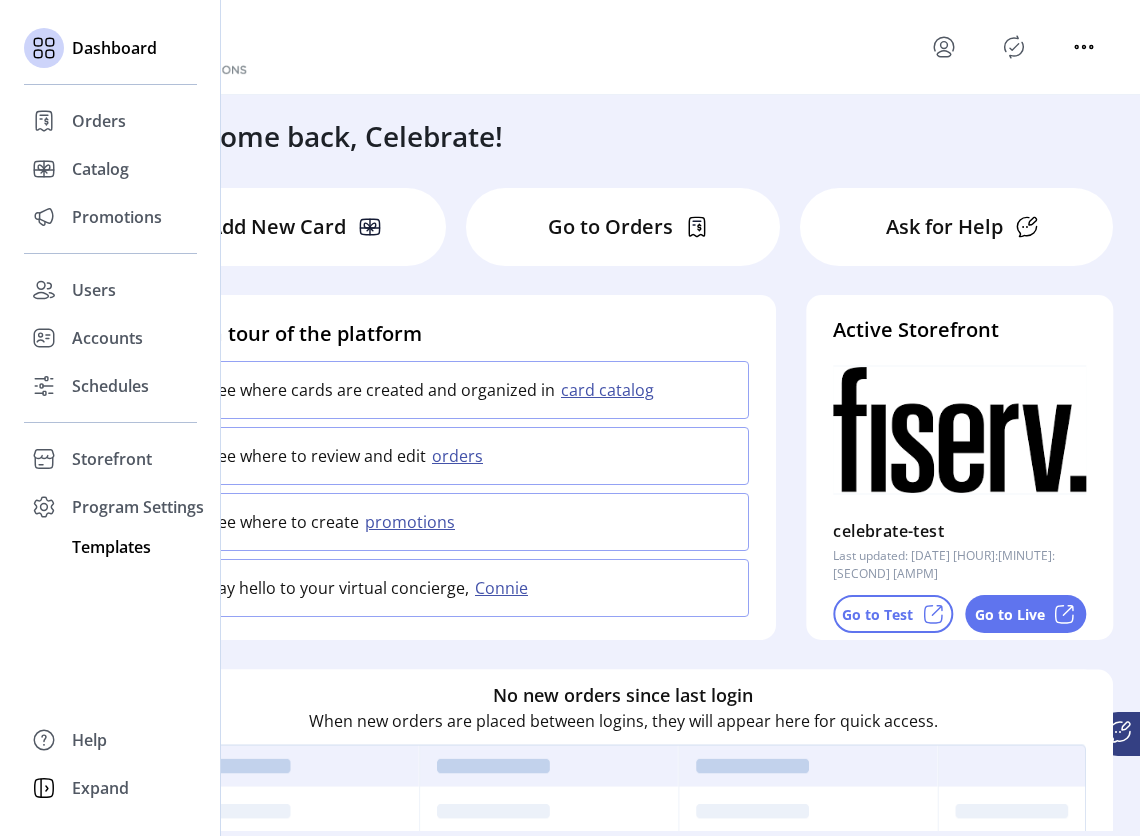 click on "Templates" 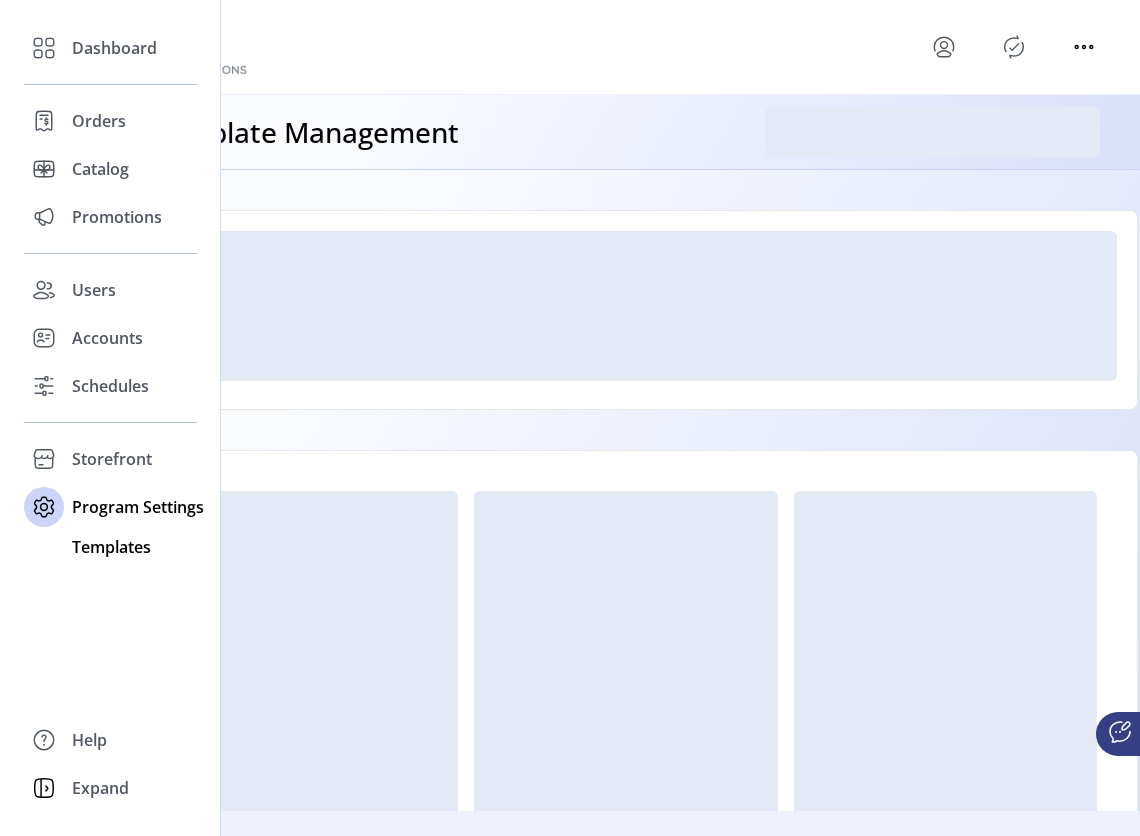 click on "Templates" 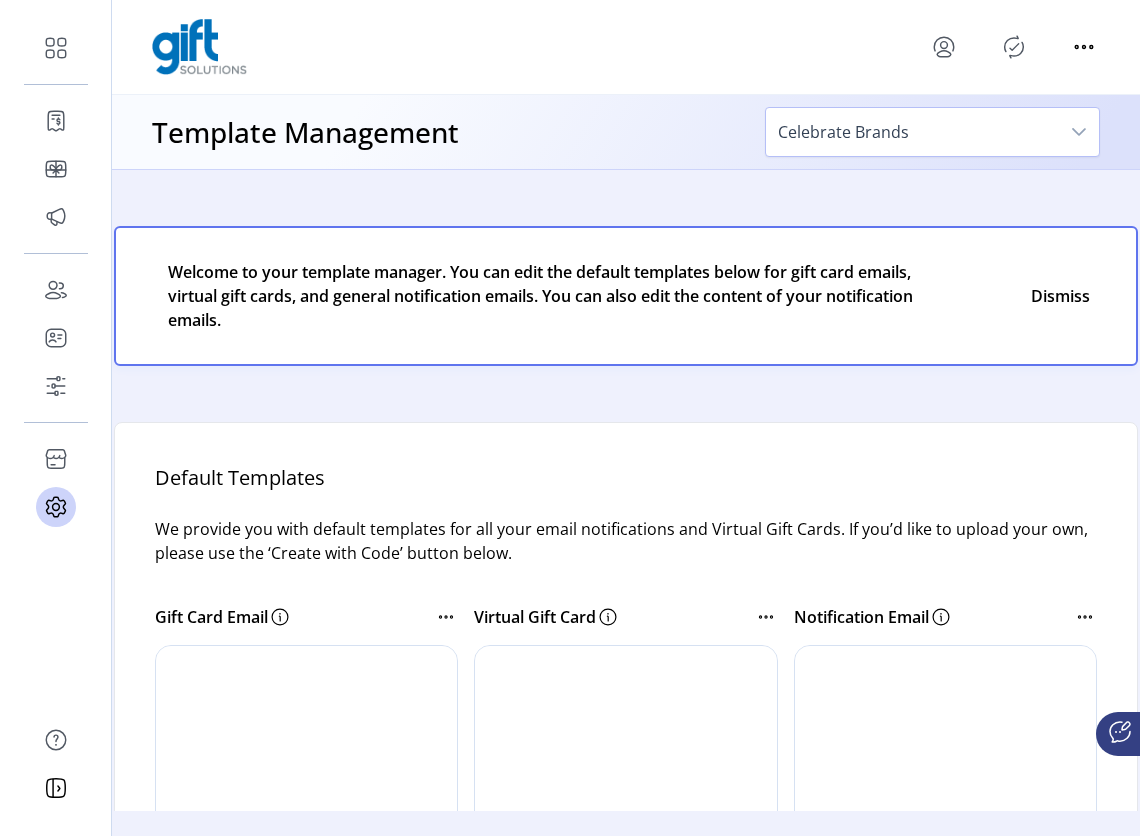 scroll, scrollTop: 0, scrollLeft: 0, axis: both 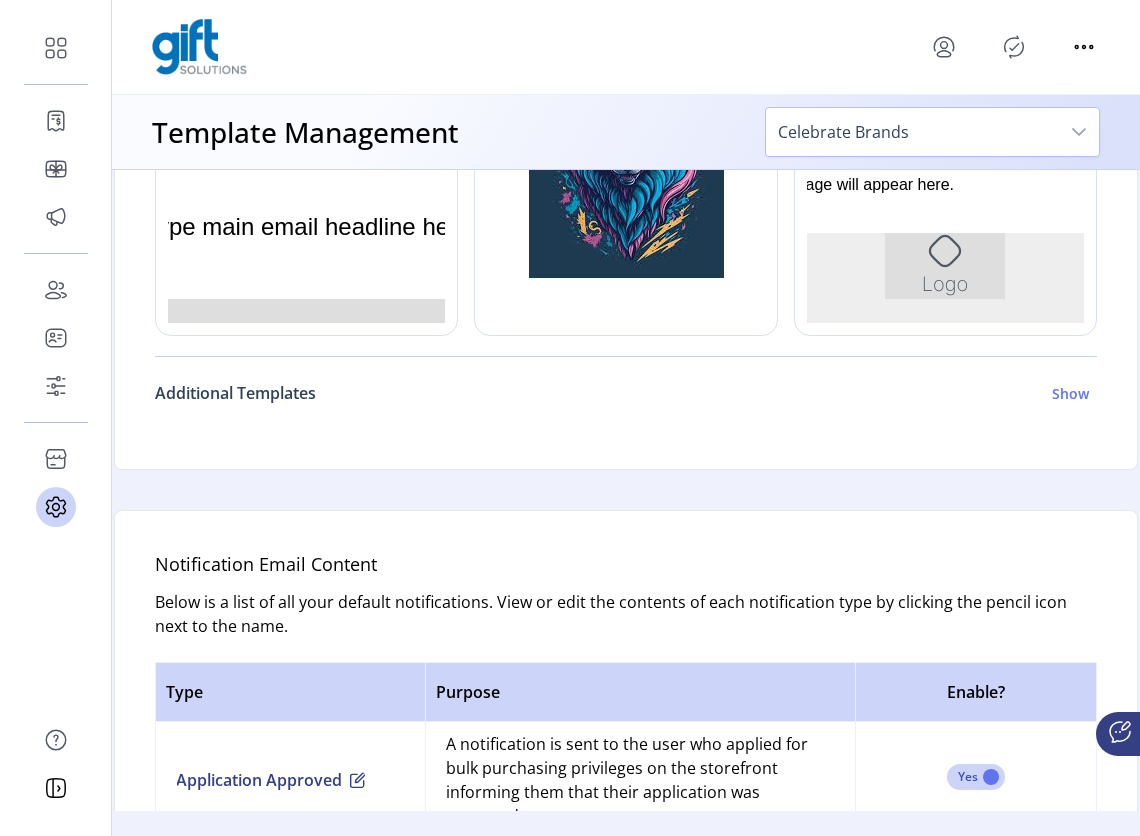 click on "Show" at bounding box center [1070, 393] 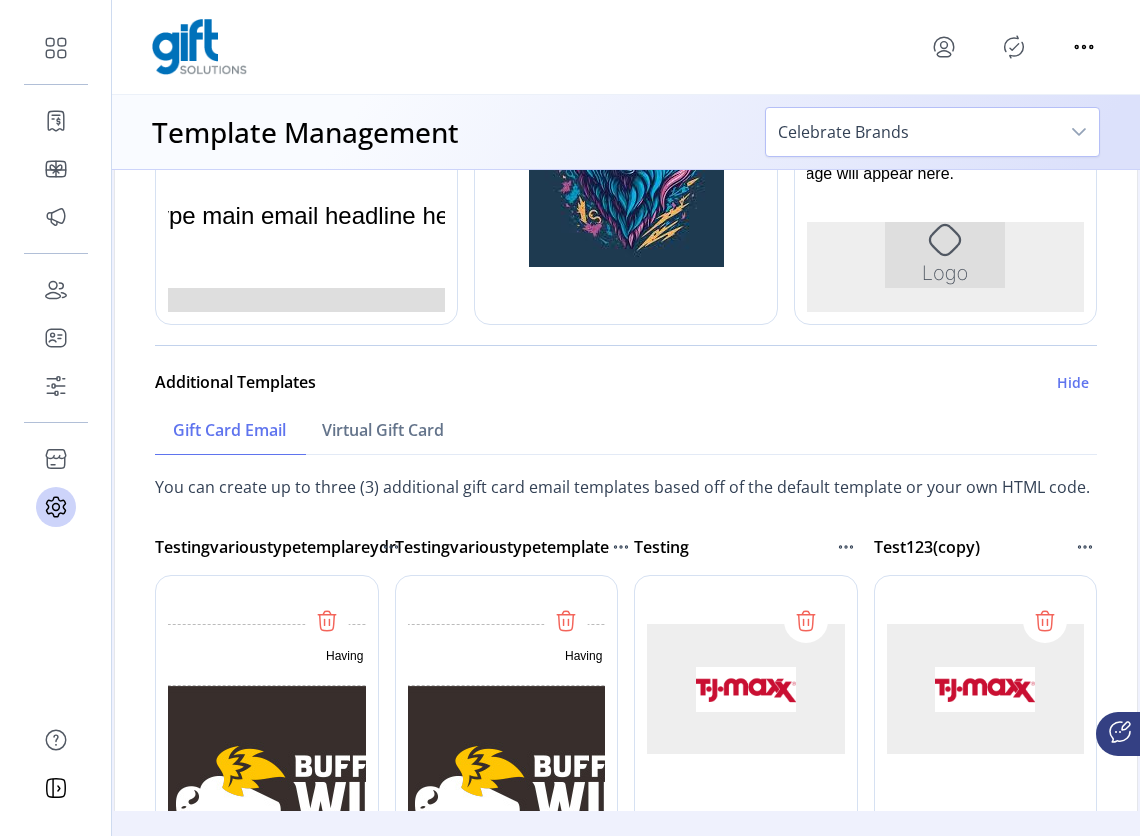 scroll, scrollTop: 949, scrollLeft: 0, axis: vertical 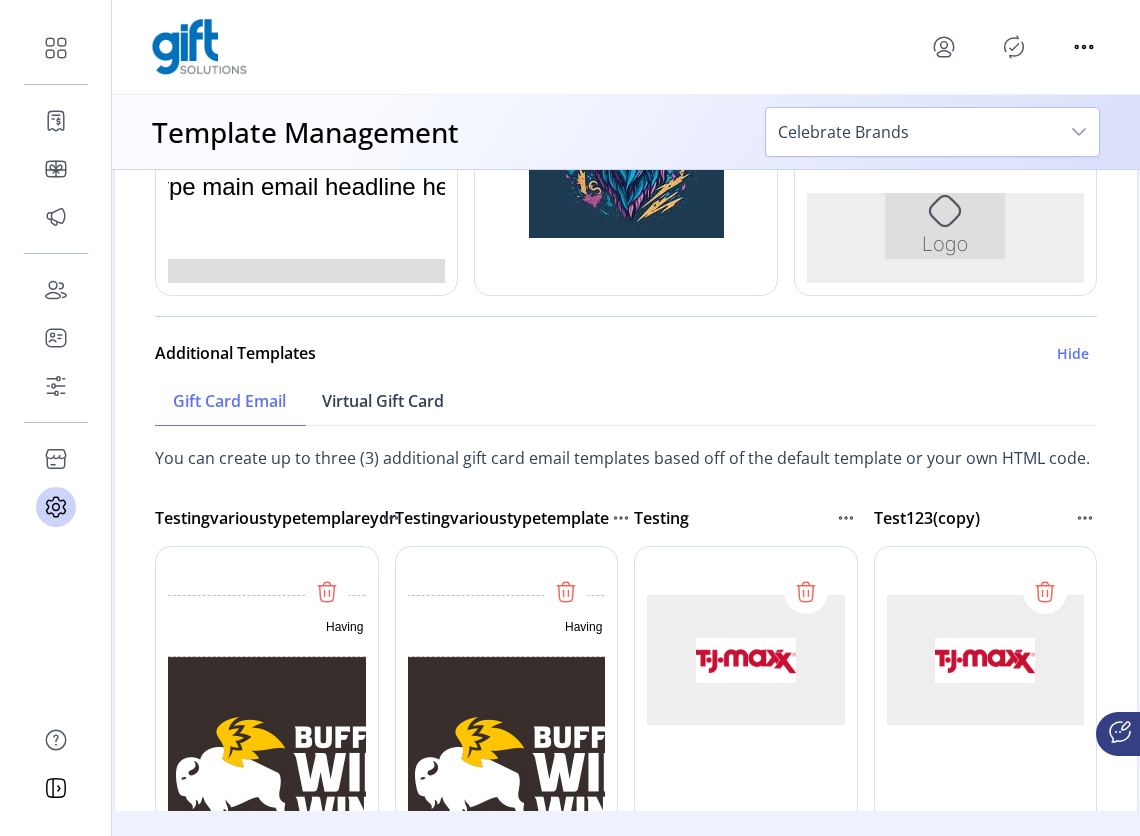 click on "Virtual Gift Card" at bounding box center [383, 401] 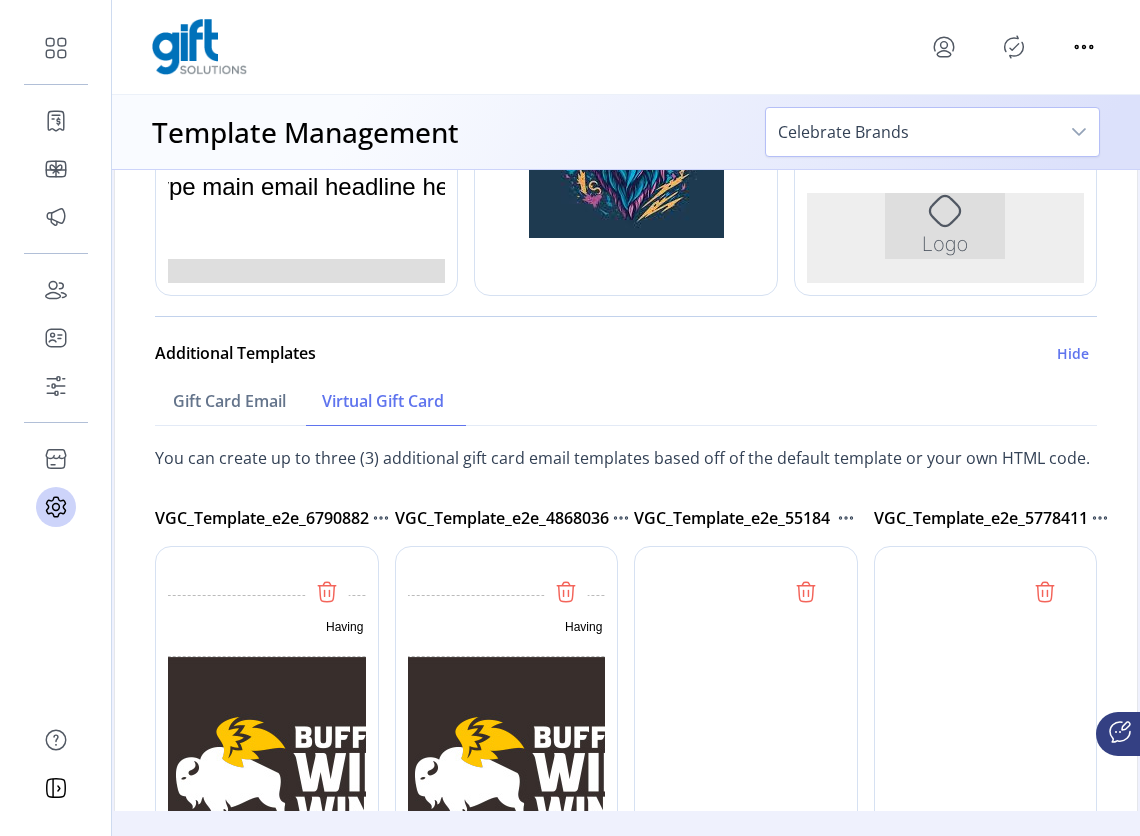 scroll, scrollTop: 0, scrollLeft: 0, axis: both 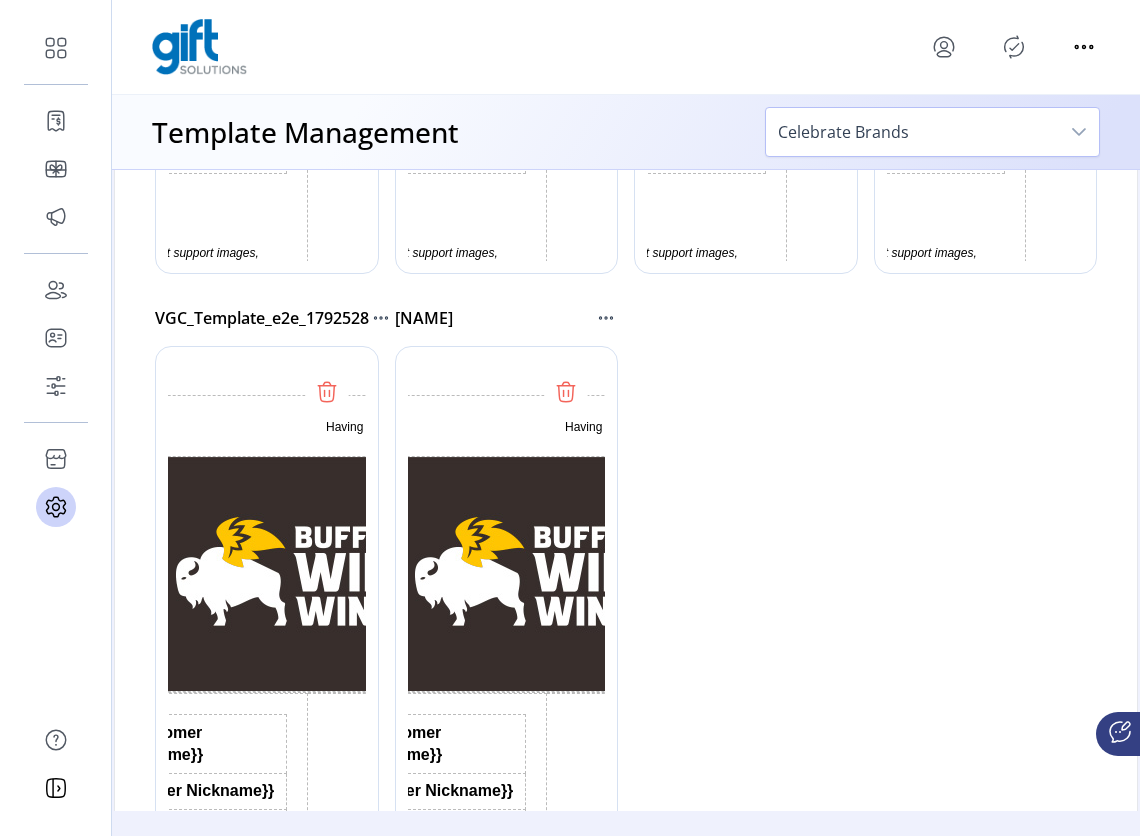 click 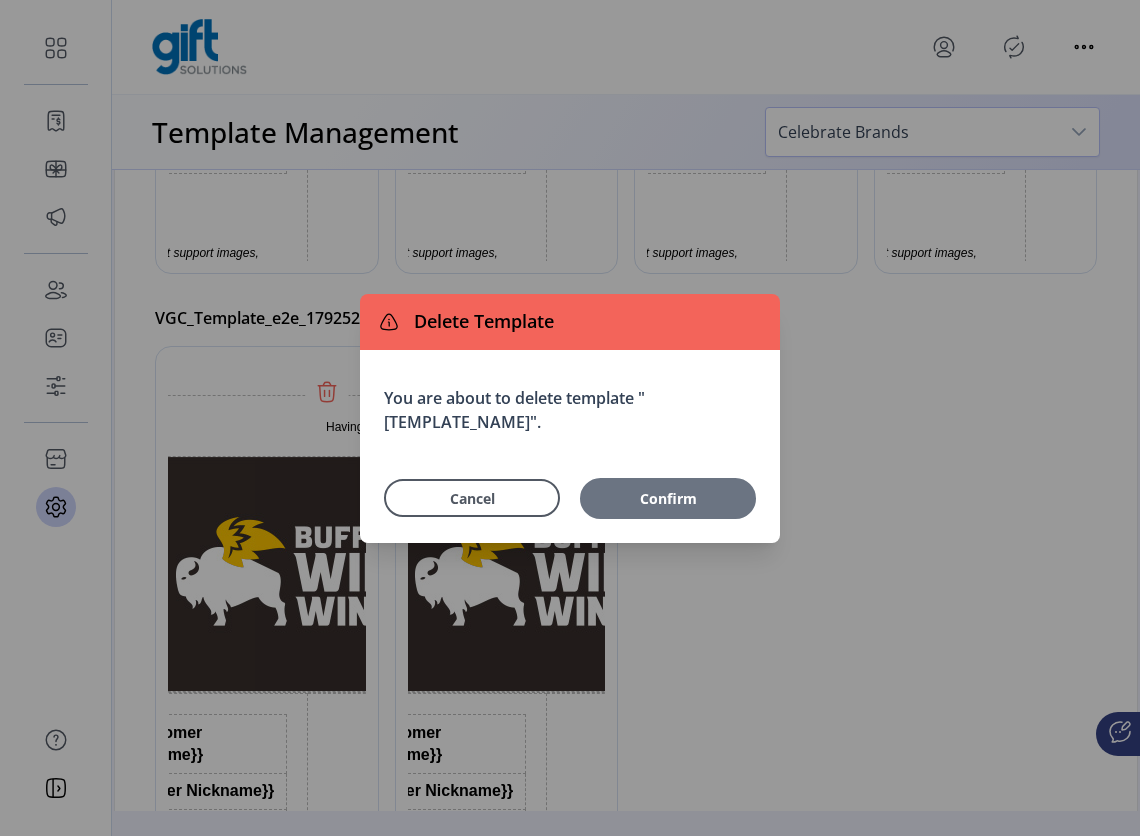 click on "Confirm" at bounding box center [668, 498] 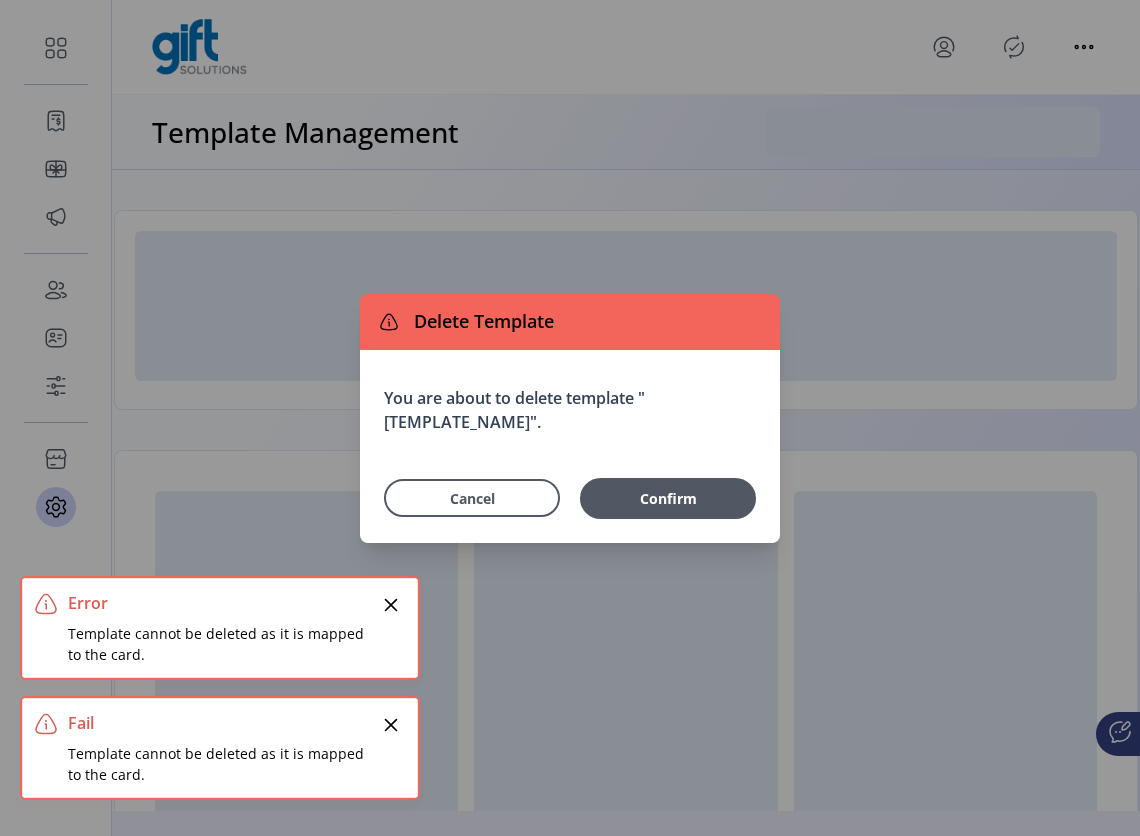 type 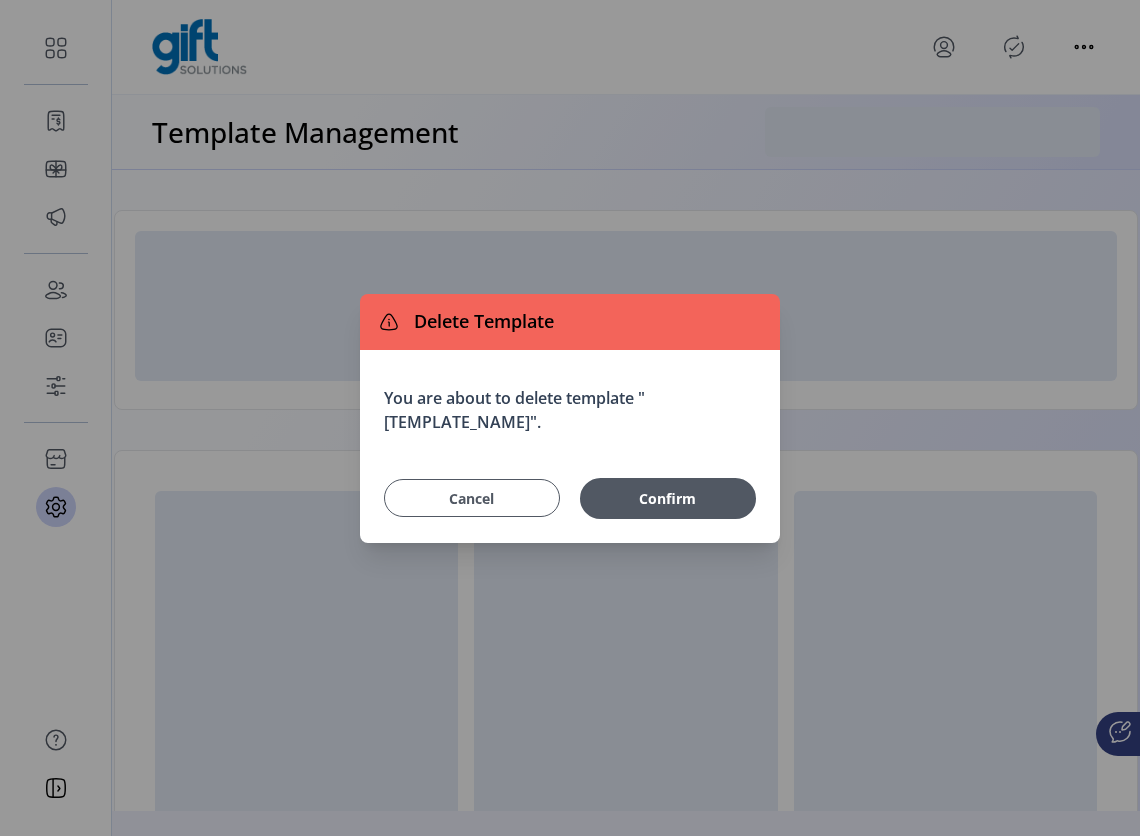 click on "Cancel" at bounding box center (472, 498) 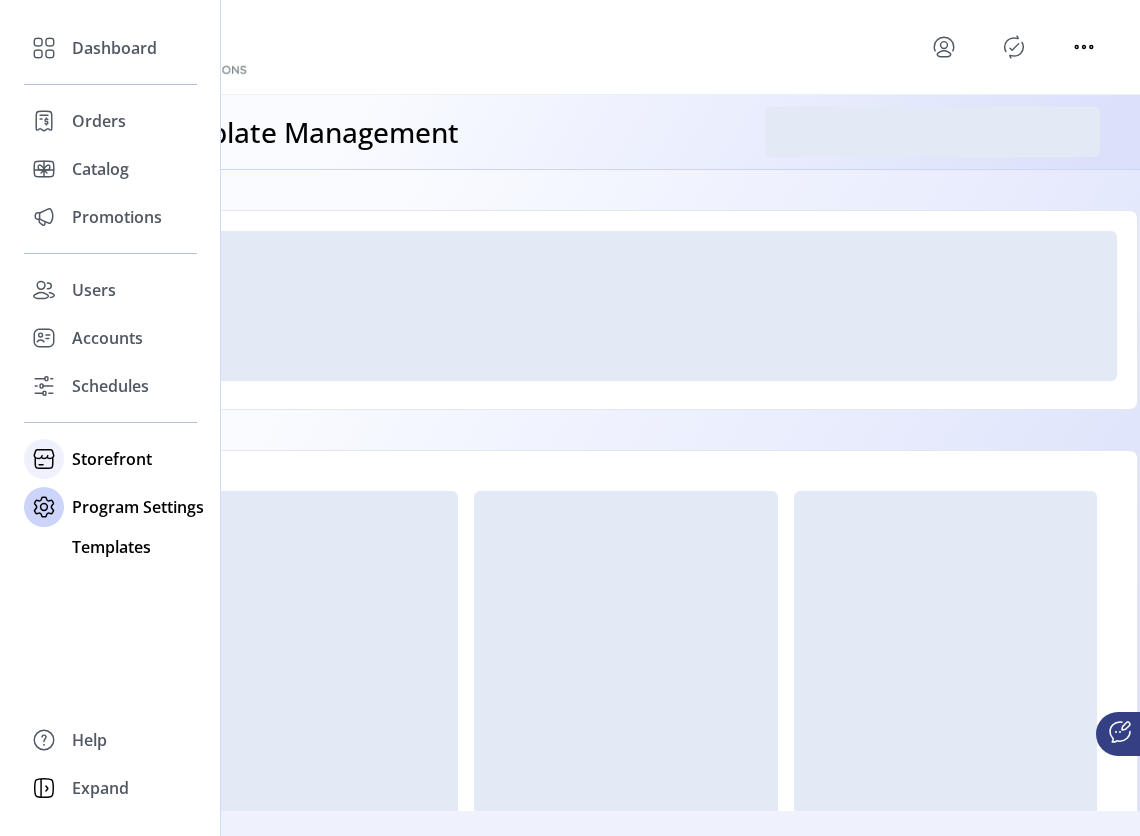 click on "Storefront" 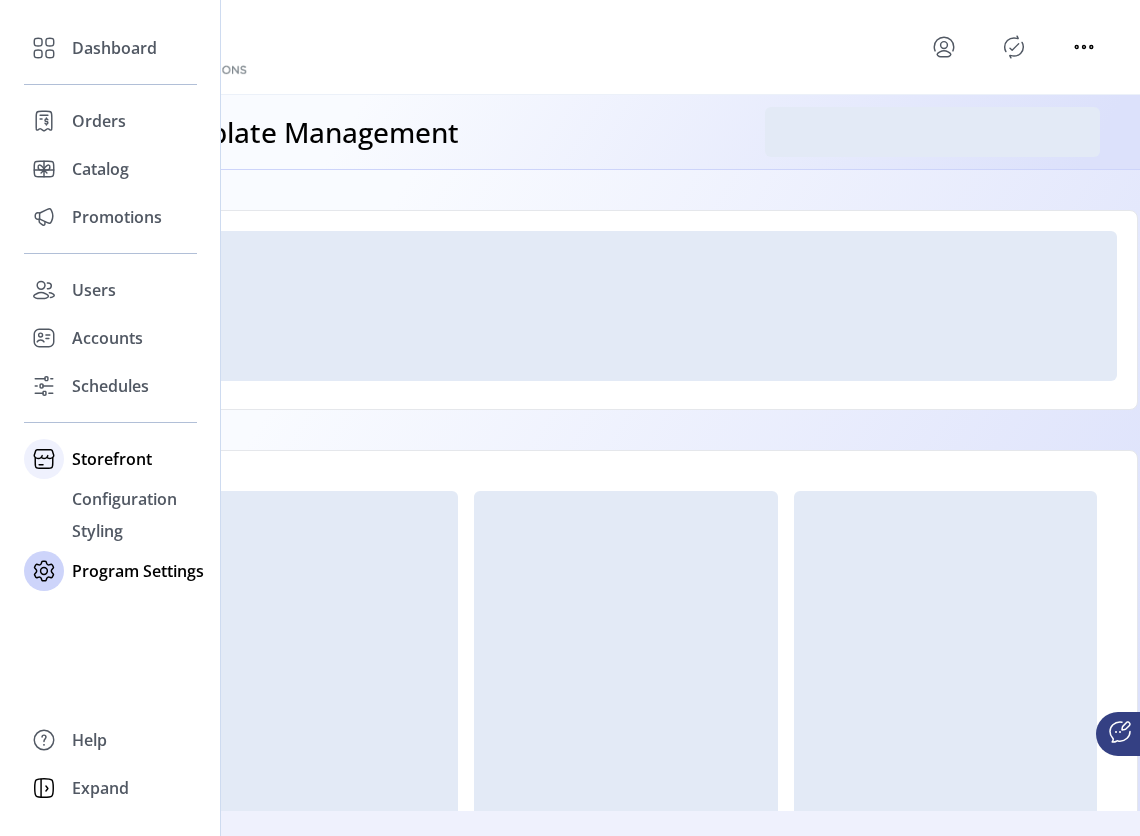 click on "Storefront" 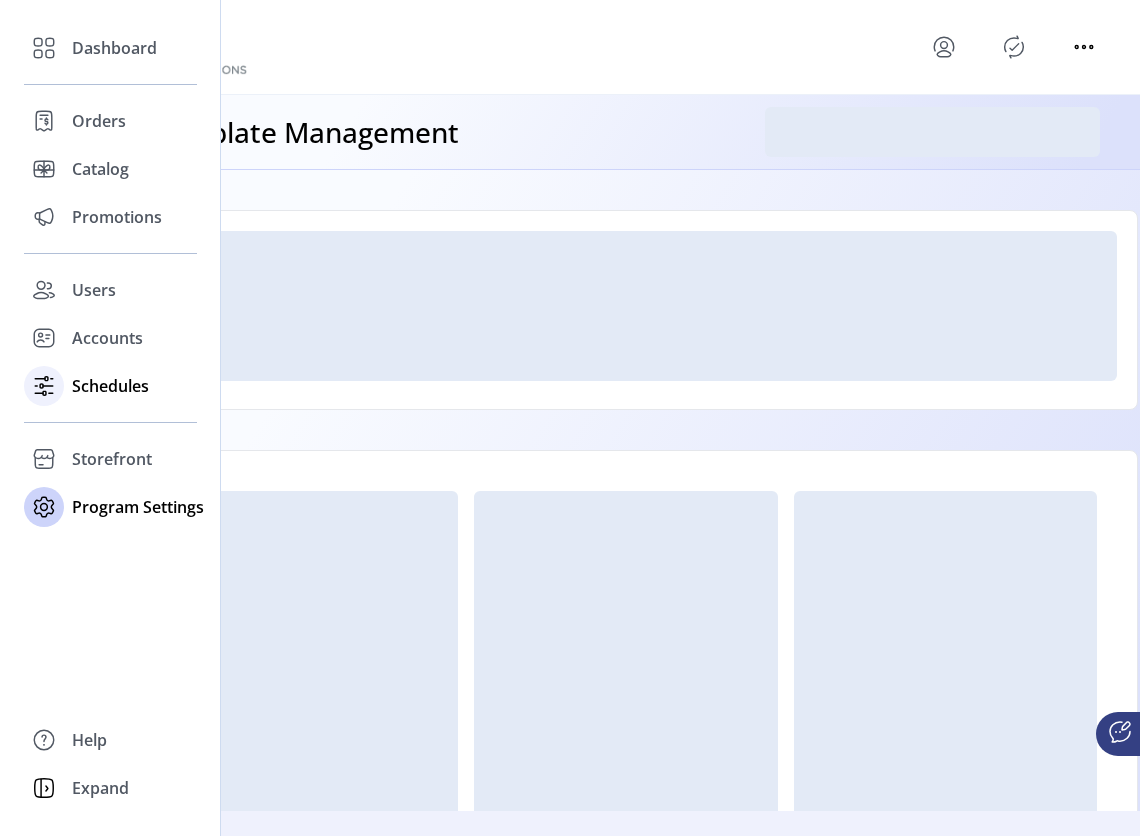 click on "Schedules" 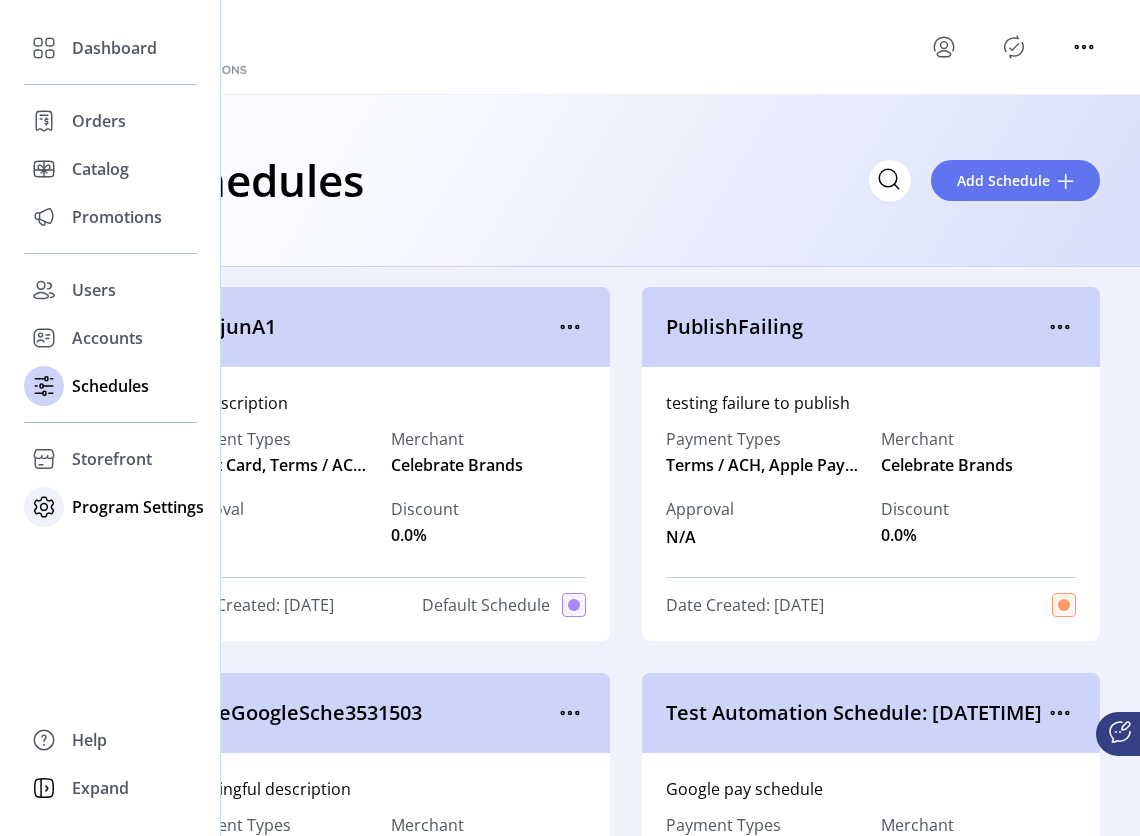click on "Program Settings" 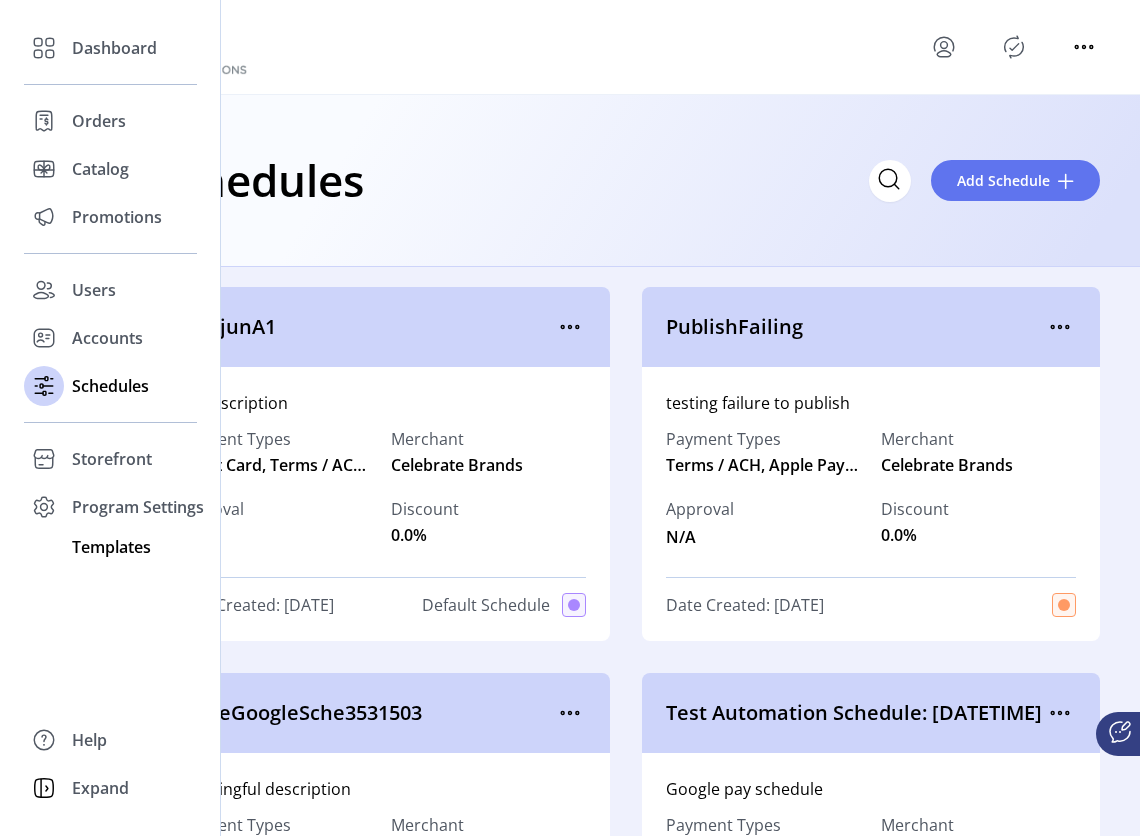 click on "Templates" 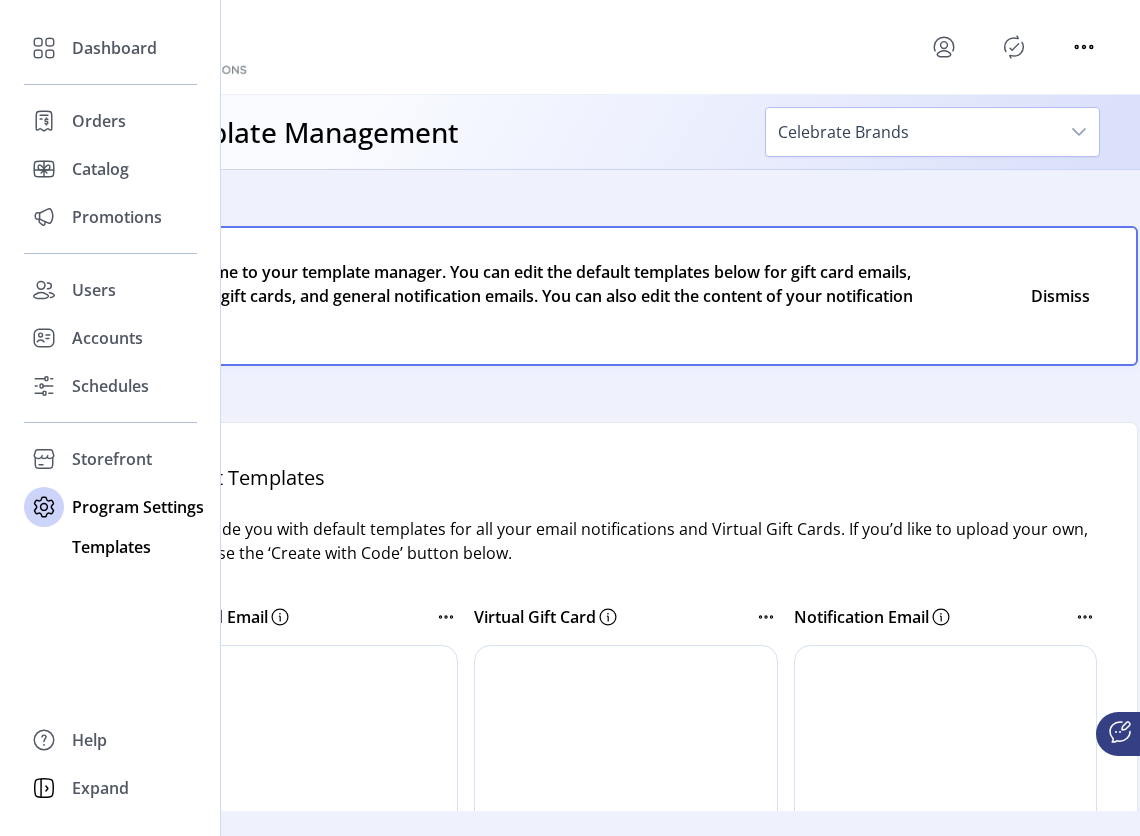 scroll, scrollTop: 0, scrollLeft: 0, axis: both 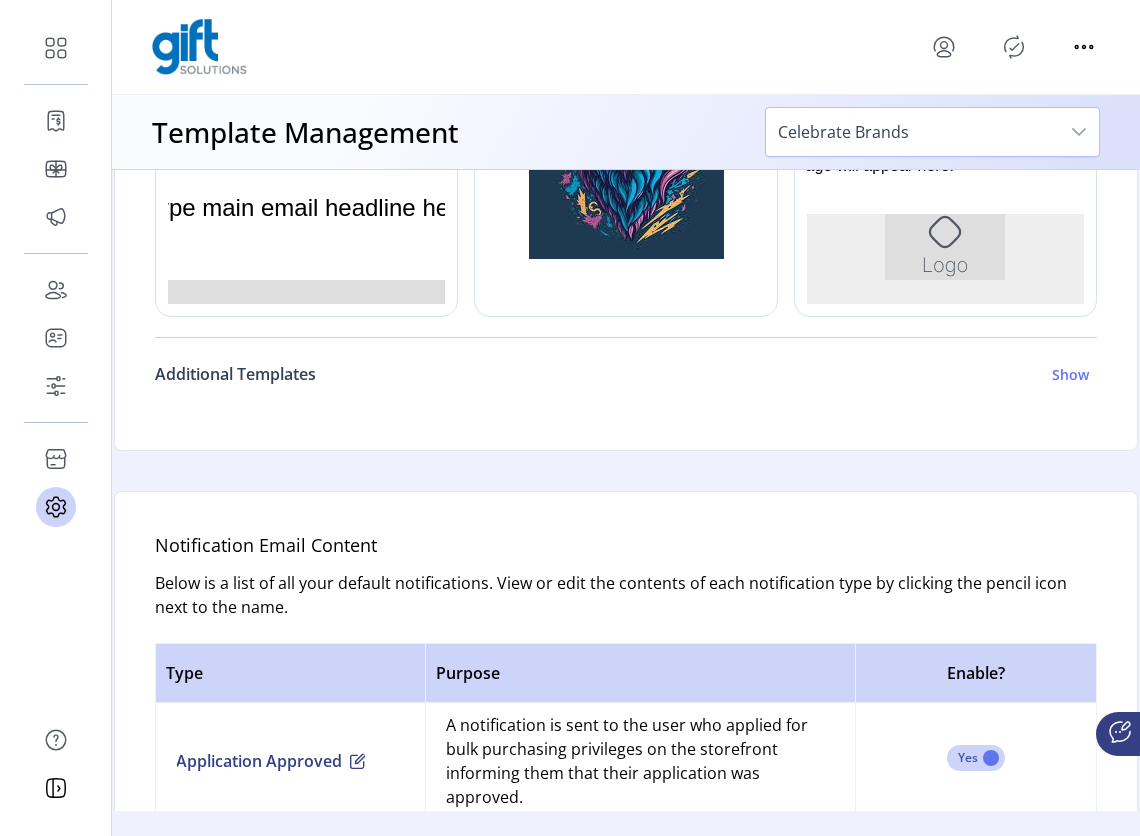 click on "Show" at bounding box center [1070, 374] 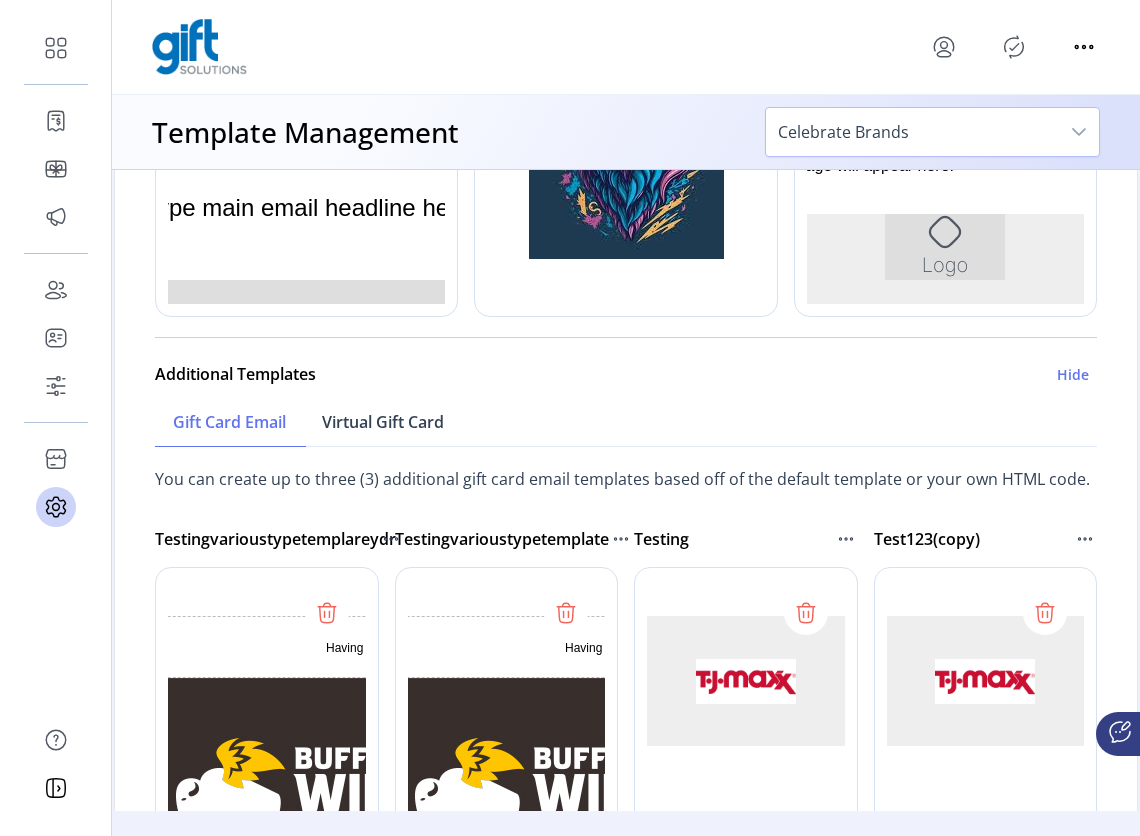 click on "Virtual Gift Card" at bounding box center (383, 422) 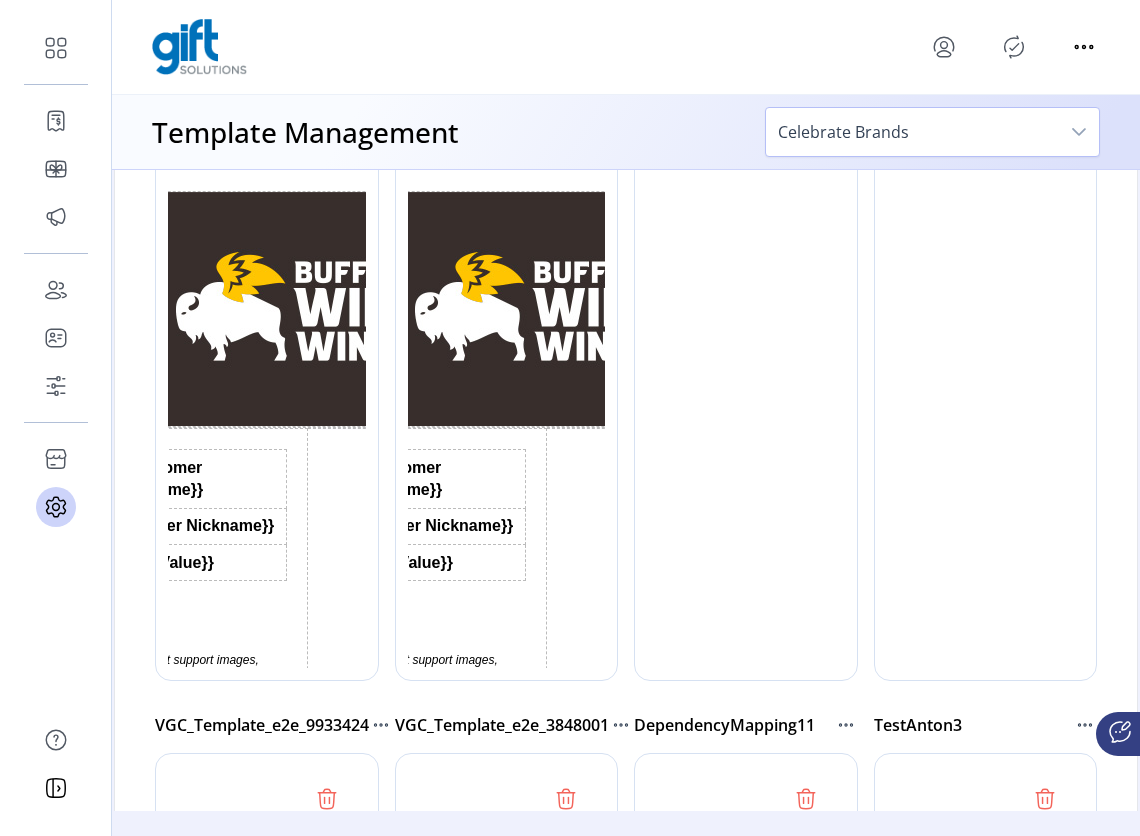 scroll, scrollTop: 1423, scrollLeft: 0, axis: vertical 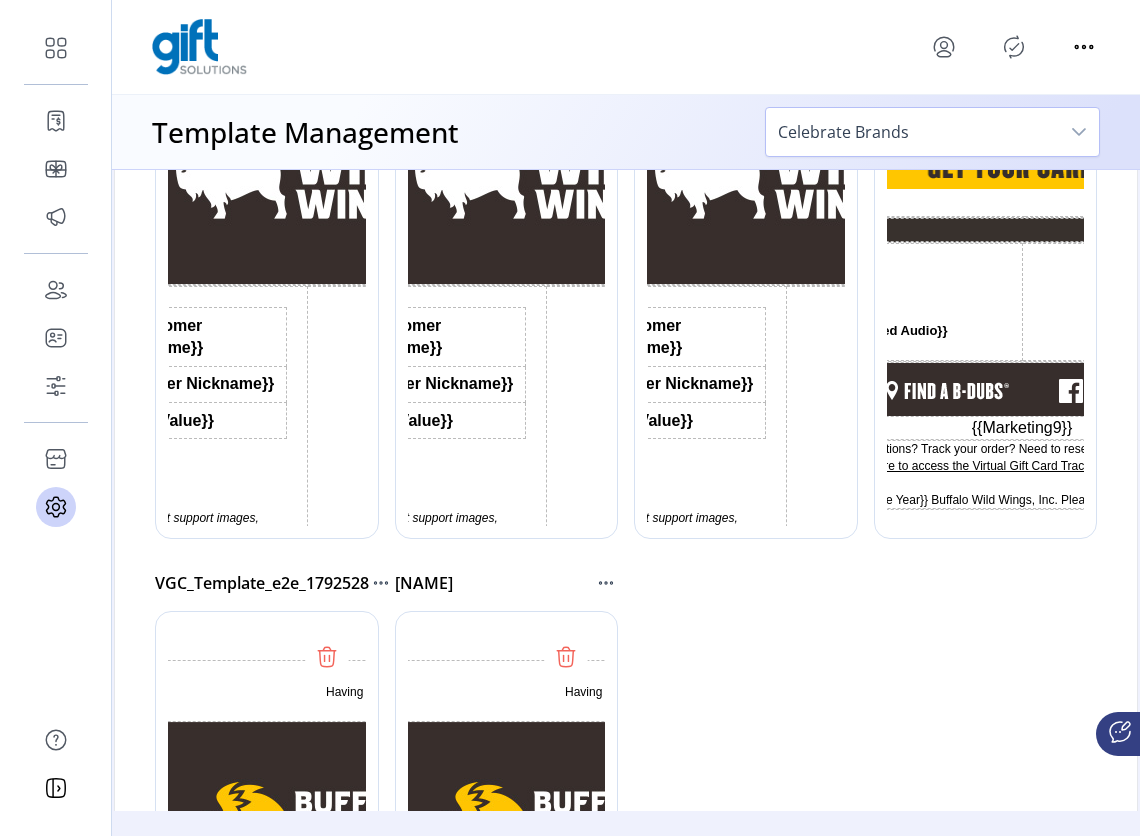 click 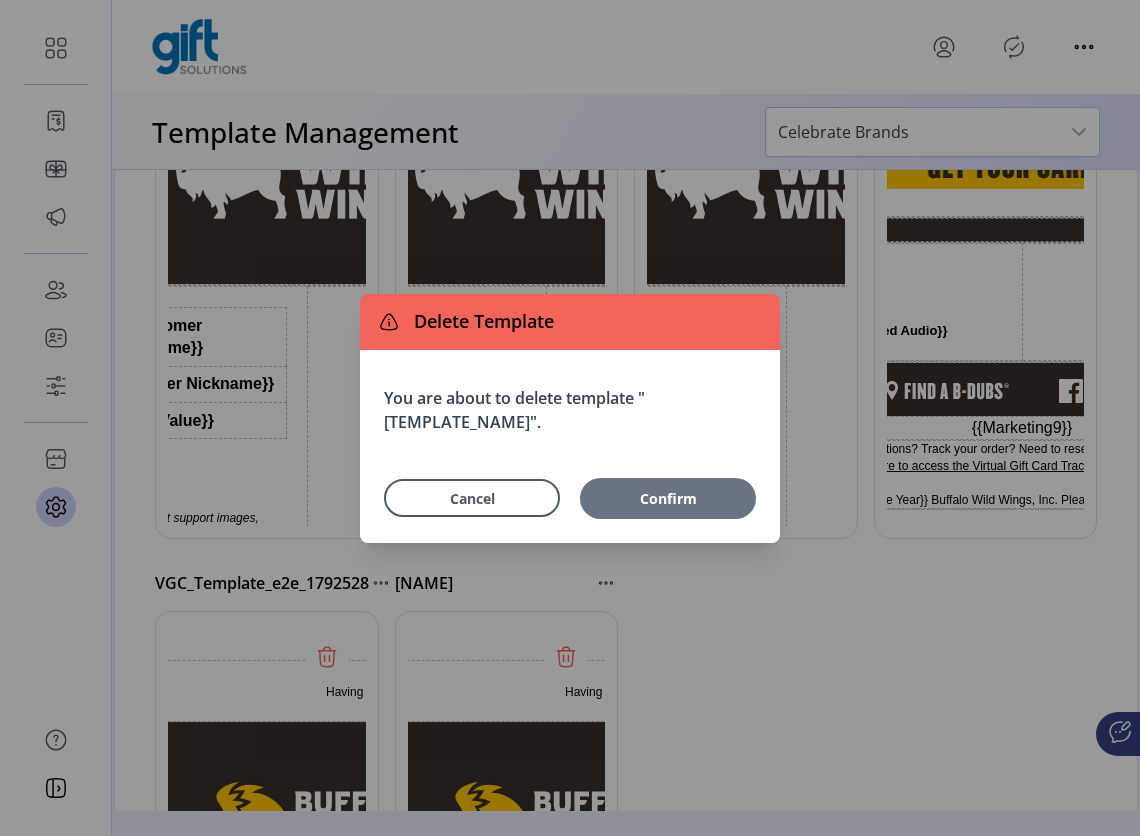 click on "Confirm" at bounding box center (668, 498) 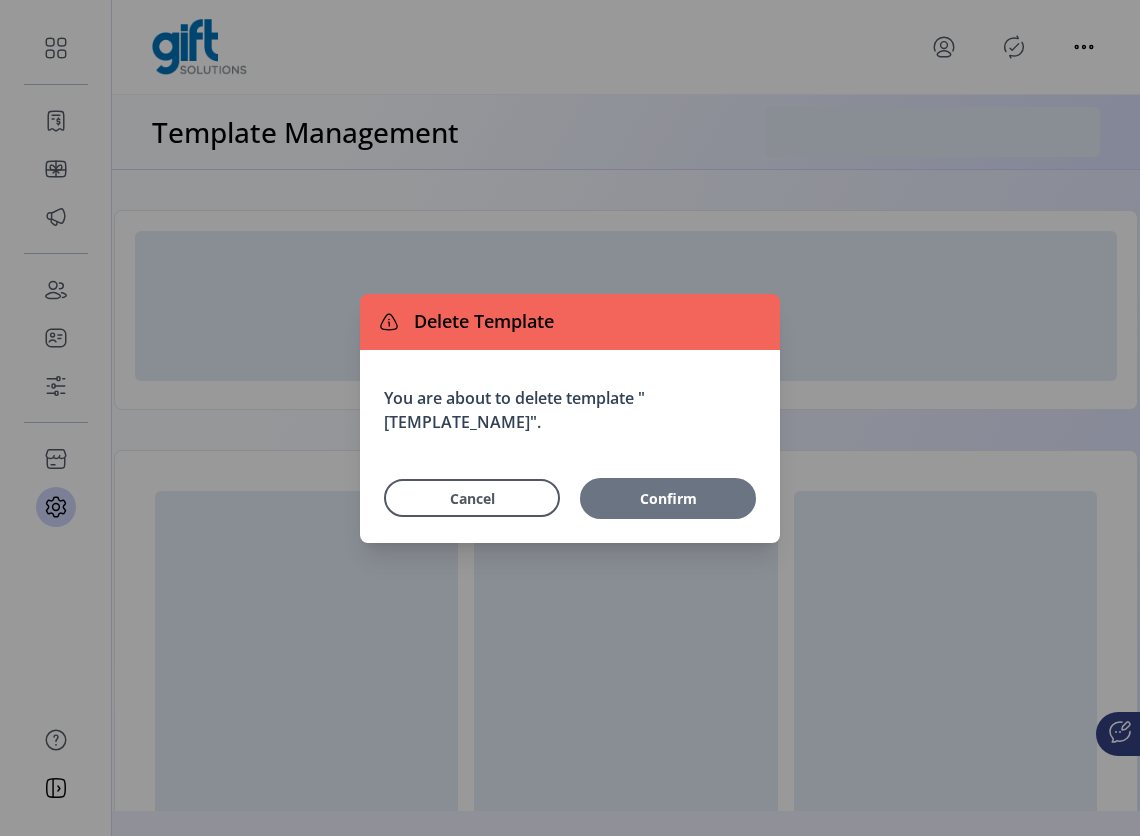 type 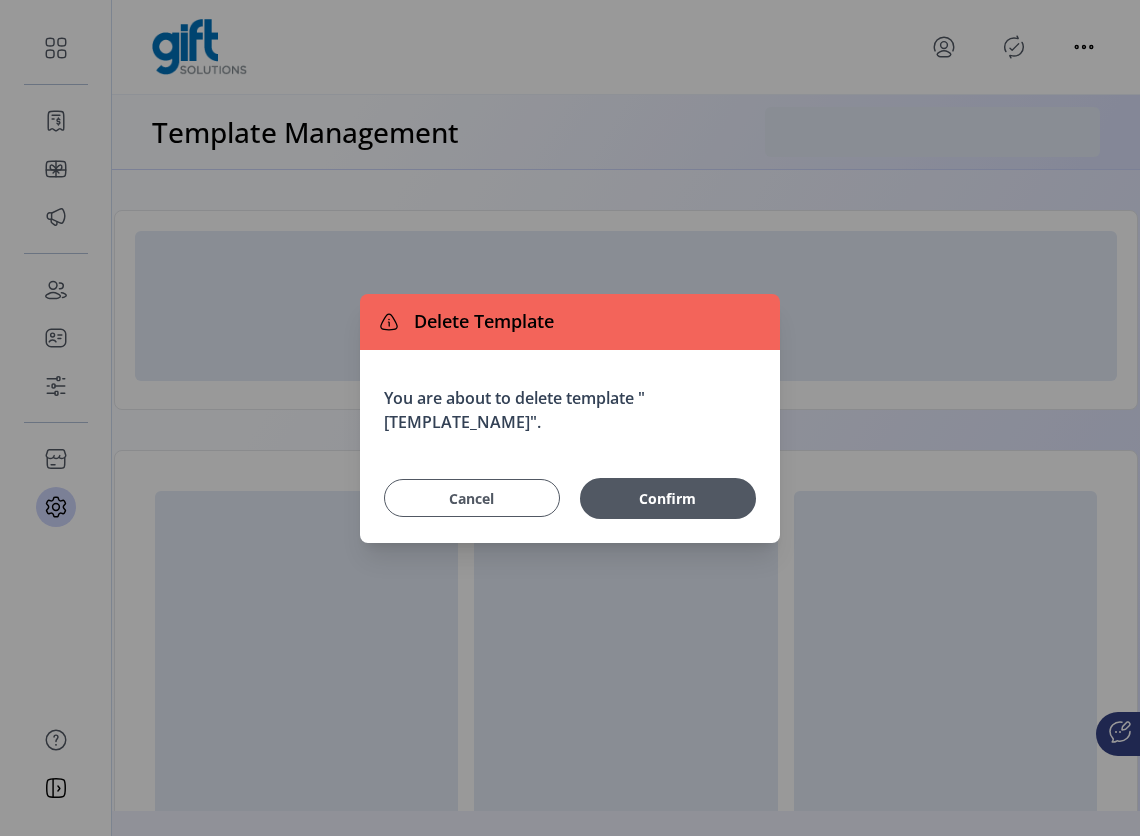 click on "Cancel" at bounding box center (472, 498) 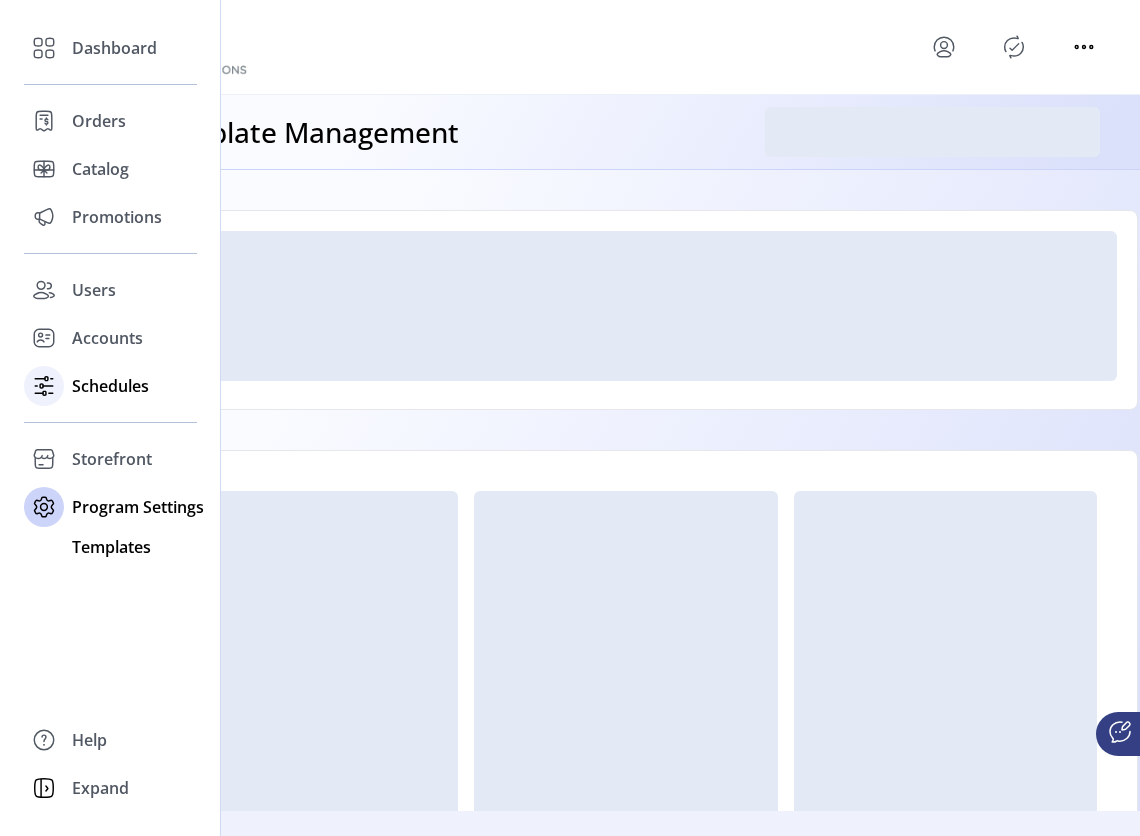 click on "Schedules" 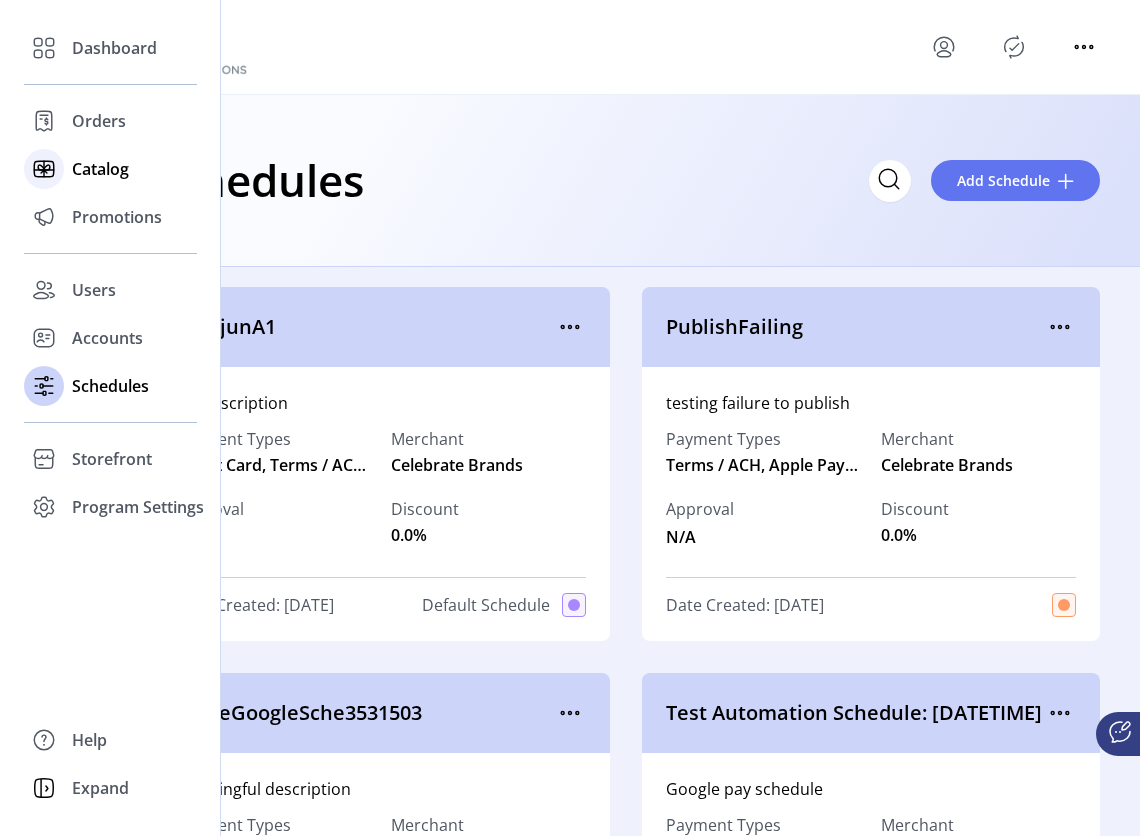 click on "Catalog" 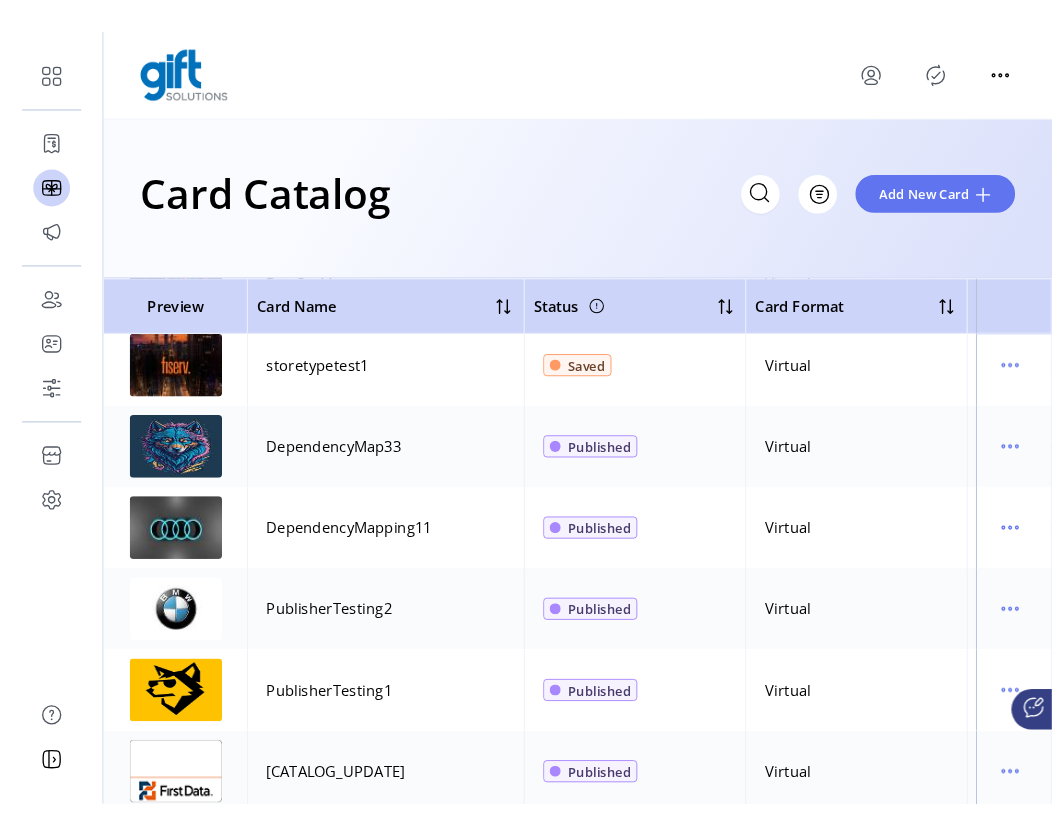 scroll, scrollTop: 4953, scrollLeft: 0, axis: vertical 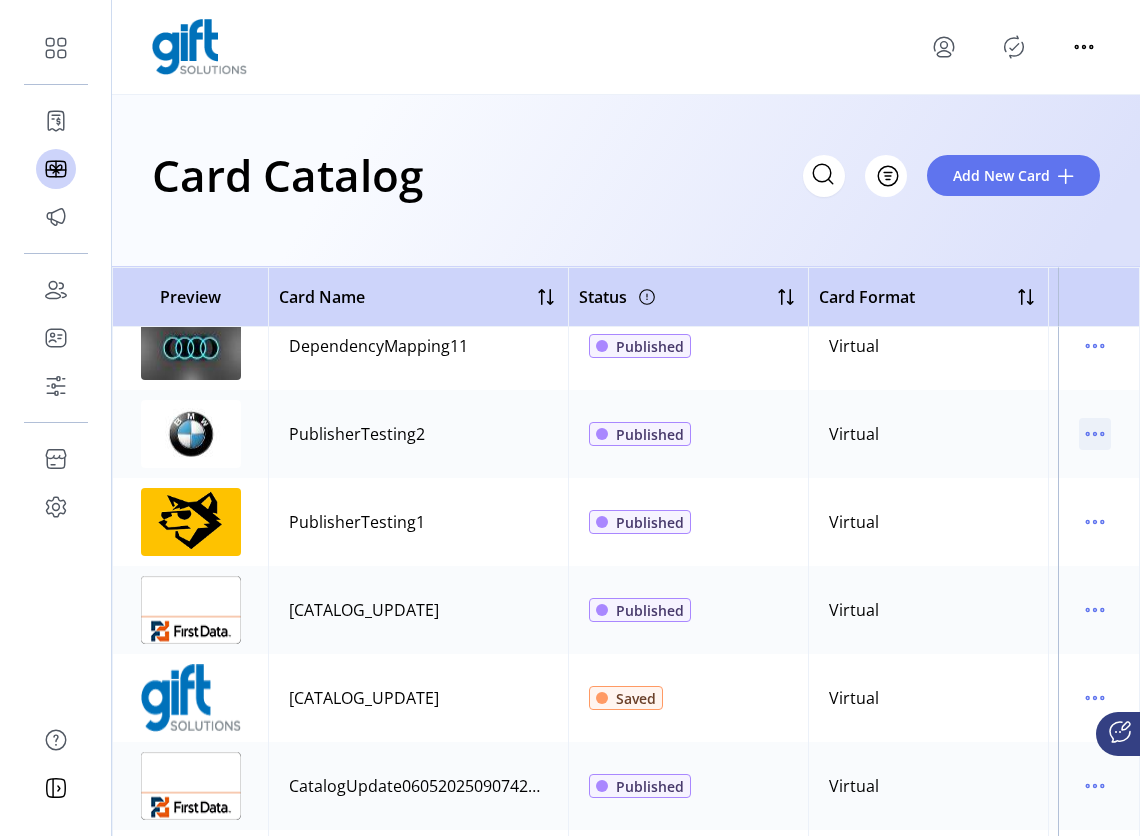 click 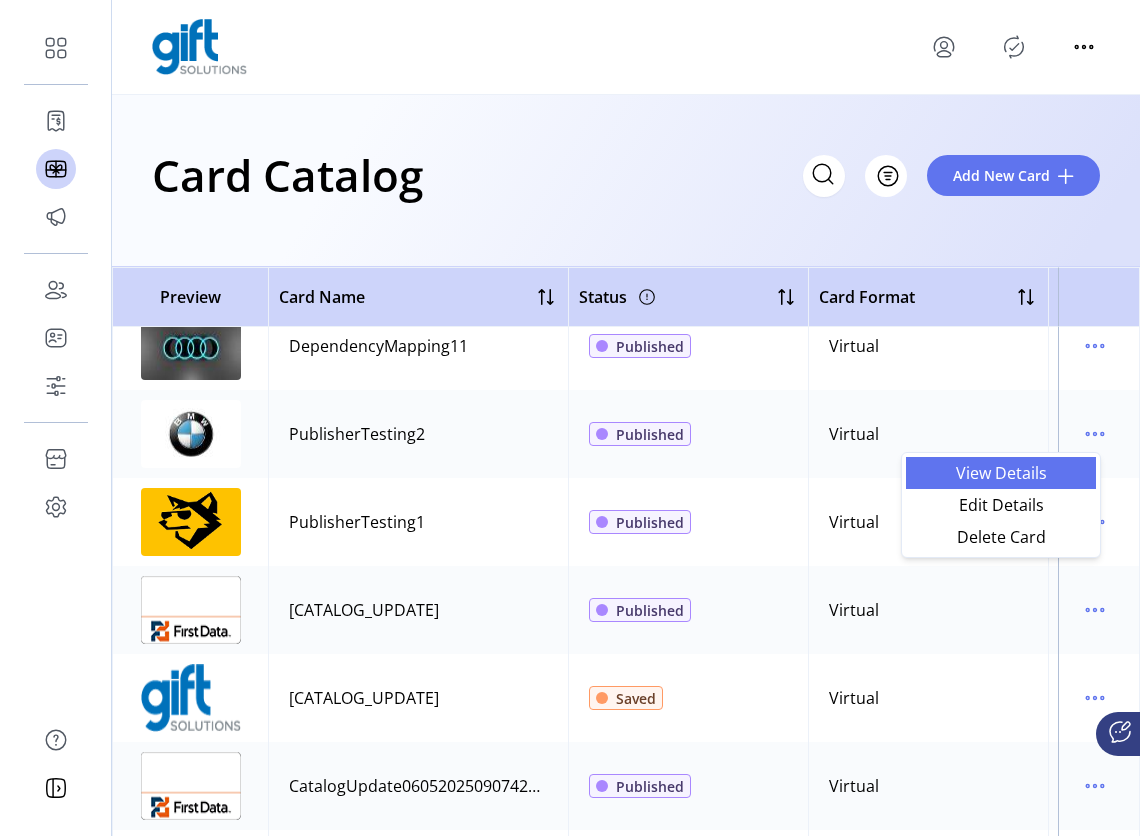 click on "View Details" at bounding box center [1001, 473] 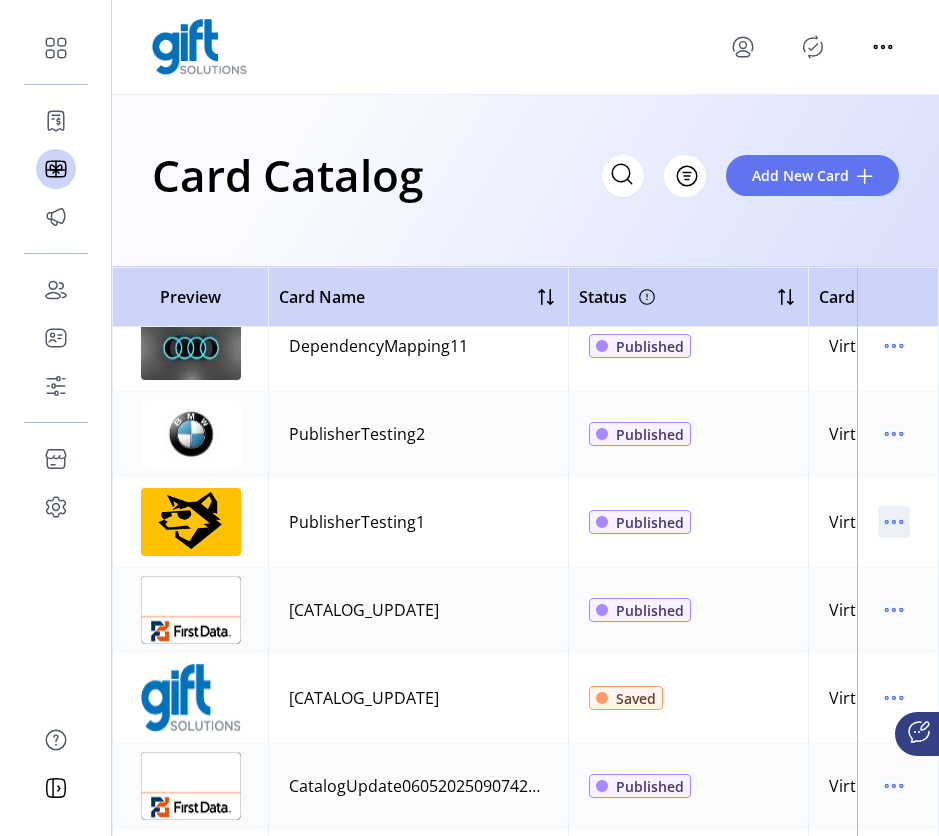 click 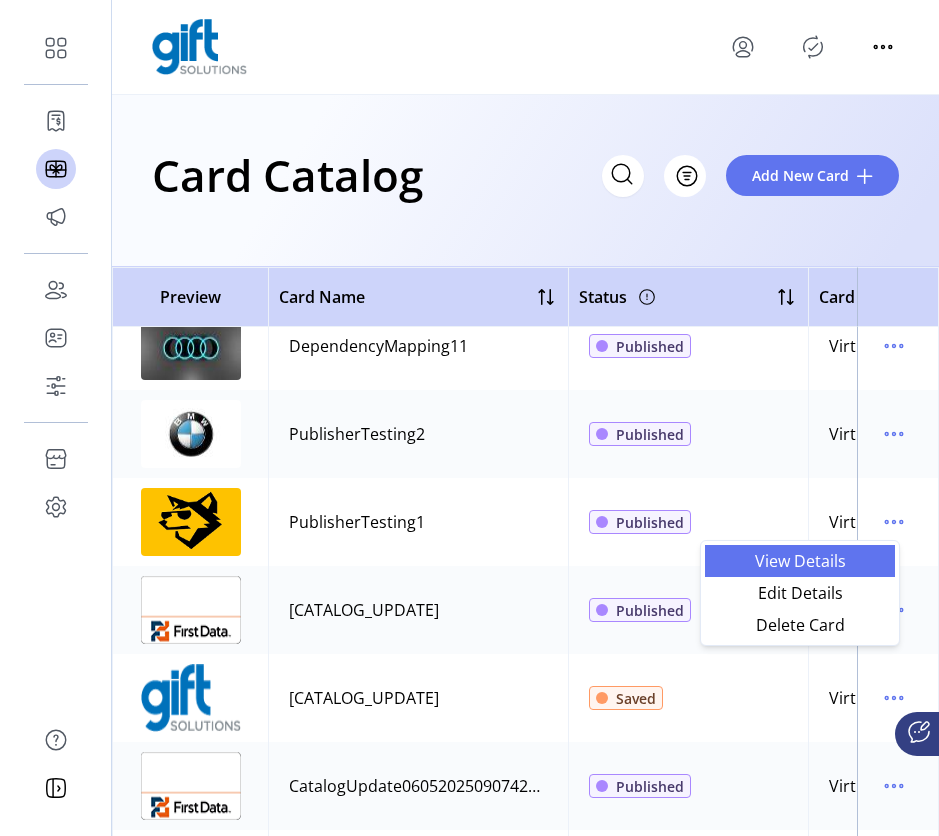click on "View Details" at bounding box center (800, 561) 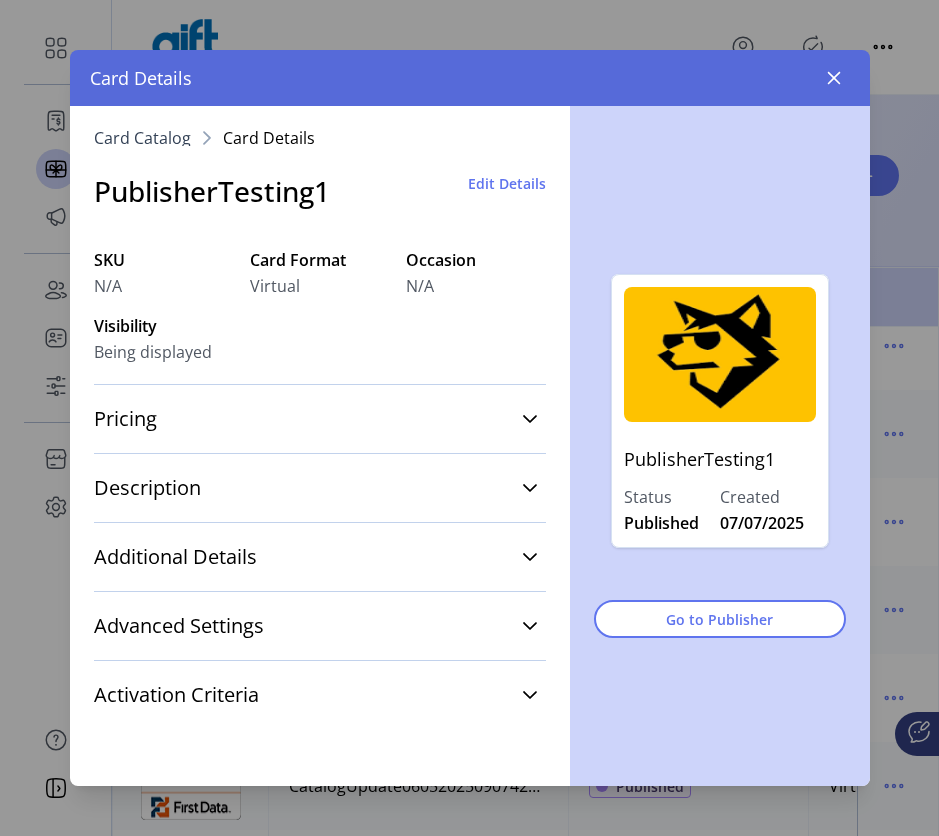 click 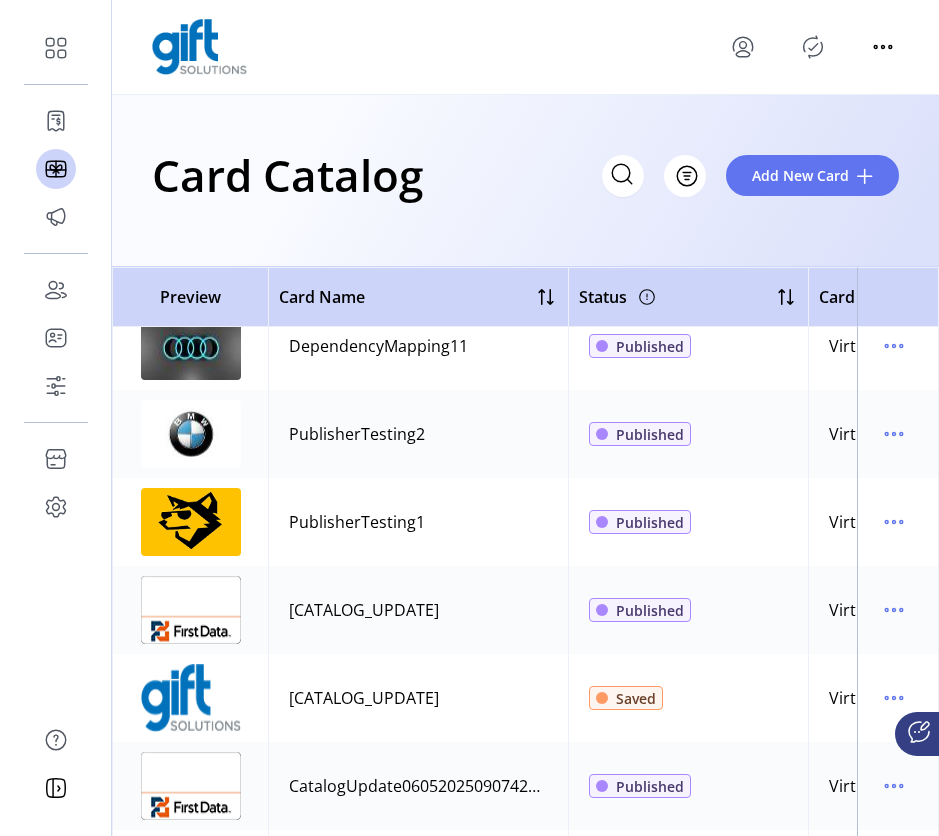 click 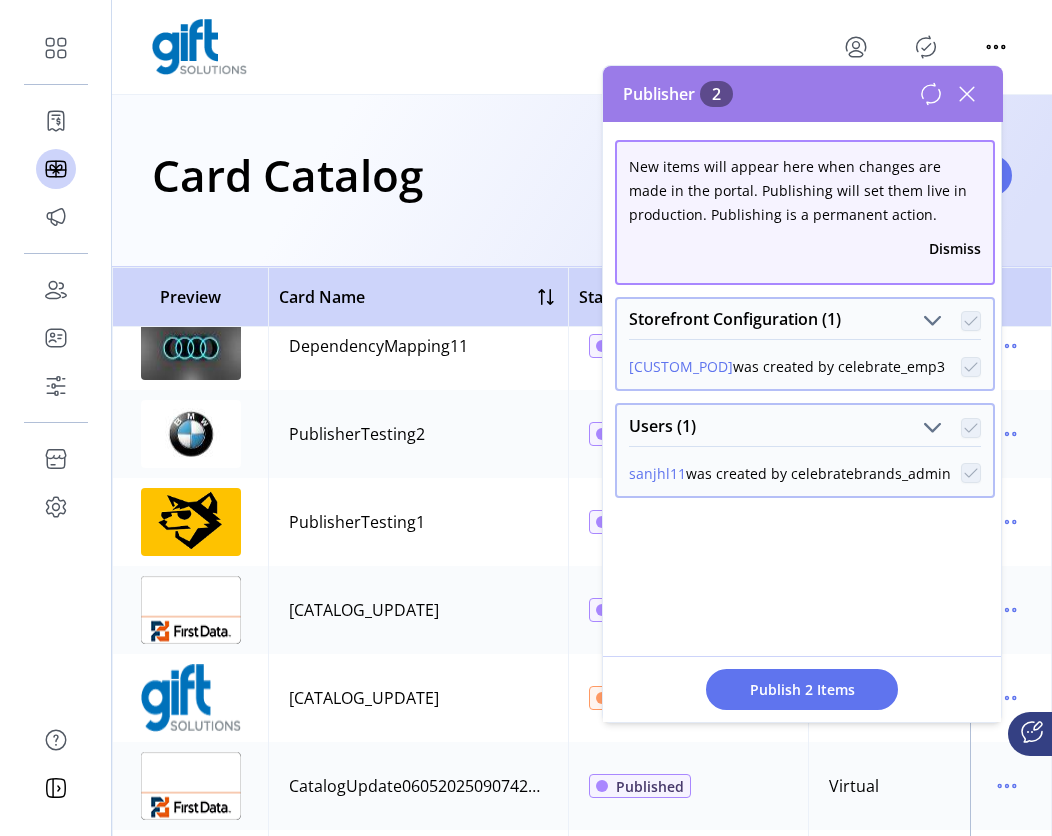 click on "[CUSTOM_POD]" at bounding box center [681, 366] 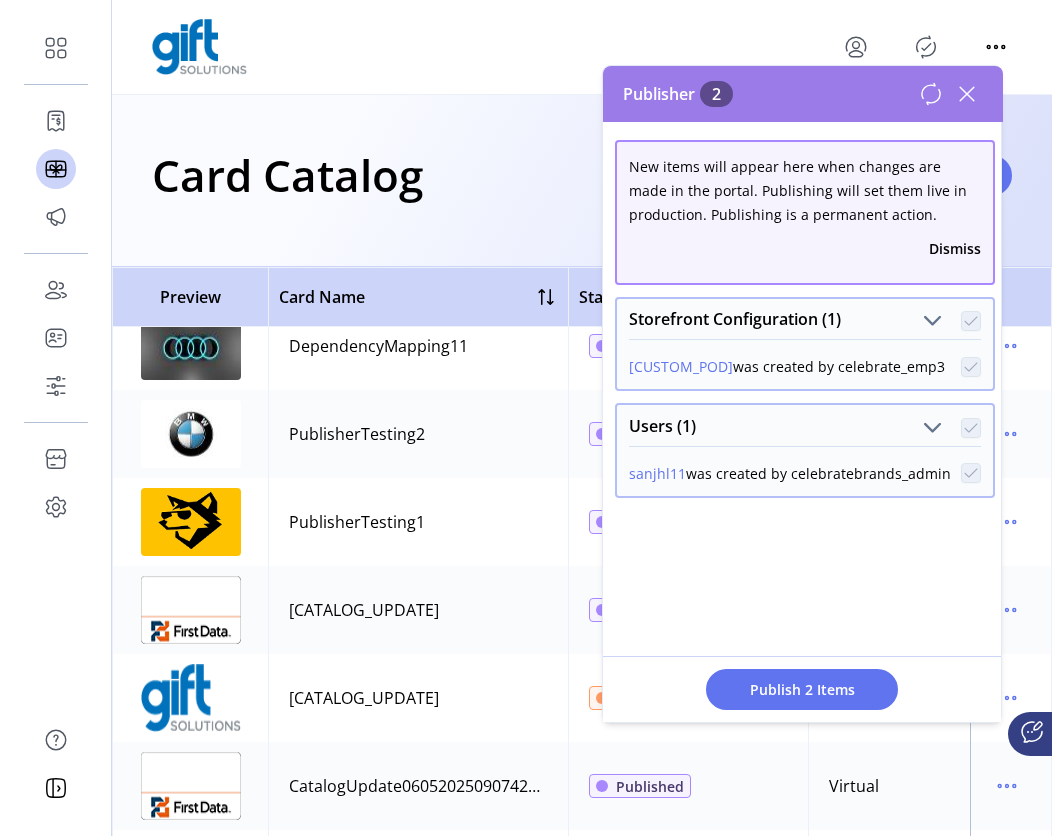 click 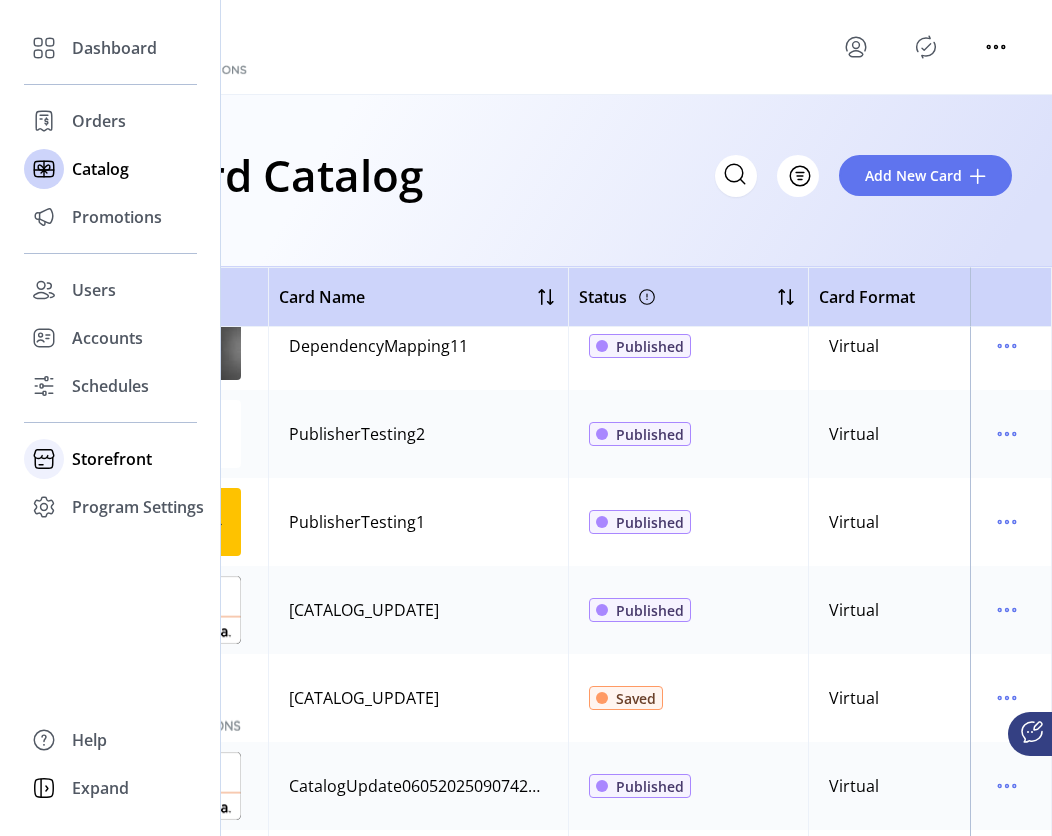 click on "Storefront" 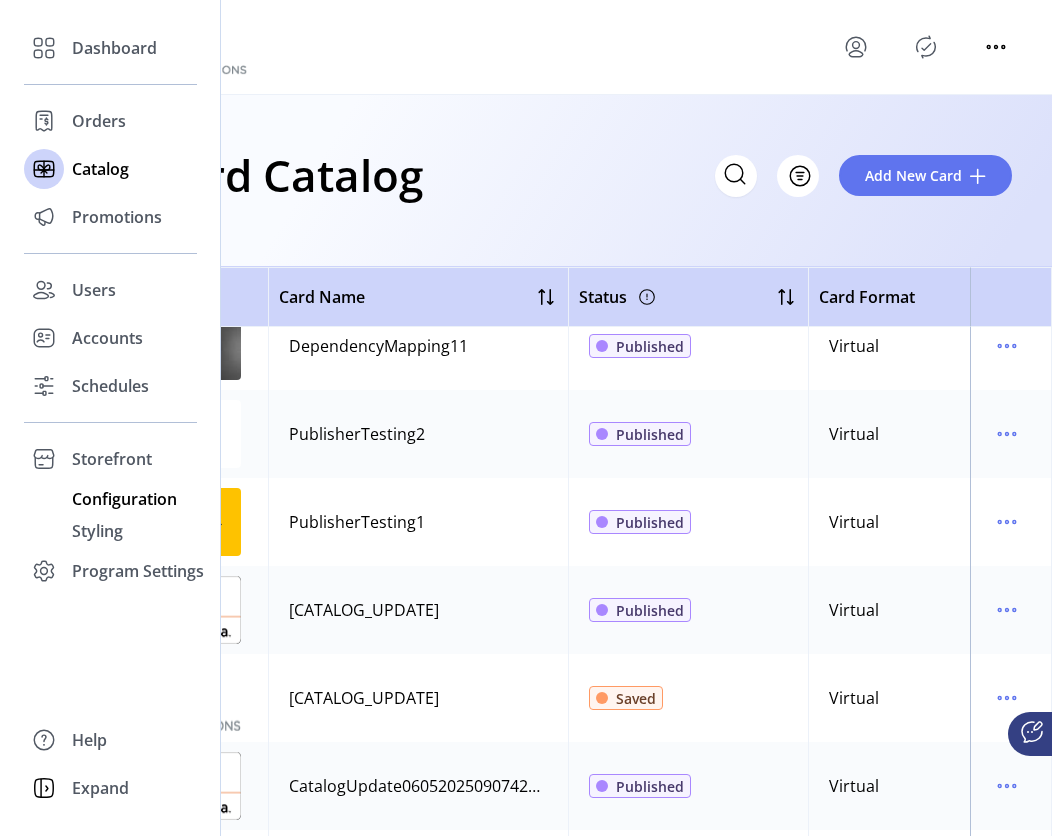 click on "Configuration" 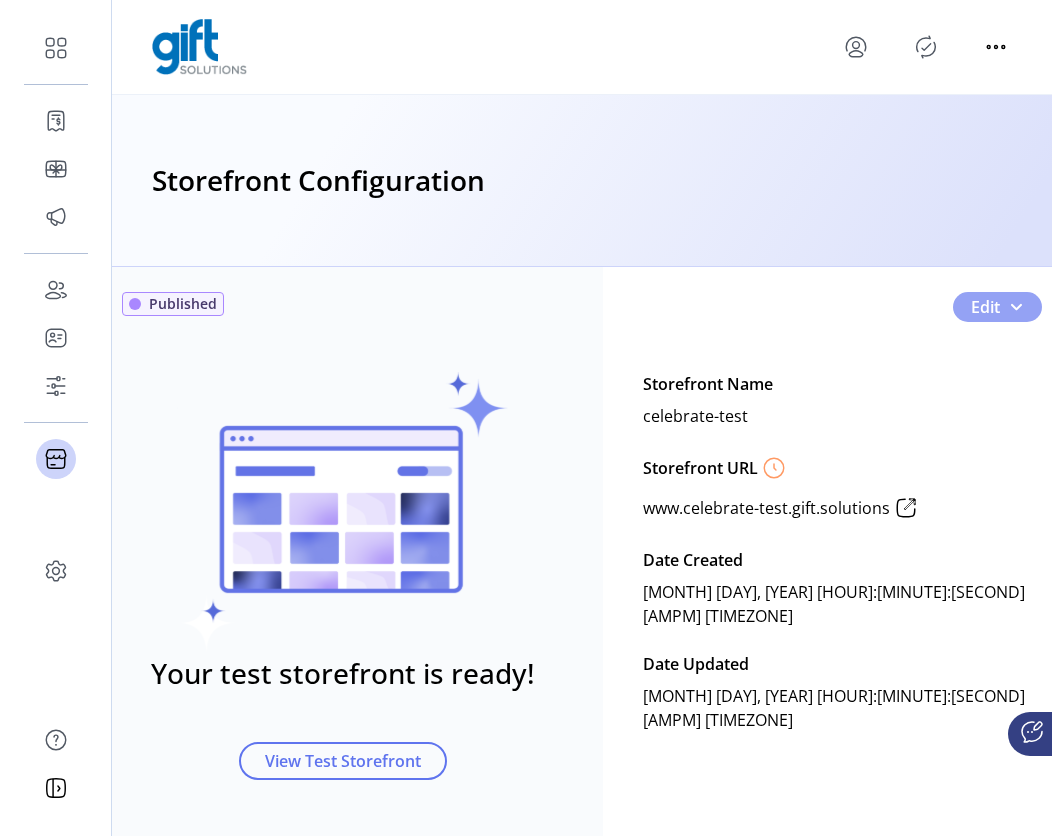 click 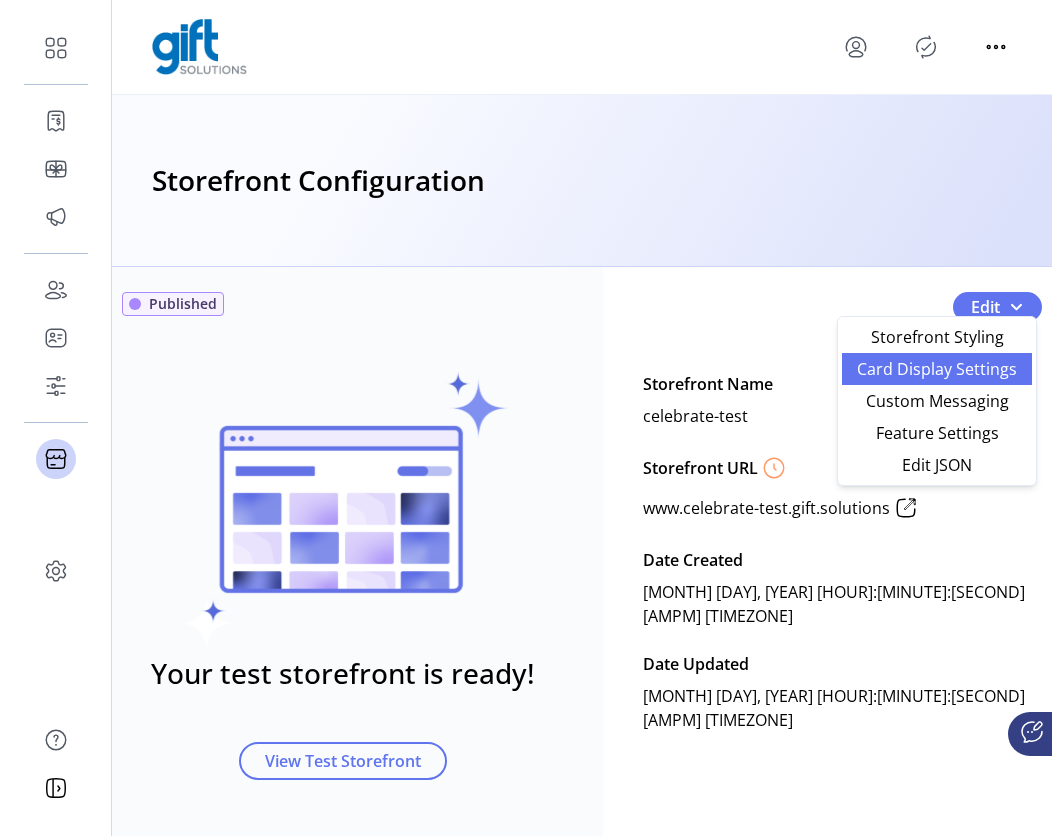 click on "Card Display Settings" at bounding box center [937, 369] 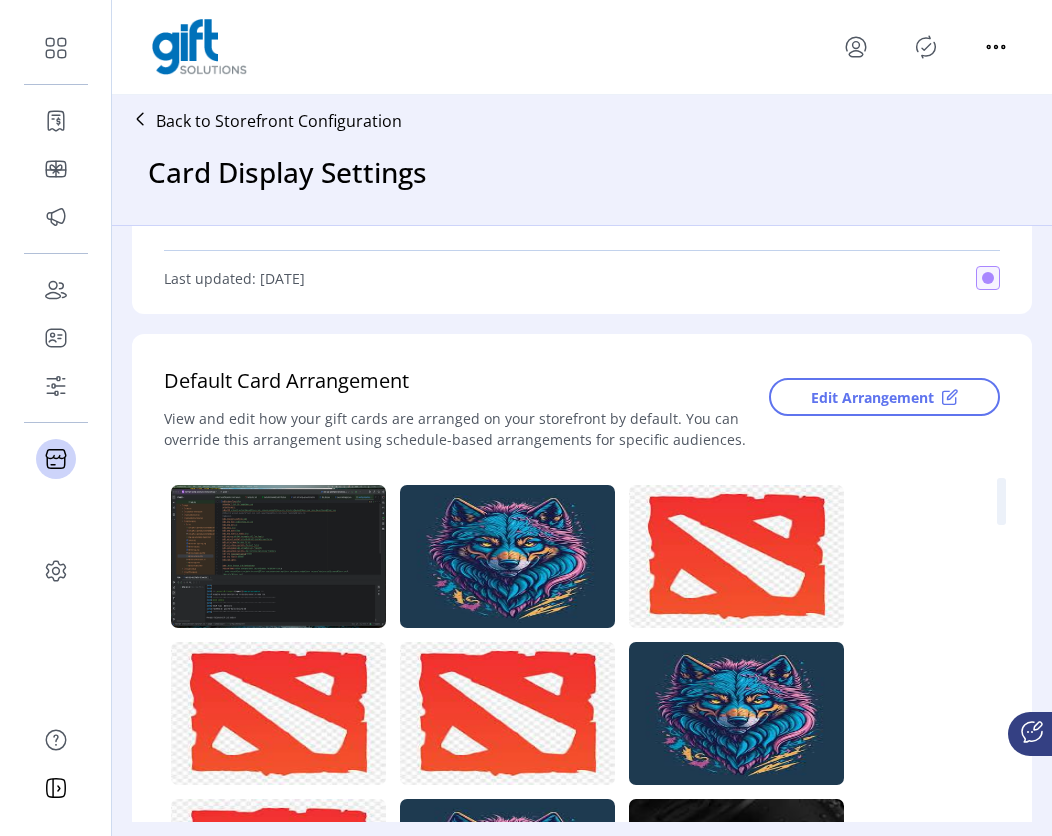 scroll, scrollTop: 534, scrollLeft: 0, axis: vertical 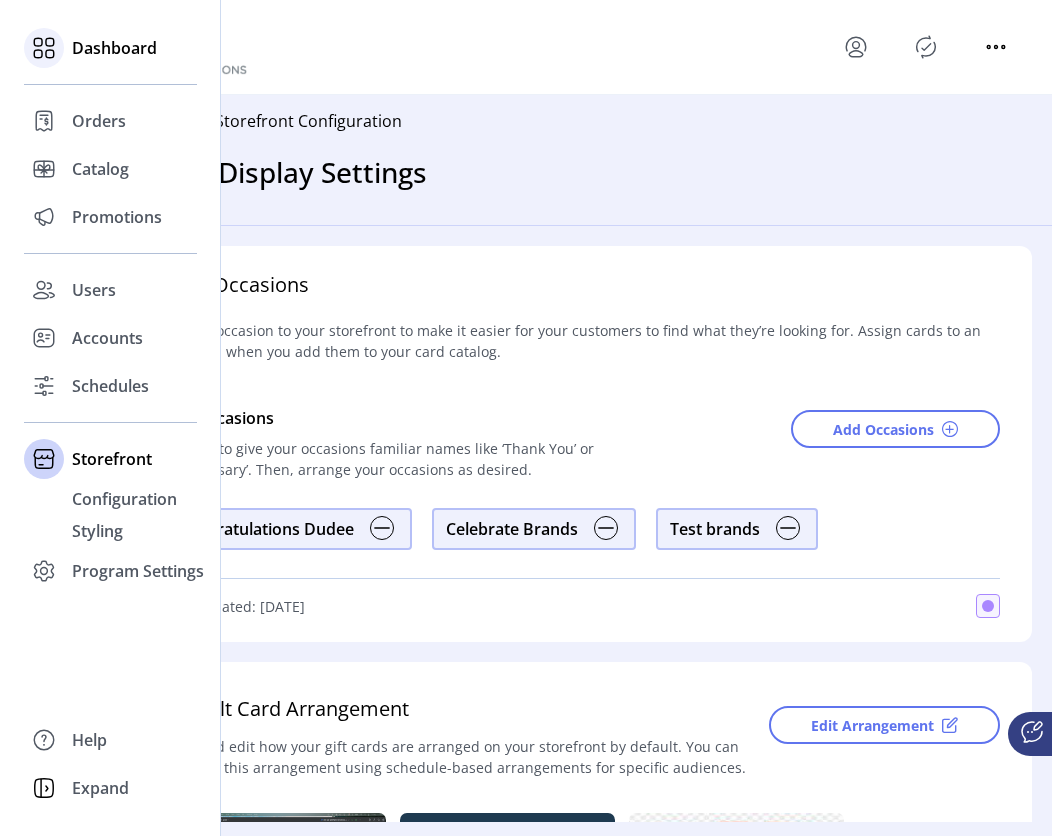 click on "Dashboard" 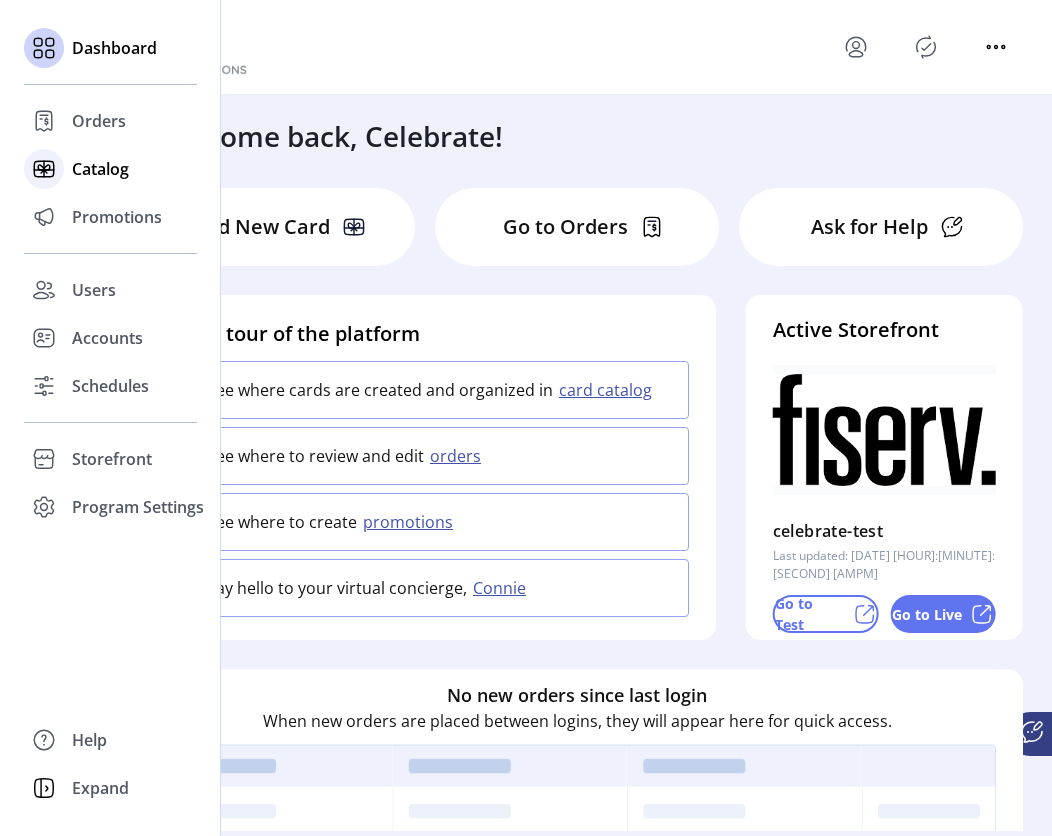 click on "Catalog" 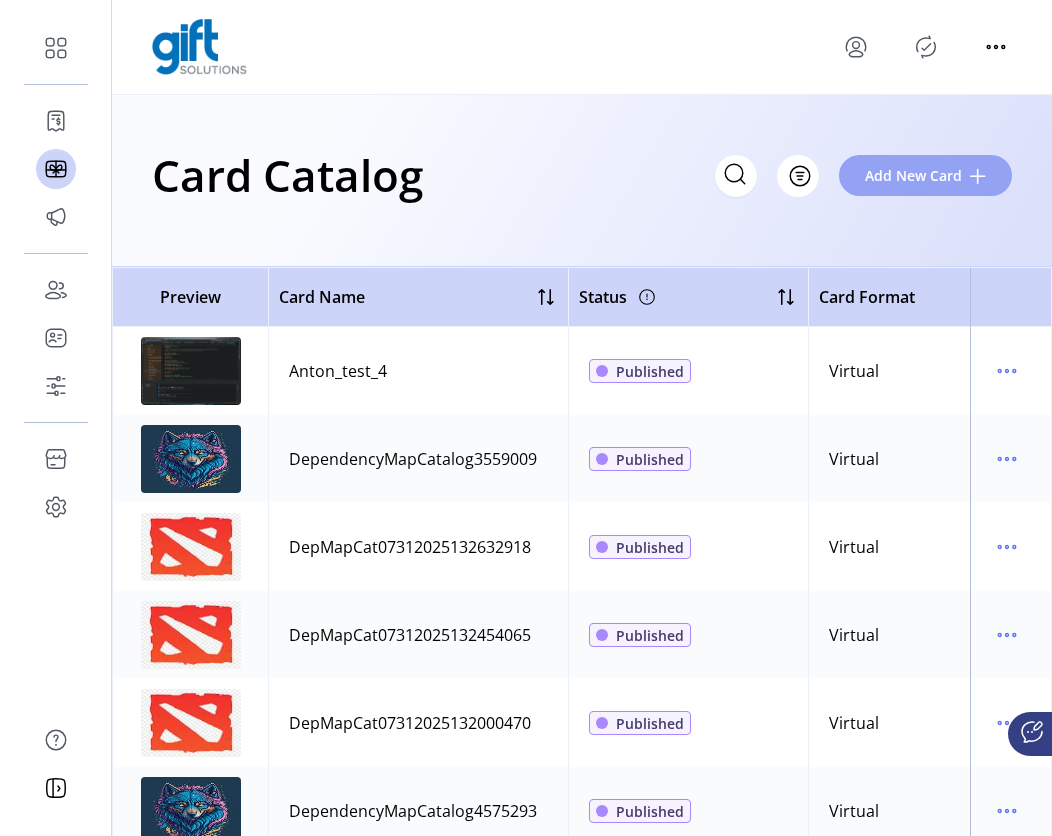 click on "Add New Card" 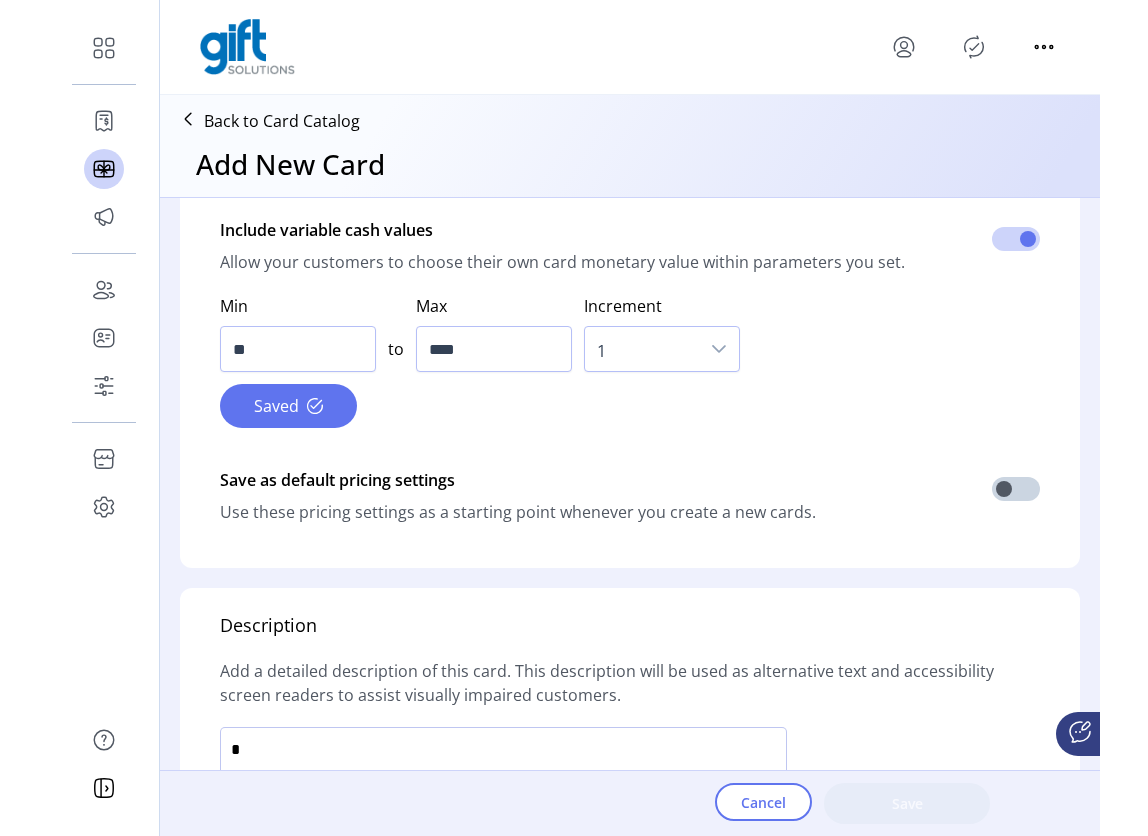 scroll, scrollTop: 897, scrollLeft: 0, axis: vertical 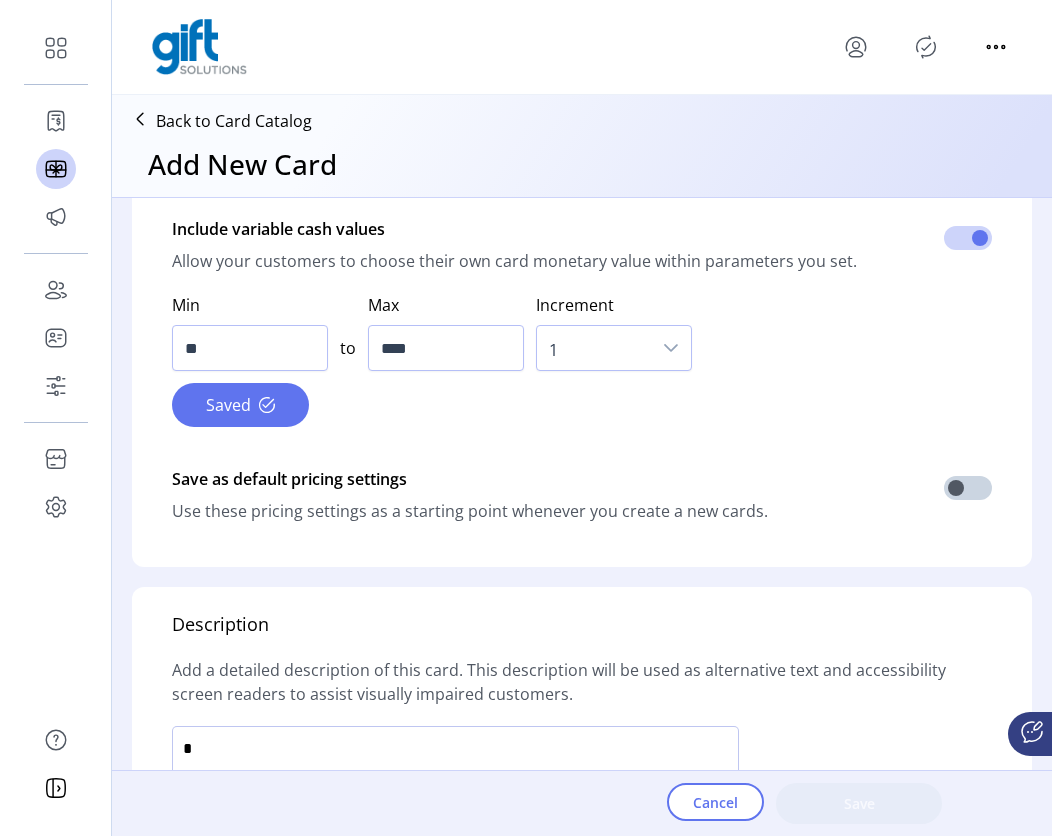 click at bounding box center [926, 47] 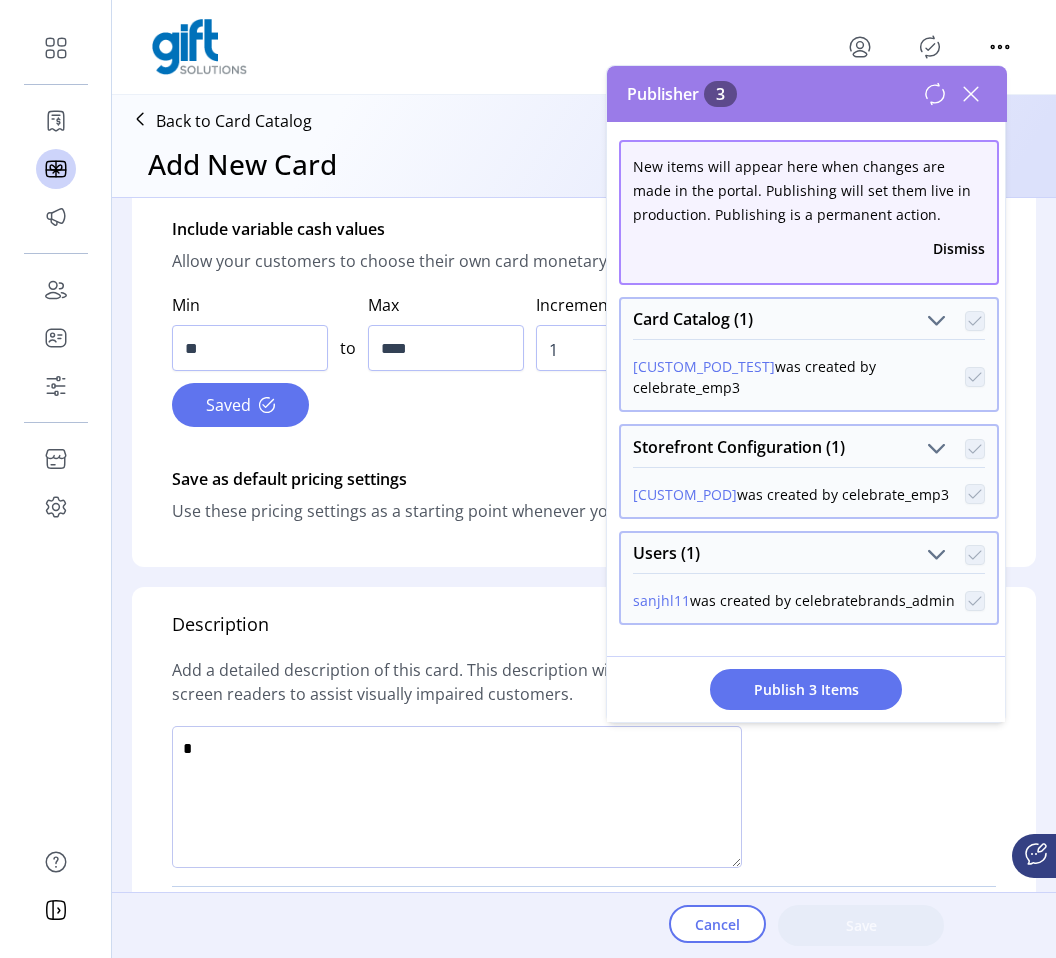click 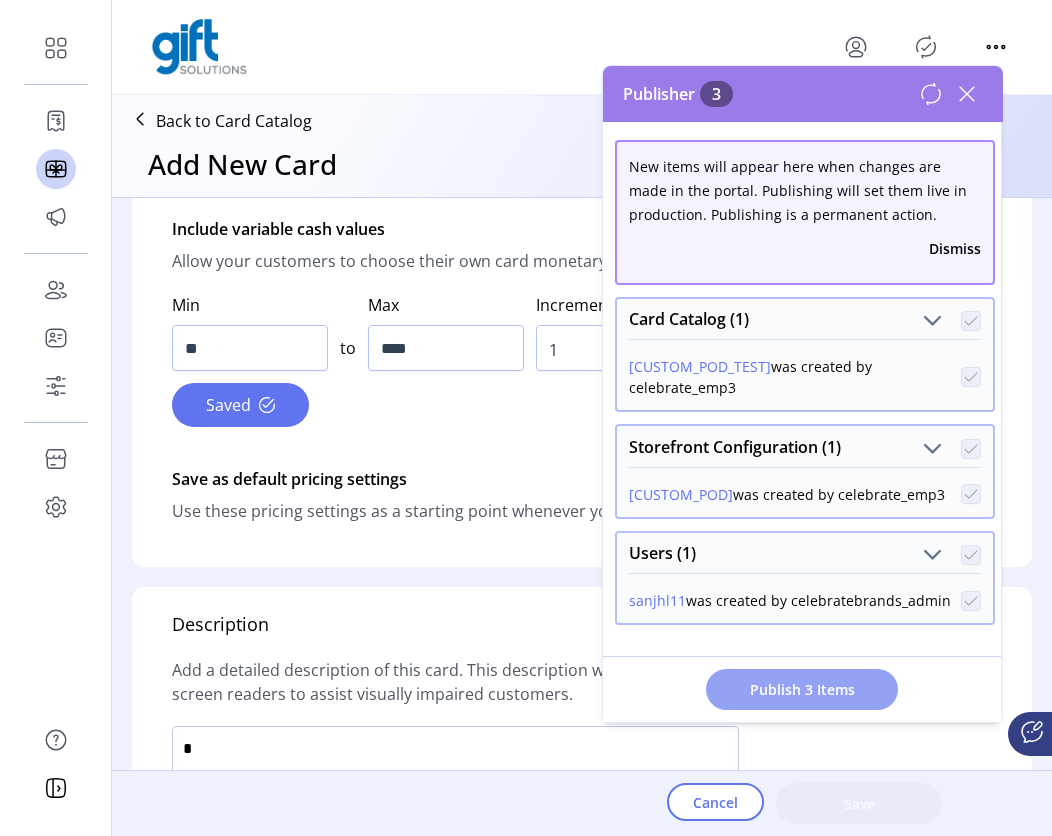 click on "Publish 3 Items" at bounding box center (802, 689) 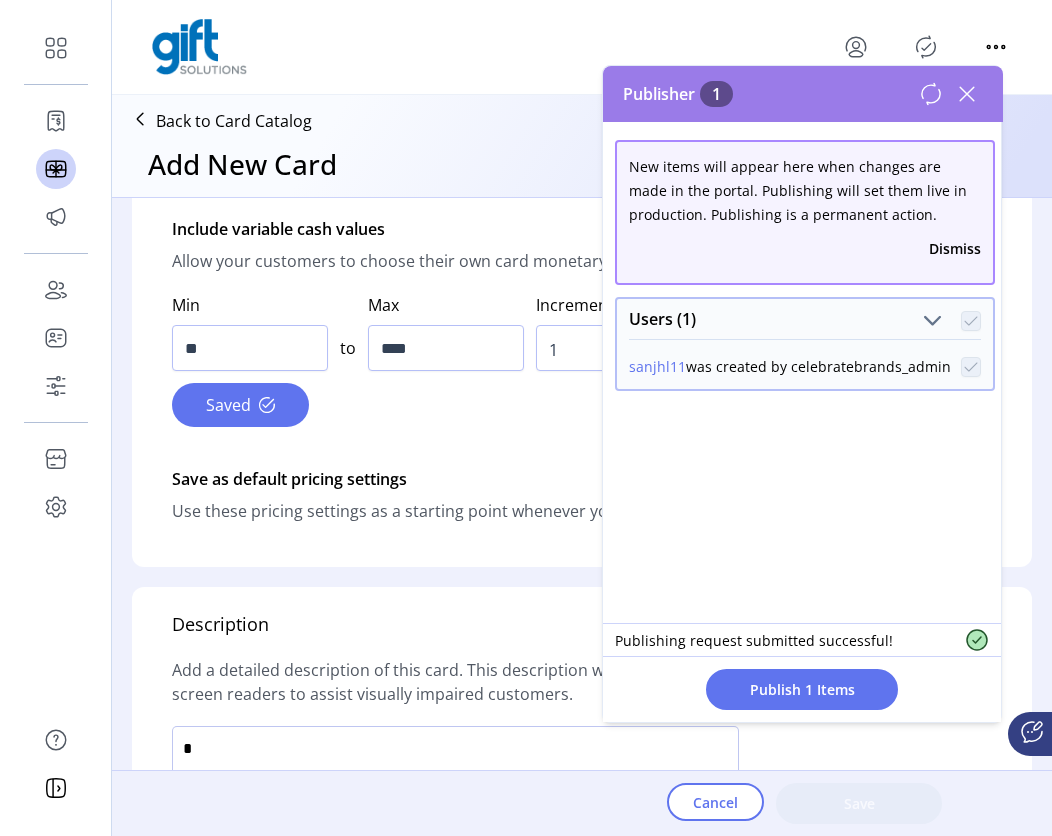 click on "Publisher  1" at bounding box center [803, 94] 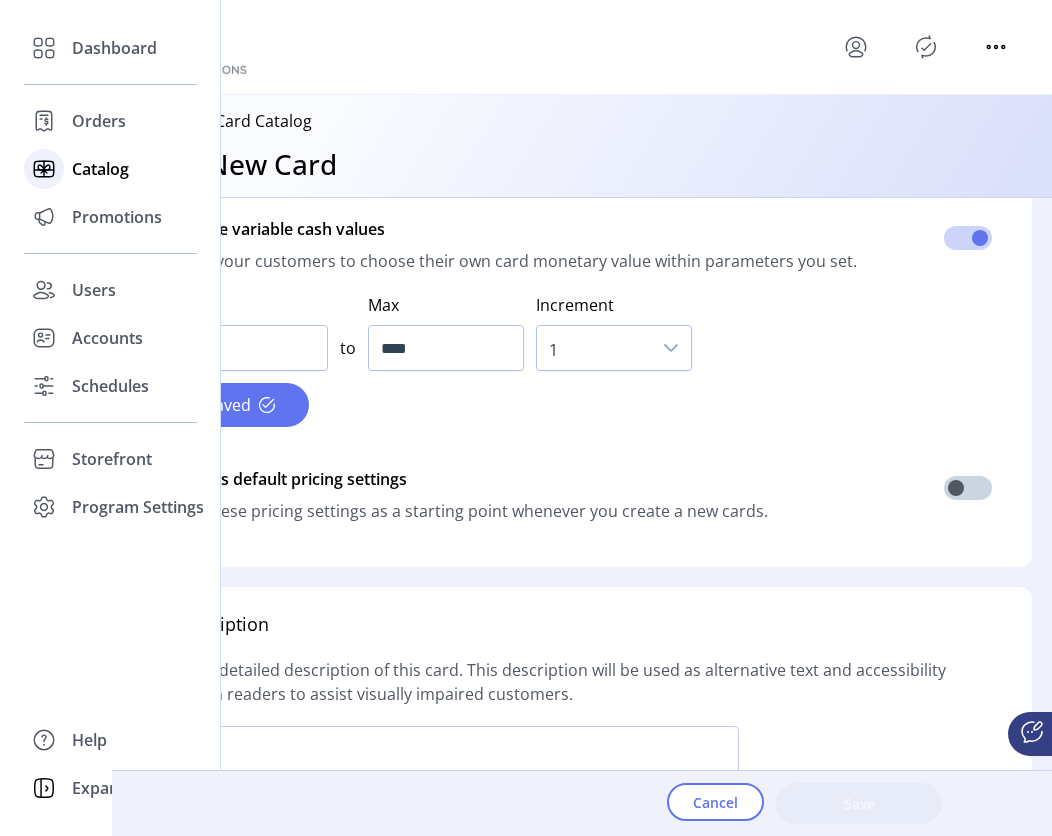 click on "Catalog" 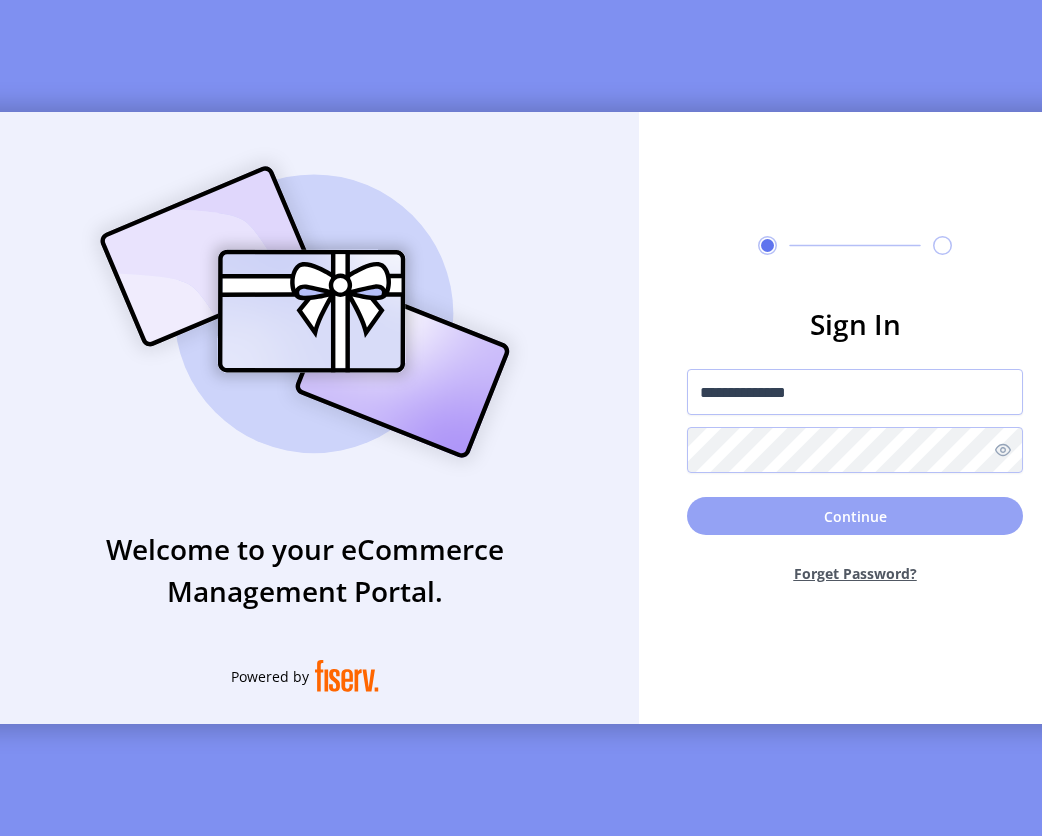 click on "Continue" 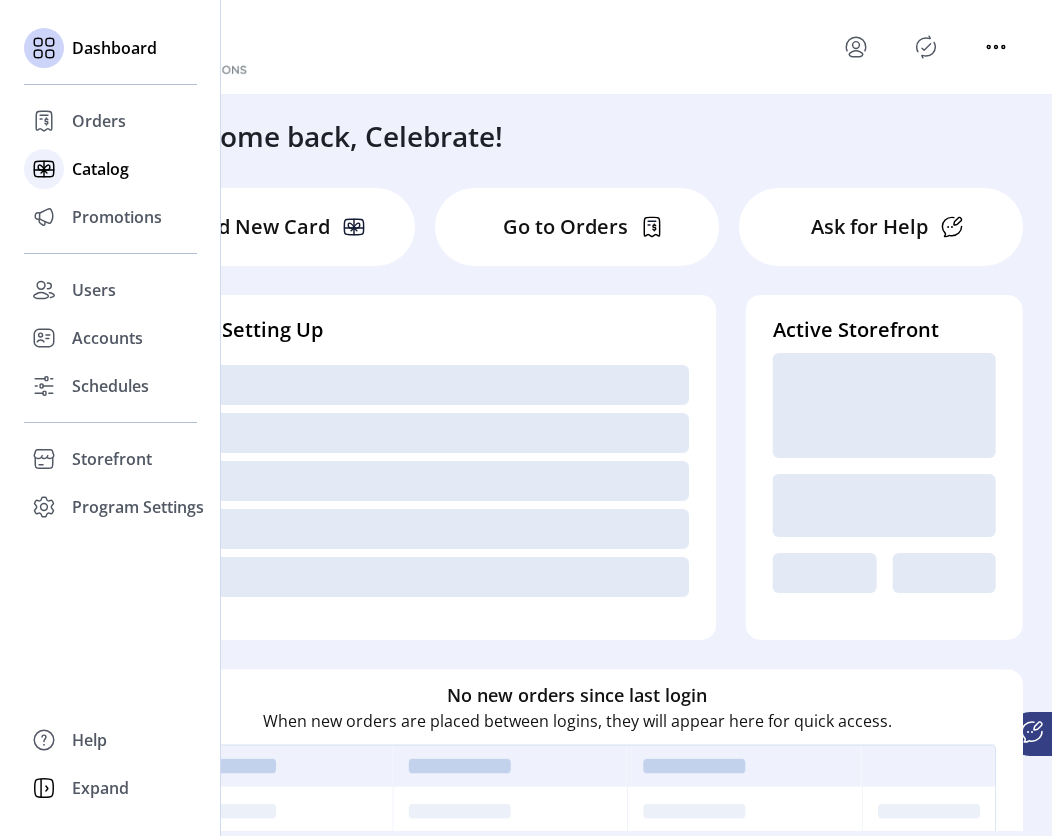 click on "Catalog" 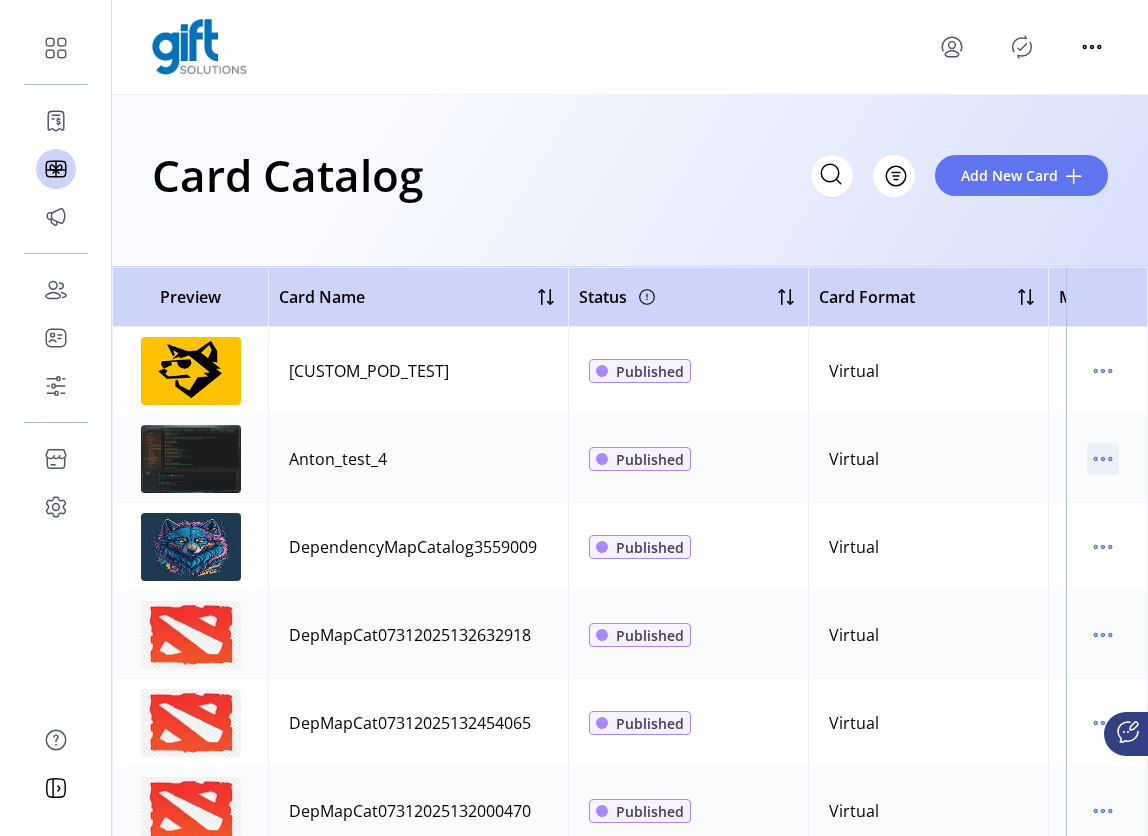 click 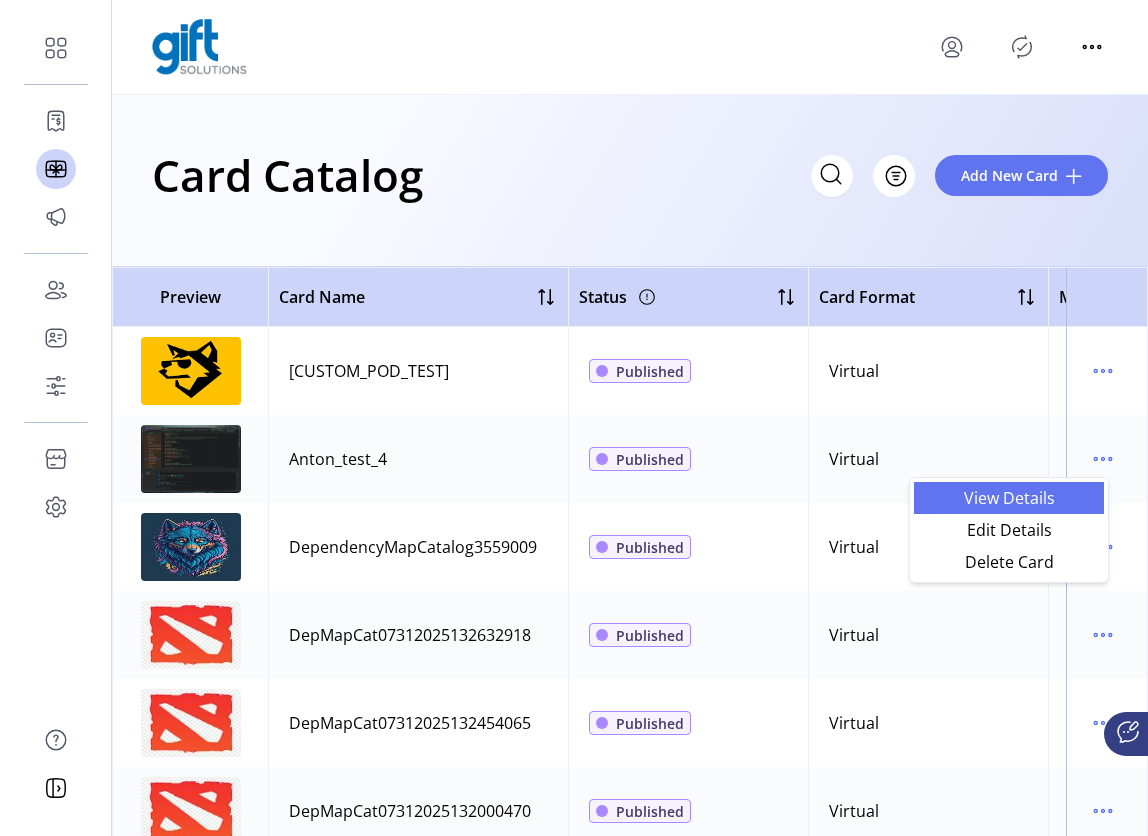 click on "View Details" at bounding box center (1009, 498) 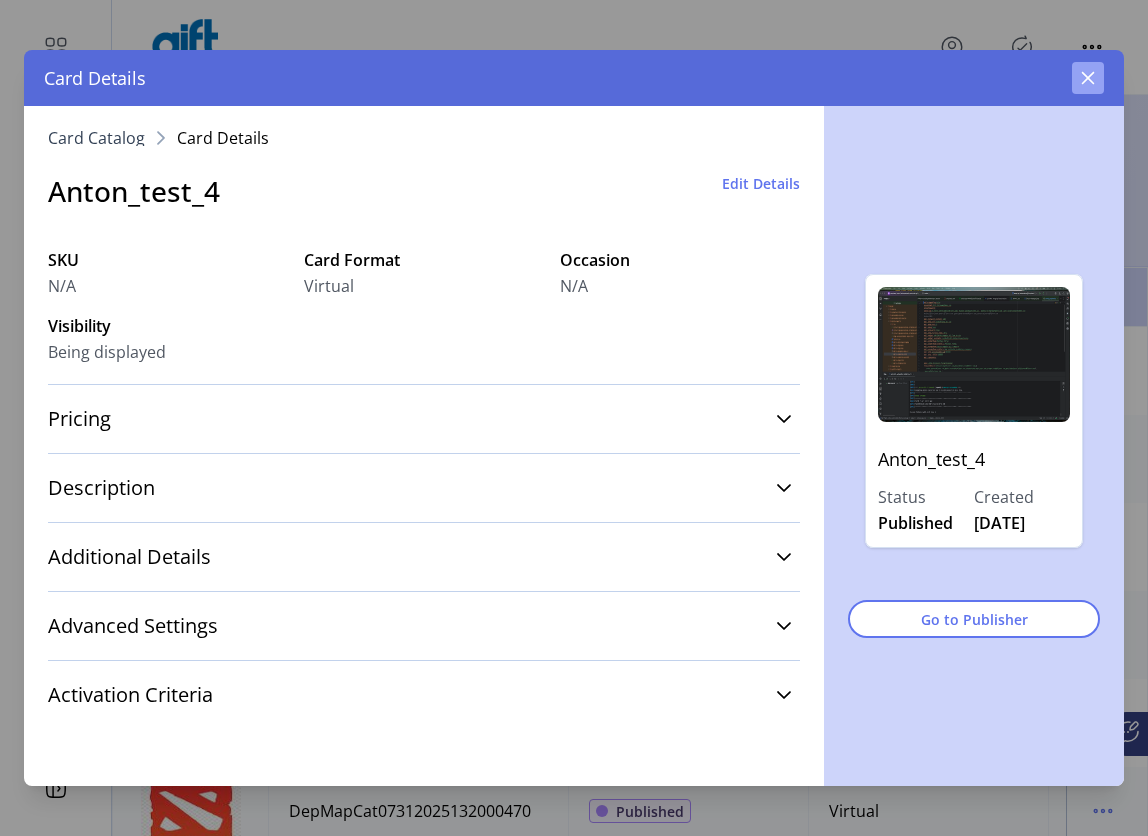 click 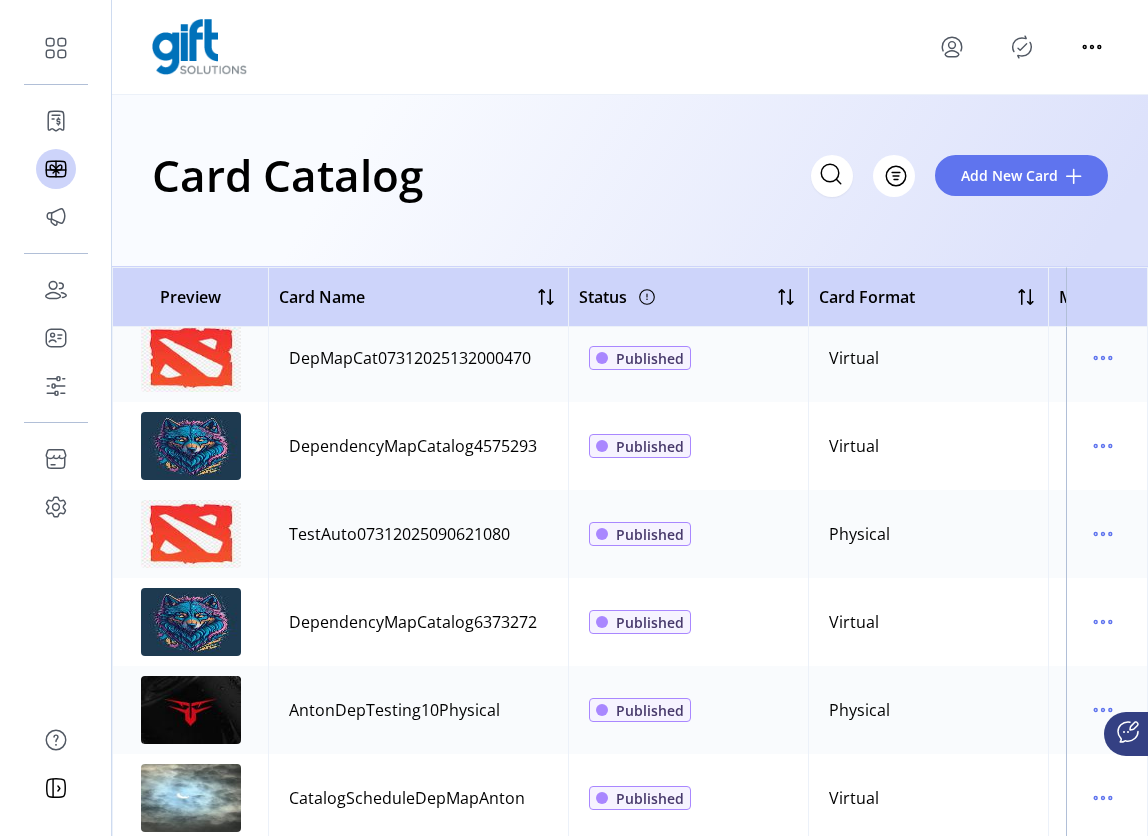 scroll, scrollTop: 477, scrollLeft: 0, axis: vertical 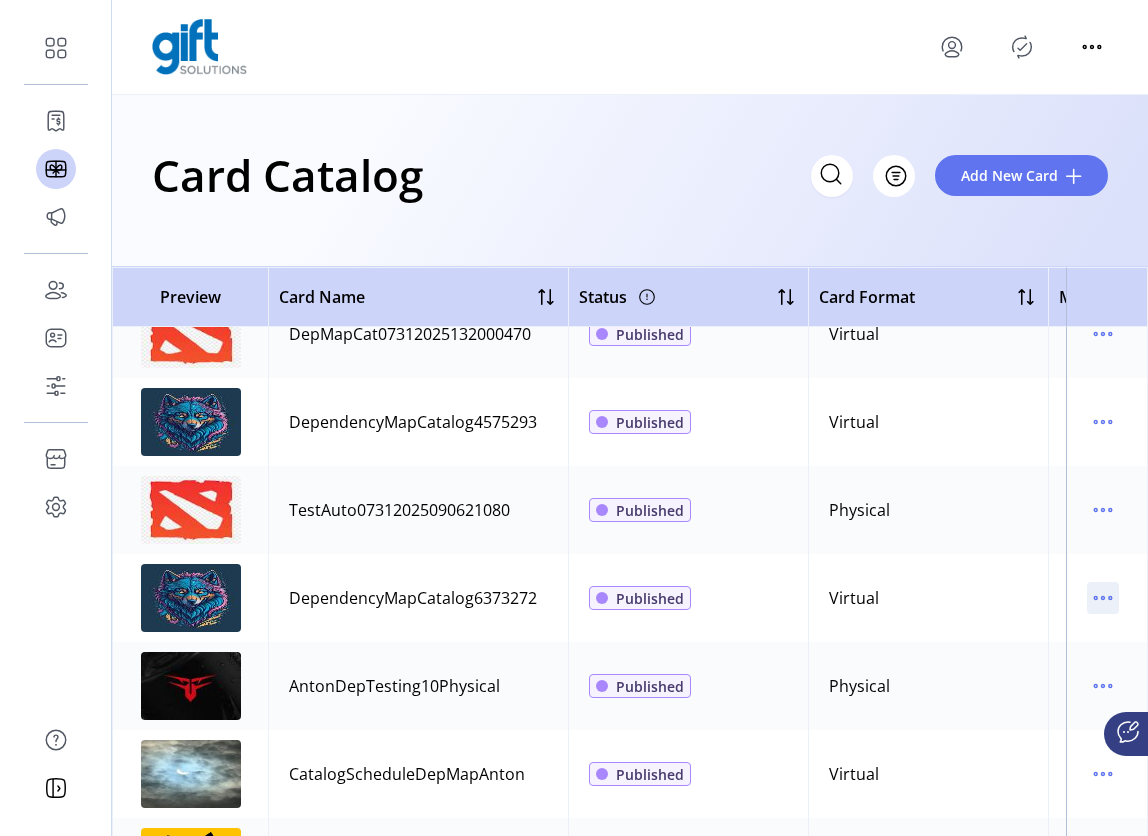 click 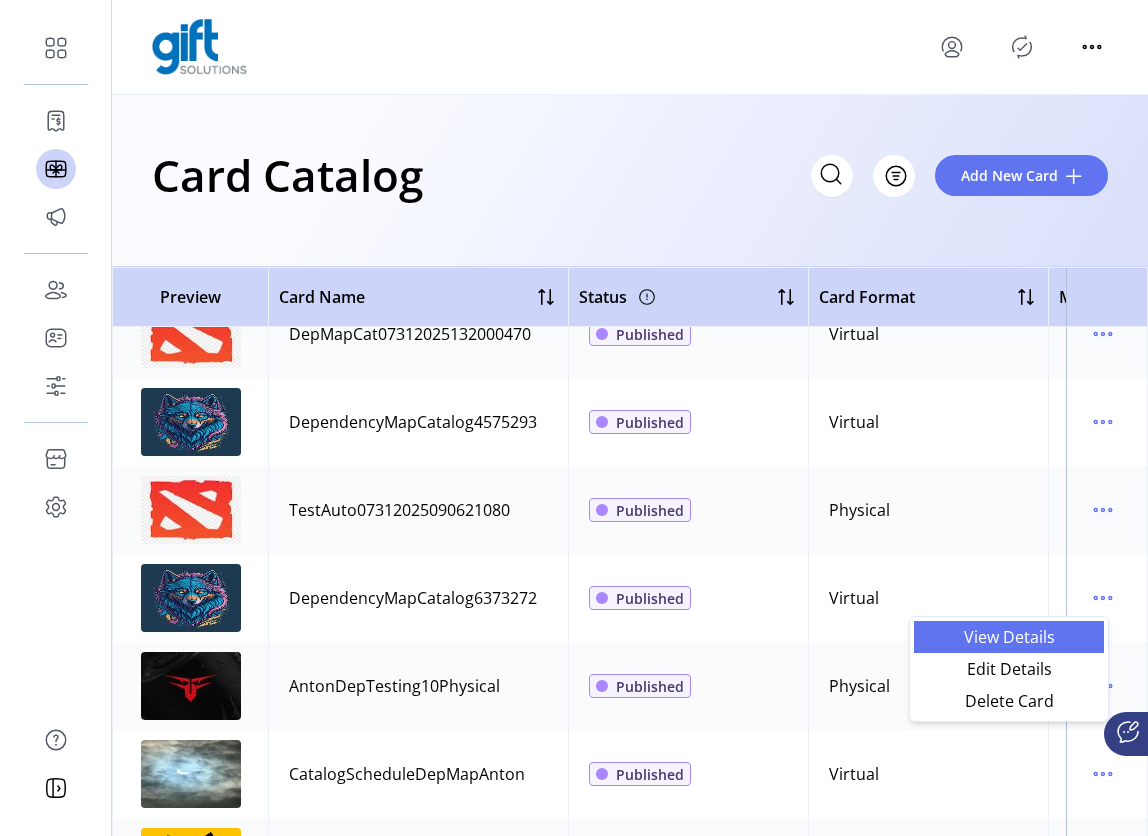 click on "View Details" at bounding box center (1009, 637) 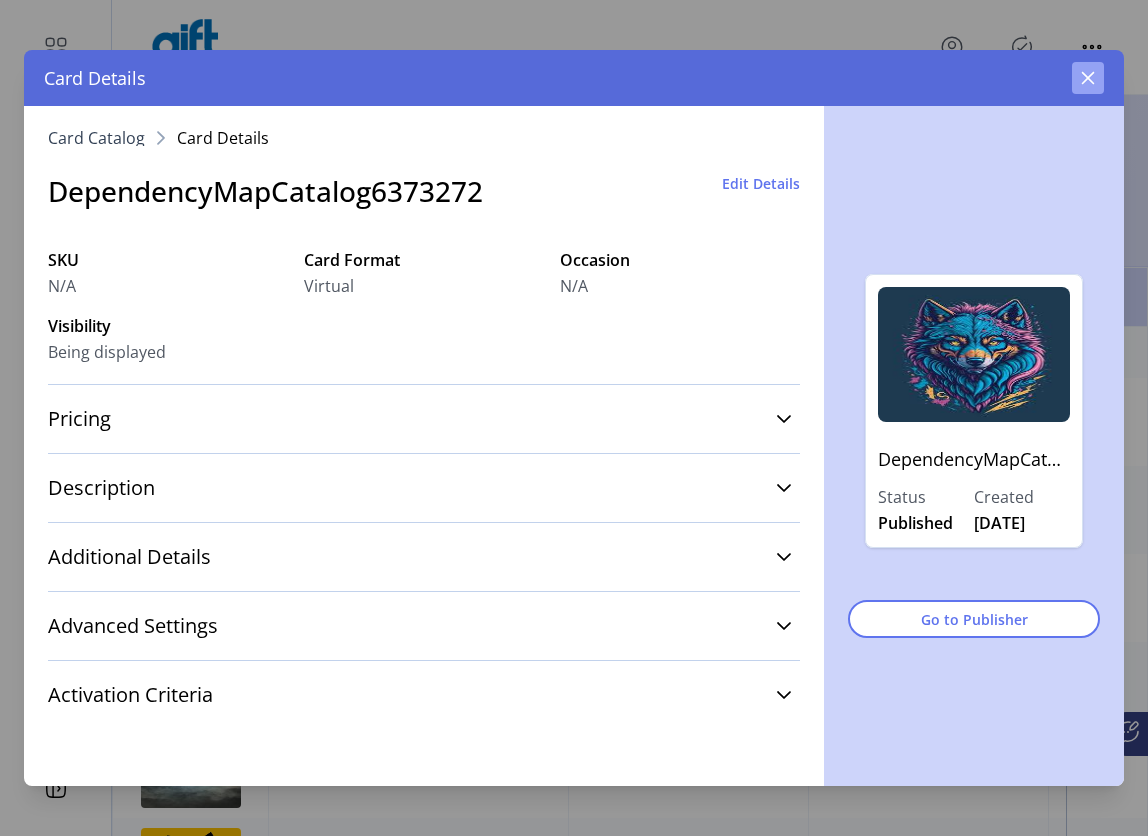 click 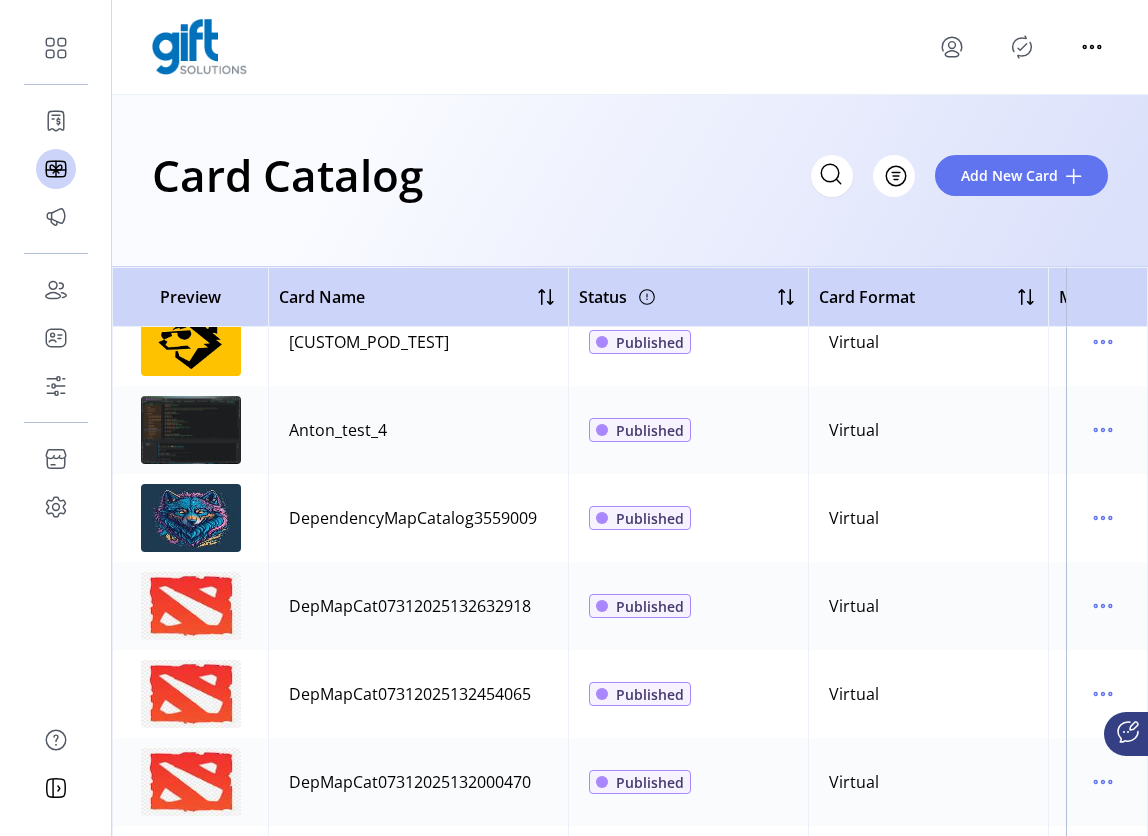 scroll, scrollTop: 0, scrollLeft: 0, axis: both 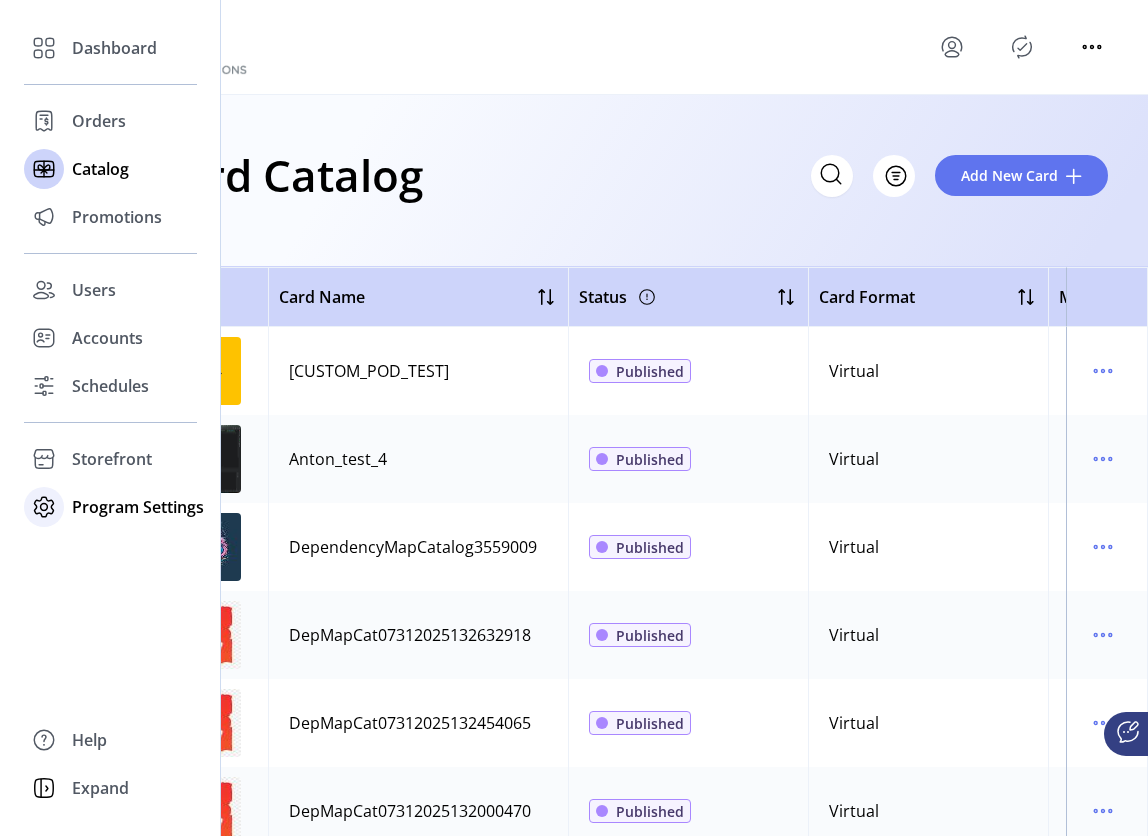 click on "Program Settings" 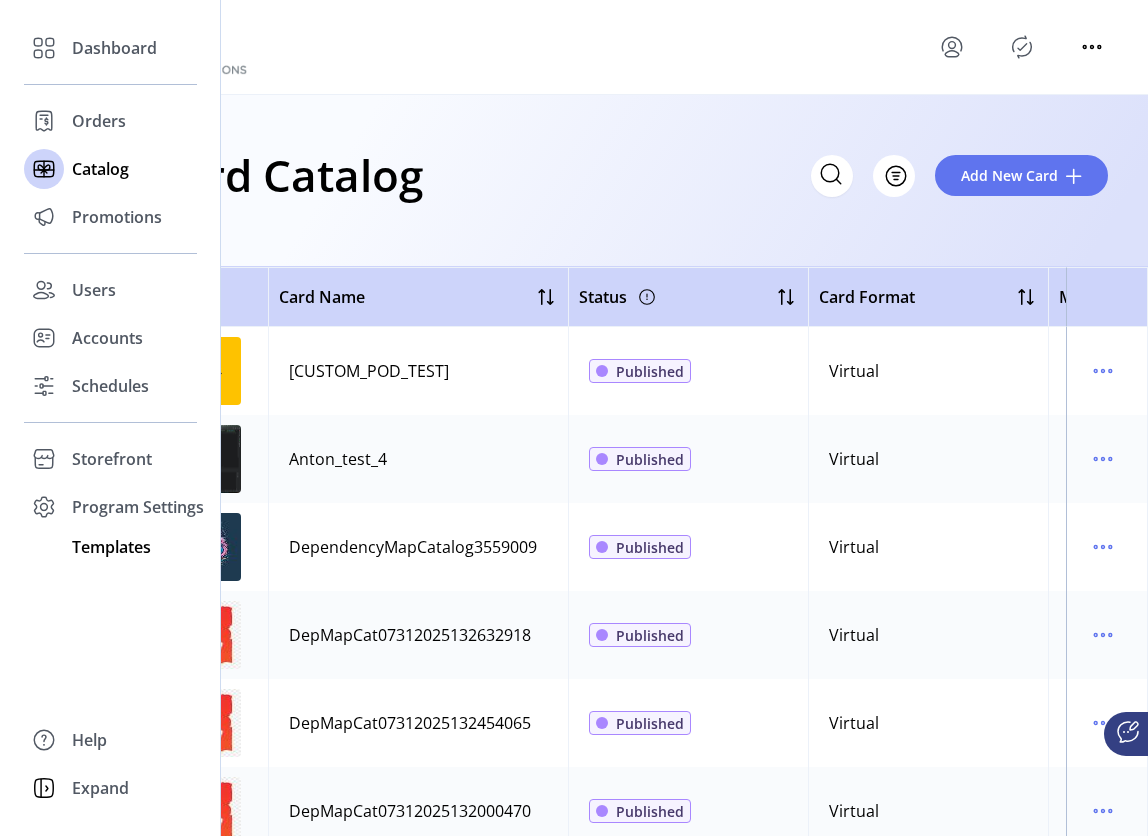 click on "Templates" 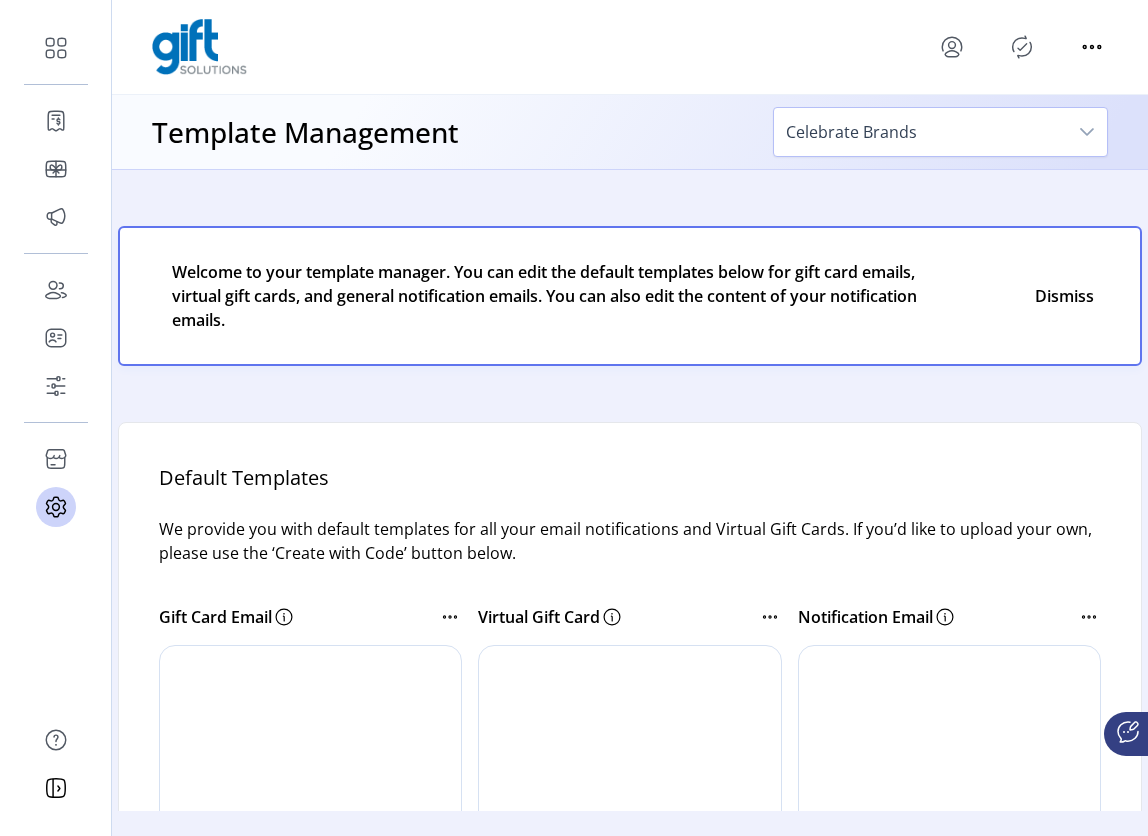 scroll, scrollTop: 0, scrollLeft: 0, axis: both 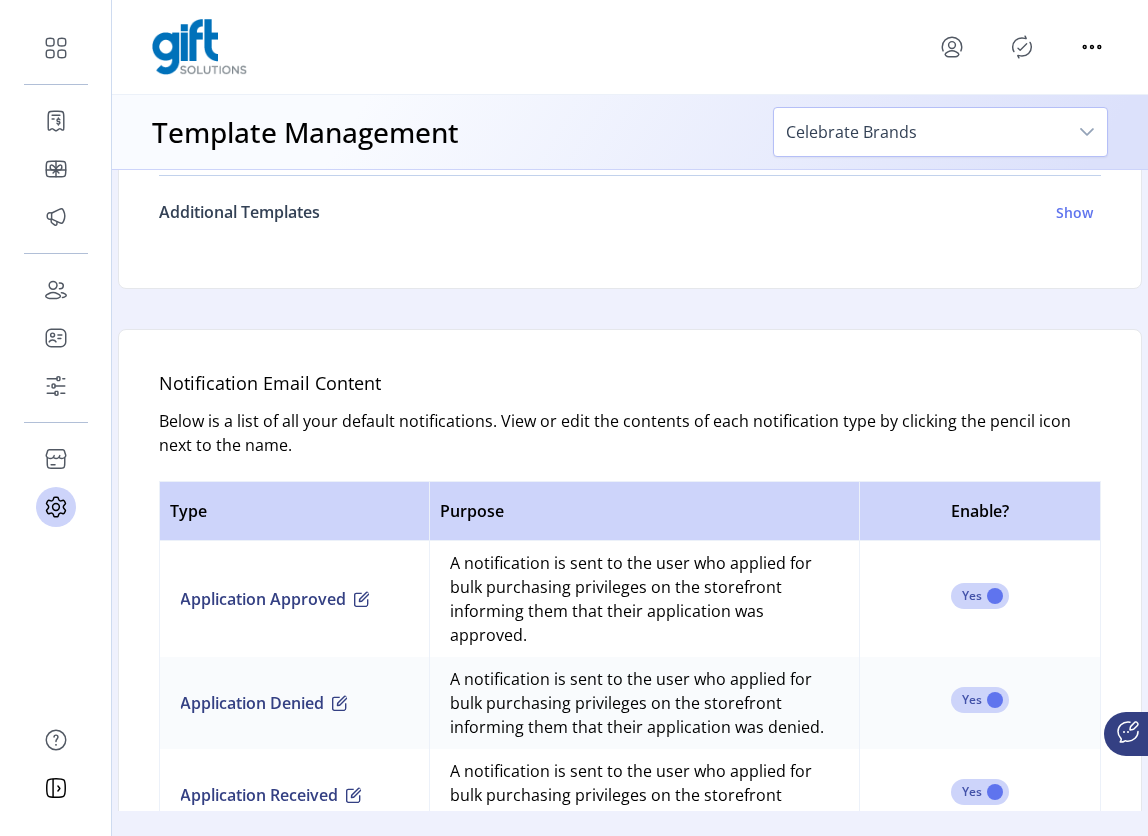 click on "Show" at bounding box center [1074, 212] 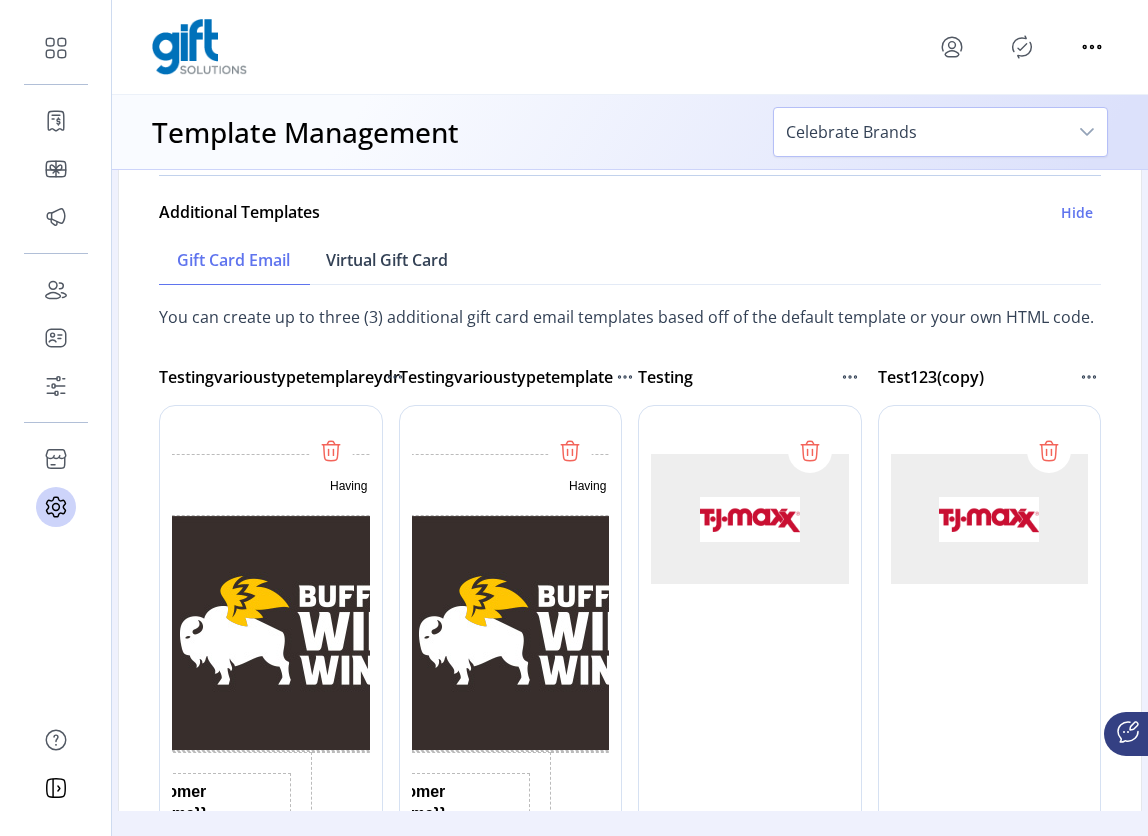 click on "Virtual Gift Card" at bounding box center [387, 260] 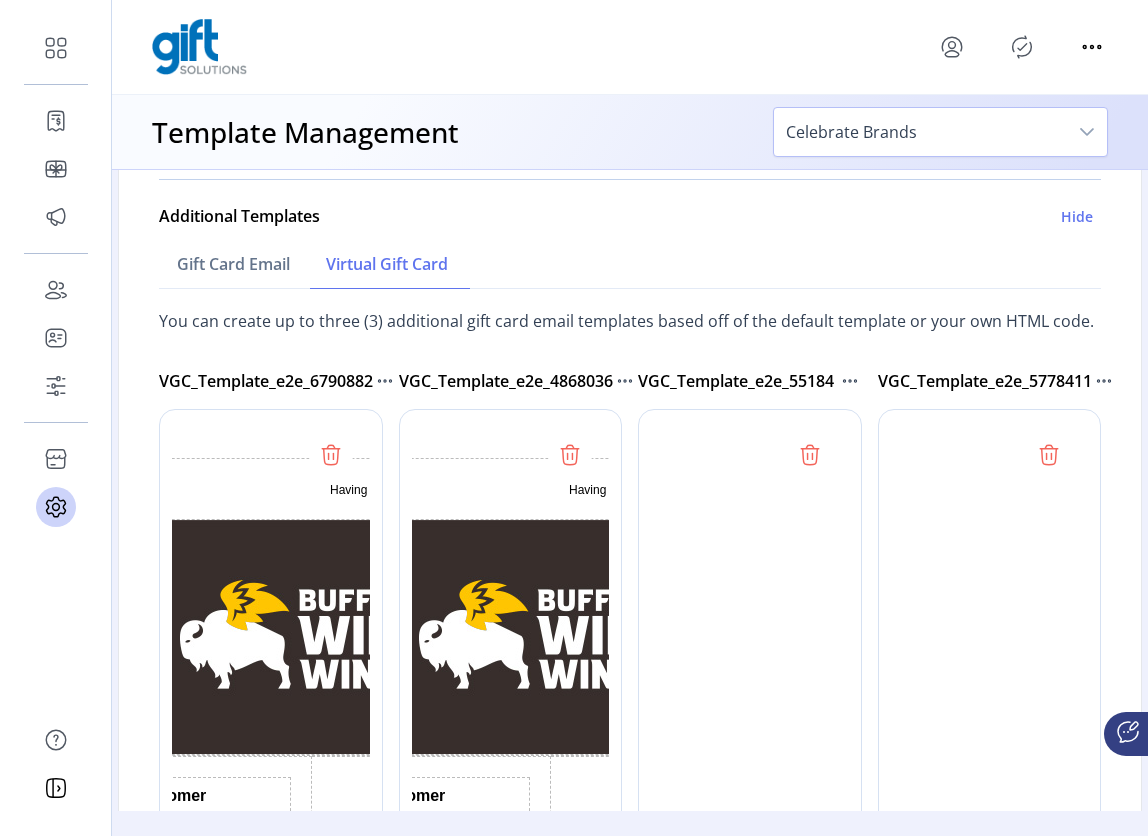scroll, scrollTop: 0, scrollLeft: 0, axis: both 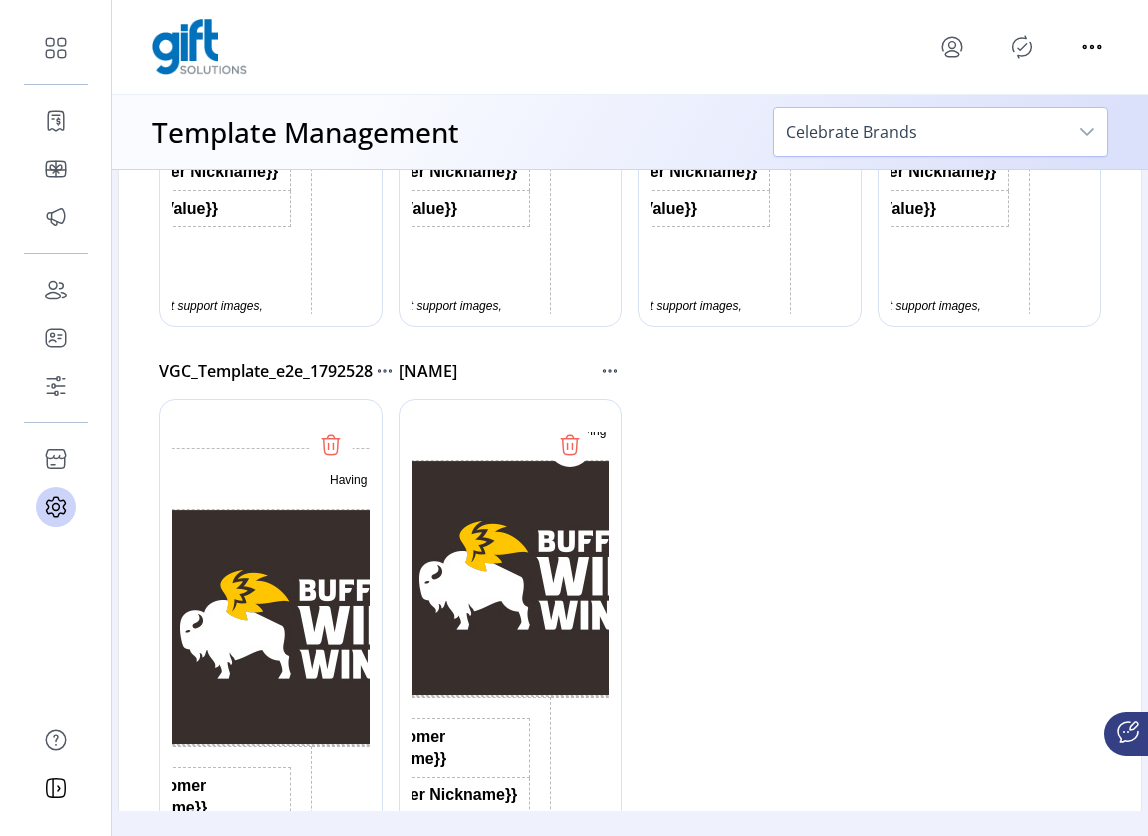 click 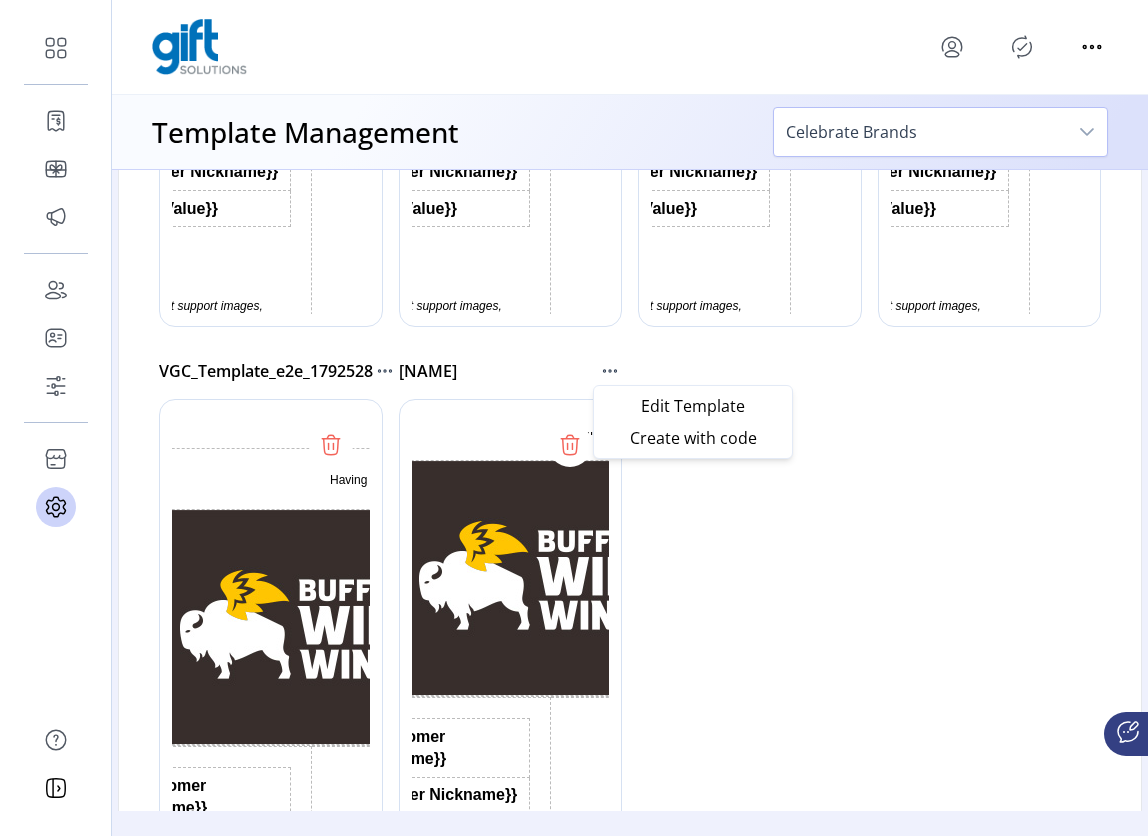 drag, startPoint x: 906, startPoint y: 458, endPoint x: 485, endPoint y: 374, distance: 429.29828 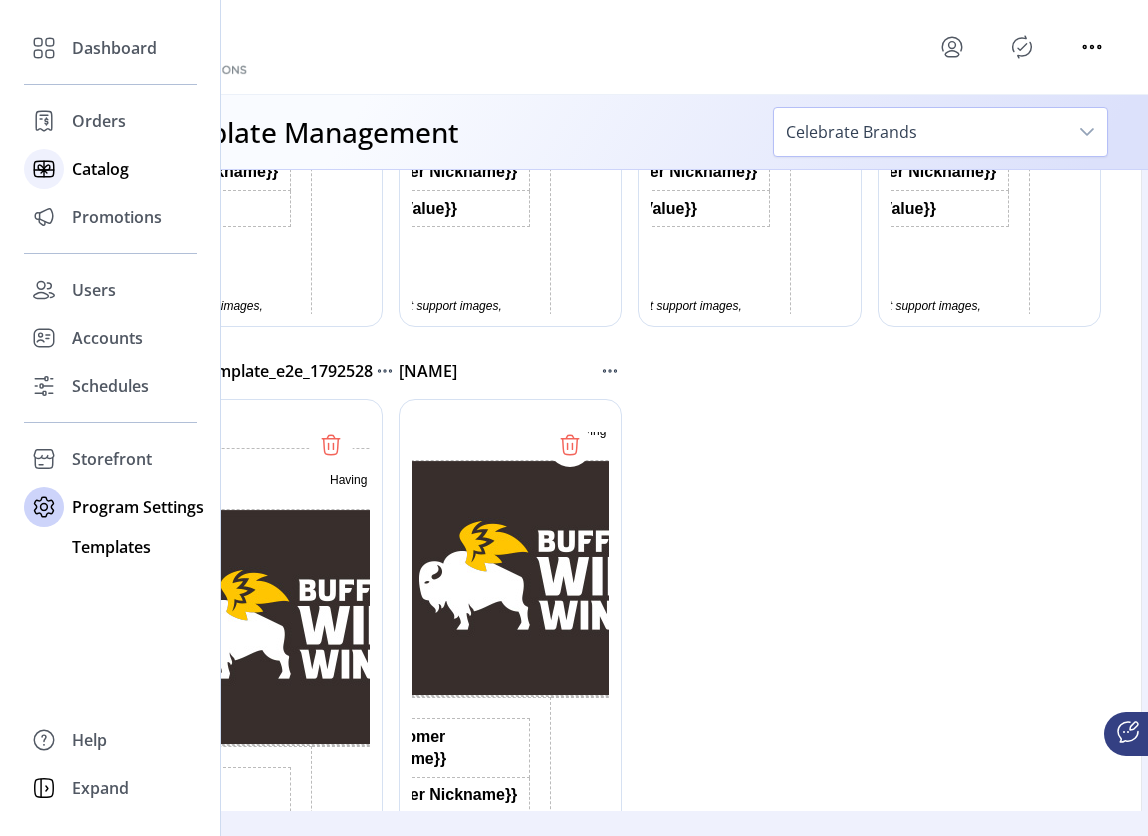 click on "Catalog" 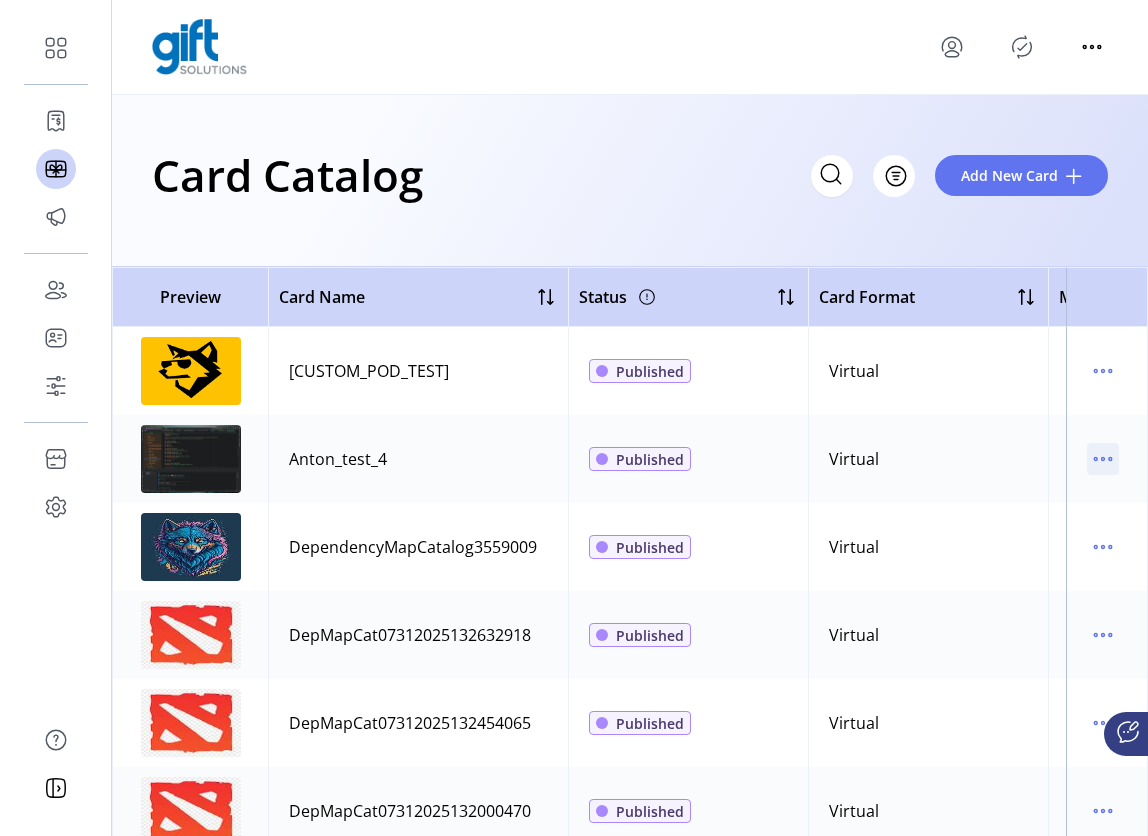 click 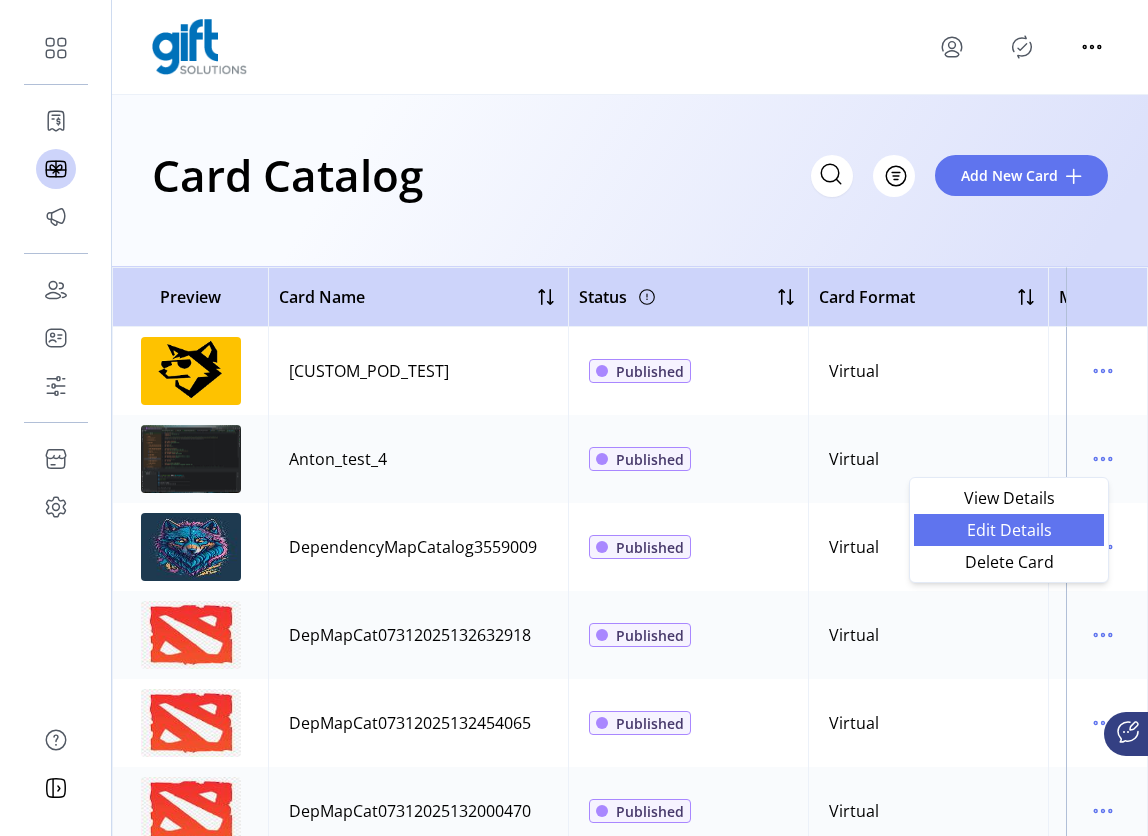 click on "Edit Details" at bounding box center [1009, 530] 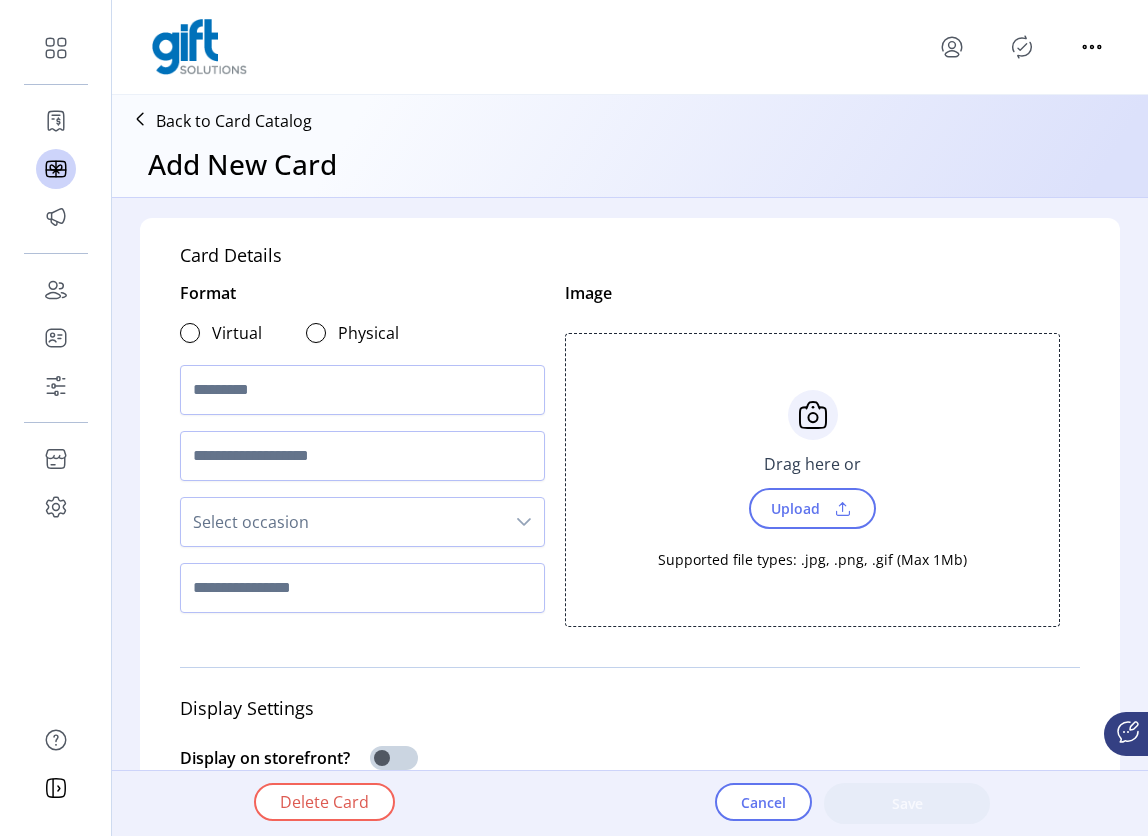 type on "**********" 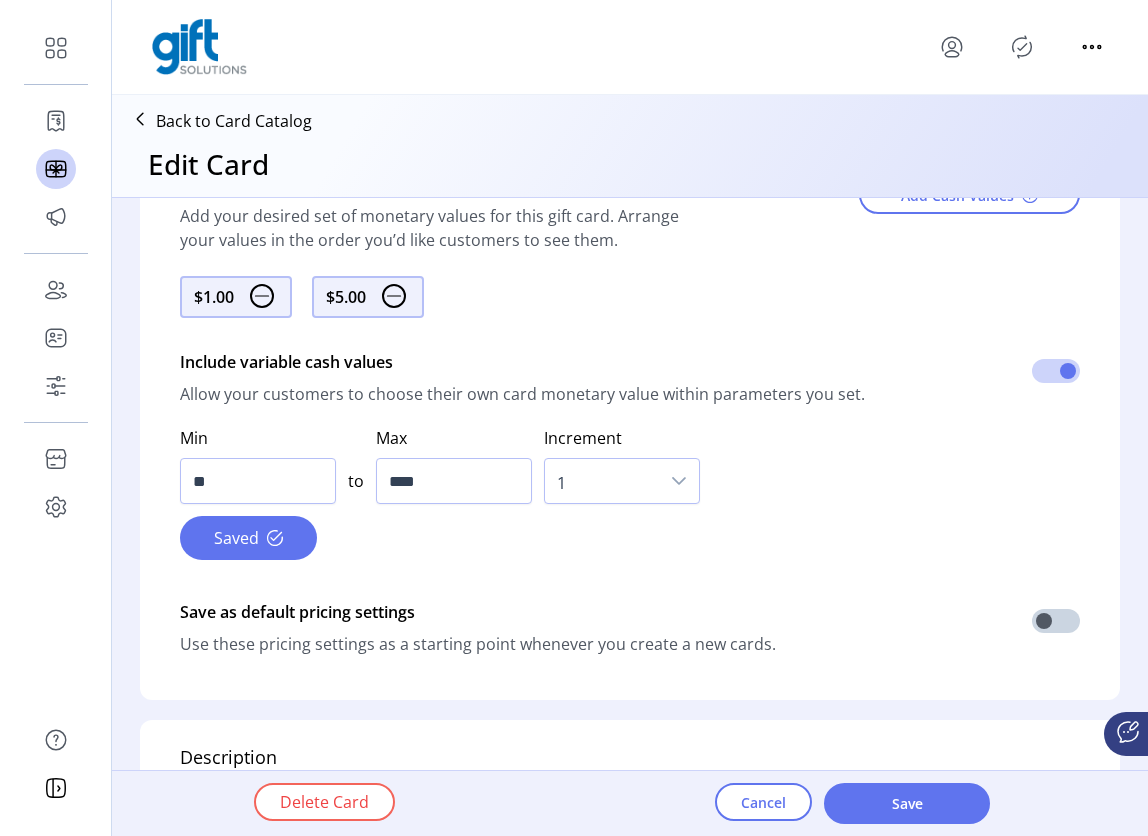 click on "Delete Card" 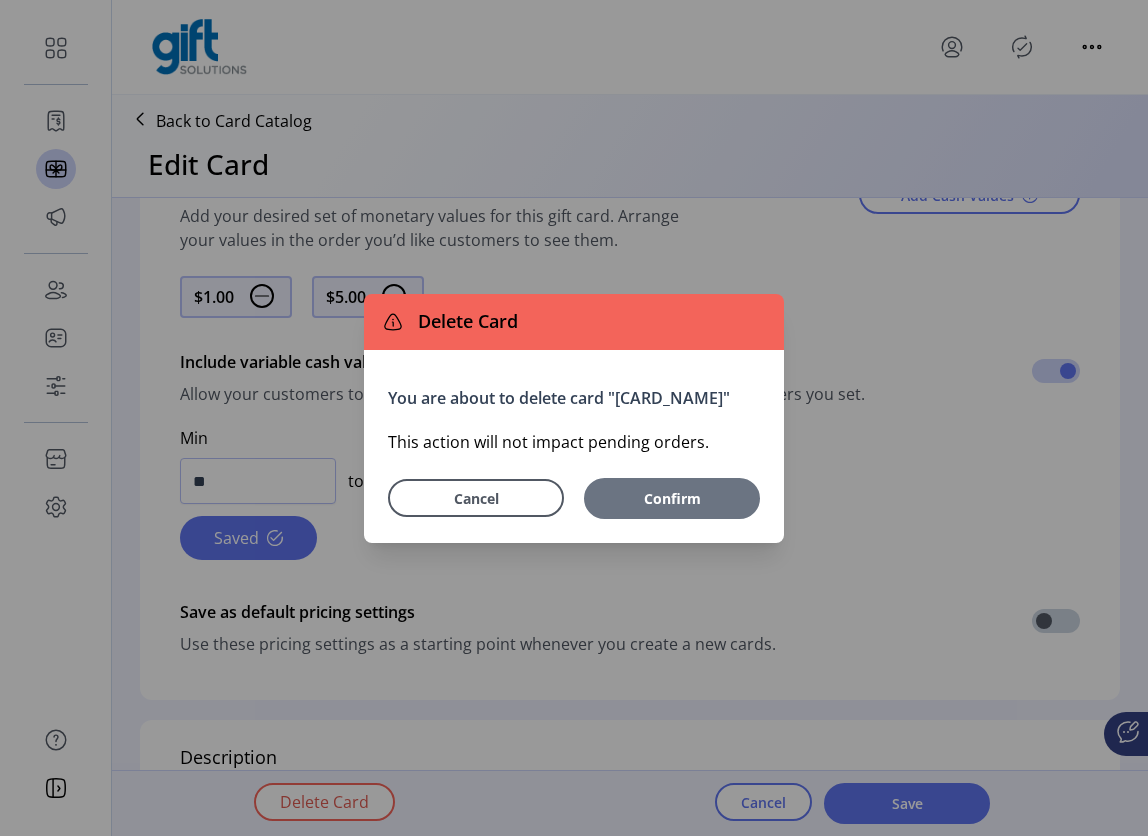 click on "Confirm" at bounding box center [672, 498] 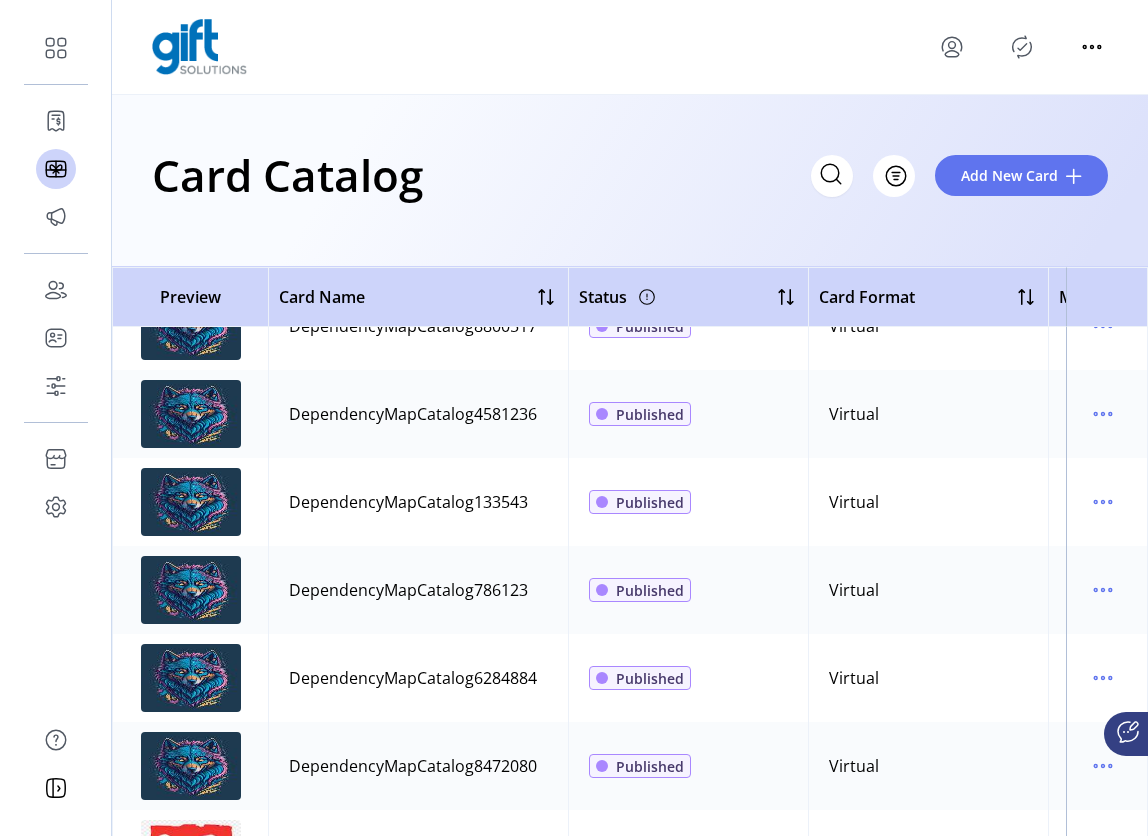 scroll, scrollTop: 4089, scrollLeft: 0, axis: vertical 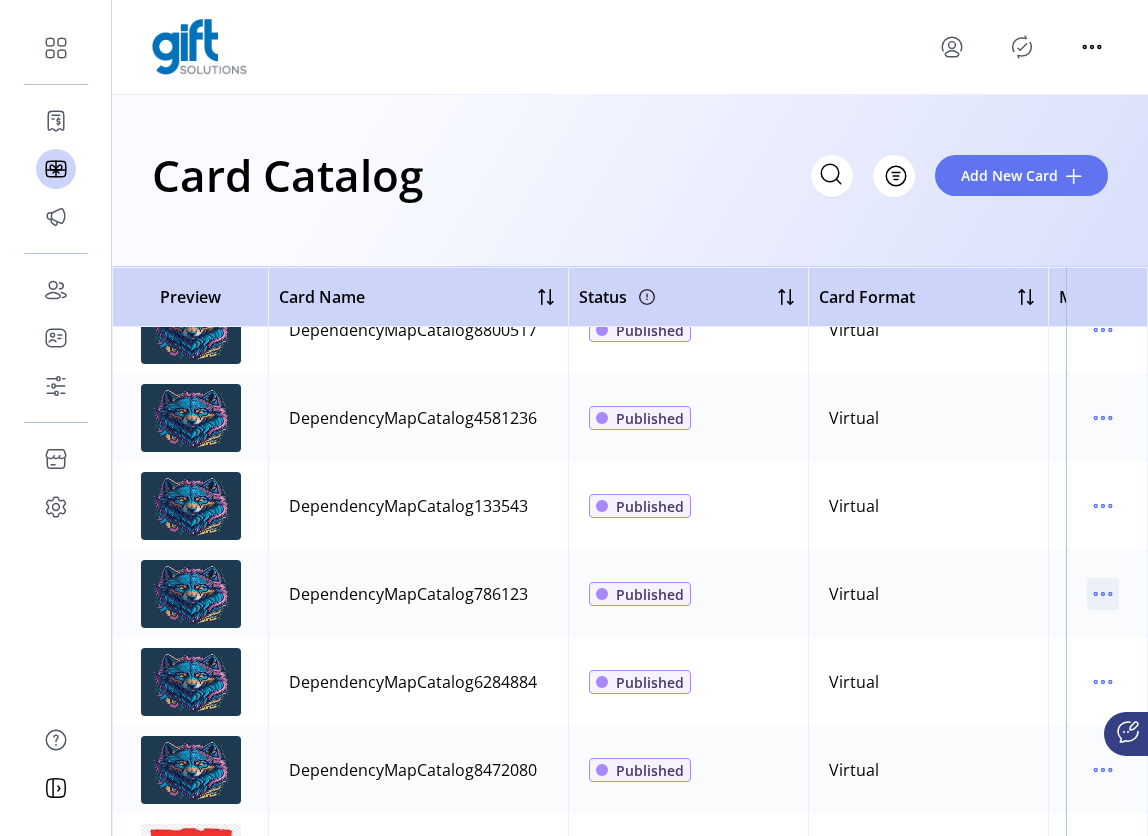 click 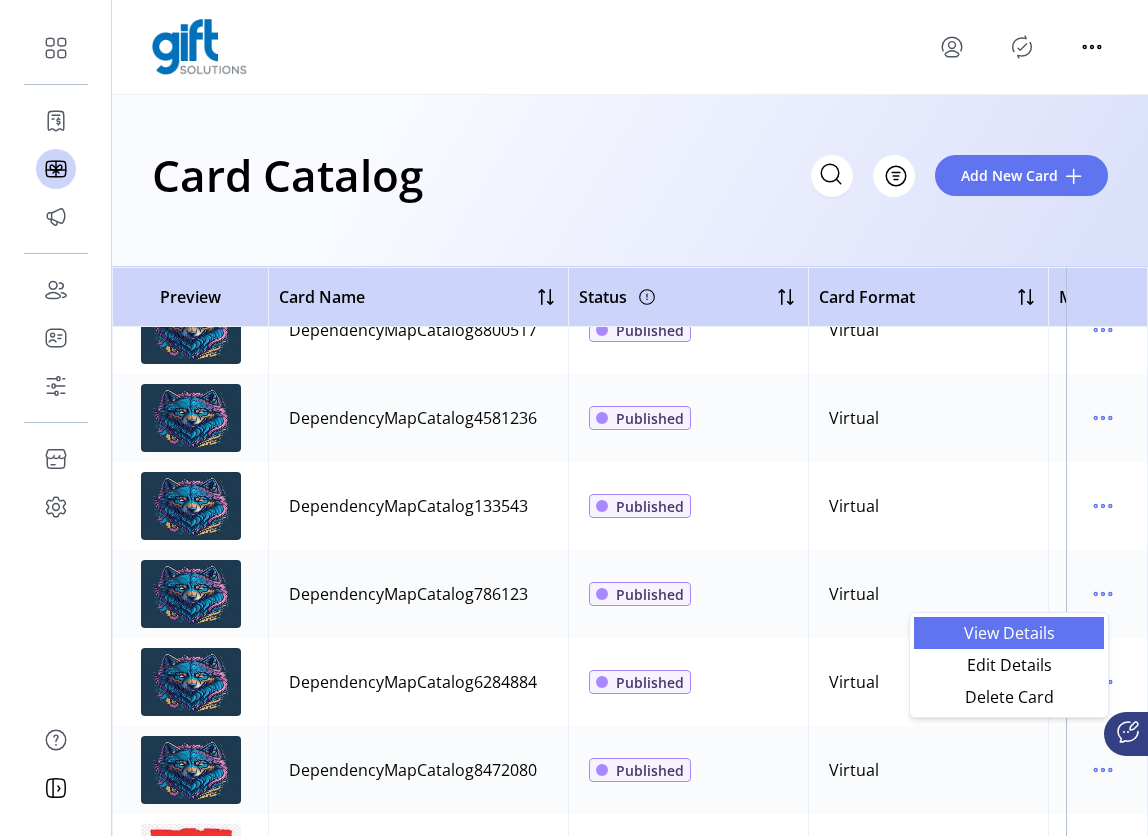 click on "View Details" at bounding box center (1009, 633) 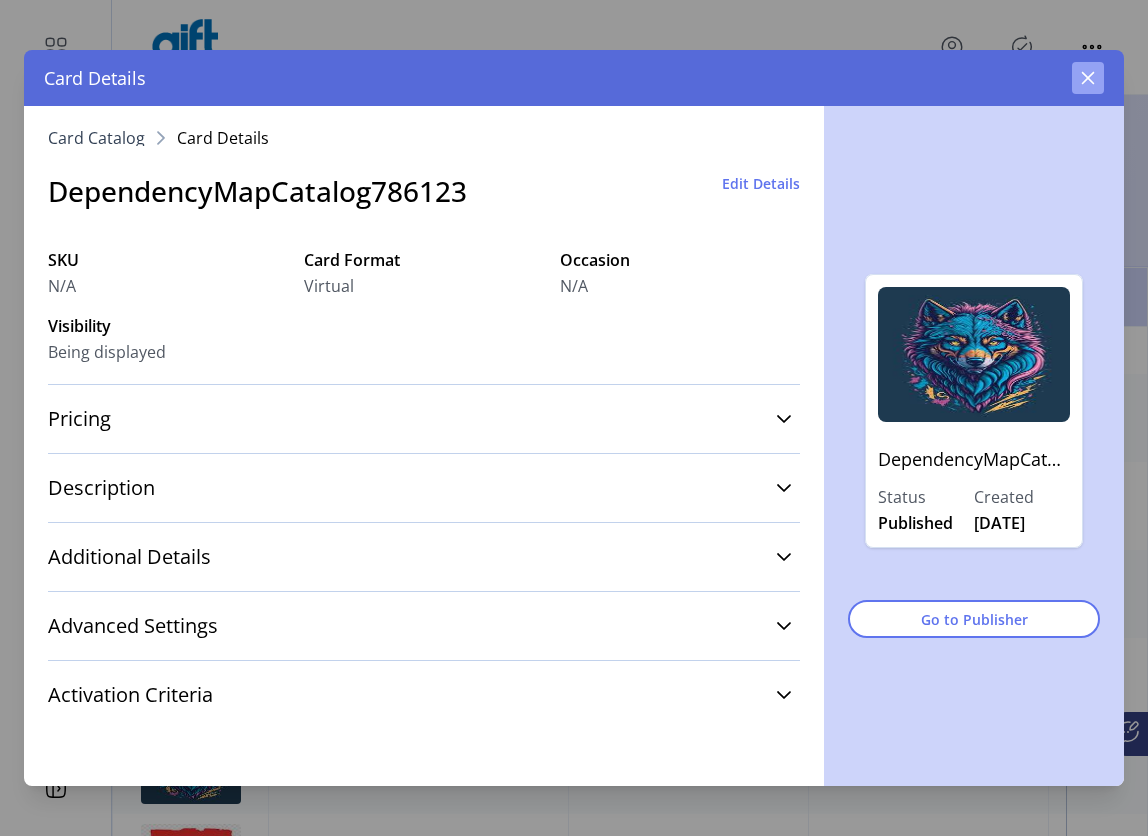 click 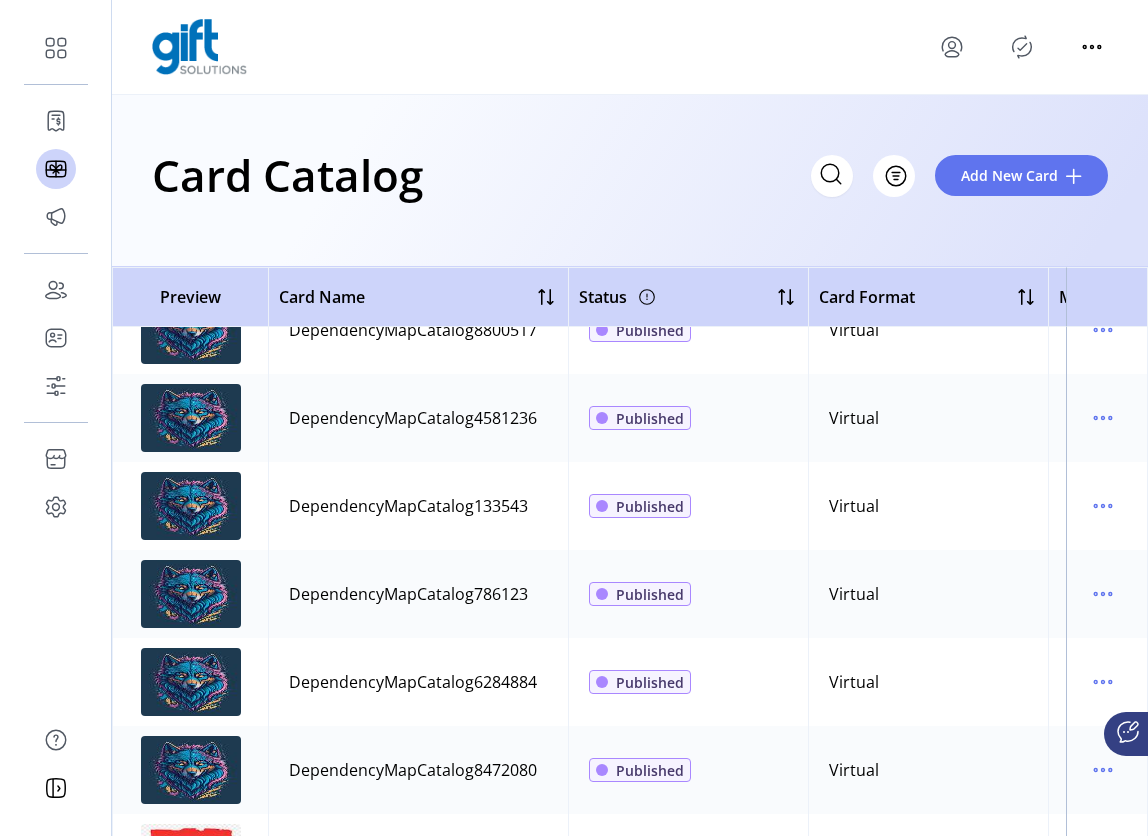 click 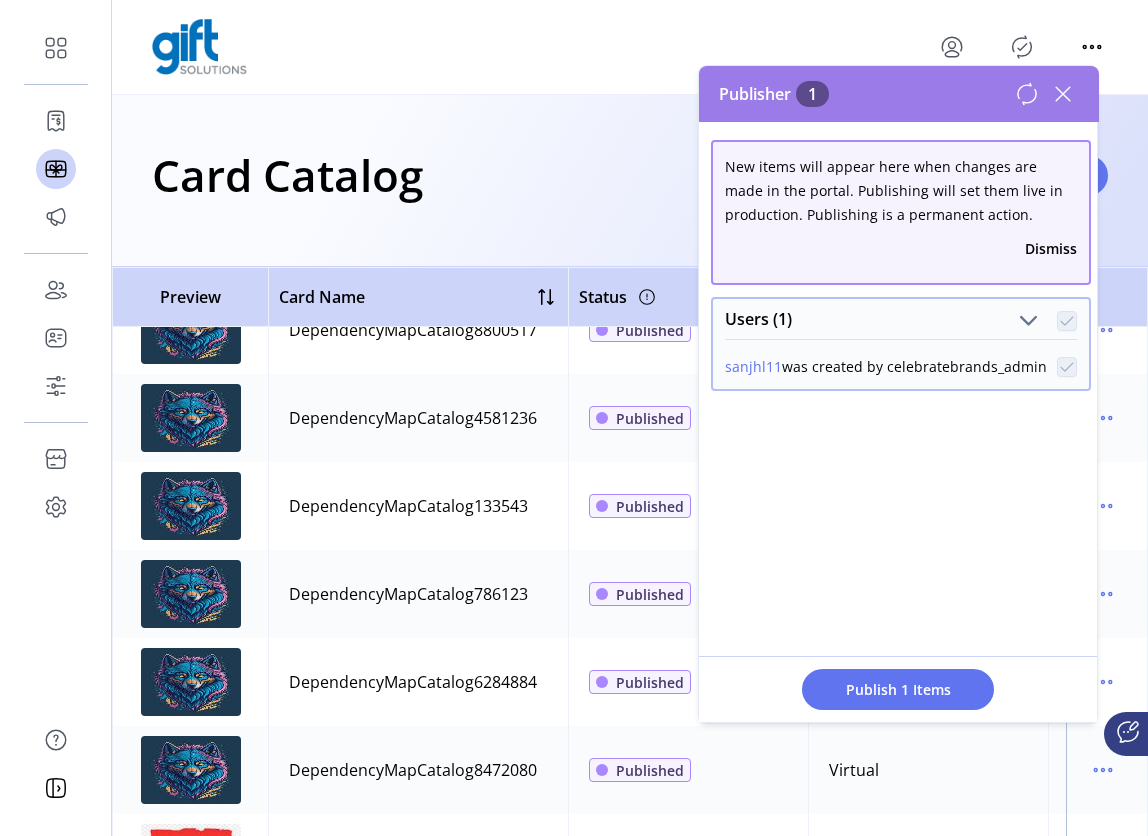 click 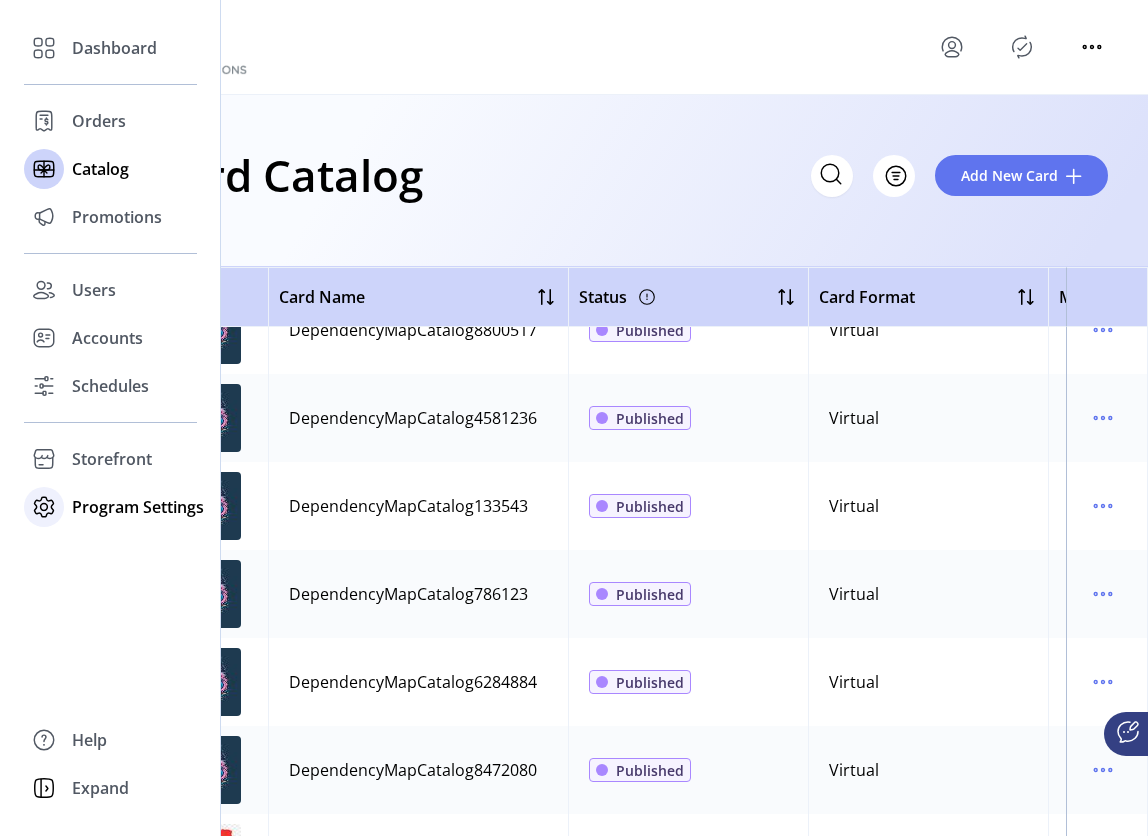 click on "Program Settings" 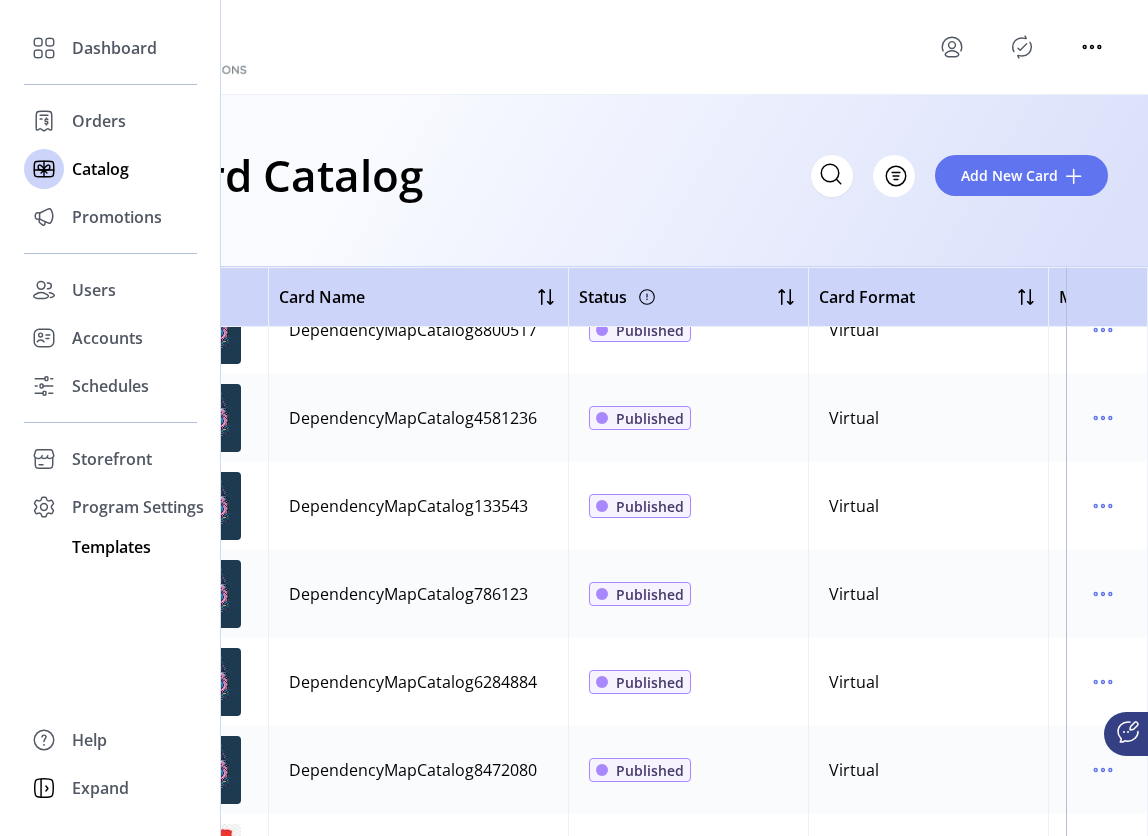click on "Templates" 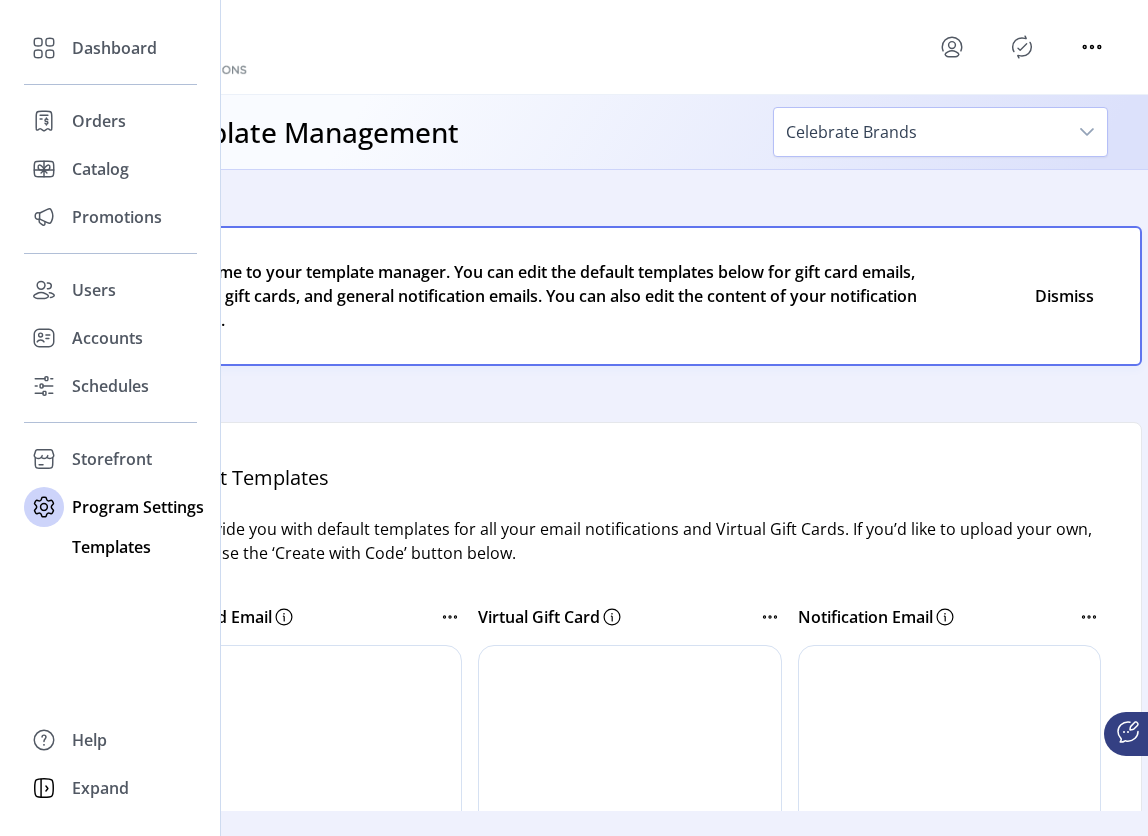 scroll, scrollTop: 0, scrollLeft: 0, axis: both 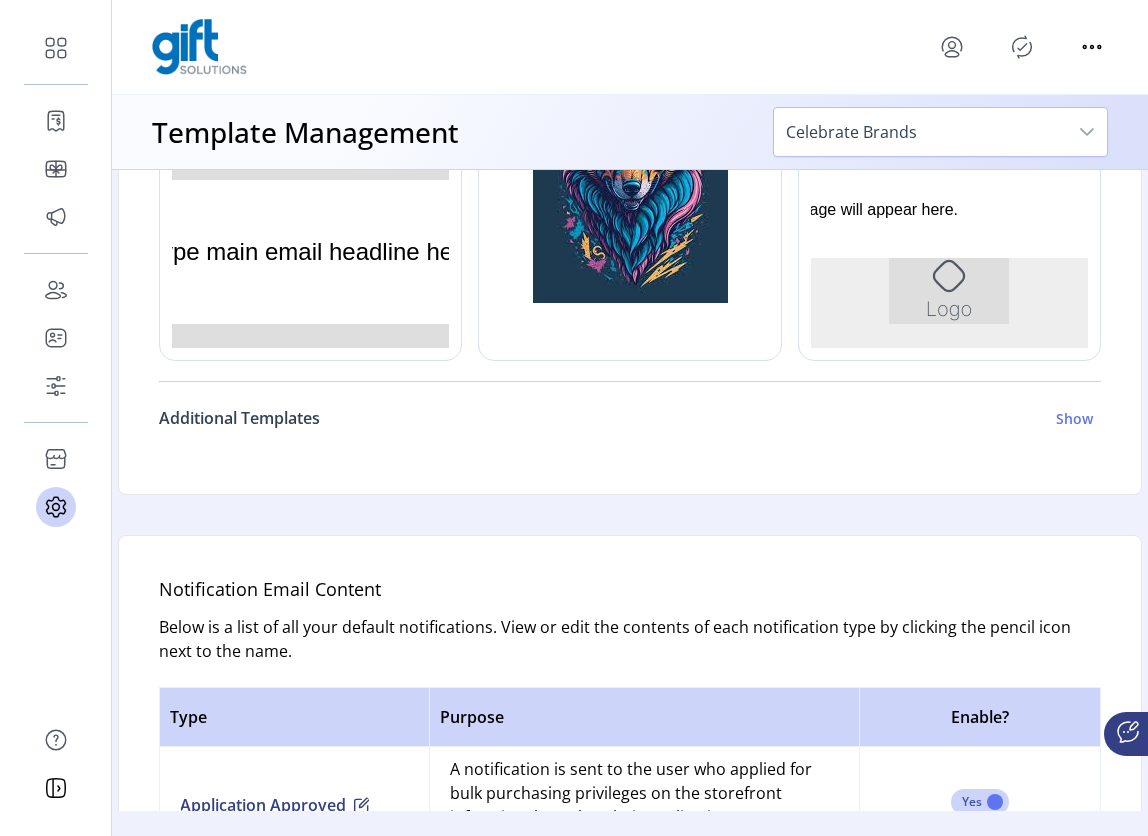 click on "Show" at bounding box center (1074, 418) 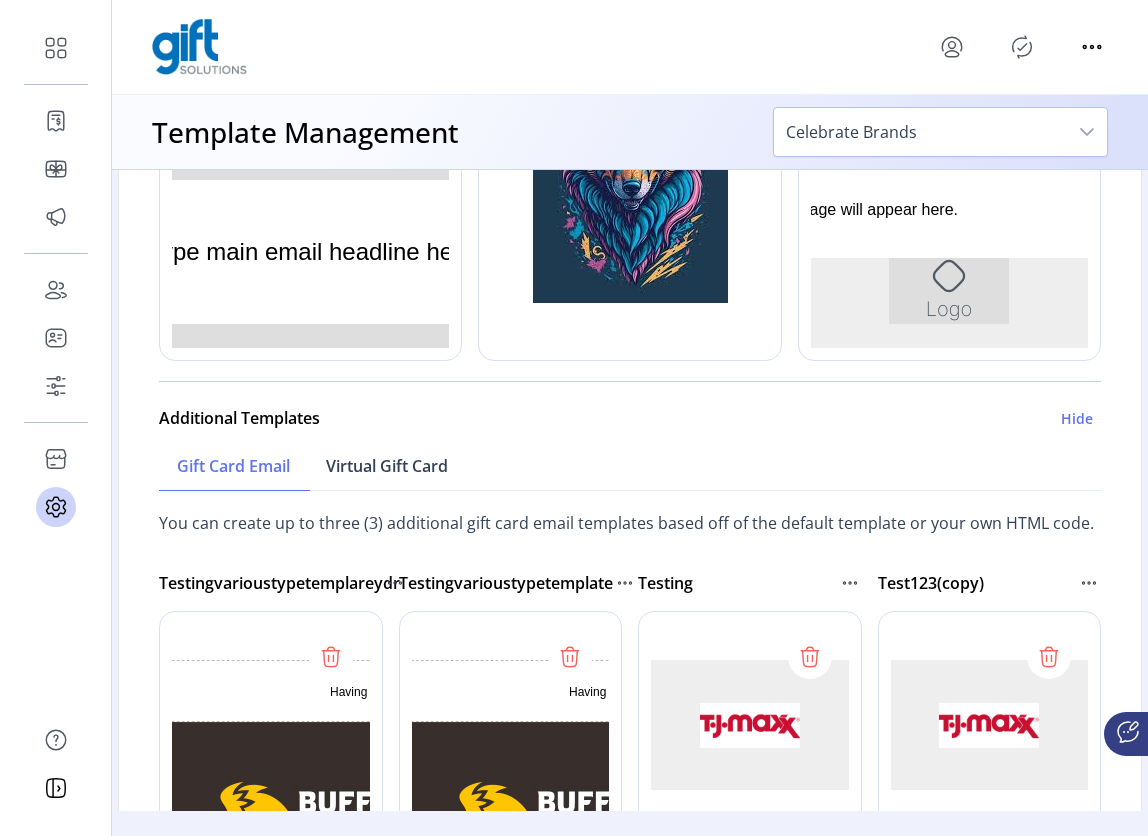 click on "Virtual Gift Card" at bounding box center [387, 466] 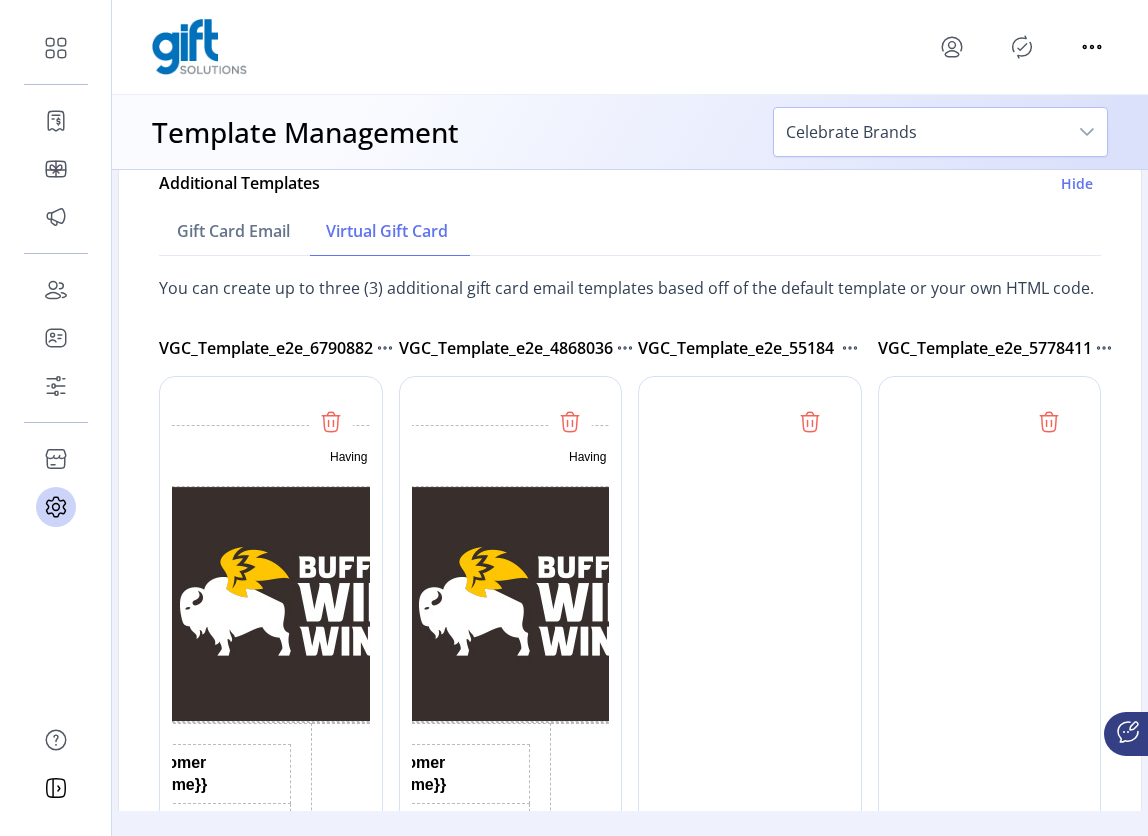 scroll, scrollTop: 1705, scrollLeft: 0, axis: vertical 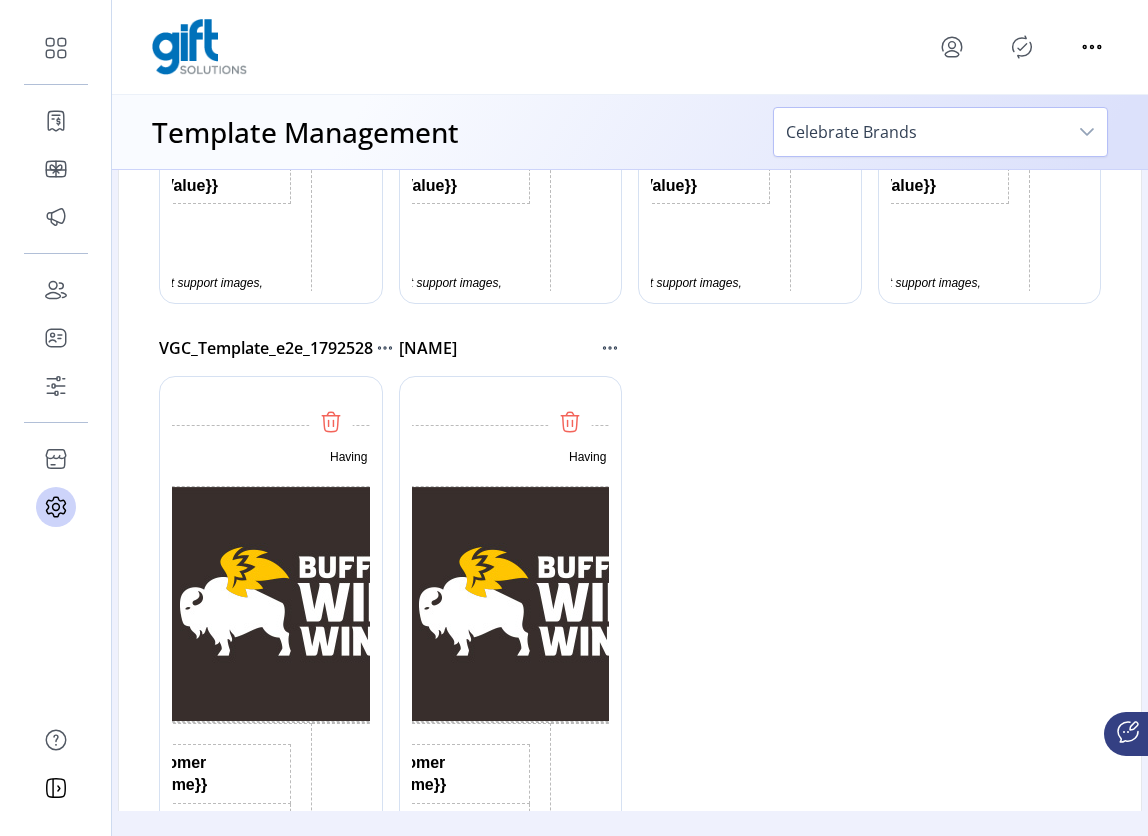 click 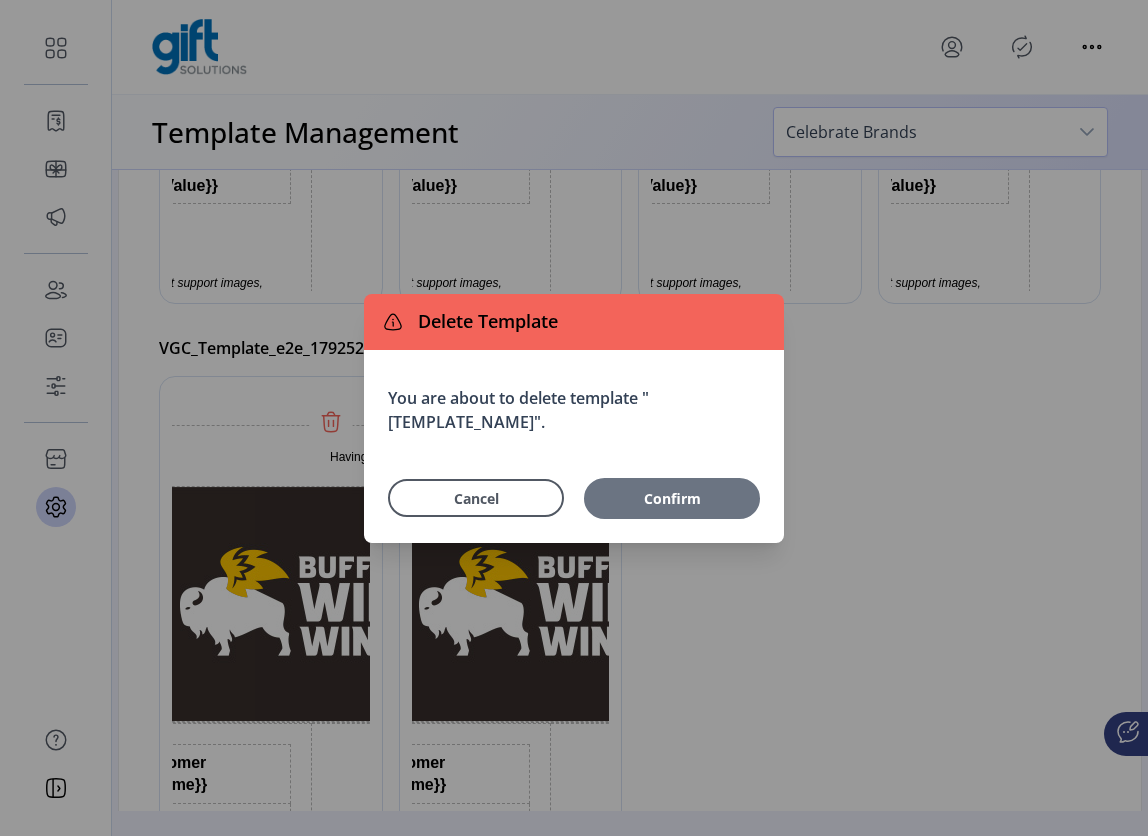 click on "Confirm" at bounding box center (672, 498) 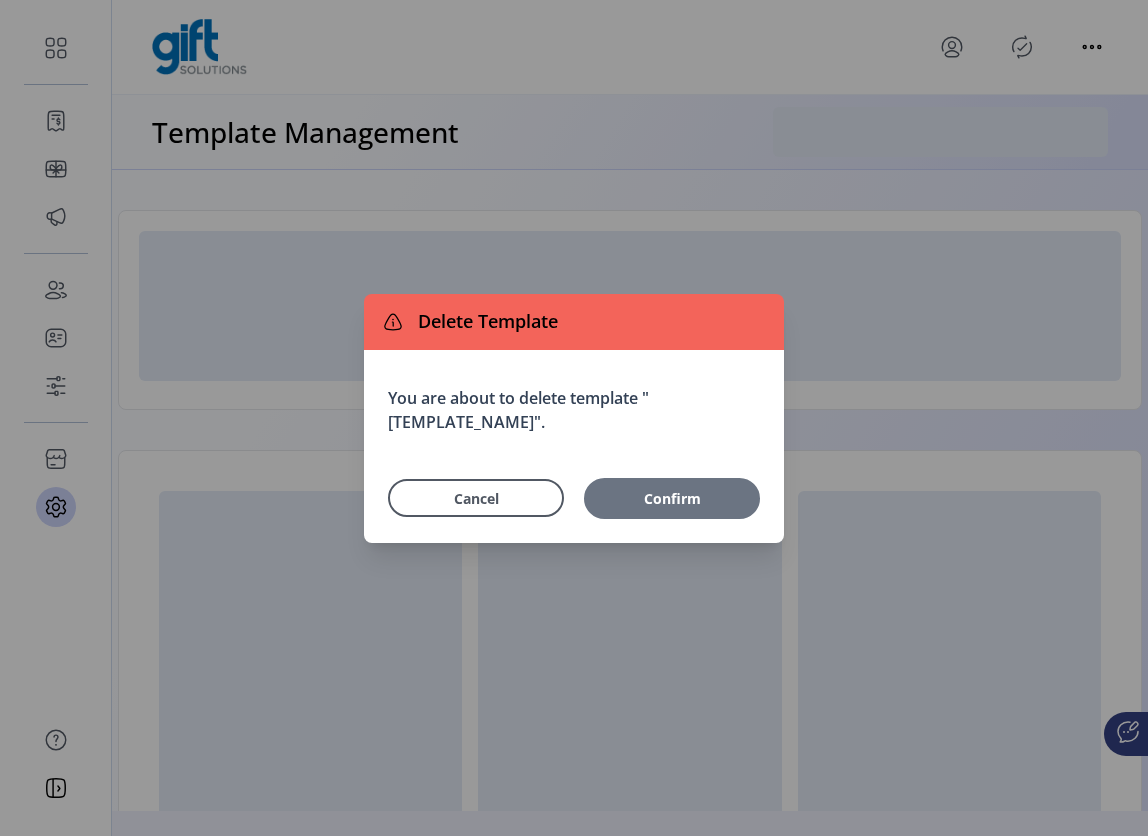 click on "Confirm" at bounding box center (672, 498) 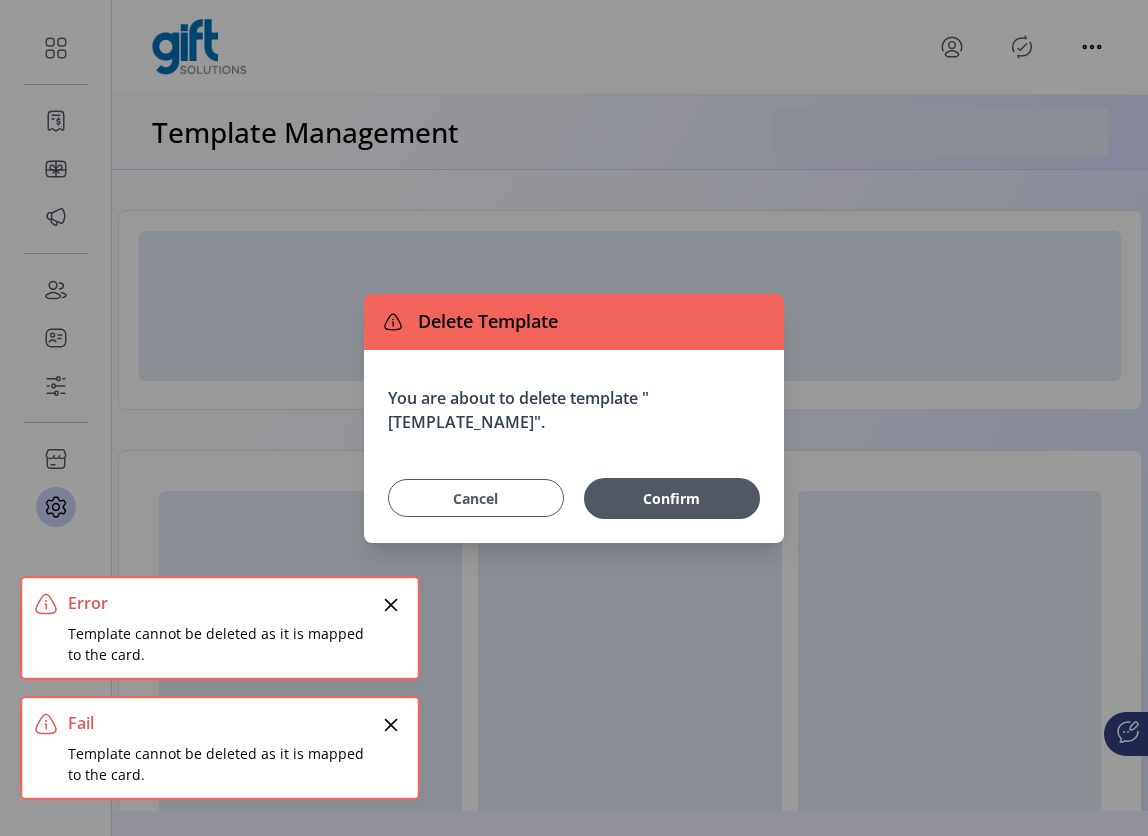 click on "Cancel" at bounding box center (476, 498) 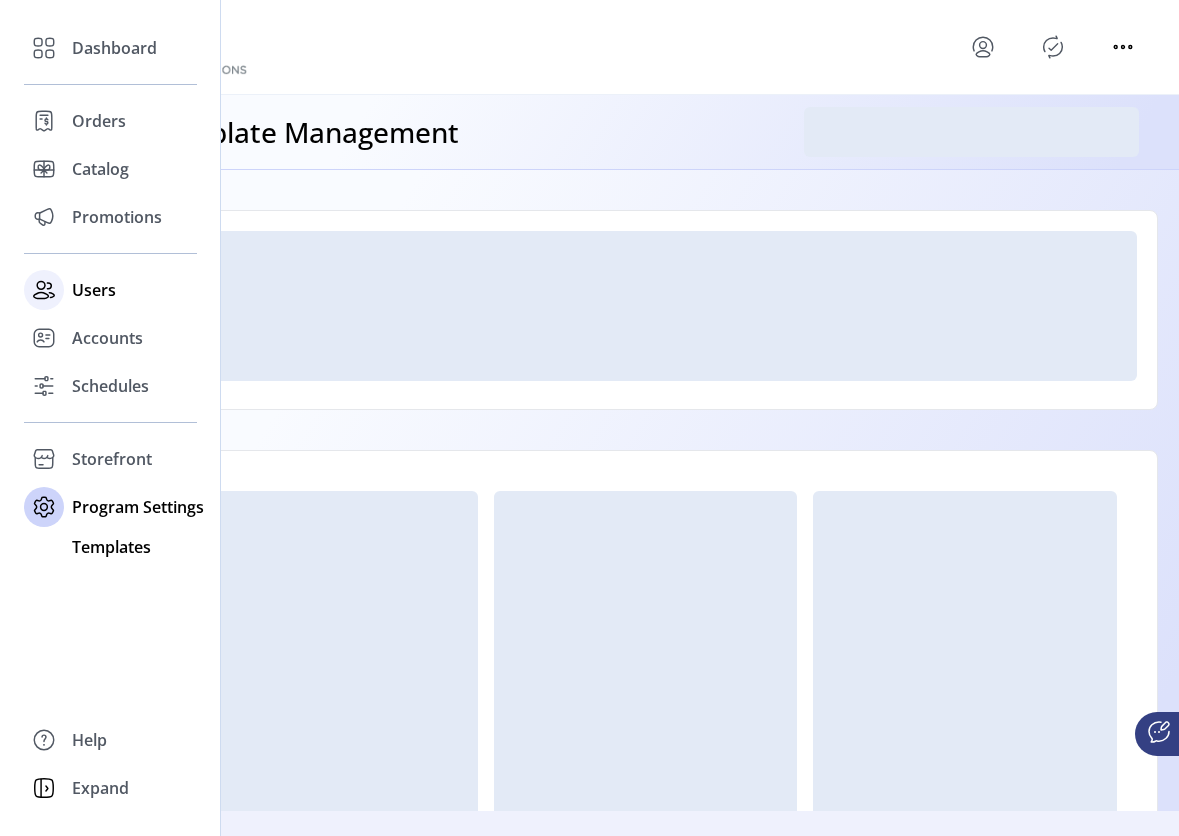 click on "Users" 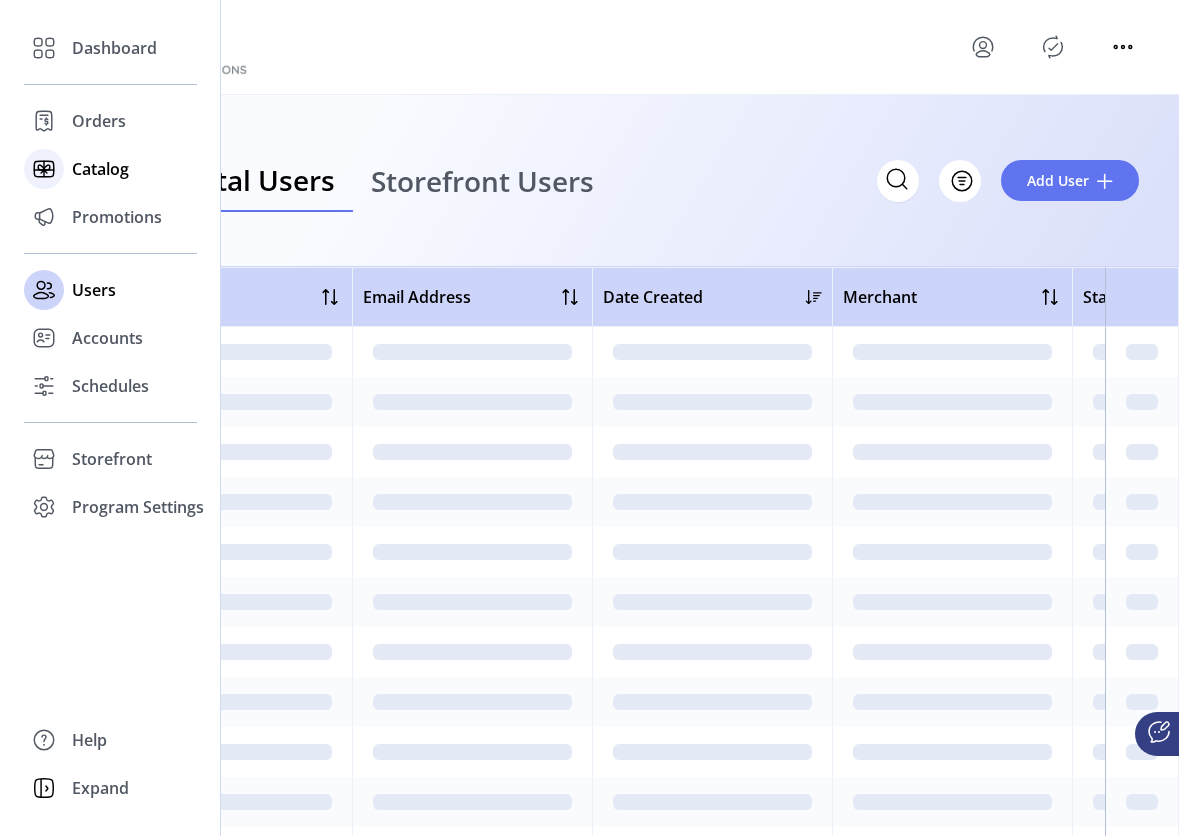 click on "Catalog" 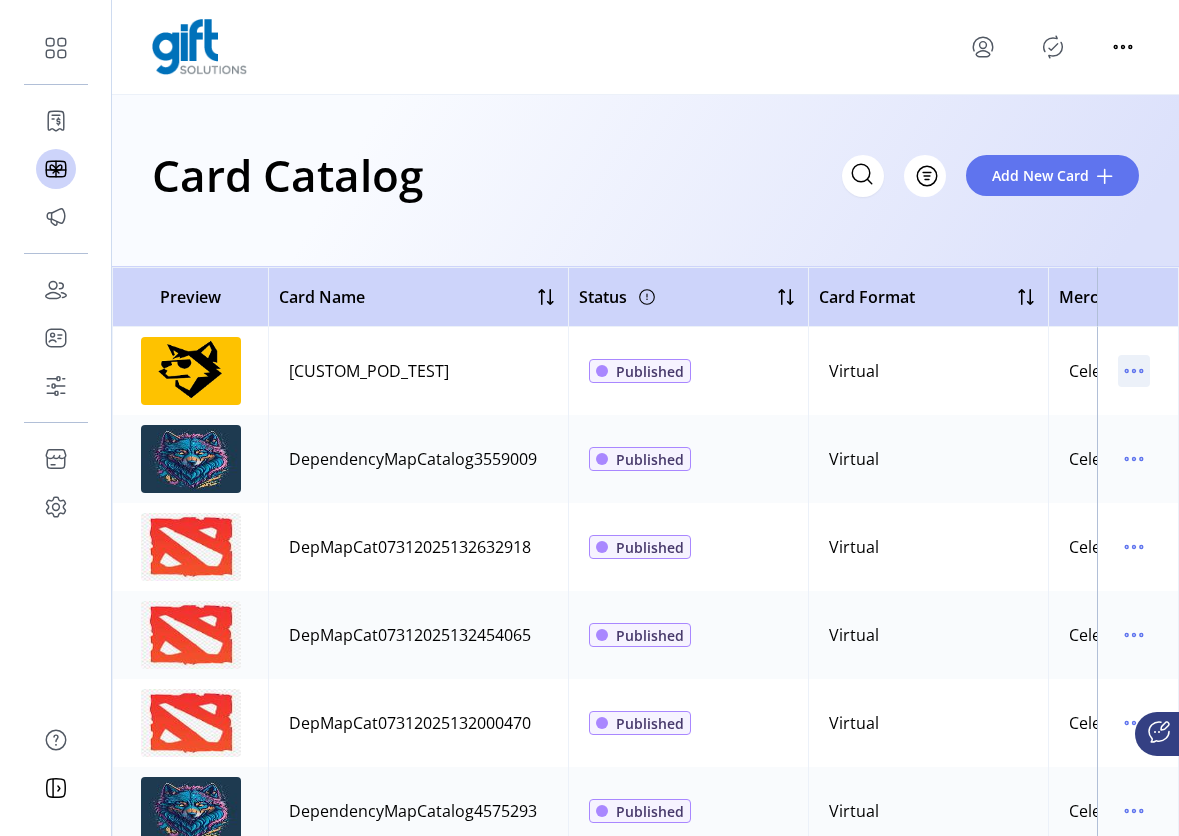 click 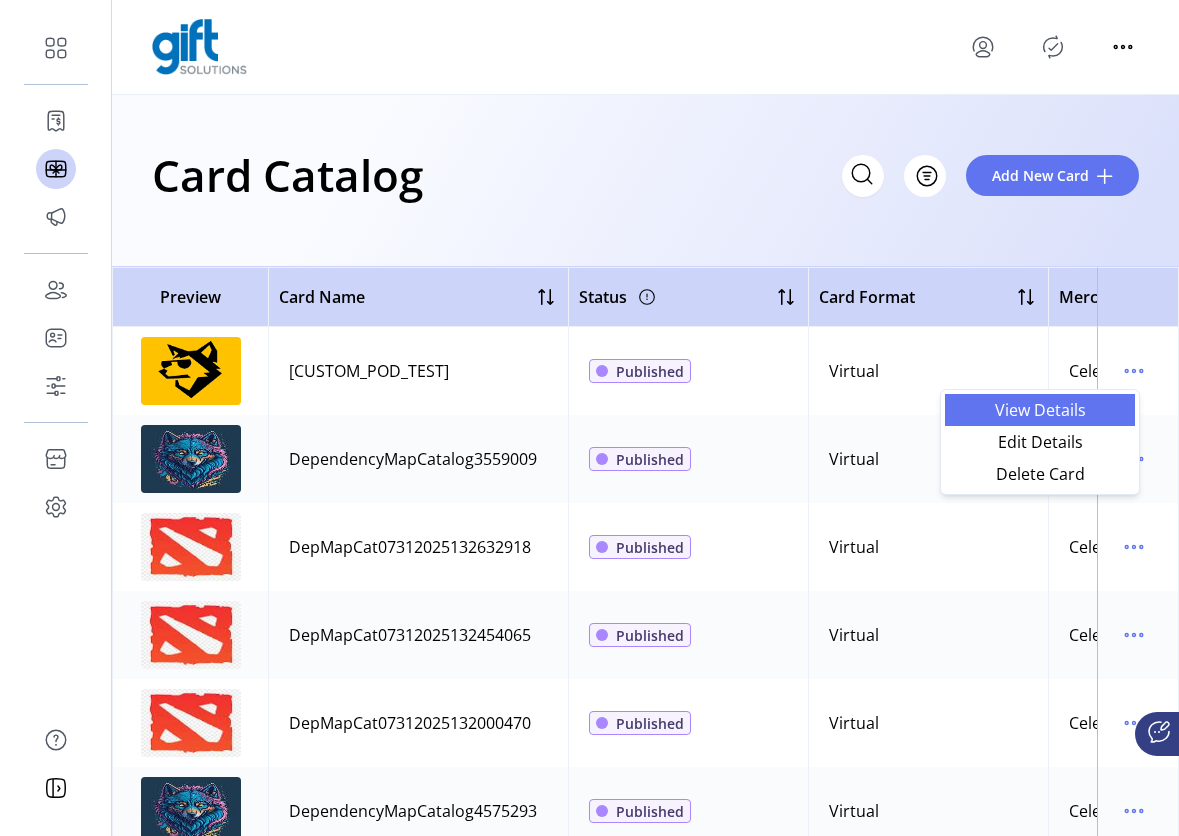 click on "View Details" at bounding box center [1040, 410] 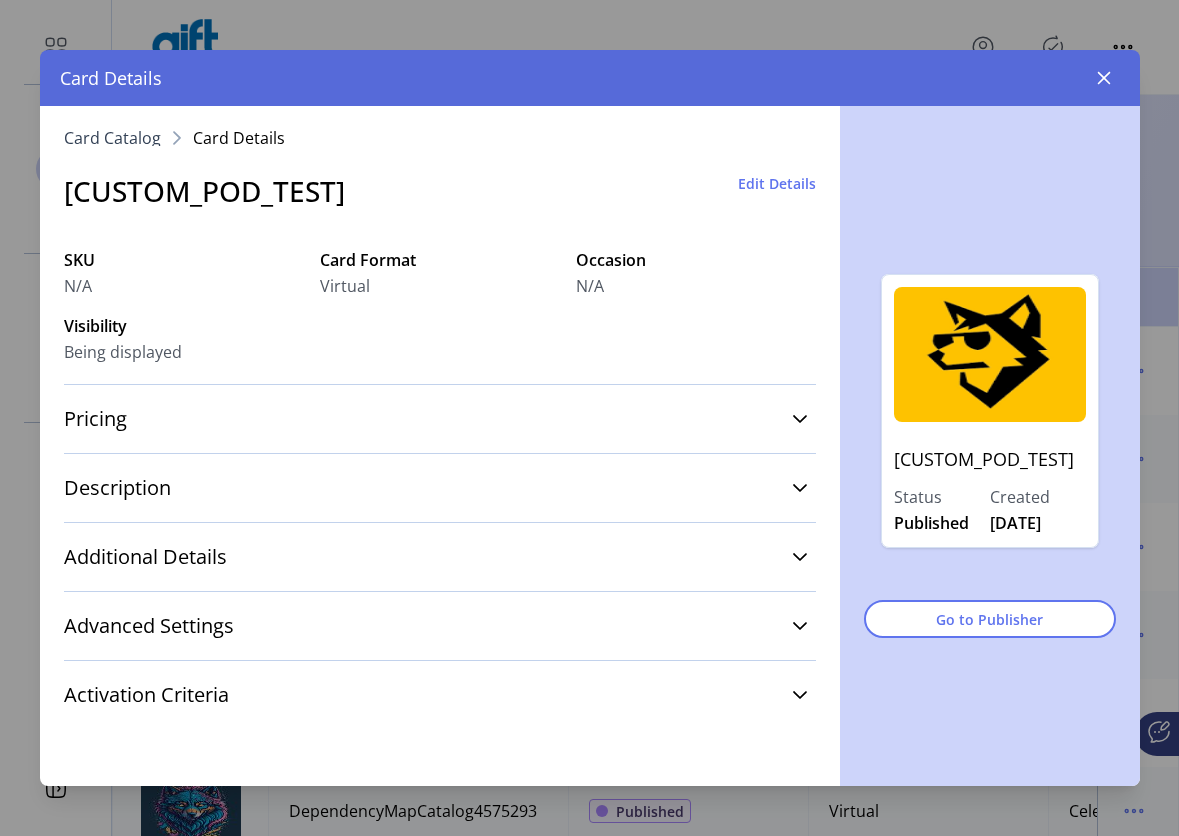 click on "Card Details" 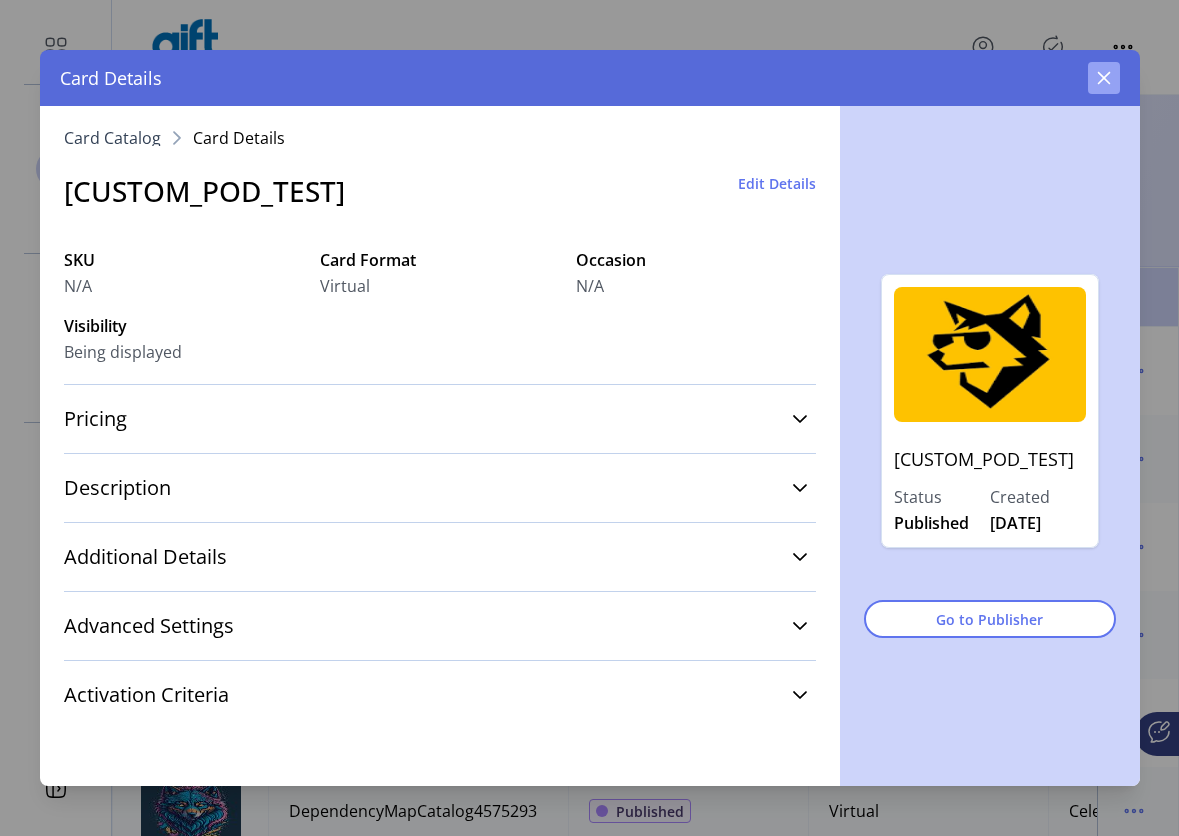 click 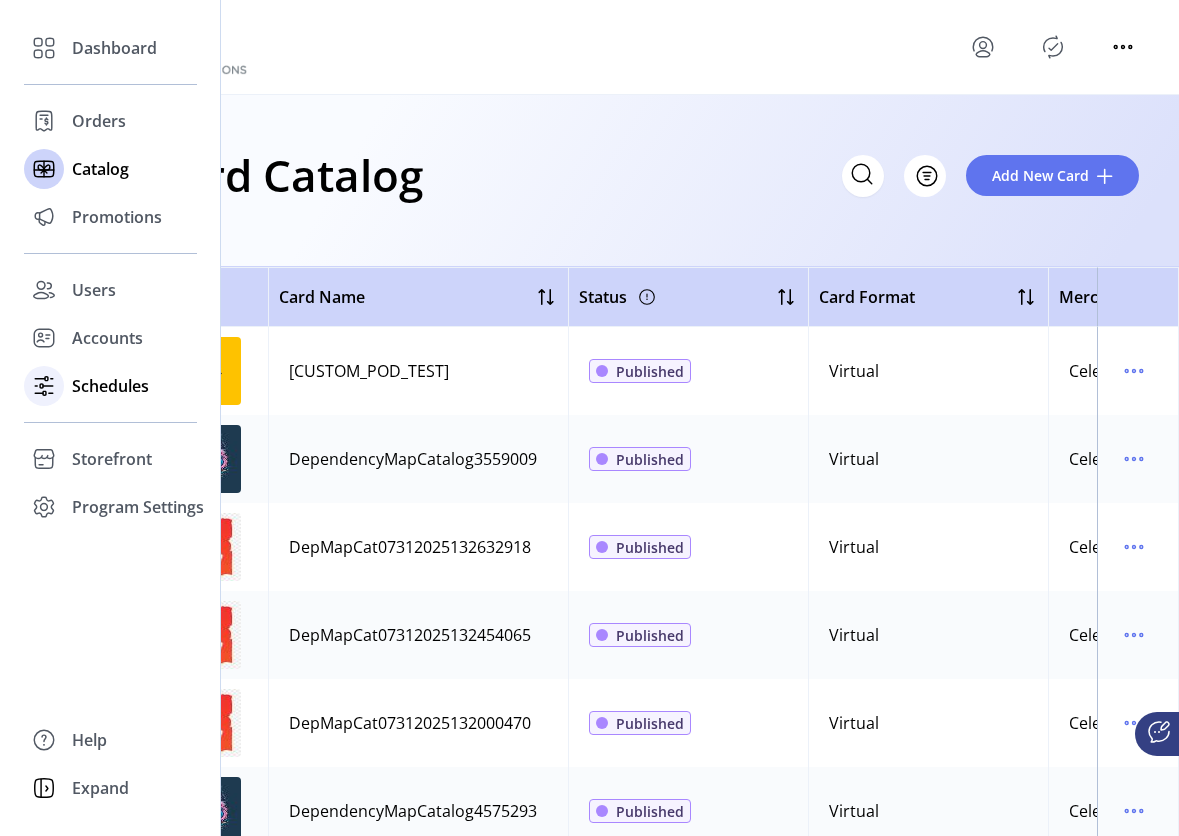 click on "Schedules" 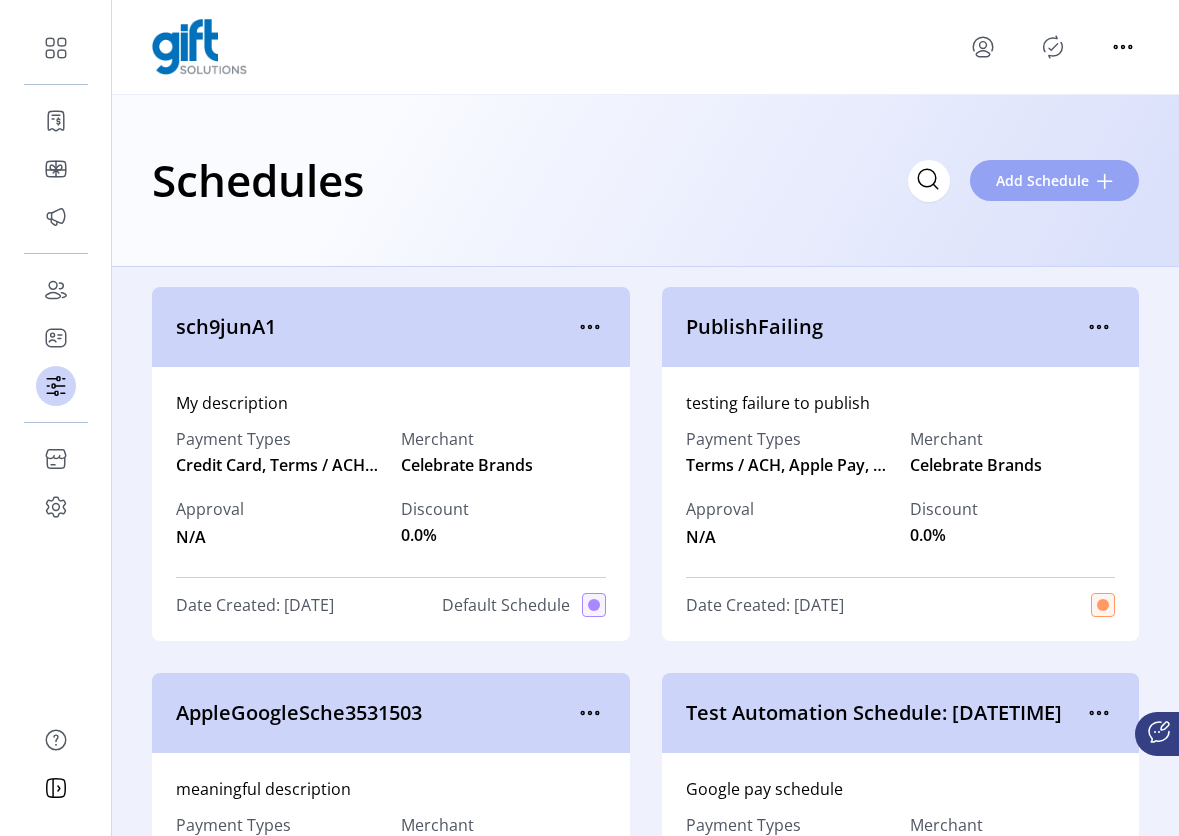 click on "Add Schedule" 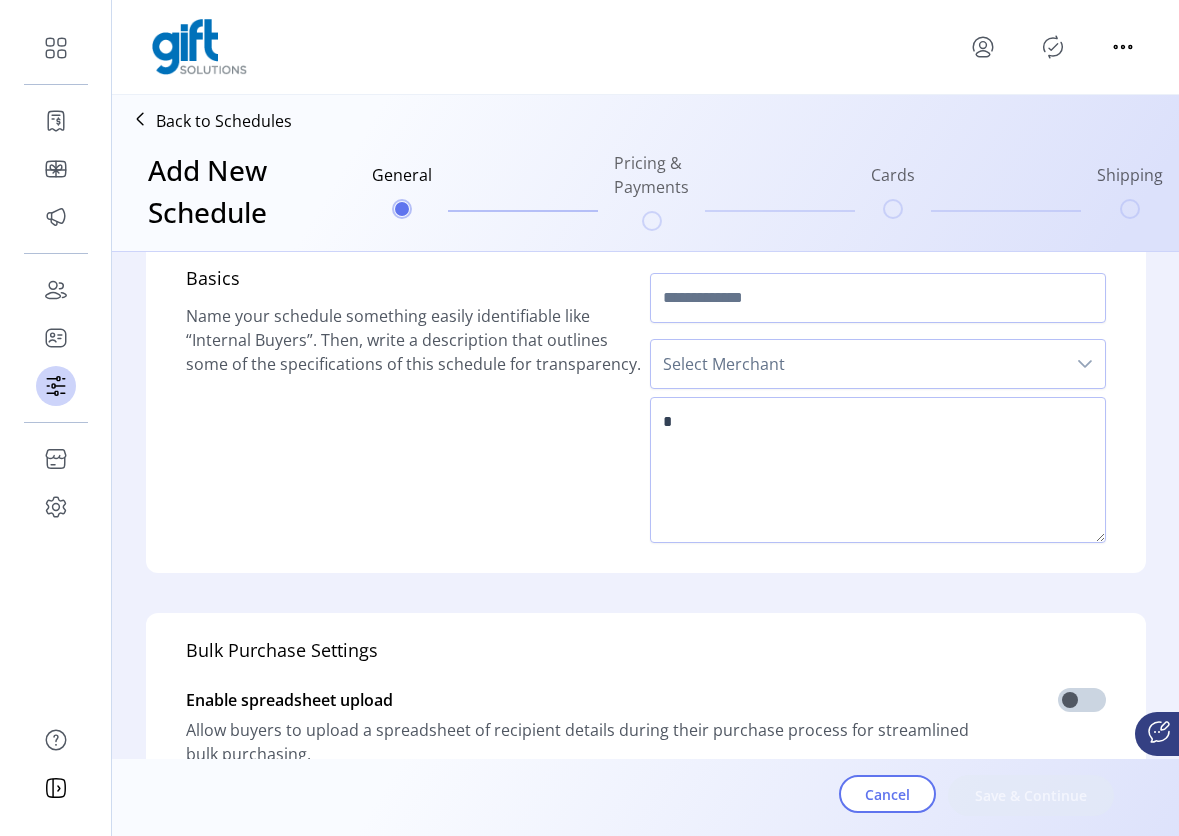 scroll, scrollTop: 0, scrollLeft: 0, axis: both 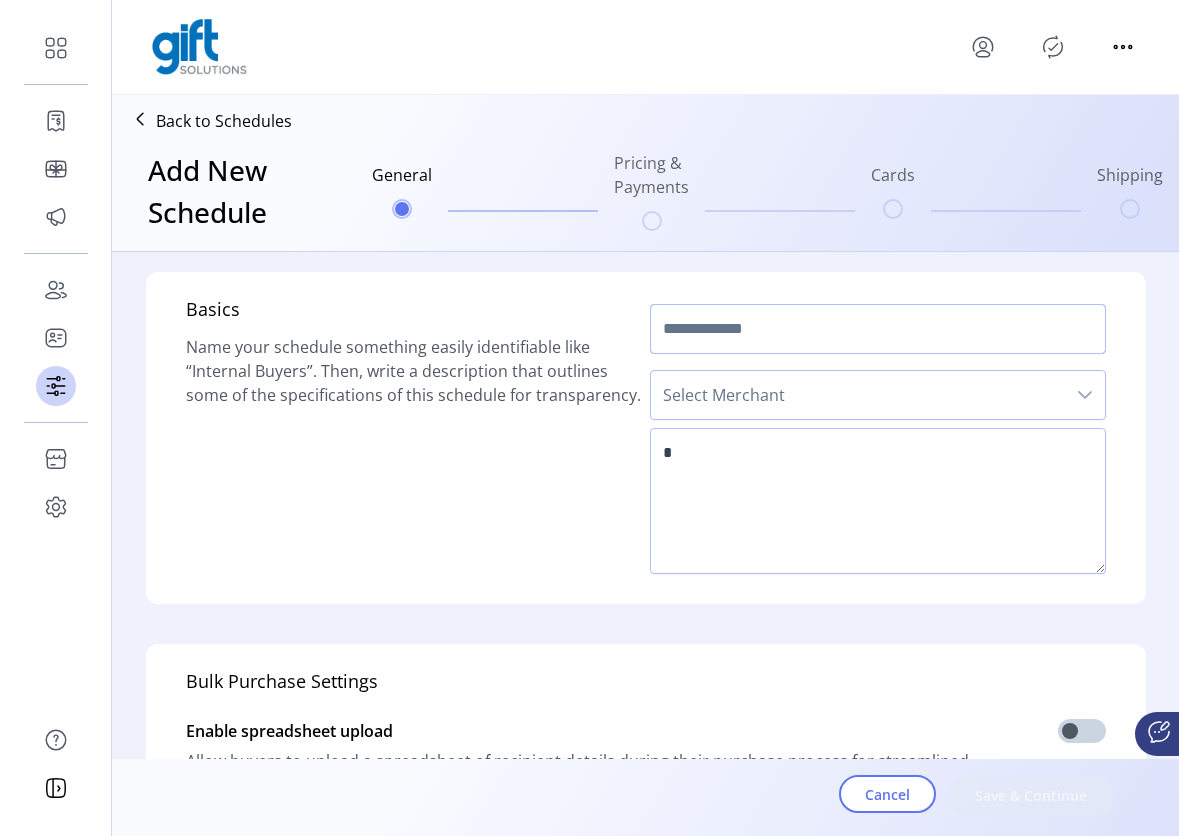 click 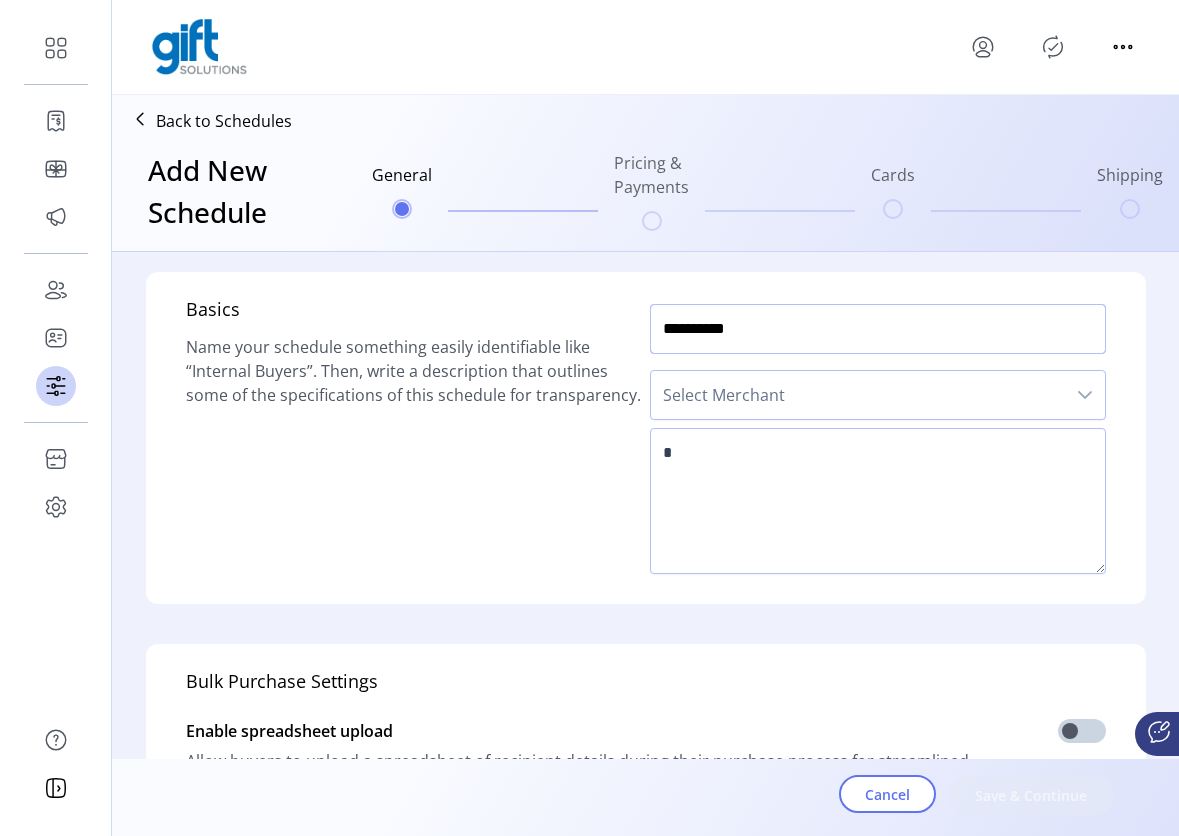 type on "**********" 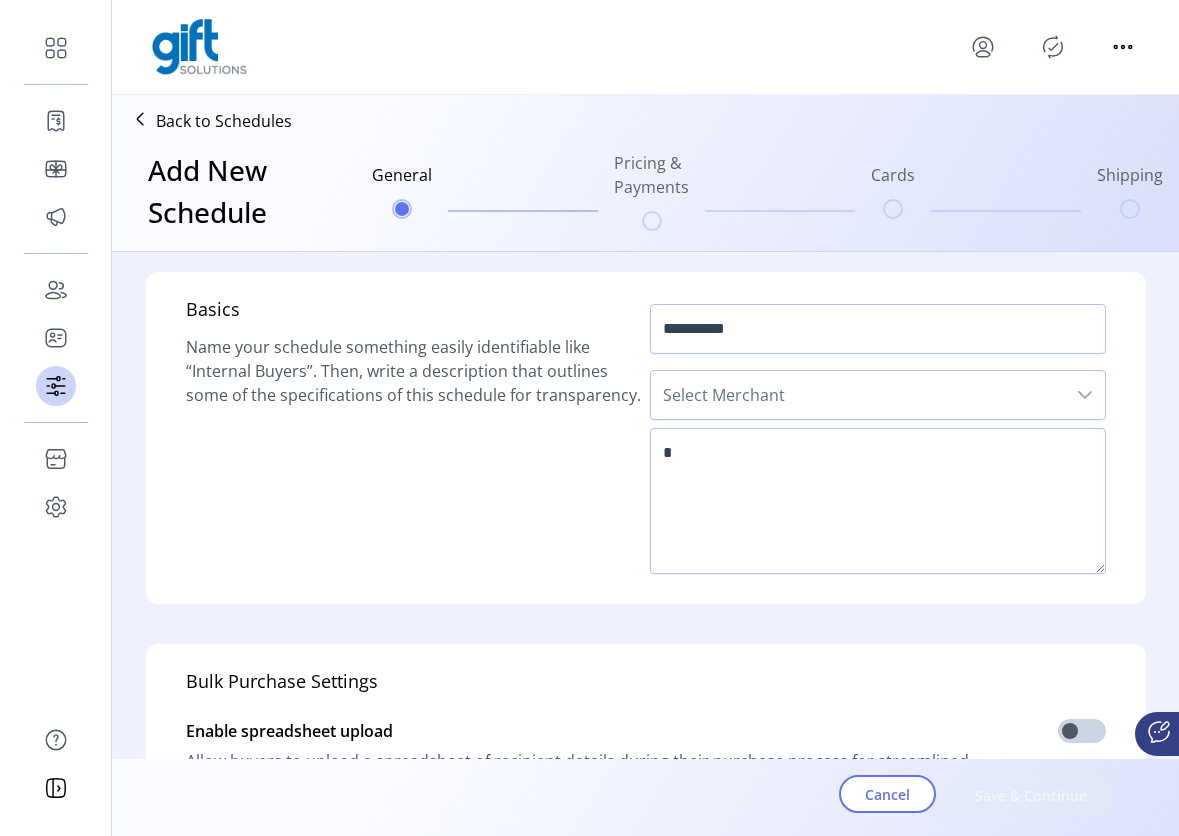 click on "Select Merchant" at bounding box center (858, 395) 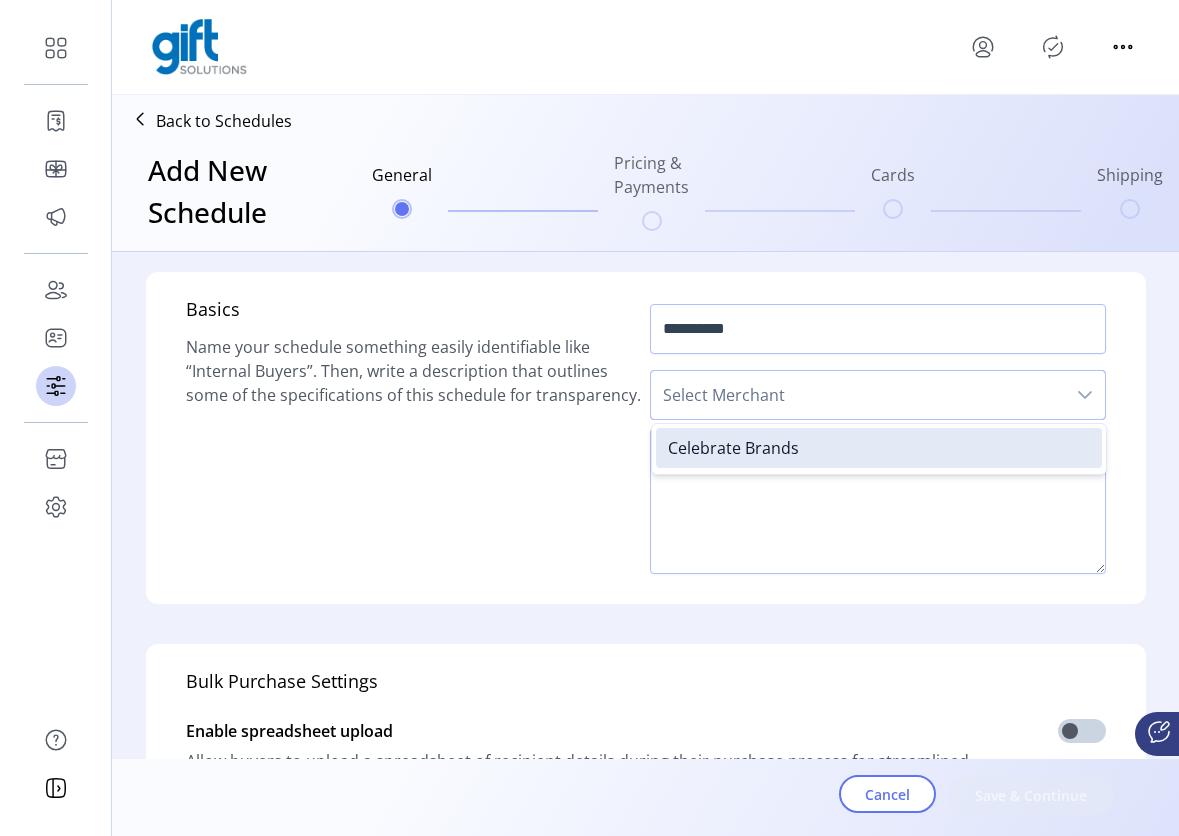 click on "Celebrate Brands" at bounding box center (879, 448) 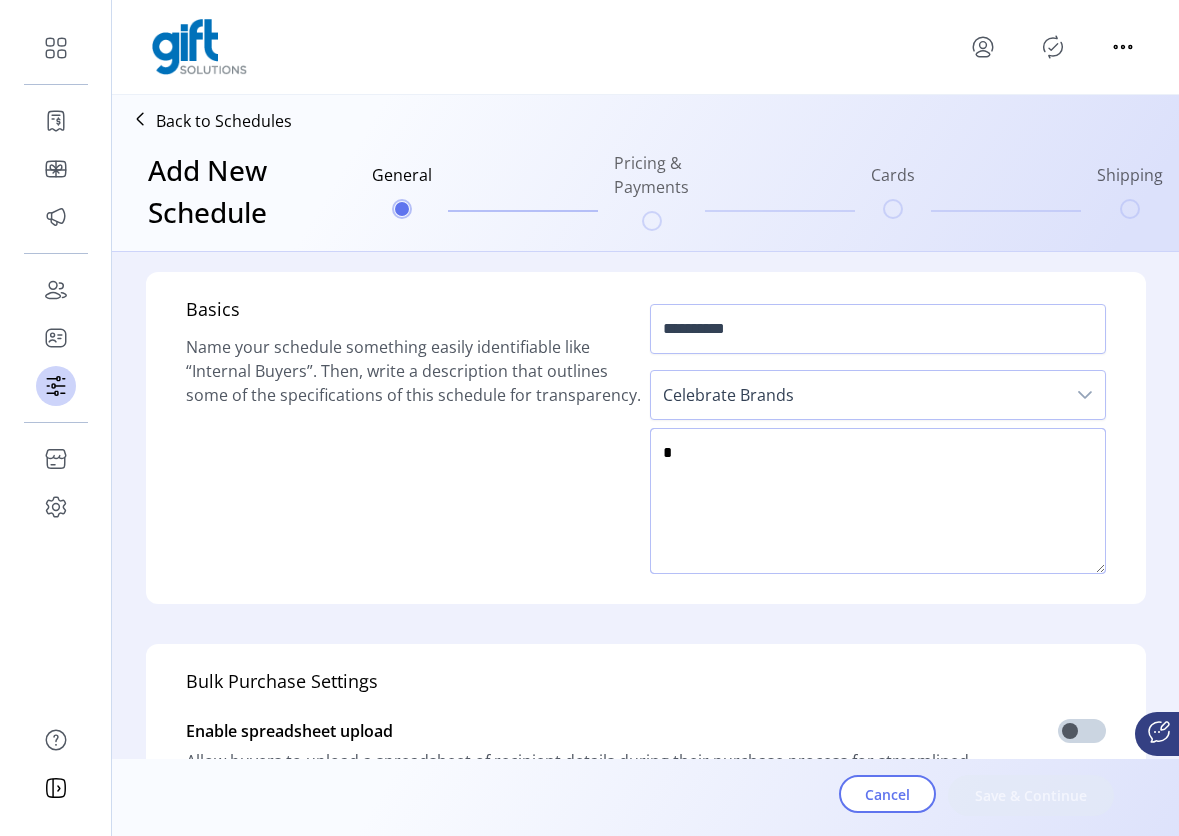 click 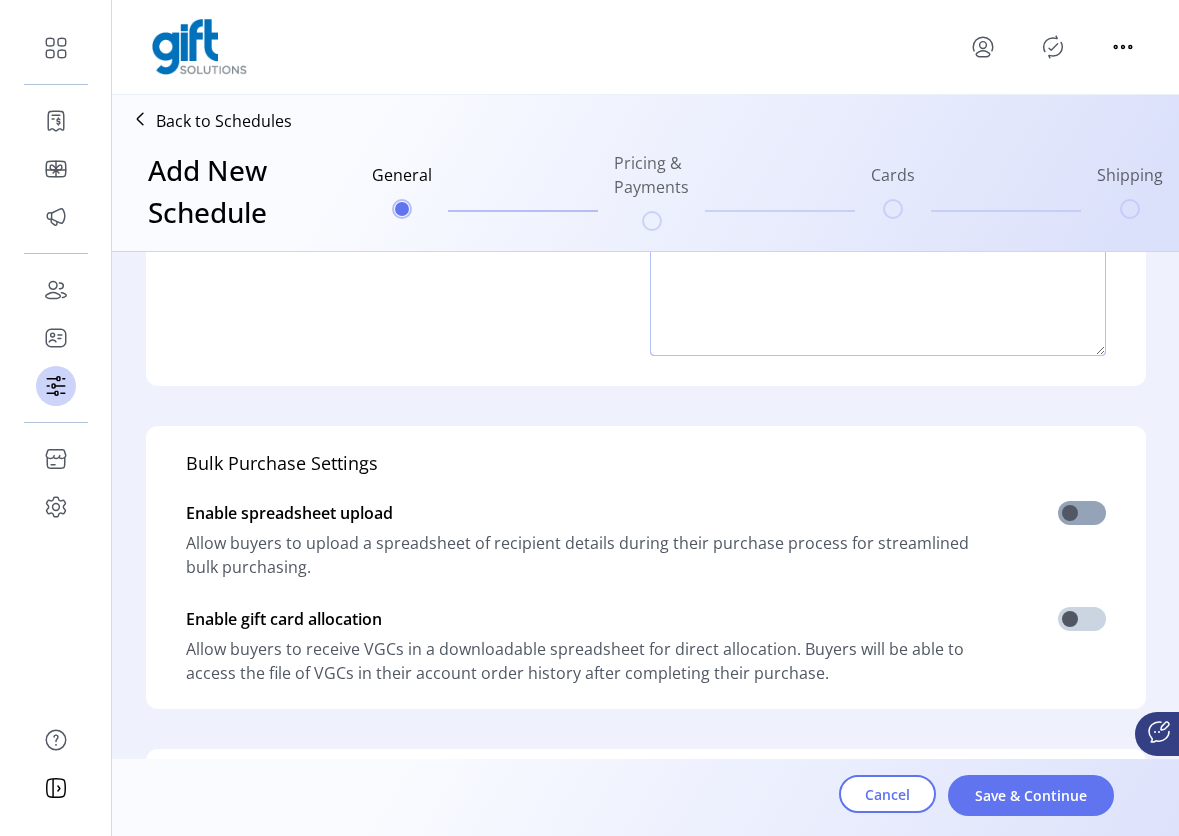 scroll, scrollTop: 219, scrollLeft: 0, axis: vertical 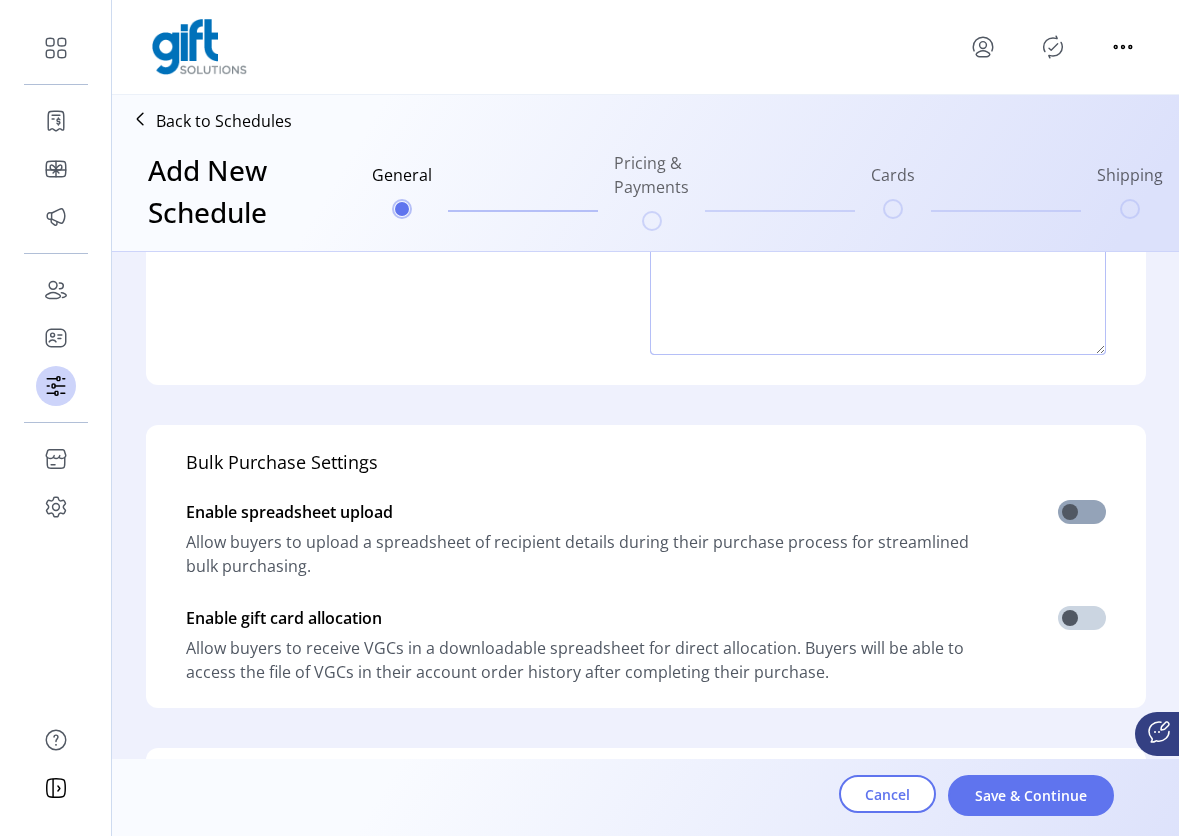 type on "**********" 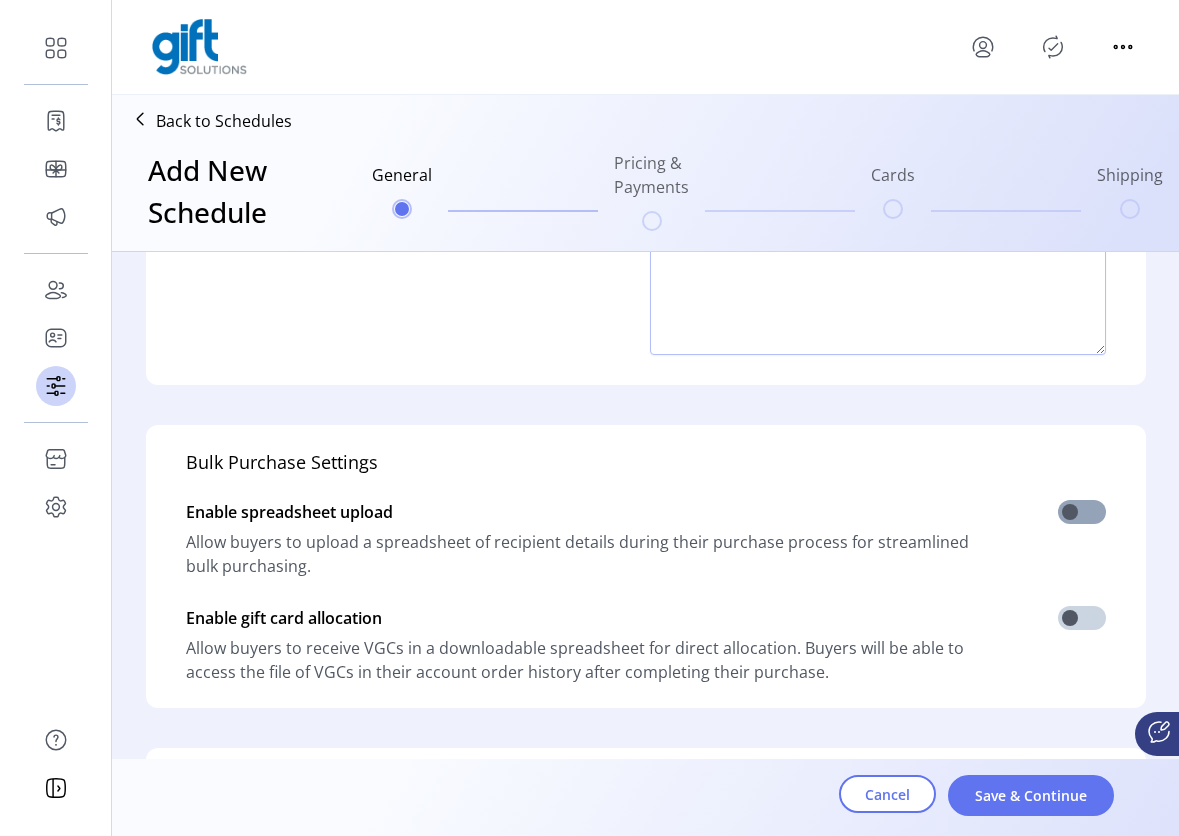 click 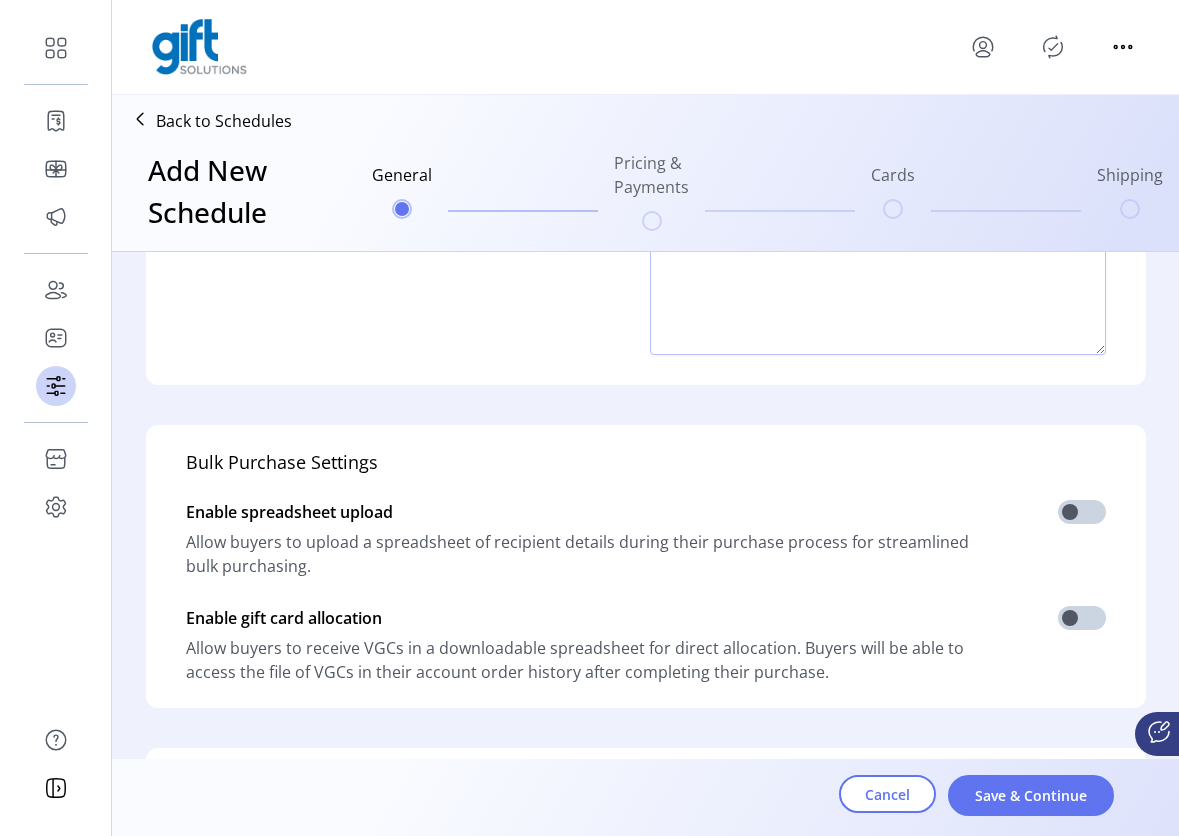 scroll, scrollTop: 12, scrollLeft: 7, axis: both 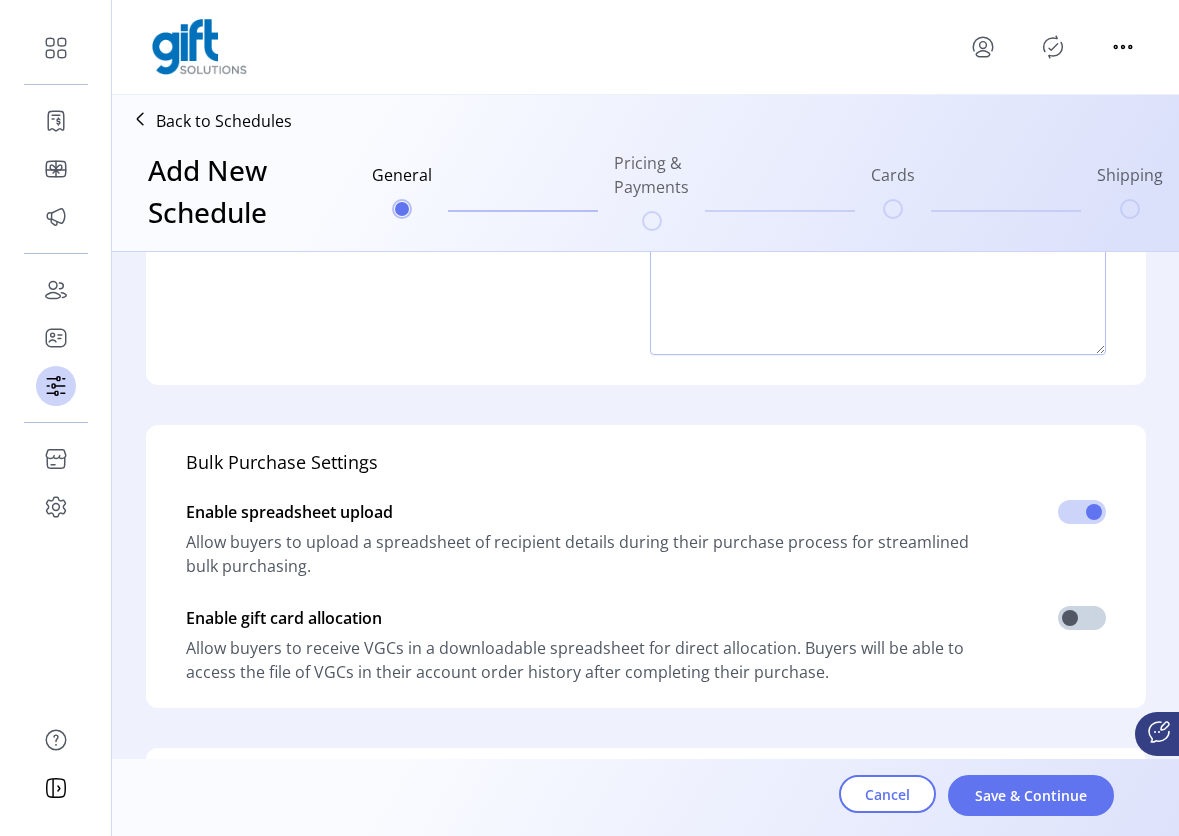 drag, startPoint x: 1086, startPoint y: 617, endPoint x: 897, endPoint y: 576, distance: 193.39597 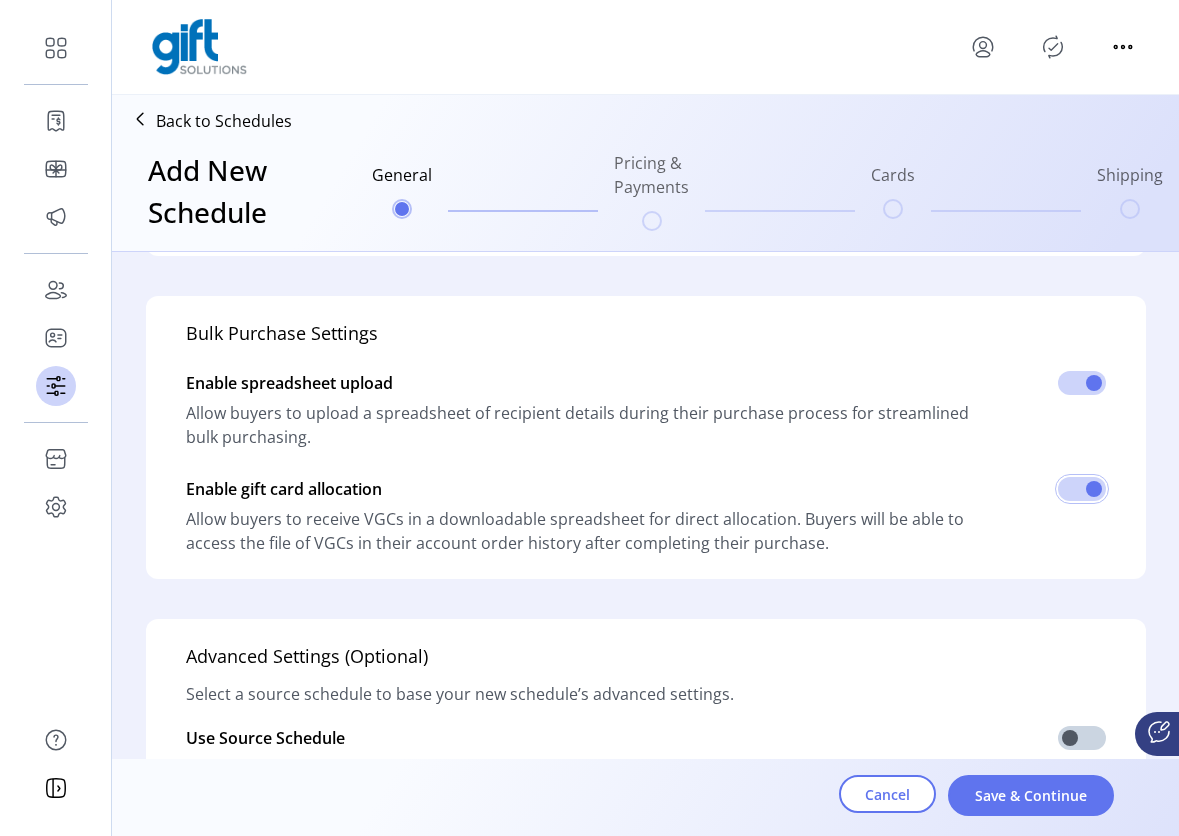 scroll, scrollTop: 590, scrollLeft: 0, axis: vertical 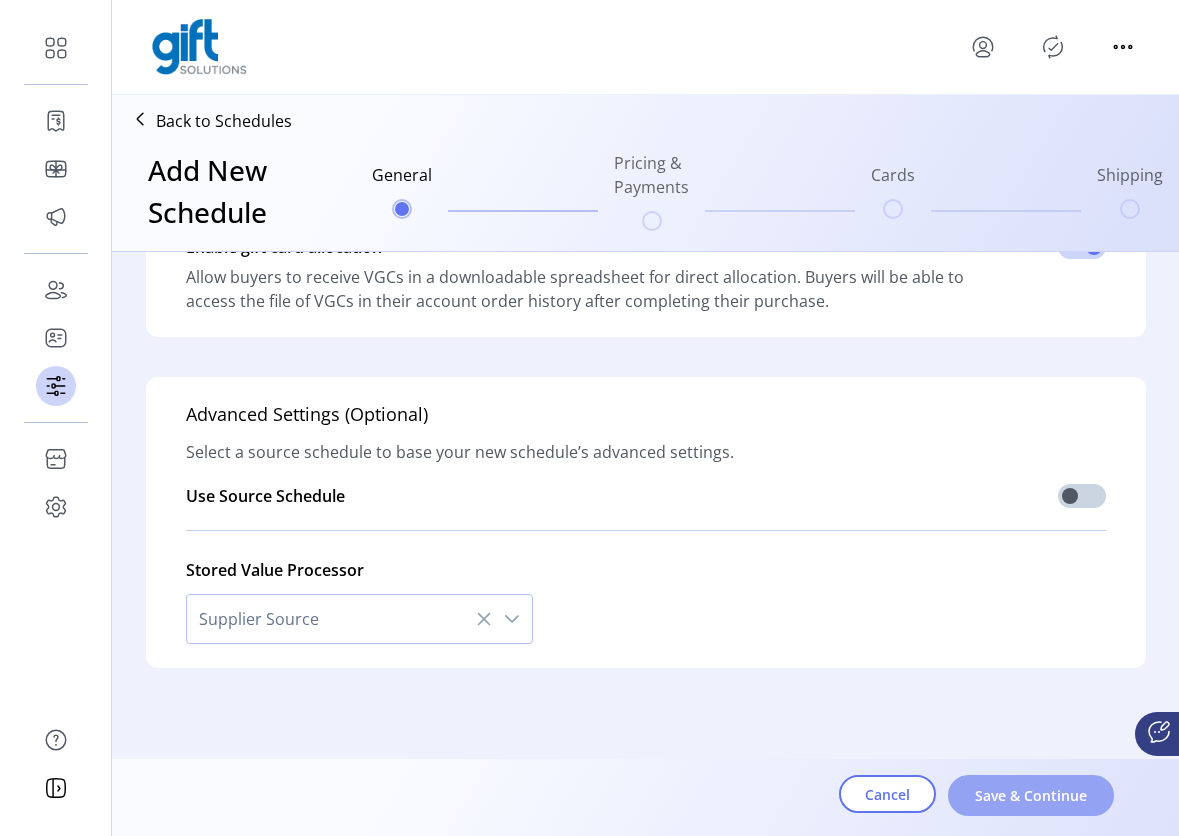 click on "Save & Continue" 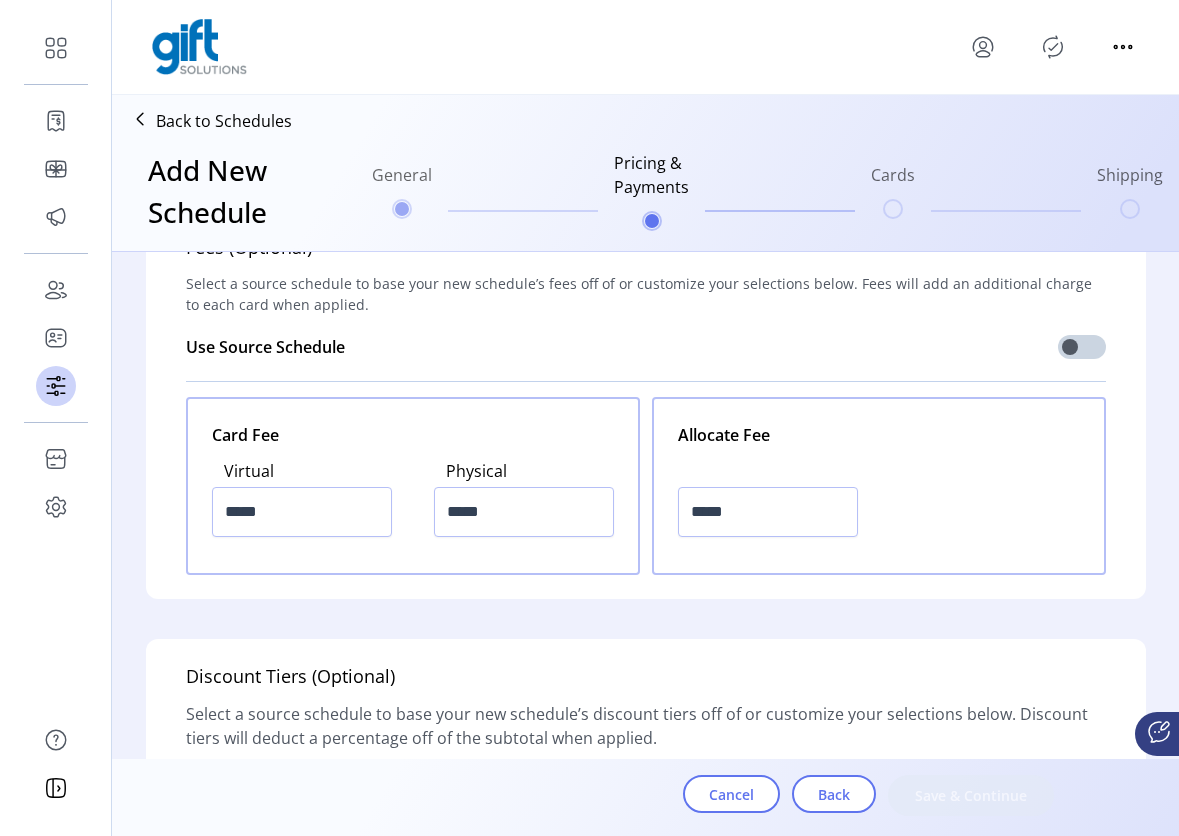 scroll, scrollTop: 2105, scrollLeft: 0, axis: vertical 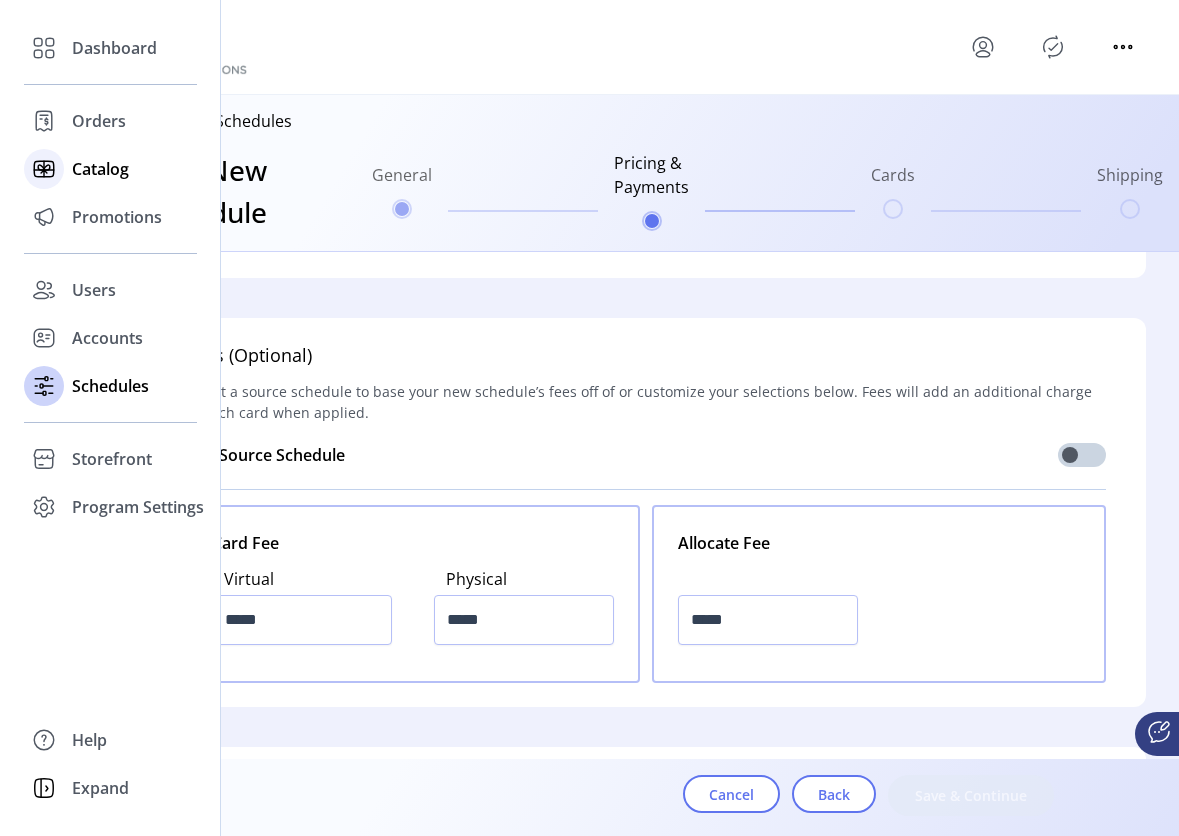 click on "Catalog" 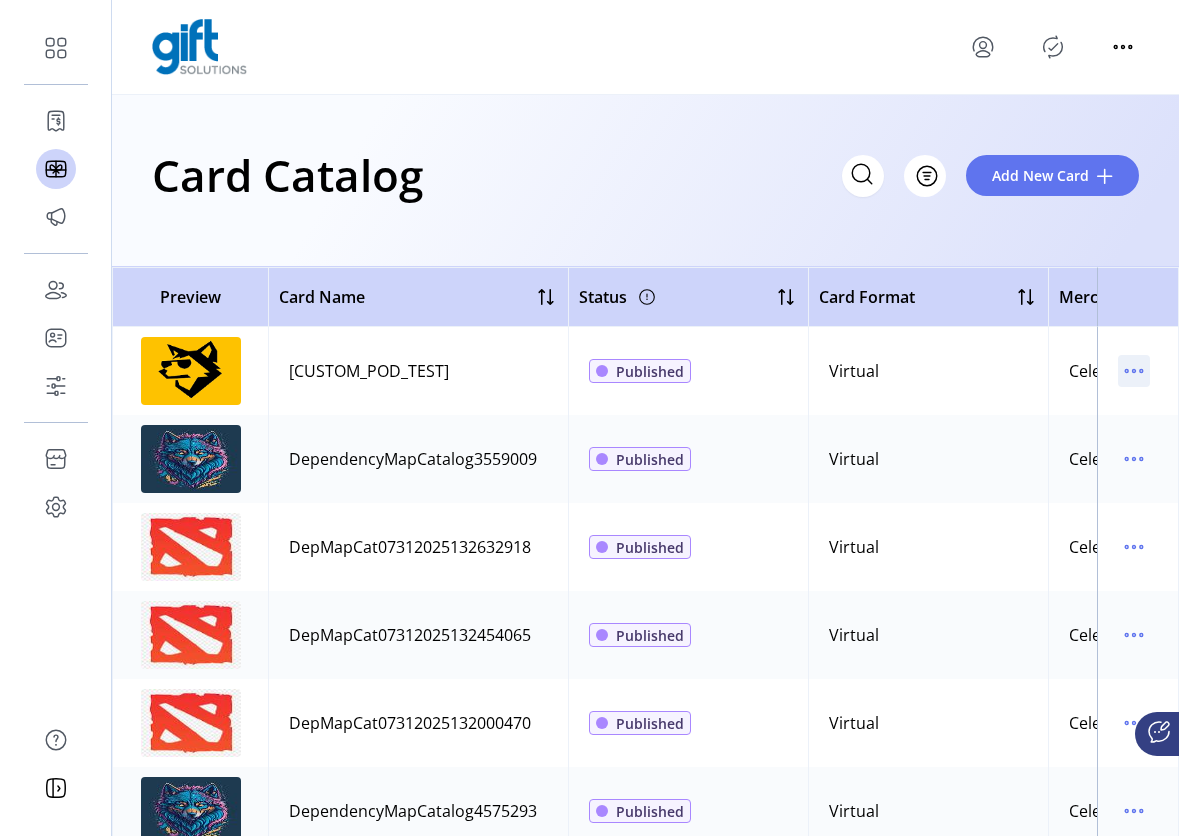 click 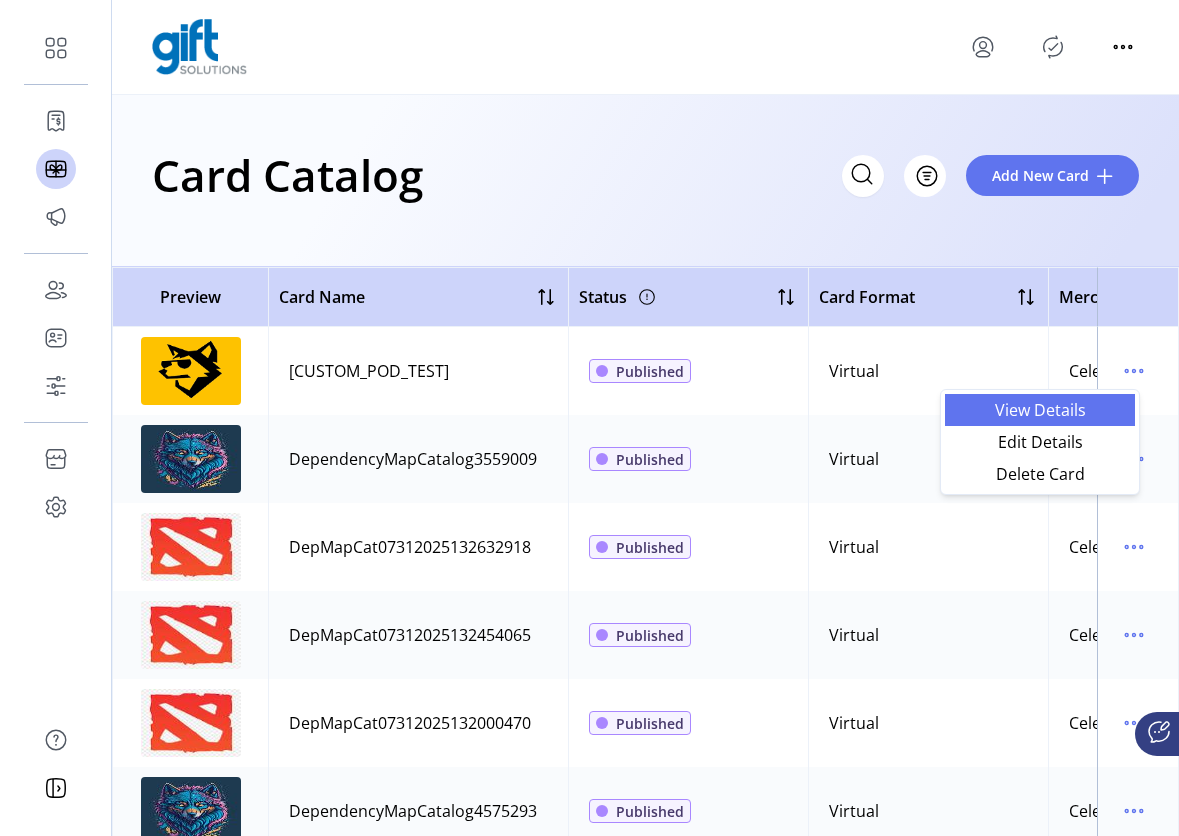 click on "View Details" at bounding box center (1040, 410) 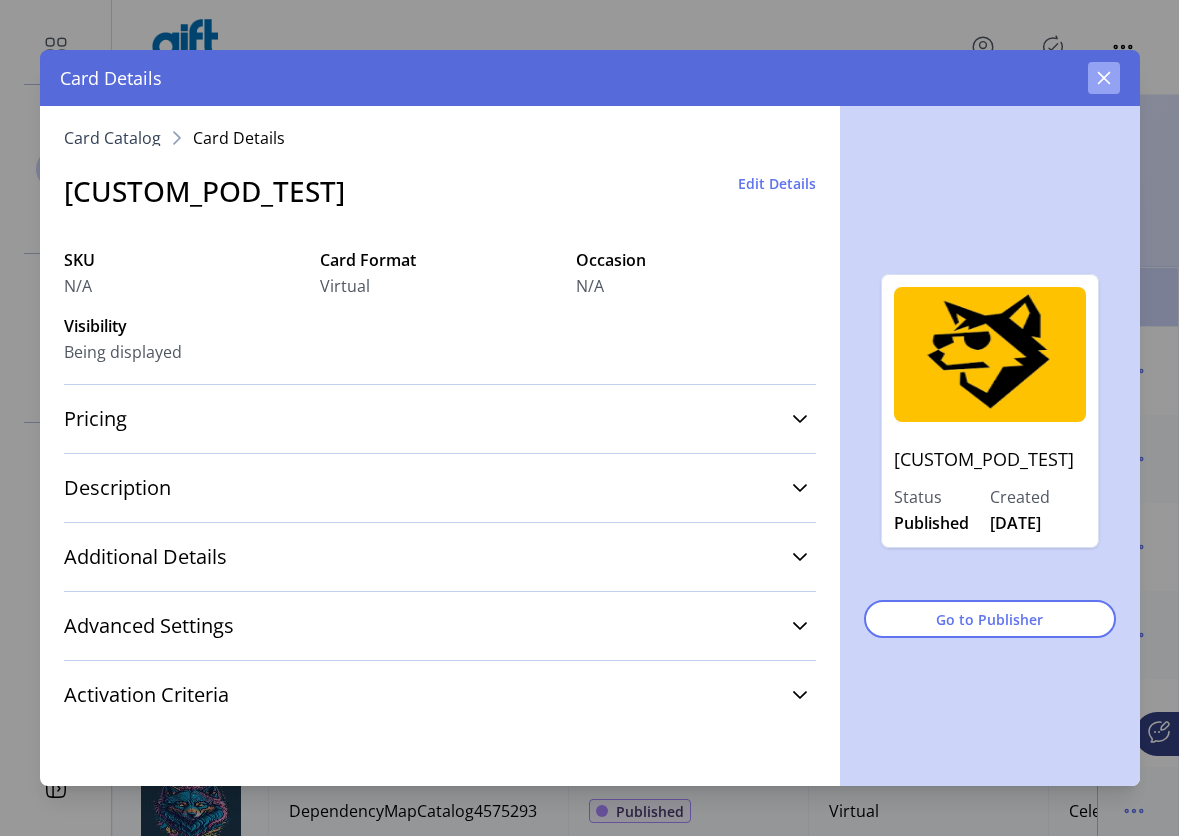 click 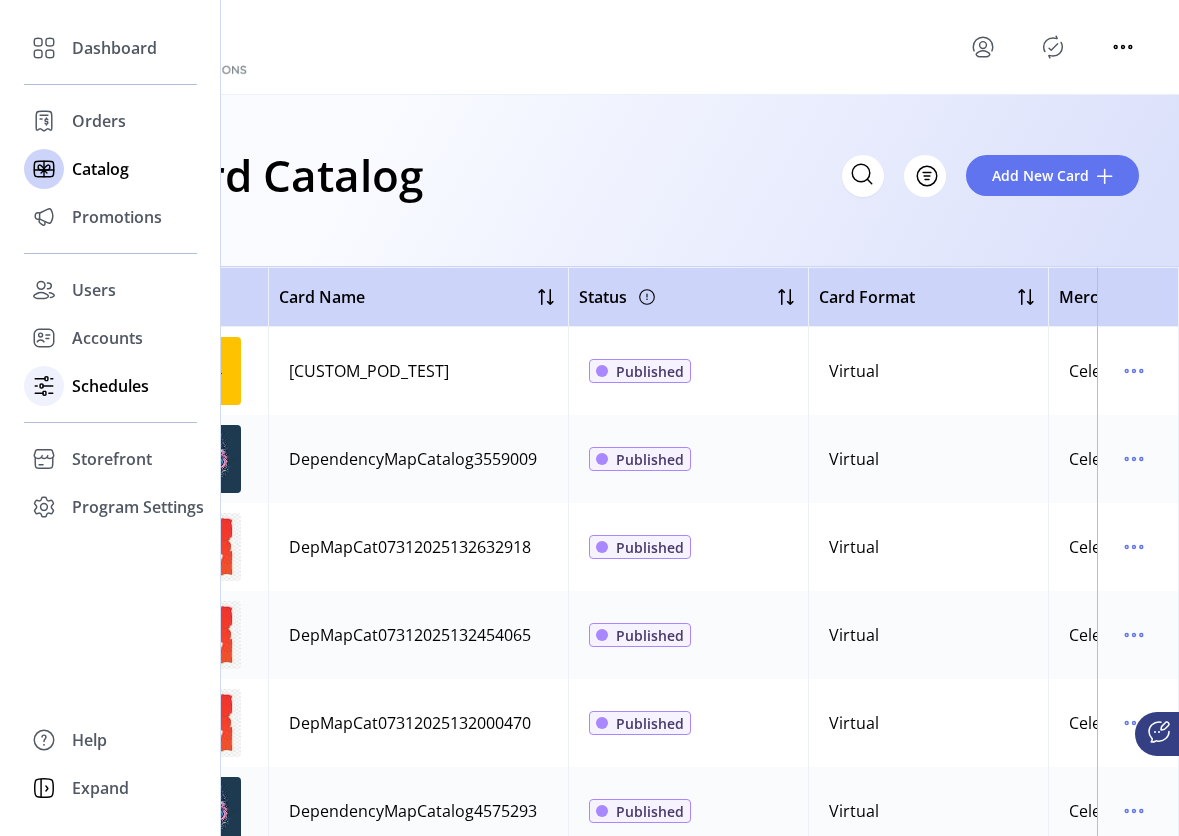 click on "Schedules" 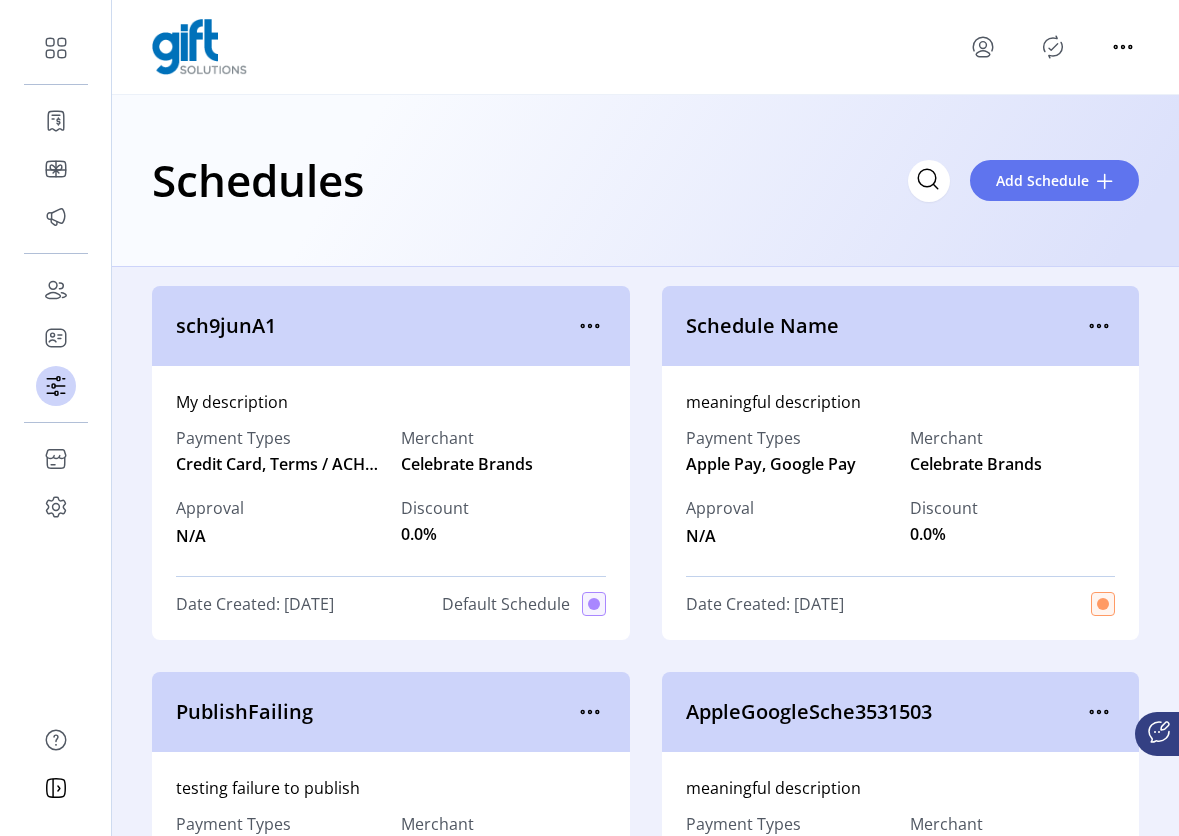 scroll, scrollTop: 0, scrollLeft: 0, axis: both 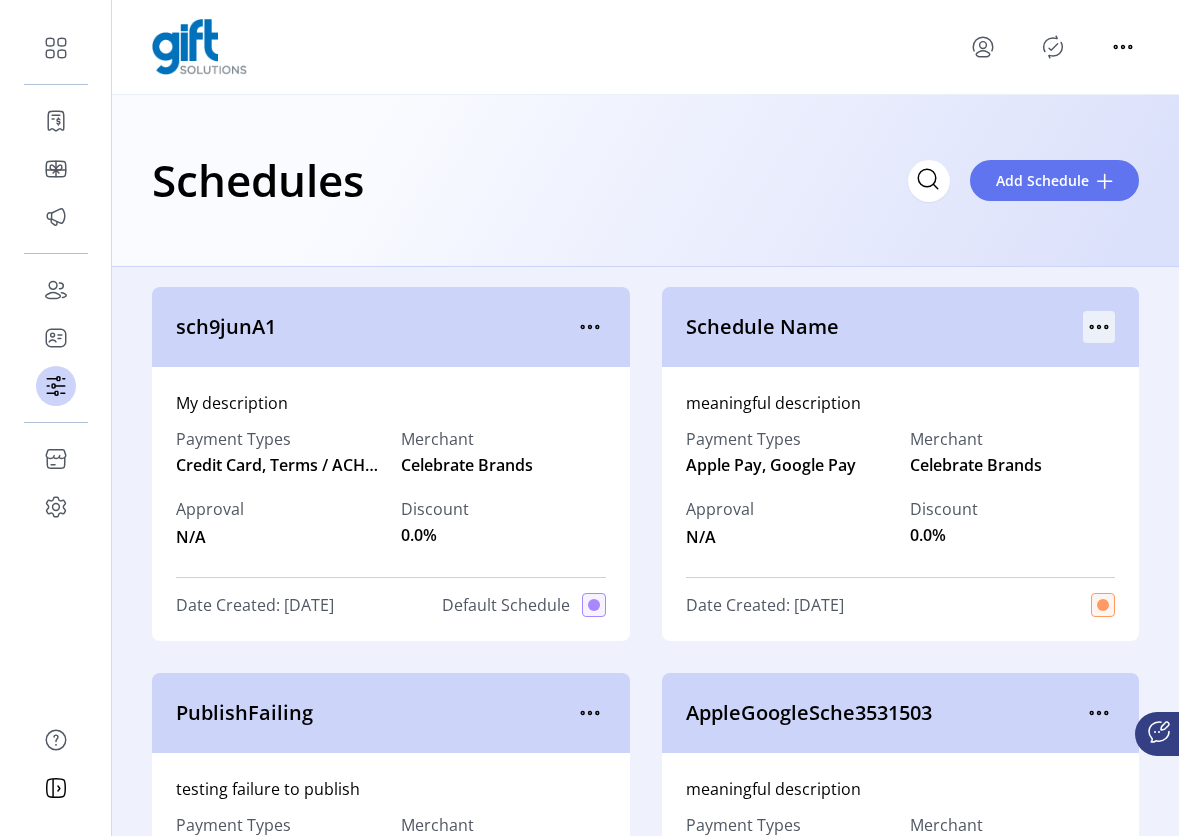 click 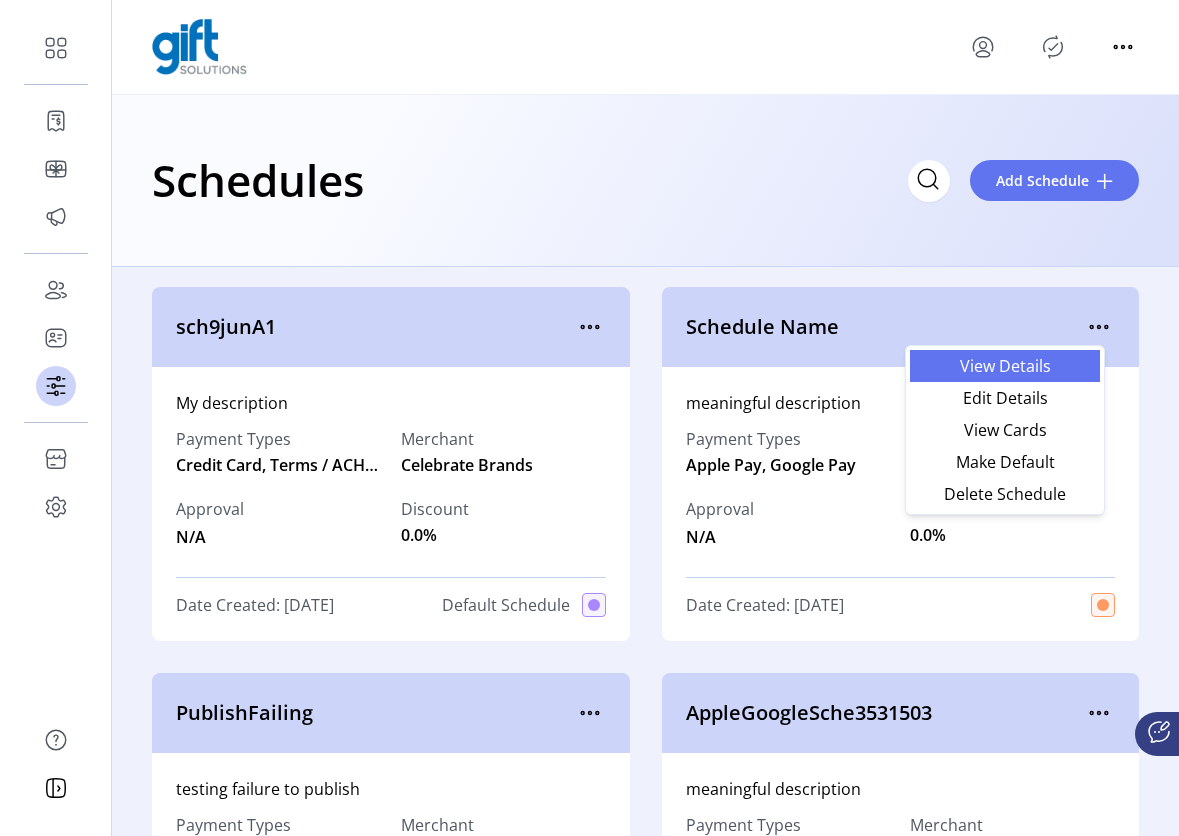 click on "View Details" at bounding box center [1005, 366] 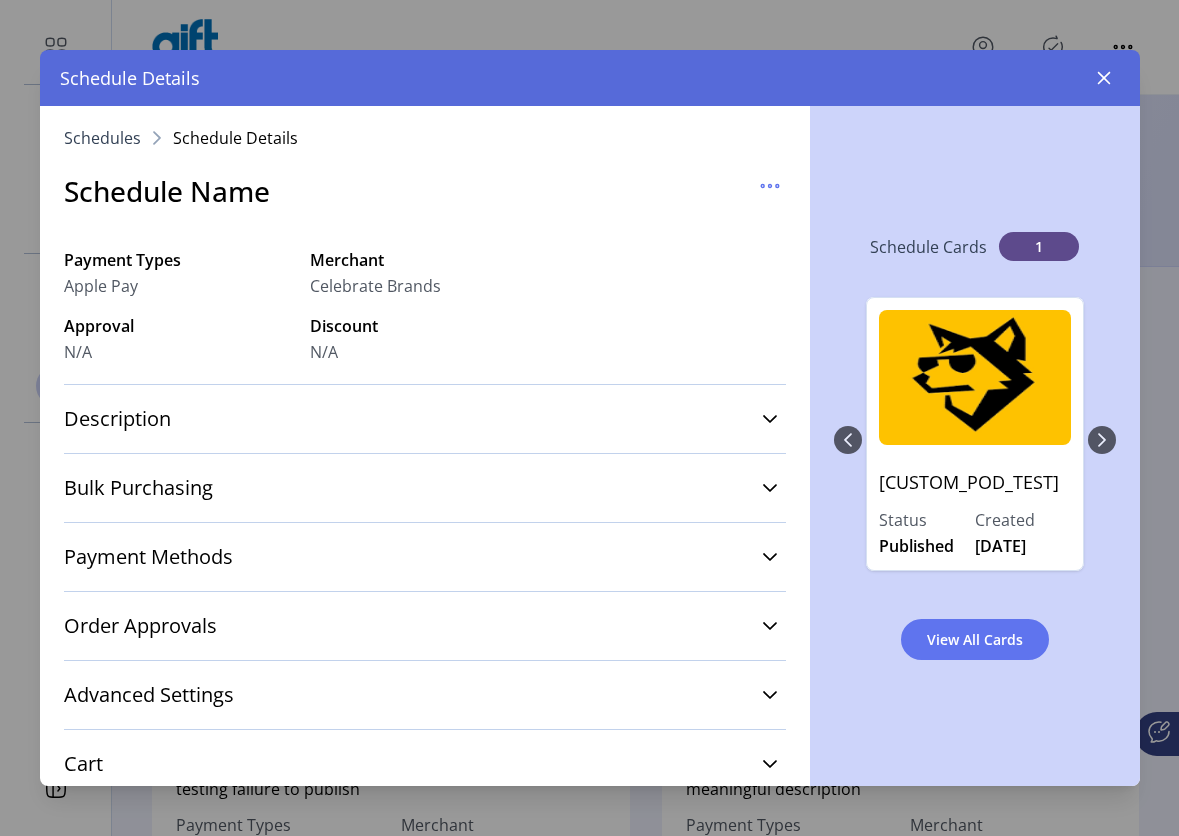 drag, startPoint x: 1106, startPoint y: 80, endPoint x: 540, endPoint y: 347, distance: 625.8155 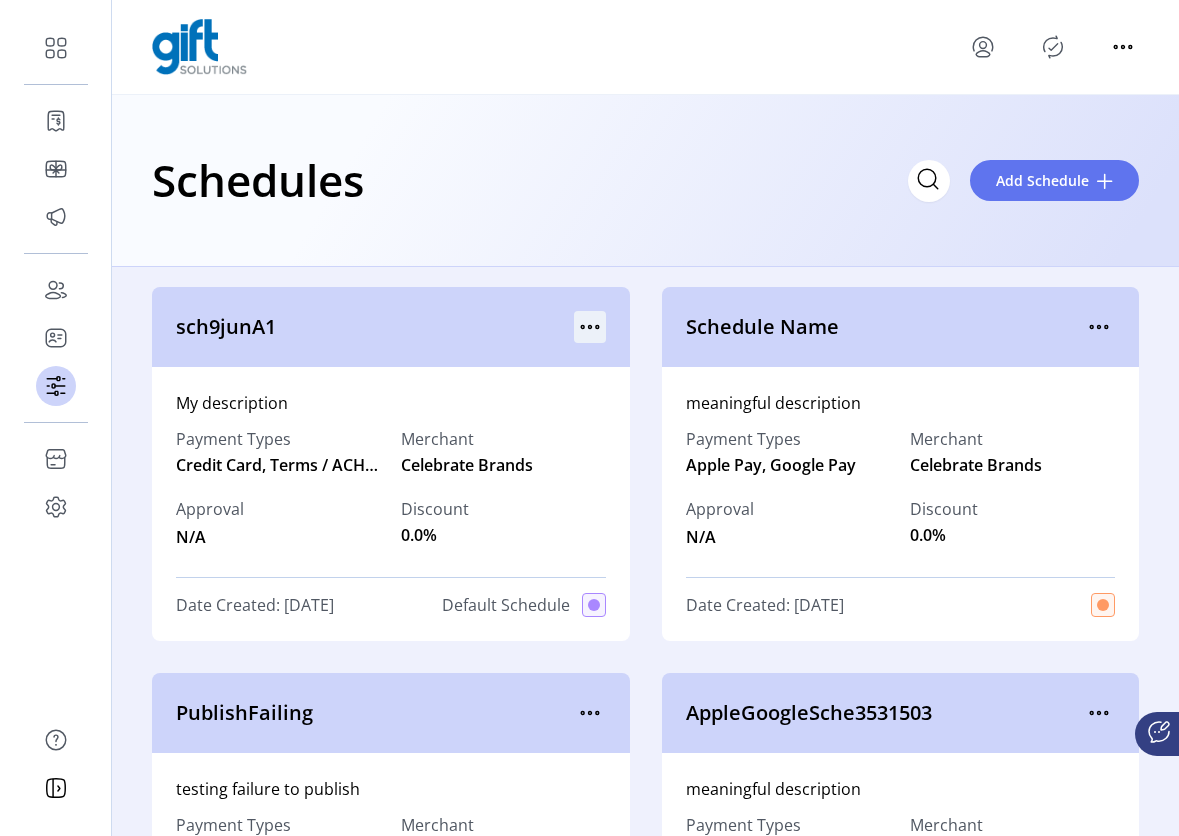 click 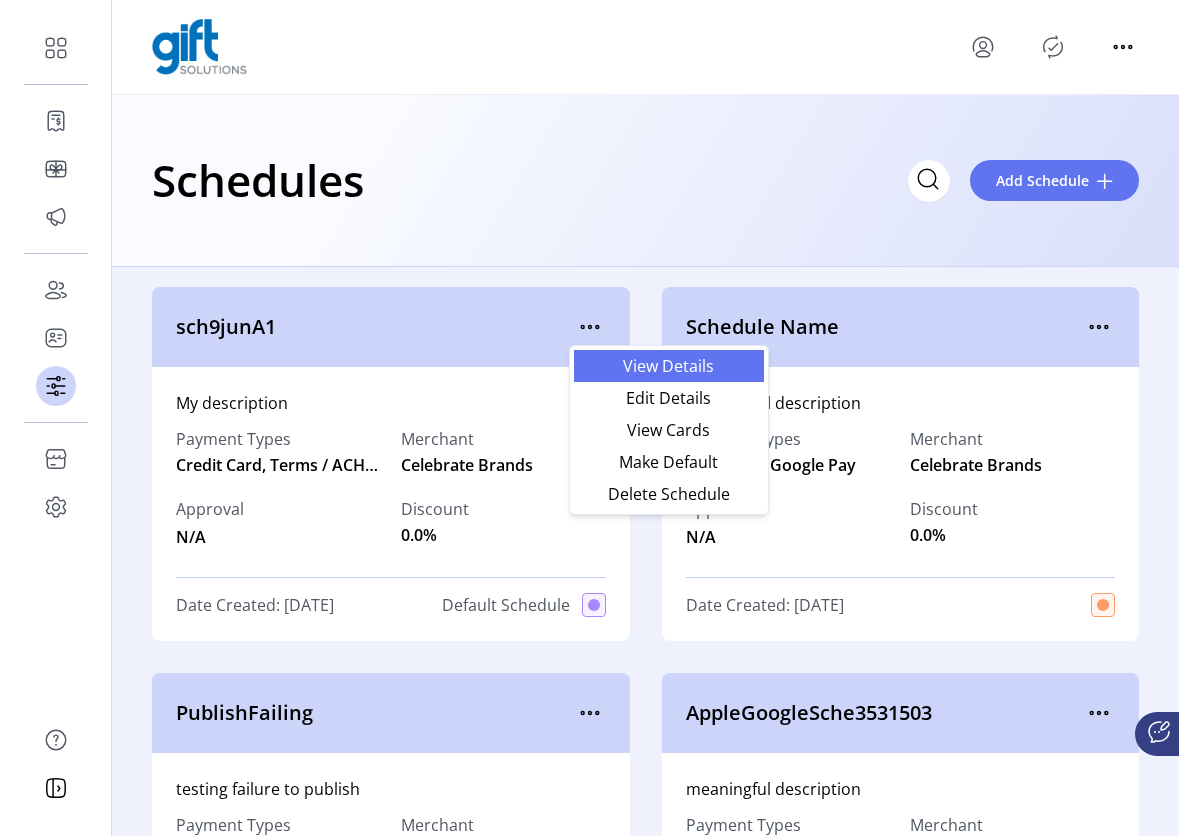 click on "View Details" at bounding box center [669, 366] 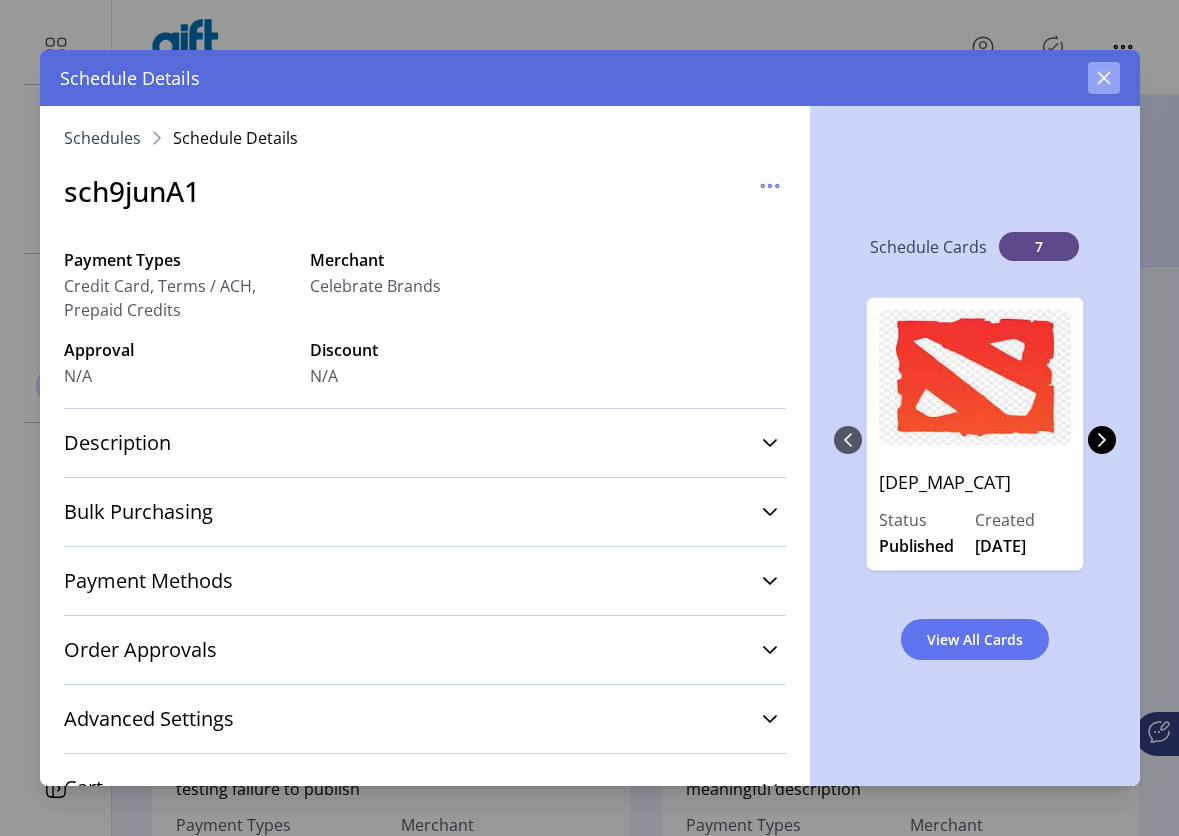 click 